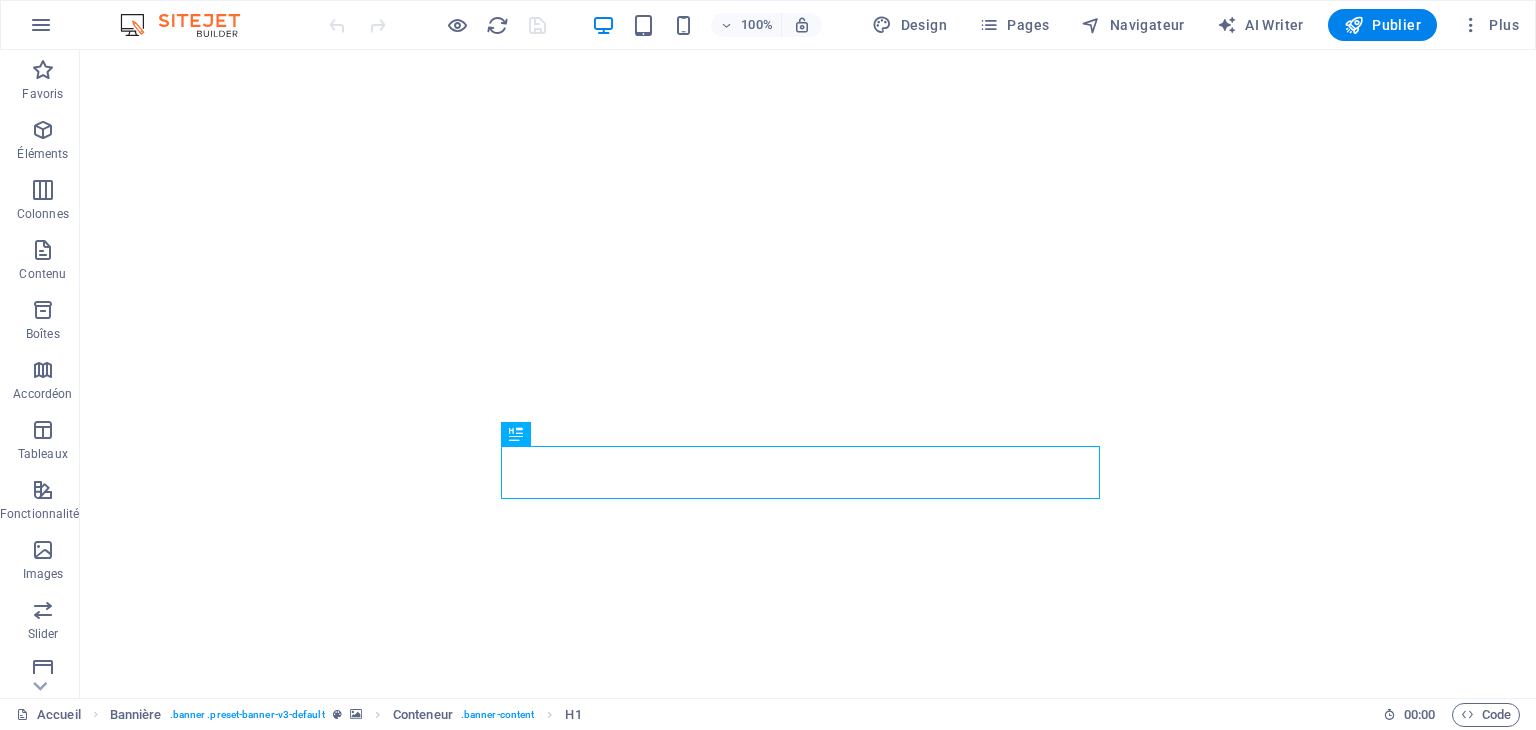 scroll, scrollTop: 0, scrollLeft: 0, axis: both 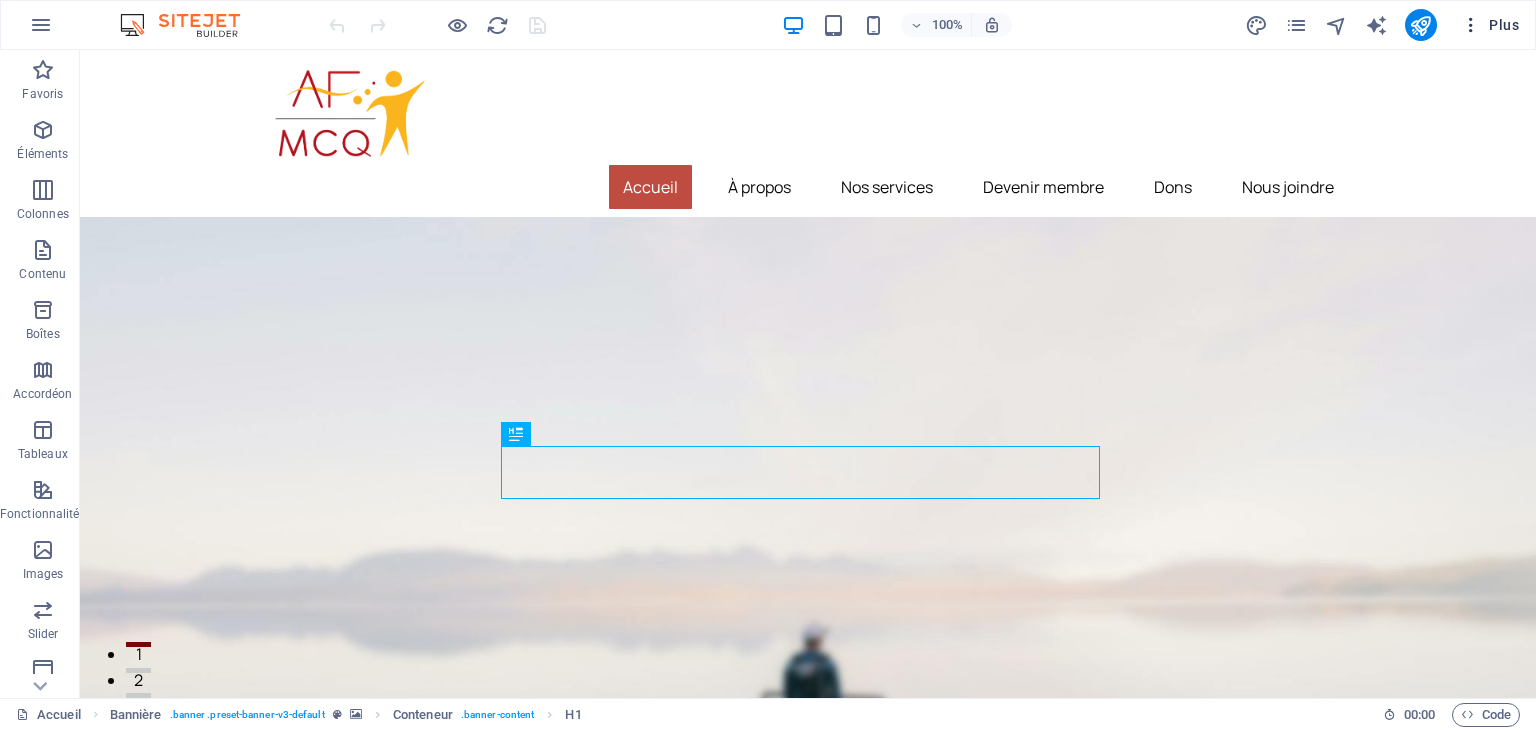 click at bounding box center (1471, 25) 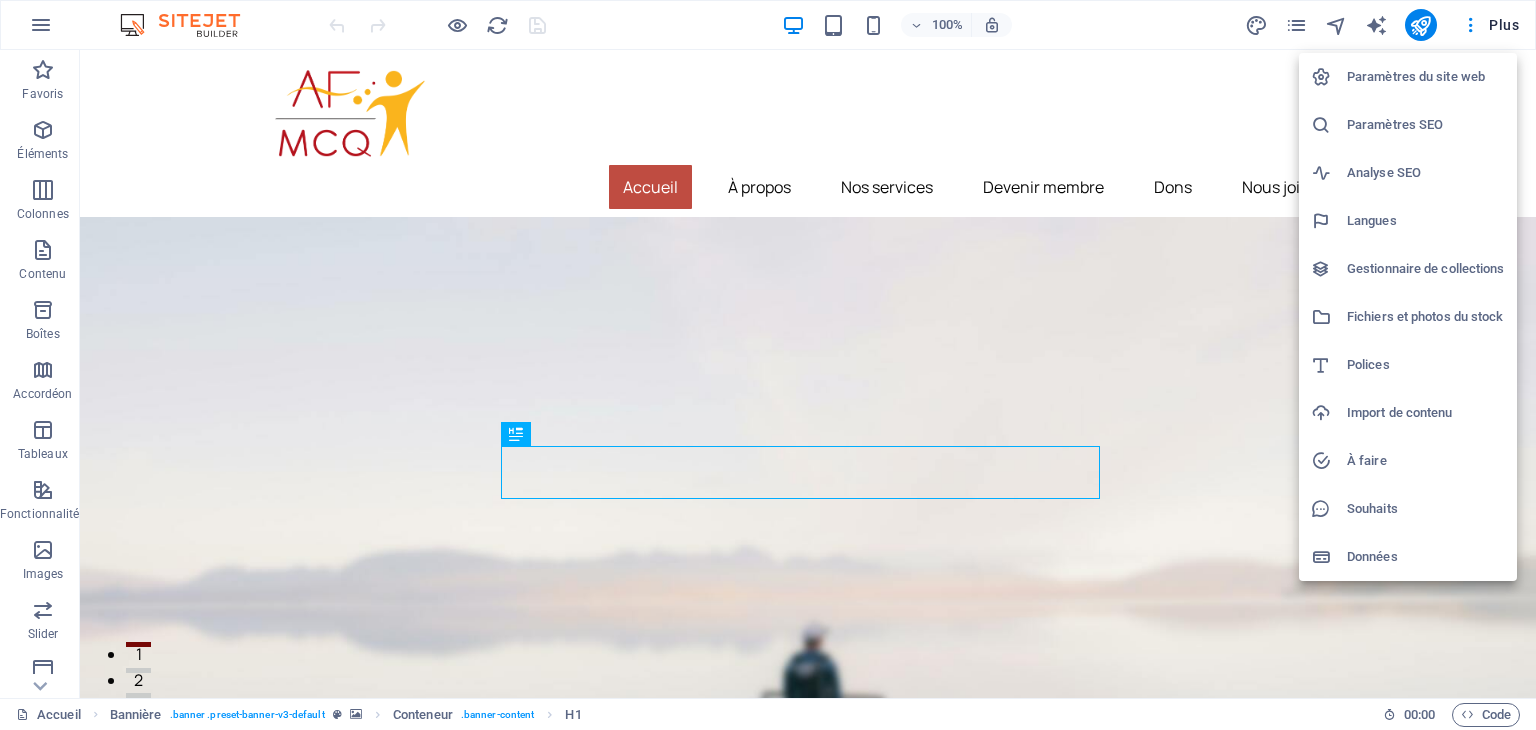 click on "Gestionnaire de collections" at bounding box center [1426, 269] 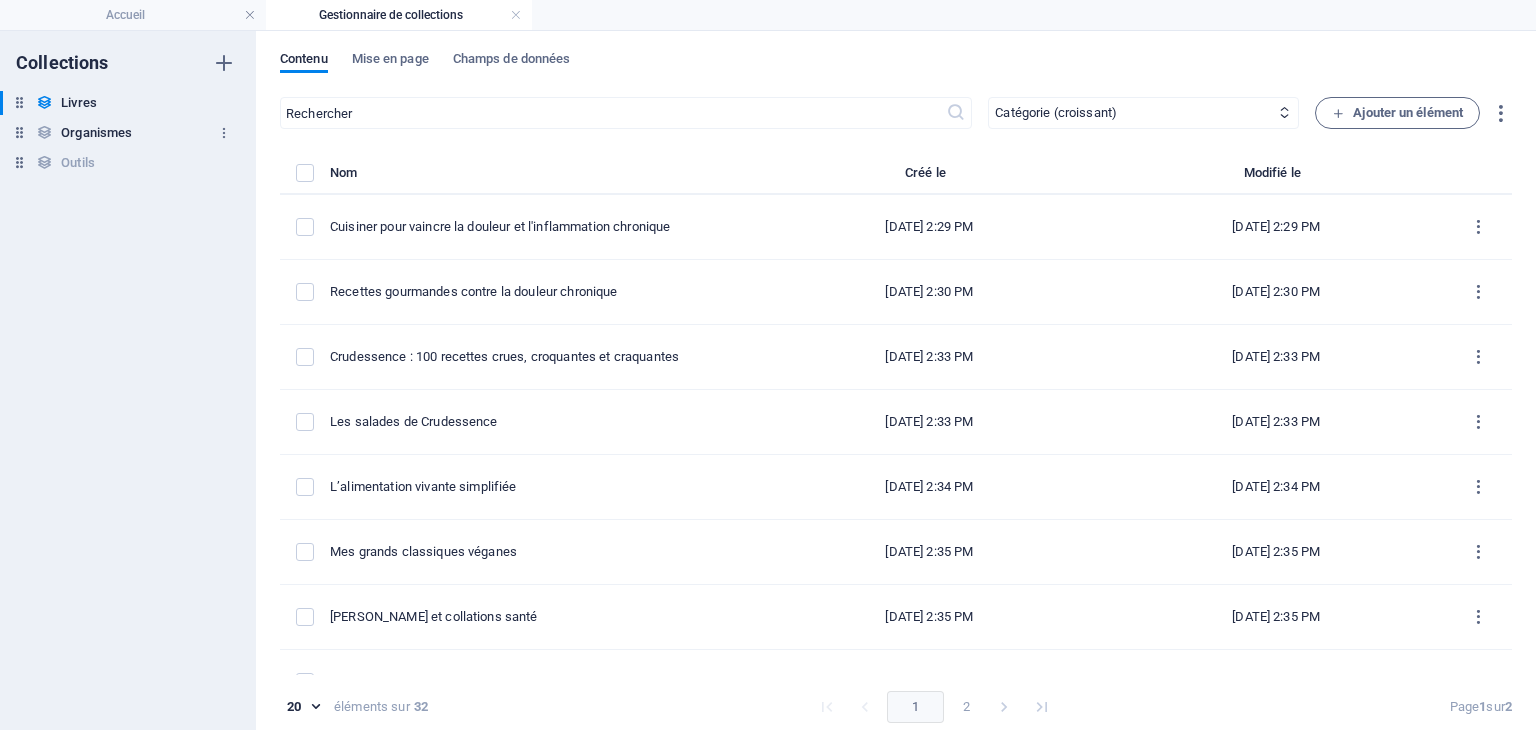 click on "Organismes" at bounding box center [96, 133] 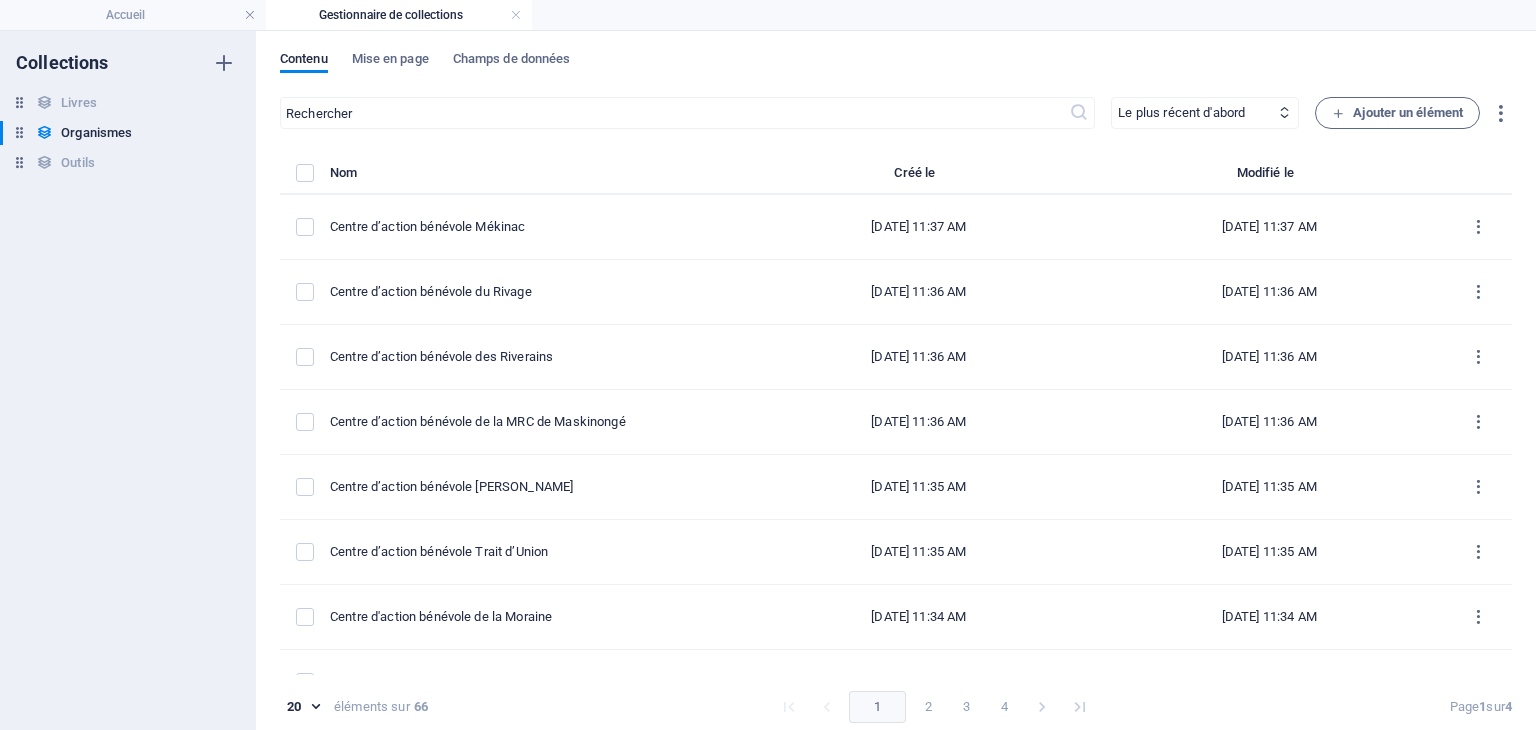 click on "Contenu Mise en page Champs de données" at bounding box center [896, 70] 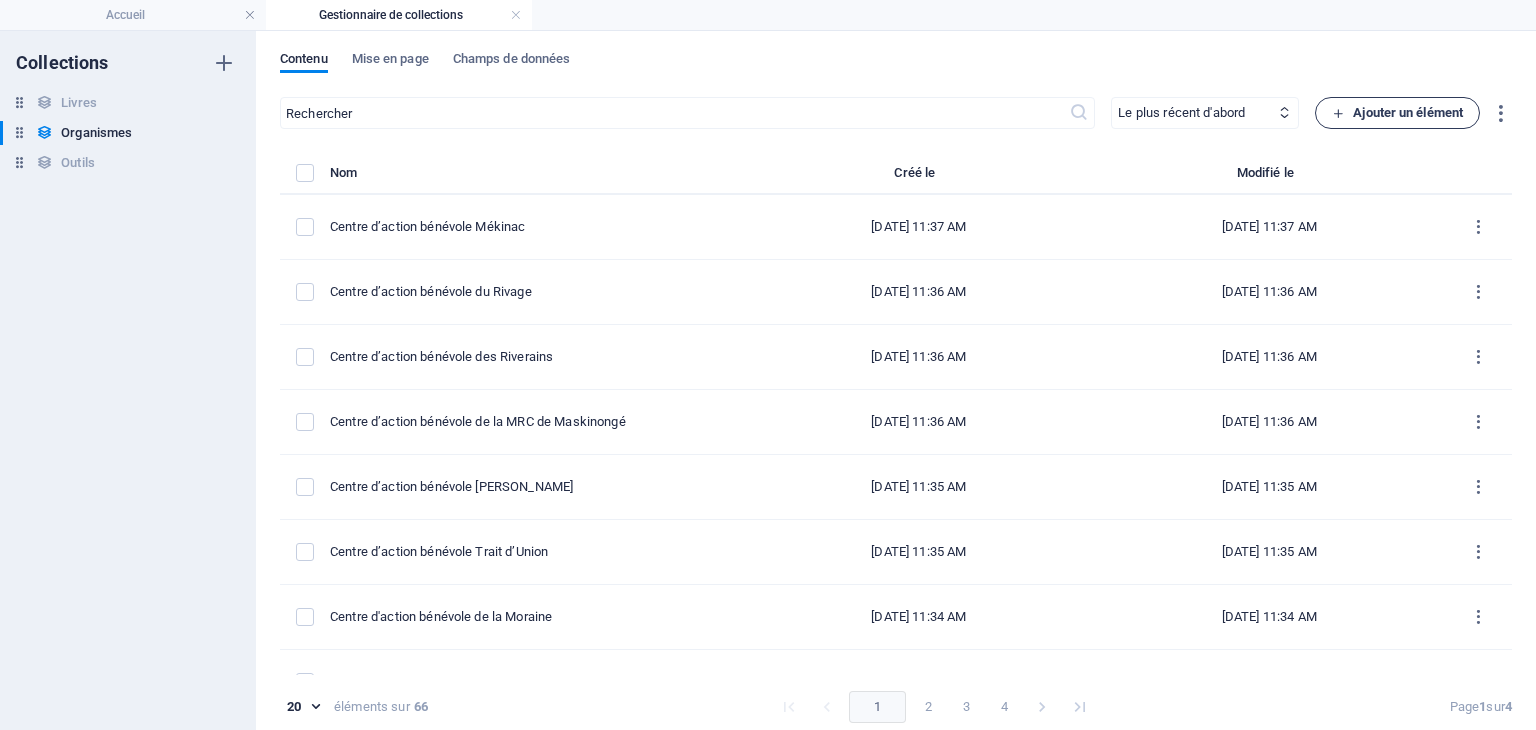 click on "Ajouter un élément" at bounding box center (1397, 113) 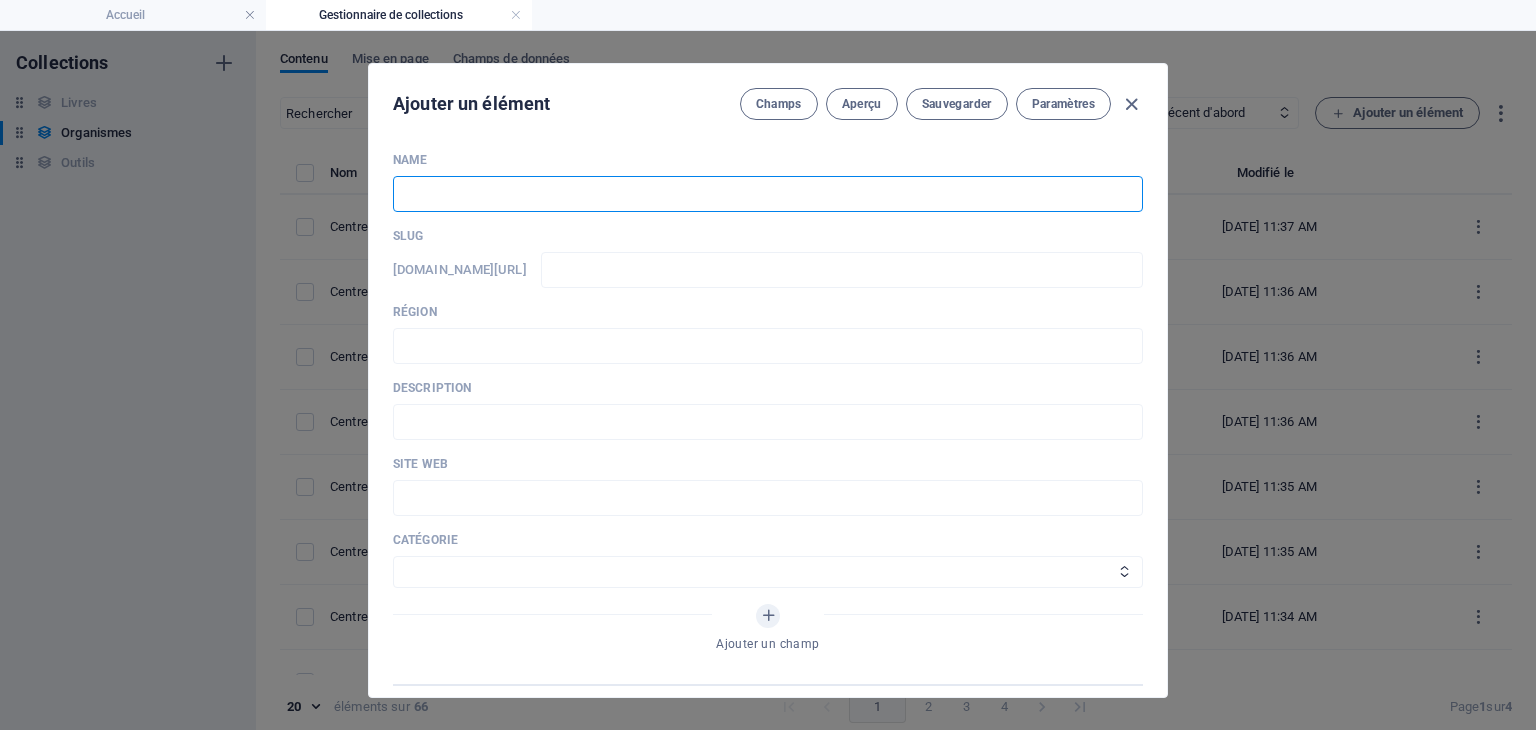 click at bounding box center [768, 194] 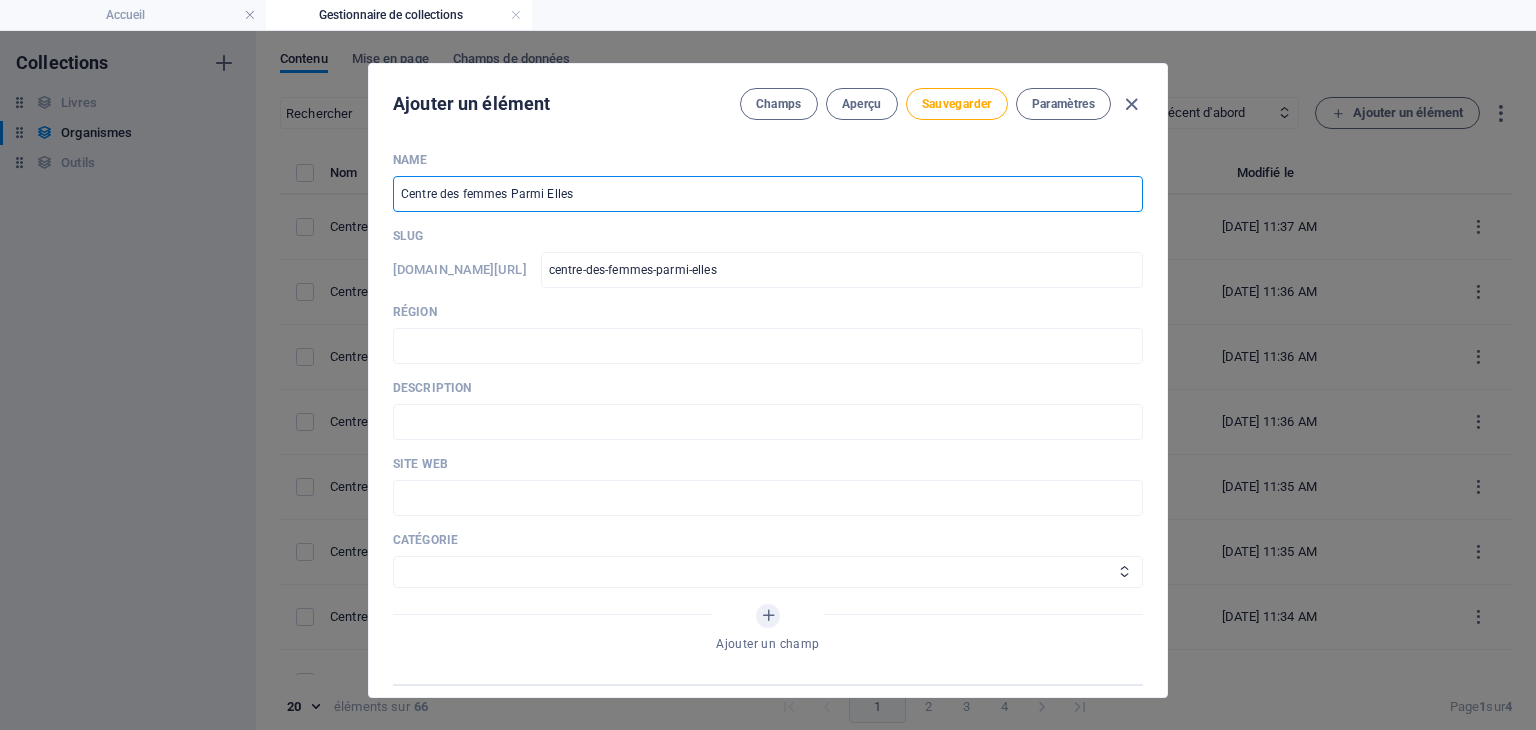 type on "Centre des femmes Parmi Elles" 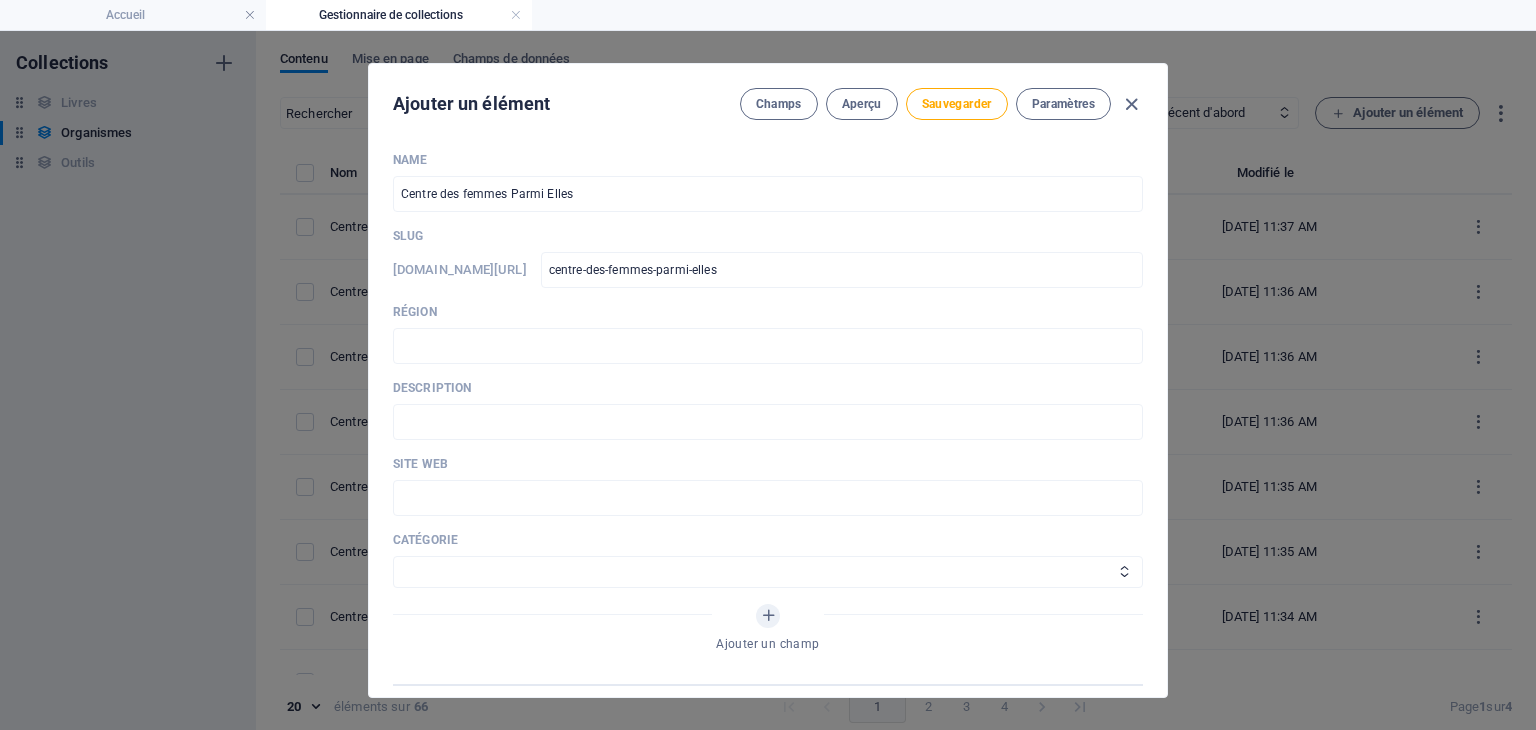 click on "Name" at bounding box center (768, 160) 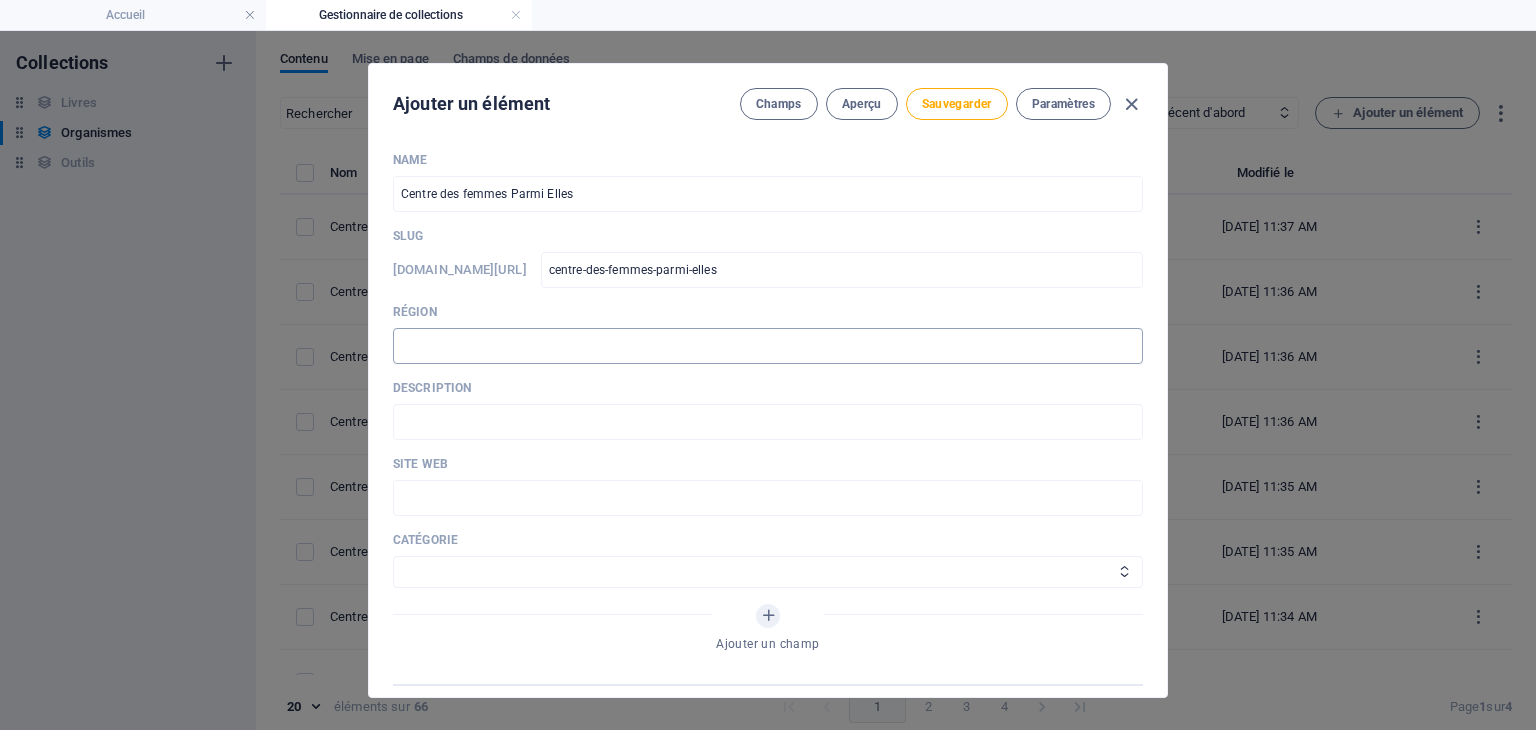 click at bounding box center [768, 346] 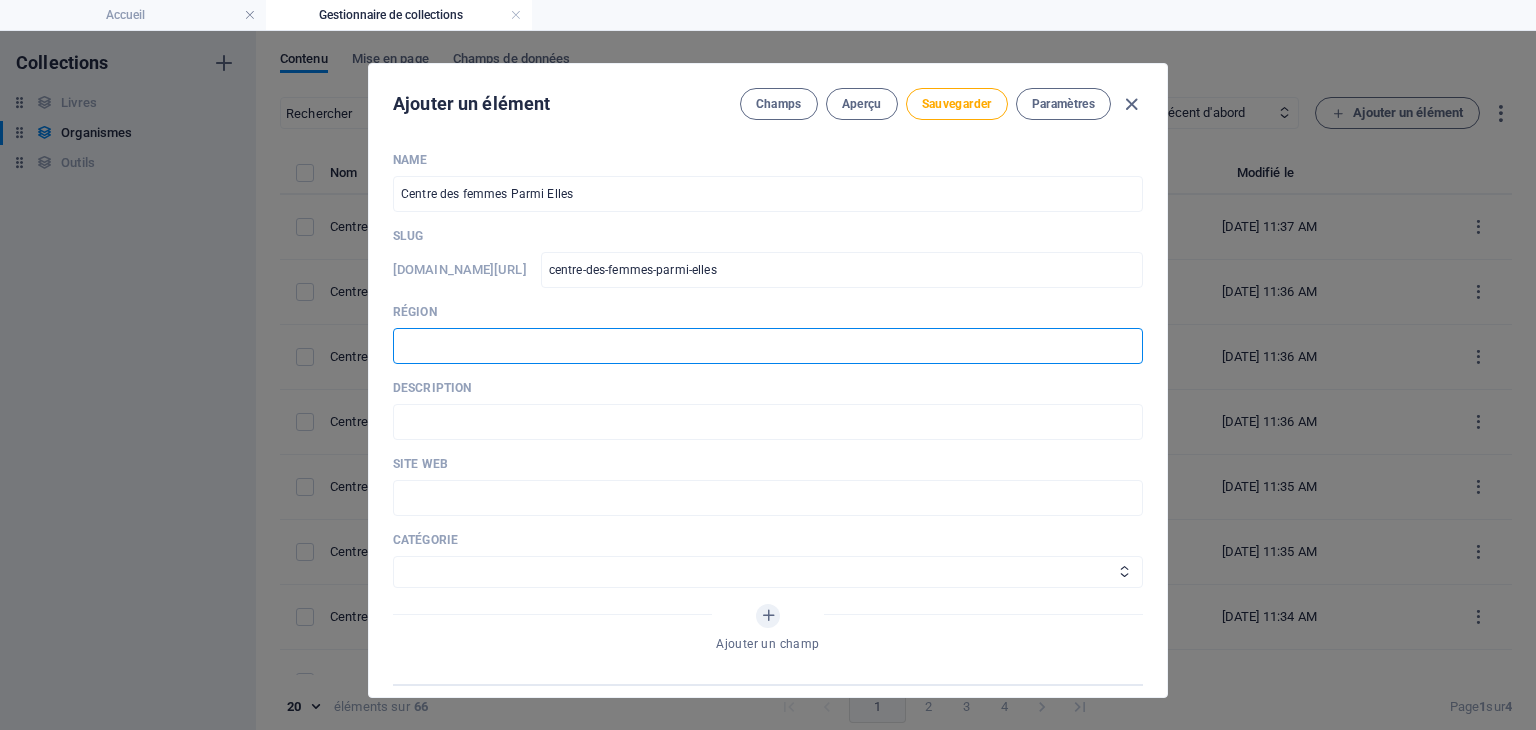 paste on "Gentilly" 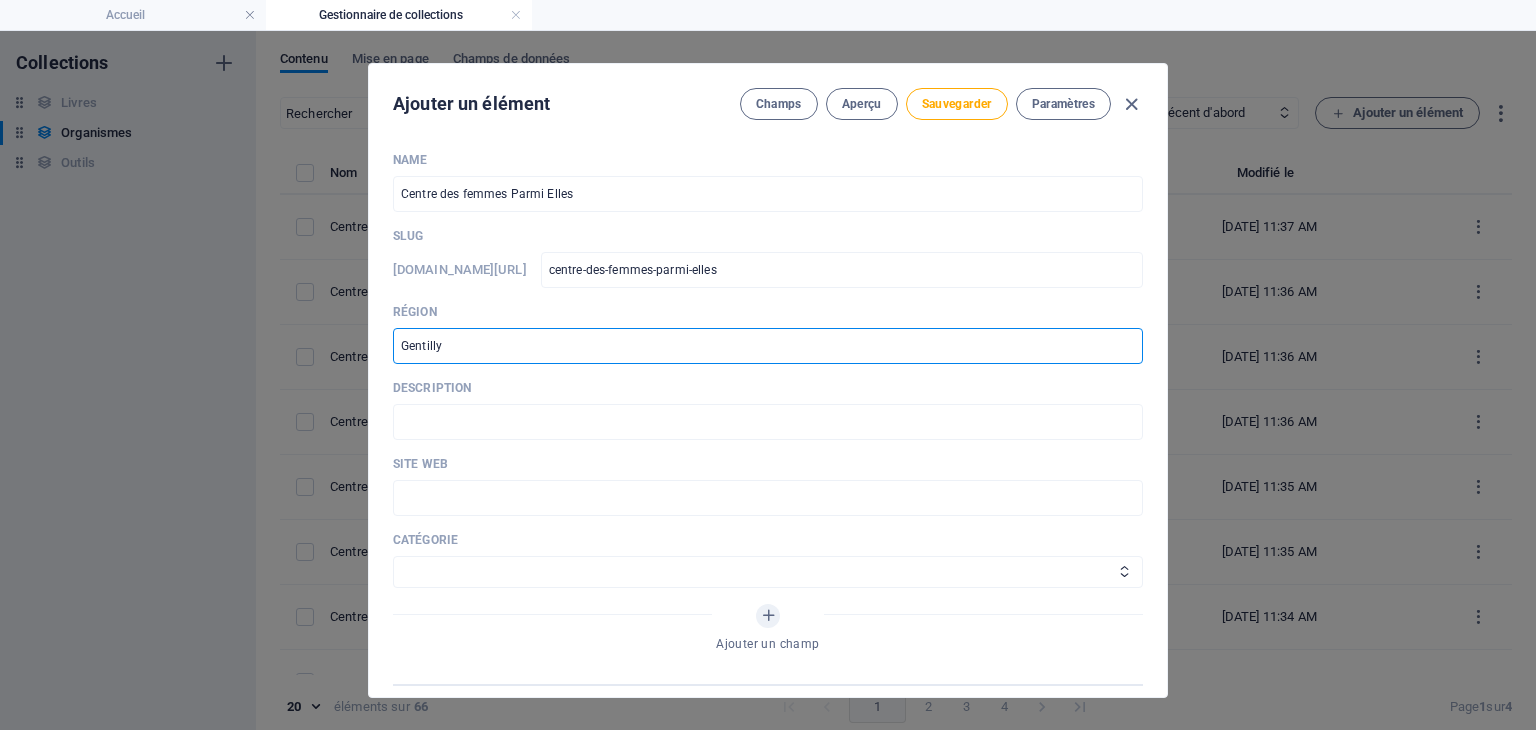 type on "Gentilly" 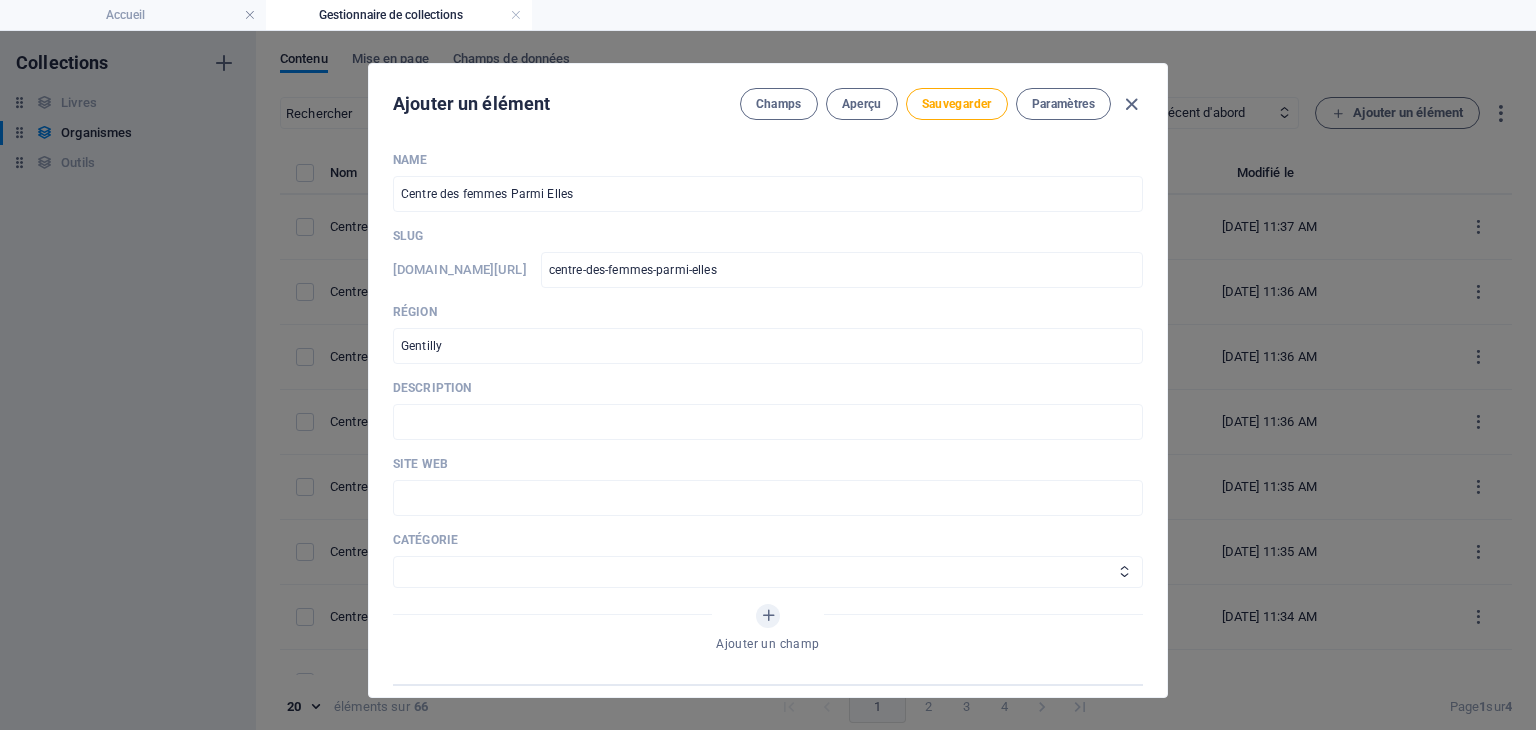click on "Name Centre des femmes Parmi Elles ​ Slug www.example.com/organismes-design-page-unique/ centre-des-femmes-parmi-elles ​ Région Gentilly ​ Description ​ Site web ​ Catégorie Aide juridique, assurance et emploi Proches aidants Aide à domicile Psychologie et santé mentale Fournisseurs de thérapies alternatives Autre Ajouter un champ Paramètres Titre SEO IA ​ 285 / 580 Px Slug www.example.com/organismes-design-page-unique/ centre-des-femmes-parmi-elles ​ Description SEO IA ​ 0 / 990 Px Mots-clés SEO IA ​ Balises Meta ​ Aperçu Tél. portable Bureau www.example.com ... centre-des-femmes-parmi-elles Centre des femmes Parmi Elles Paramètres Noindex Prévisualiser l'image (Ouvrir le graphique) Déposez les fichiers ici, cliquez pour les téléverser ou Sélectionnez le fichier depuis Fichiers ou depuis notre stock gratuit de photos et de vidéos" at bounding box center [768, 416] 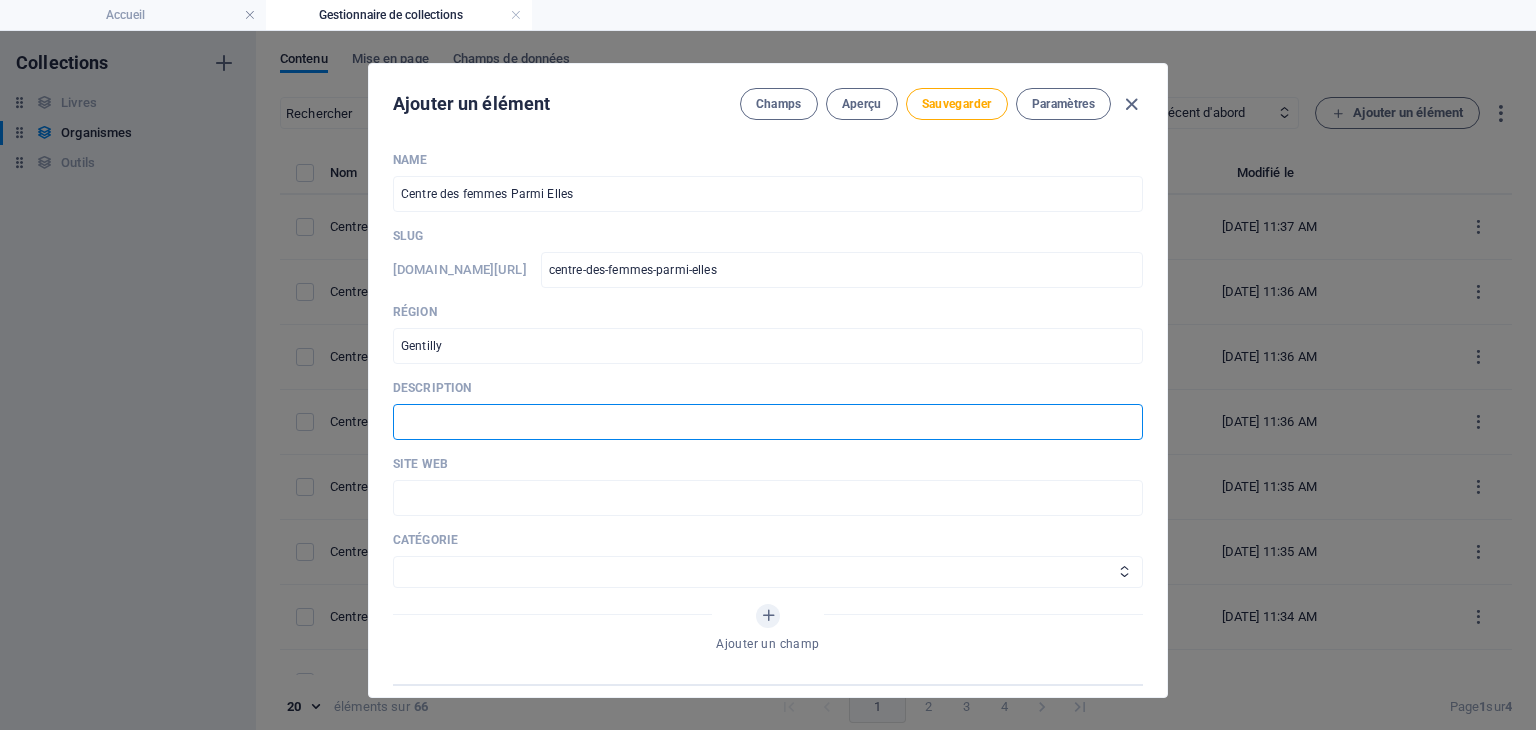 click at bounding box center [768, 422] 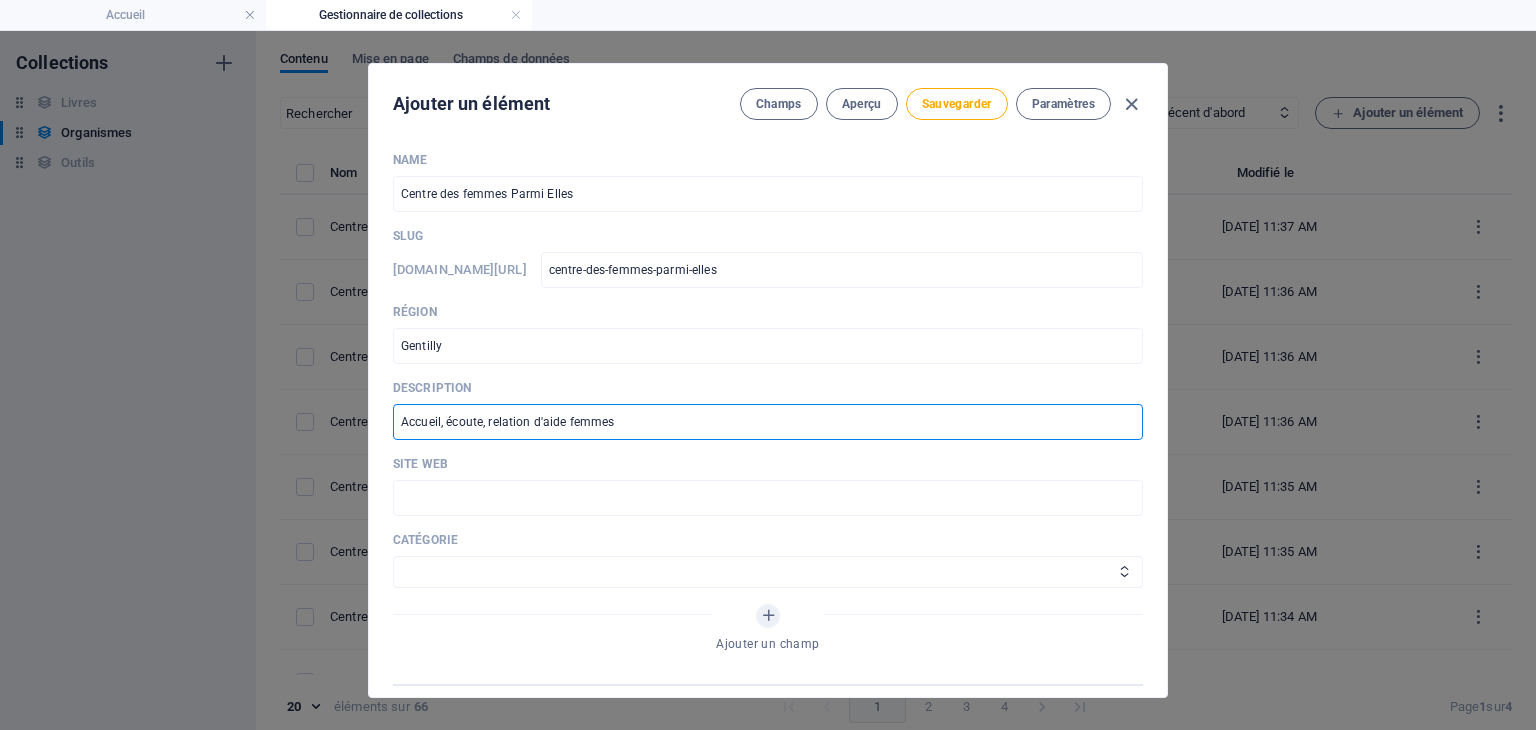 type on "Accueil, écoute, relation d'aide femmes" 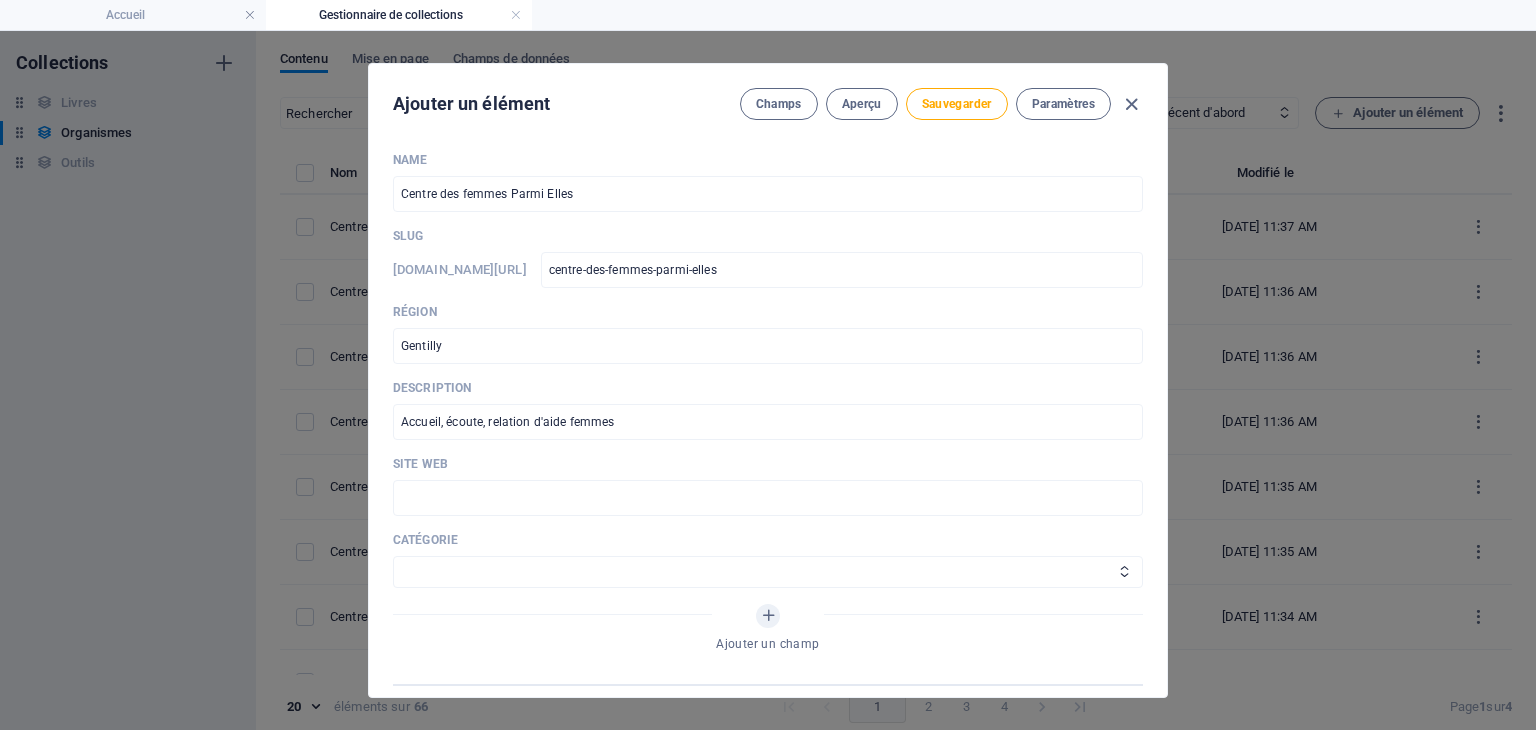 click on "Name Centre des femmes Parmi Elles ​ Slug www.example.com/organismes-design-page-unique/ centre-des-femmes-parmi-elles ​ Région Gentilly ​ Description Accueil, écoute, relation d'aide femmes ​ Site web ​ Catégorie Aide juridique, assurance et emploi Proches aidants Aide à domicile Psychologie et santé mentale Fournisseurs de thérapies alternatives Autre Ajouter un champ" at bounding box center (768, 418) 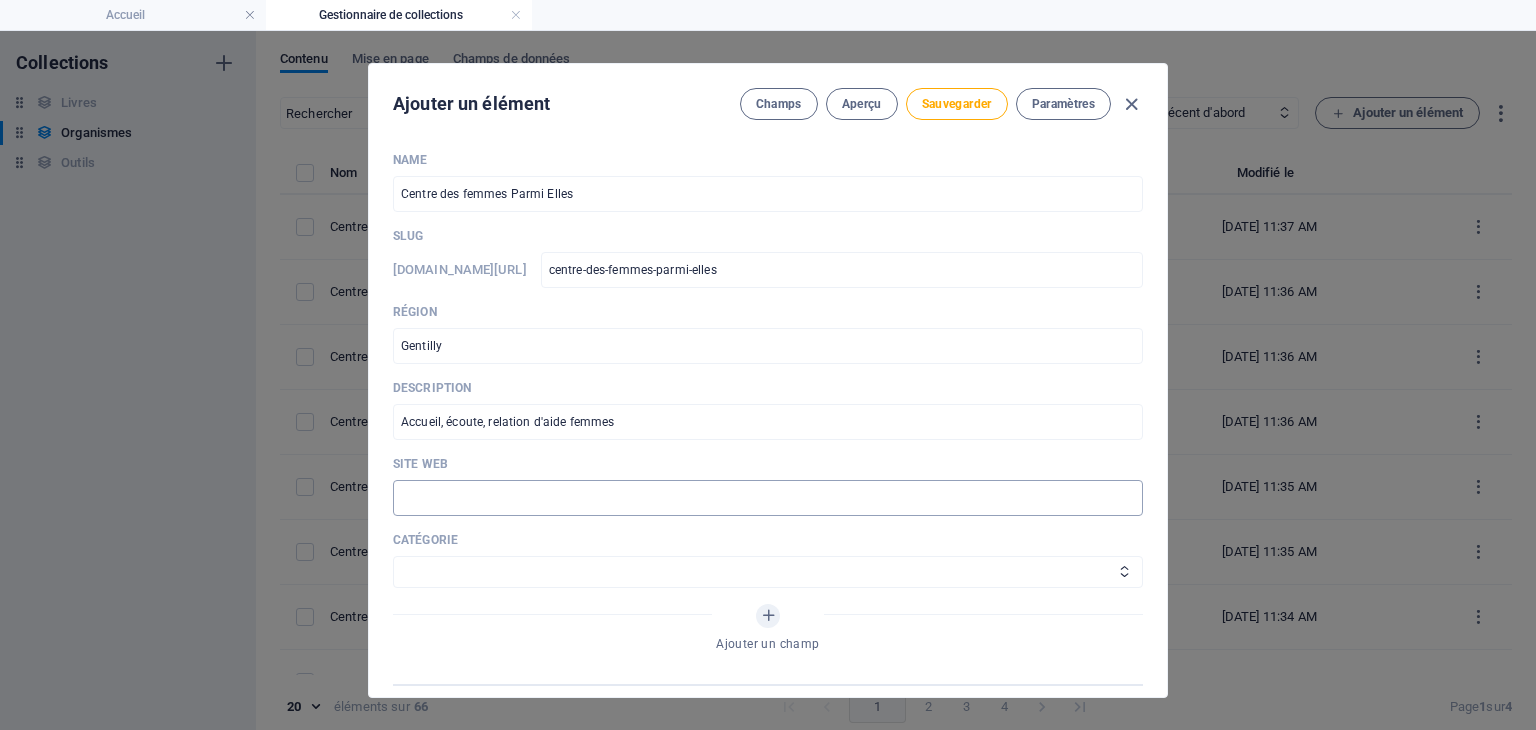 click at bounding box center (768, 498) 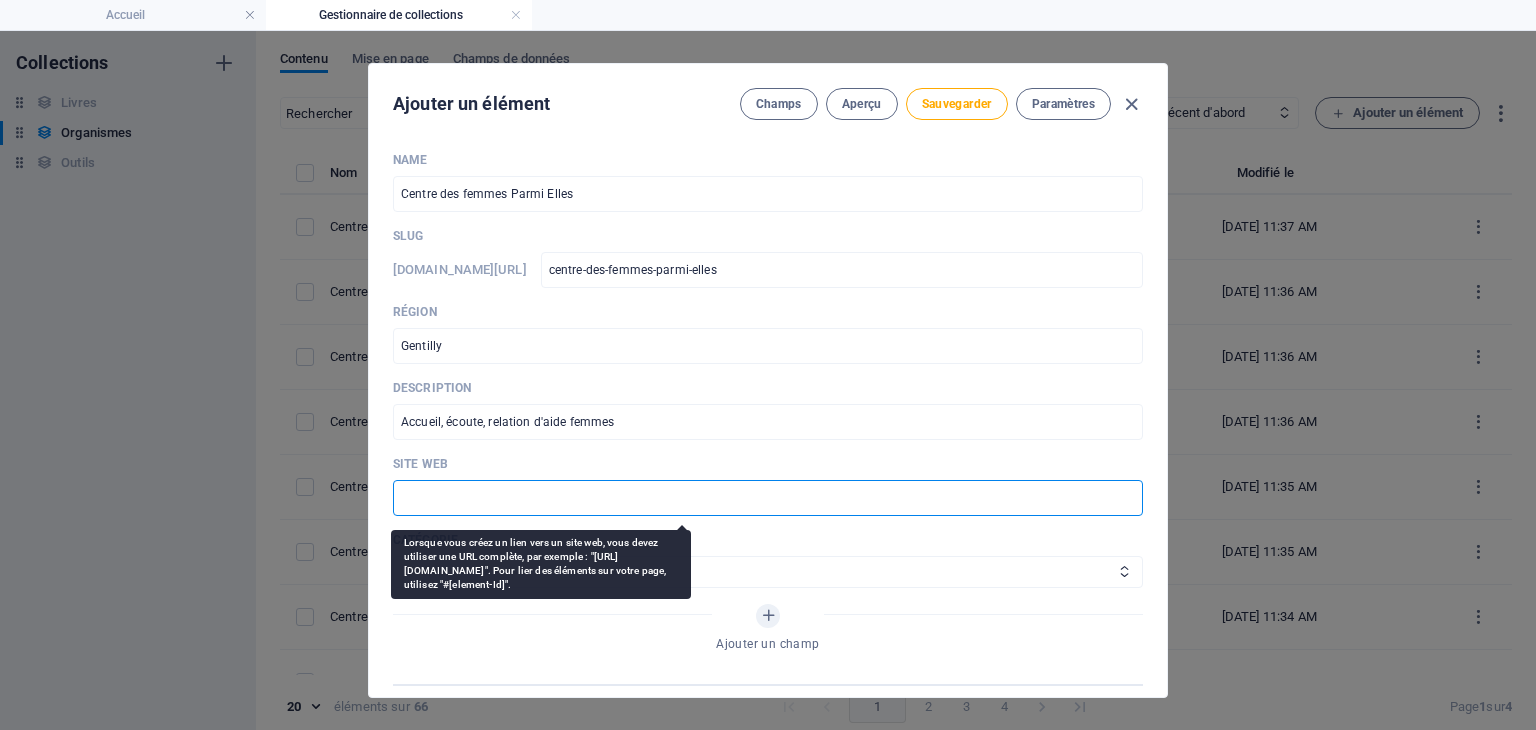 paste on "https://parmielles.com/" 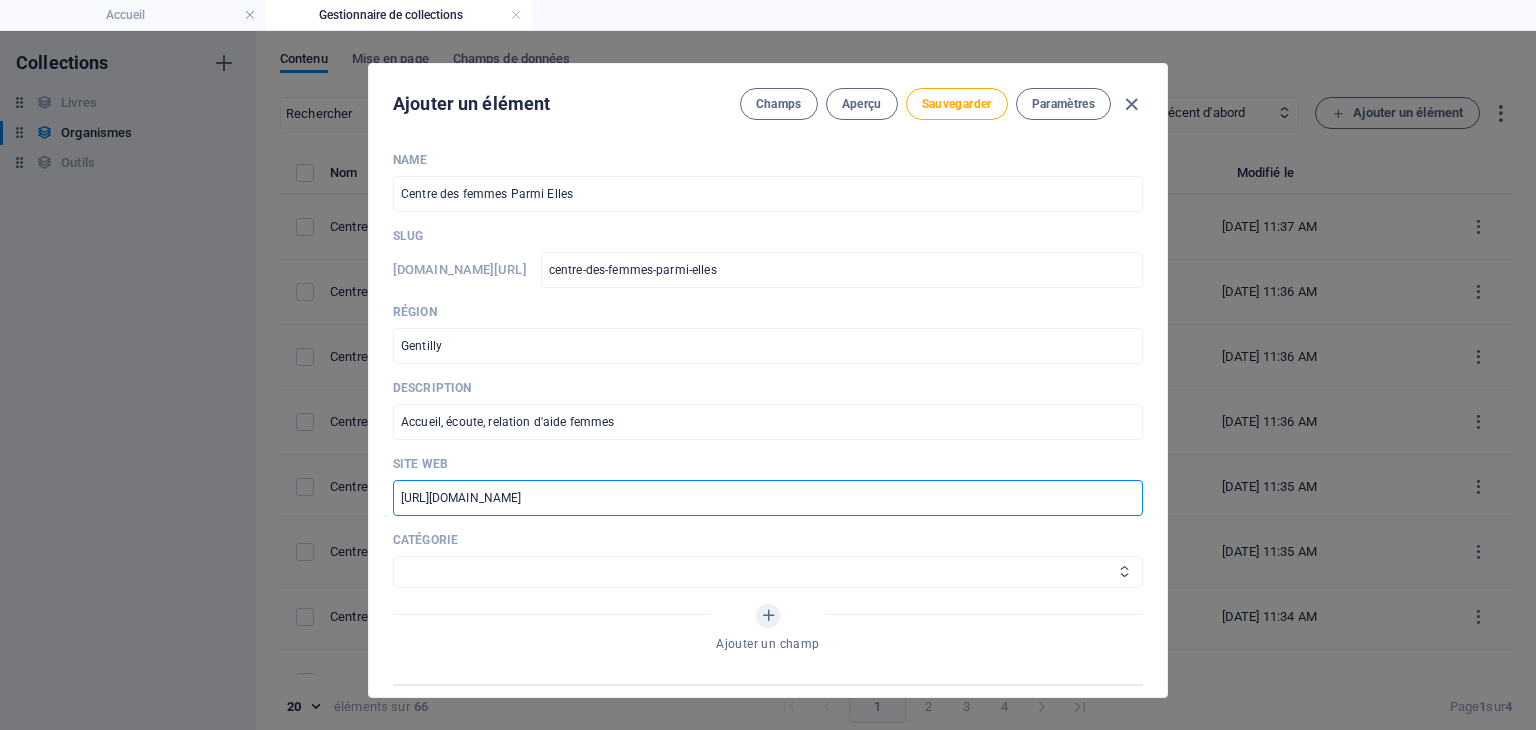 type on "https://parmielles.com/" 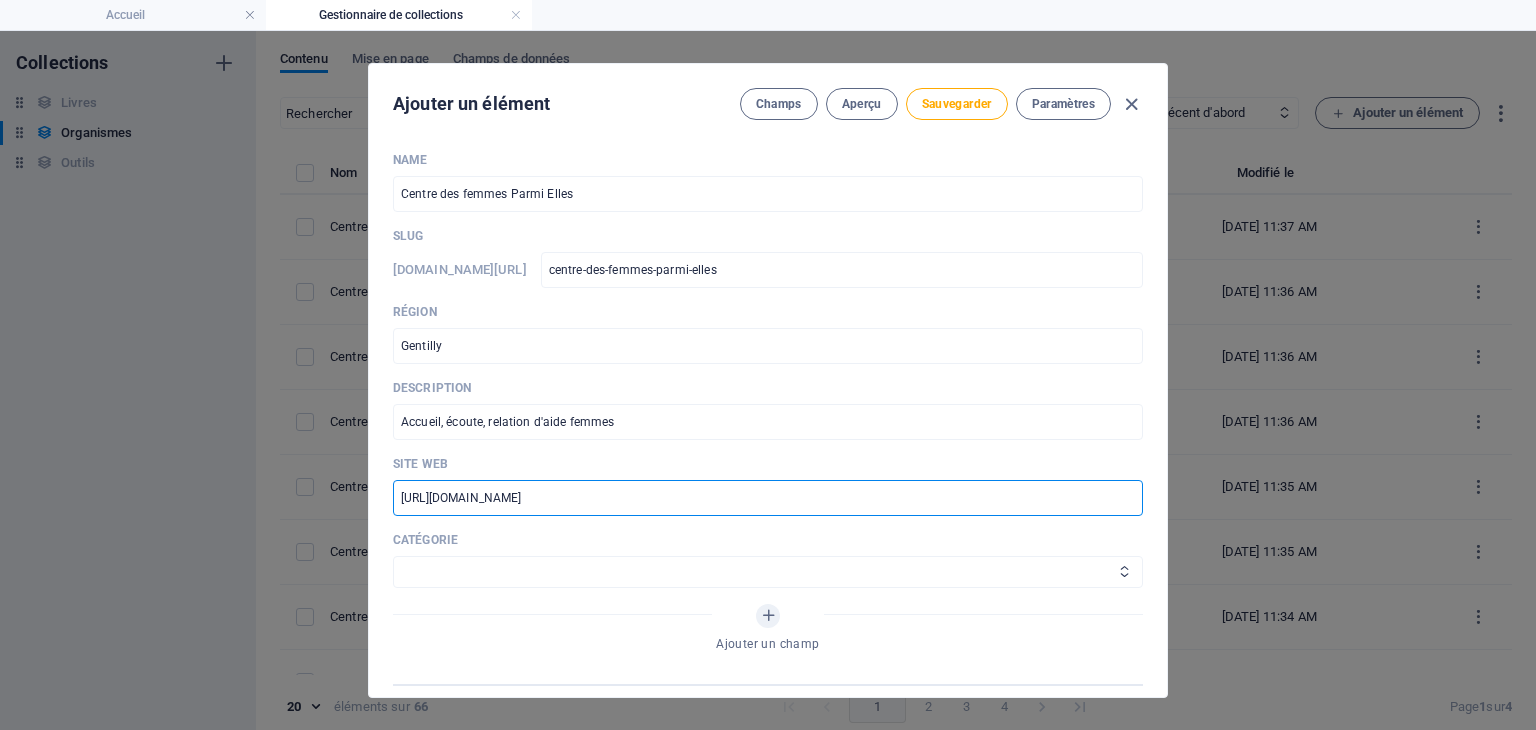 click on "Aide juridique, assurance et emploi Proches aidants Aide à domicile Psychologie et santé mentale Fournisseurs de thérapies alternatives Autre" at bounding box center (768, 572) 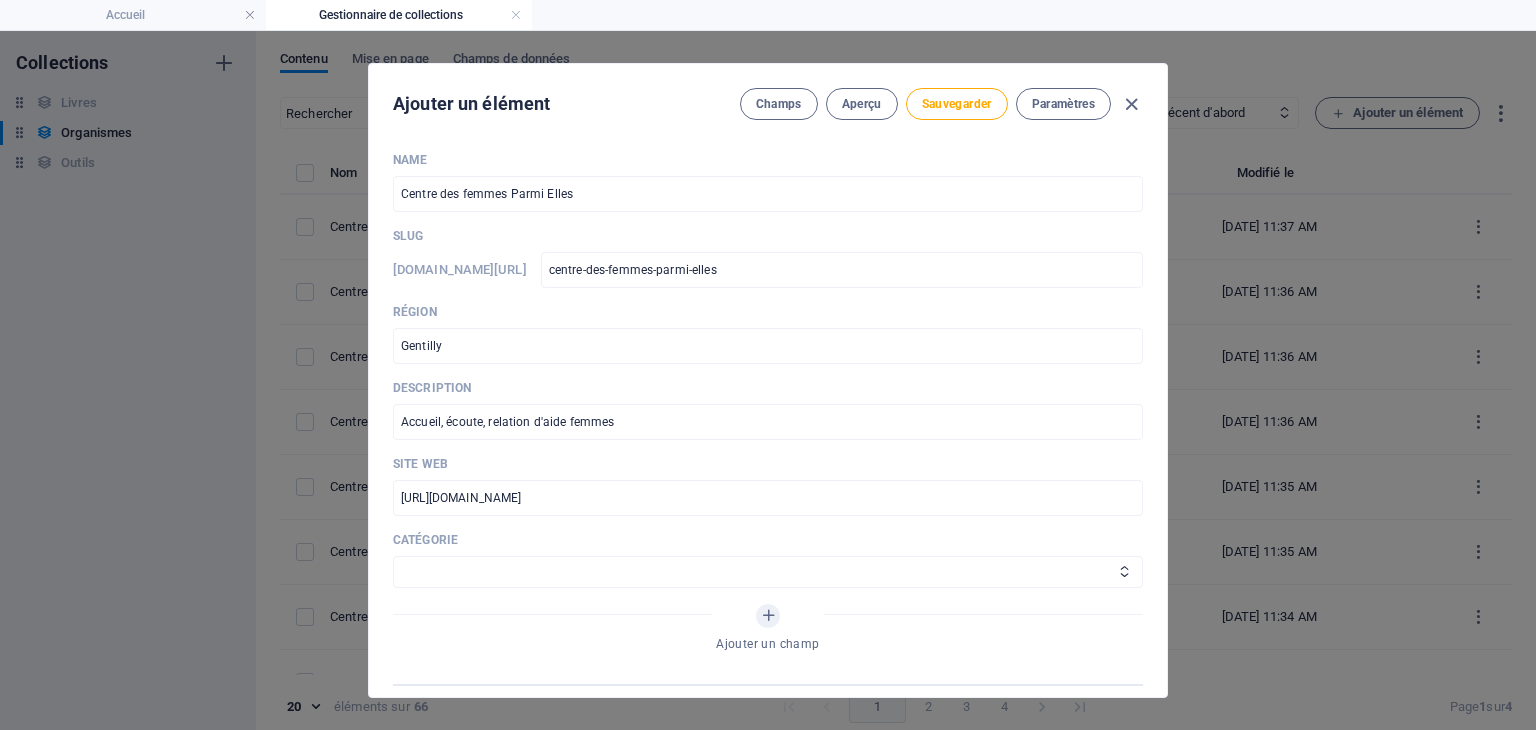 click on "Name Centre des femmes Parmi Elles ​ Slug www.example.com/organismes-design-page-unique/ centre-des-femmes-parmi-elles ​ Région Gentilly ​ Description Accueil, écoute, relation d'aide femmes ​ Site web https://parmielles.com/ ​ Catégorie Aide juridique, assurance et emploi Proches aidants Aide à domicile Psychologie et santé mentale Fournisseurs de thérapies alternatives Autre Ajouter un champ" at bounding box center [768, 418] 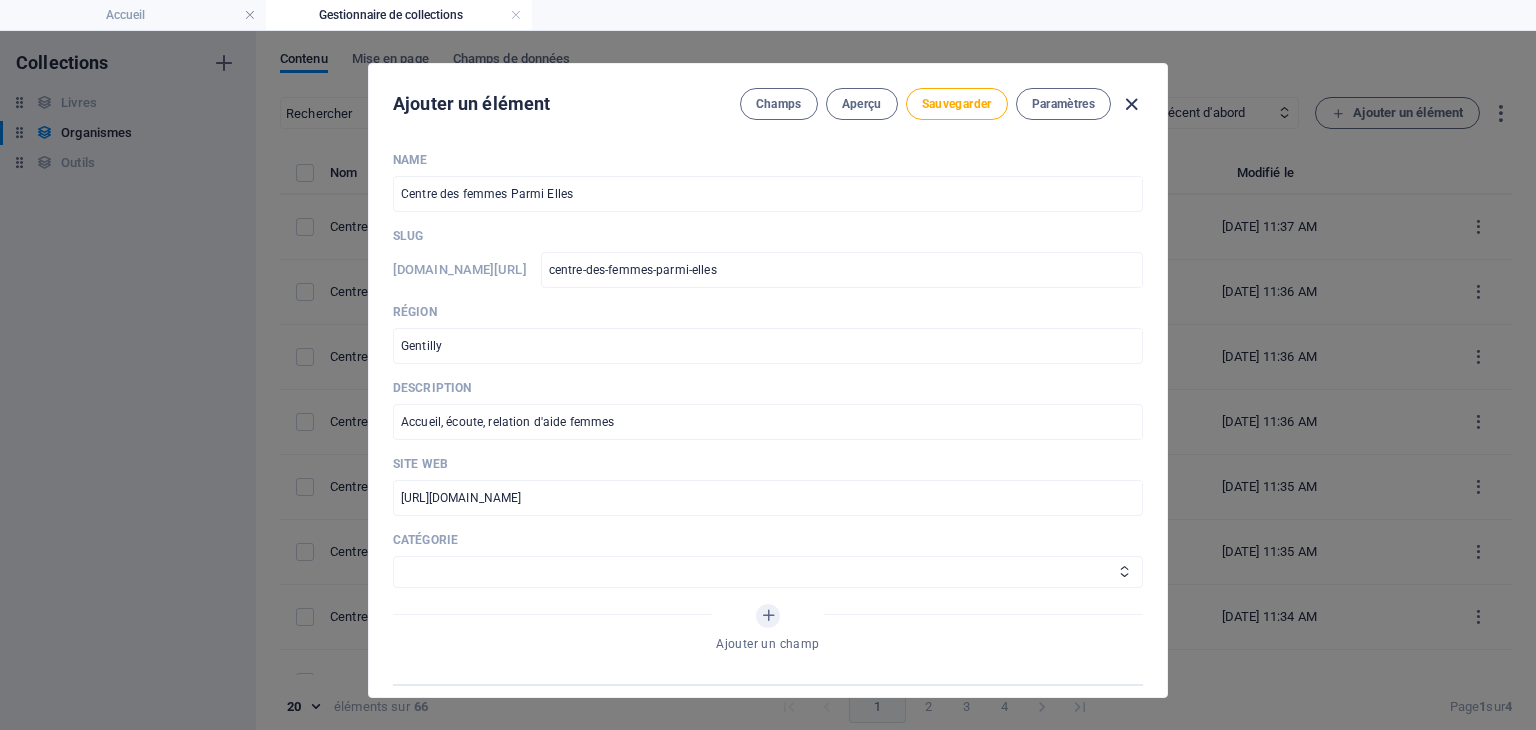 click at bounding box center (1131, 104) 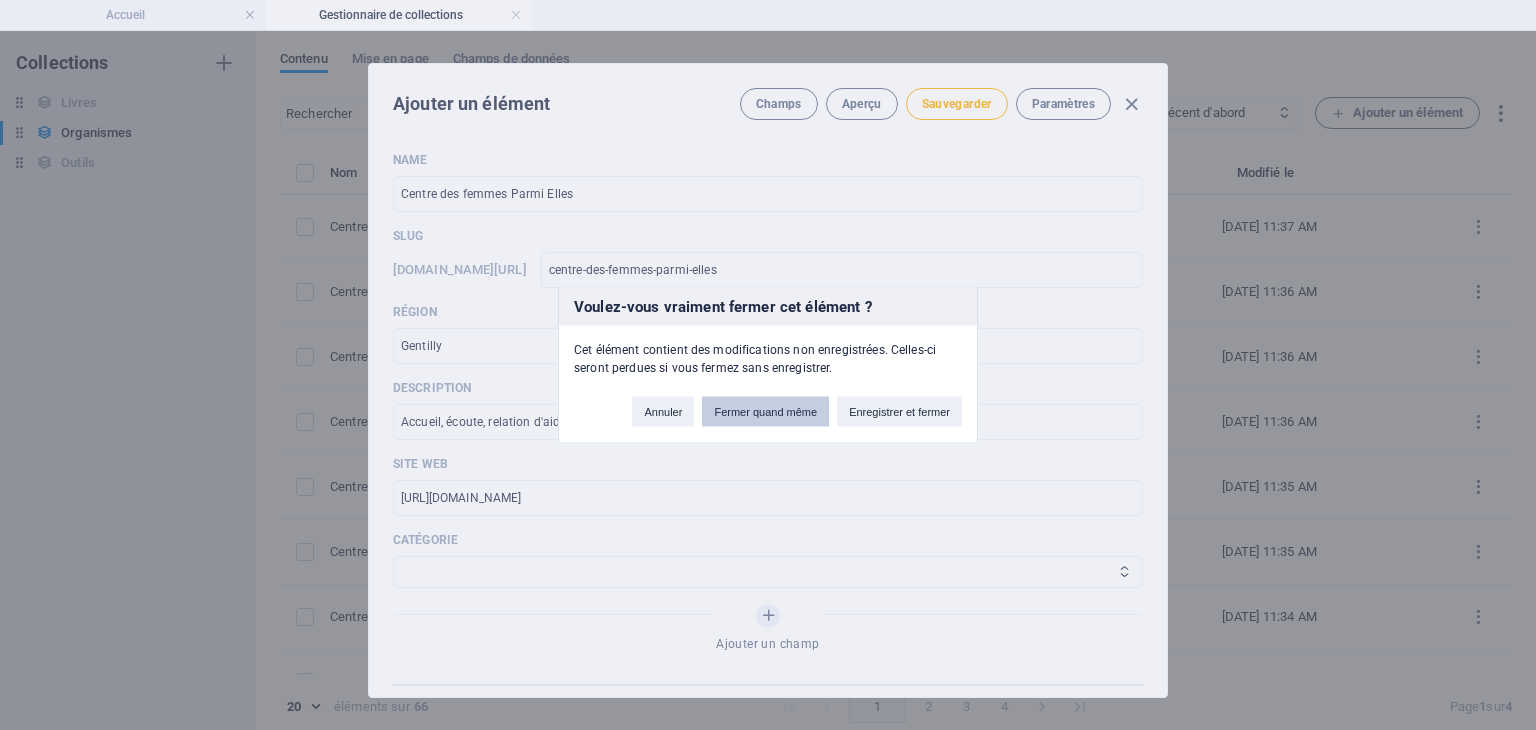 click on "Fermer quand même" at bounding box center (765, 412) 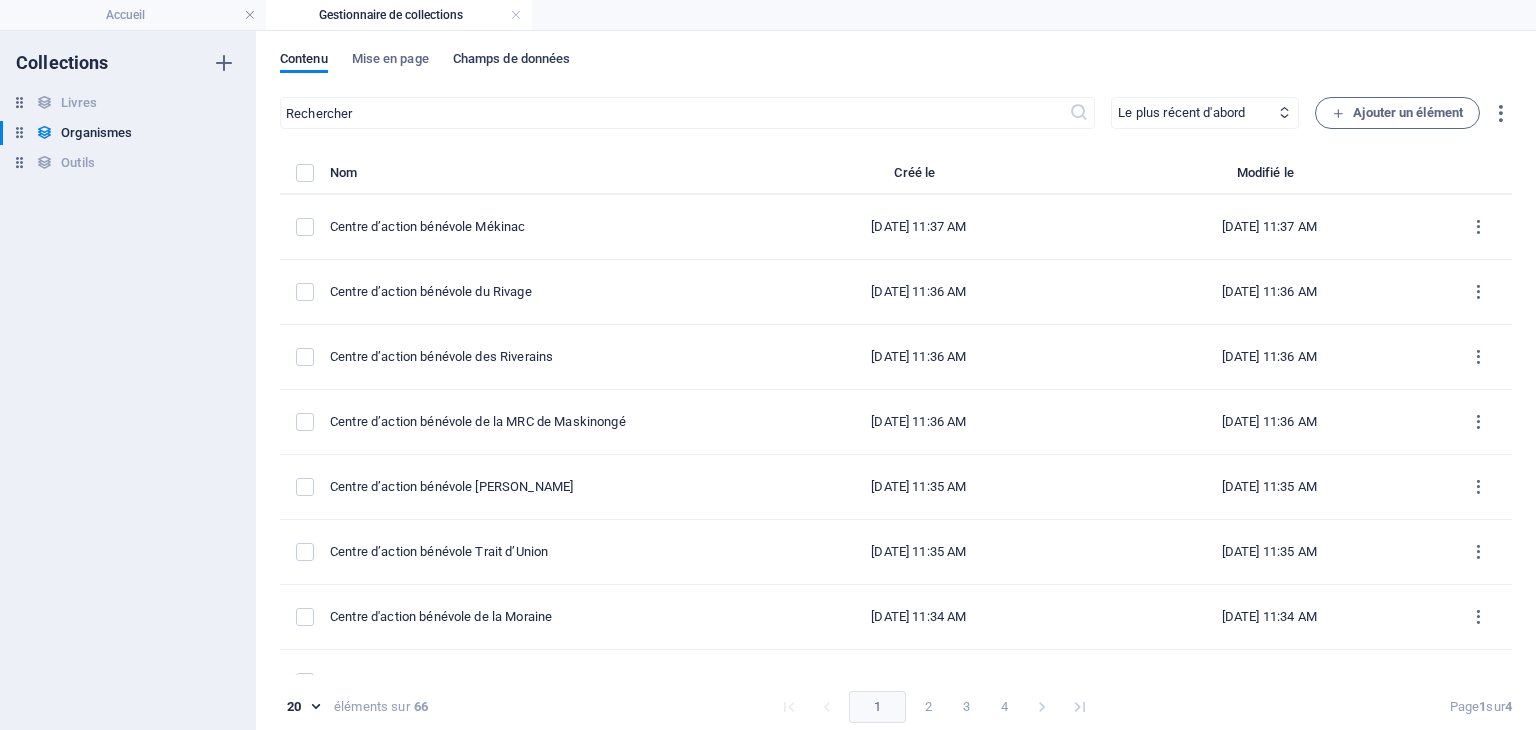 click on "Champs de données" at bounding box center [512, 61] 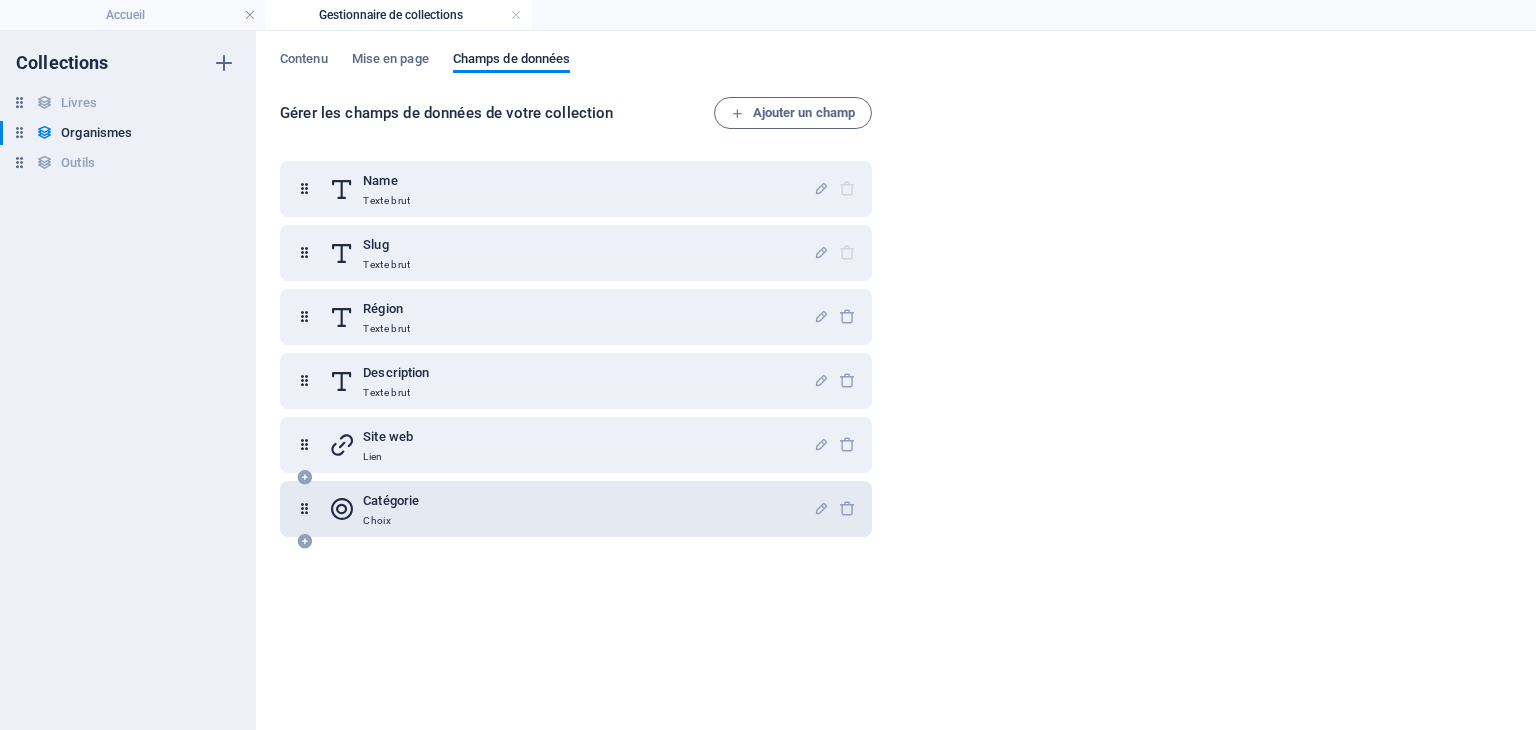 click on "Catégorie Choix" at bounding box center (571, 509) 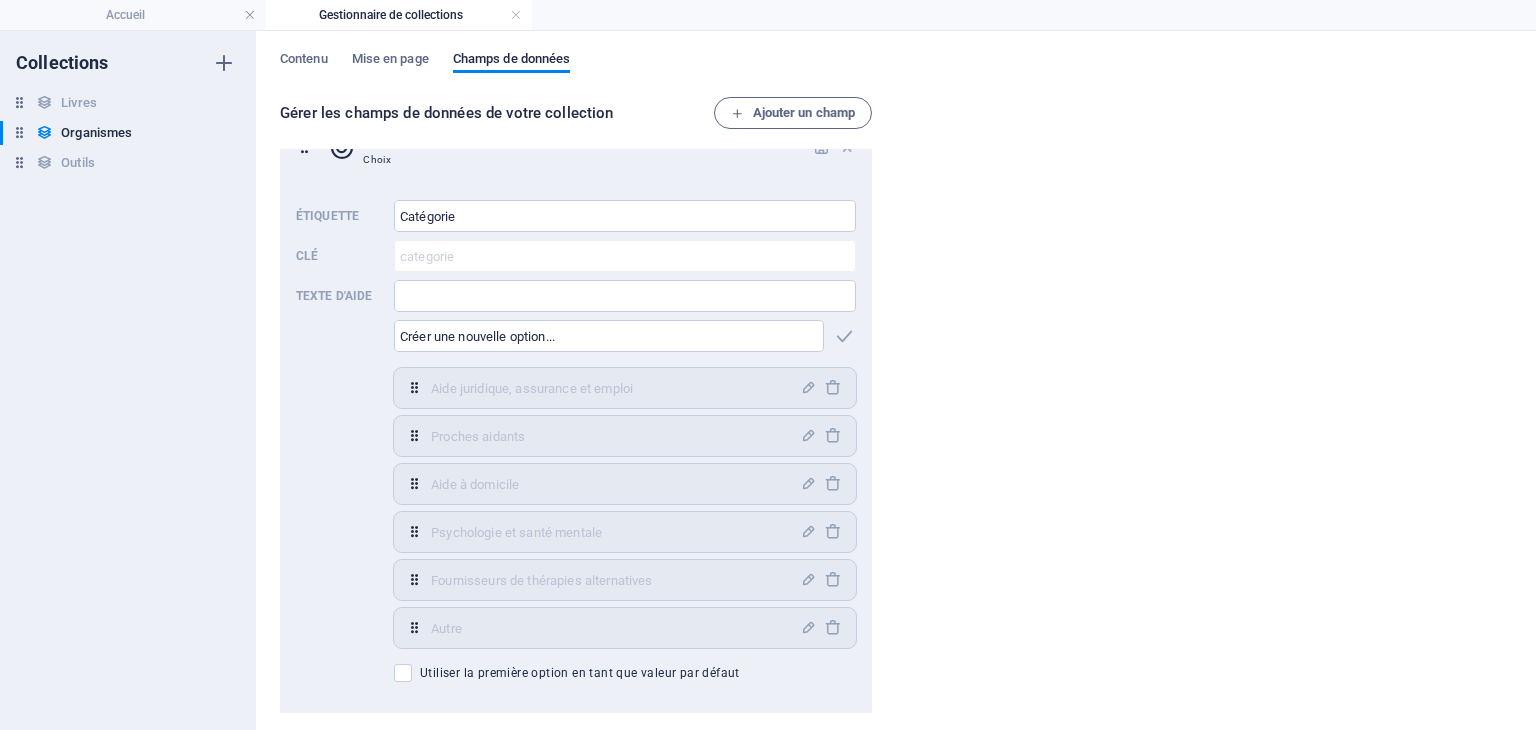 scroll, scrollTop: 388, scrollLeft: 0, axis: vertical 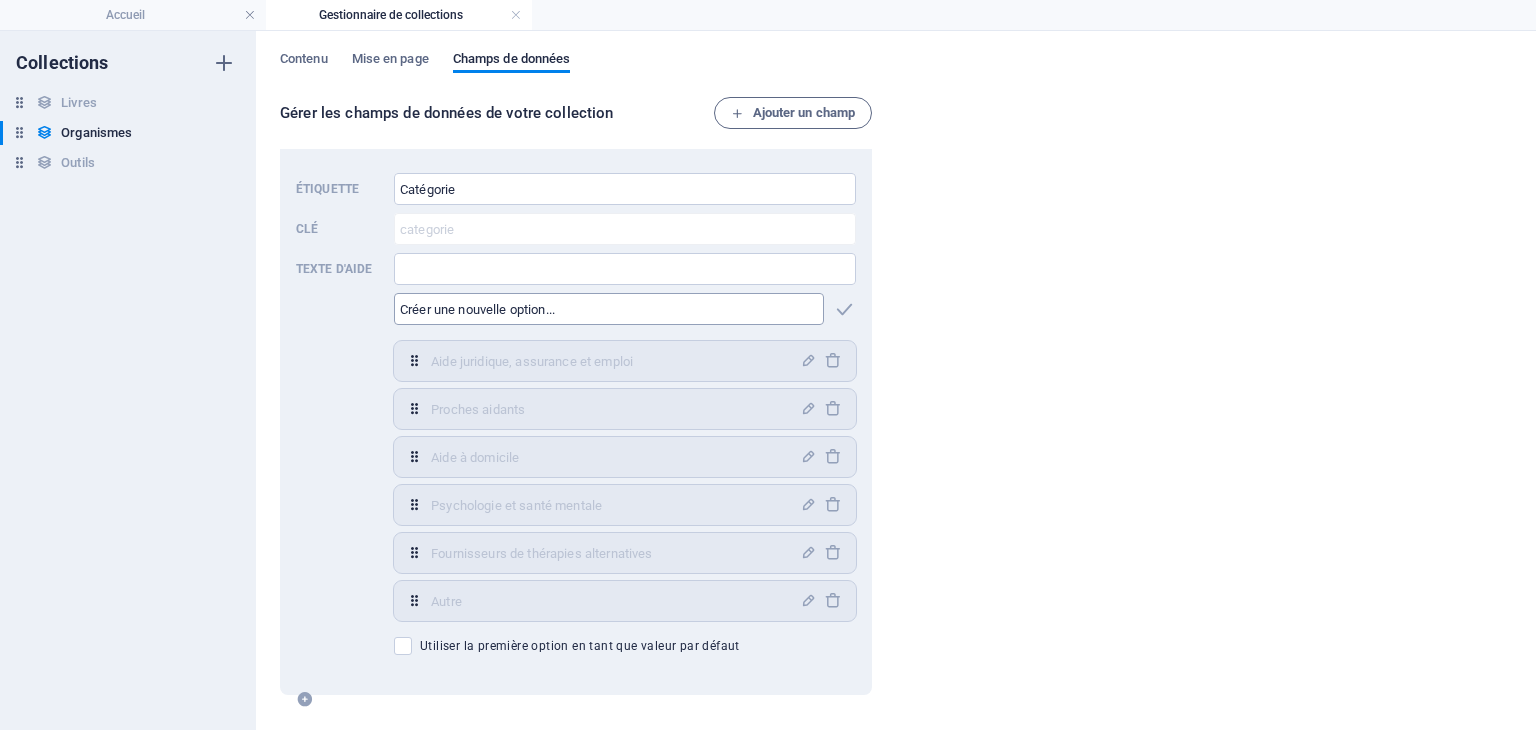 click at bounding box center (609, 309) 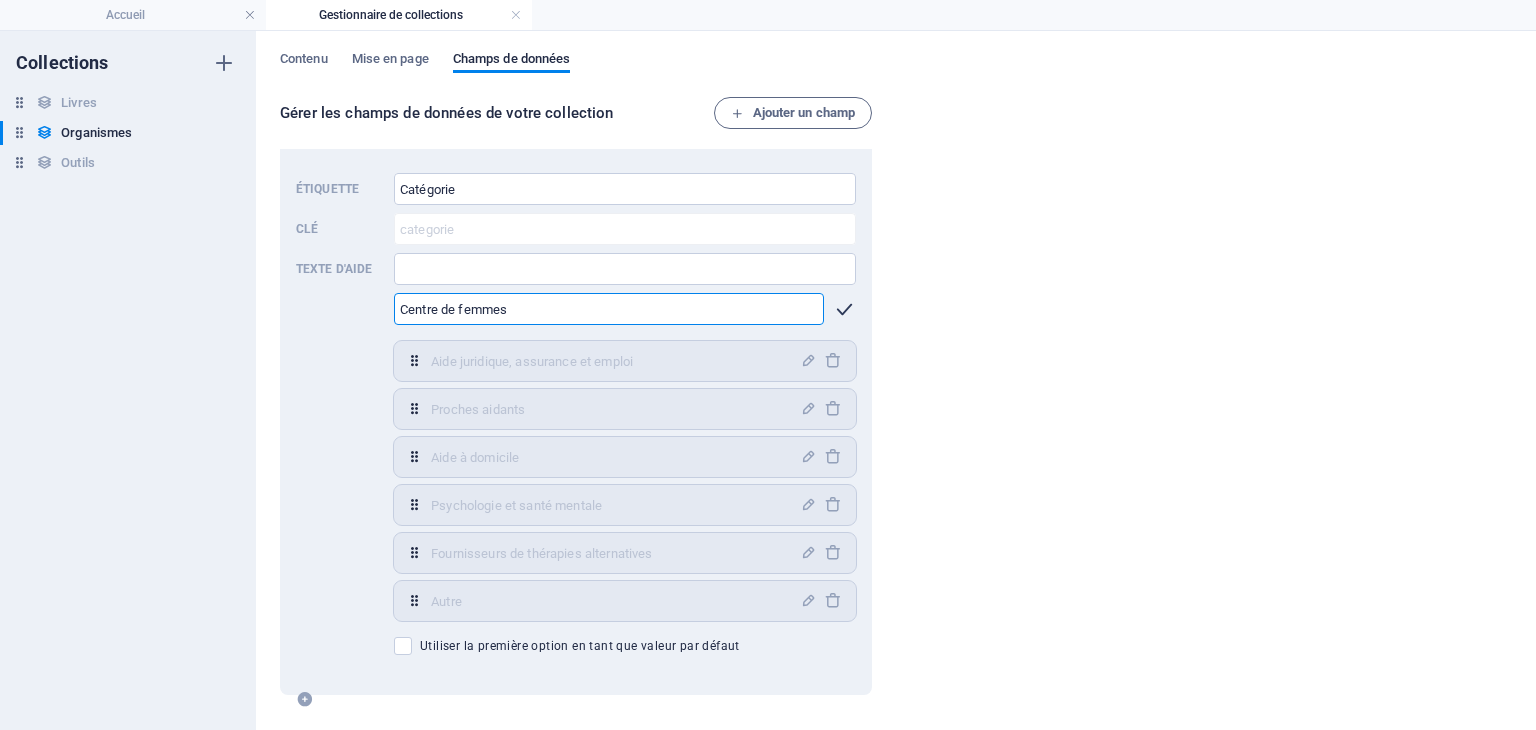 type on "Centre de femmes" 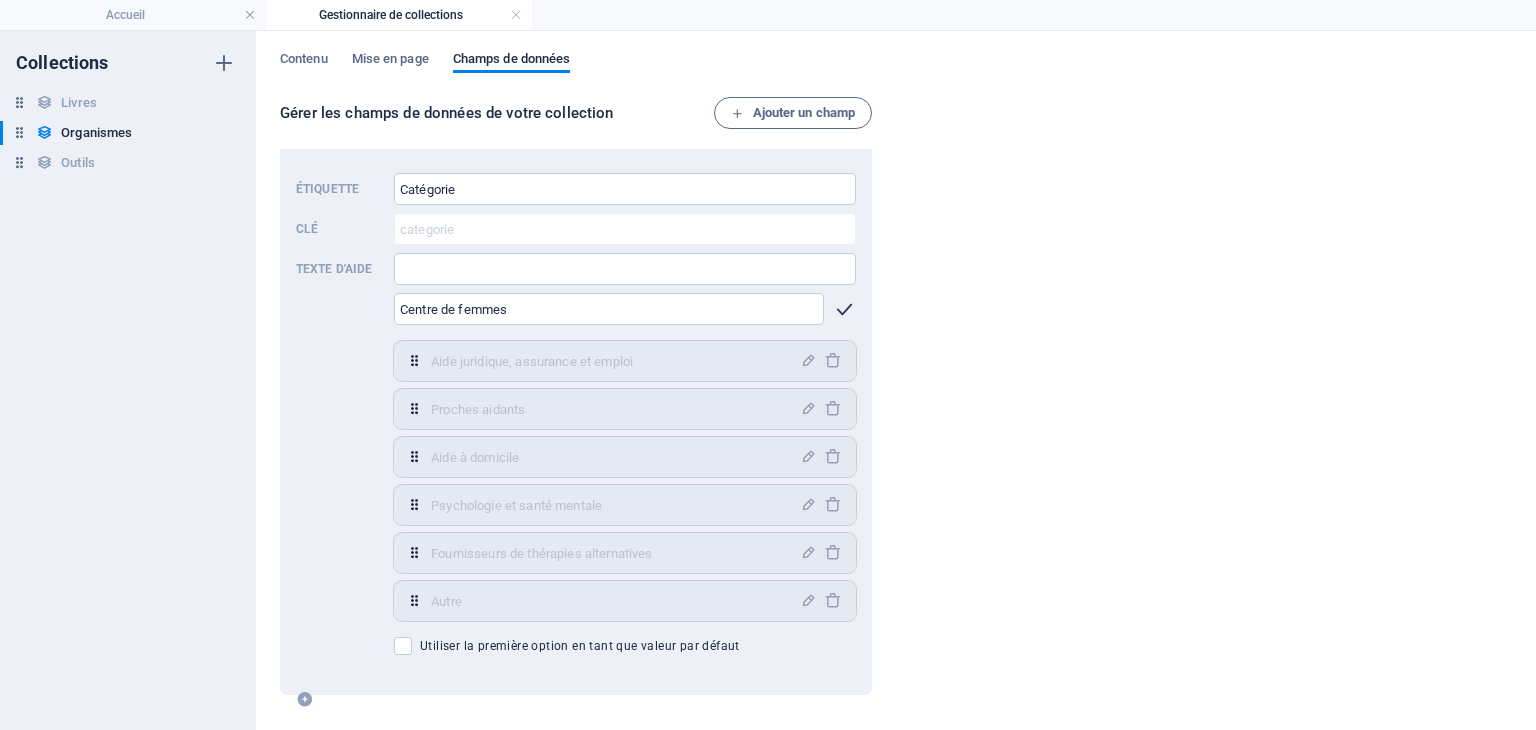 click at bounding box center [844, 309] 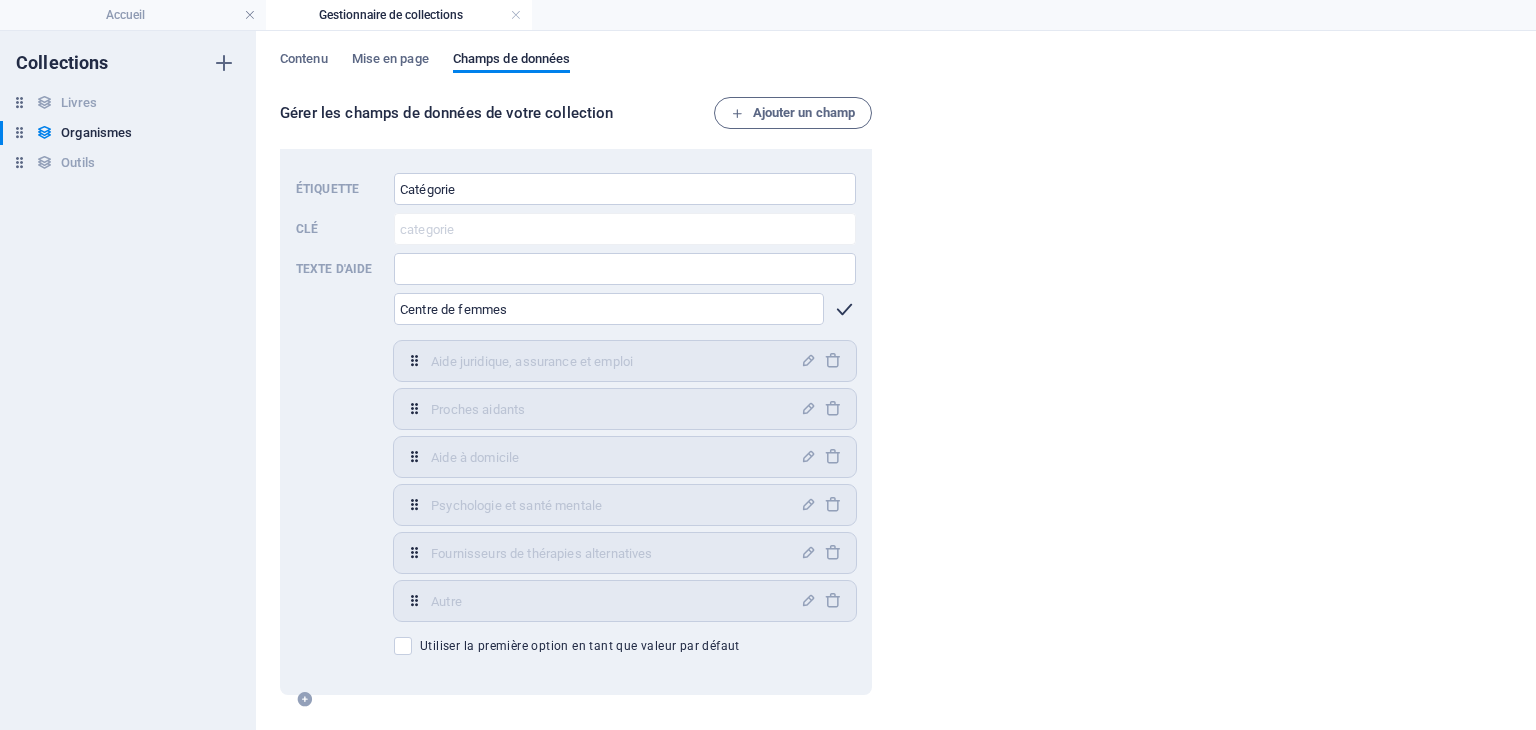type 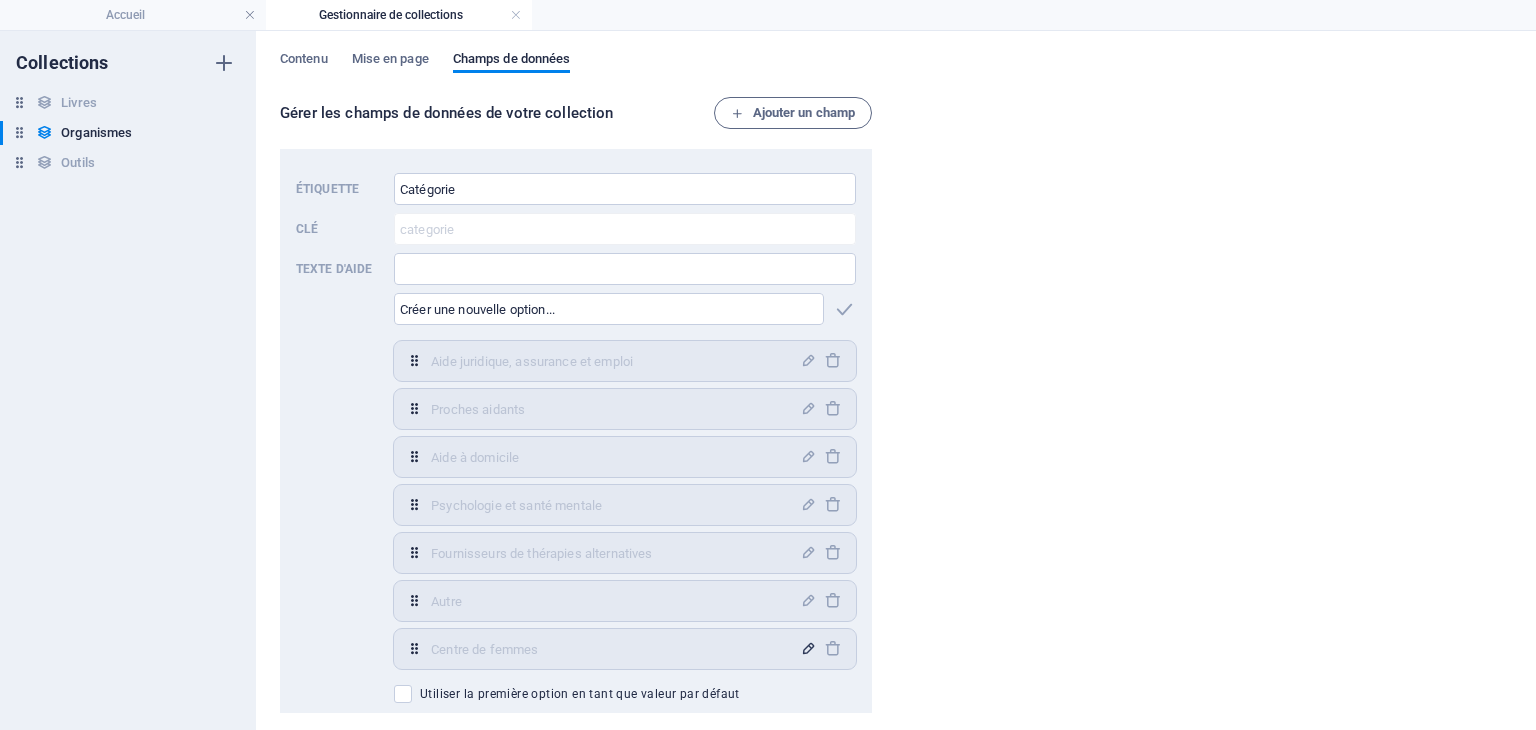 click at bounding box center (808, 648) 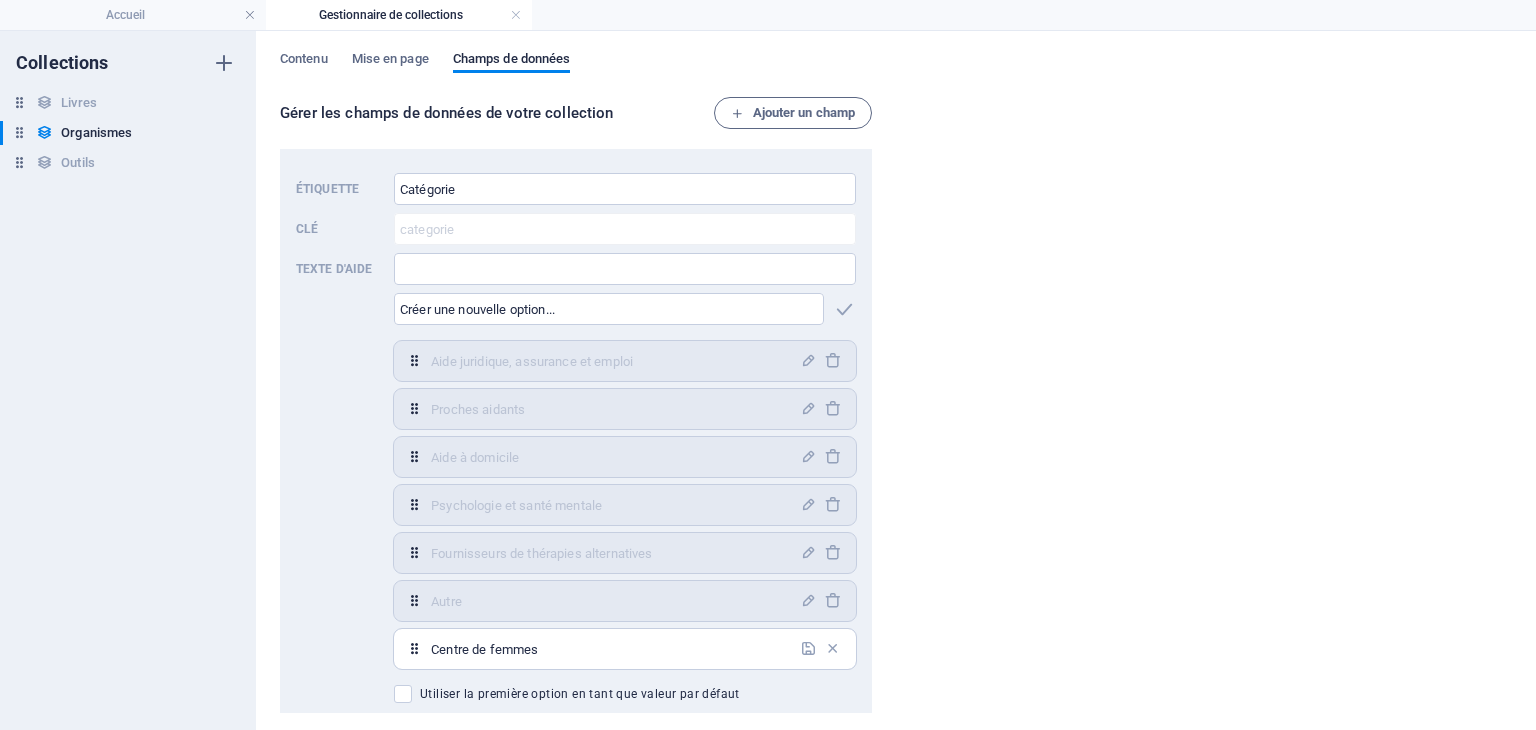 click on "Centre de femmes" at bounding box center [609, 649] 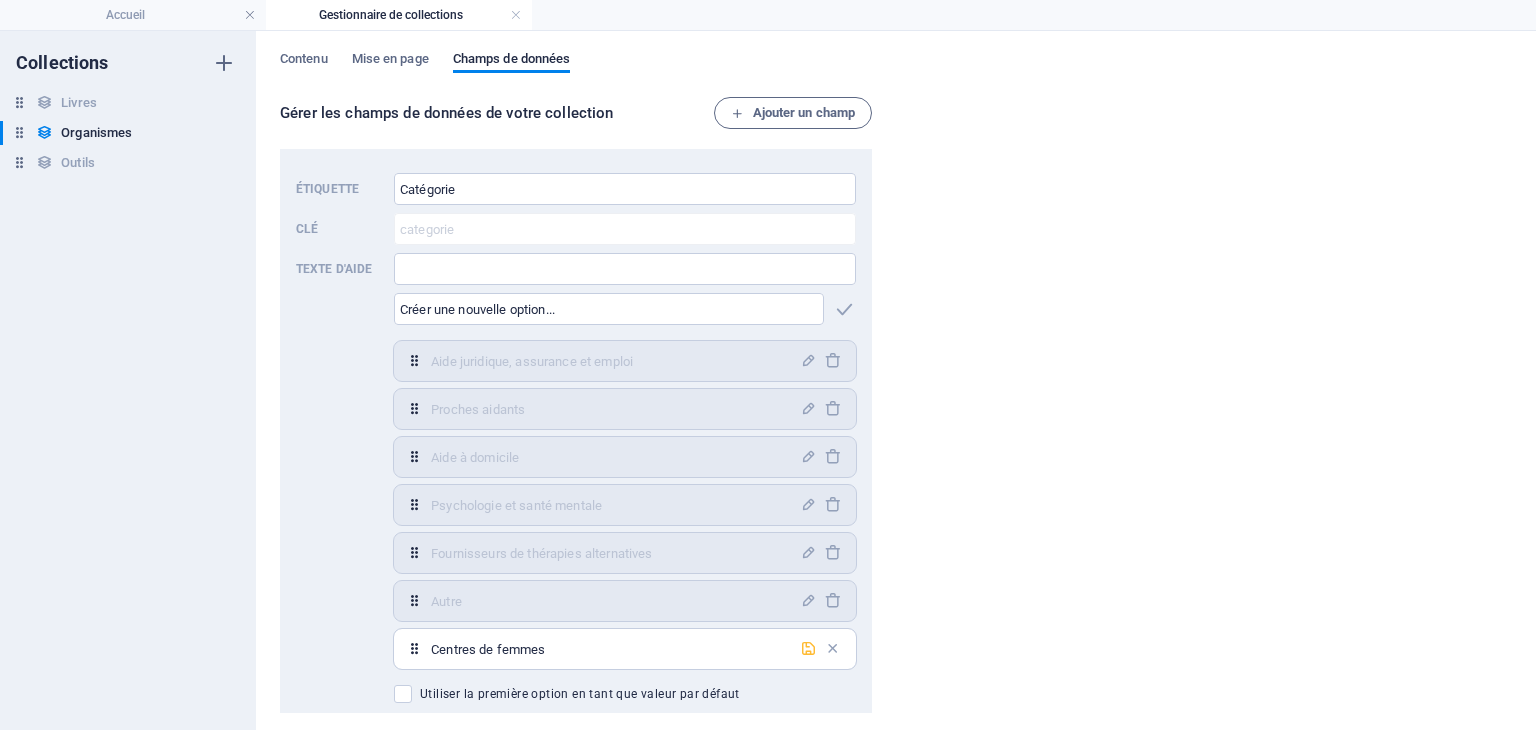 type on "Centres de femmes" 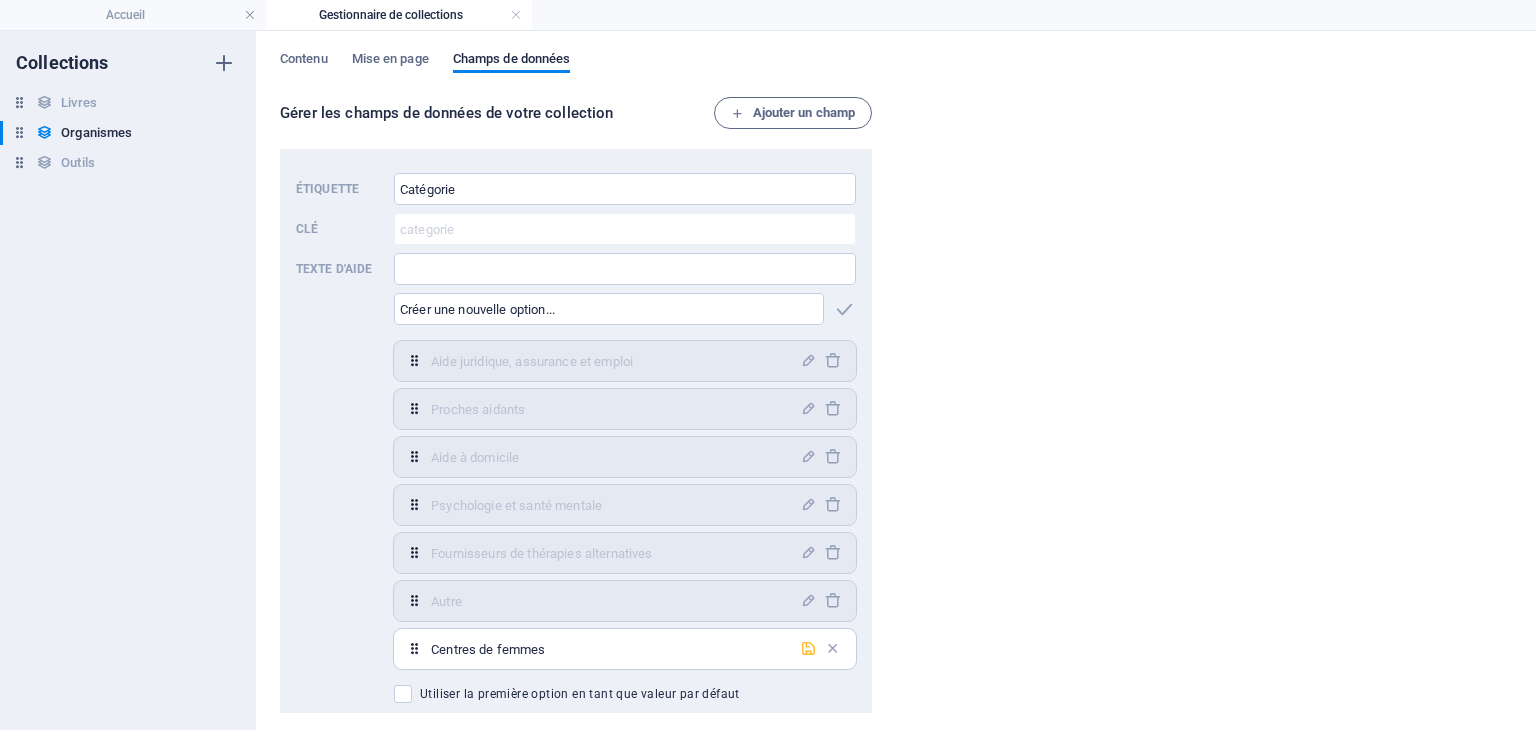 click at bounding box center (808, 648) 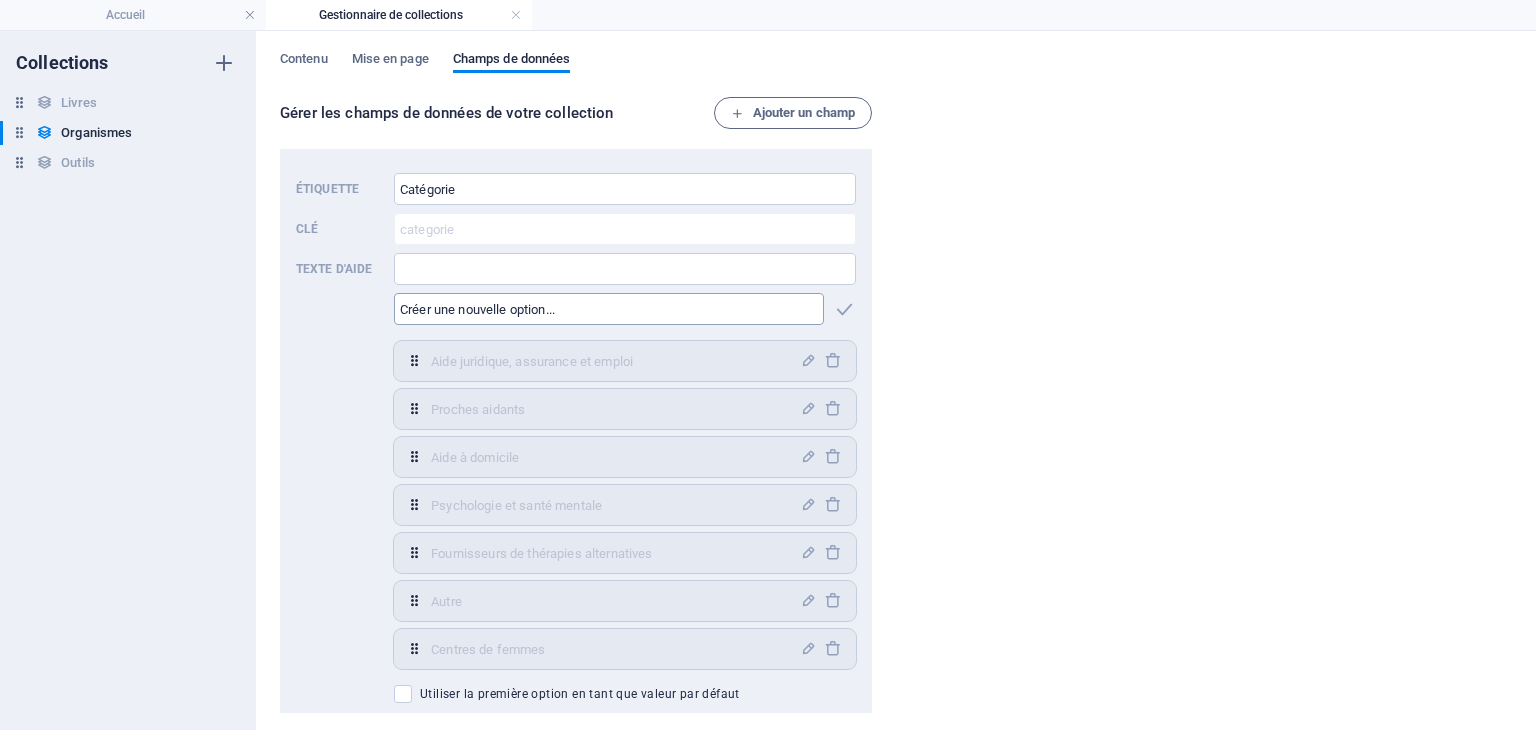 click at bounding box center [609, 309] 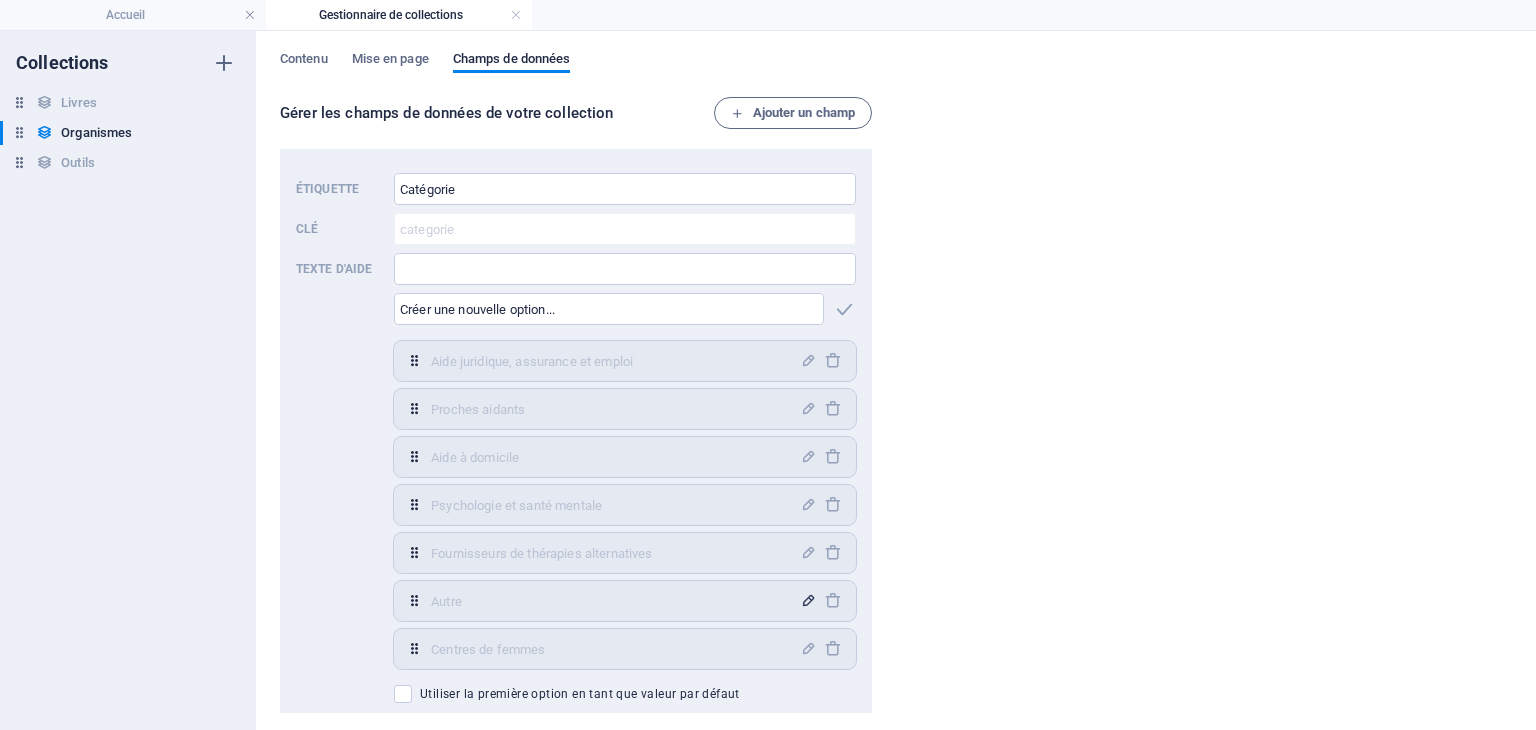 click at bounding box center [808, 600] 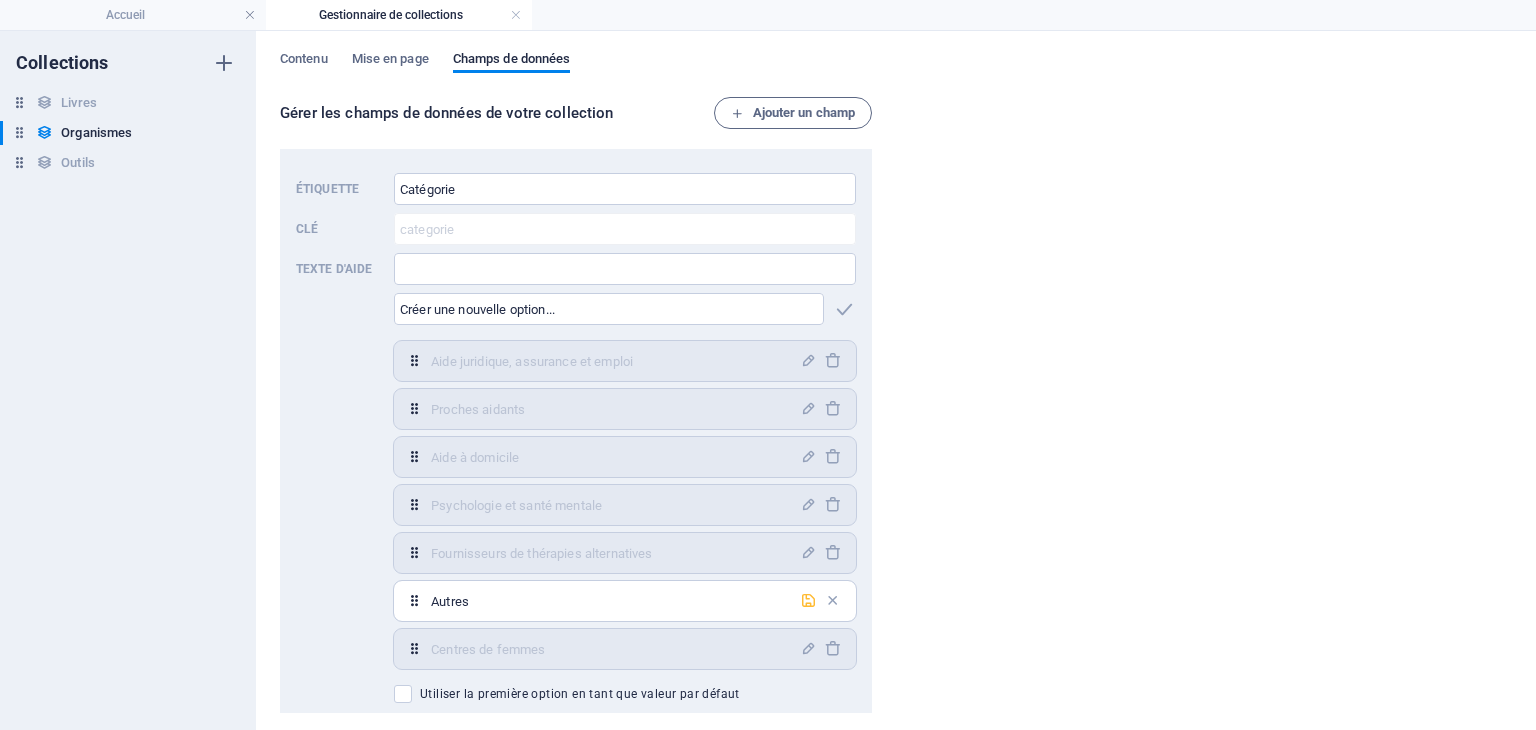 type on "Autres" 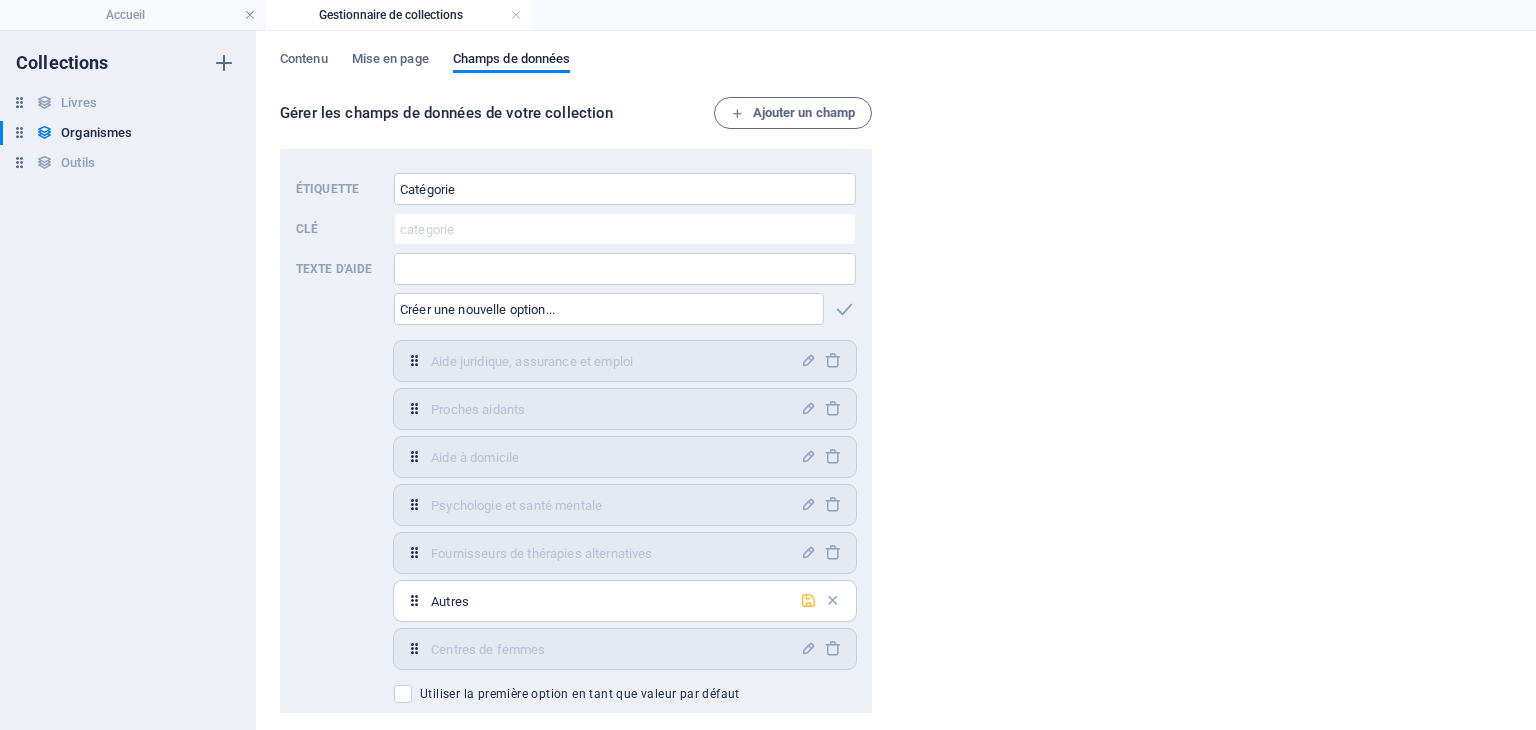 click at bounding box center (808, 600) 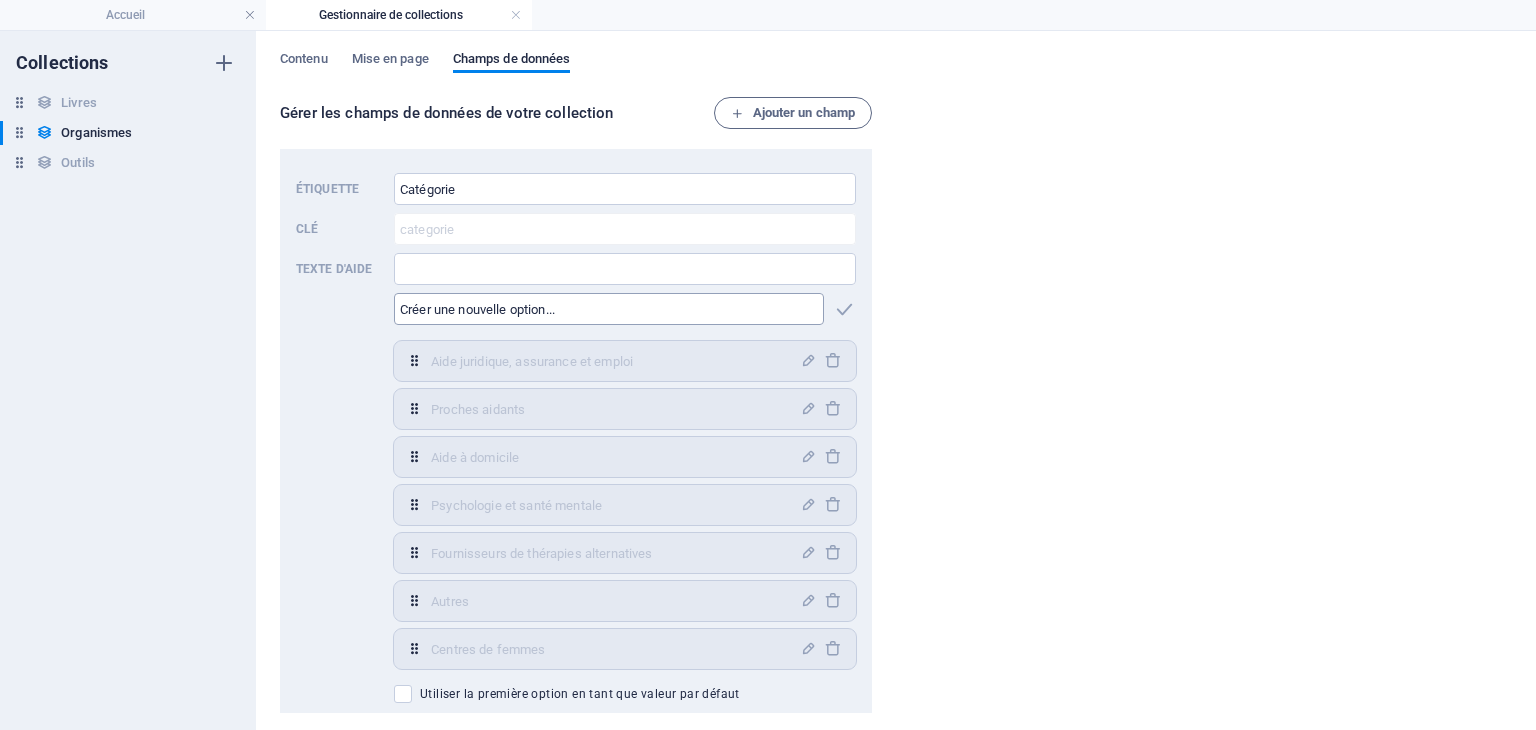 click at bounding box center [609, 309] 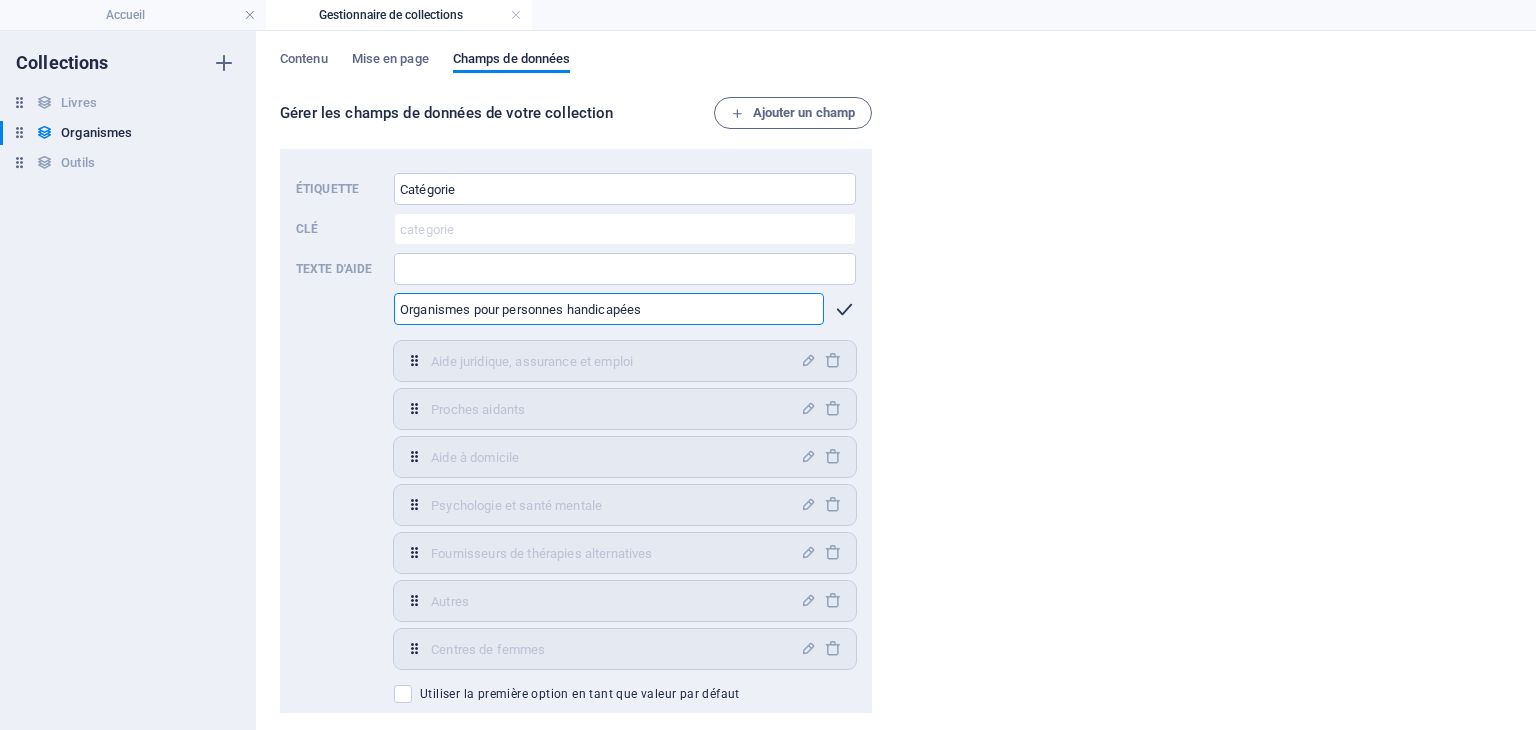 type on "Organismes pour personnes handicapées" 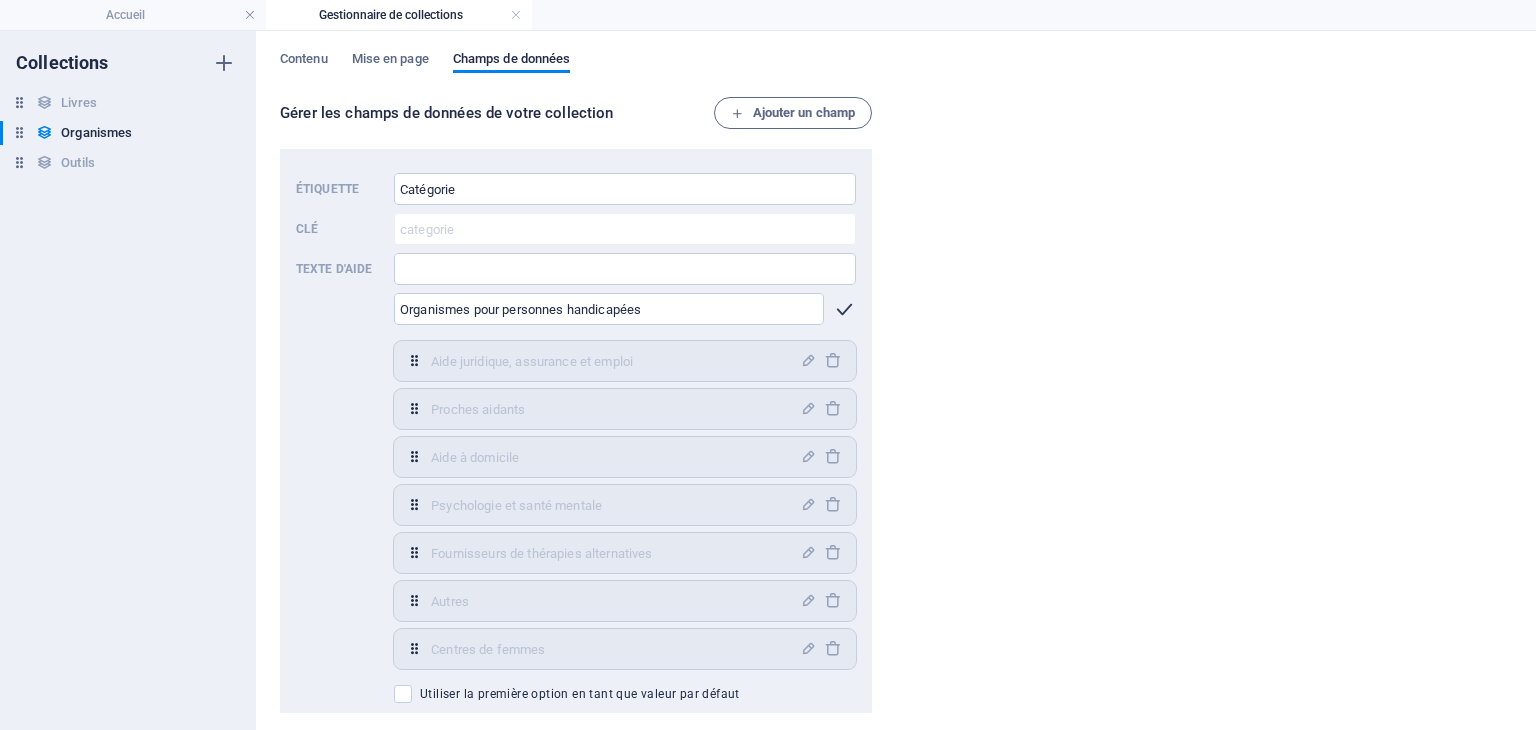 click at bounding box center (844, 309) 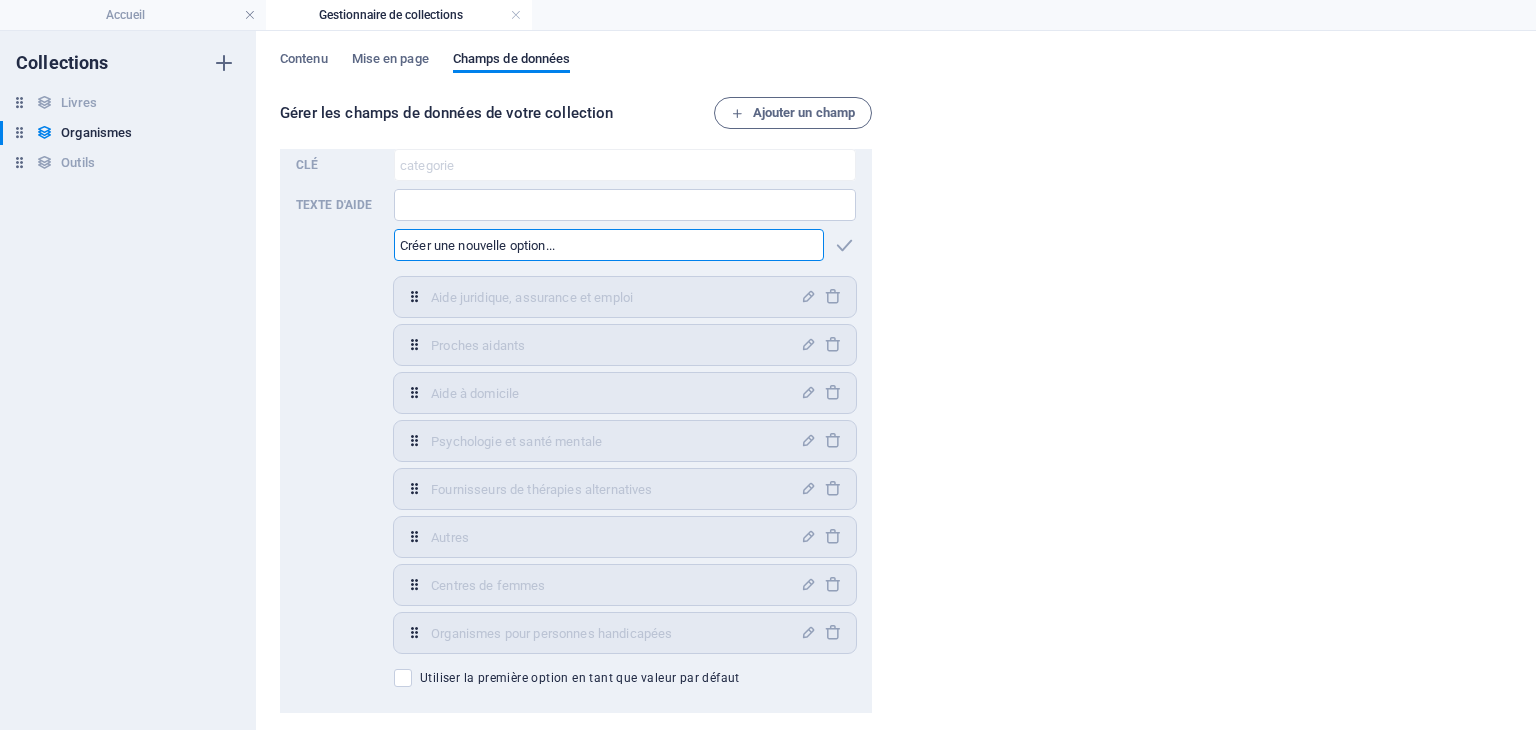 scroll, scrollTop: 484, scrollLeft: 0, axis: vertical 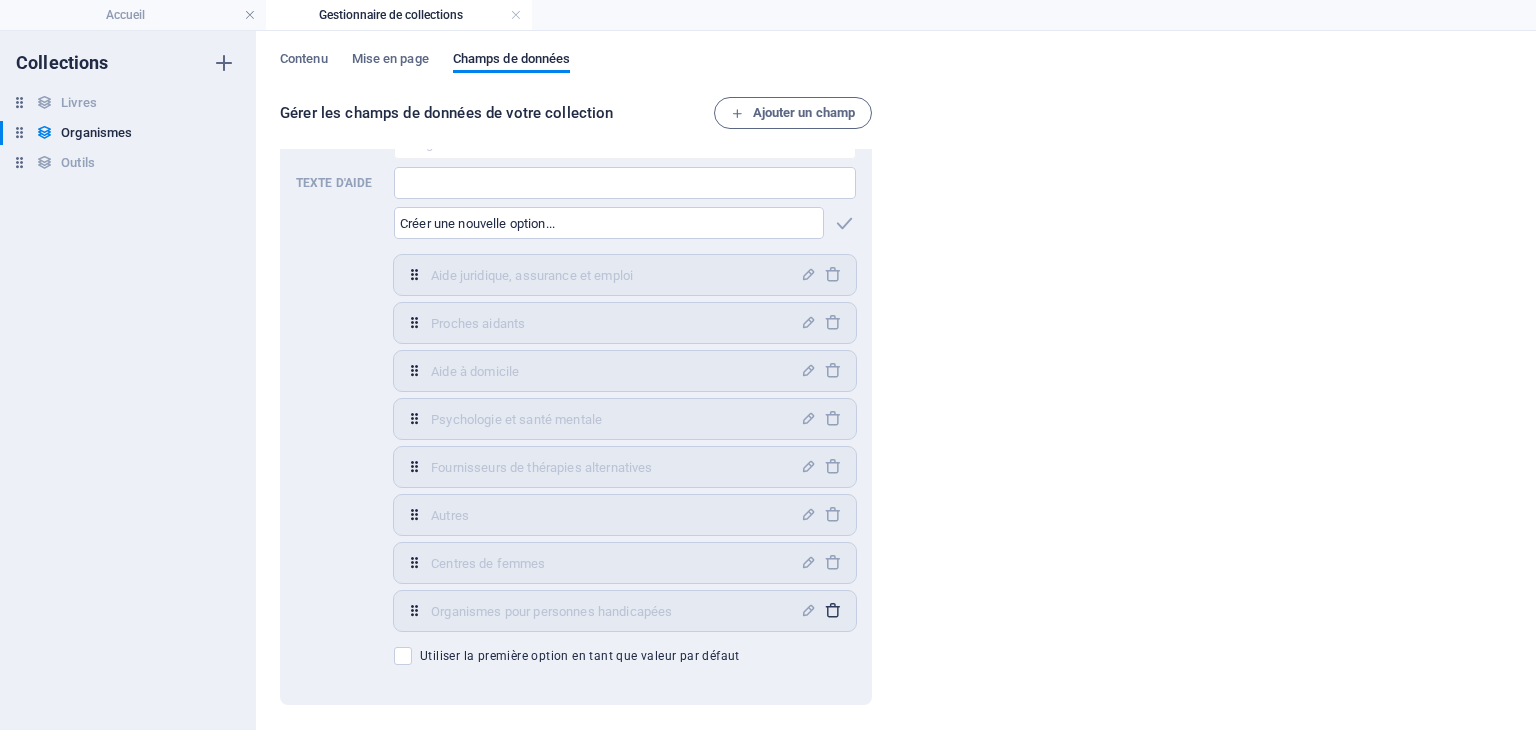 click at bounding box center (832, 610) 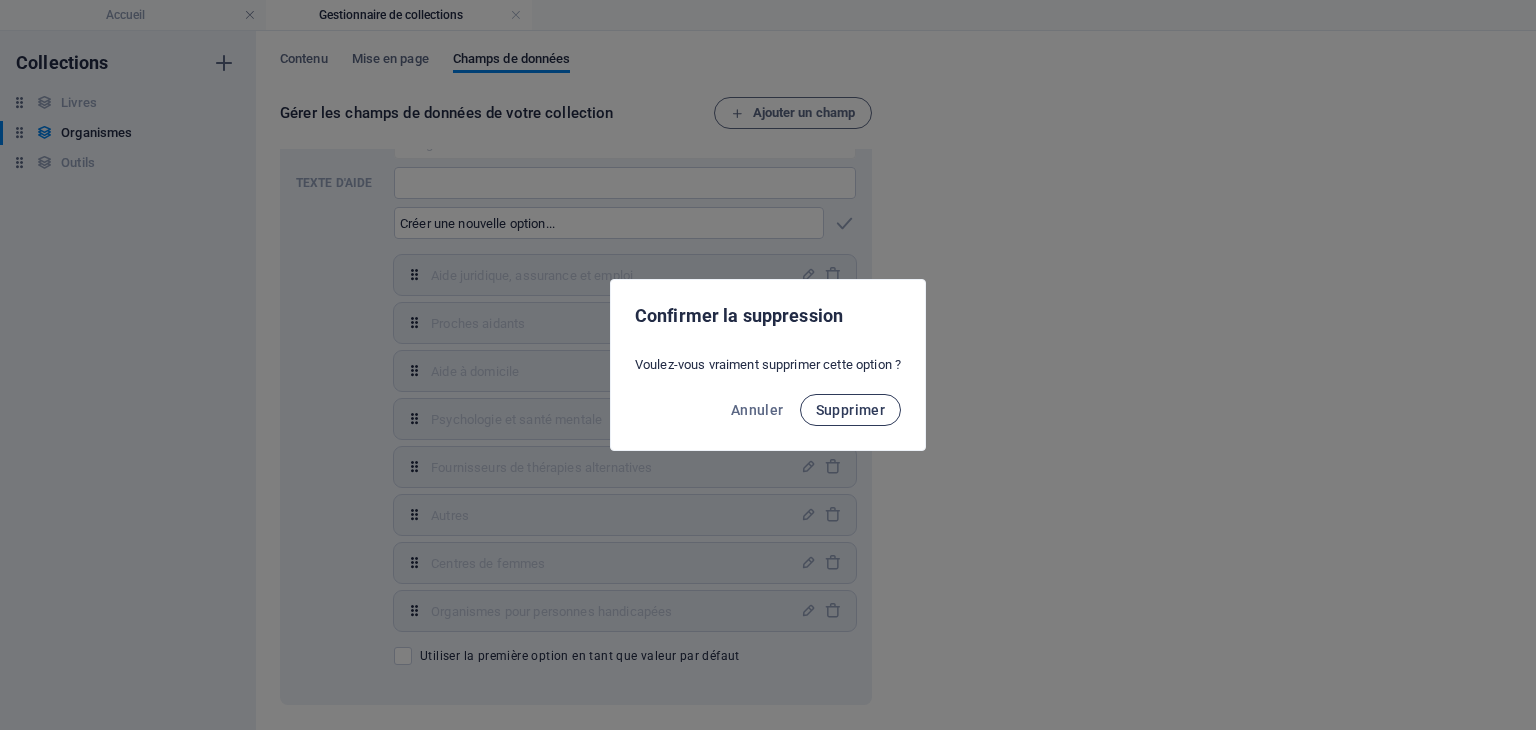 click on "Supprimer" at bounding box center [851, 410] 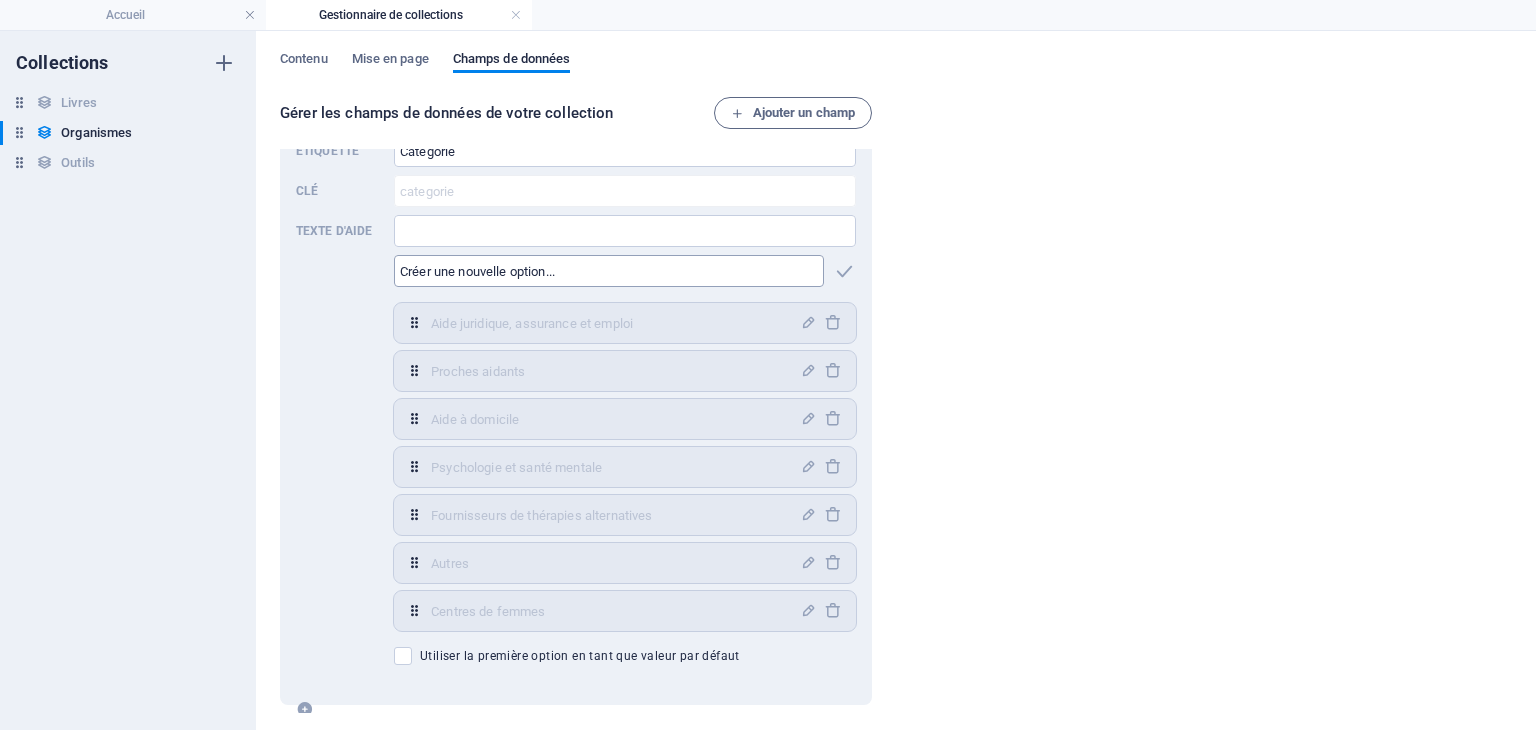 click at bounding box center [609, 271] 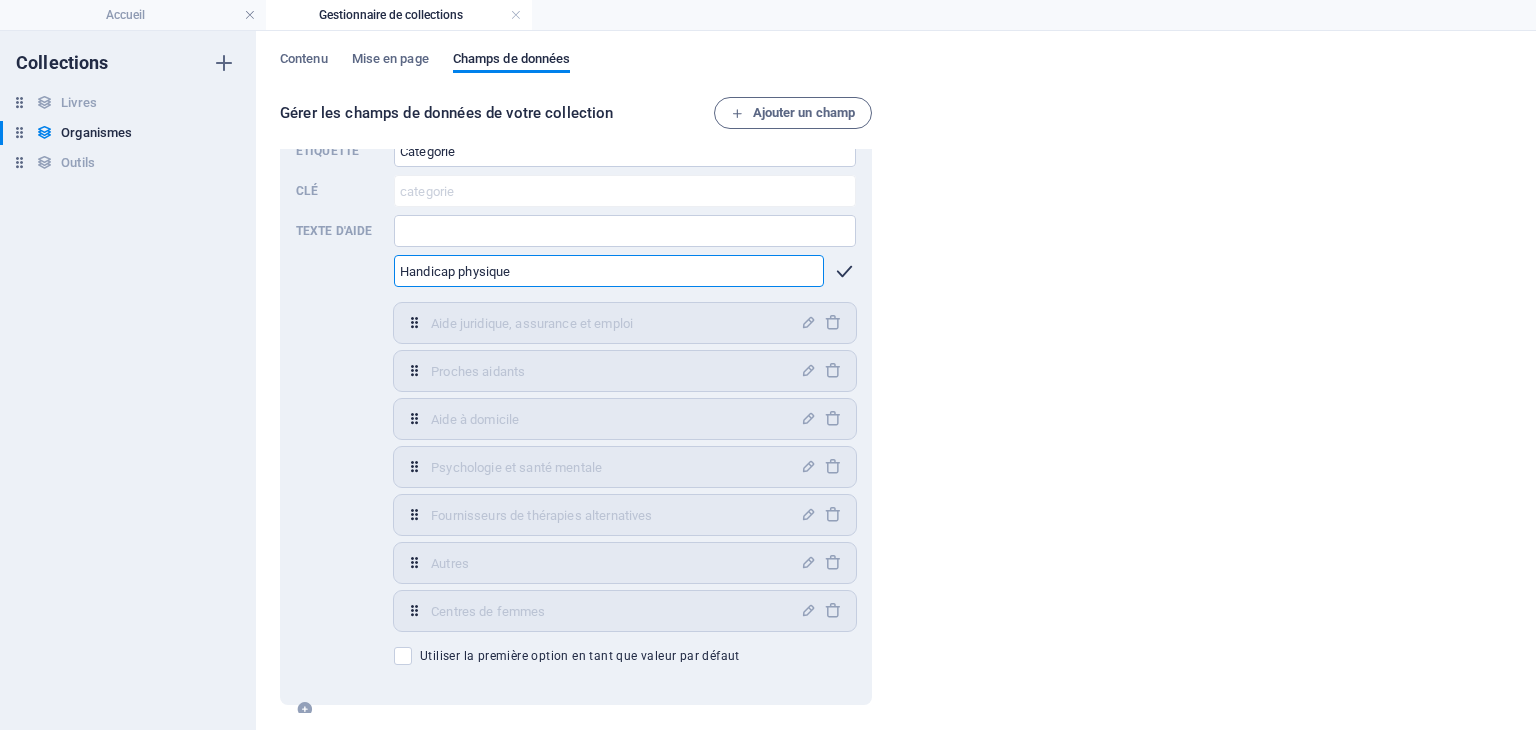 type on "Handicap physique" 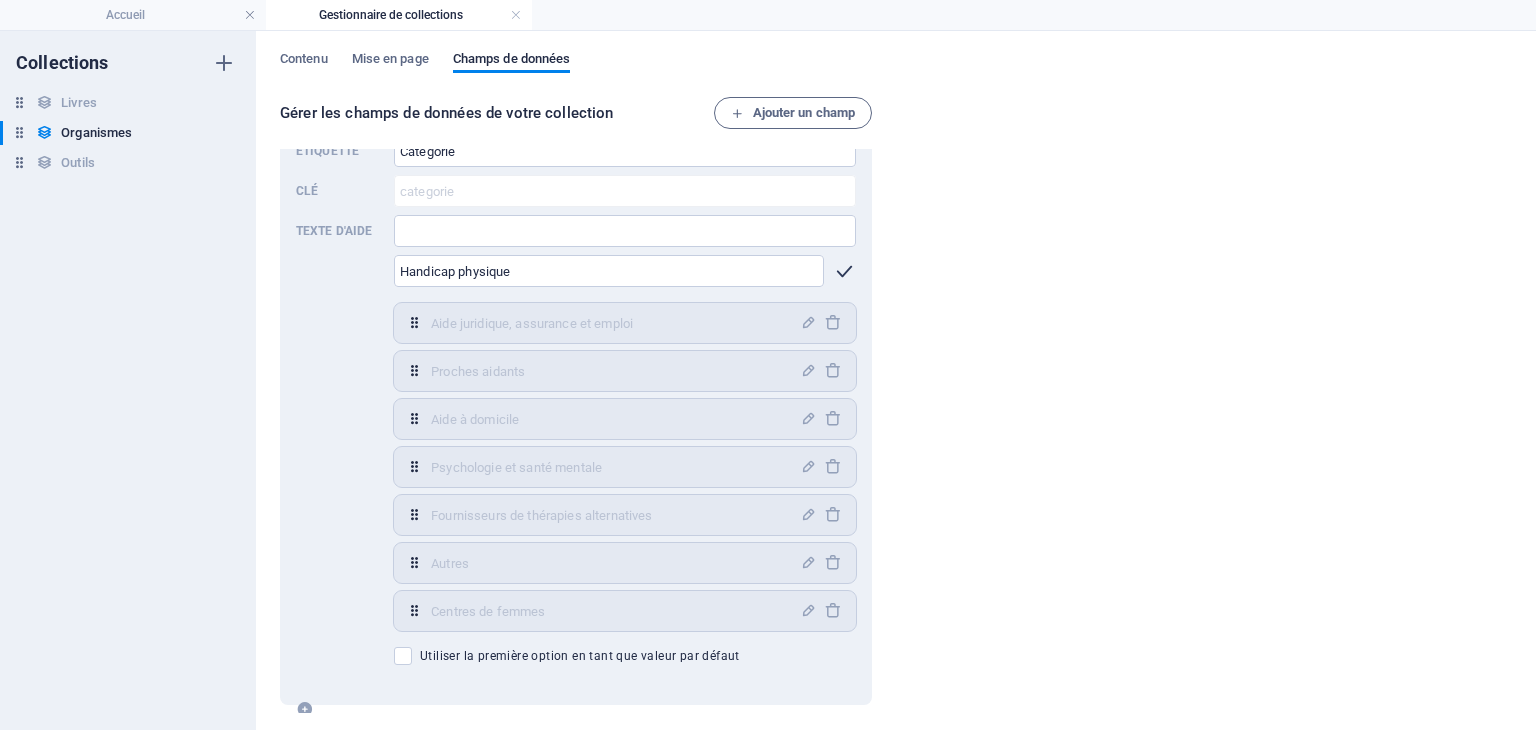 click at bounding box center [844, 271] 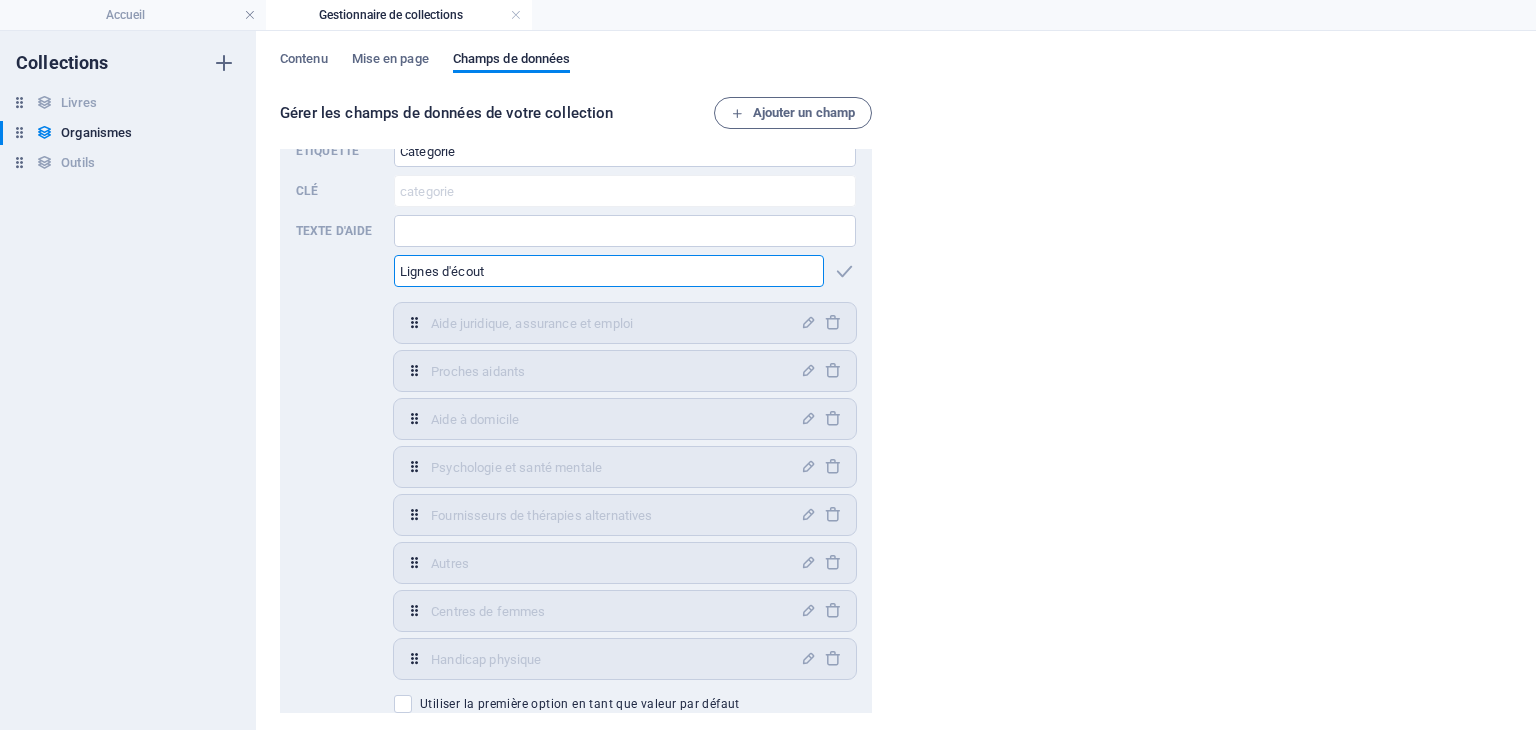 type on "Lignes d'écoute" 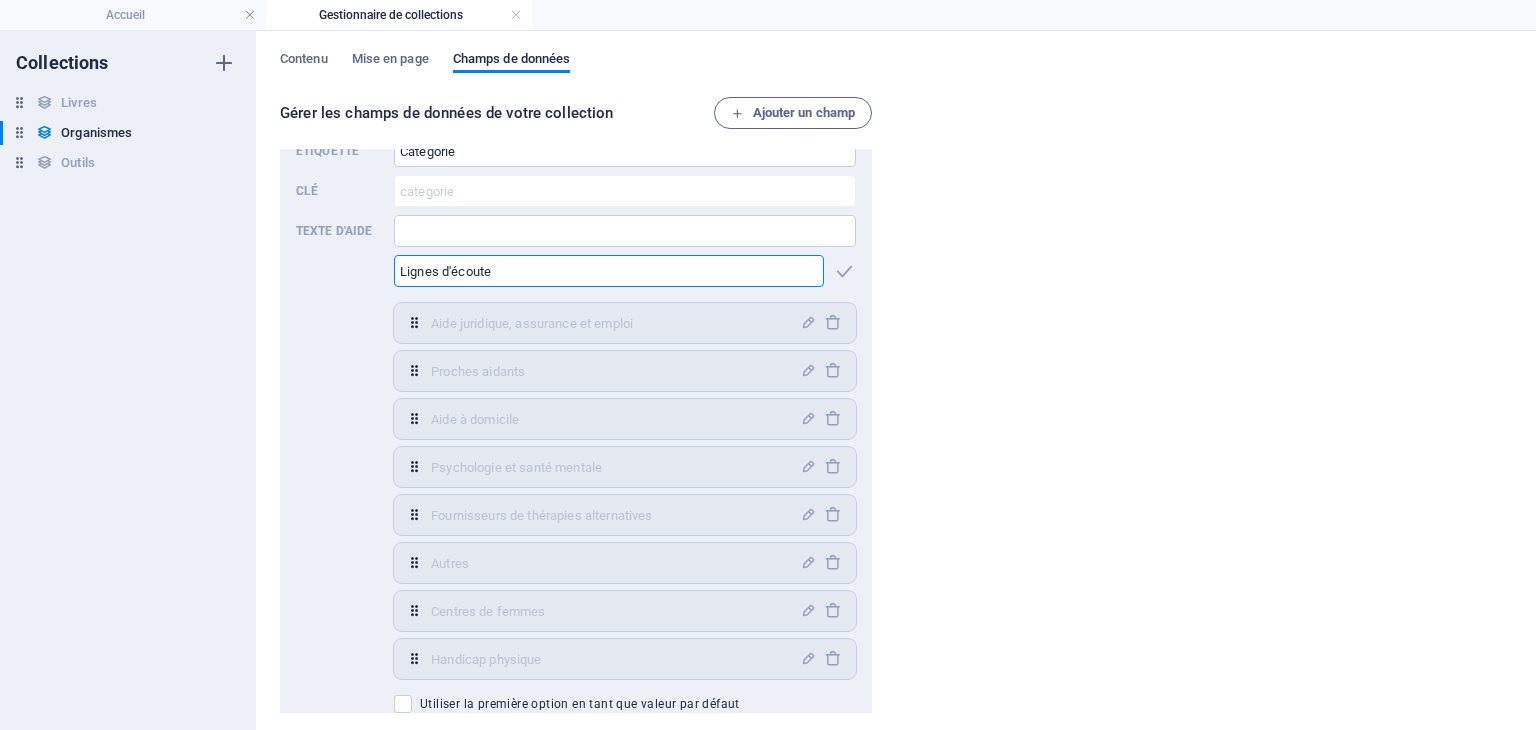 drag, startPoint x: 528, startPoint y: 272, endPoint x: 391, endPoint y: 281, distance: 137.2953 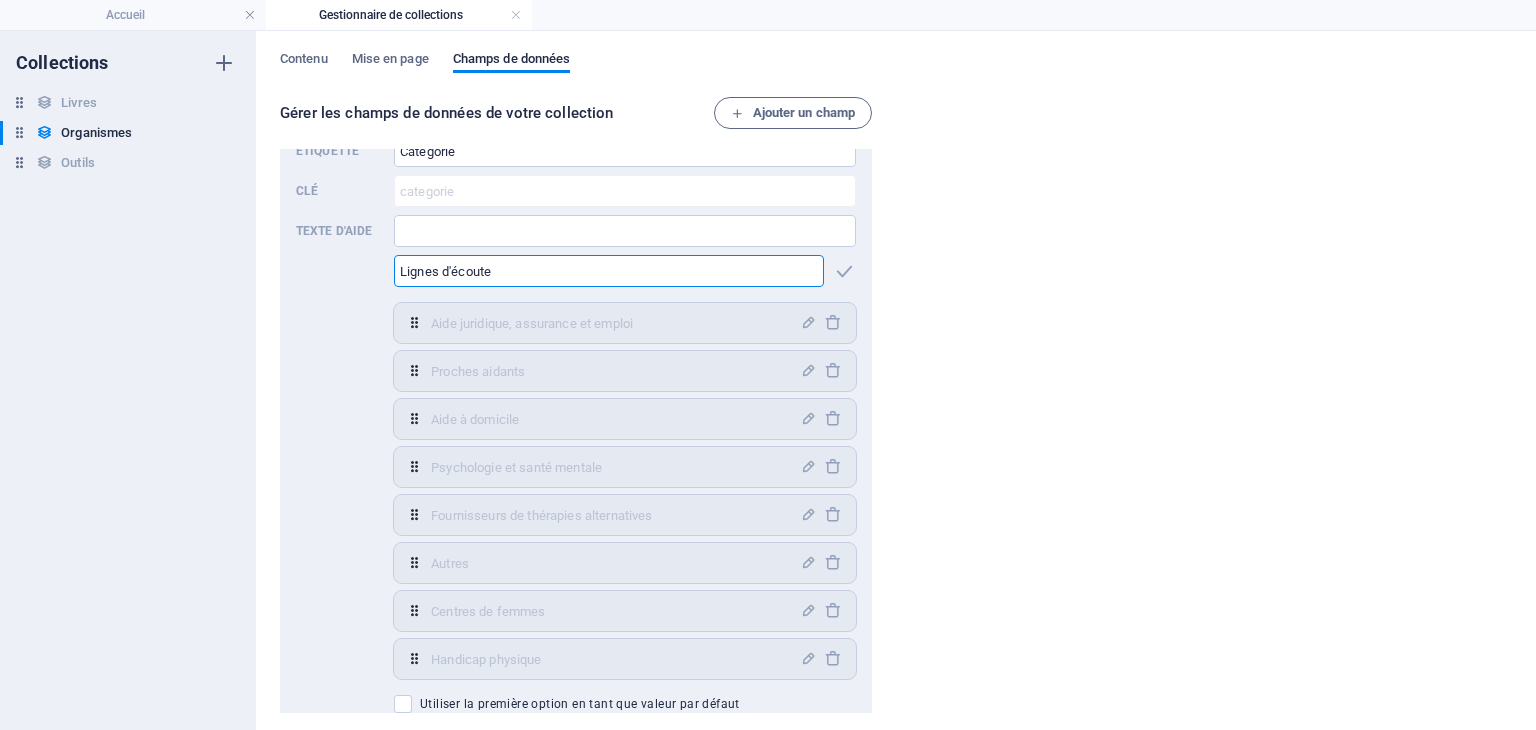 click on "Étiquette Catégorie ​ Clé categorie ​ Texte d'aide ​ Lignes d'écoute ​ Aide juridique, assurance et emploi,Proches aidants,Aide à domicile,Psychologie et santé mentale,Fournisseurs de thérapies alternatives,Autres,Centres de femmes,Handicap physique Aide juridique, assurance et emploi ​ Proches aidants ​ Aide à domicile ​ Psychologie et santé mentale ​ Fournisseurs de thérapies alternatives ​ Autres ​ Centres de femmes ​ Handicap physique ​ Utiliser la première option en tant que valeur par défaut" at bounding box center (576, 424) 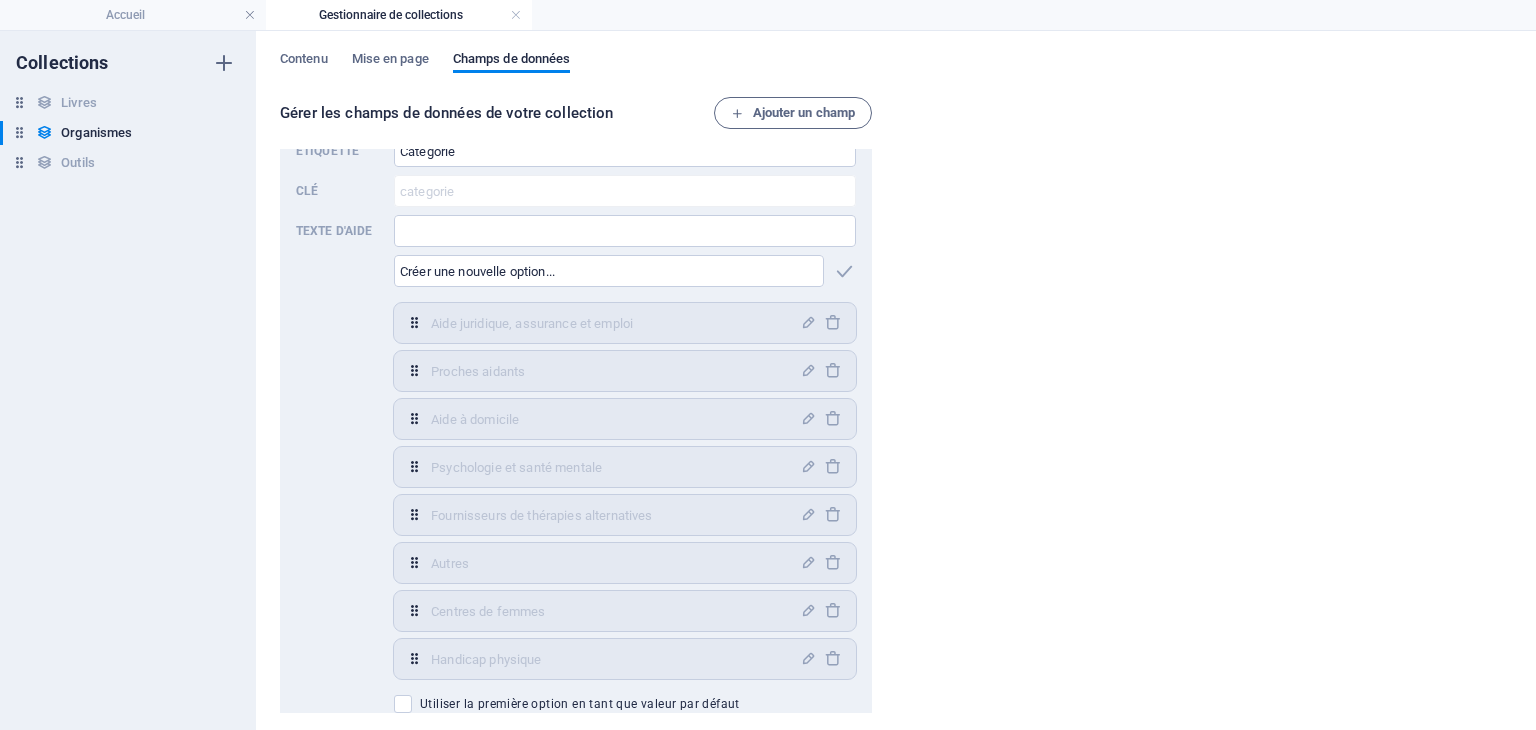 click on "Gérer les champs de données de votre collection Ajouter un champ Name Texte brut Slug Texte brut Région Texte brut Description Texte brut Site web Lien Catégorie Choix Étiquette Catégorie ​ Clé categorie ​ Texte d'aide ​ ​ Aide juridique, assurance et emploi,Proches aidants,Aide à domicile,Psychologie et santé mentale,Fournisseurs de thérapies alternatives,Autres,Centres de femmes,Handicap physique Aide juridique, assurance et emploi ​ Proches aidants ​ Aide à domicile ​ Psychologie et santé mentale ​ Fournisseurs de thérapies alternatives ​ Autres ​ Centres de femmes ​ Handicap physique ​ Utiliser la première option en tant que valeur par défaut" at bounding box center [896, 406] 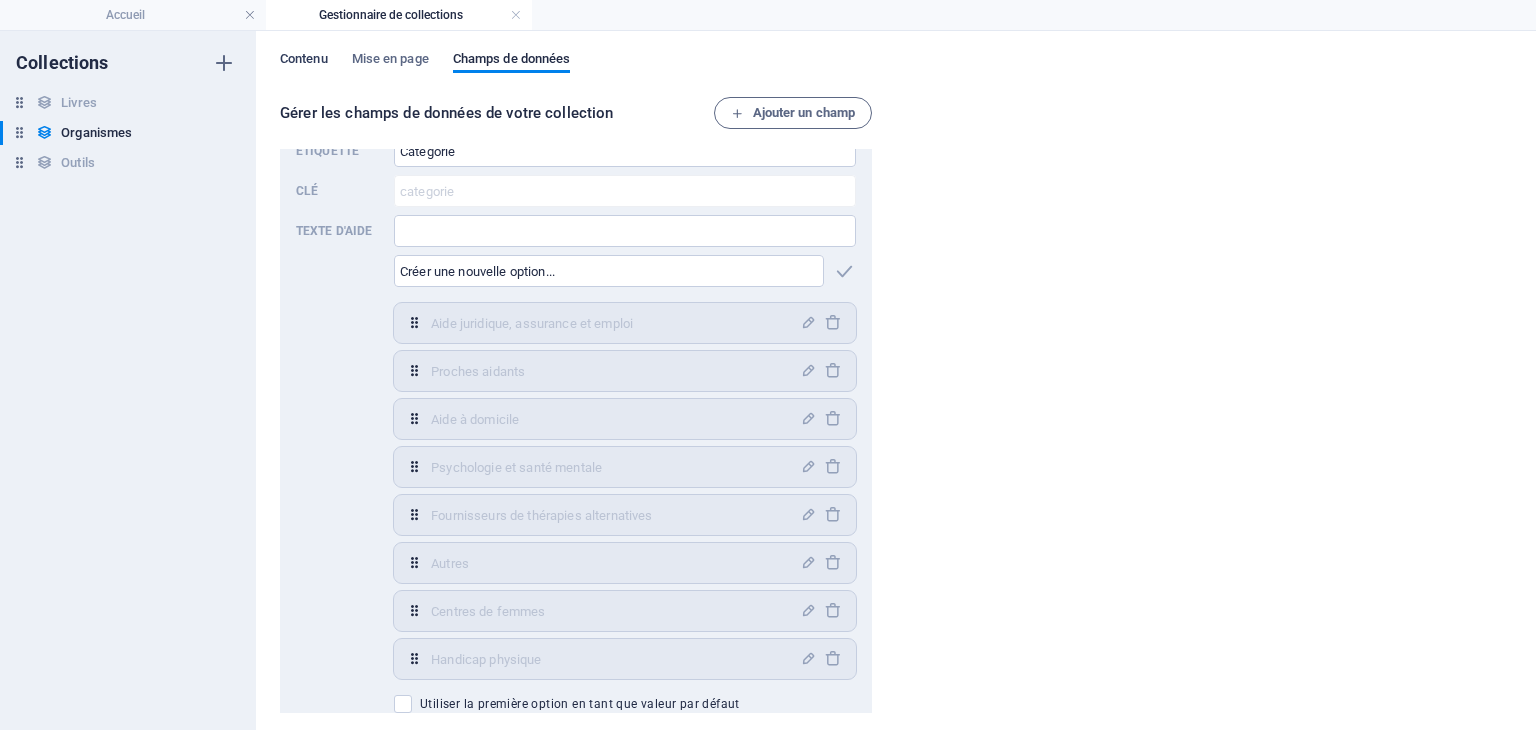 click on "Contenu" at bounding box center [304, 61] 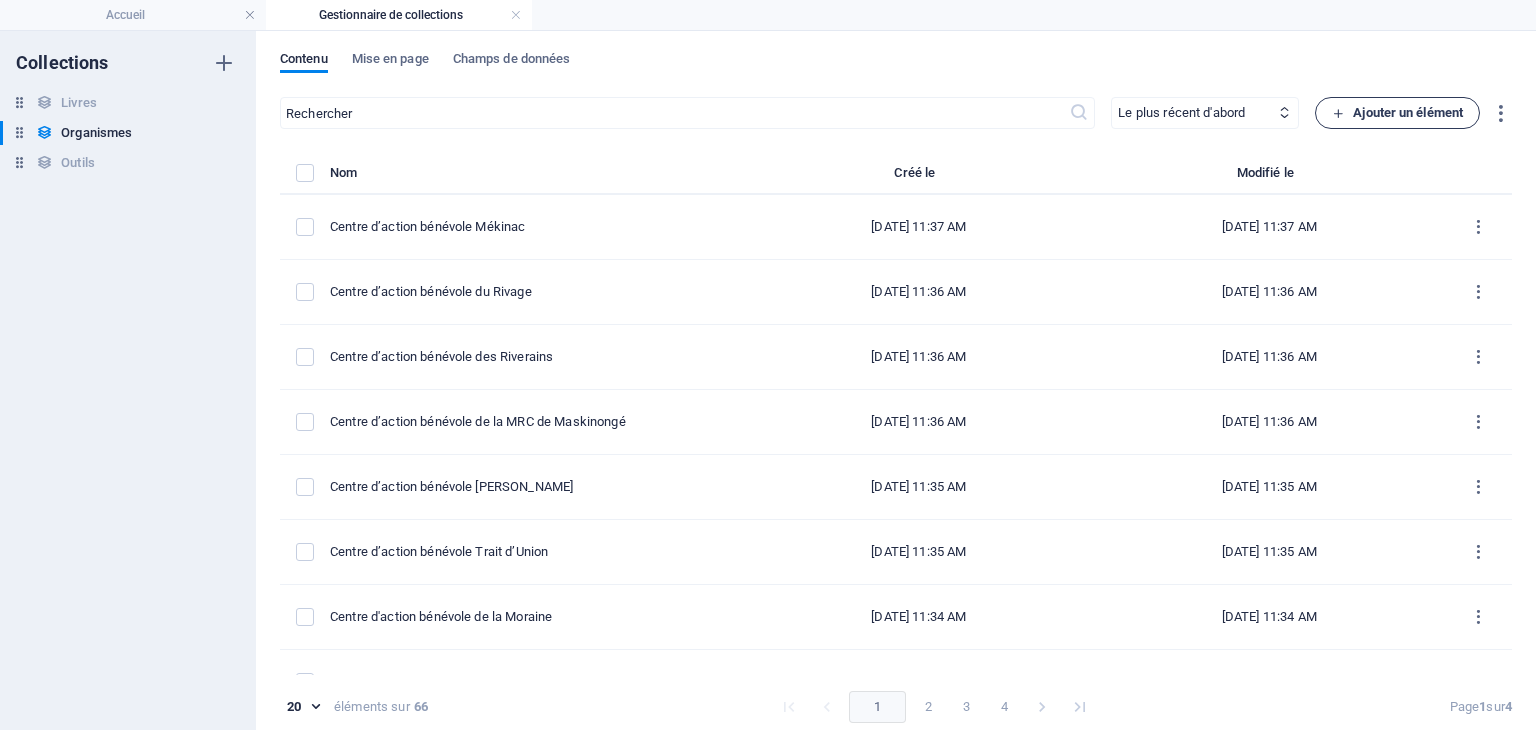 click on "Ajouter un élément" at bounding box center (1397, 113) 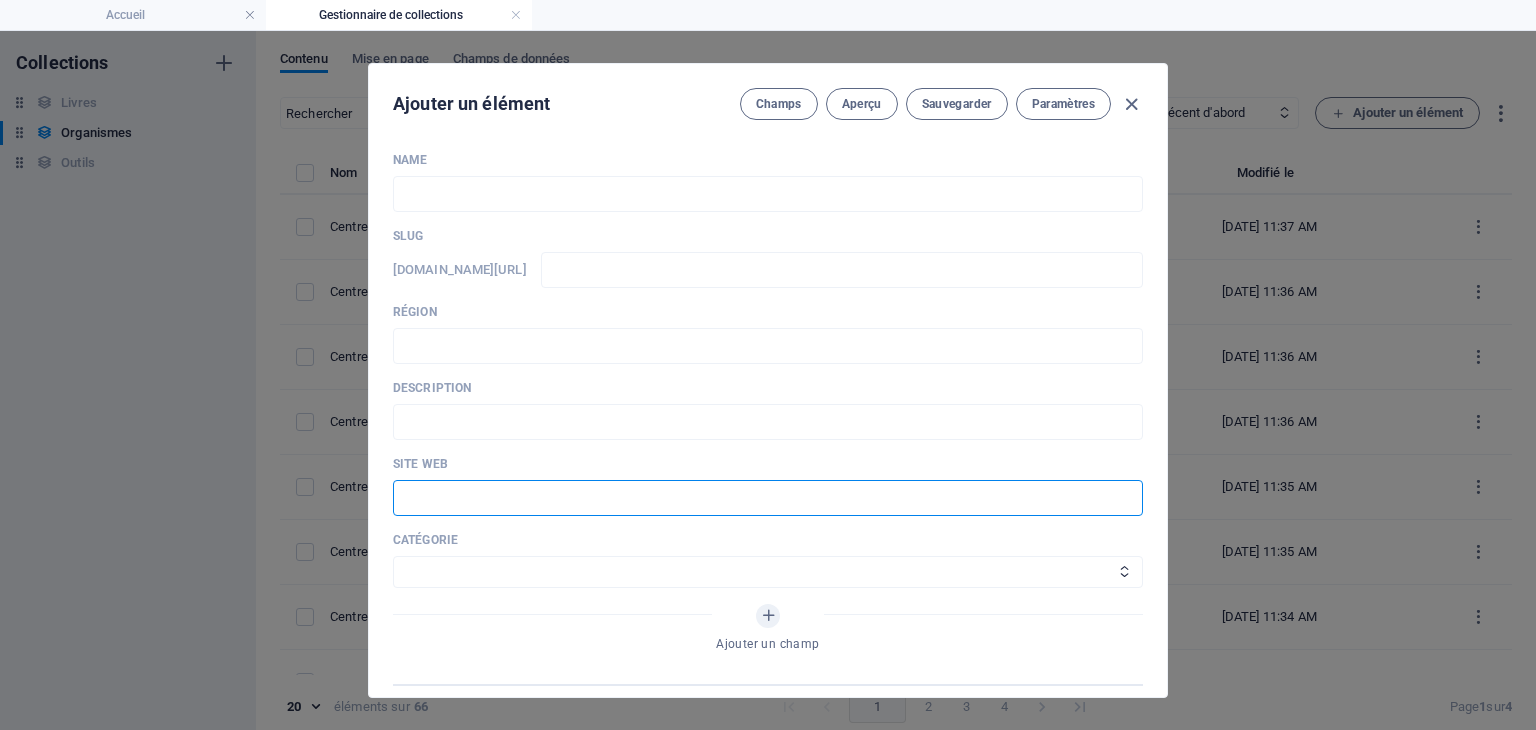 click at bounding box center [768, 498] 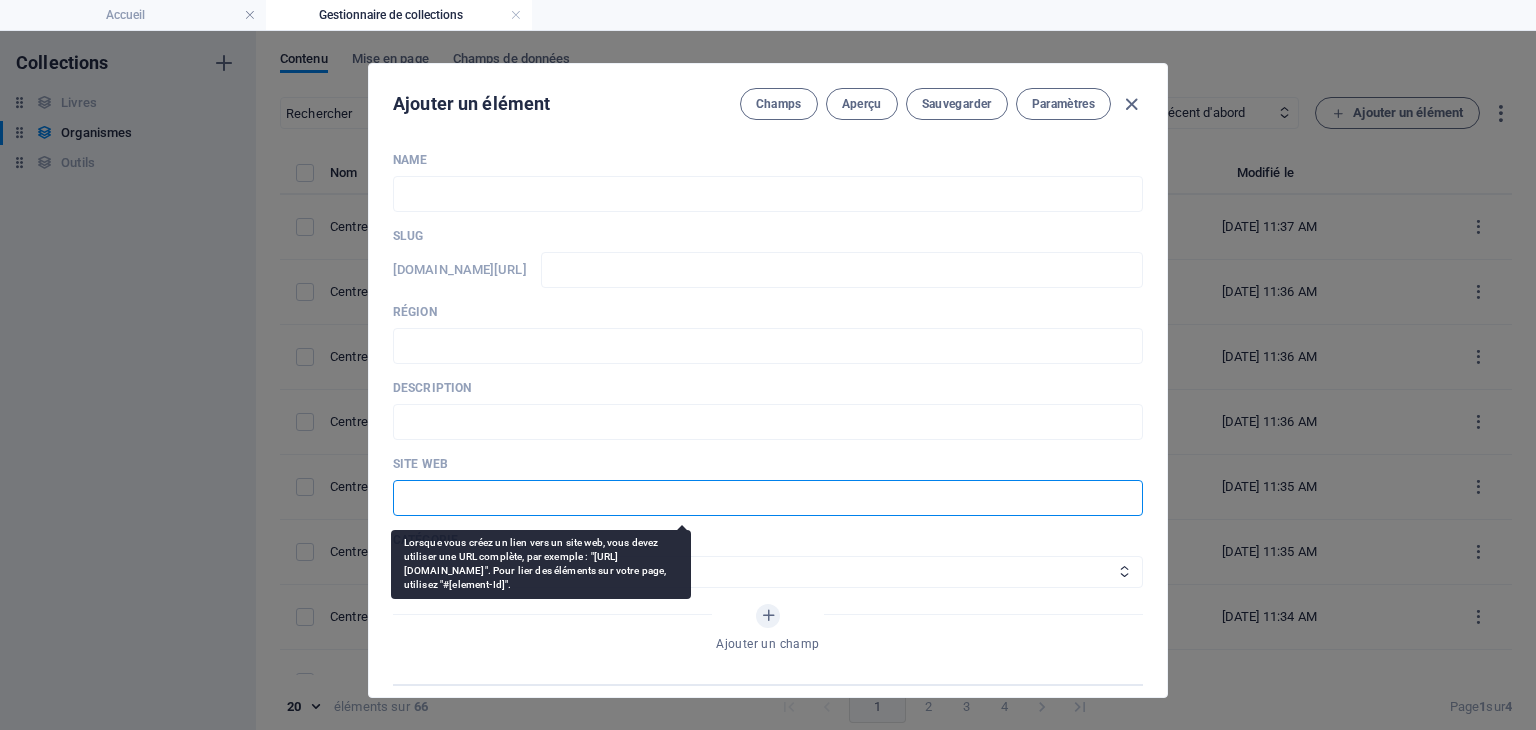 paste on "https://parmielles.com/" 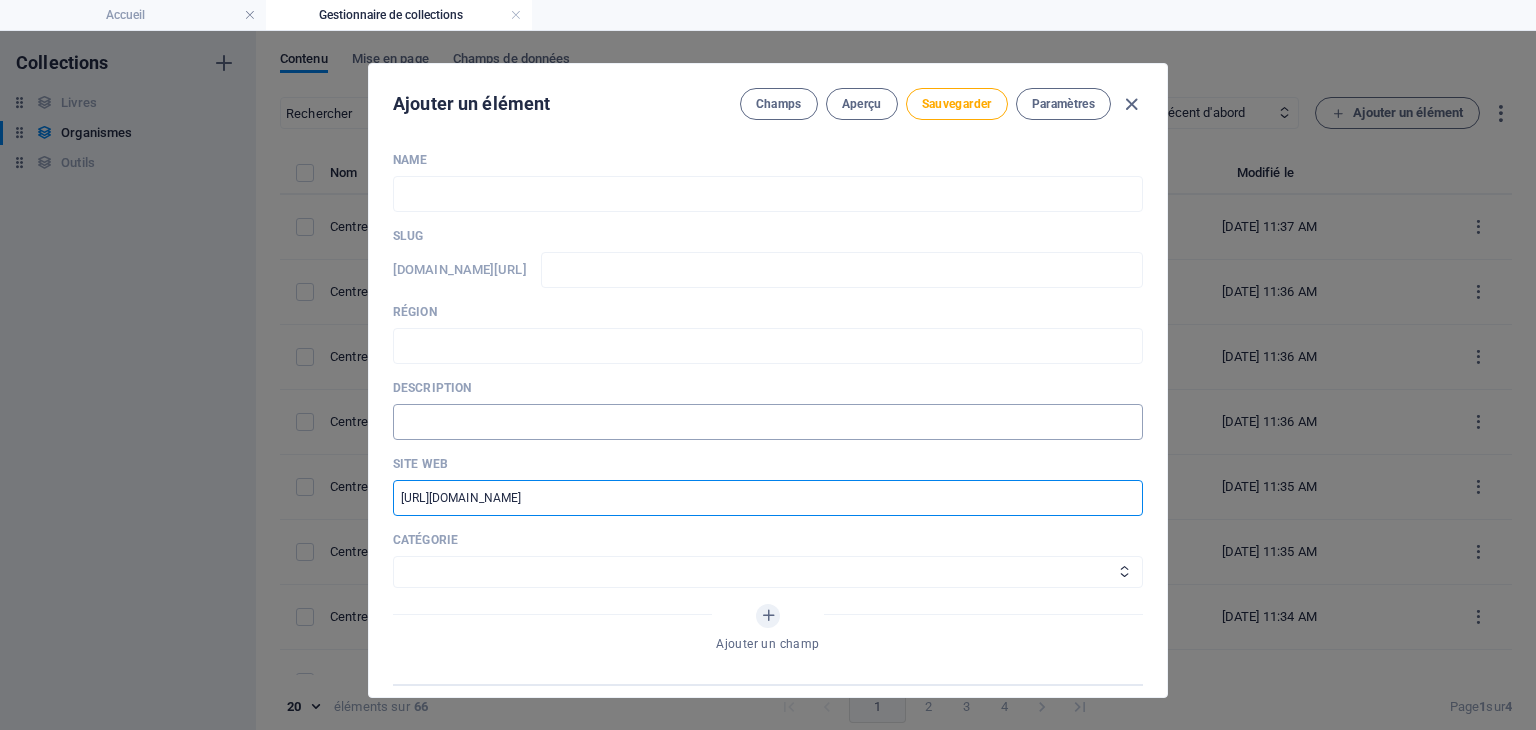 type on "https://parmielles.com/" 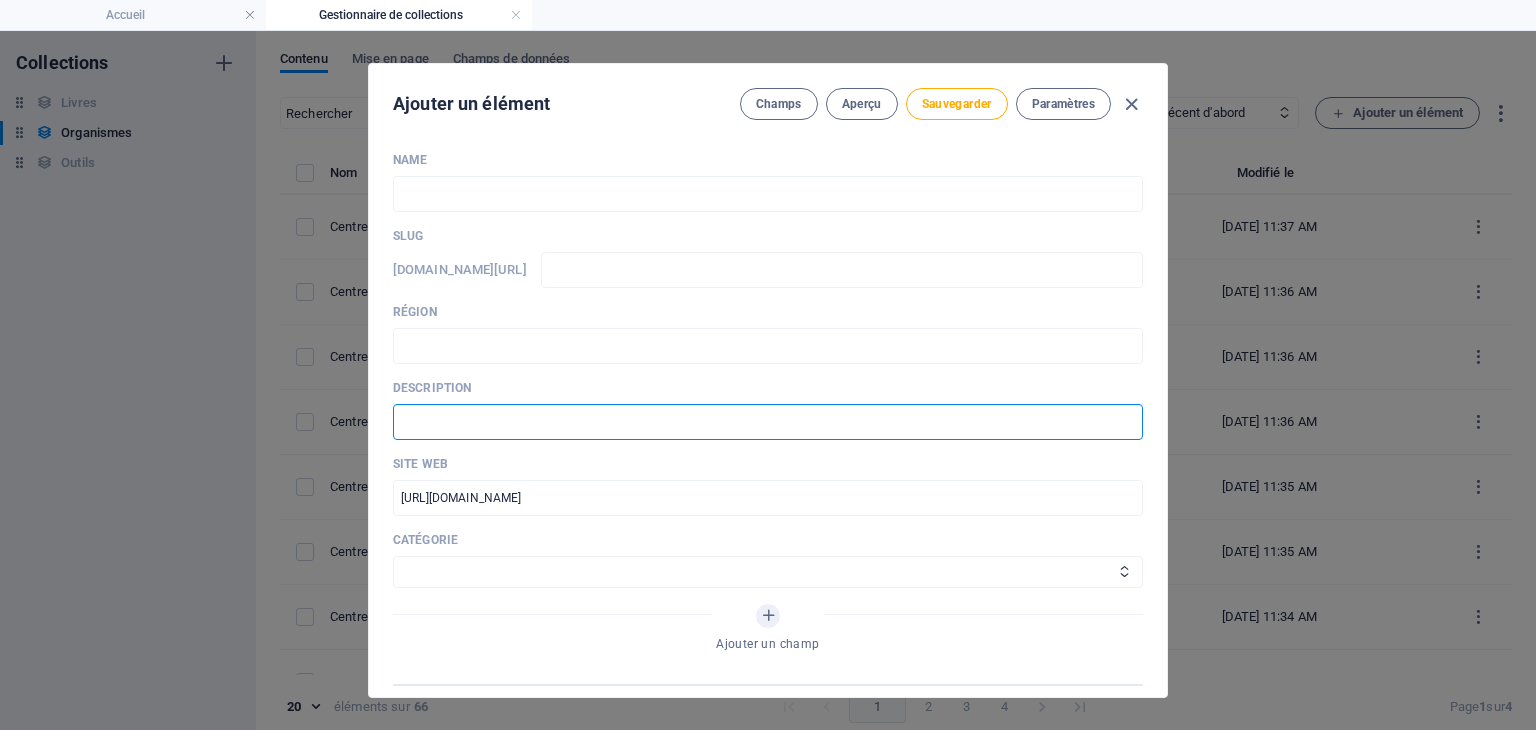 click at bounding box center [768, 422] 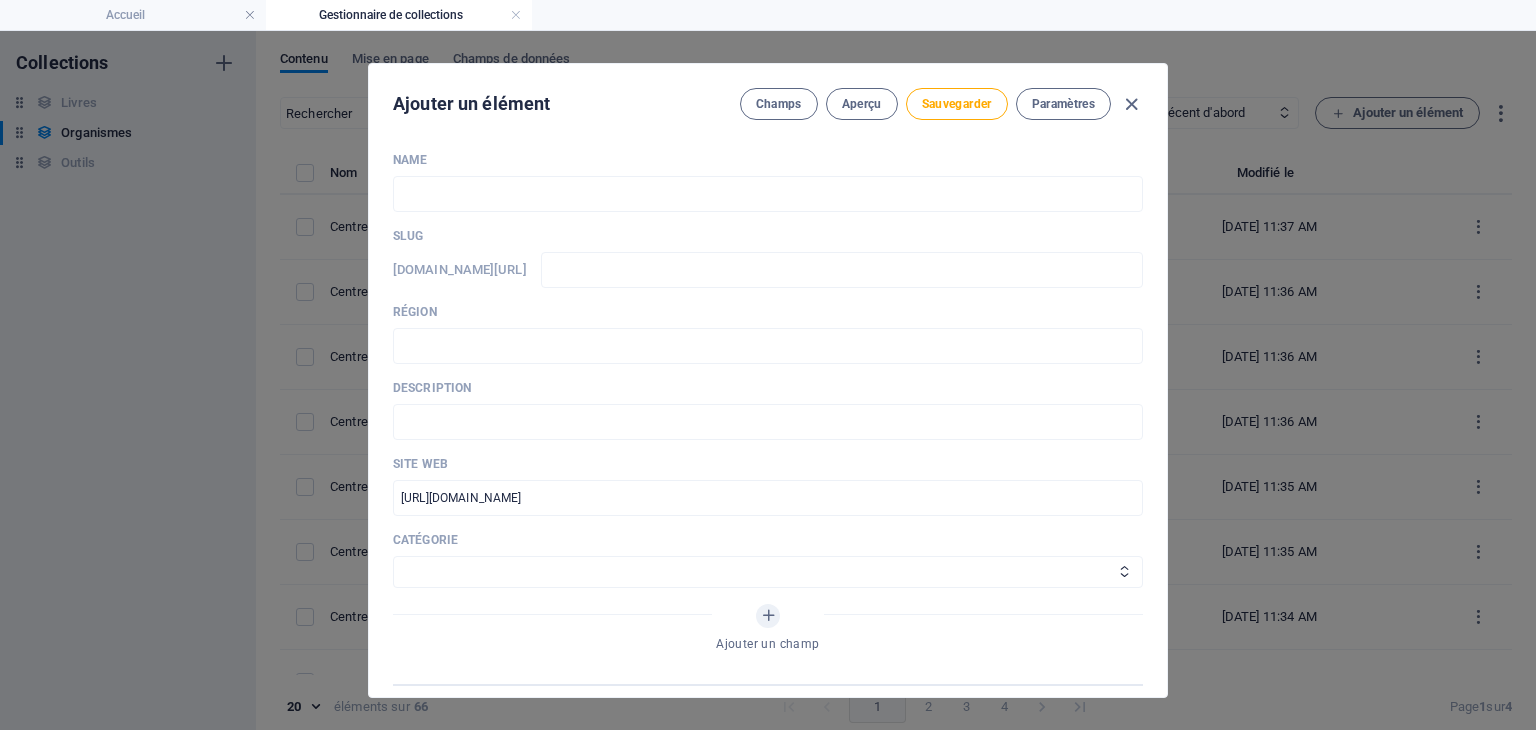 click on "Description" at bounding box center (768, 388) 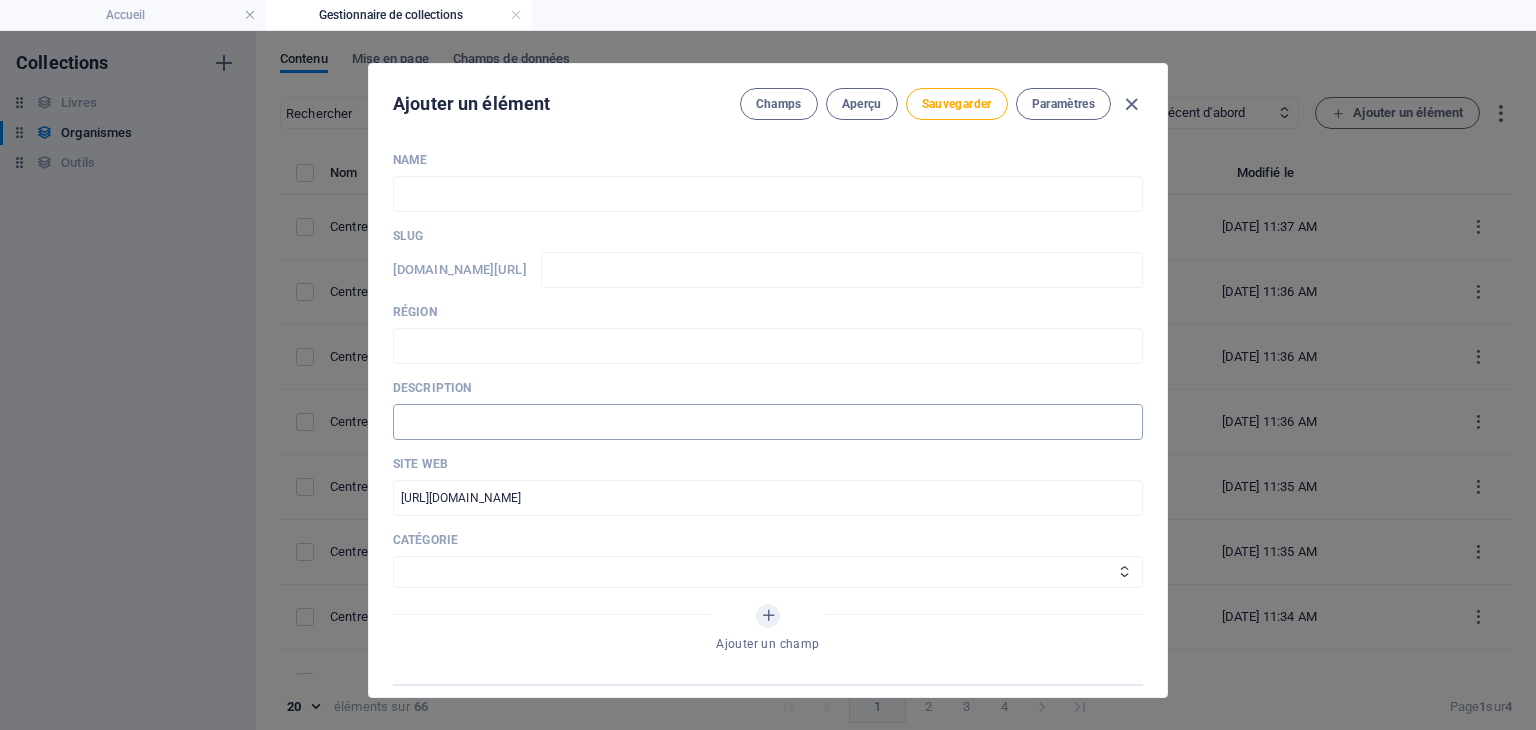 click at bounding box center (768, 422) 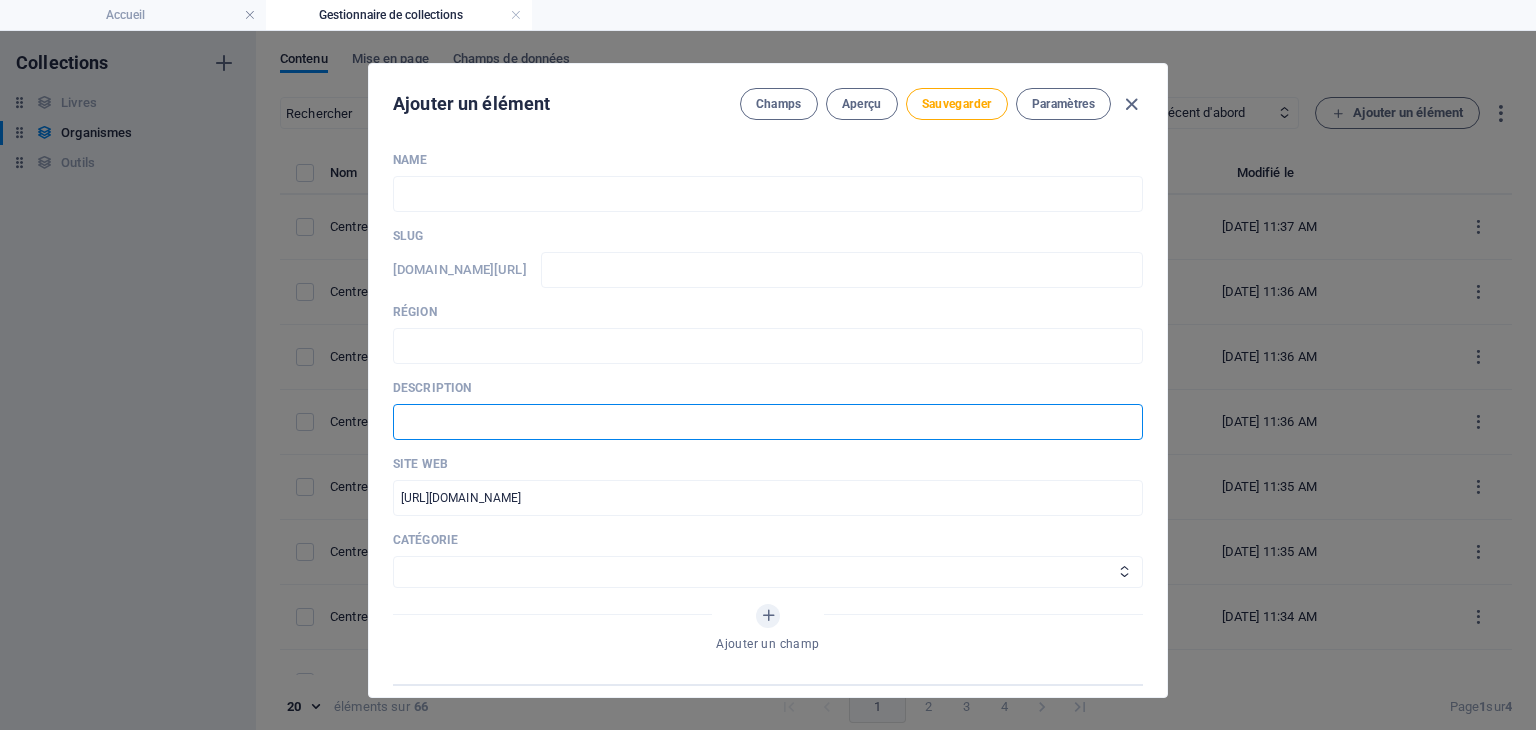 paste on "Accueil, écoute, relation d'aide femmes" 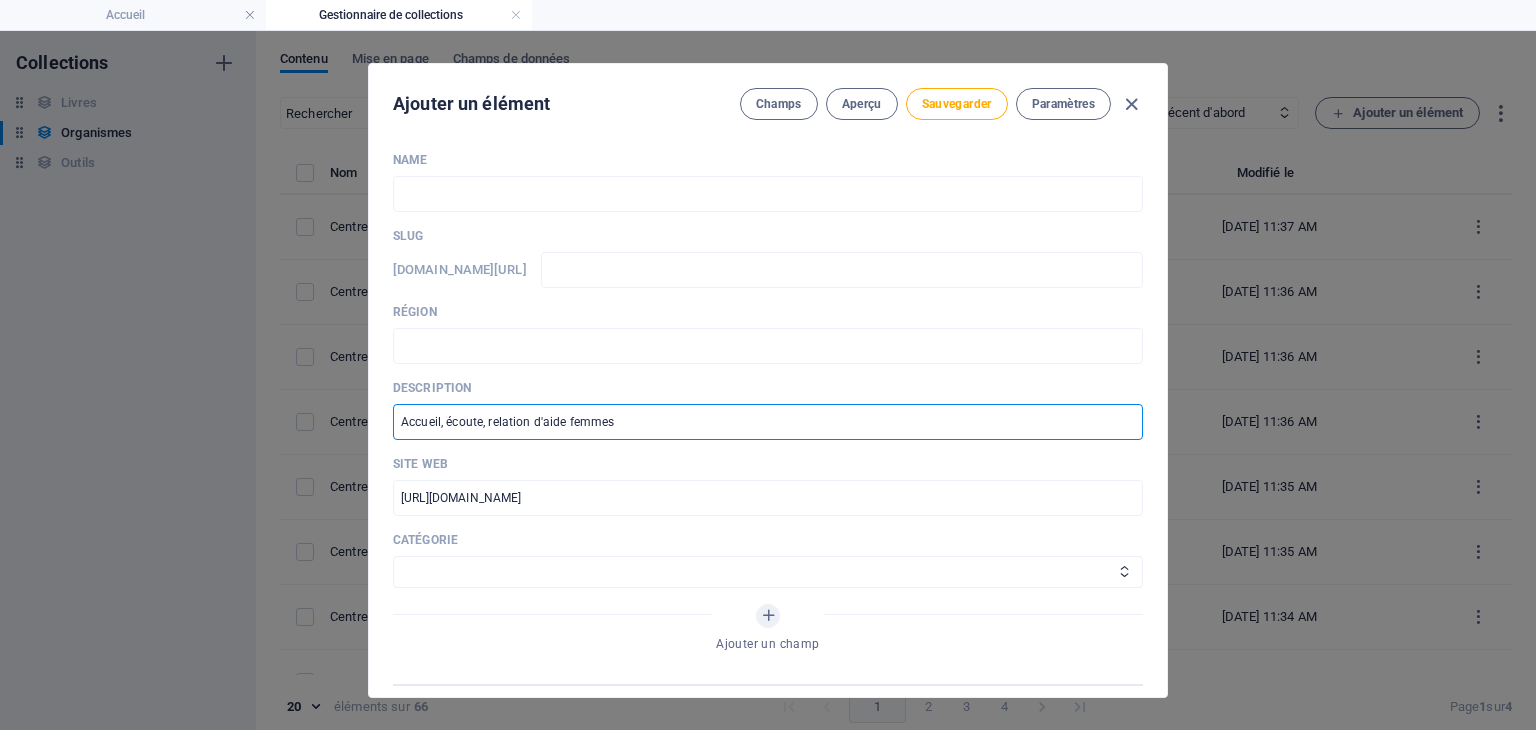 type on "Accueil, écoute, relation d'aide femmes" 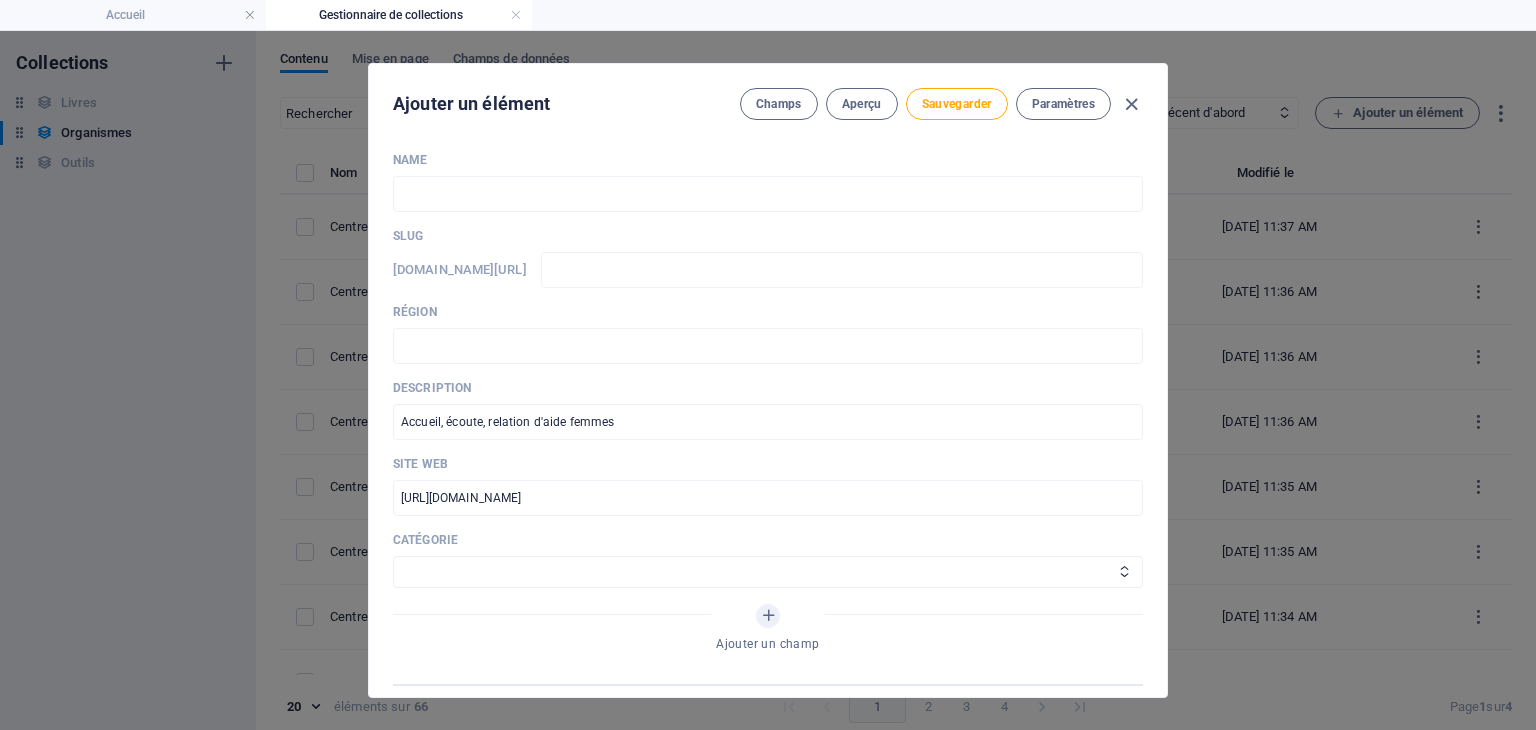 click on "Région" at bounding box center [768, 312] 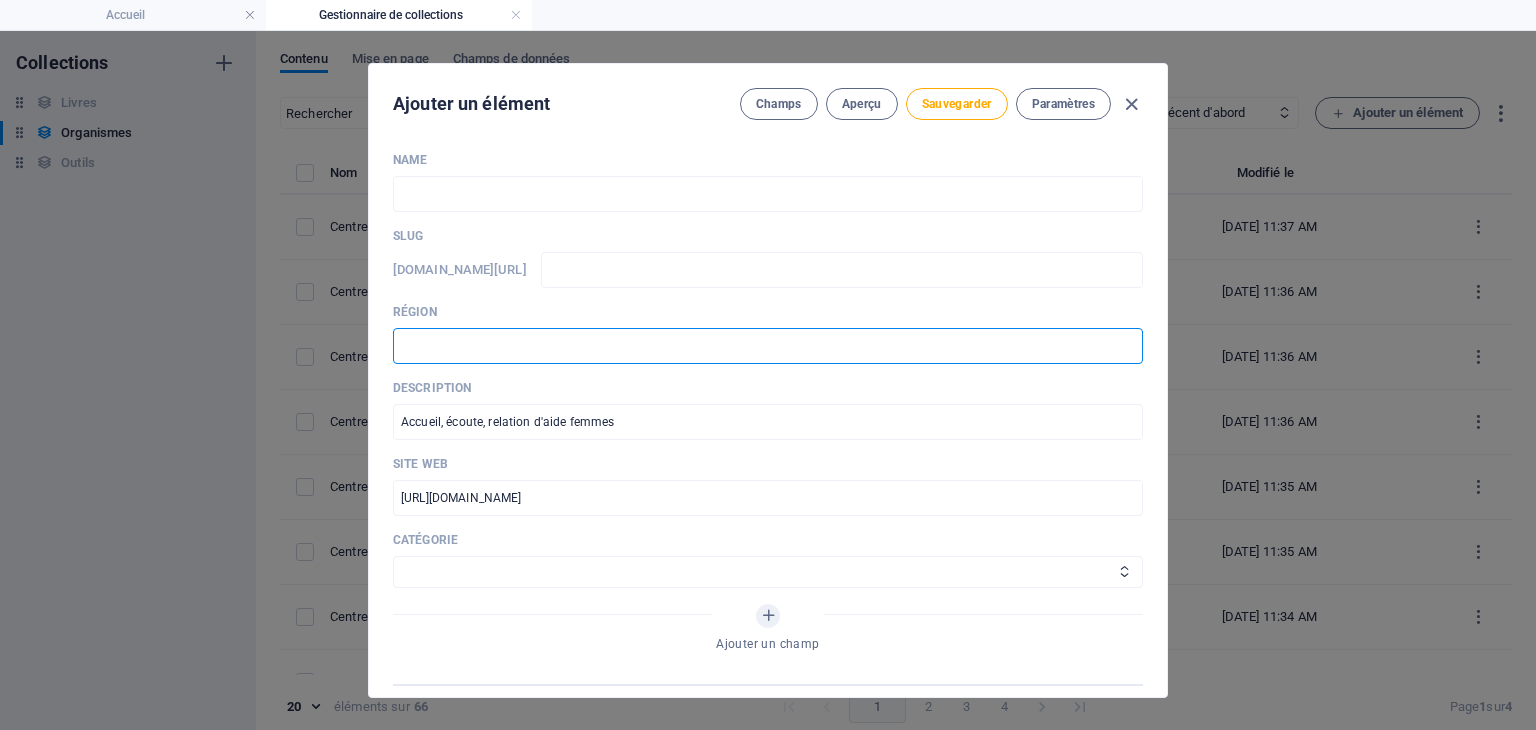 click at bounding box center [768, 346] 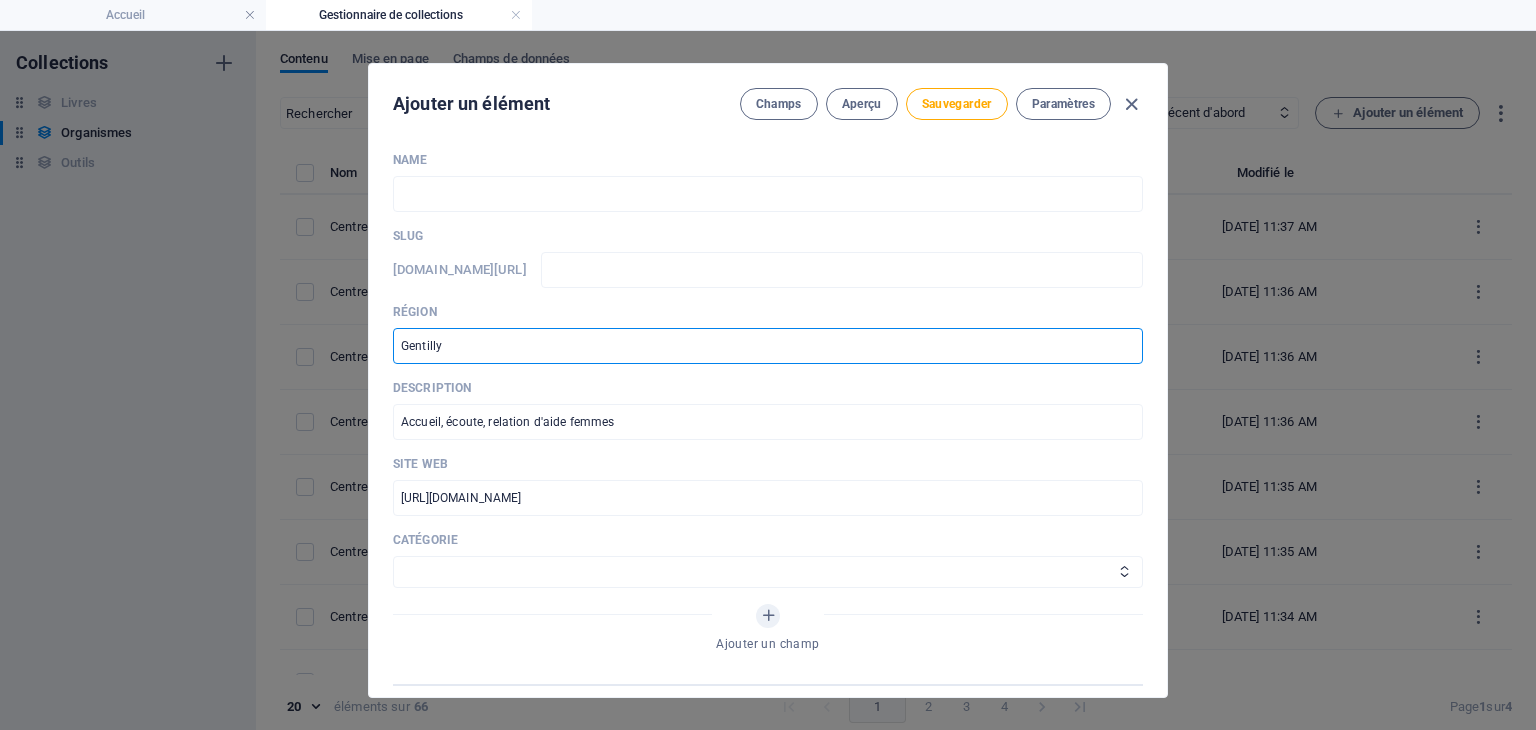 type on "Gentilly" 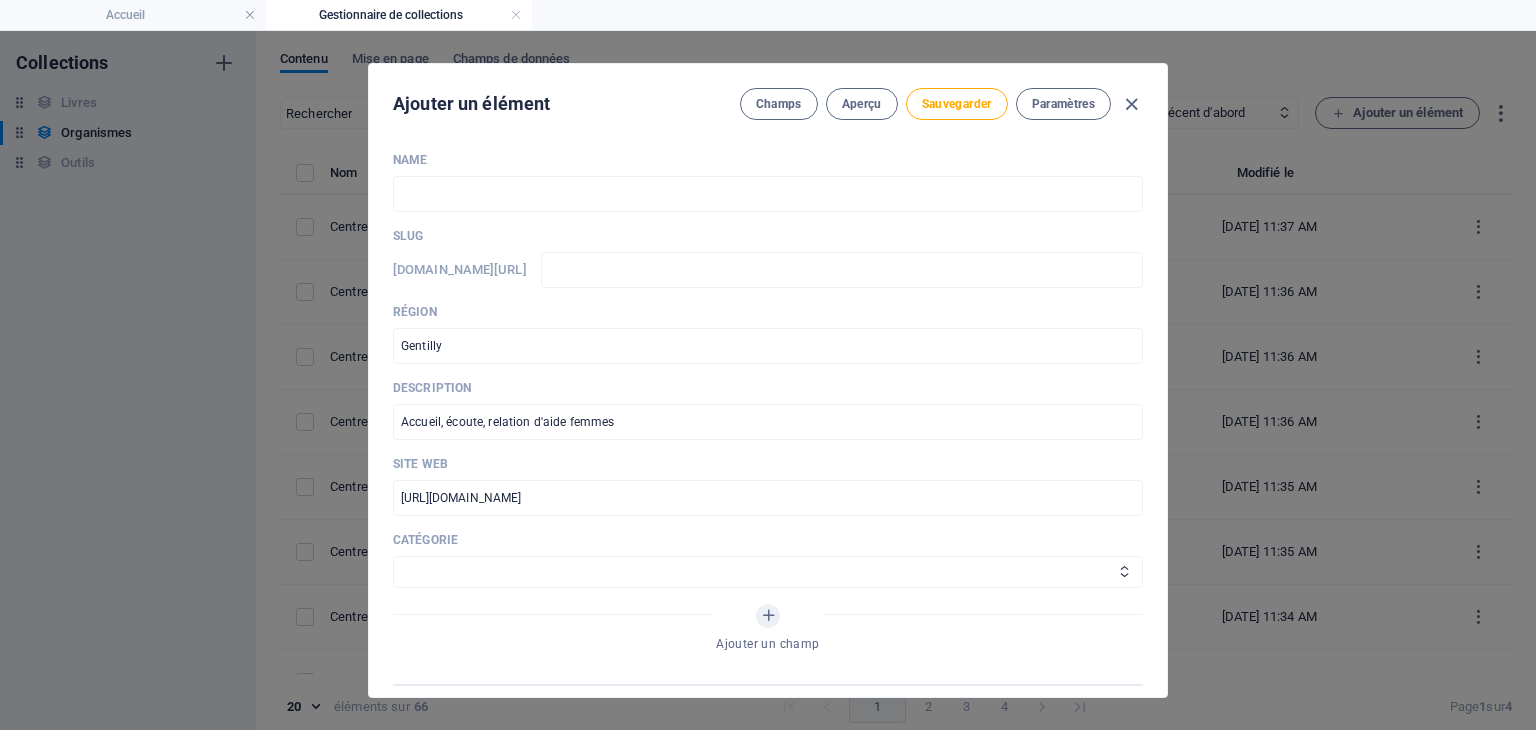 click on "Catégorie" at bounding box center (768, 540) 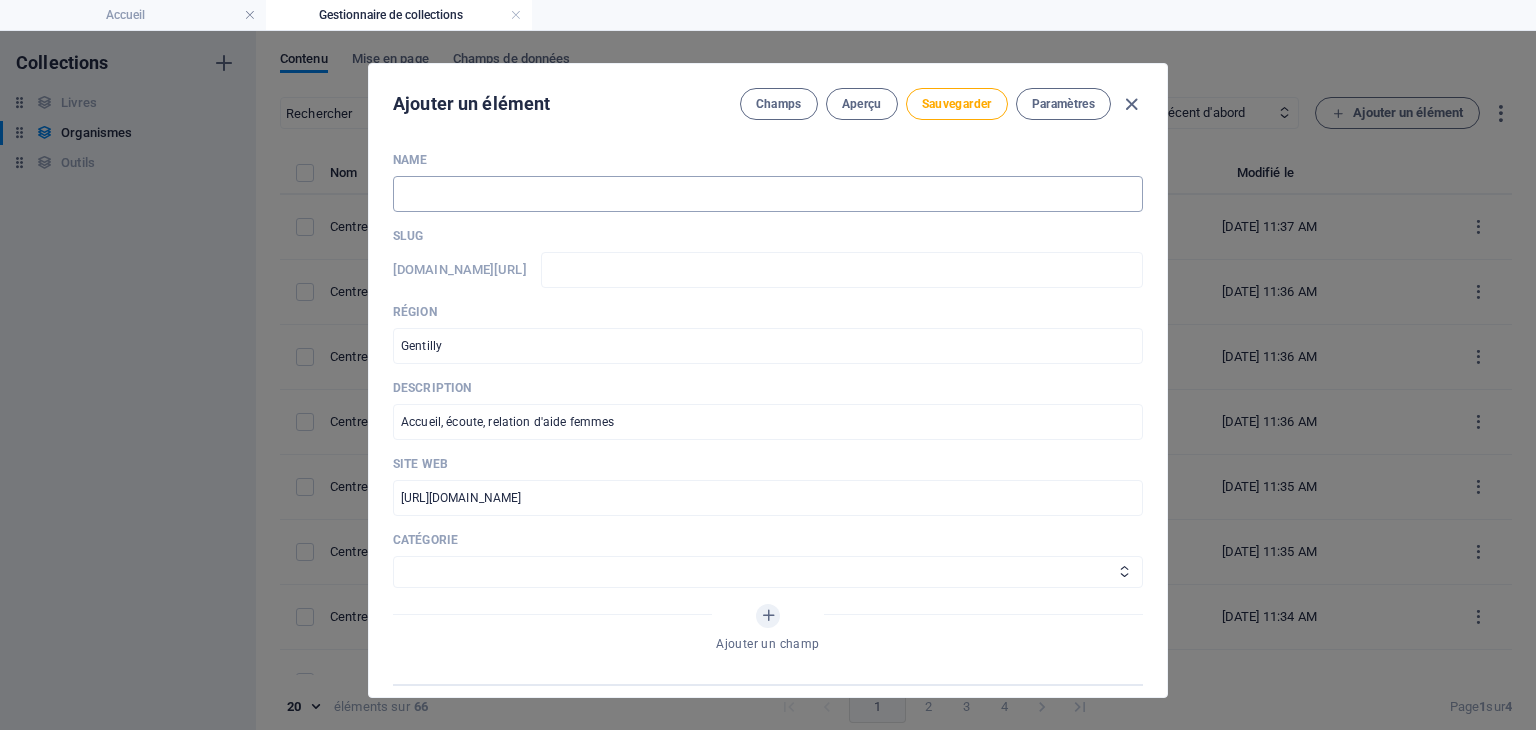 click at bounding box center (768, 194) 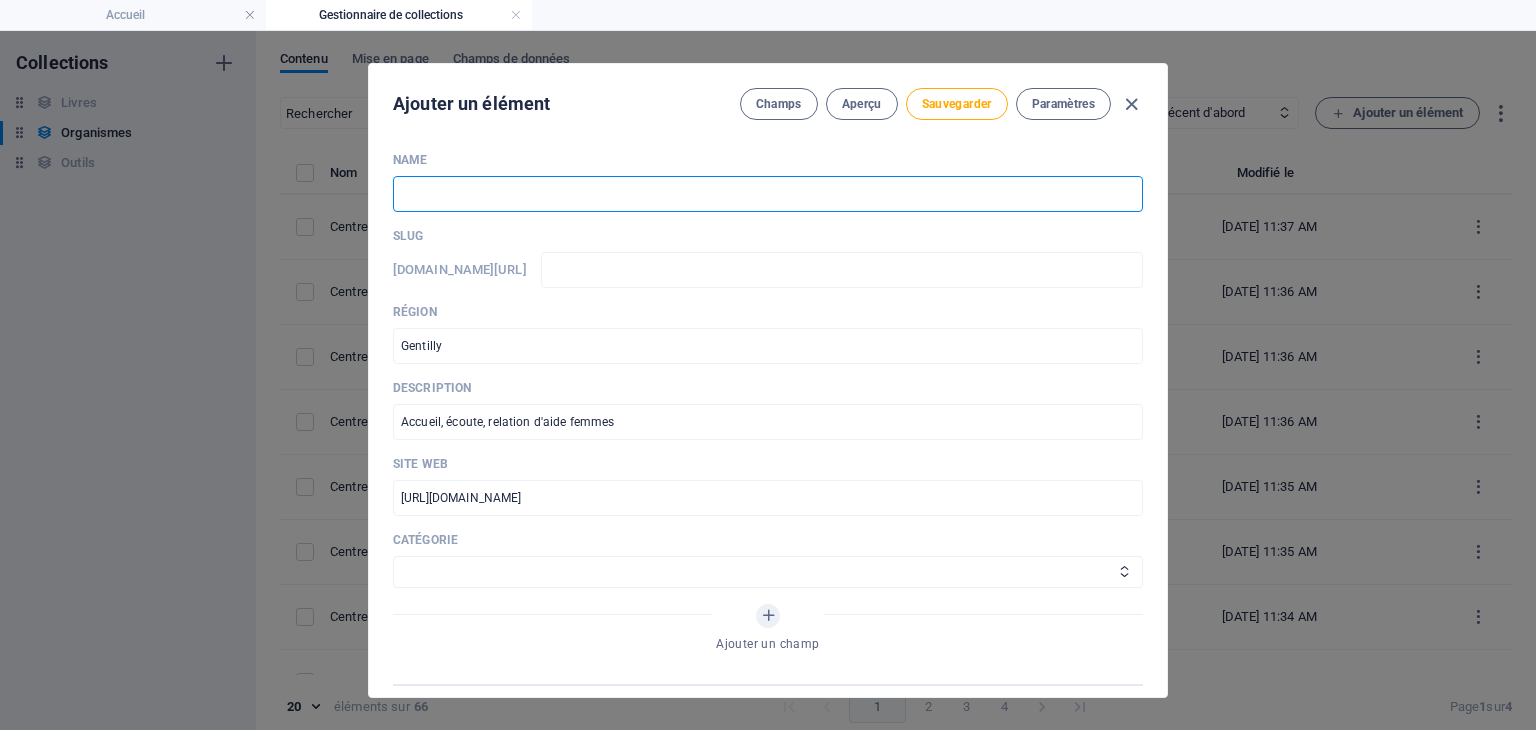 paste on "Centre des femmes Parmi Elles" 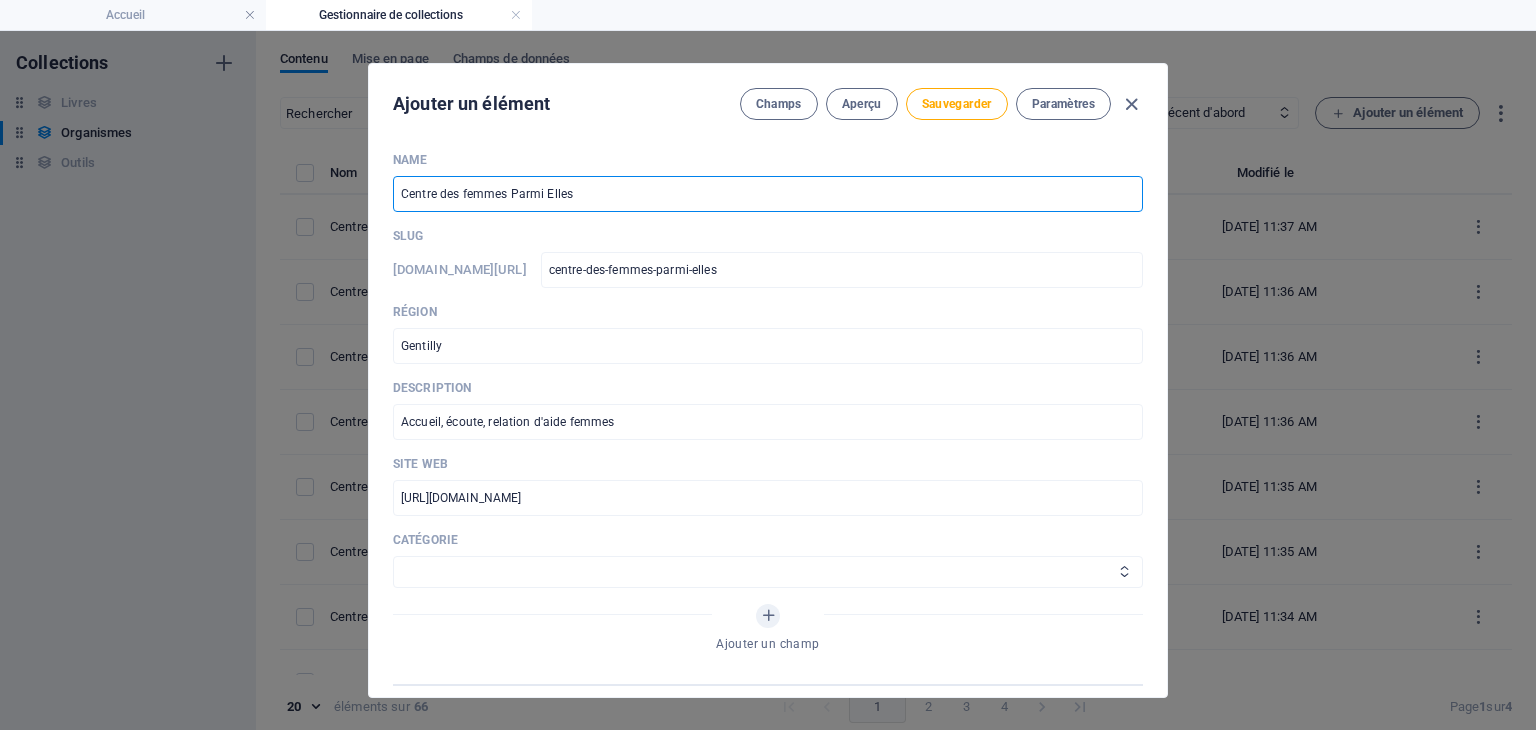 type on "Centre des femmes Parmi Elles" 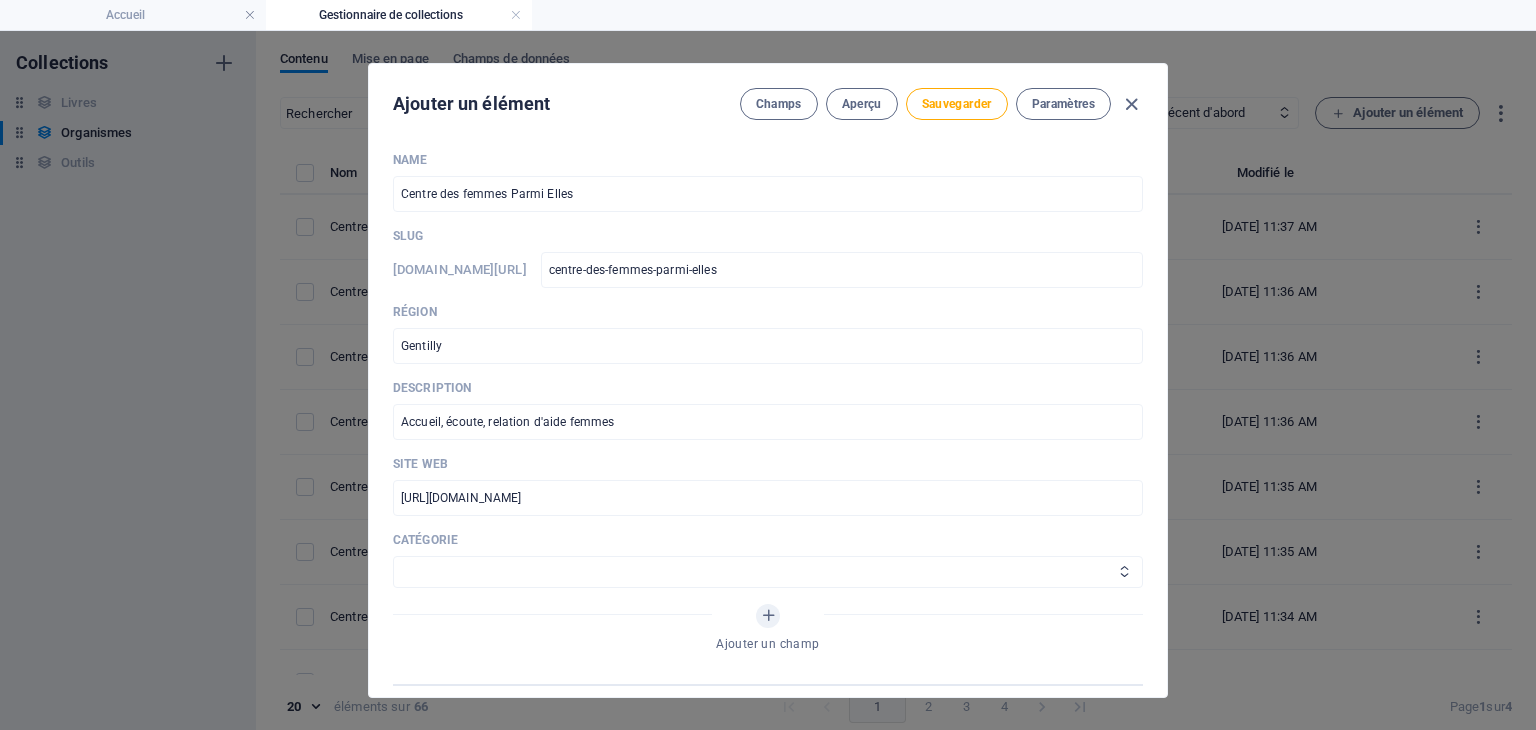 click on "Aide juridique, assurance et emploi Proches aidants Aide à domicile Psychologie et santé mentale Fournisseurs de thérapies alternatives Autres" at bounding box center (768, 572) 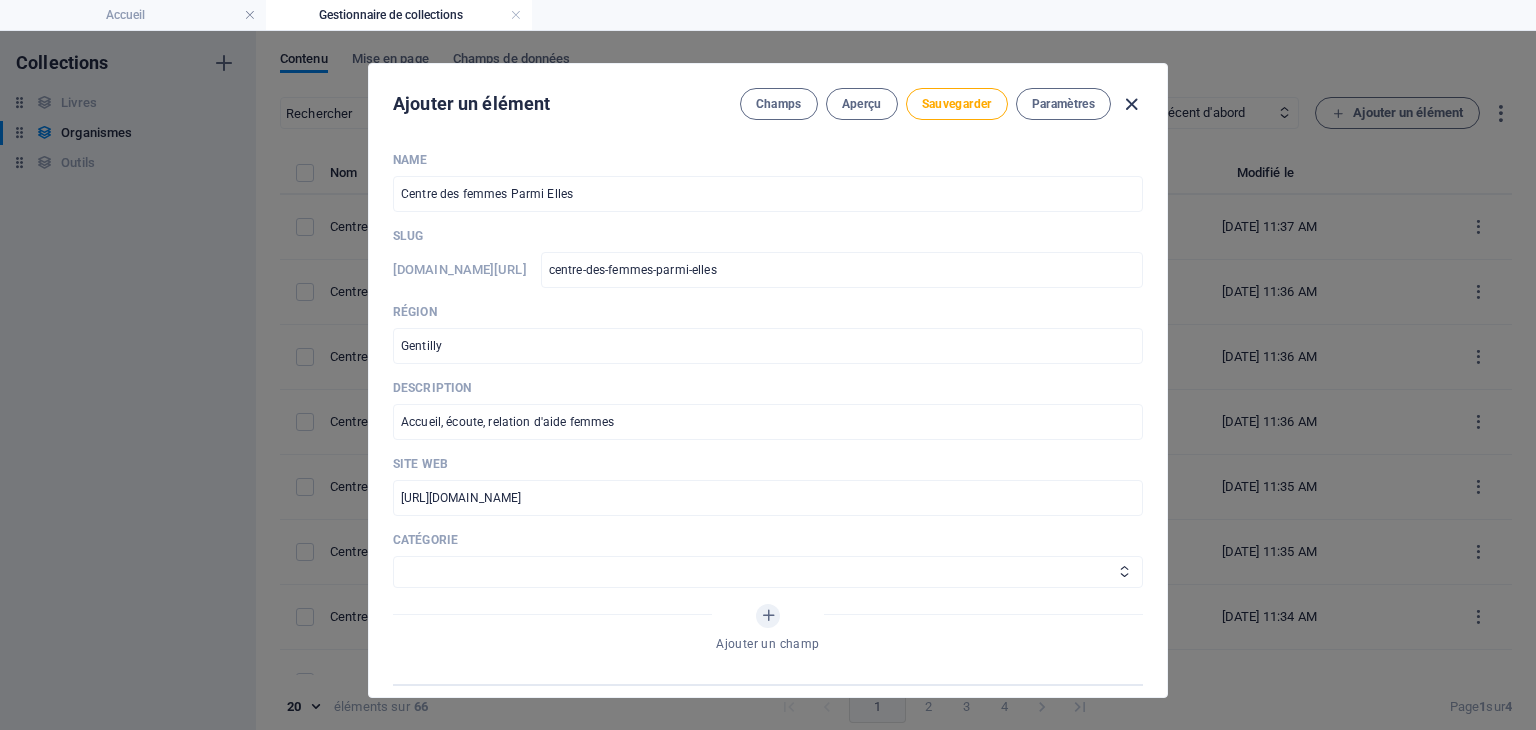 click at bounding box center (1131, 104) 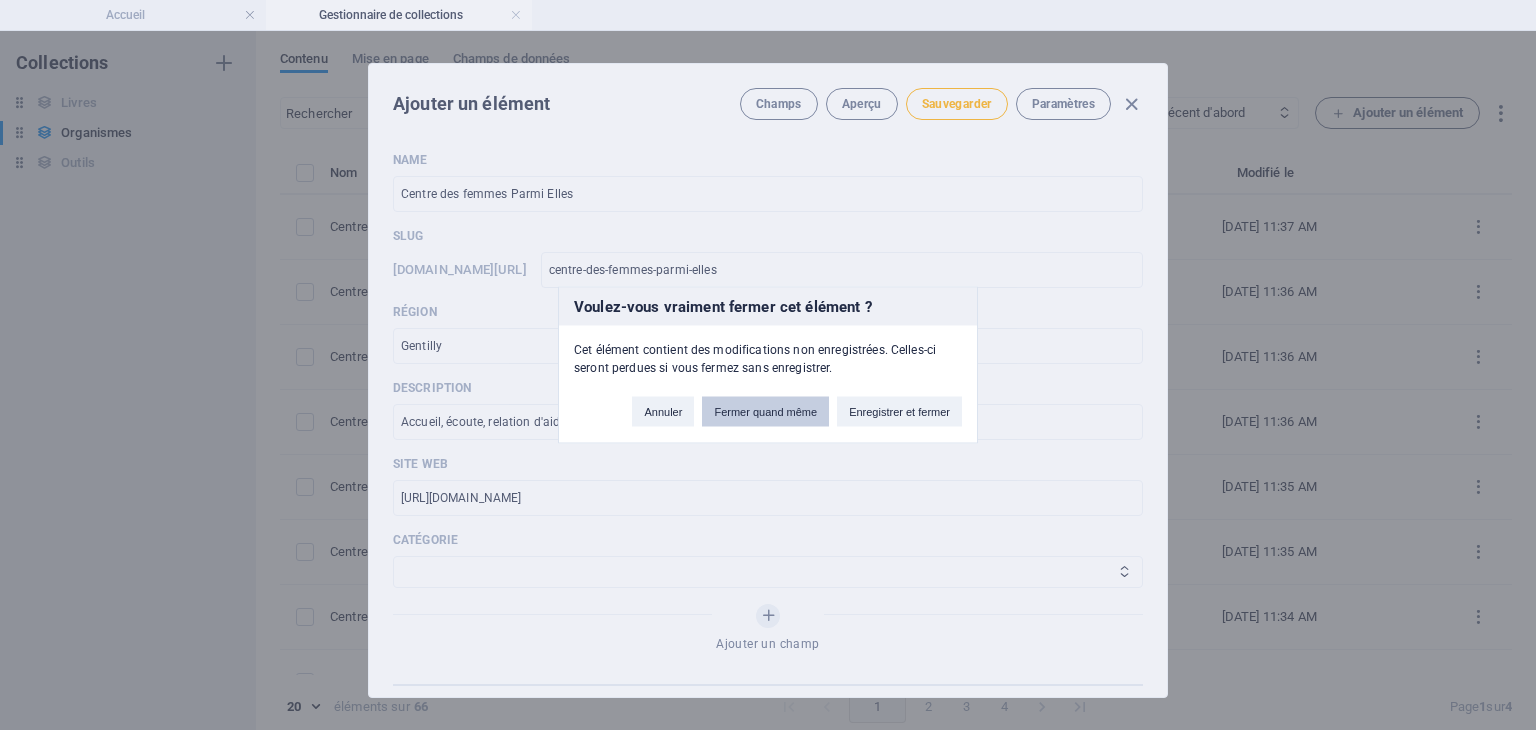 click on "Fermer quand même" at bounding box center [765, 412] 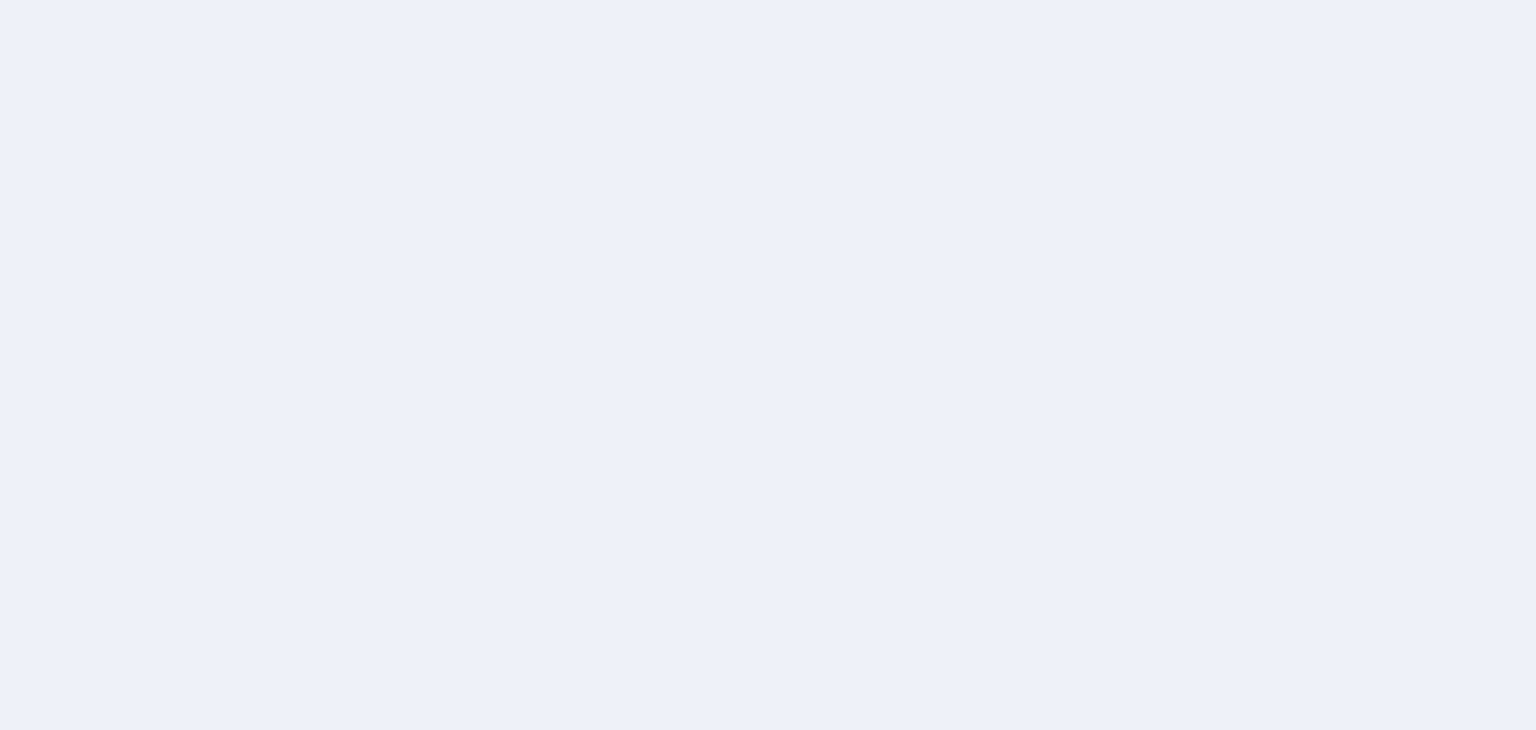 scroll, scrollTop: 0, scrollLeft: 0, axis: both 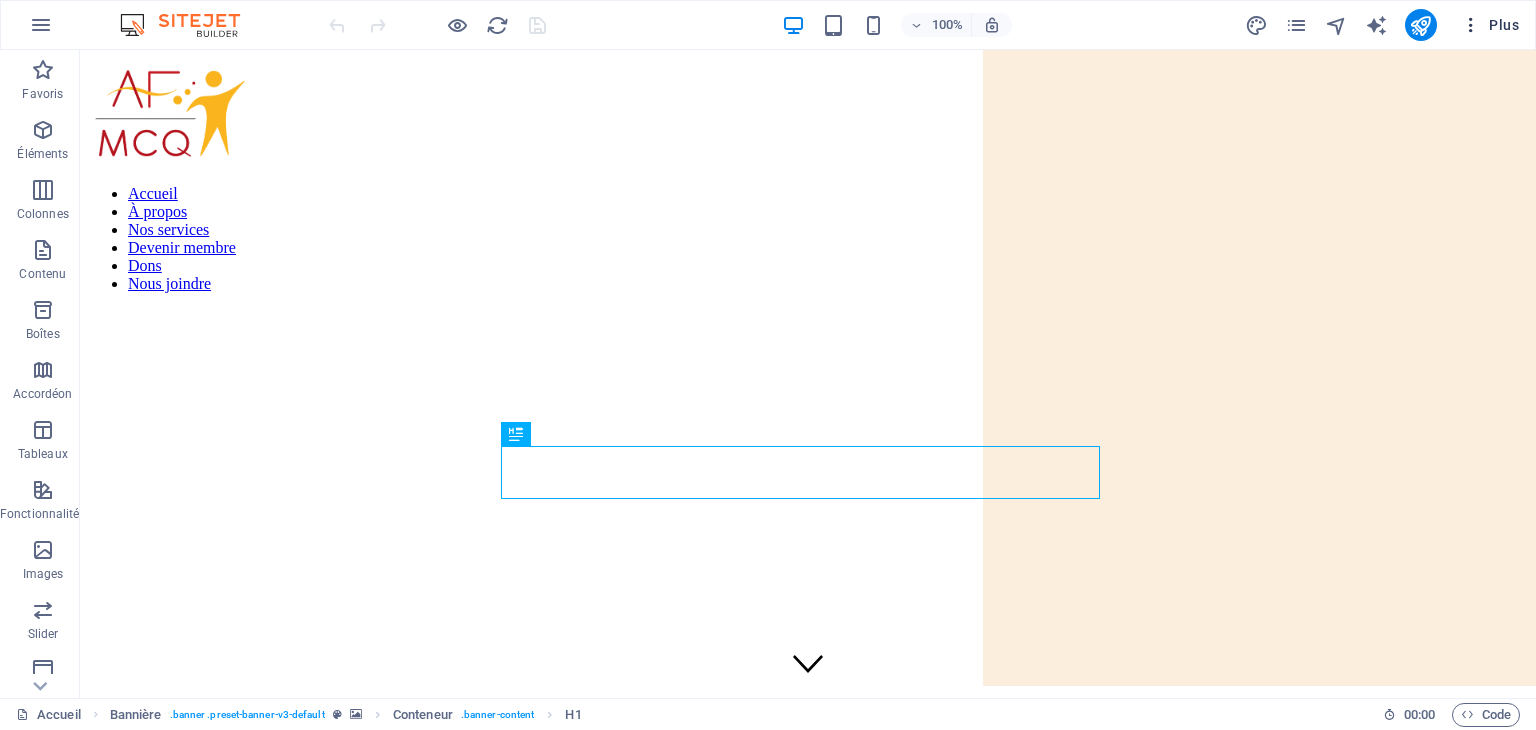 click at bounding box center [1471, 25] 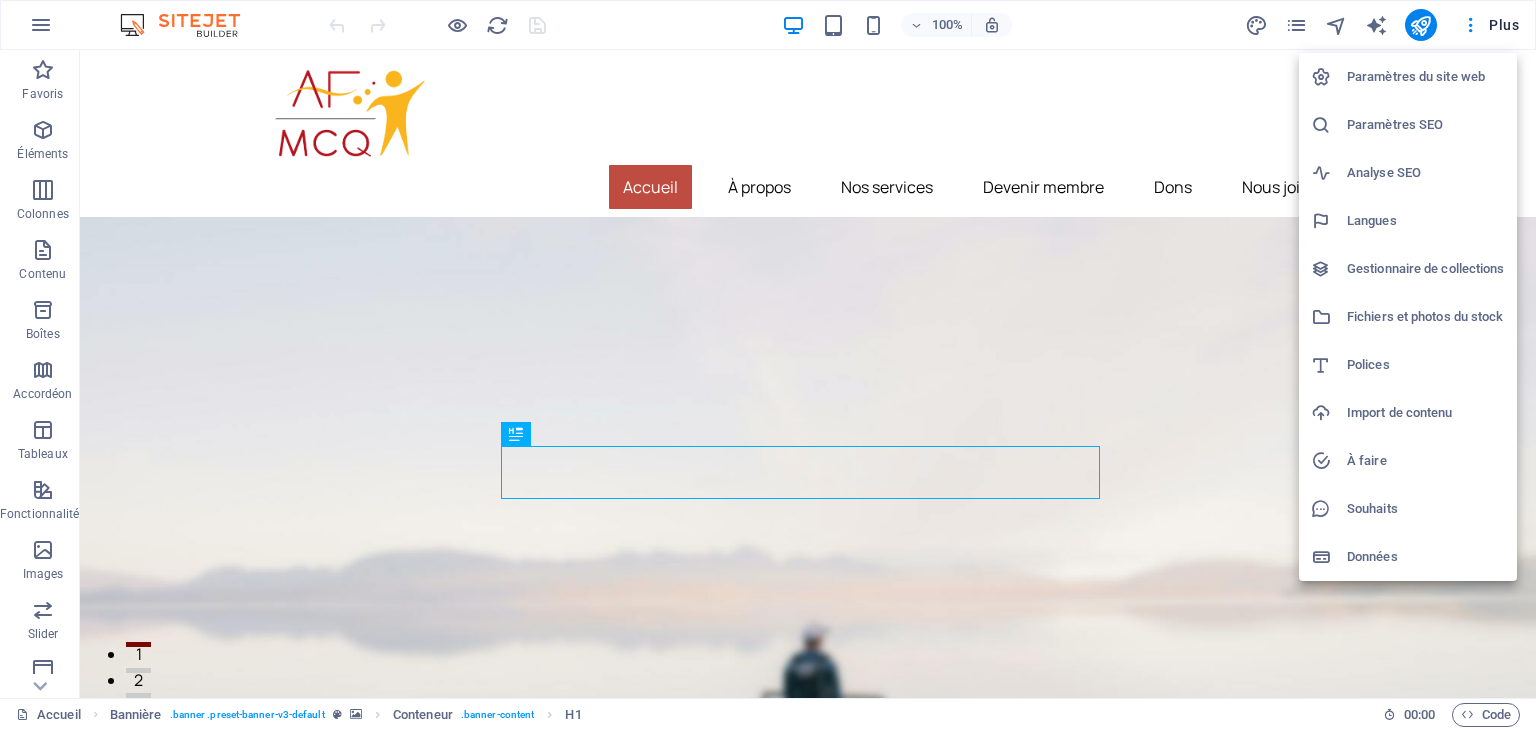 click on "Gestionnaire de collections" at bounding box center [1426, 269] 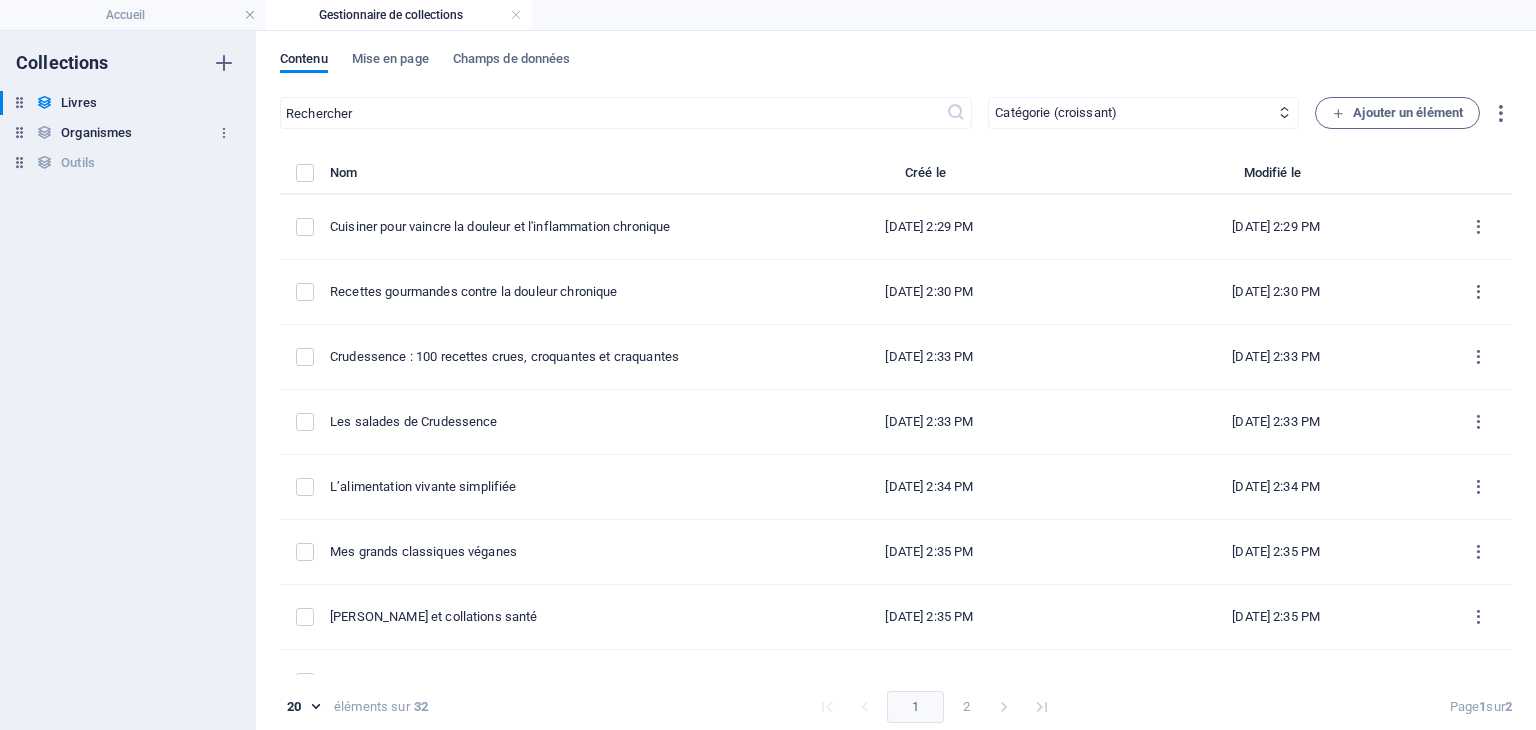 click on "Organismes" at bounding box center (96, 133) 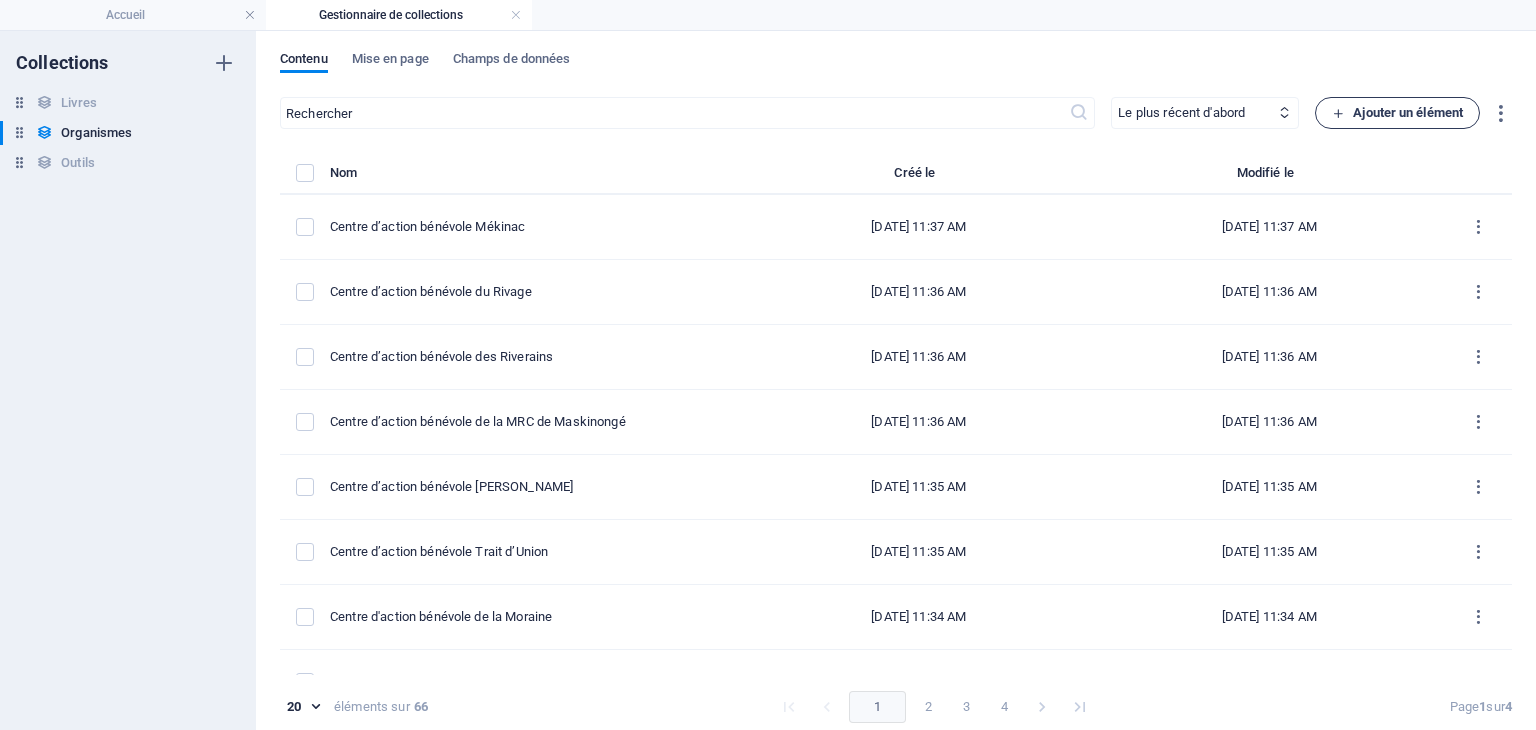 click at bounding box center (1338, 113) 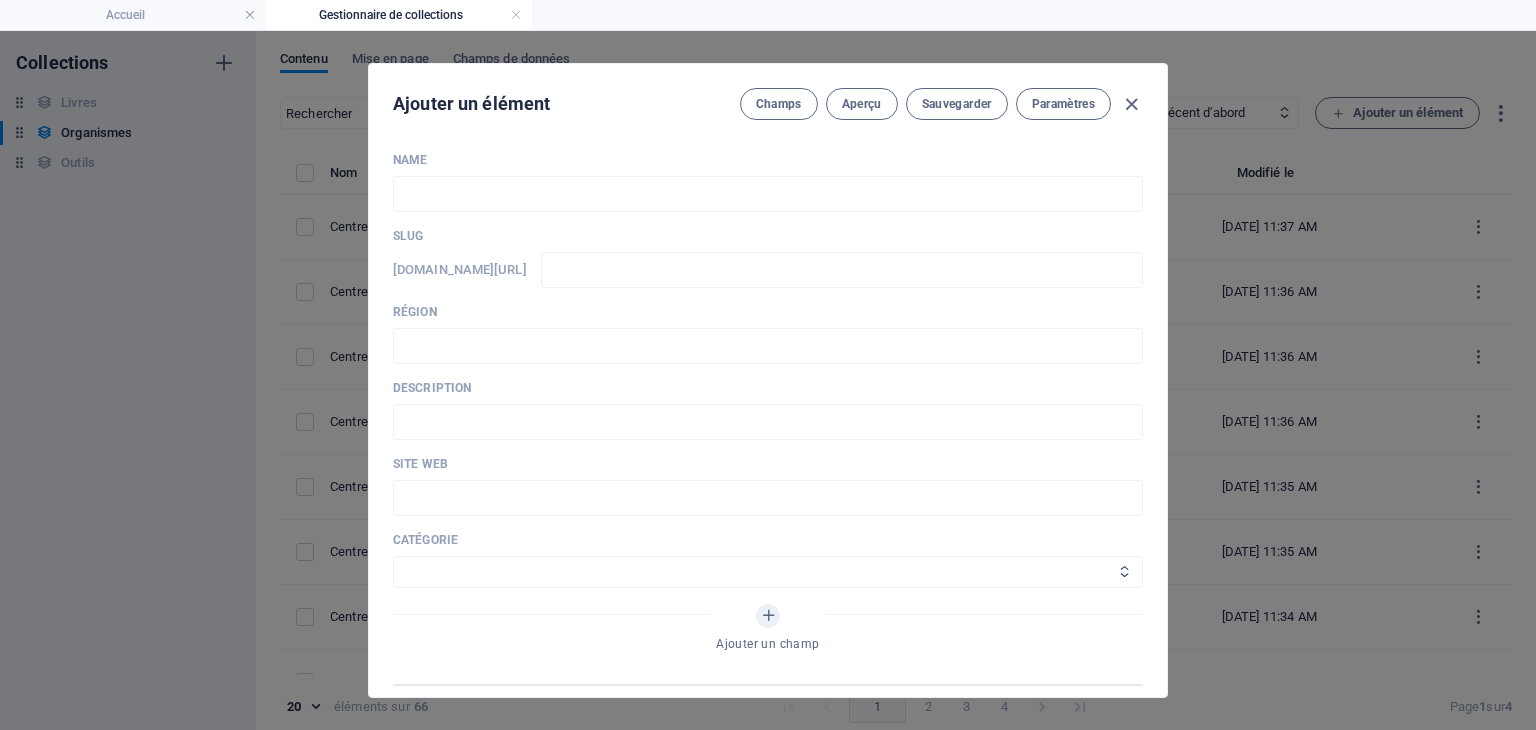 click on "Aide juridique, assurance et emploi Proches aidants Aide à domicile Psychologie et santé mentale Fournisseurs de thérapies alternatives Autres" at bounding box center (768, 572) 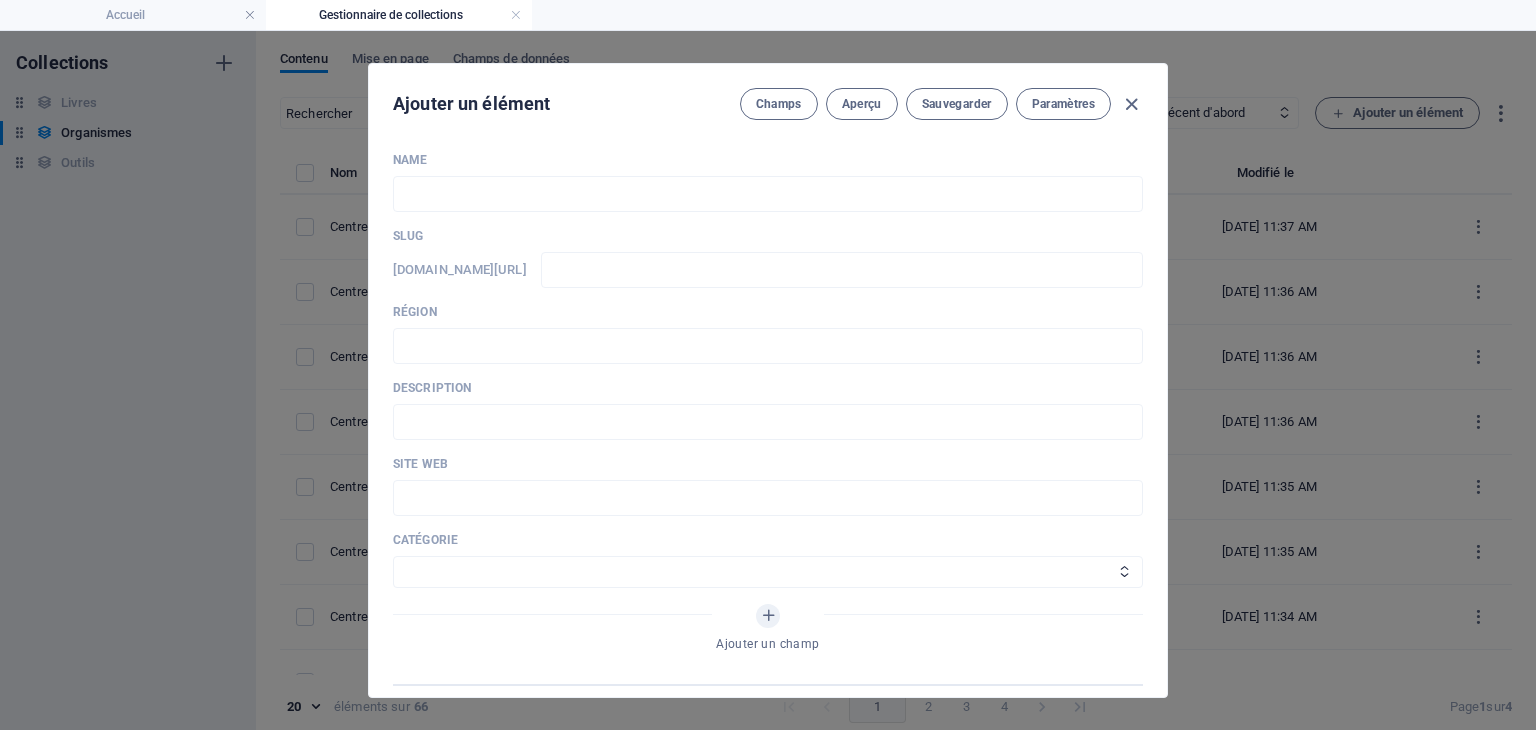 click on "Name ​ Slug www.example.com/organismes-design-page-unique/ ​ Région ​ Description ​ Site web ​ Catégorie Aide juridique, assurance et emploi Proches aidants Aide à domicile Psychologie et santé mentale Fournisseurs de thérapies alternatives Autres Ajouter un champ" at bounding box center (768, 418) 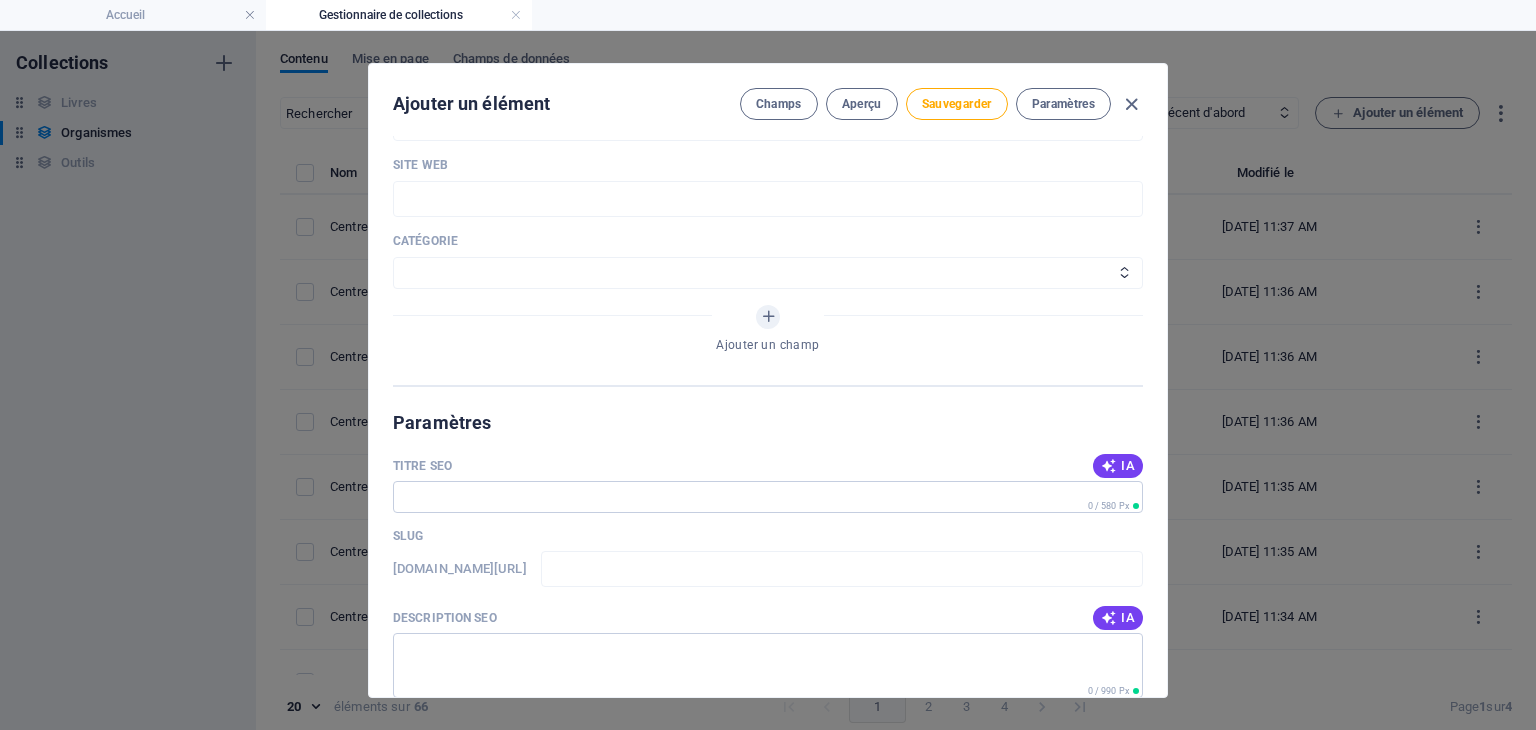 scroll, scrollTop: 300, scrollLeft: 0, axis: vertical 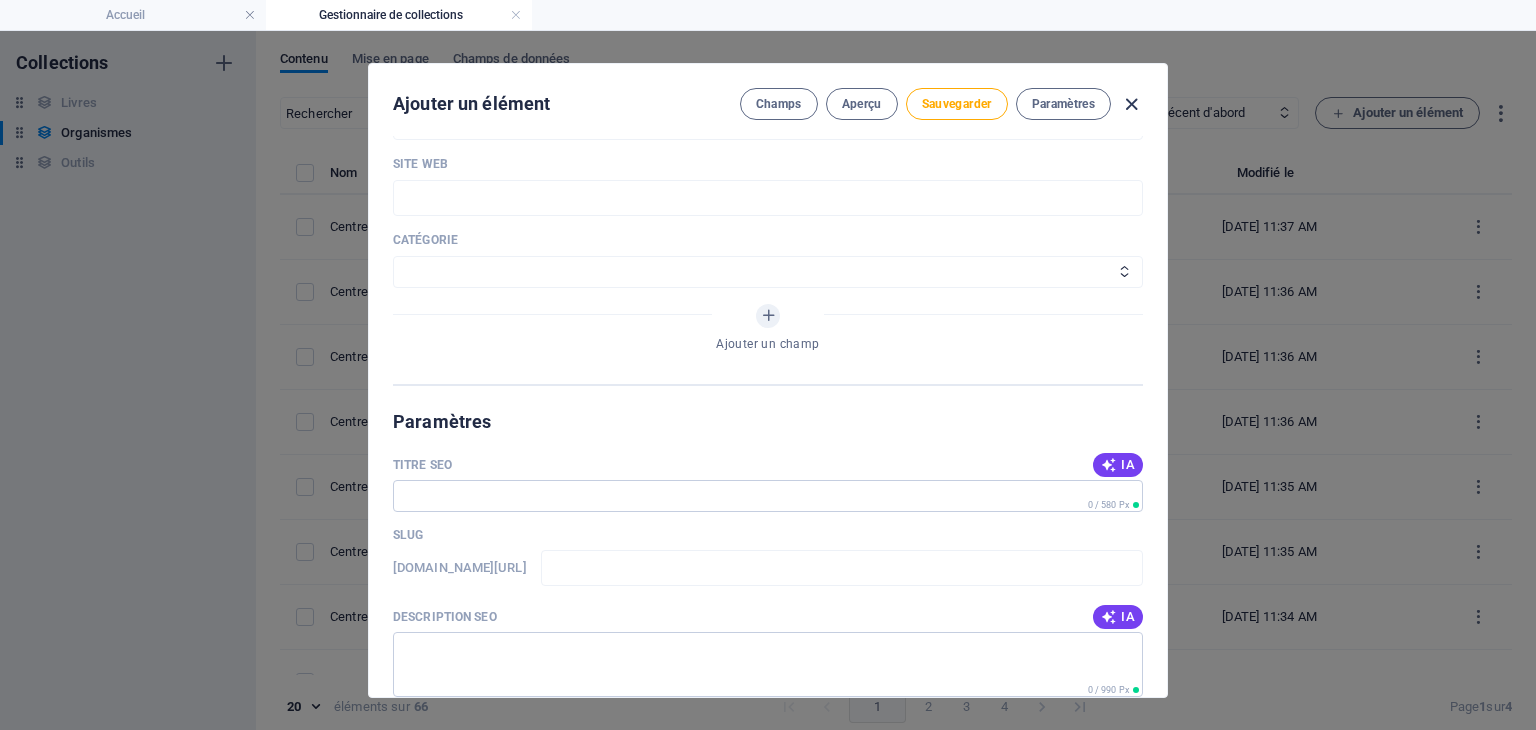 click at bounding box center [1131, 104] 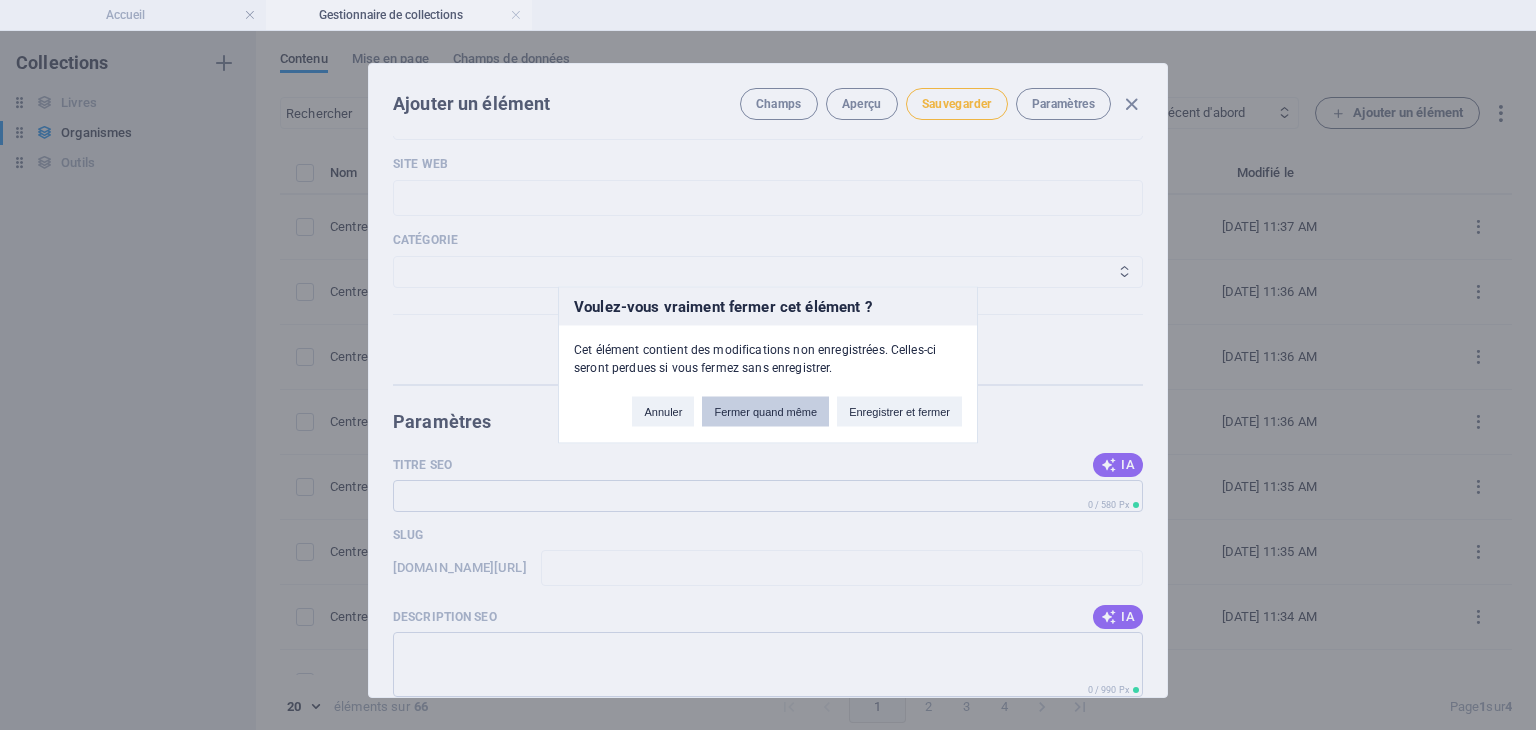 click on "Fermer quand même" at bounding box center (765, 412) 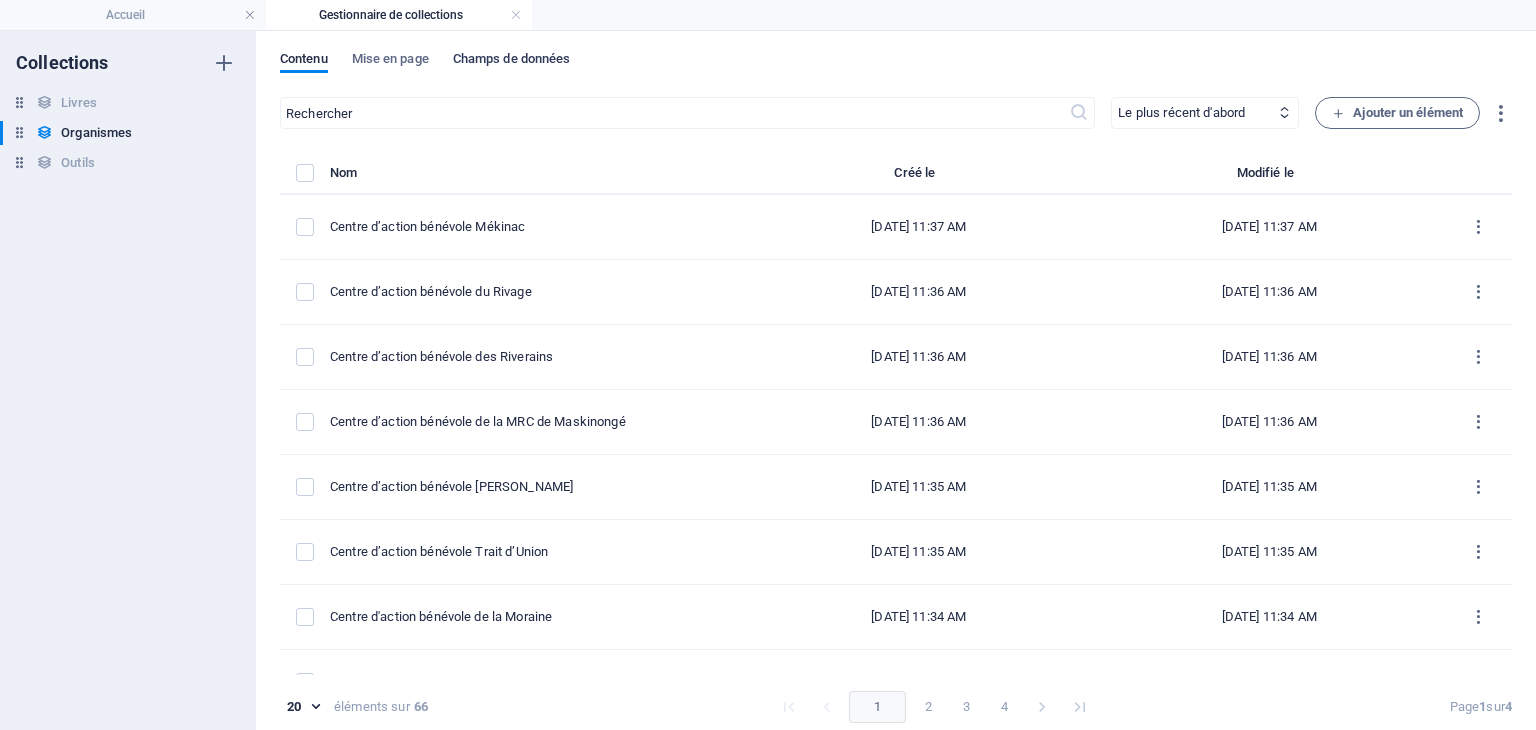click on "Champs de données" at bounding box center (512, 61) 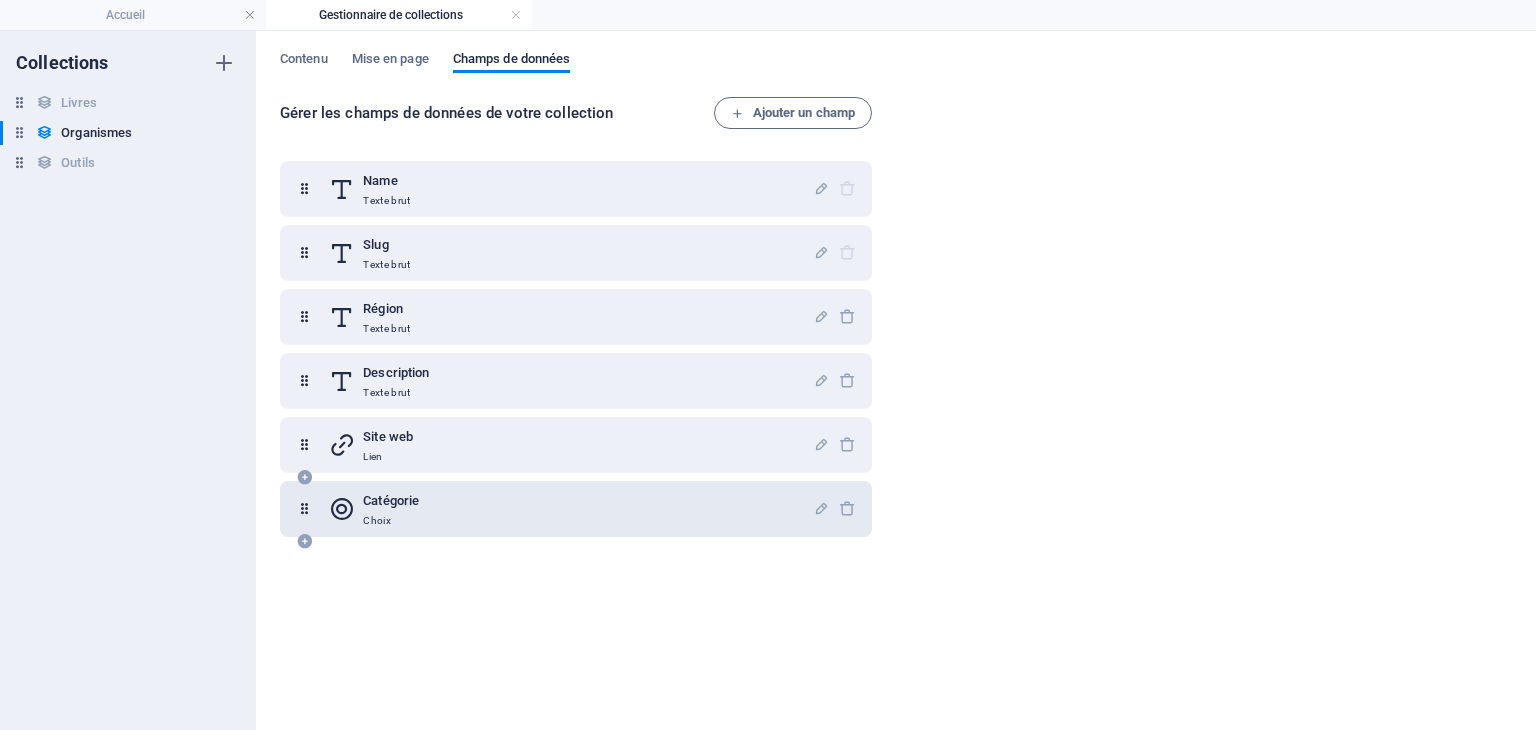 click on "Catégorie Choix" at bounding box center [571, 509] 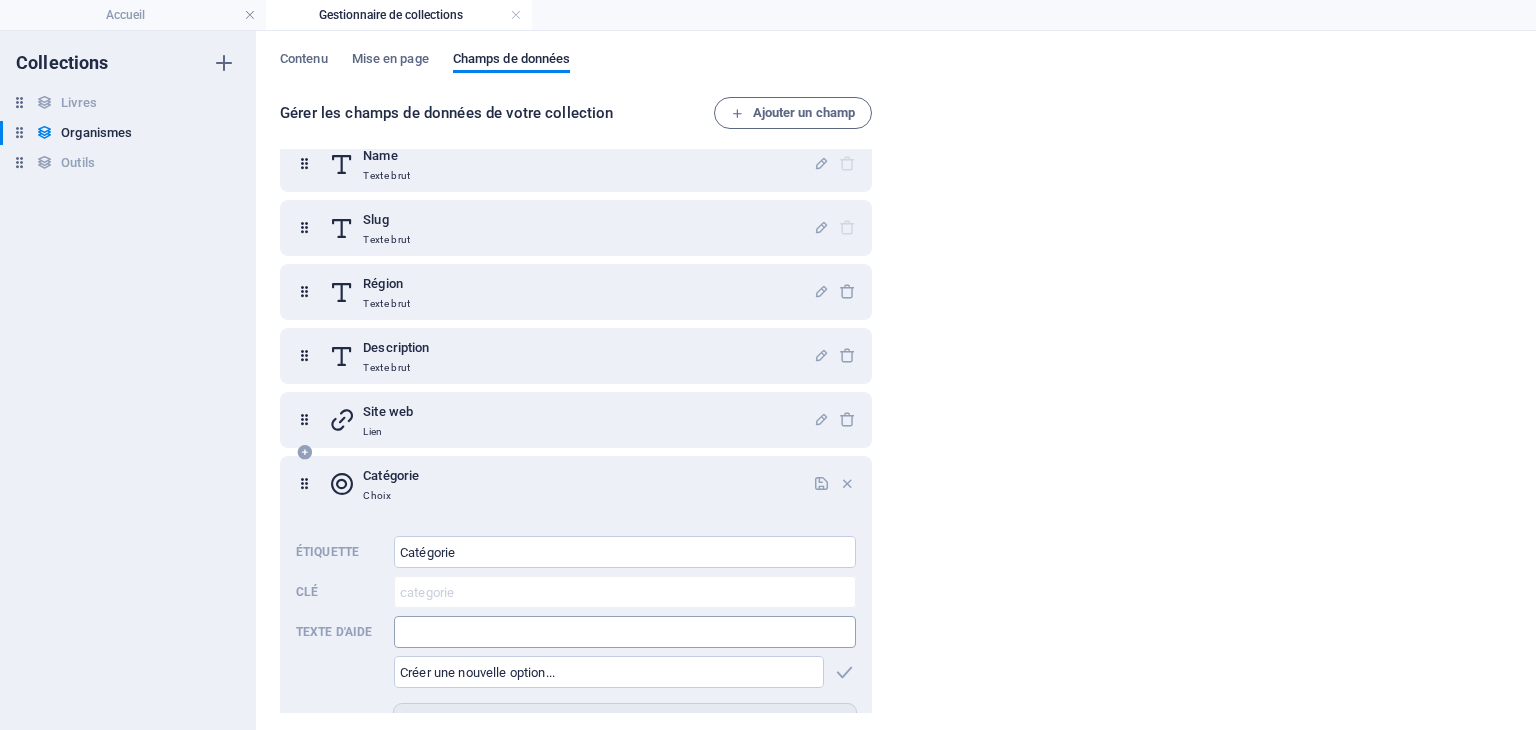 scroll, scrollTop: 0, scrollLeft: 0, axis: both 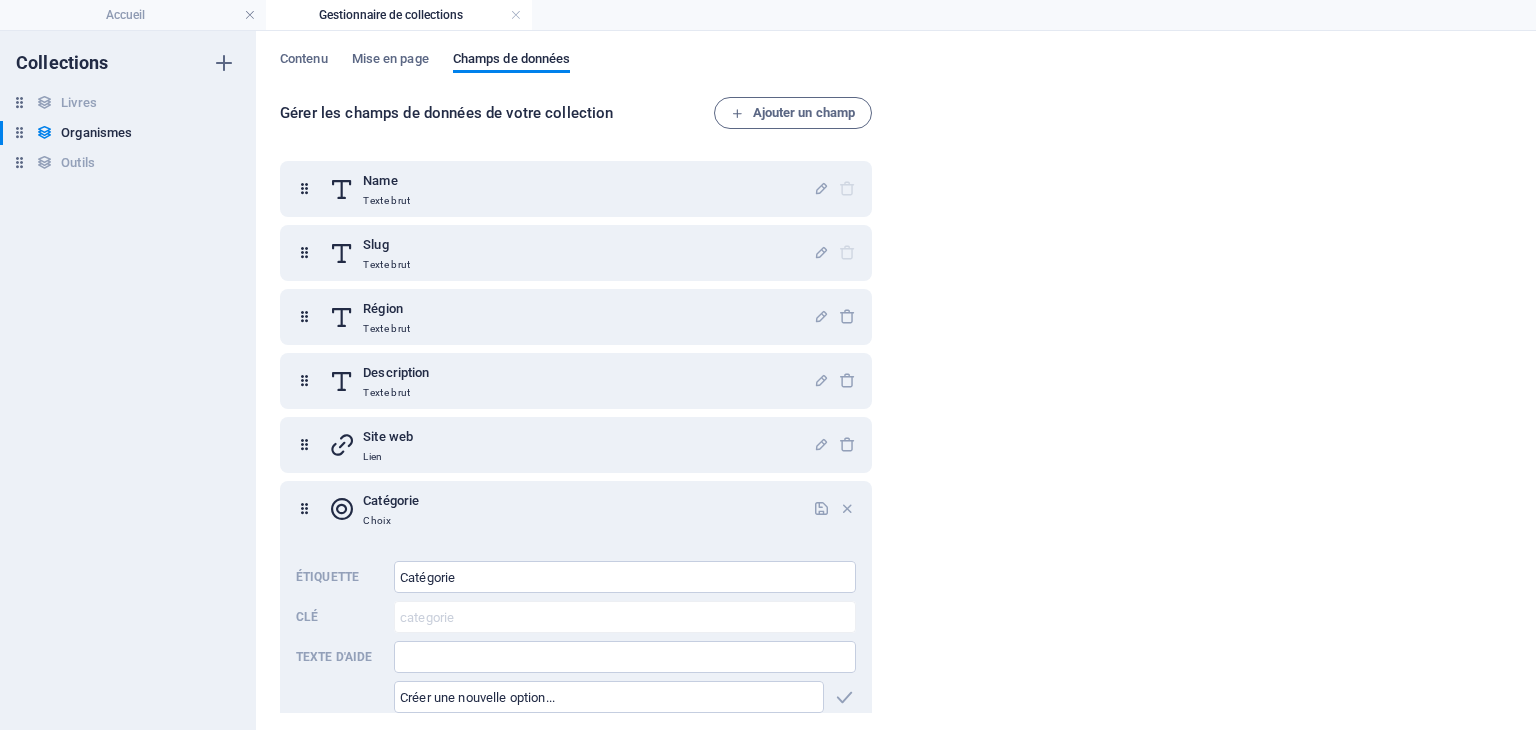 click on "Contenu Mise en page Champs de données Gérer les champs de données de votre collection Ajouter un champ Name Texte brut Slug Texte brut Région Texte brut Description Texte brut Site web Lien Catégorie Choix Étiquette Catégorie ​ Clé categorie ​ Texte d'aide ​ ​ Aide juridique, assurance et emploi,Proches aidants,Aide à domicile,Psychologie et santé mentale,Fournisseurs de thérapies alternatives,Autres Aide juridique, assurance et emploi ​ Proches aidants ​ Aide à domicile ​ Psychologie et santé mentale ​ Fournisseurs de thérapies alternatives ​ Autres ​ Utiliser la première option en tant que valeur par défaut" at bounding box center (896, 380) 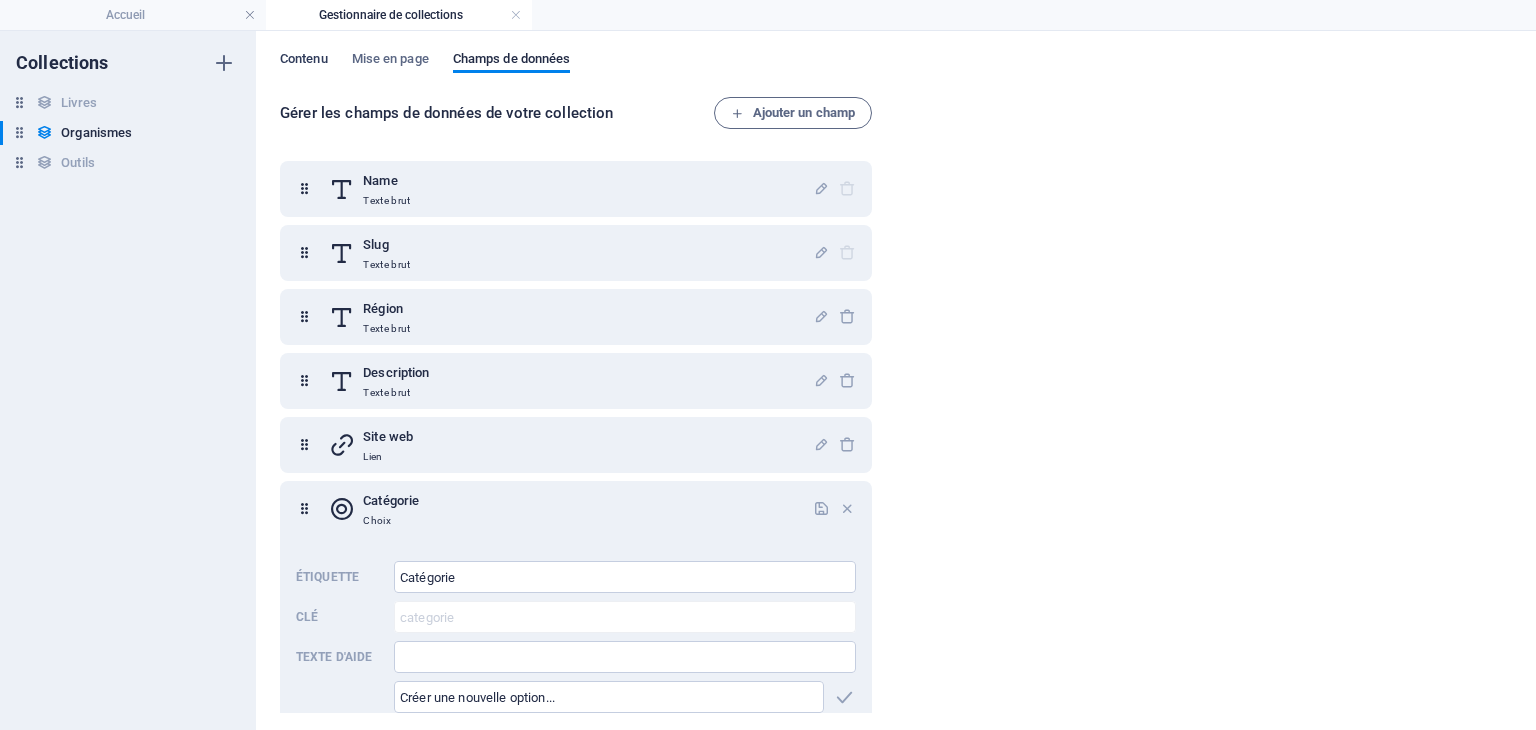 click on "Contenu" at bounding box center (304, 61) 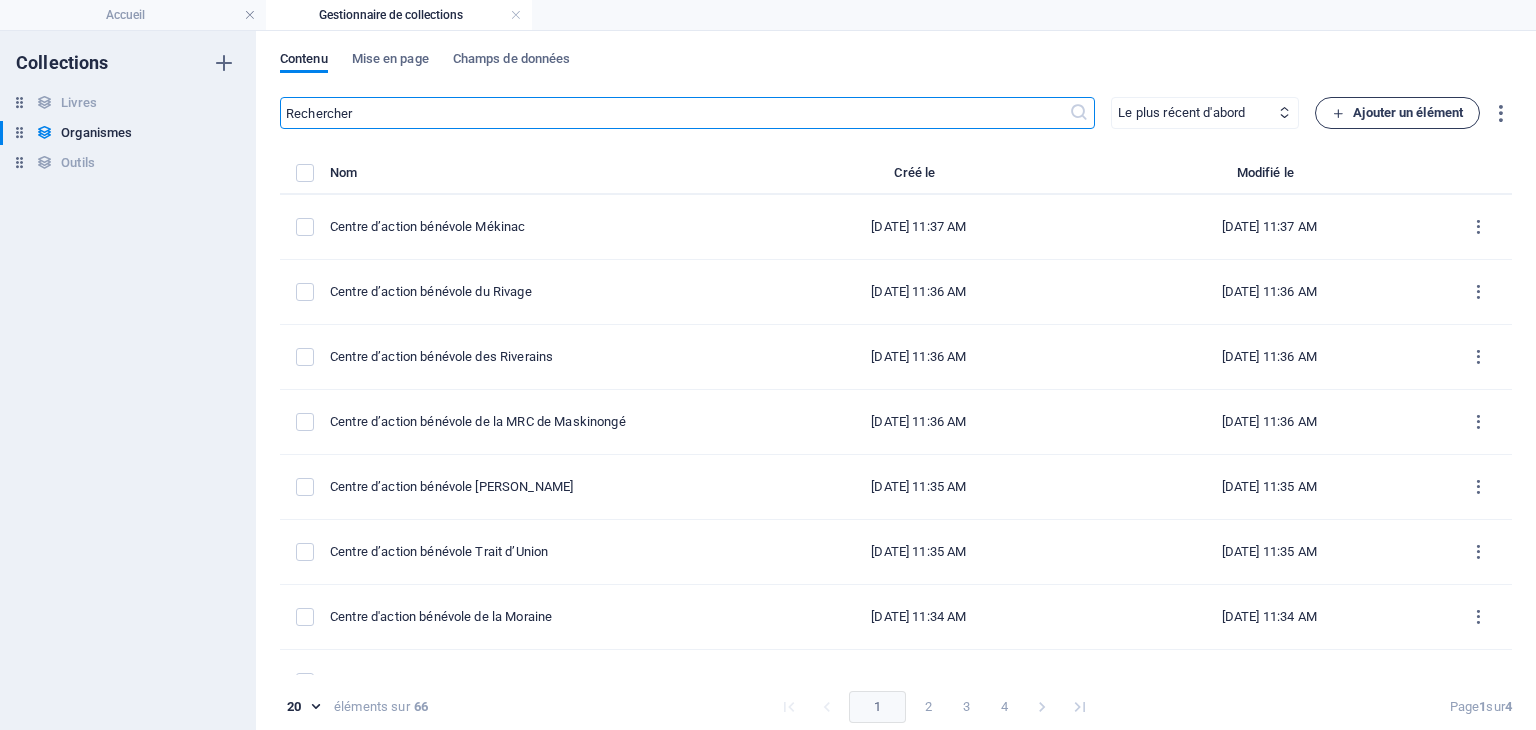 click on "Ajouter un élément" at bounding box center [1397, 113] 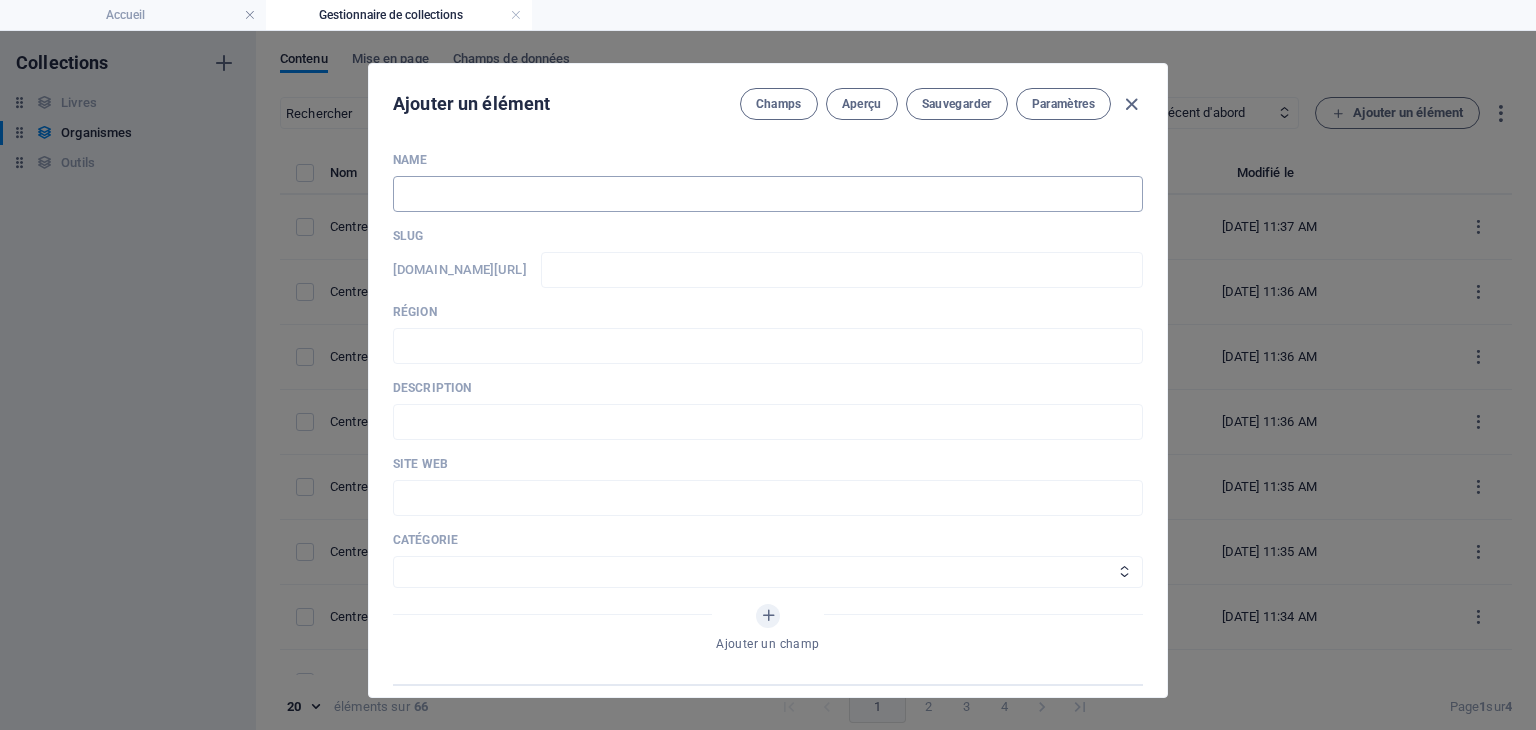 click at bounding box center [768, 194] 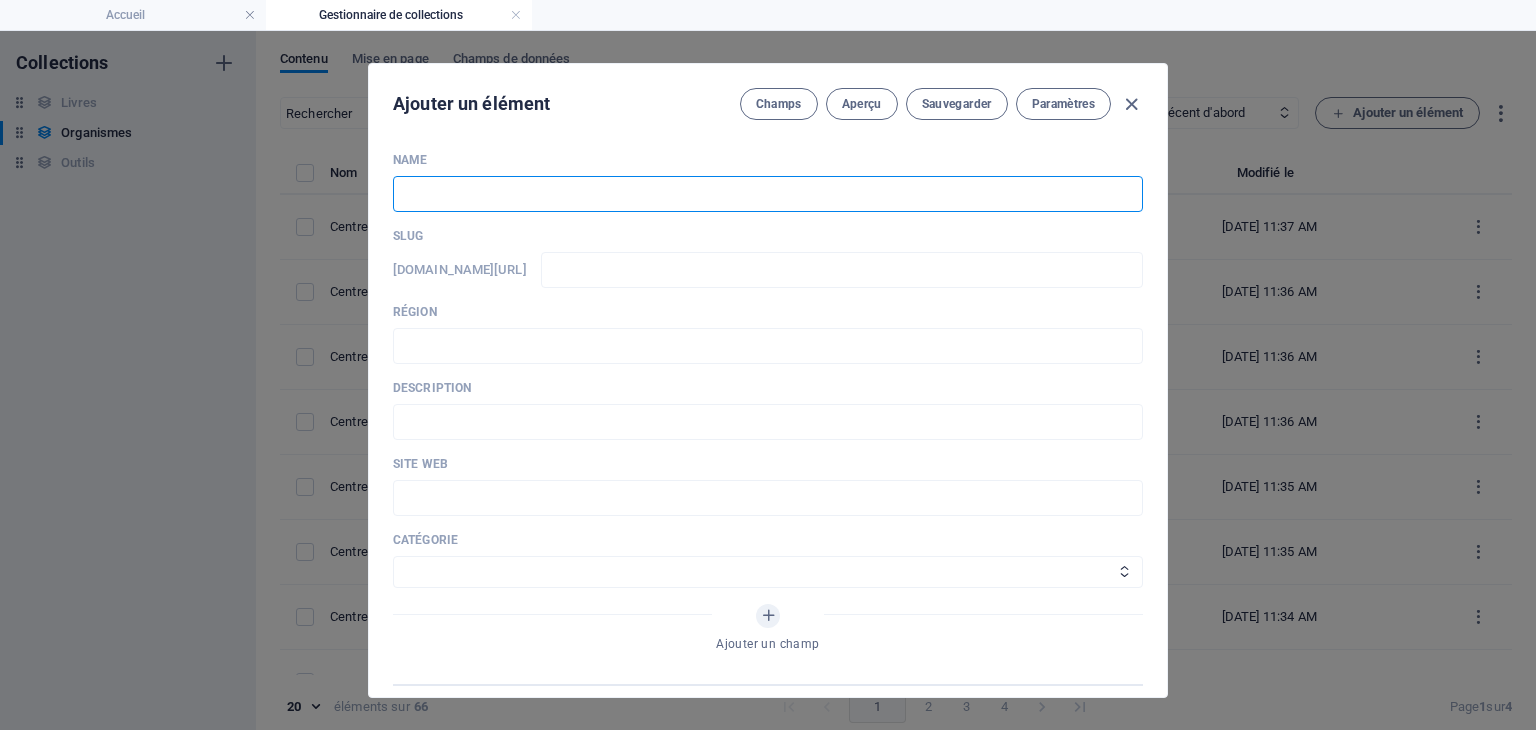 paste on "Centre des femmes Parmi Elles" 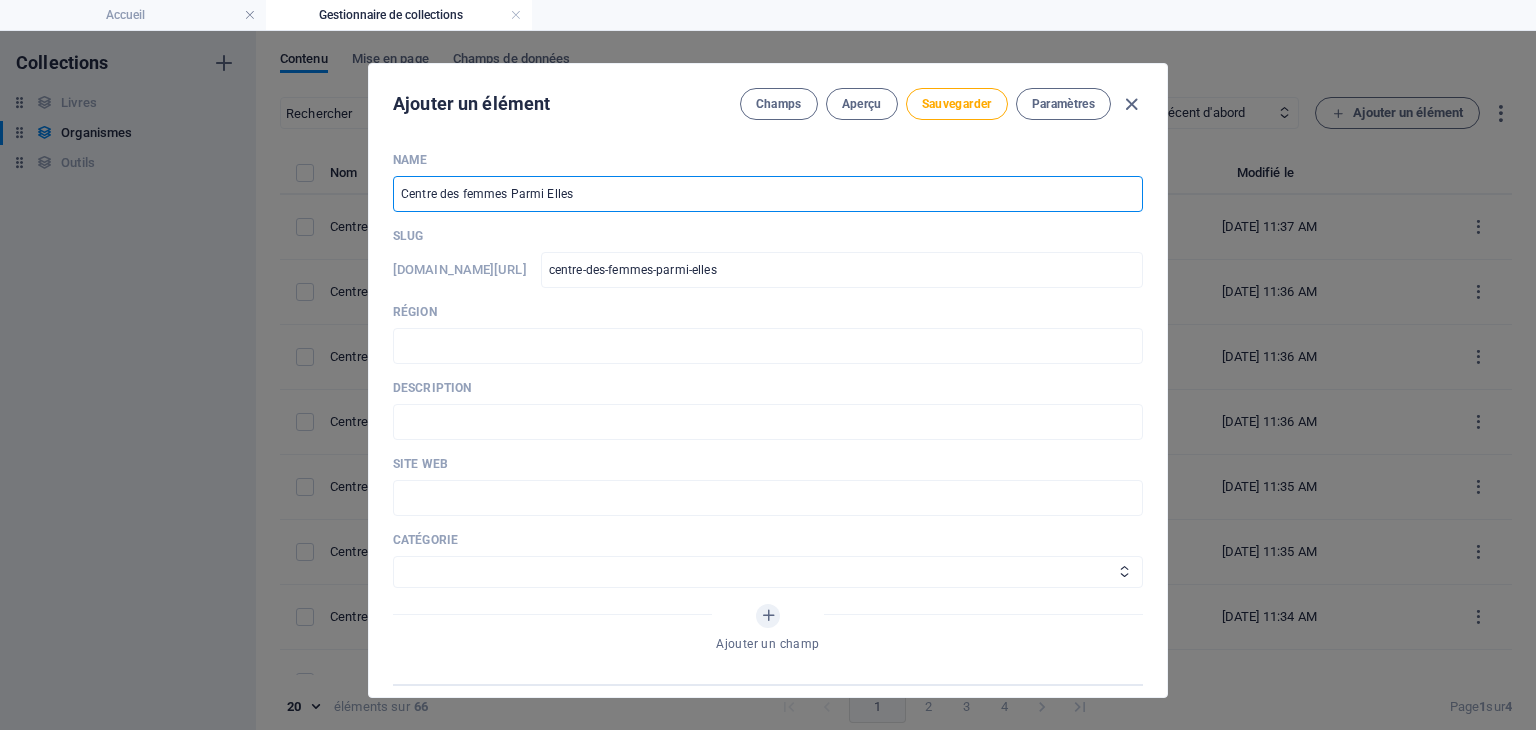 type on "Centre des femmes Parmi Elles" 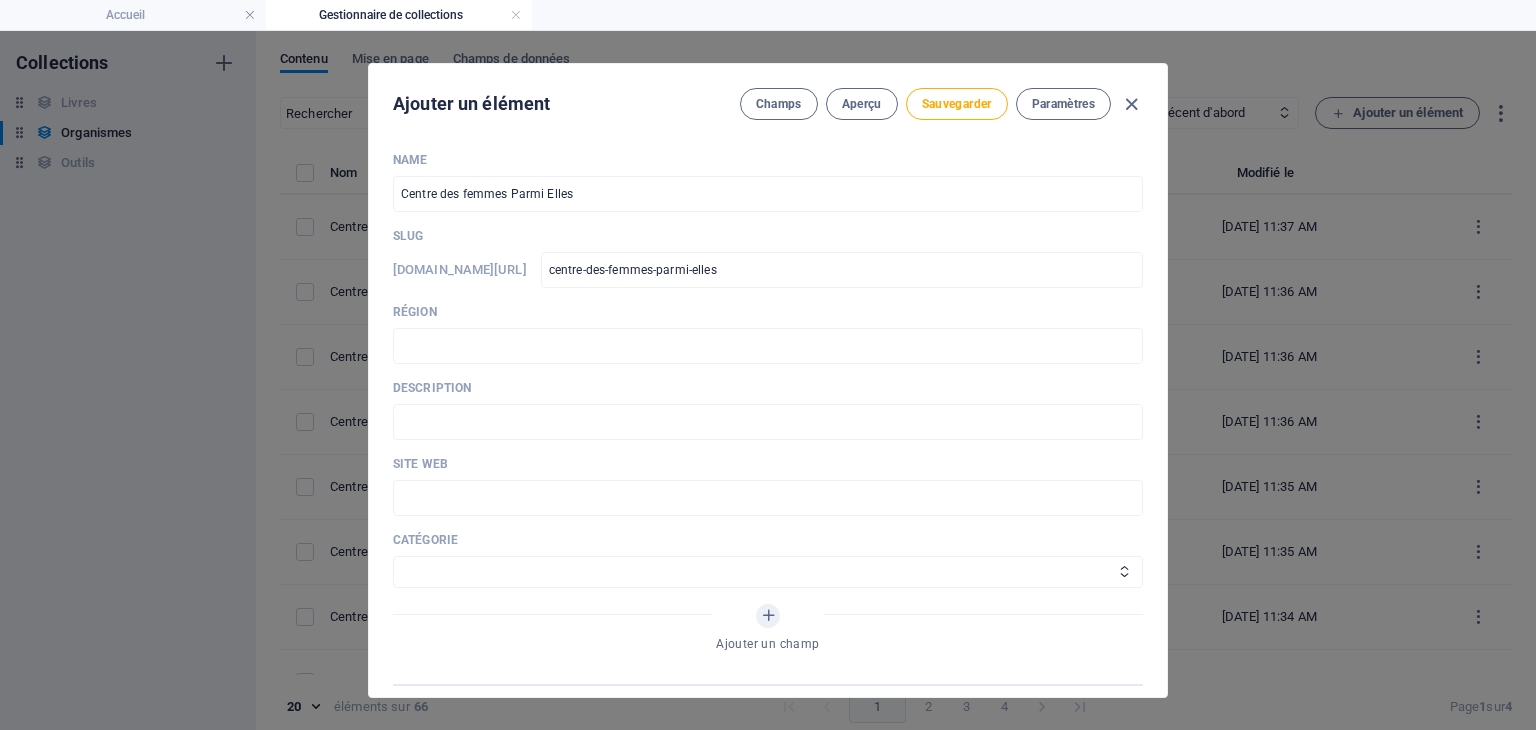 click on "Slug" at bounding box center (768, 236) 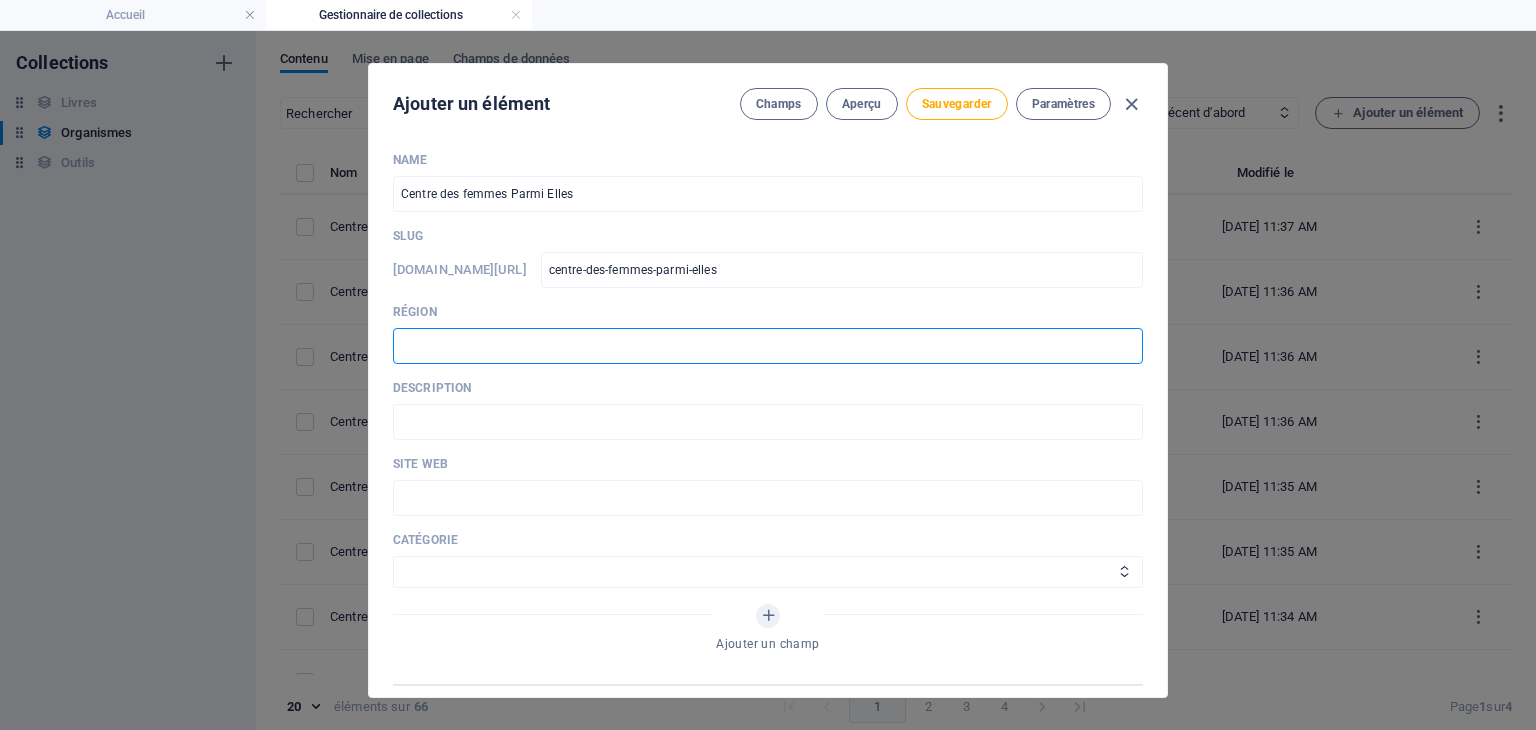 click at bounding box center (768, 346) 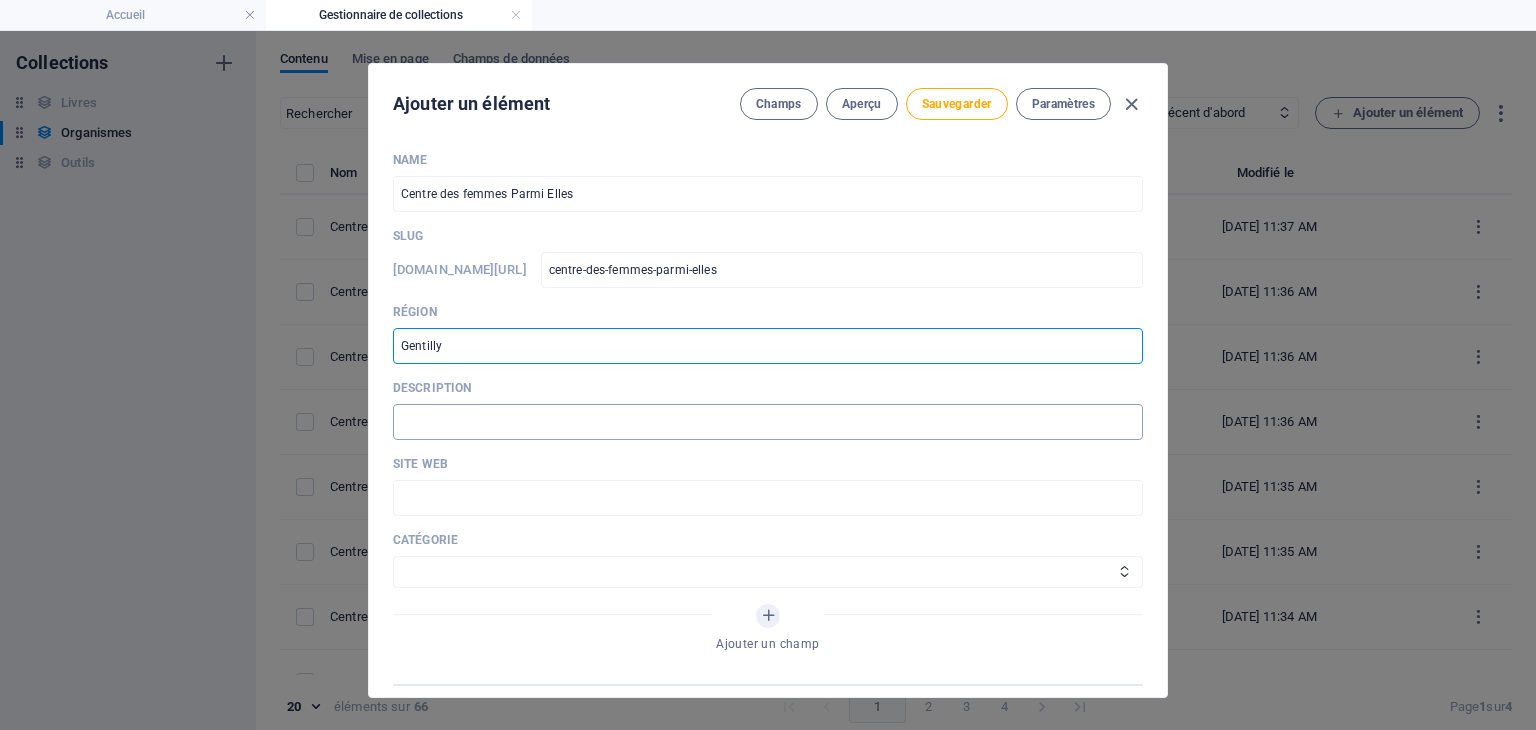 type on "Gentilly" 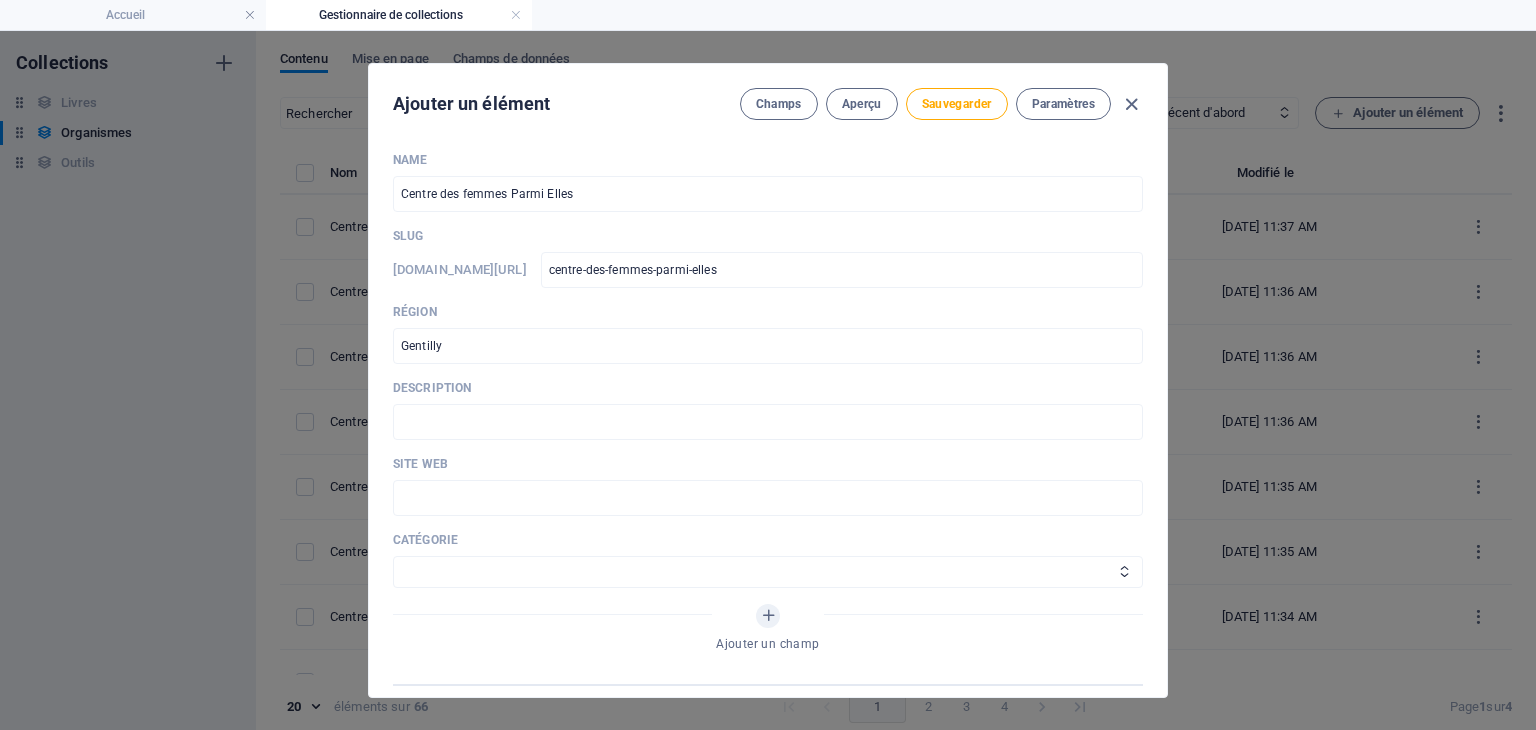 click on "Slug" at bounding box center (768, 236) 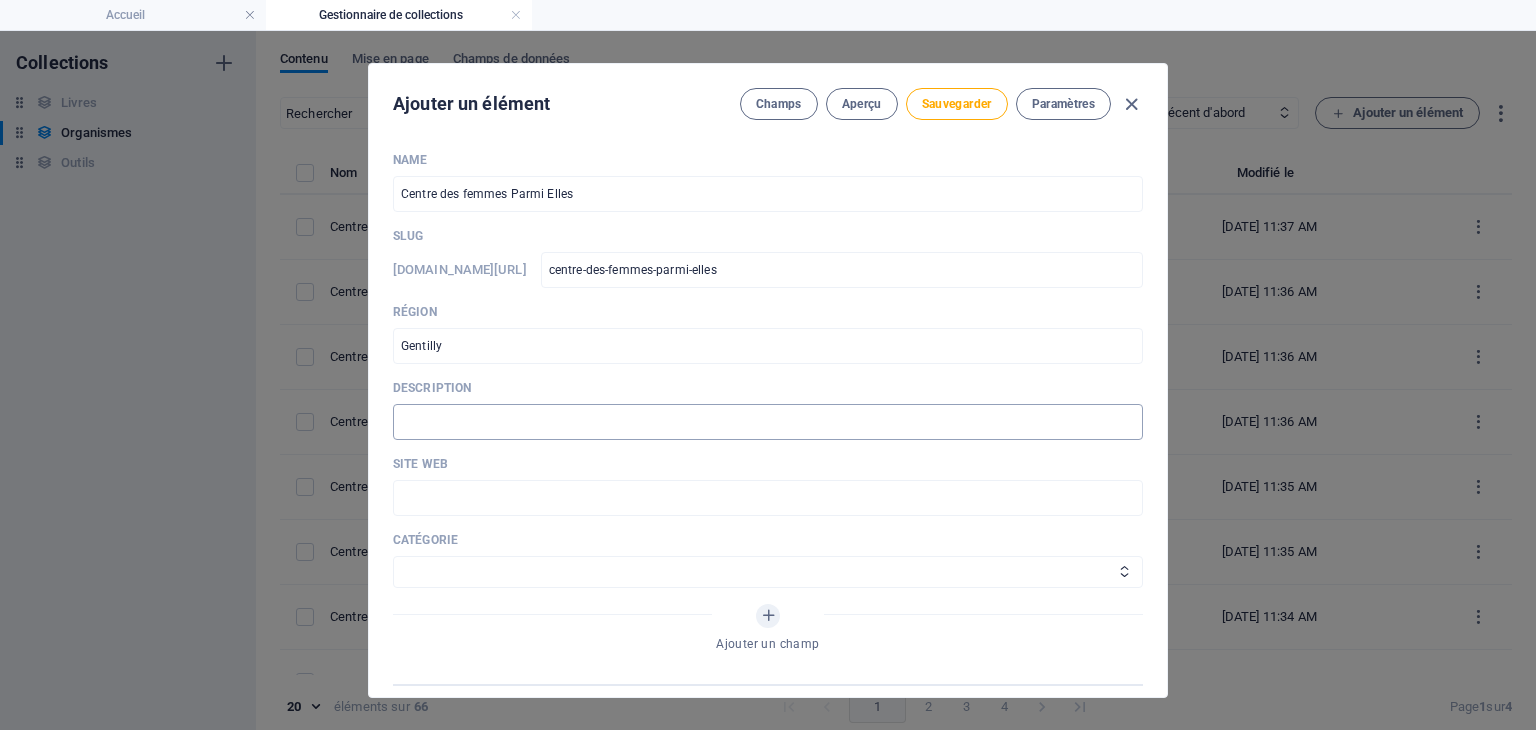 click at bounding box center [768, 422] 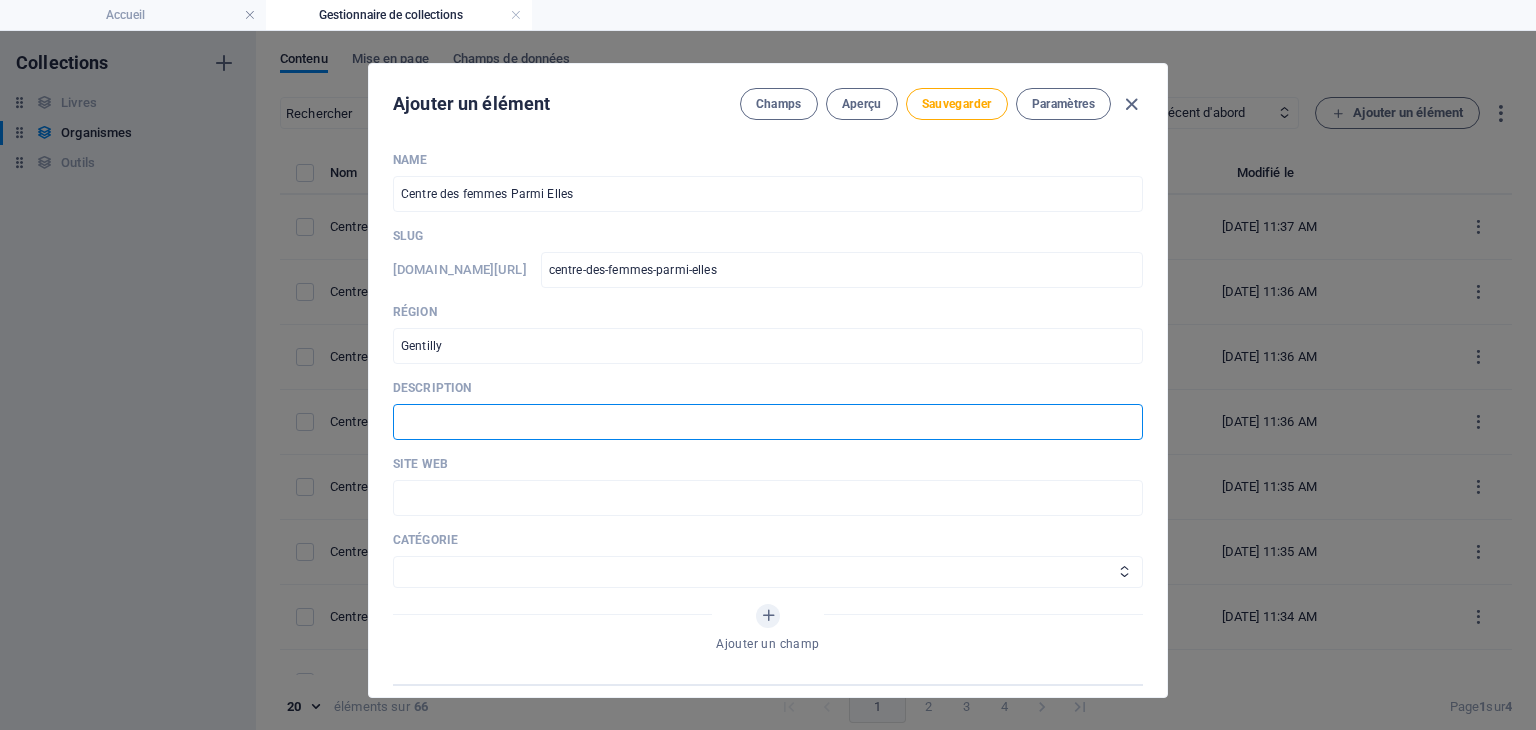 paste on "Accueil, écoute, relation d'aide femmes" 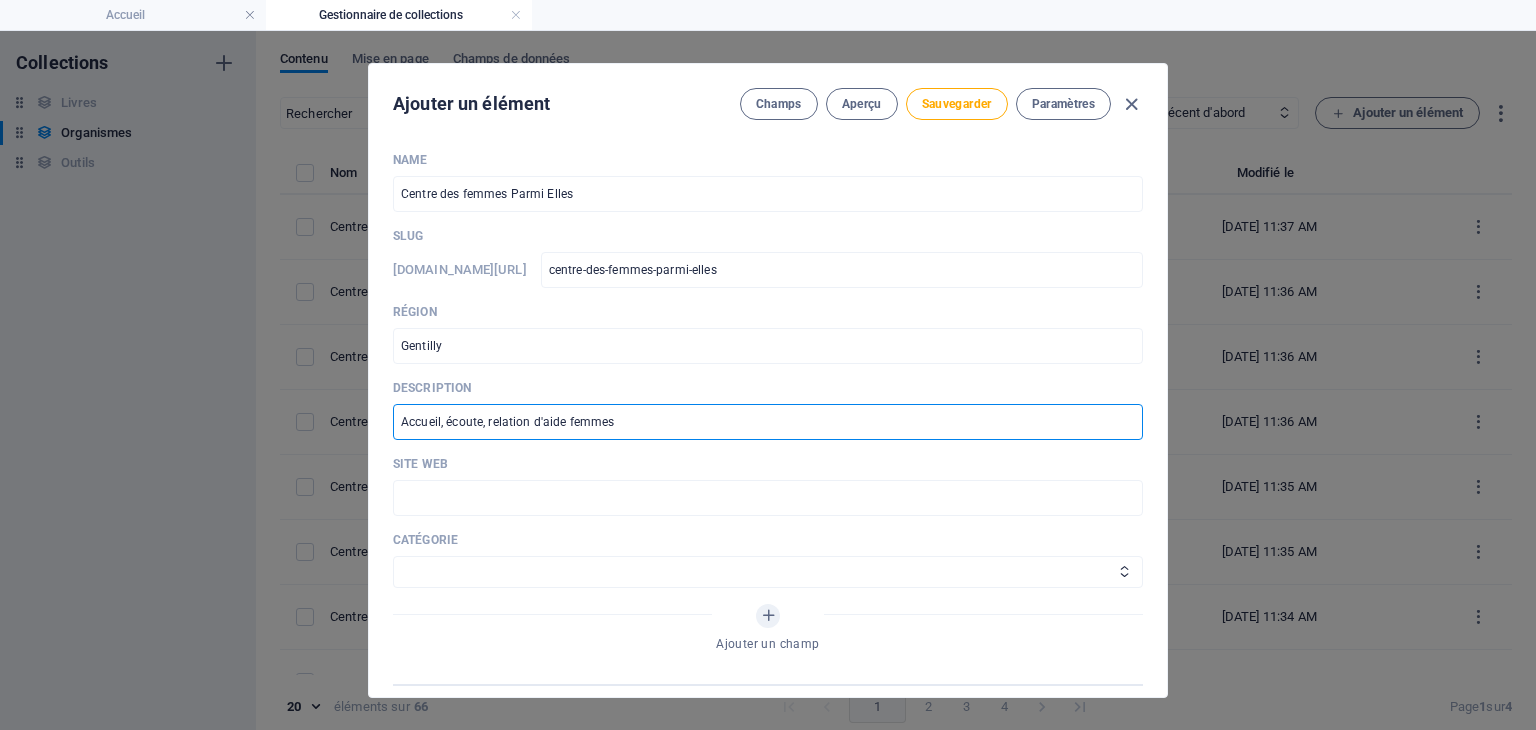 type on "Accueil, écoute, relation d'aide femmes" 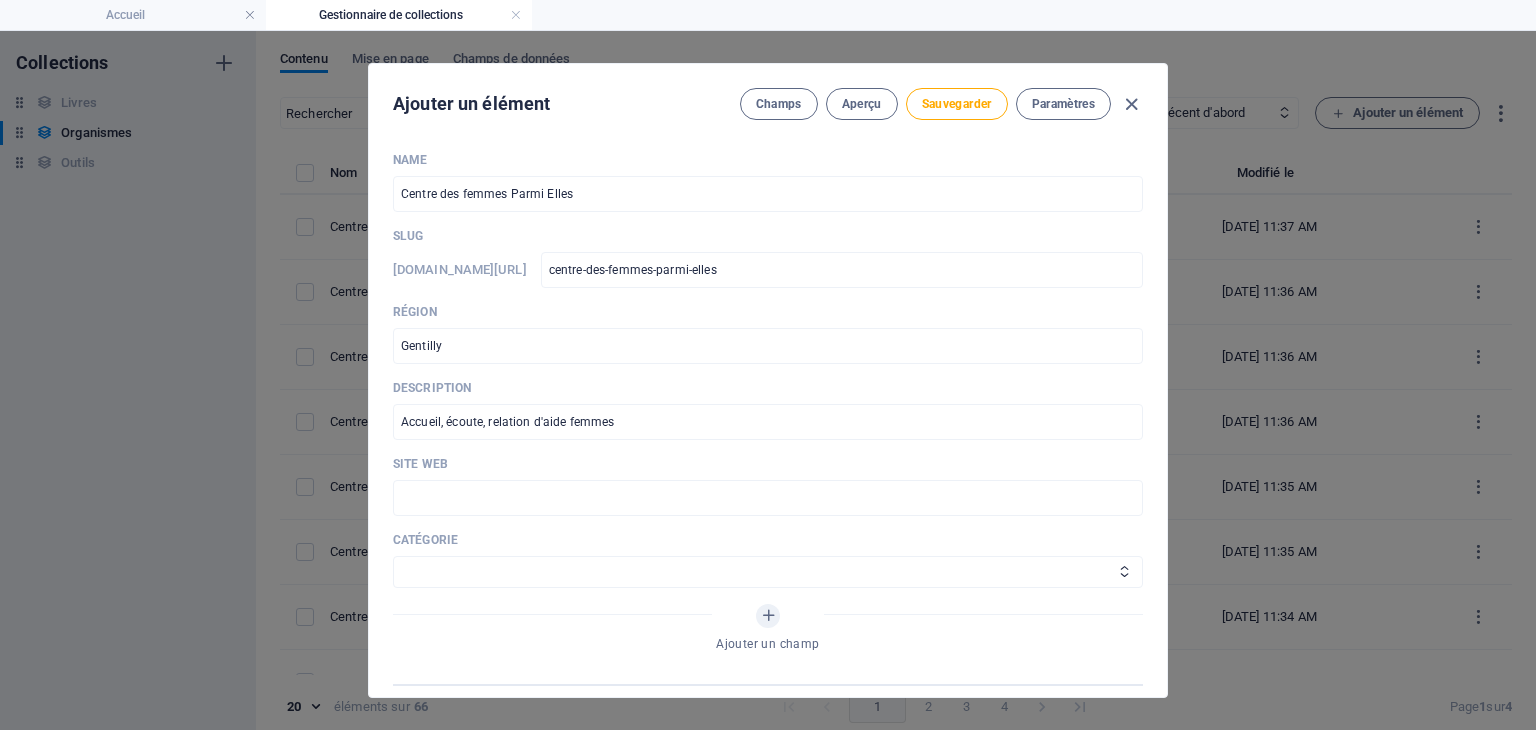 click on "Description" at bounding box center (768, 388) 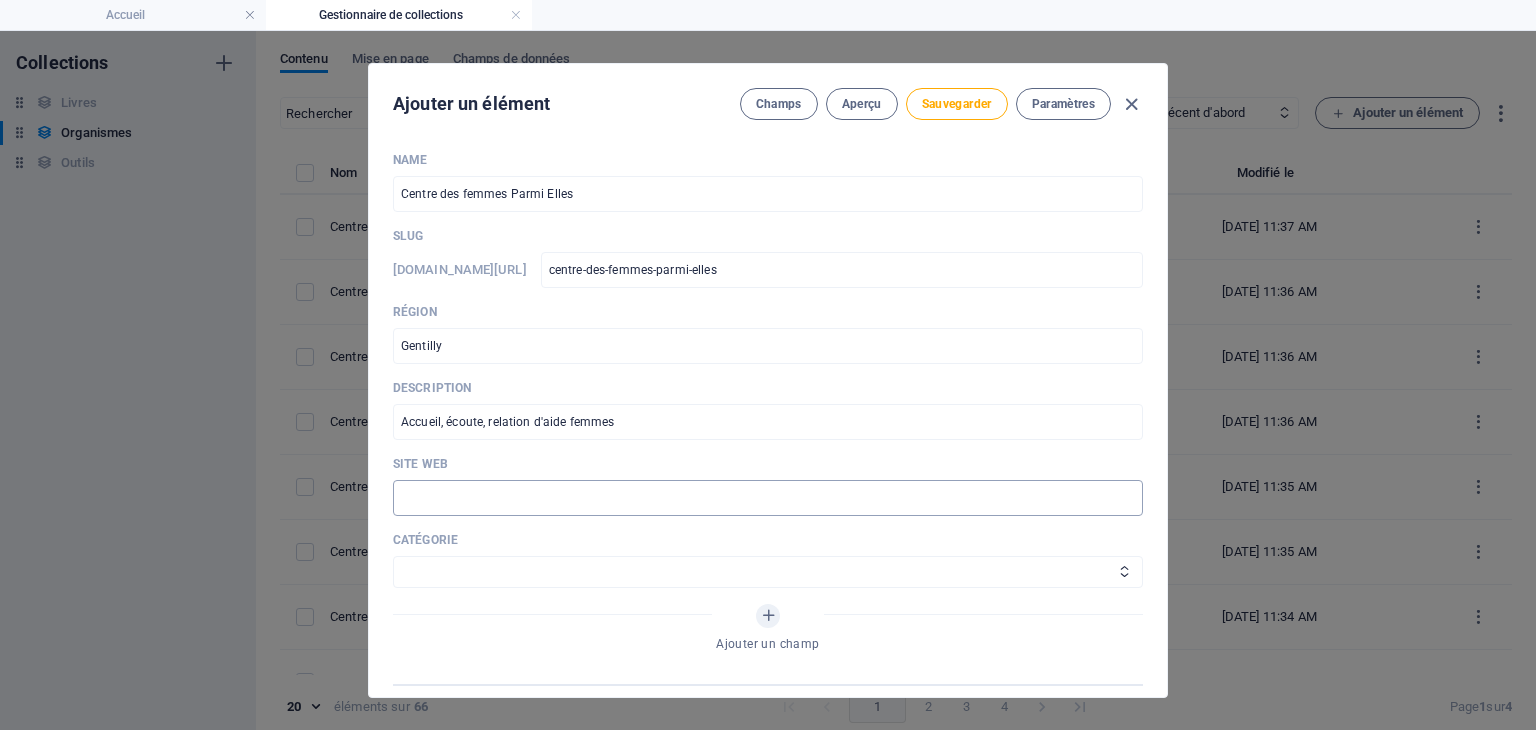 click at bounding box center [768, 498] 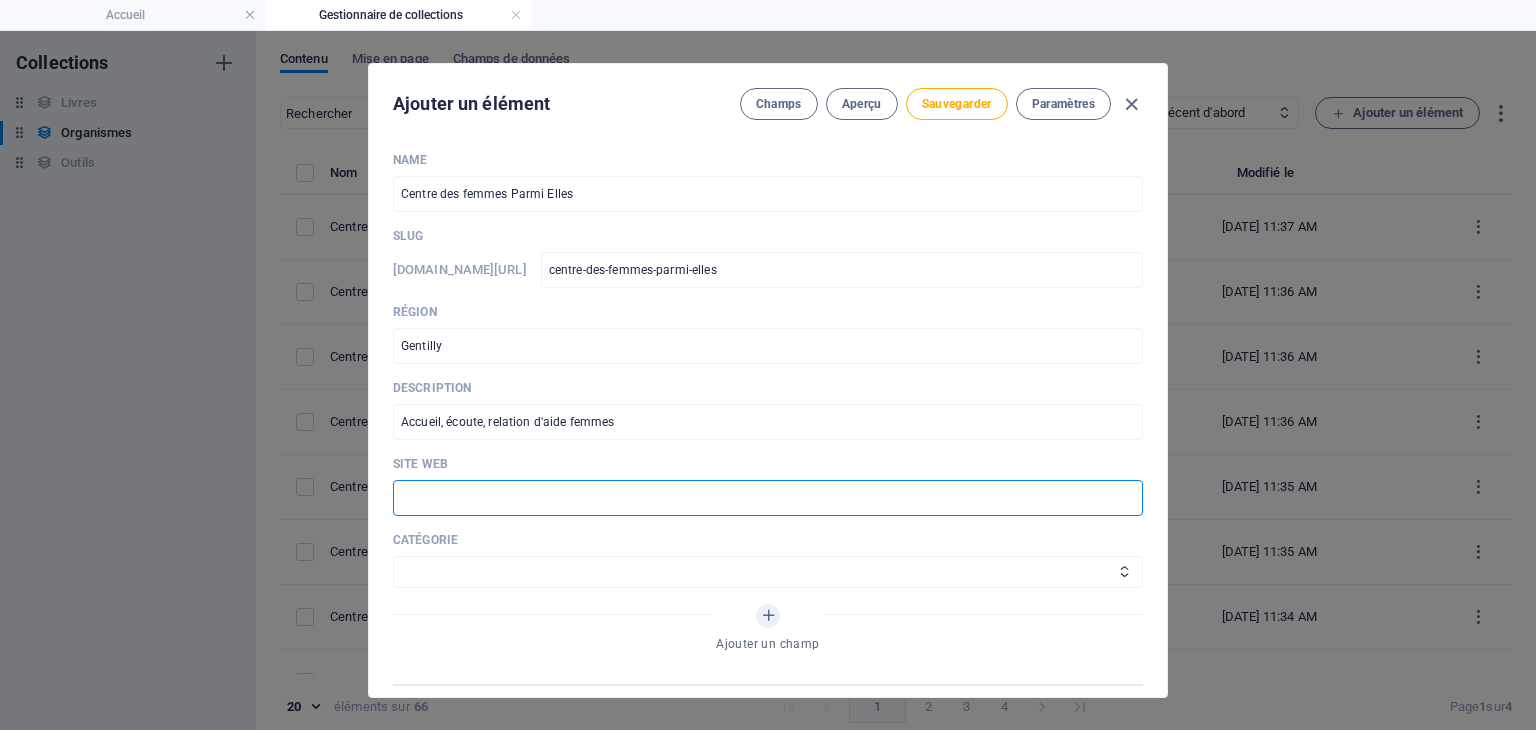 paste on "https://parmielles.com/" 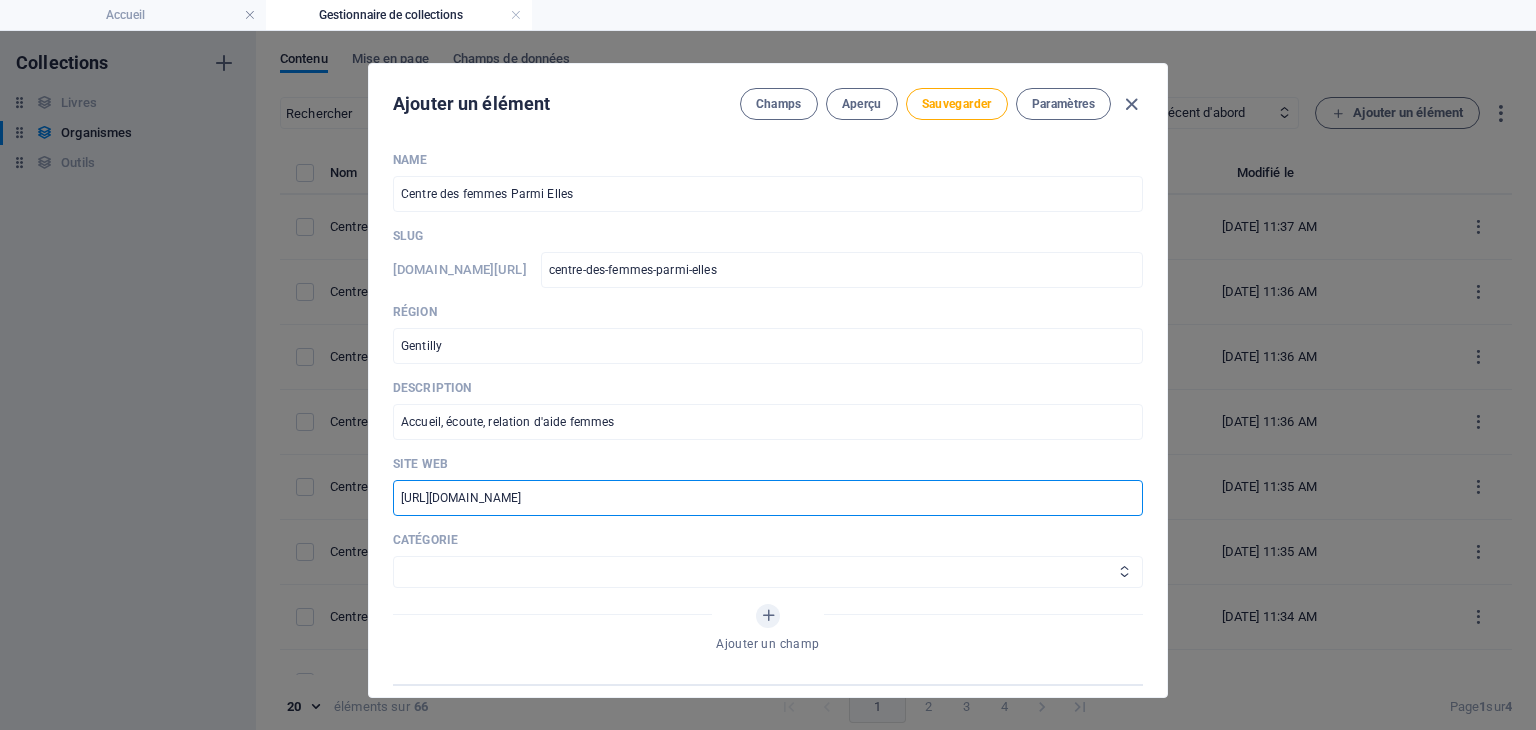 type on "https://parmielles.com/" 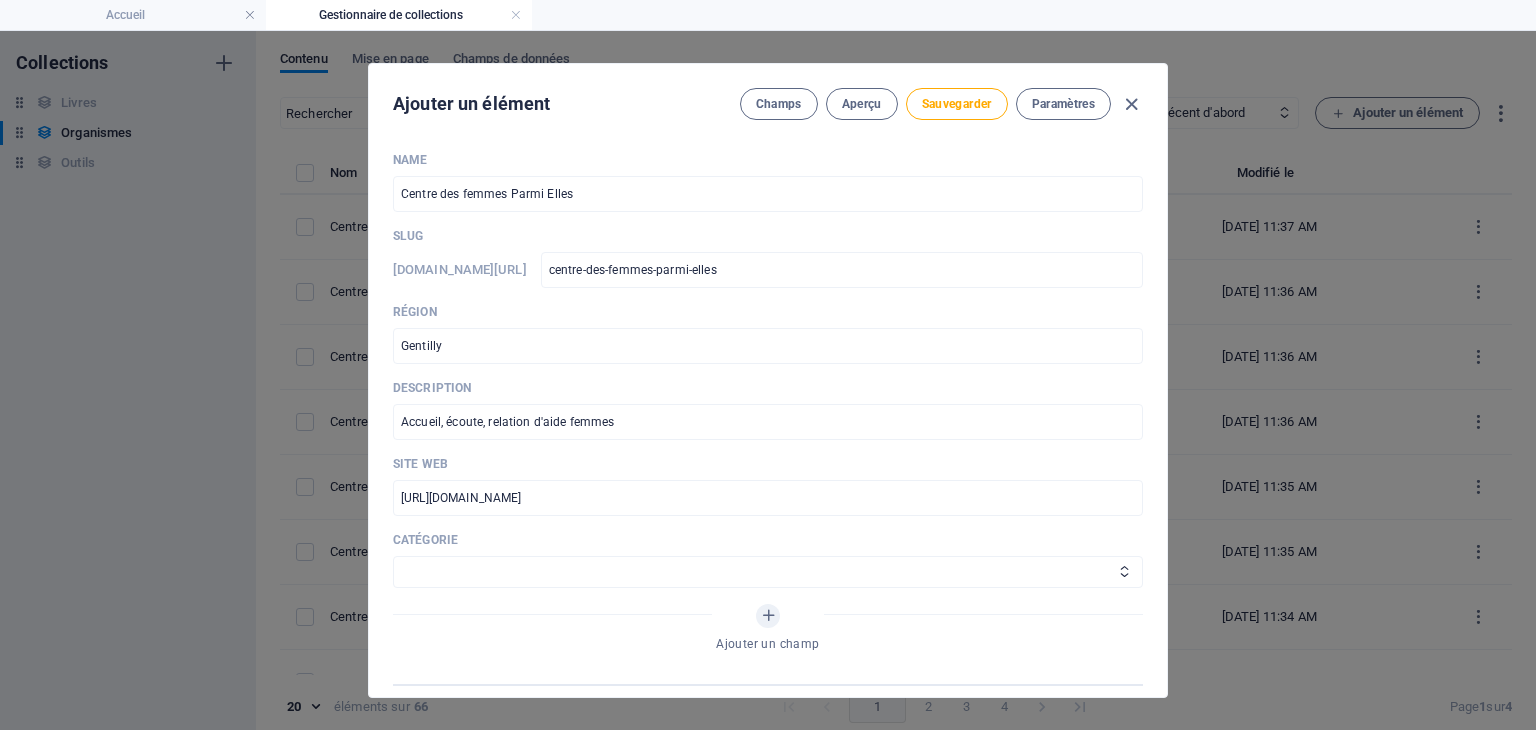 click on "Name Centre des femmes Parmi Elles ​ Slug www.example.com/organismes-design-page-unique/ centre-des-femmes-parmi-elles ​ Région Gentilly ​ Description Accueil, écoute, relation d'aide femmes ​ Site web https://parmielles.com/ ​ Catégorie Aide juridique, assurance et emploi Proches aidants Aide à domicile Psychologie et santé mentale Fournisseurs de thérapies alternatives Autres Ajouter un champ" at bounding box center (768, 418) 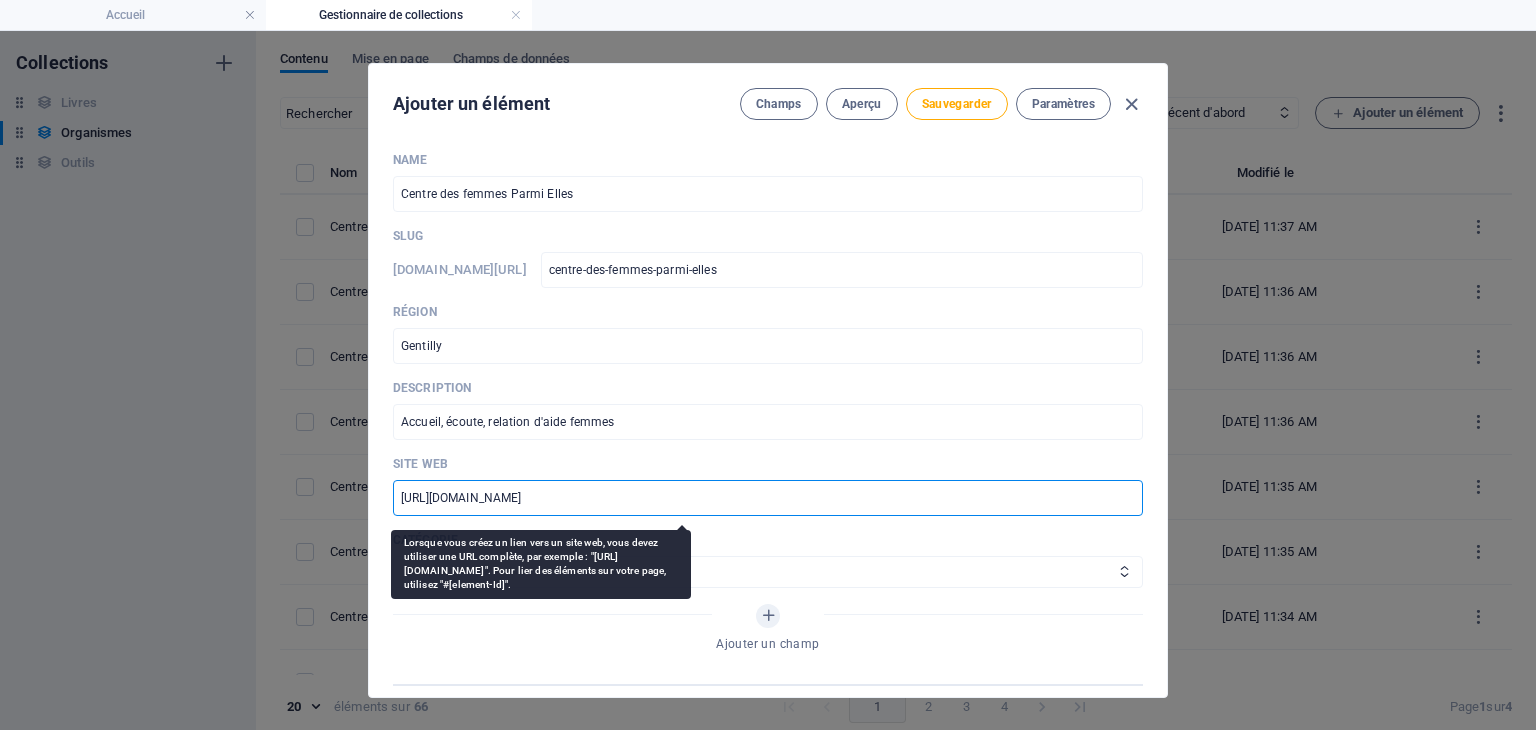 click on "https://parmielles.com/" at bounding box center (768, 498) 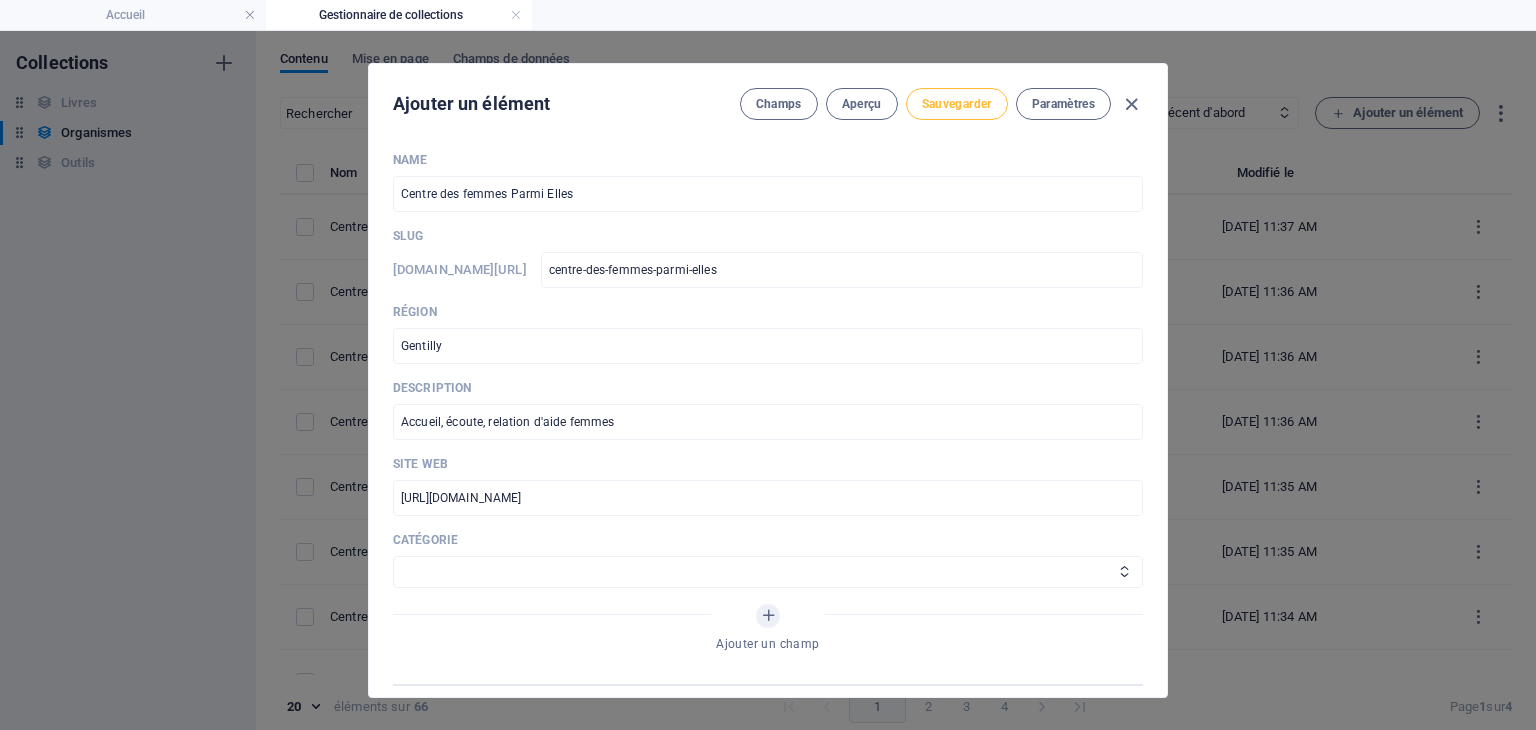 click on "Sauvegarder" at bounding box center [957, 104] 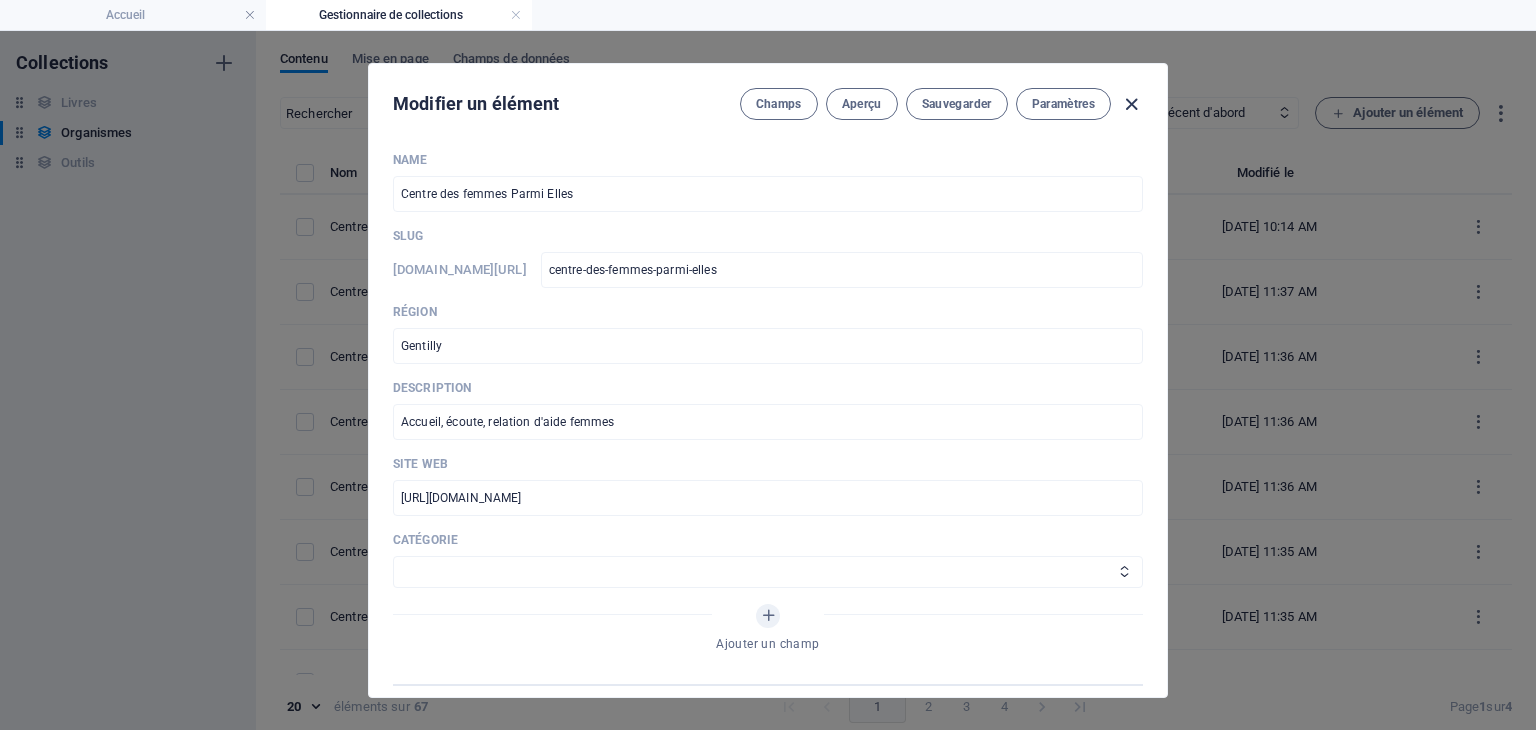 click at bounding box center (1131, 104) 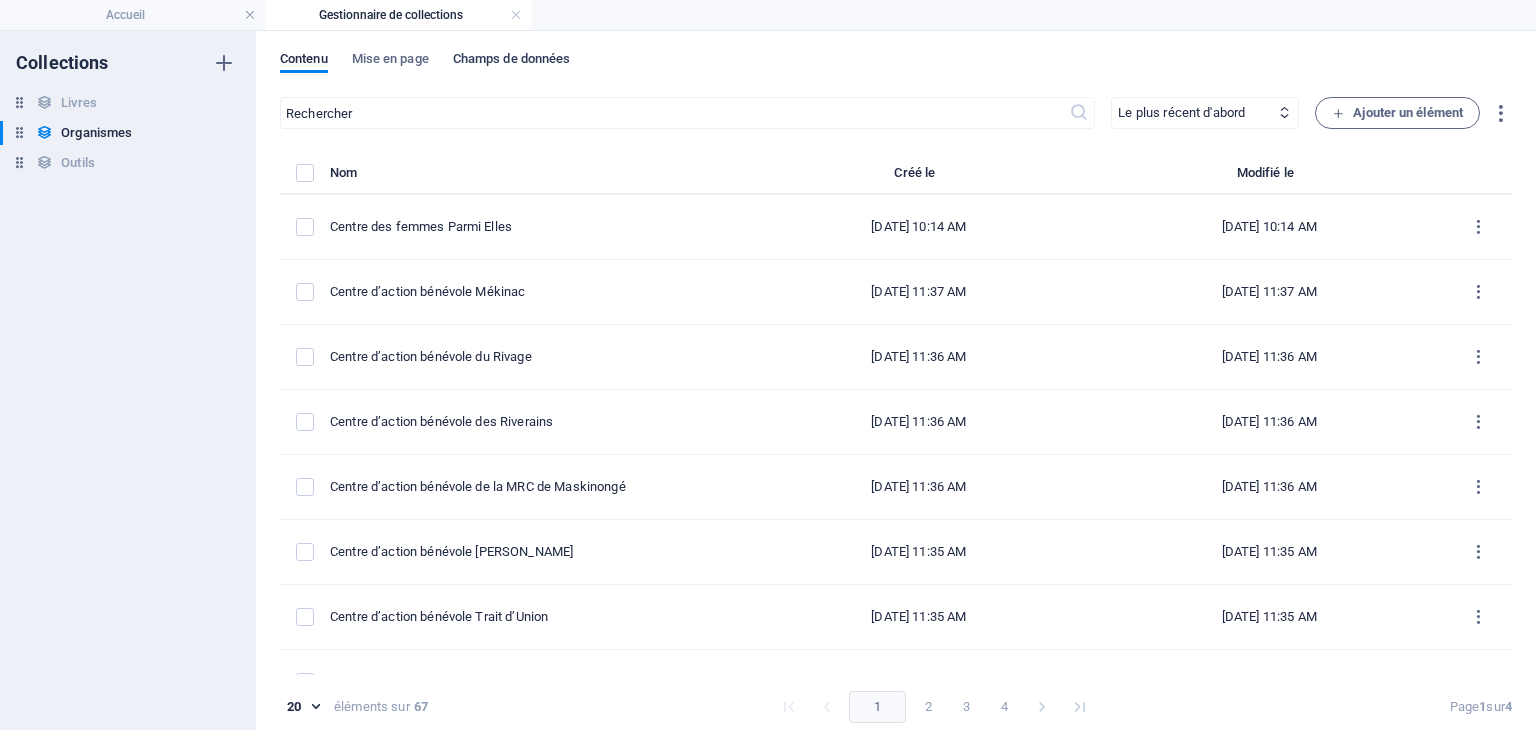 click on "Champs de données" at bounding box center (512, 61) 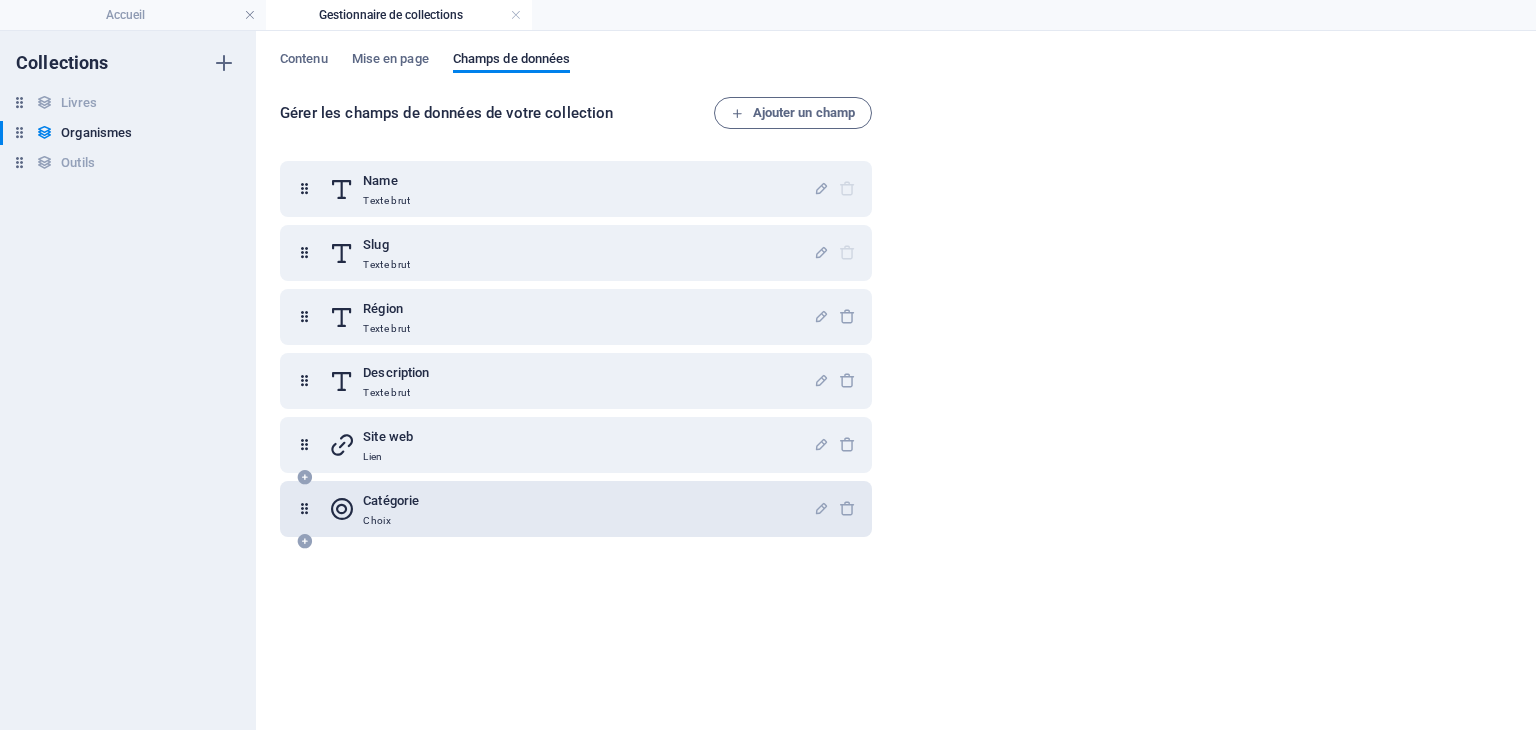 click on "Catégorie Choix" at bounding box center [571, 509] 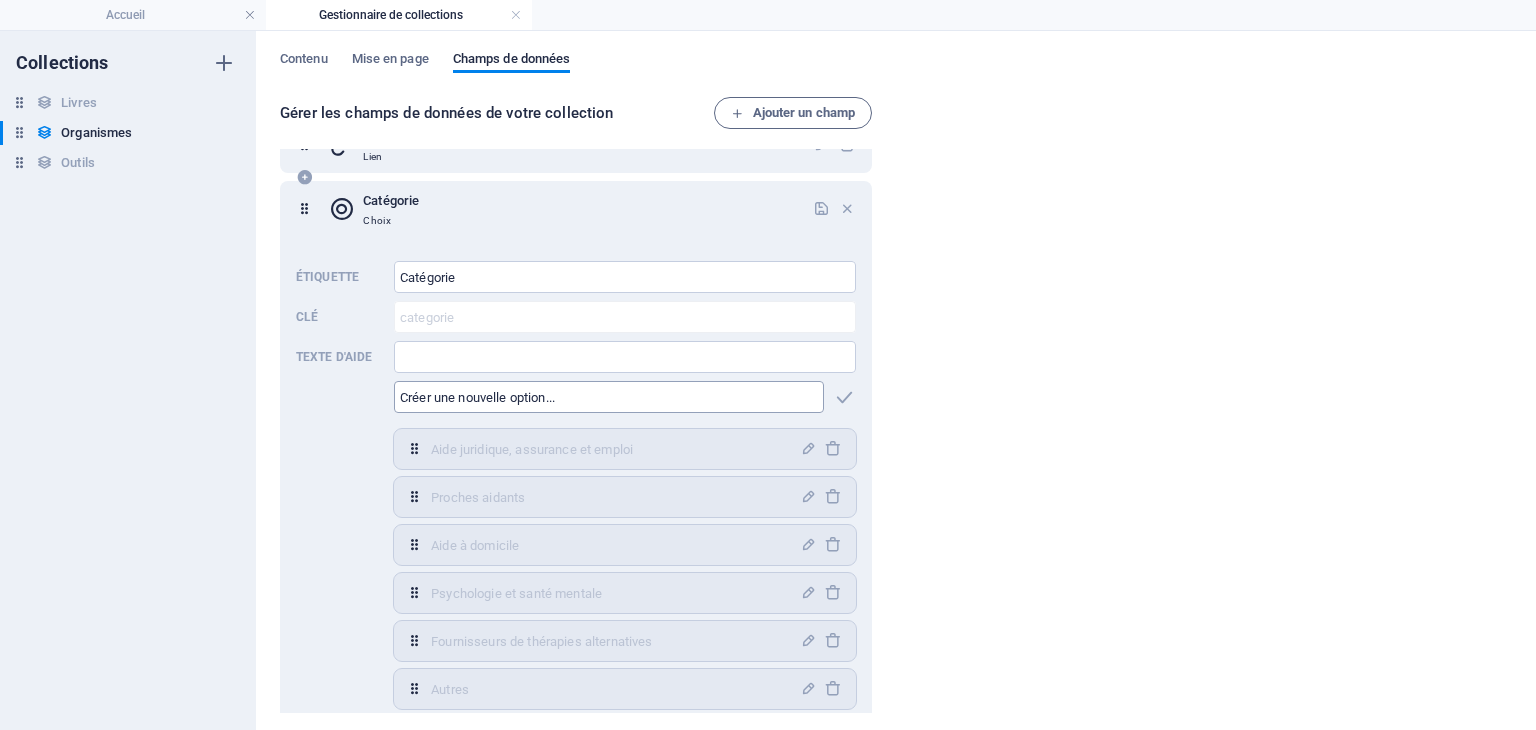 scroll, scrollTop: 388, scrollLeft: 0, axis: vertical 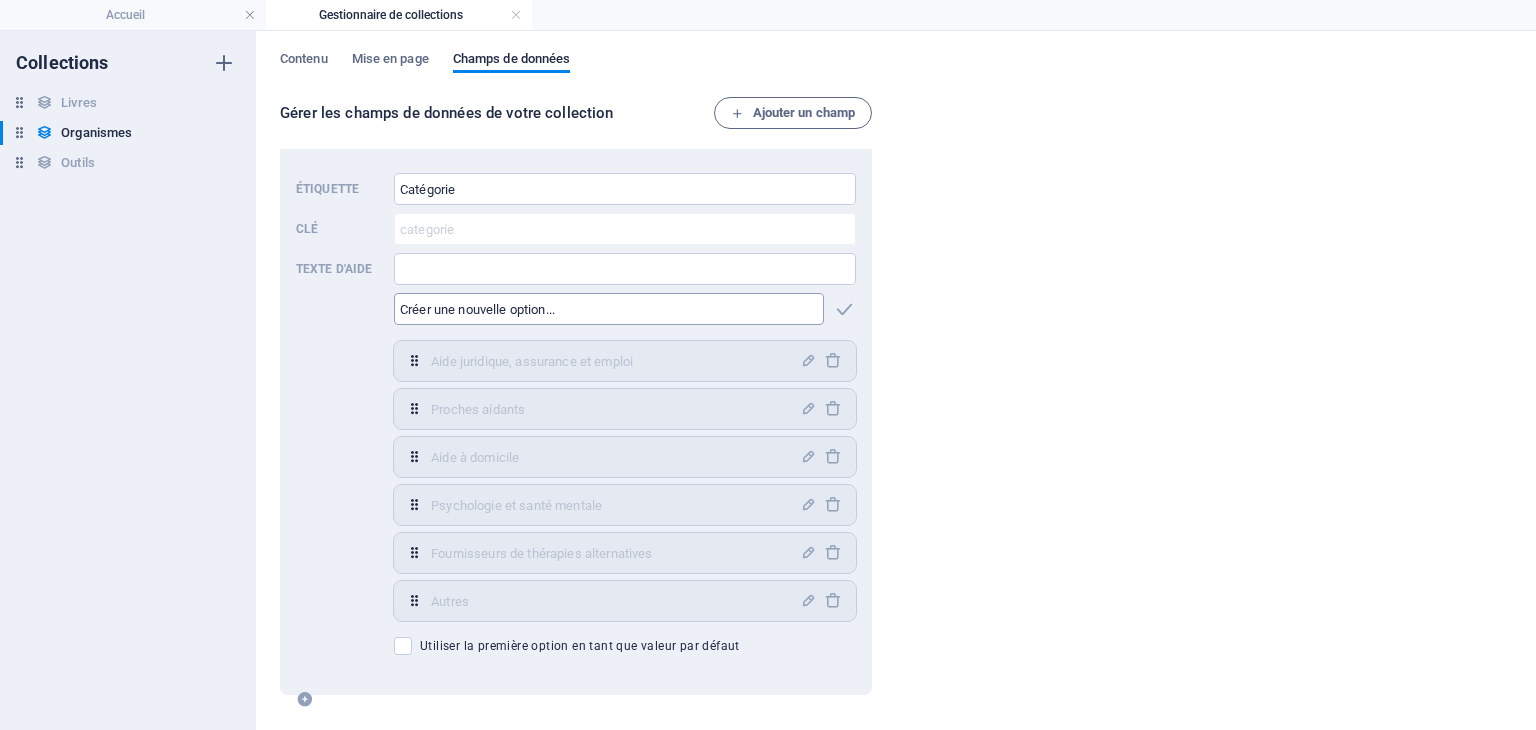 click at bounding box center [609, 309] 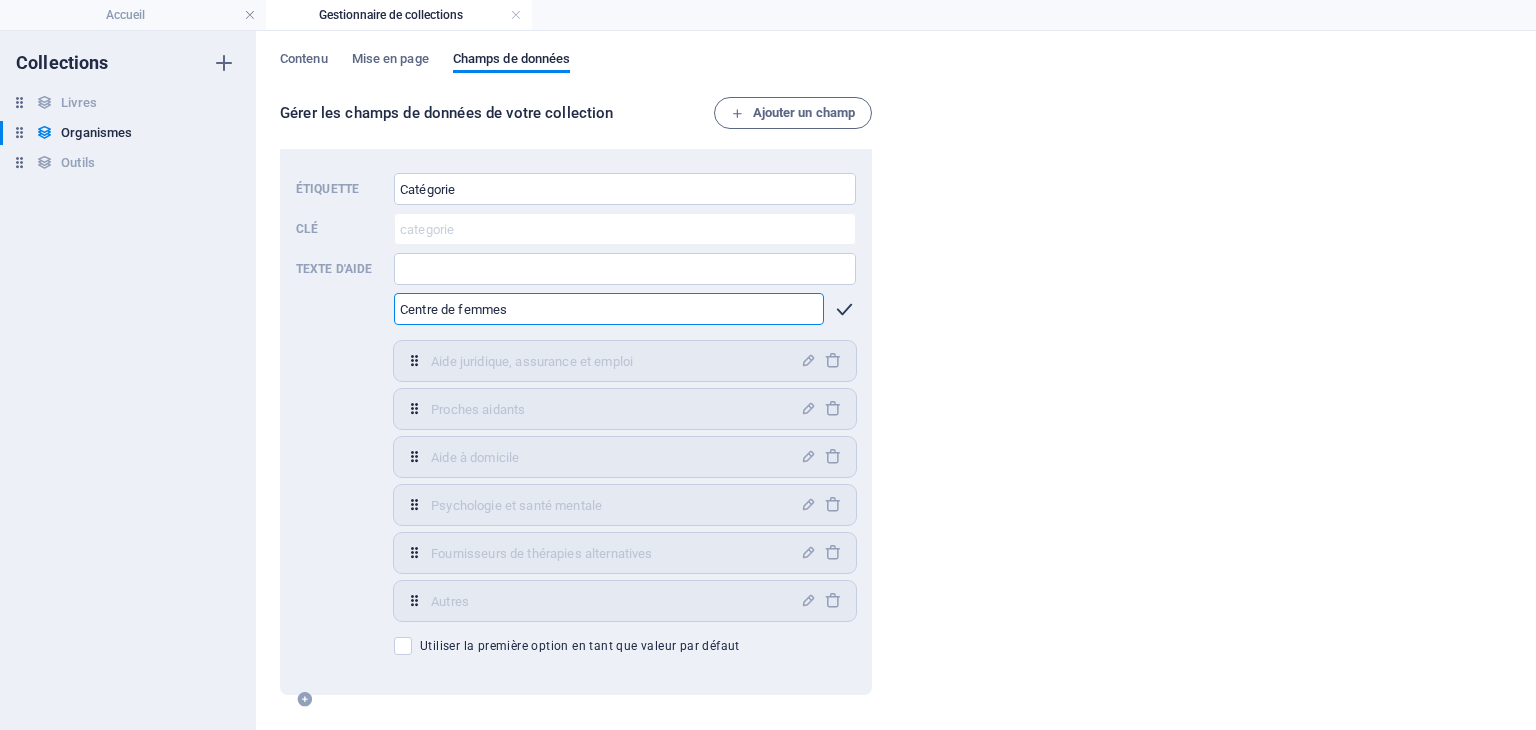 type on "Centre de femmes" 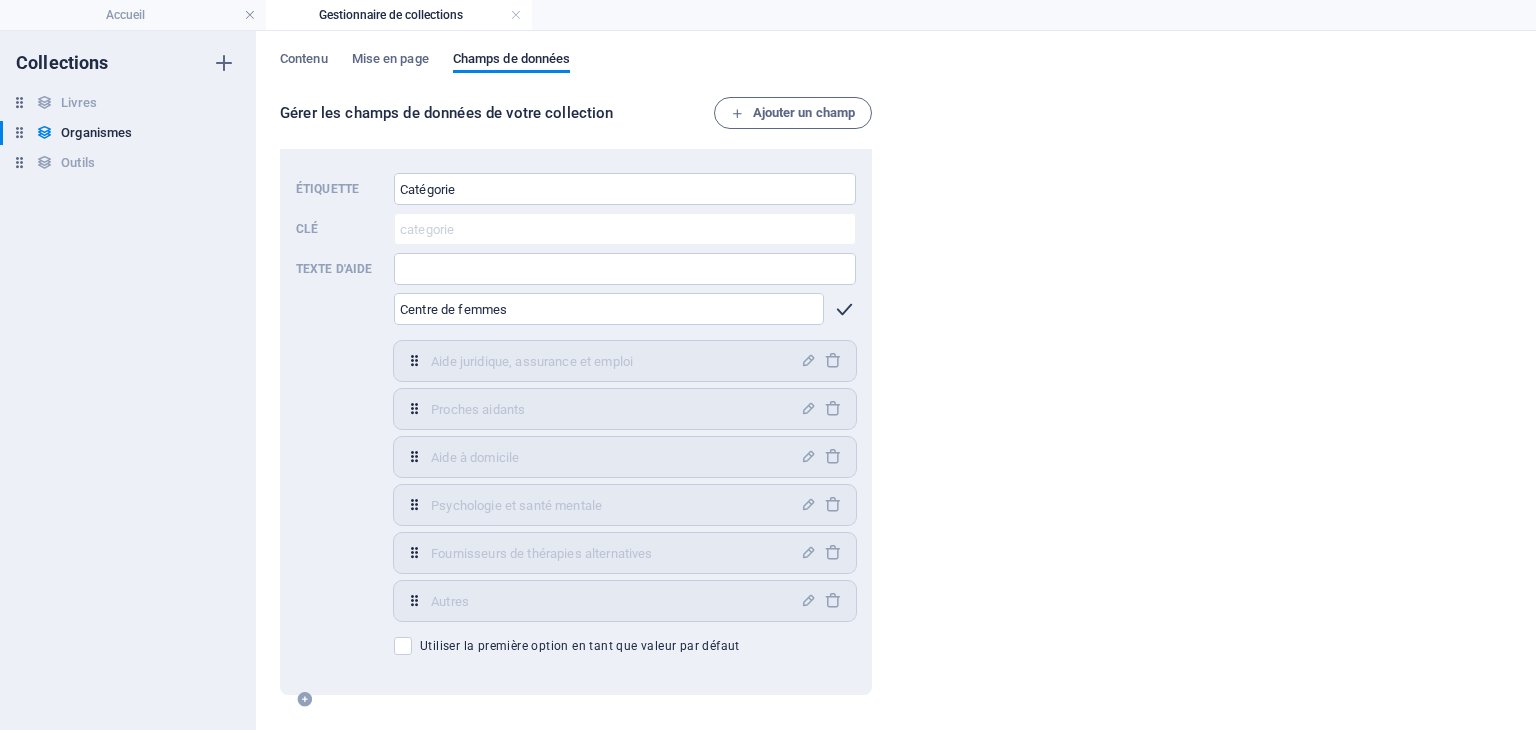 click at bounding box center [844, 309] 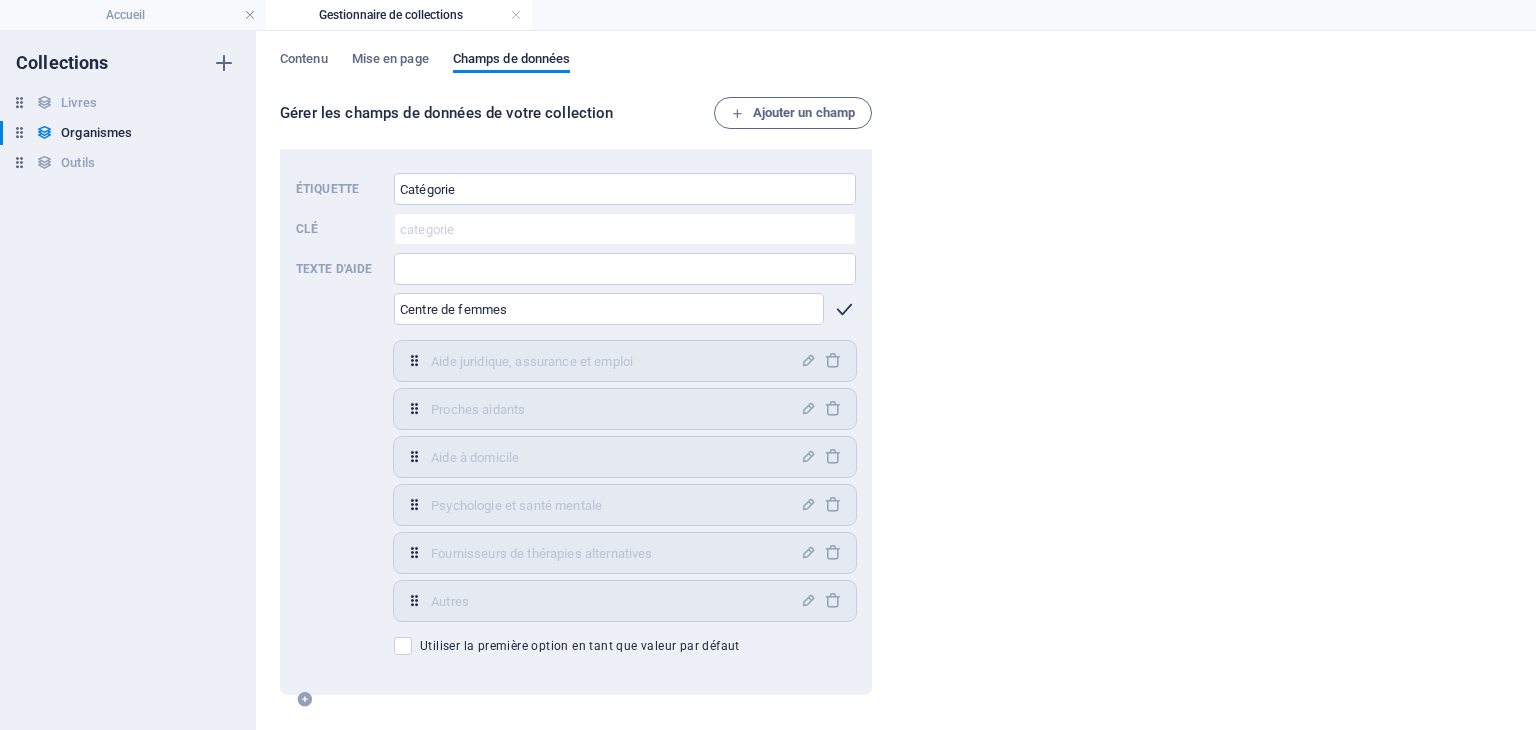 type 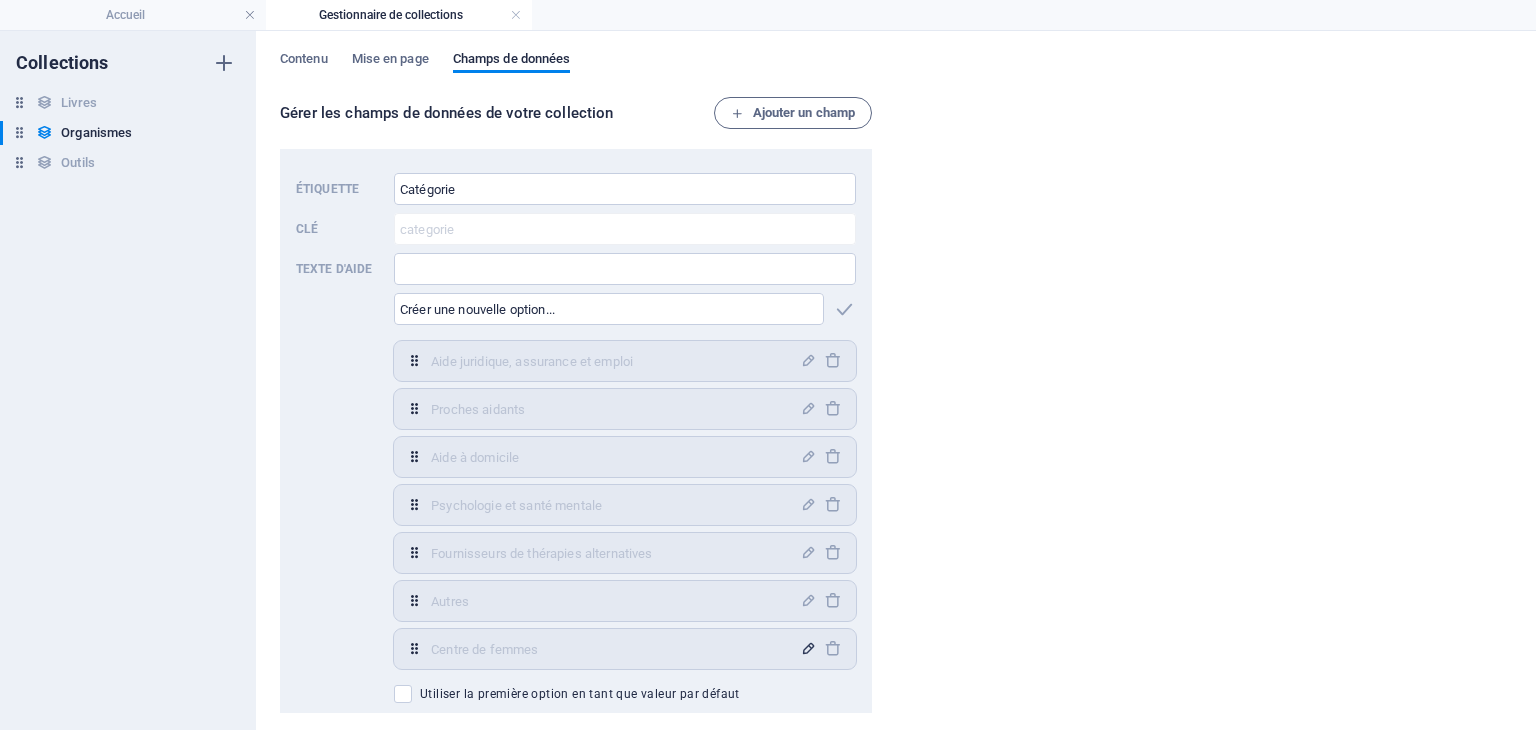click at bounding box center (808, 648) 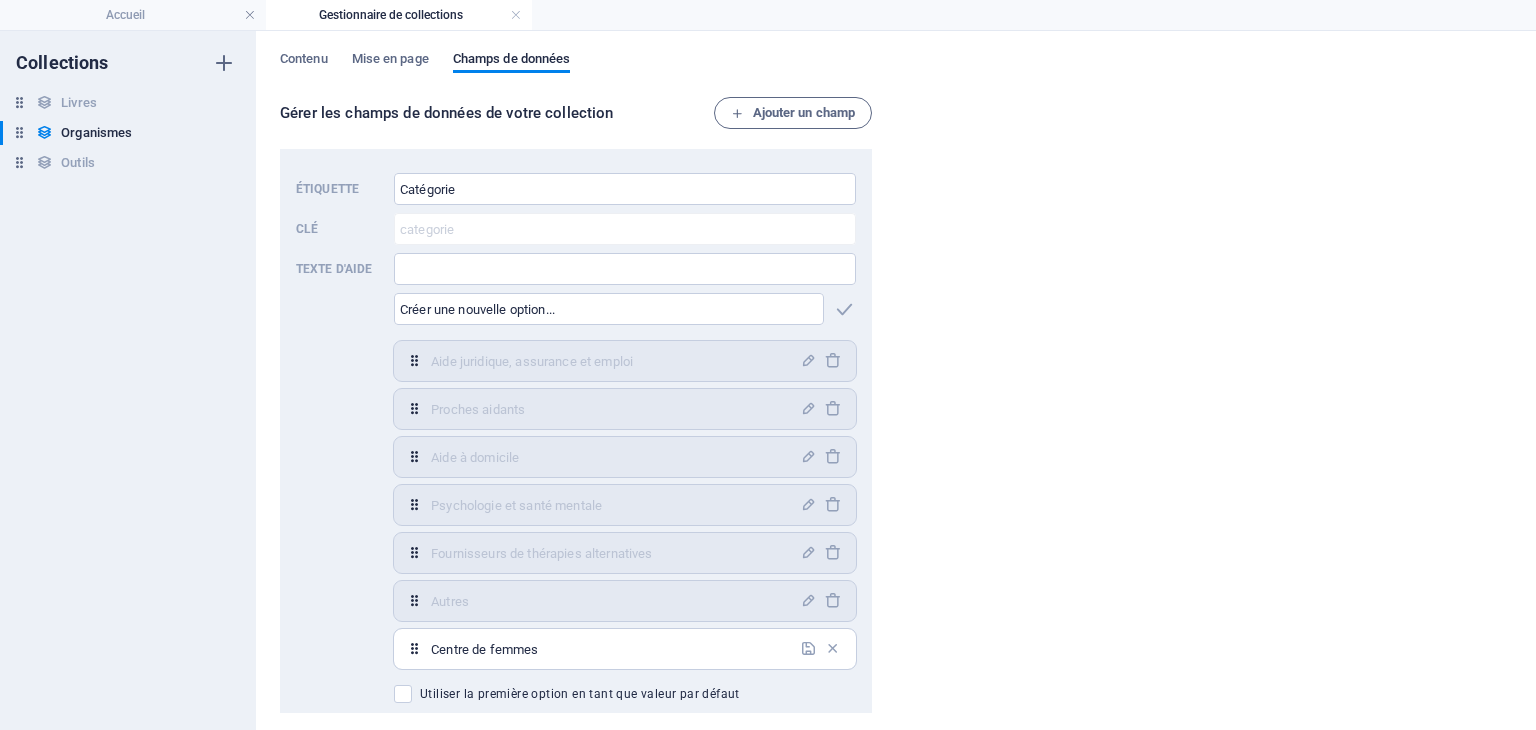 click on "Centre de femmes" at bounding box center (609, 649) 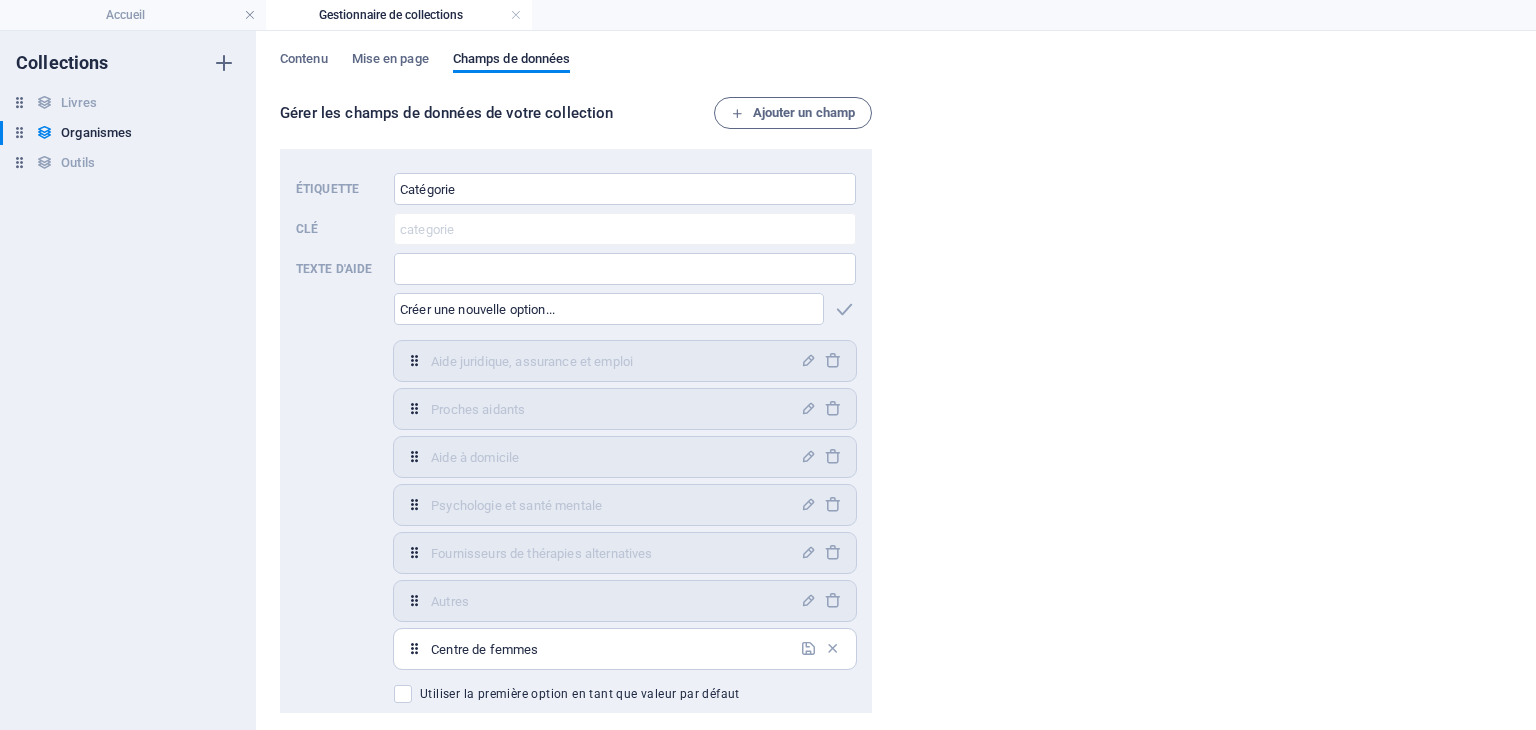 click on "Centre de femmes" at bounding box center (609, 649) 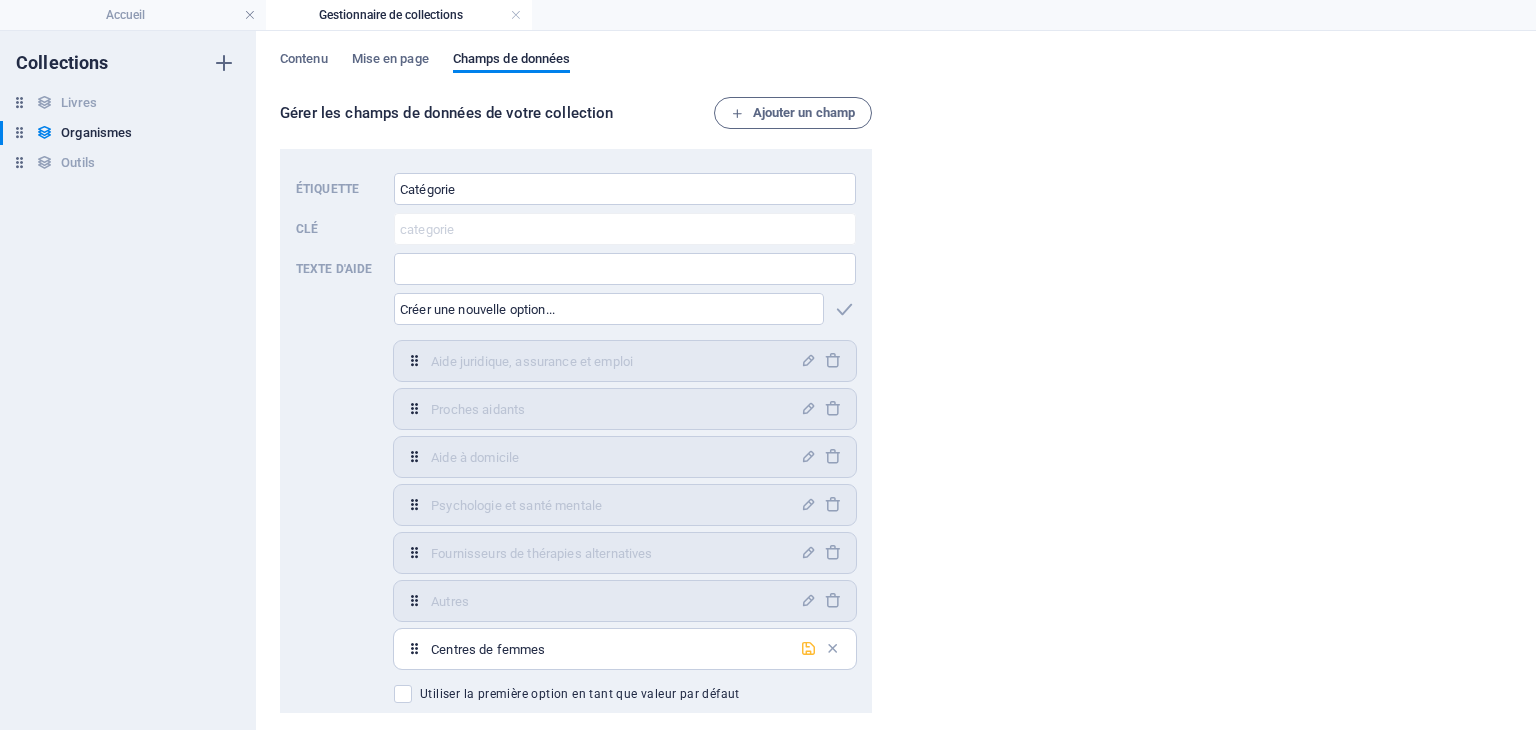type on "Centres de femmes" 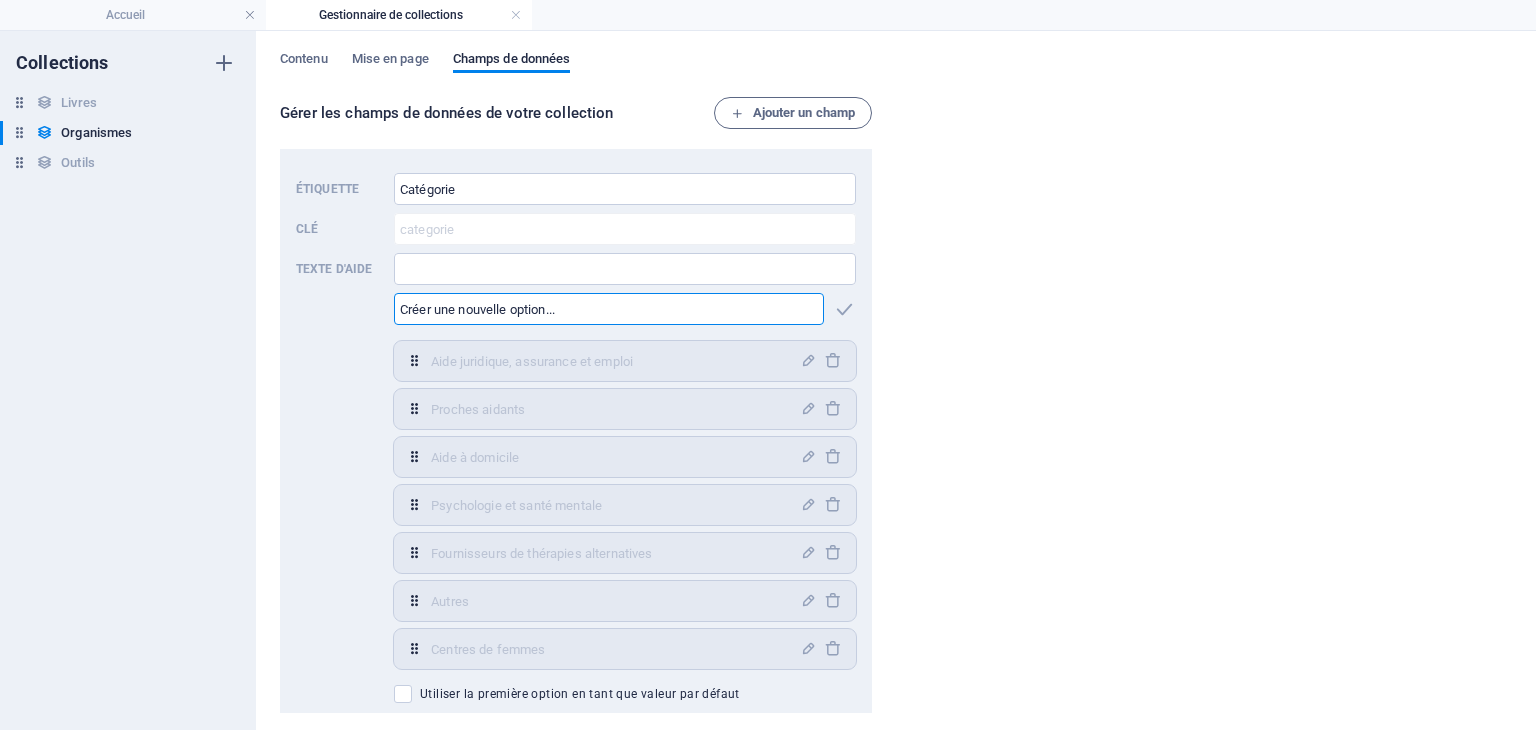 click at bounding box center [609, 309] 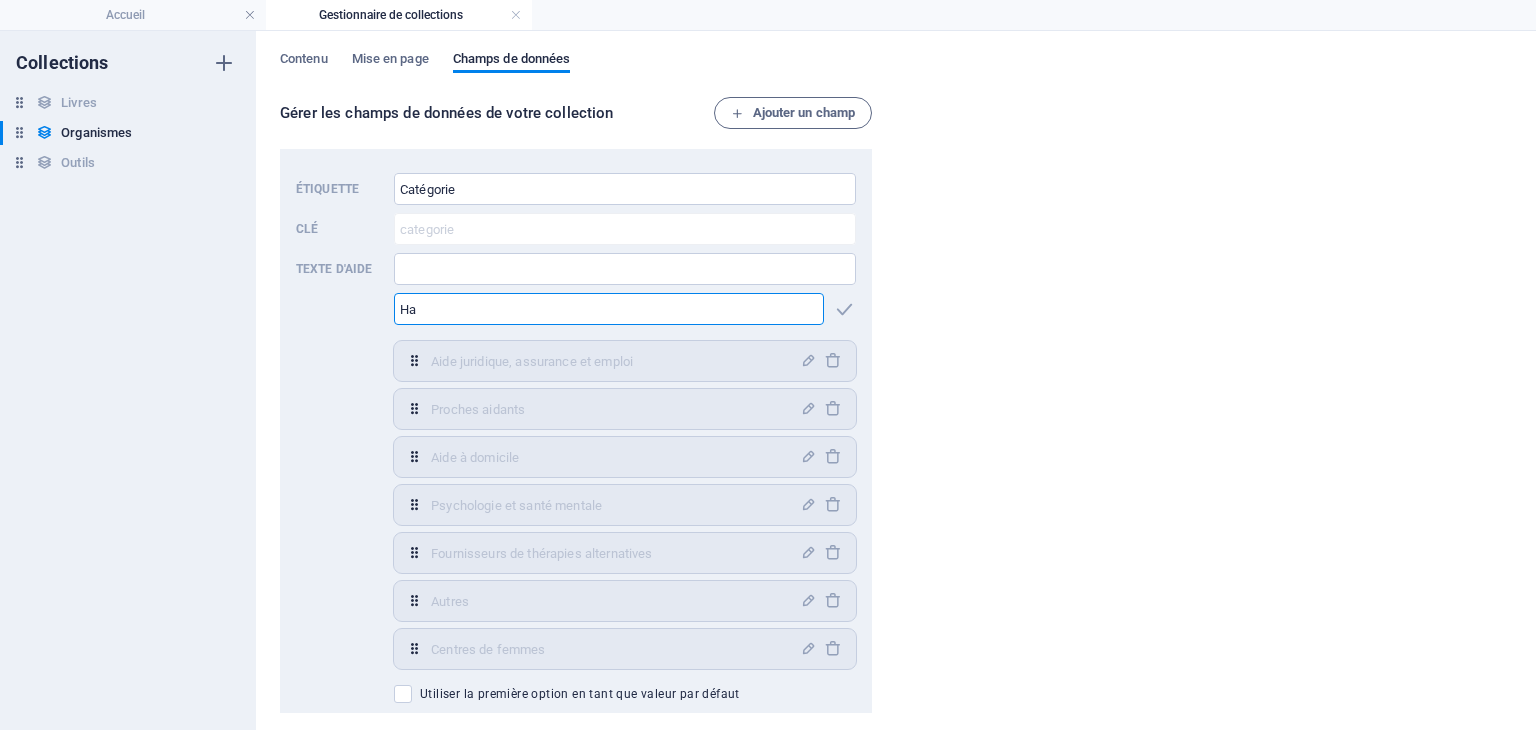 type on "H" 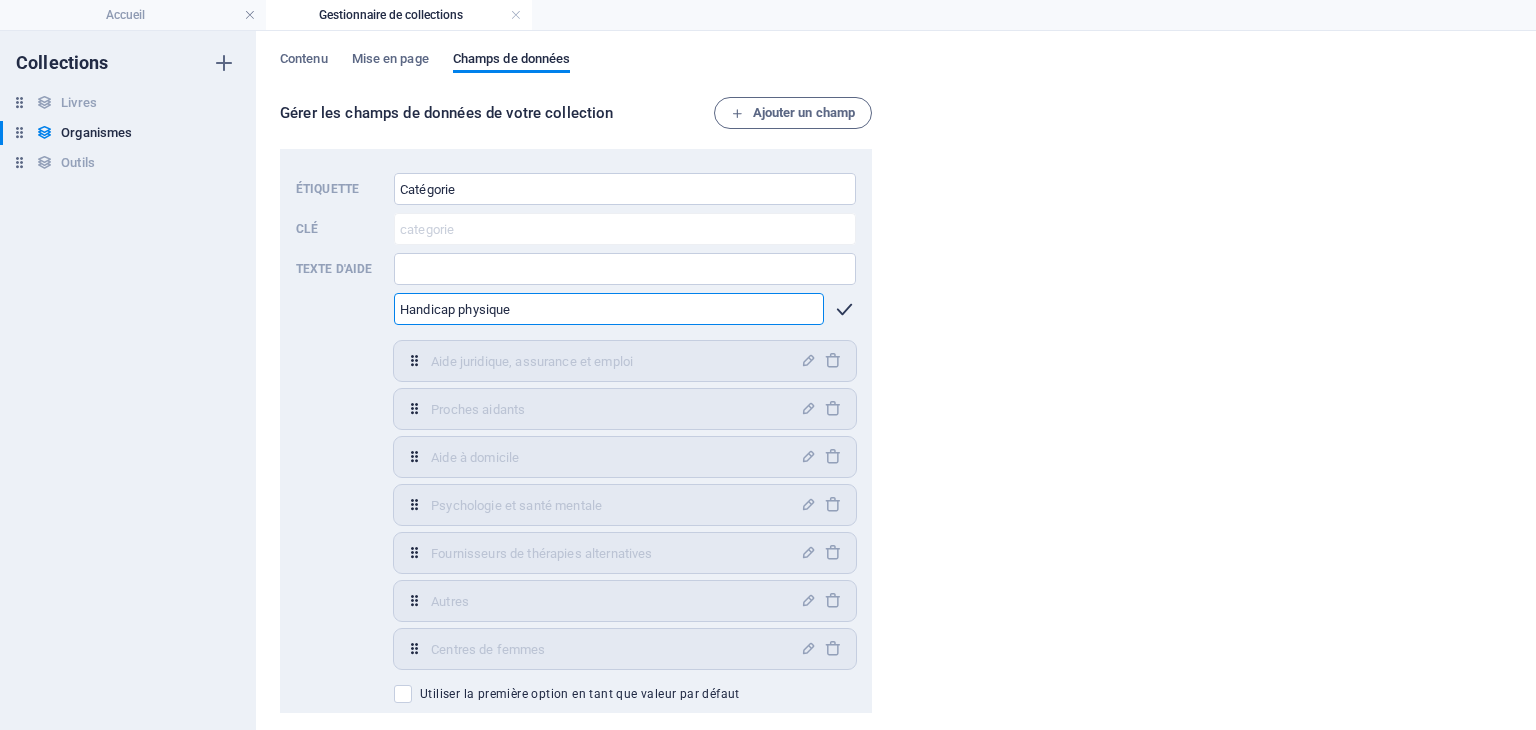 type on "Handicap physique" 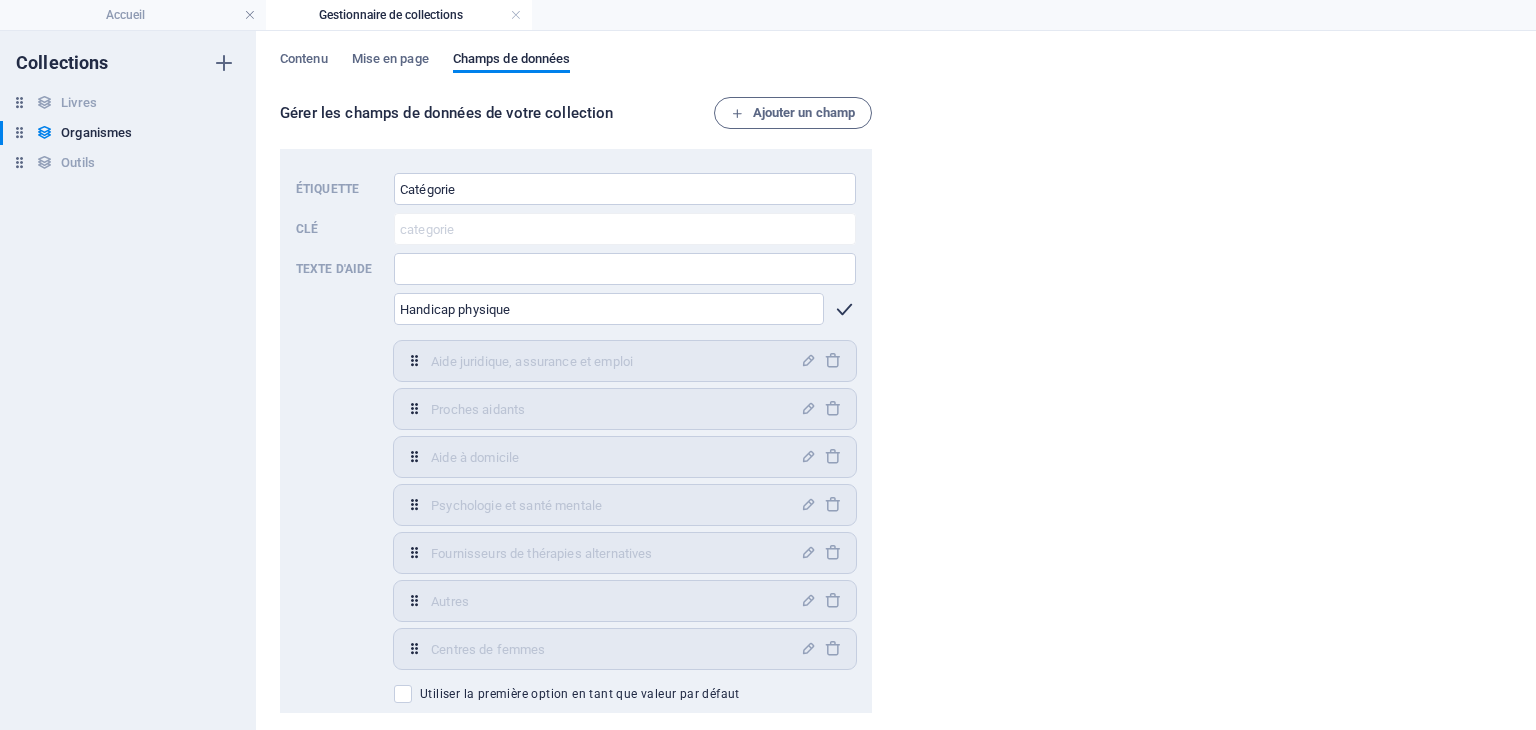click at bounding box center (844, 309) 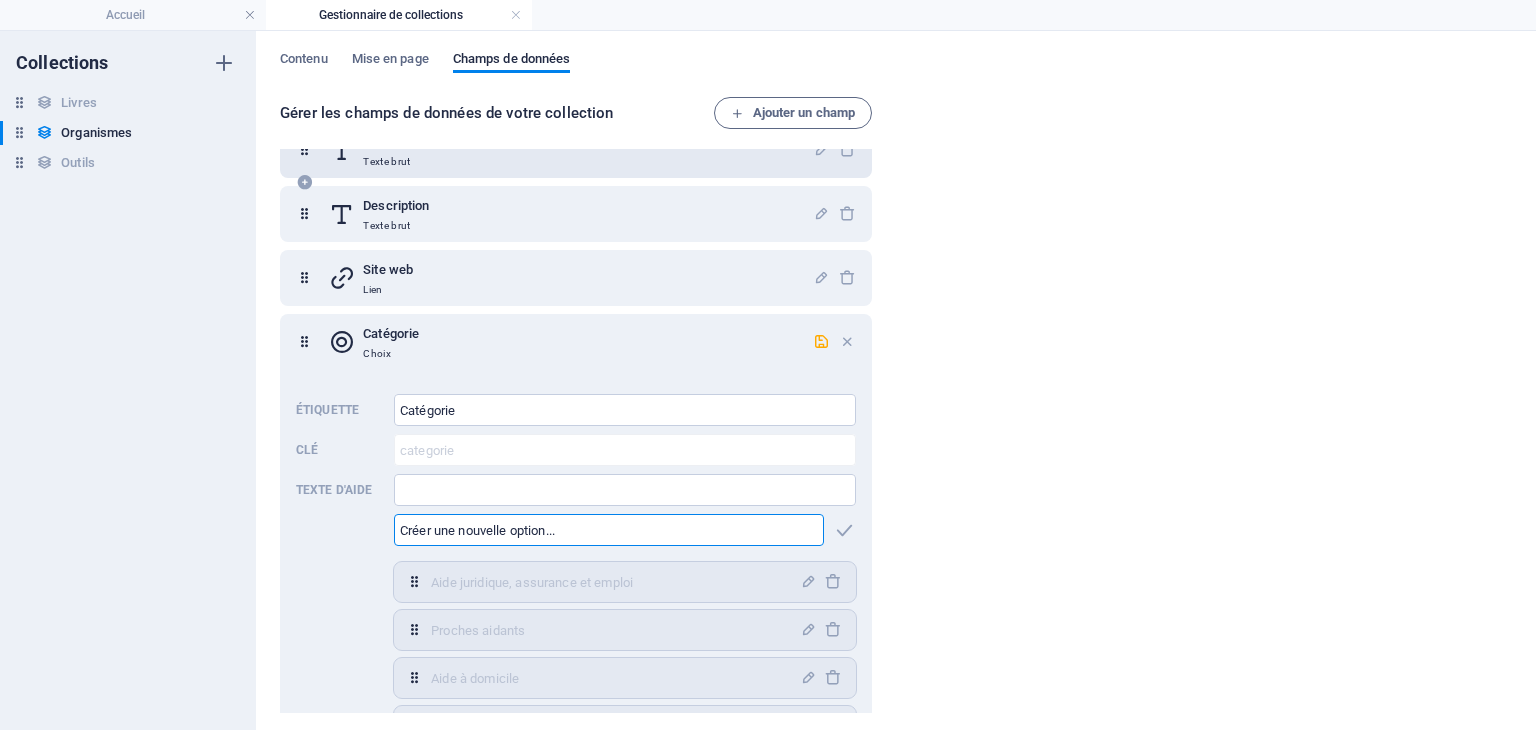 scroll, scrollTop: 0, scrollLeft: 0, axis: both 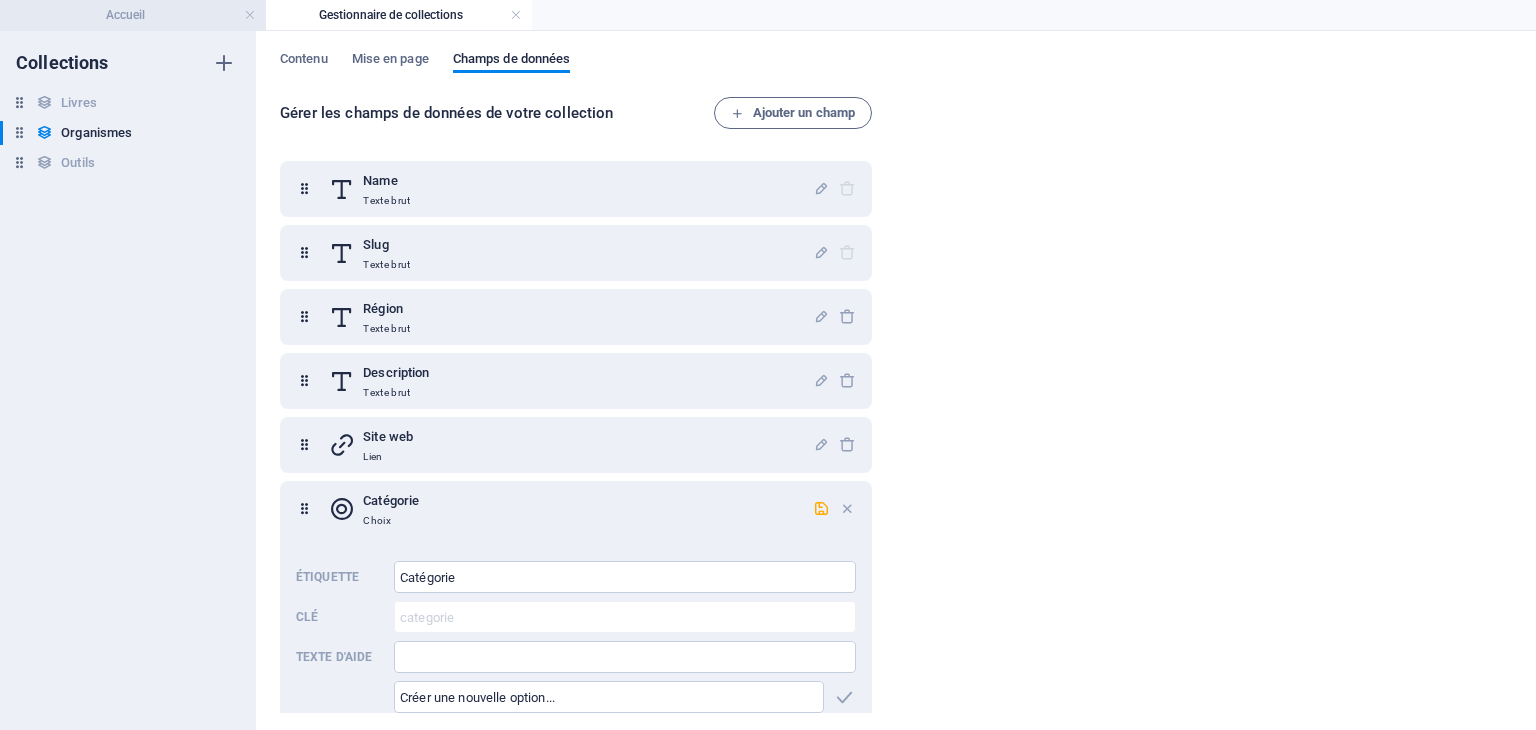 click on "Accueil" at bounding box center [133, 15] 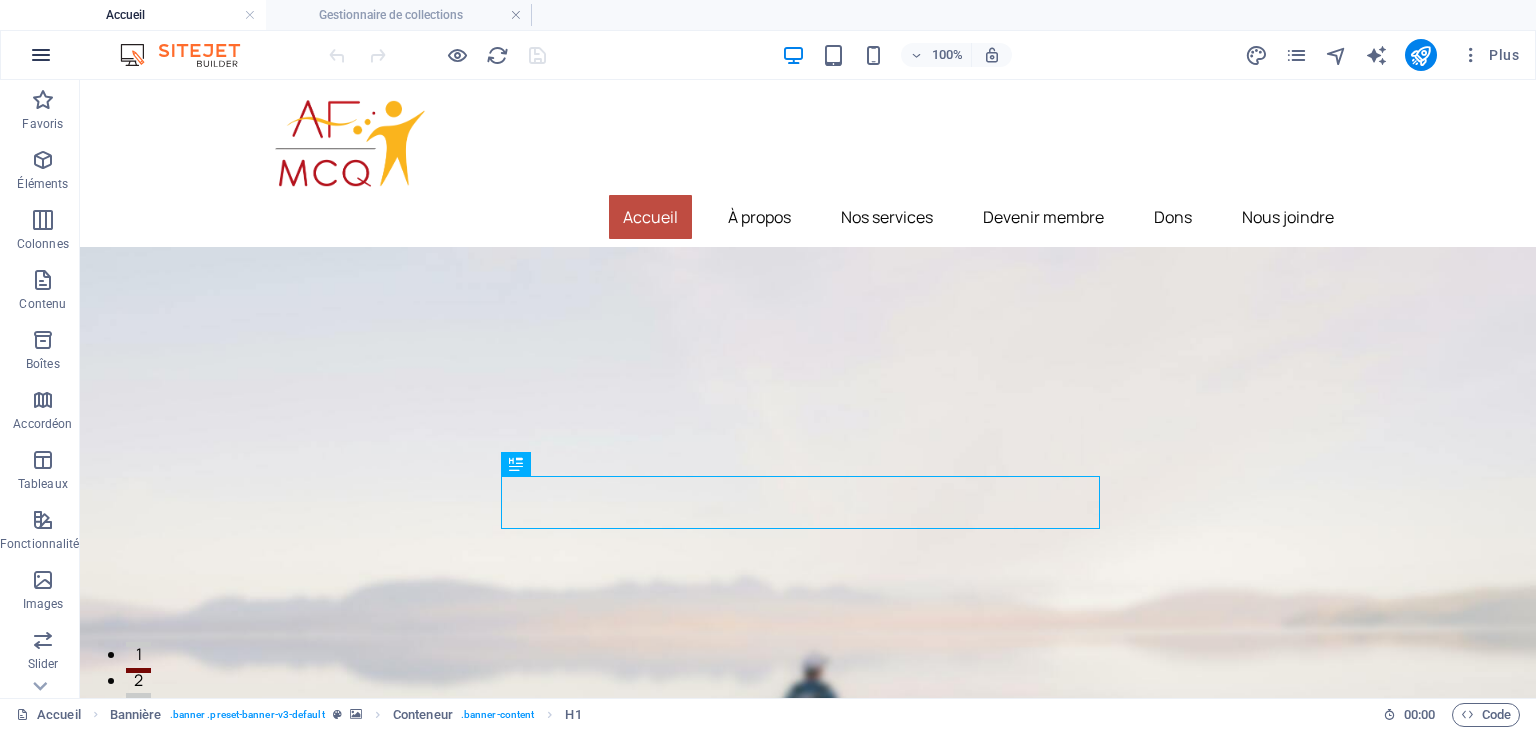 click at bounding box center [41, 55] 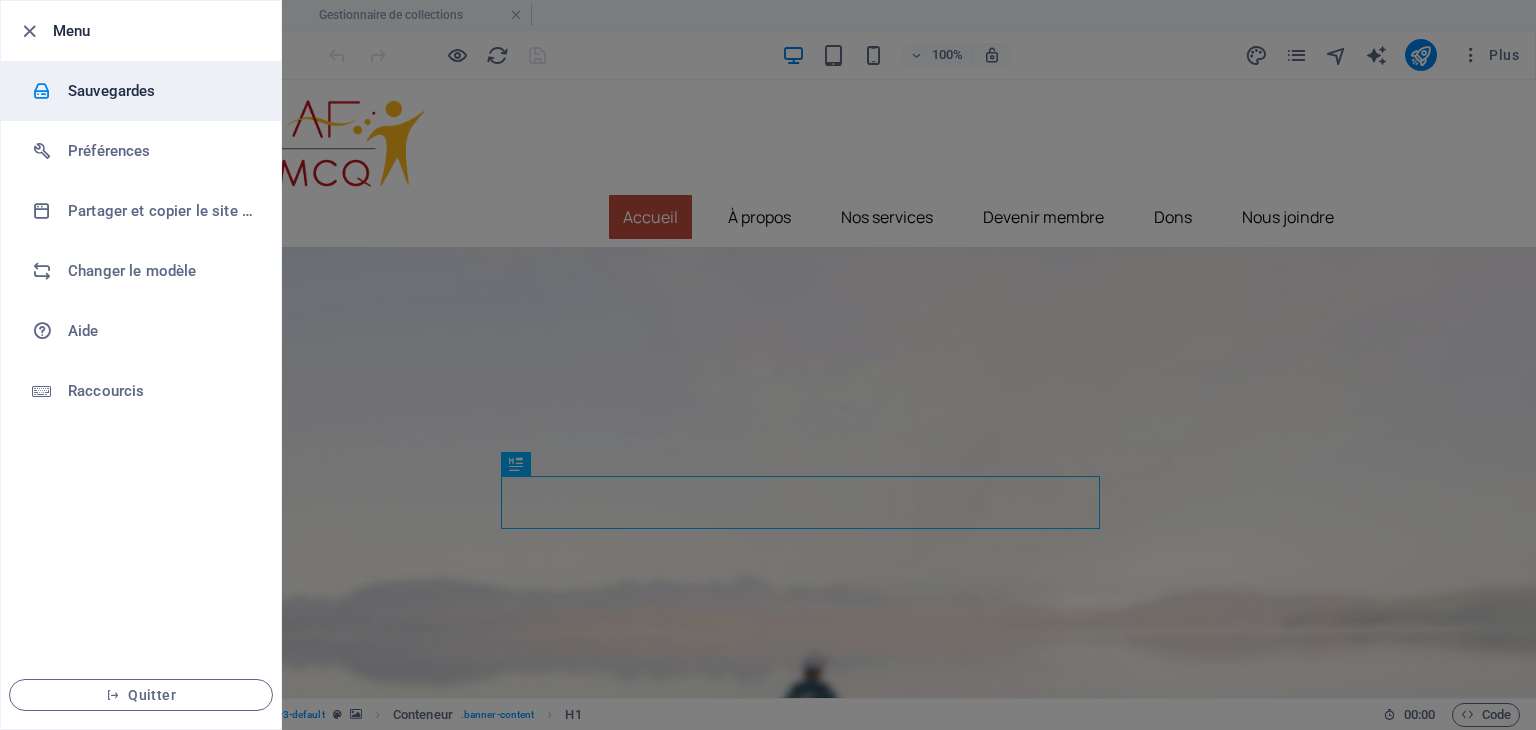 click on "Sauvegardes" at bounding box center (160, 91) 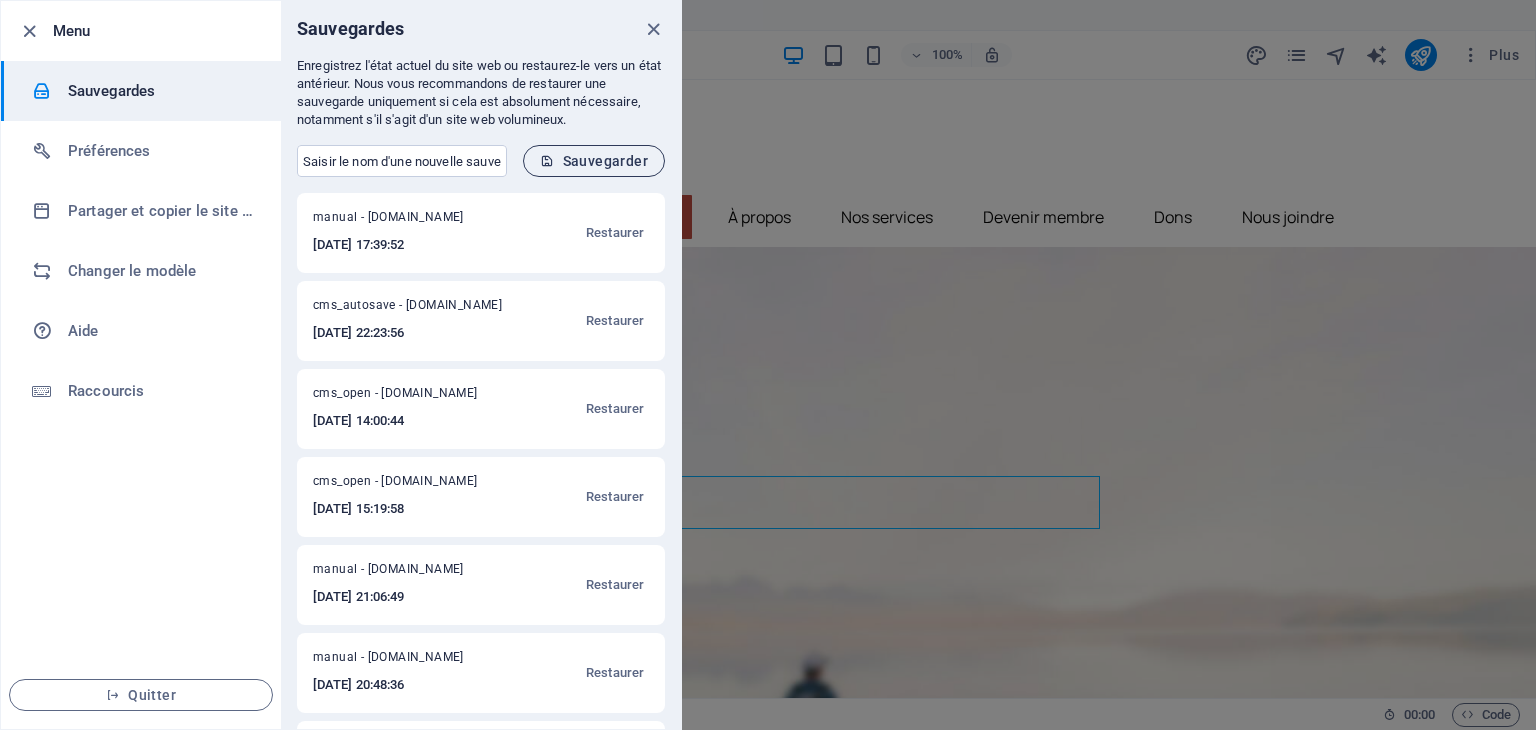 click on "Sauvegarder" at bounding box center [594, 161] 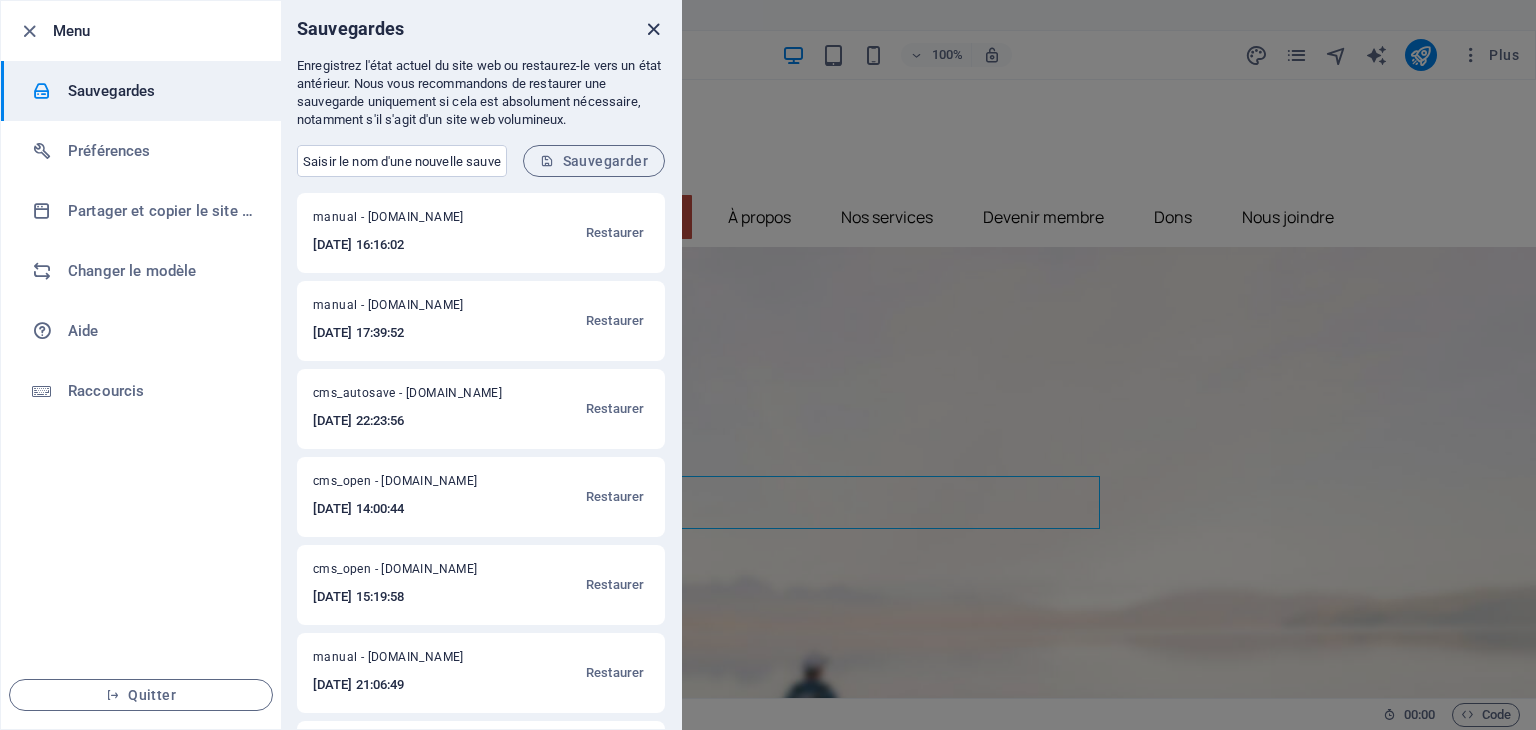 click at bounding box center [653, 29] 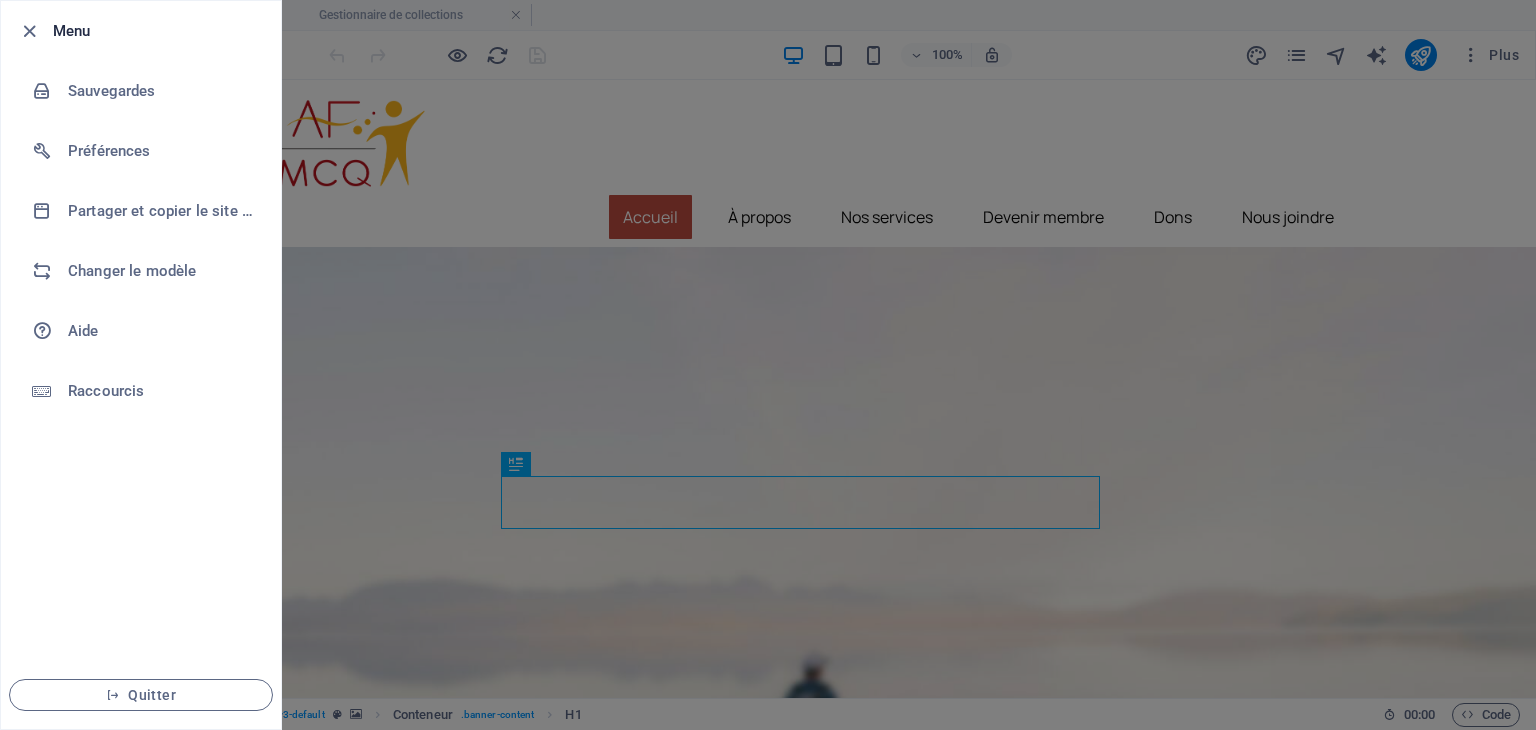 click at bounding box center (768, 365) 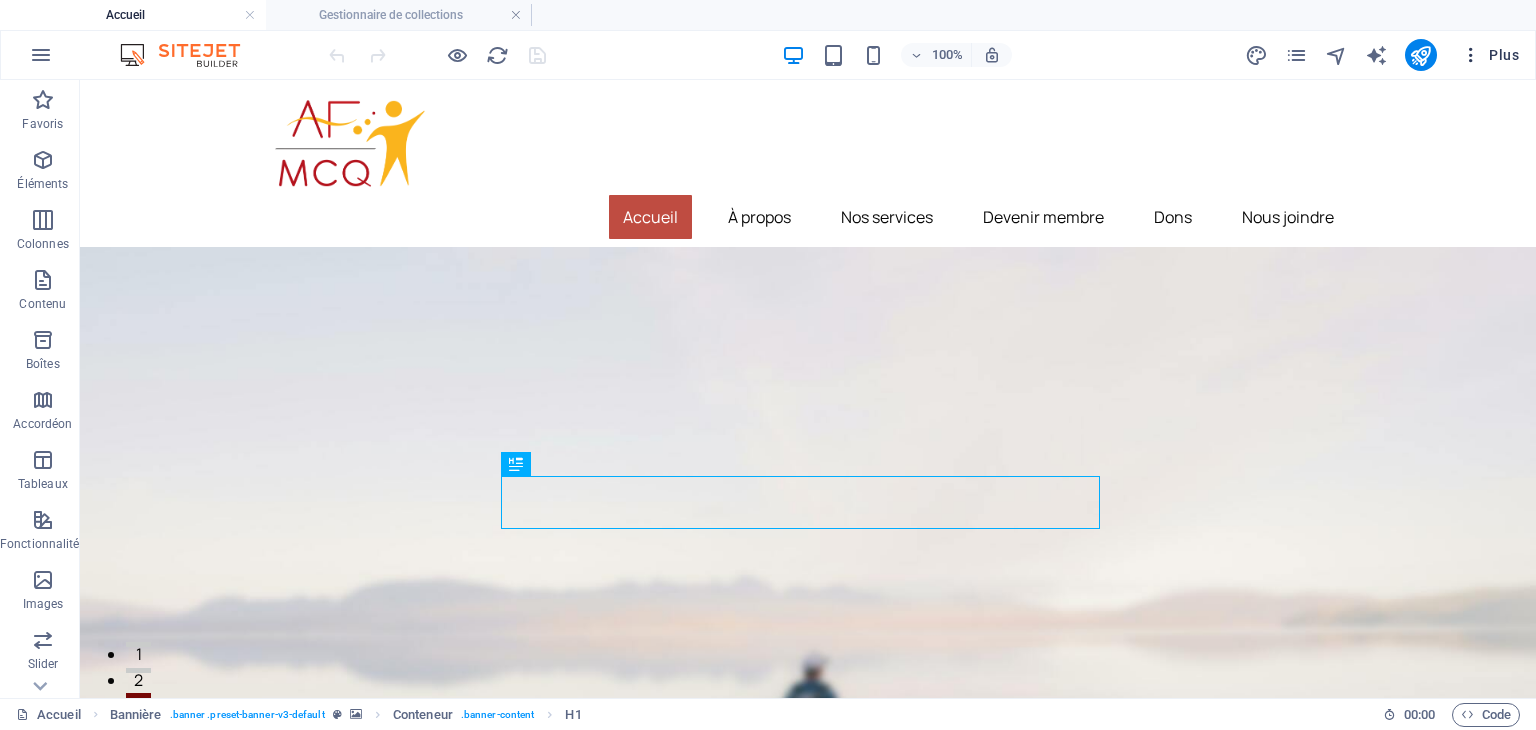 click at bounding box center [1471, 55] 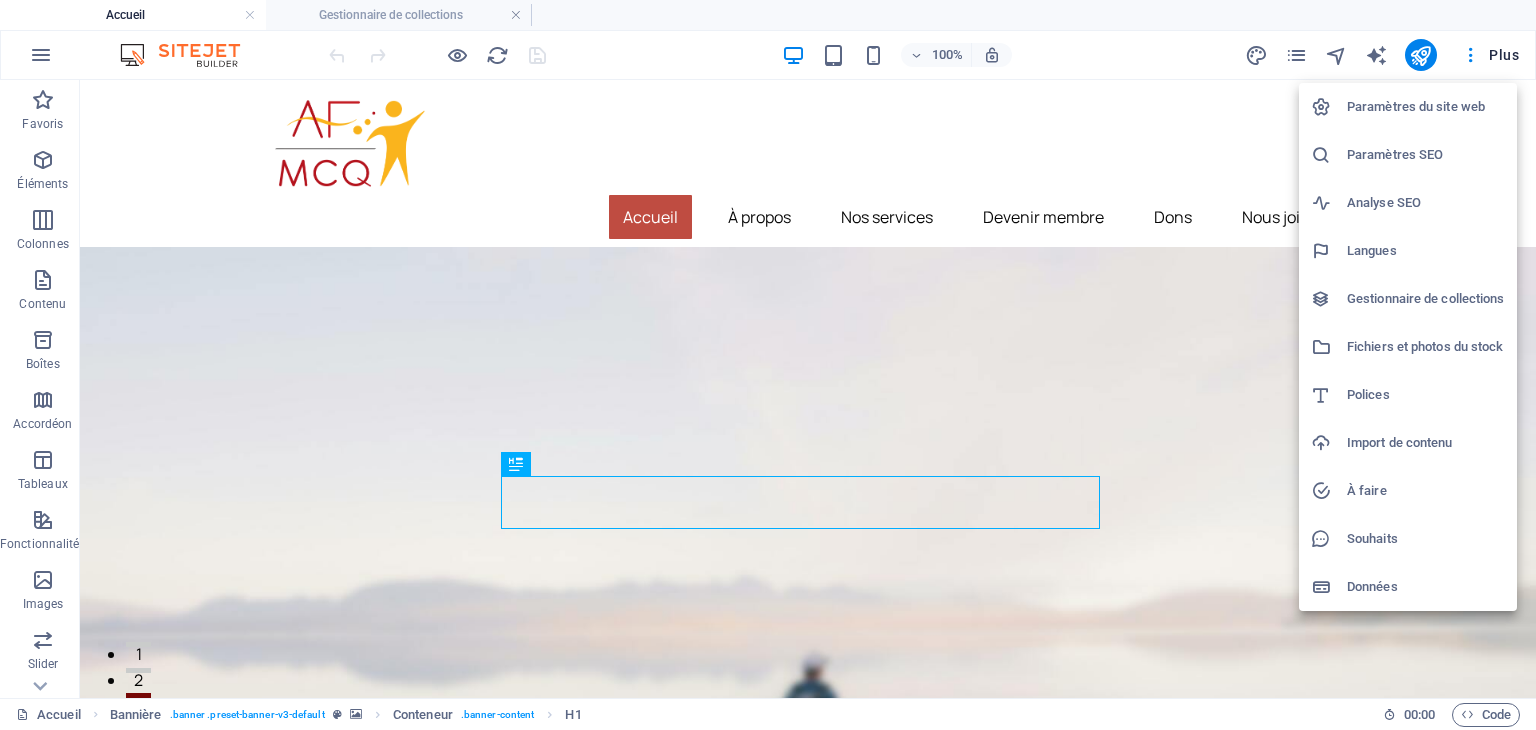 click on "Gestionnaire de collections" at bounding box center (1426, 299) 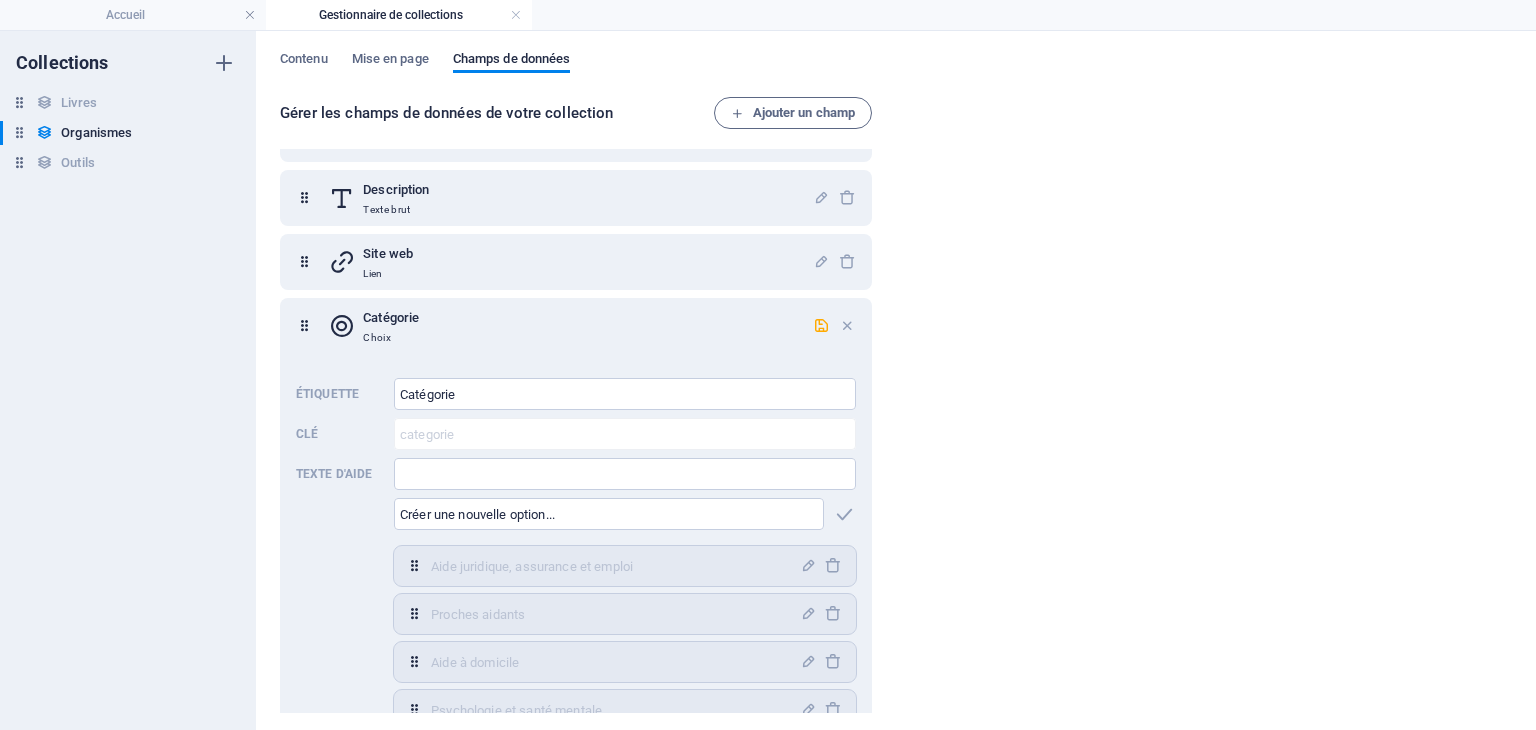 scroll, scrollTop: 0, scrollLeft: 0, axis: both 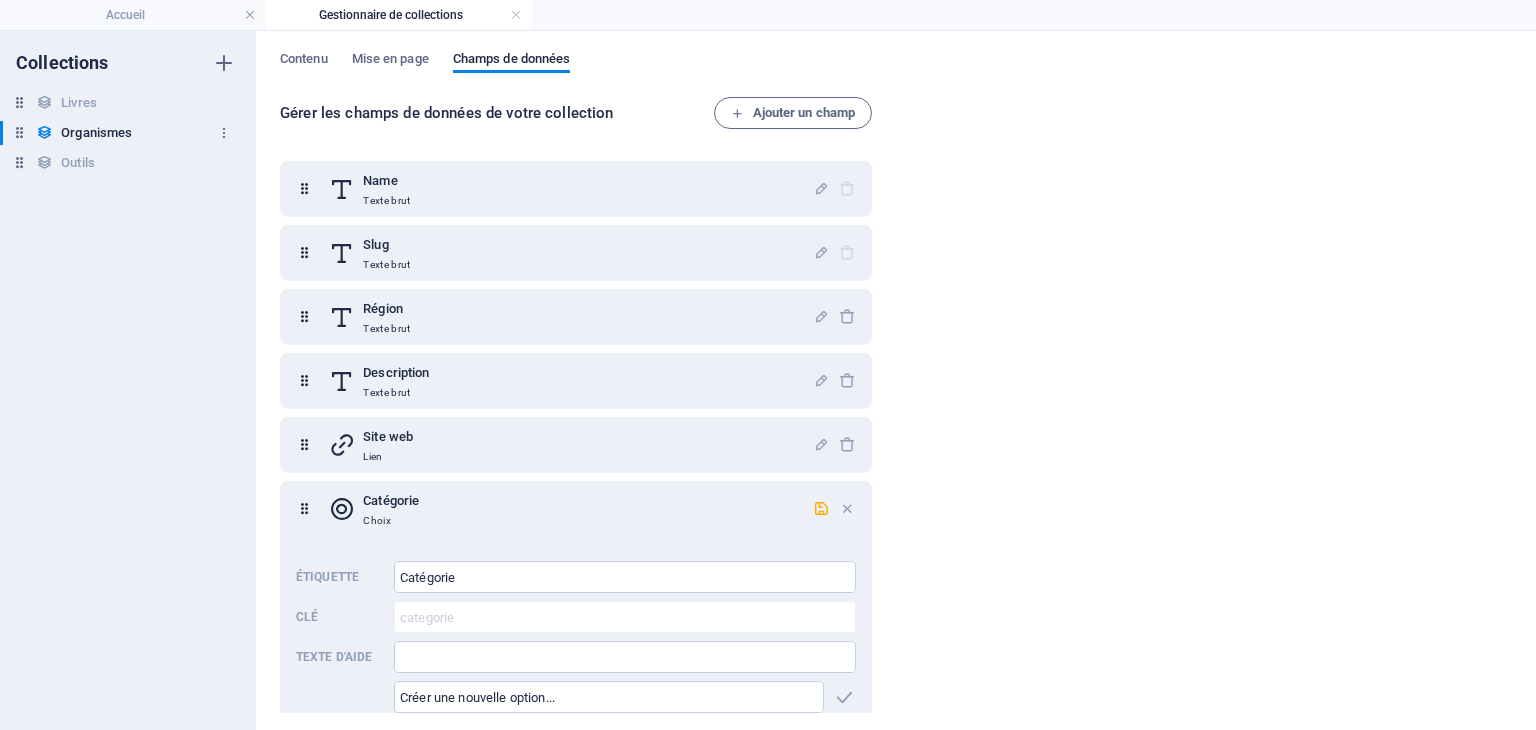 click on "Organismes" at bounding box center (96, 133) 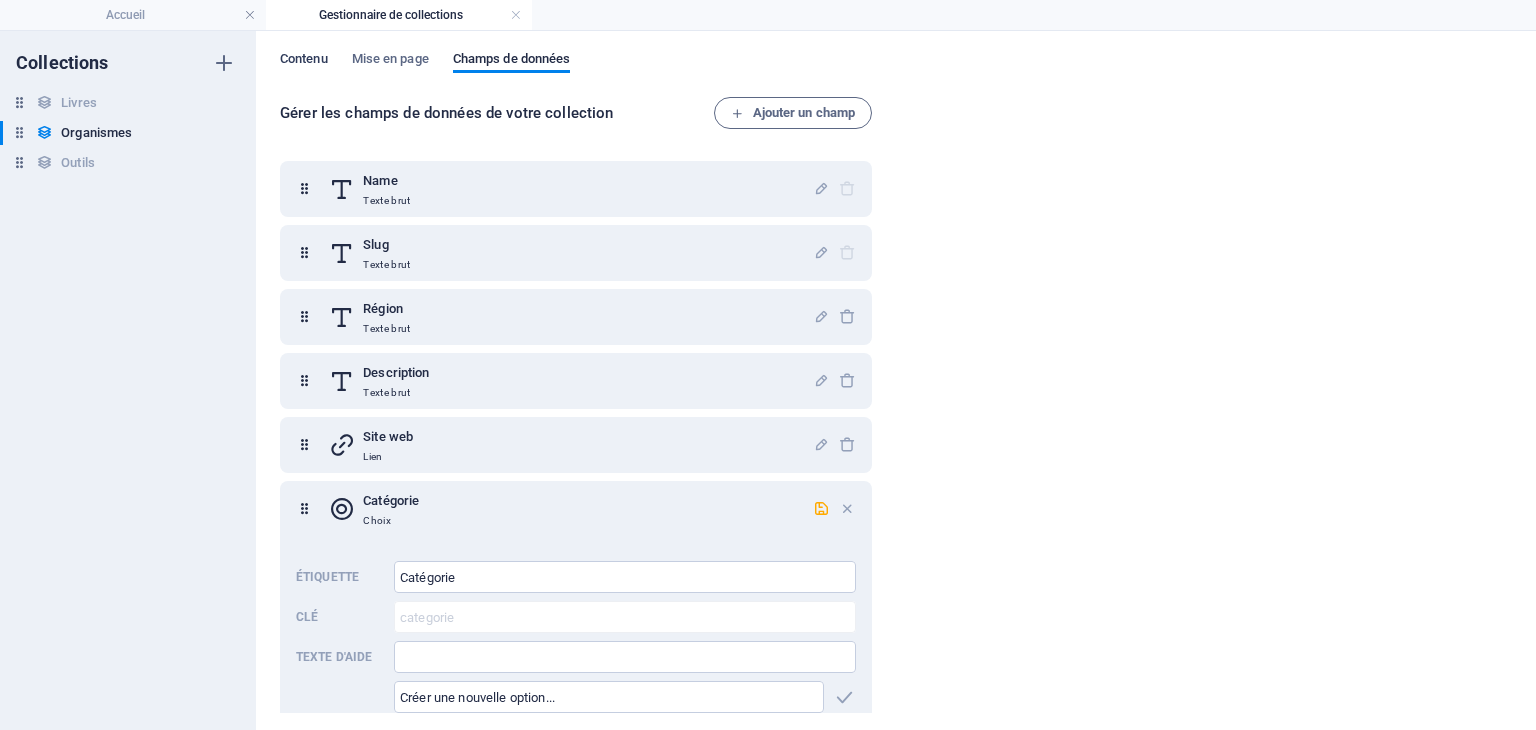 click on "Contenu" at bounding box center (304, 61) 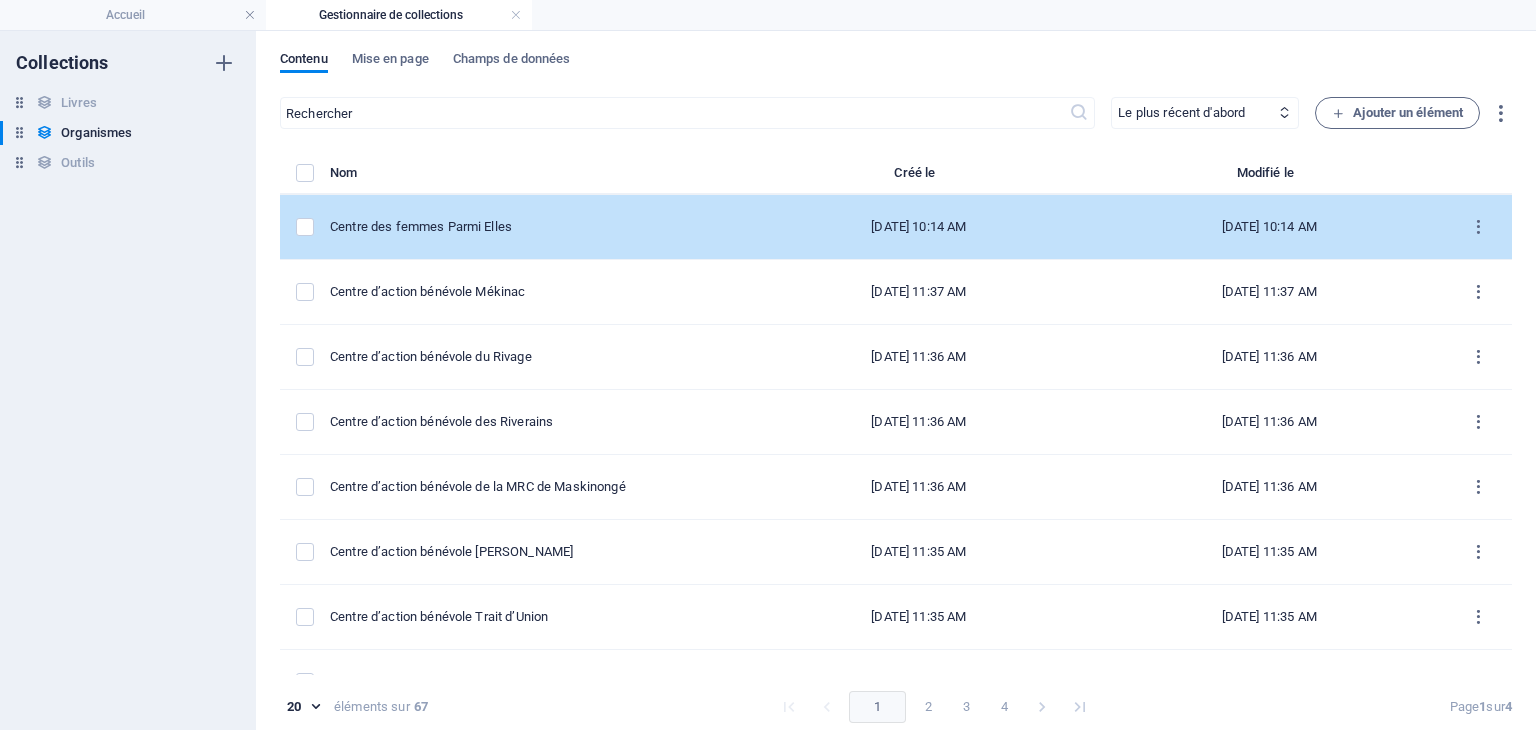 click on "Centre des femmes Parmi Elles" at bounding box center [529, 227] 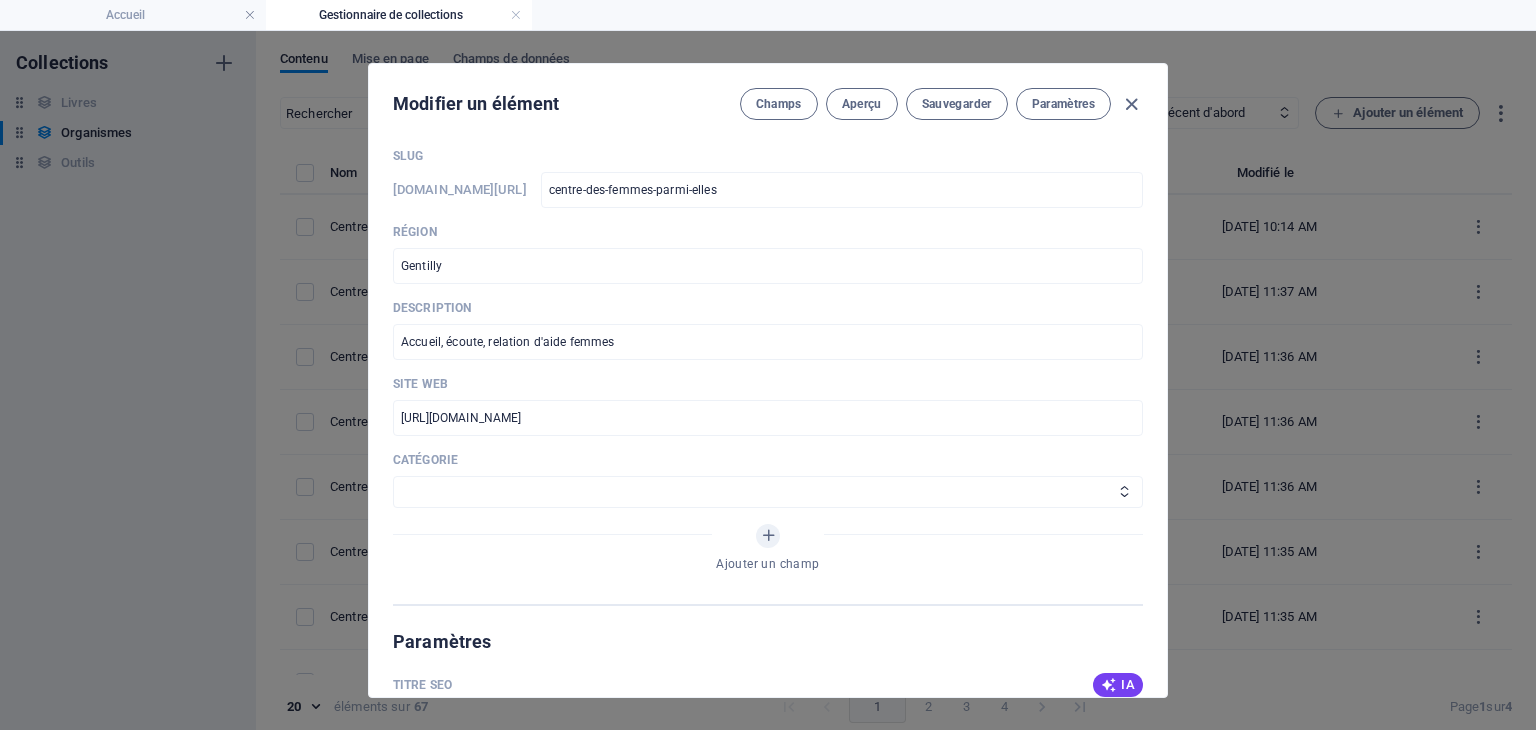 scroll, scrollTop: 200, scrollLeft: 0, axis: vertical 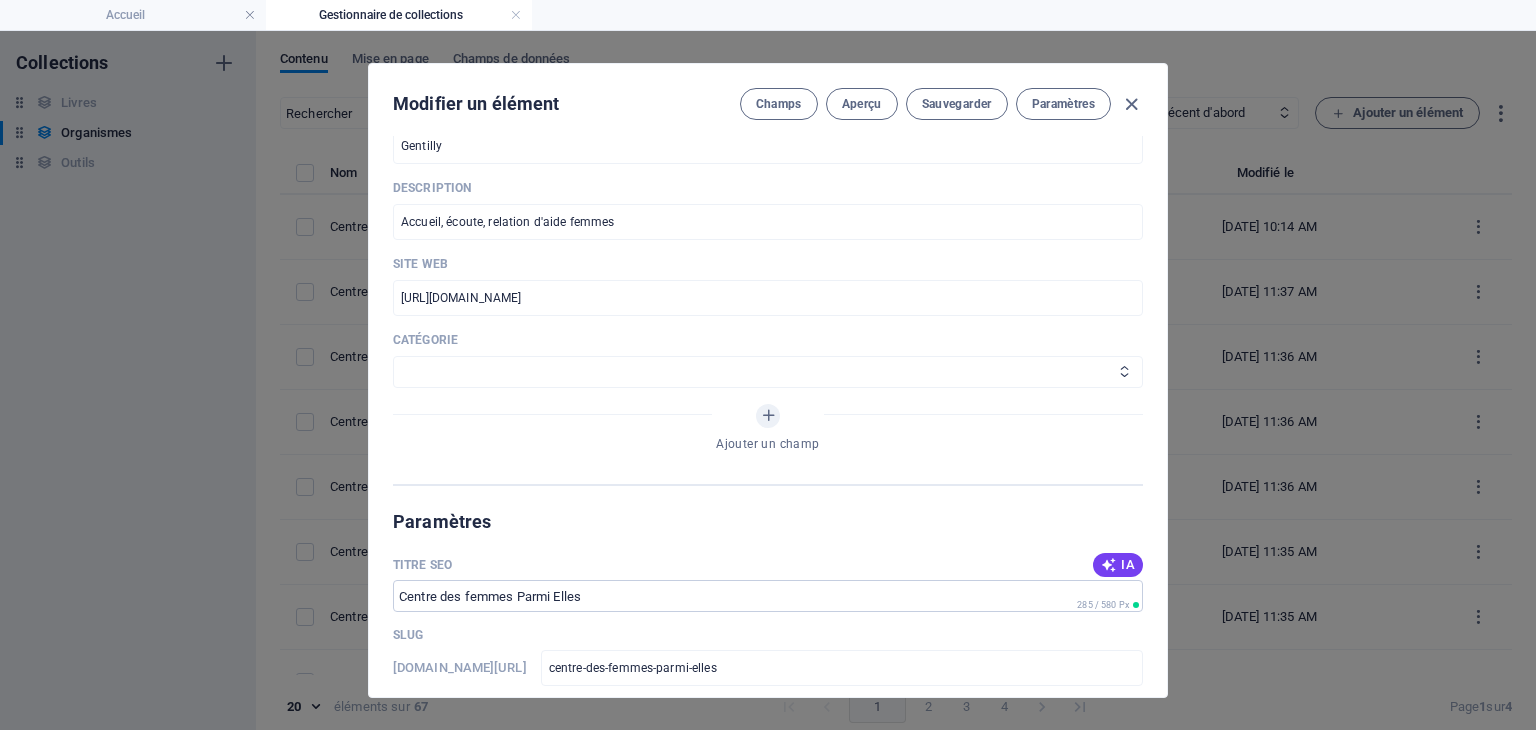 click on "Aide juridique, assurance et emploi Proches aidants Aide à domicile Psychologie et santé mentale Fournisseurs de thérapies alternatives Autres" at bounding box center [768, 372] 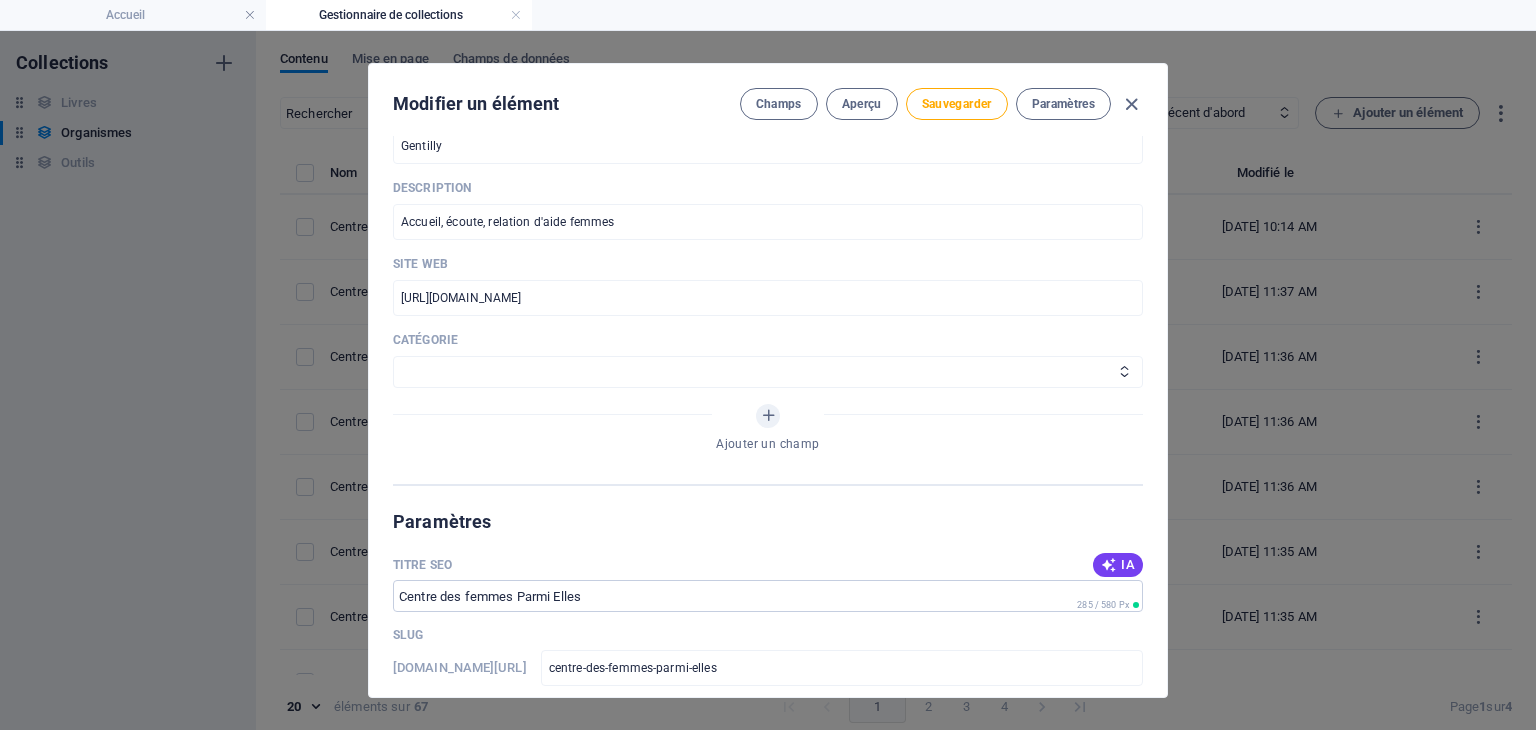 click on "Name Centre des femmes Parmi Elles ​ Slug www.example.com/organismes-design-page-unique/ centre-des-femmes-parmi-elles ​ Région Gentilly ​ Description Accueil, écoute, relation d'aide femmes ​ Site web https://parmielles.com/ ​ Catégorie Aide juridique, assurance et emploi Proches aidants Aide à domicile Psychologie et santé mentale Fournisseurs de thérapies alternatives Autres Ajouter un champ Paramètres Titre SEO IA ​ 285 / 580 Px Slug www.example.com/organismes-design-page-unique/ centre-des-femmes-parmi-elles ​ Description SEO IA ​ 249 / 990 Px Mots-clés SEO IA ​ Balises Meta ​ Aperçu Tél. portable Bureau www.example.com ... centre-des-femmes-parmi-elles Centre des femmes Parmi Elles Accueil, écoute, relation d'aide femmes Paramètres Noindex Prévisualiser l'image (Ouvrir le graphique) Déposez les fichiers ici, cliquez pour les téléverser ou Sélectionnez le fichier depuis Fichiers ou depuis notre stock gratuit de photos et de vidéos ID de l'élément" at bounding box center [768, 416] 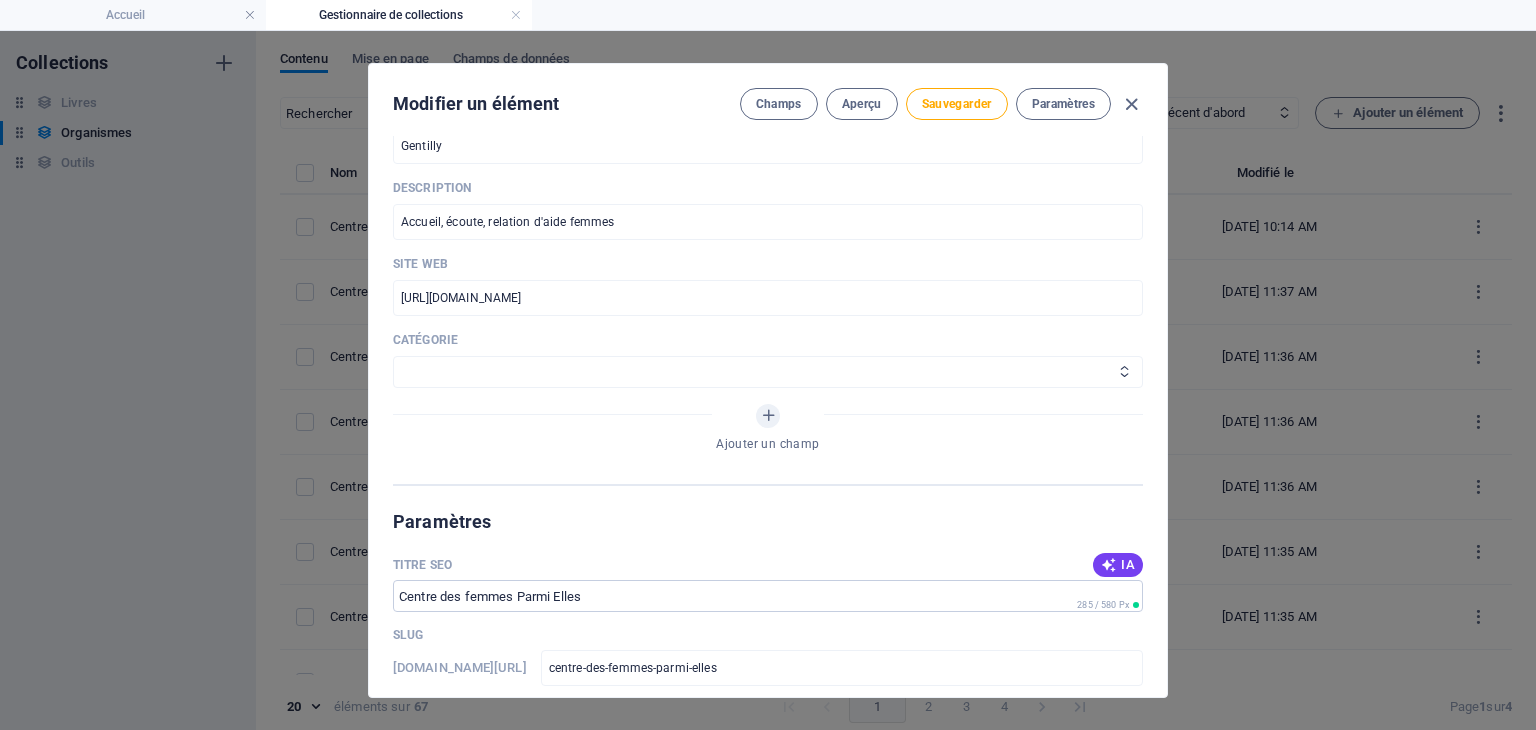 click on "Aide juridique, assurance et emploi Proches aidants Aide à domicile Psychologie et santé mentale Fournisseurs de thérapies alternatives Autres" at bounding box center [768, 372] 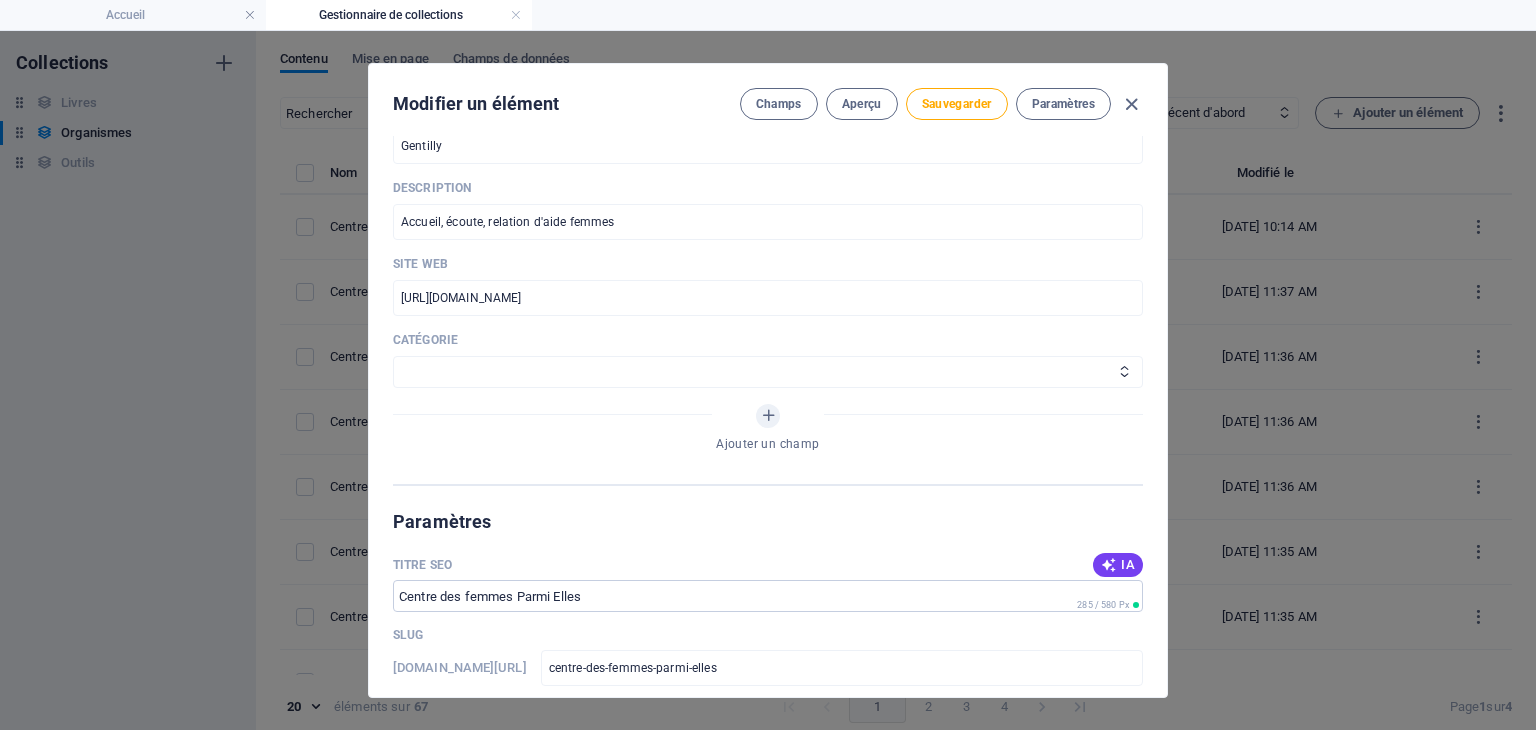click on "Titre SEO IA" at bounding box center (768, 565) 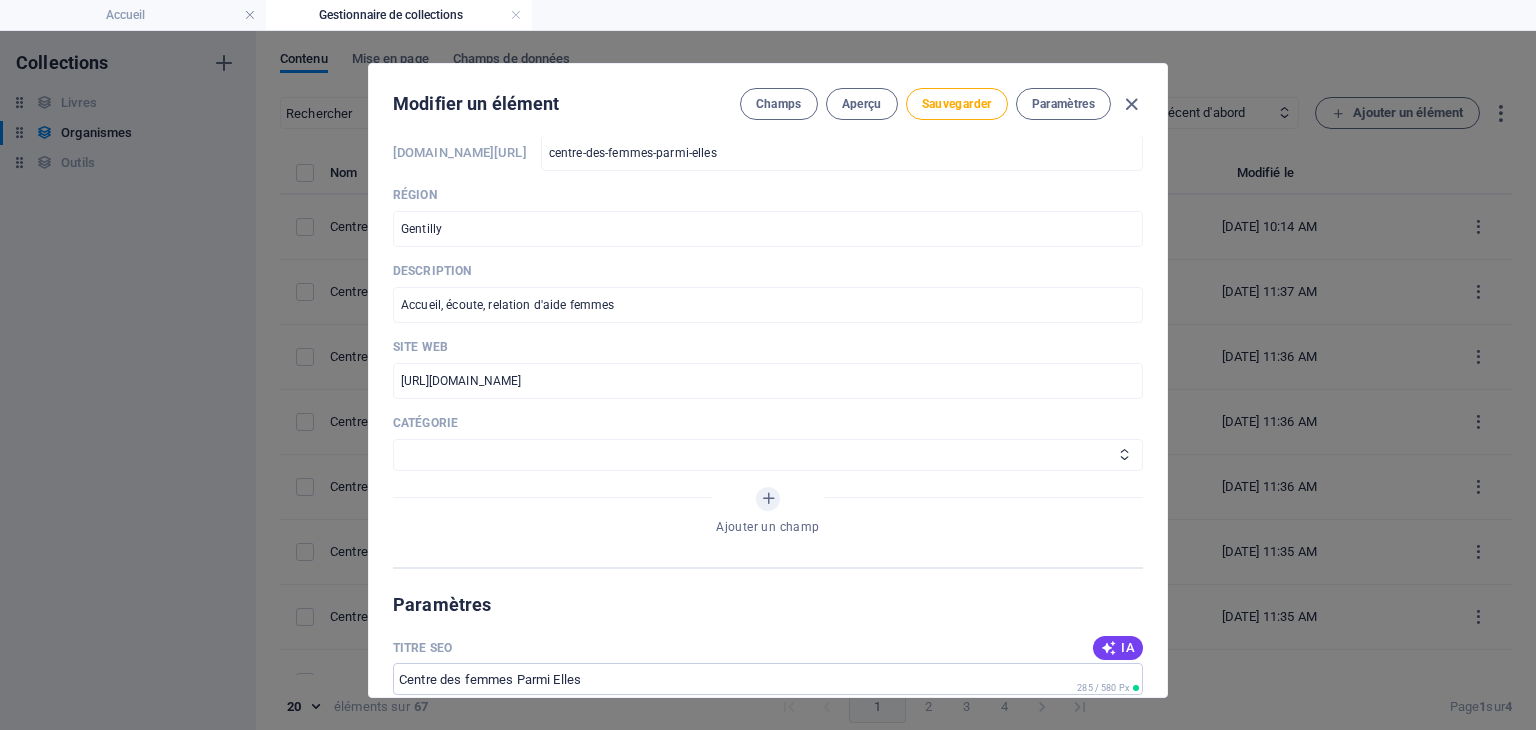 scroll, scrollTop: 0, scrollLeft: 0, axis: both 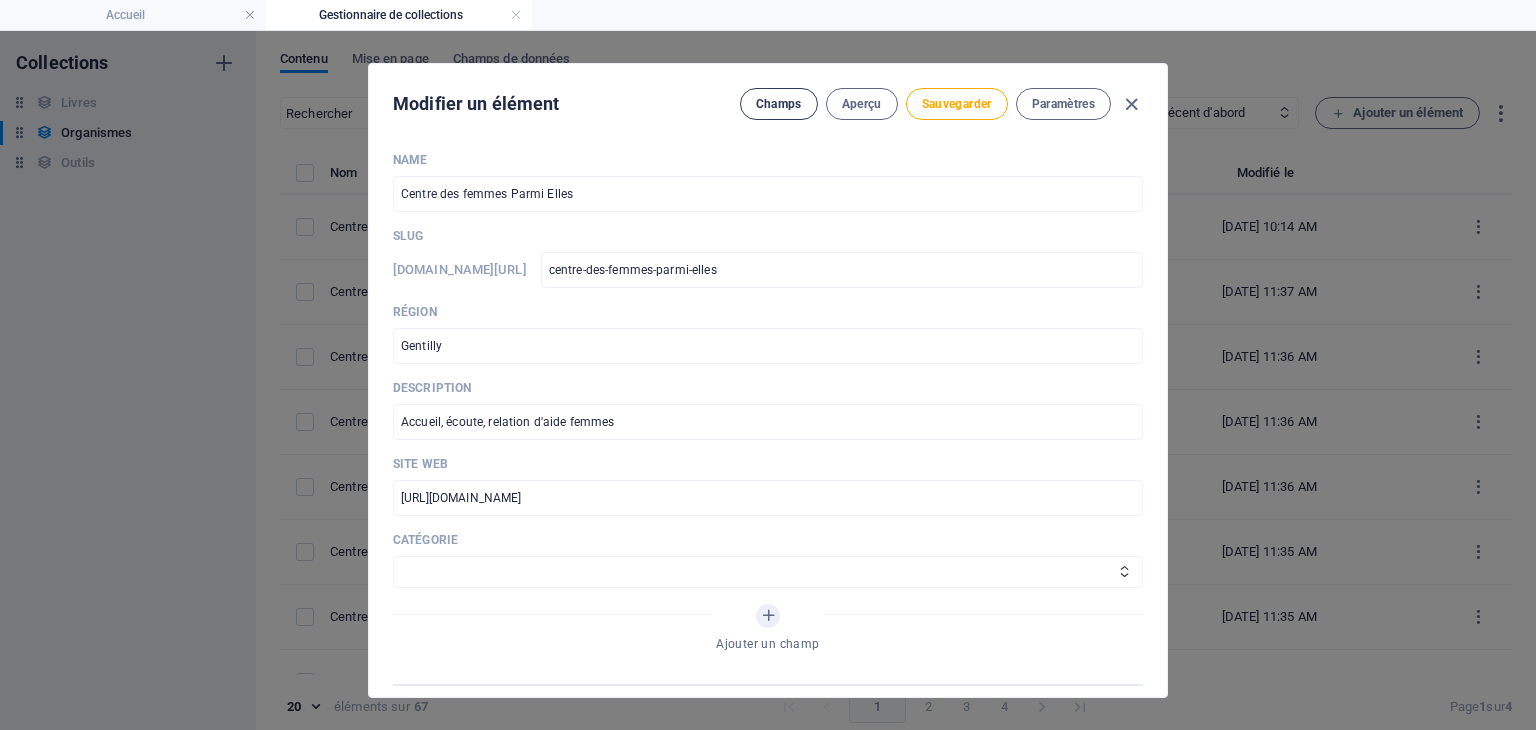 click on "Champs" at bounding box center (779, 104) 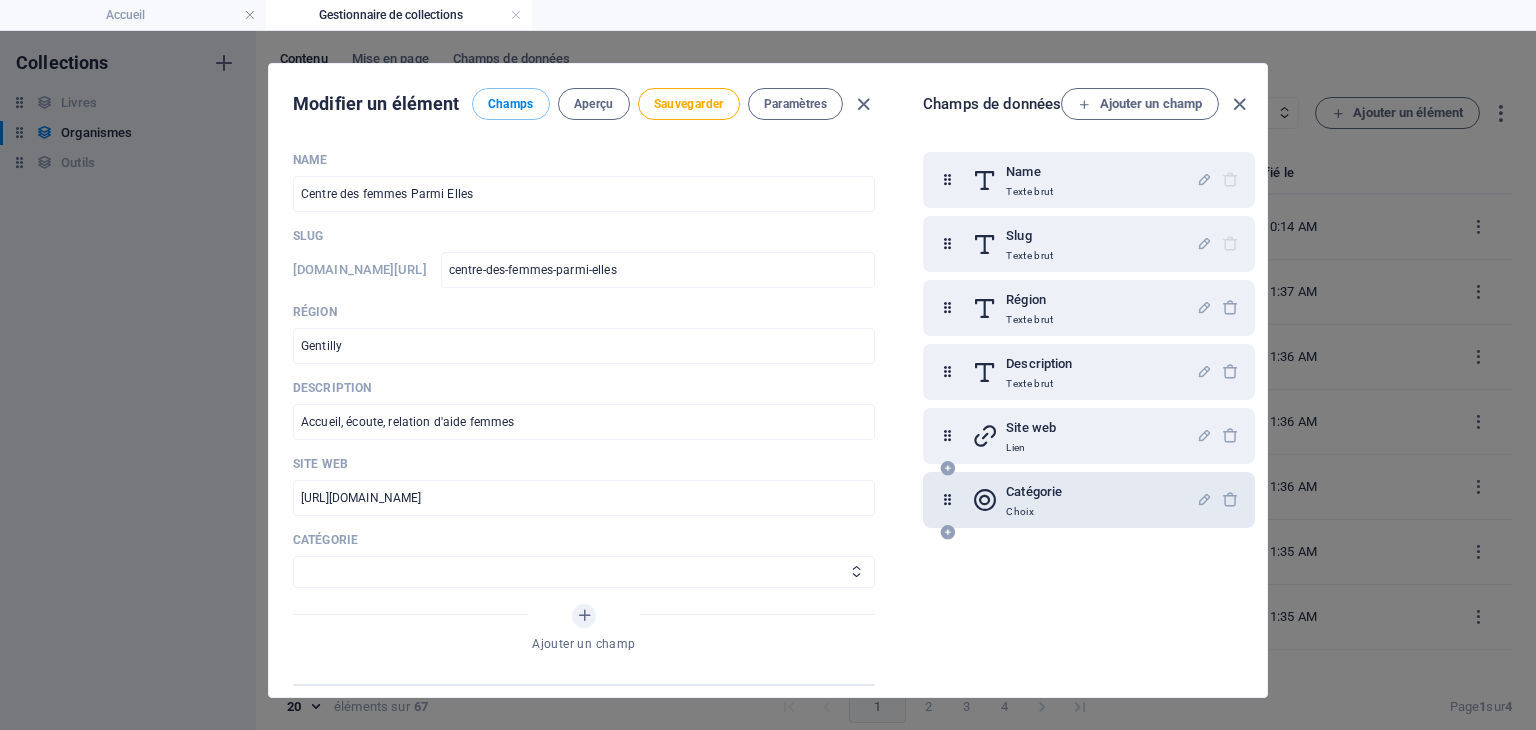 click on "Choix" at bounding box center [1034, 512] 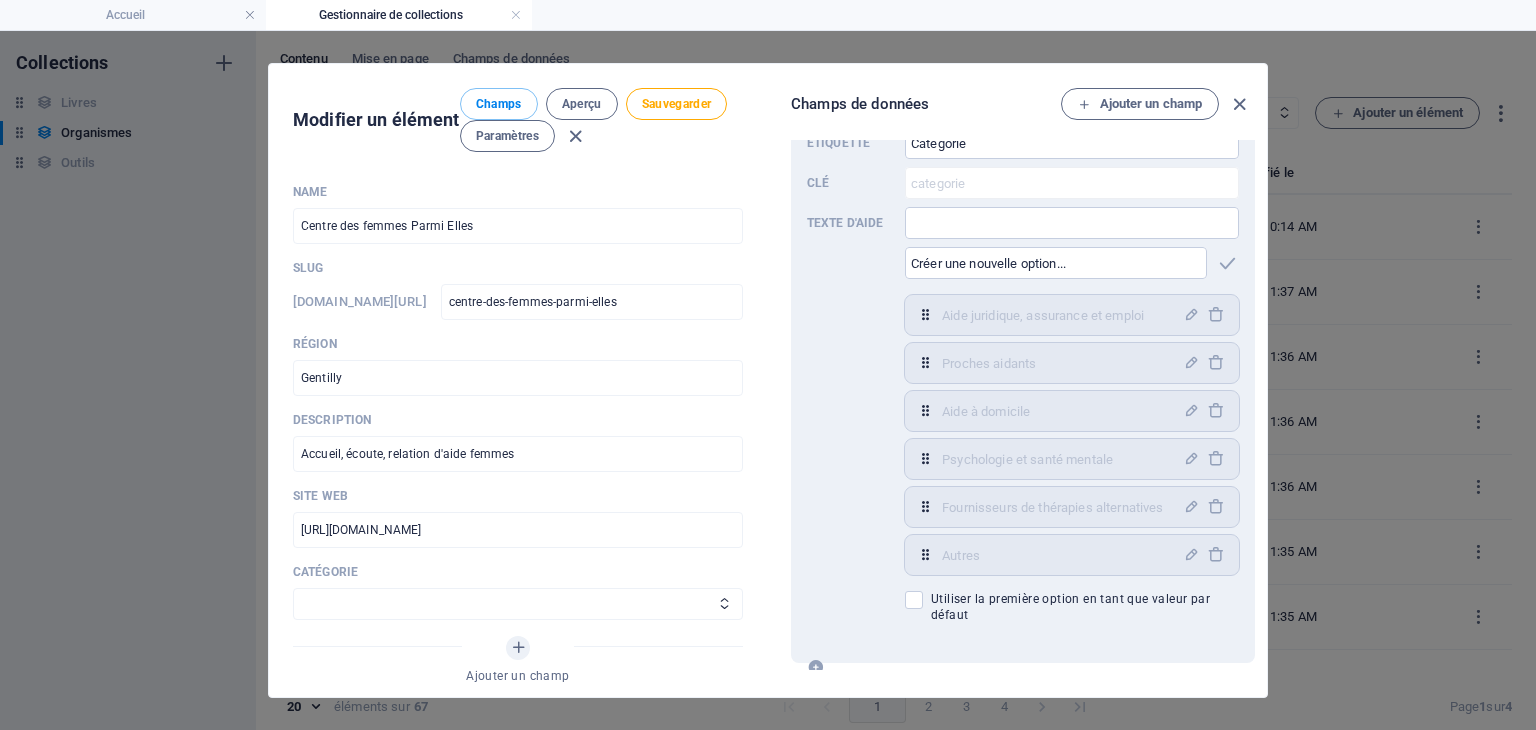 scroll, scrollTop: 436, scrollLeft: 0, axis: vertical 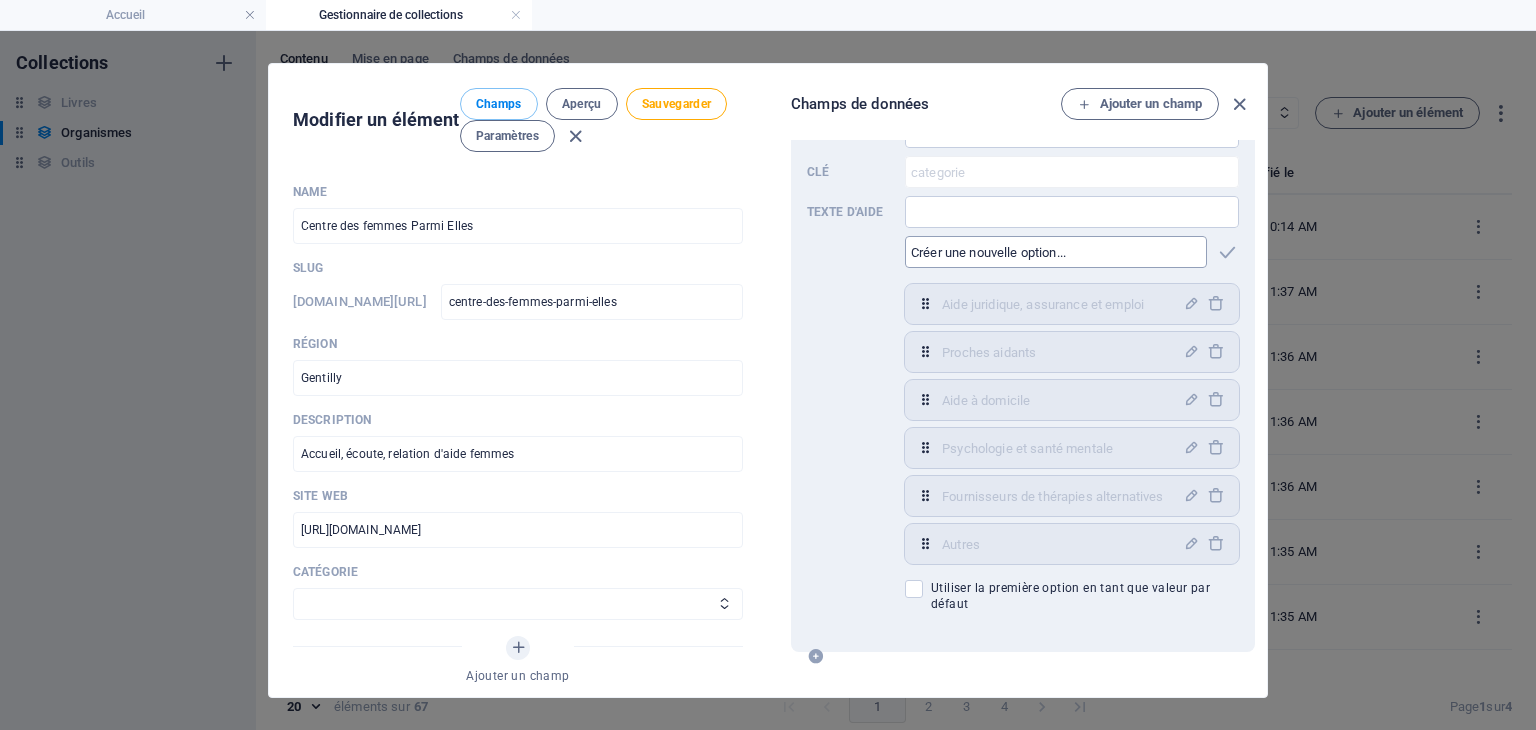 click at bounding box center [1056, 252] 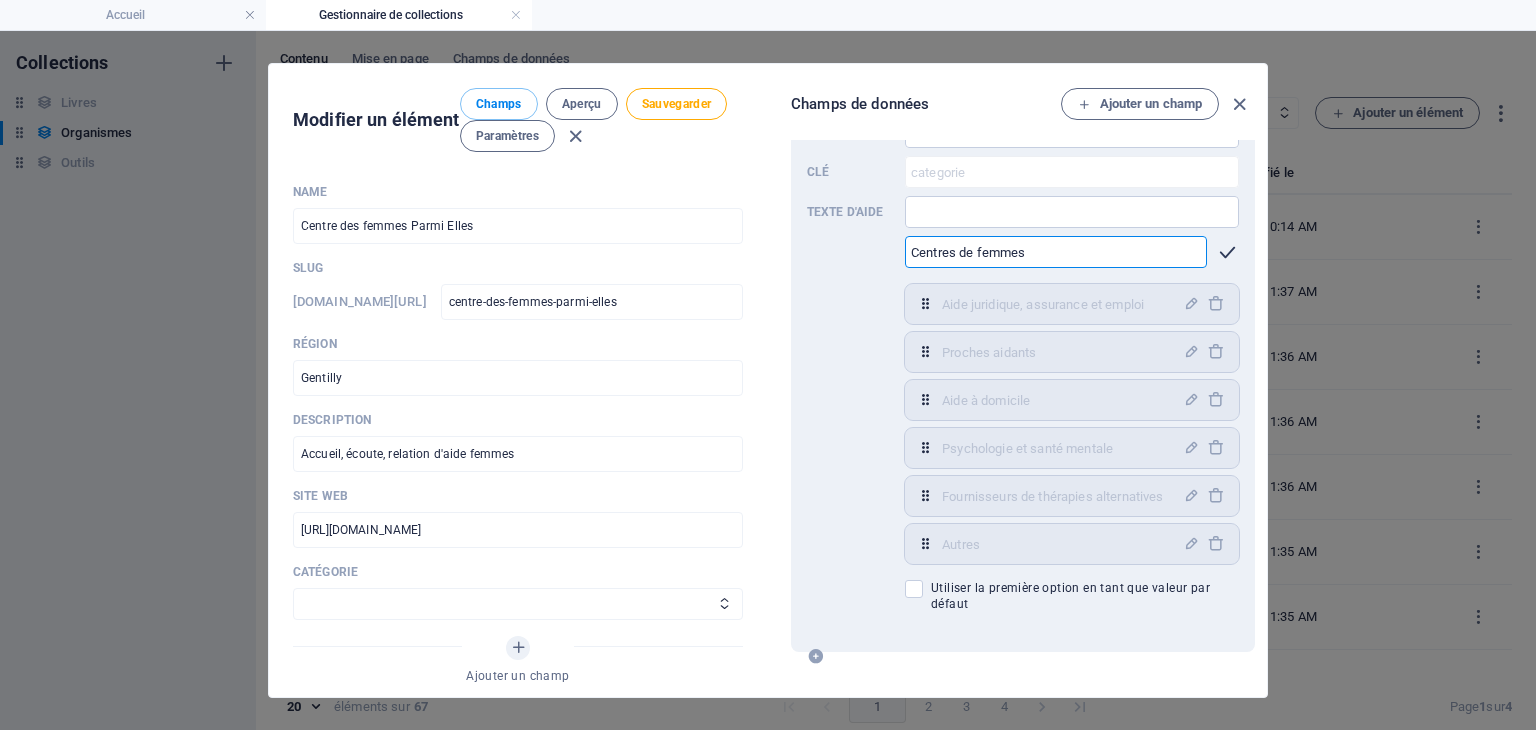 type on "Centres de femmes" 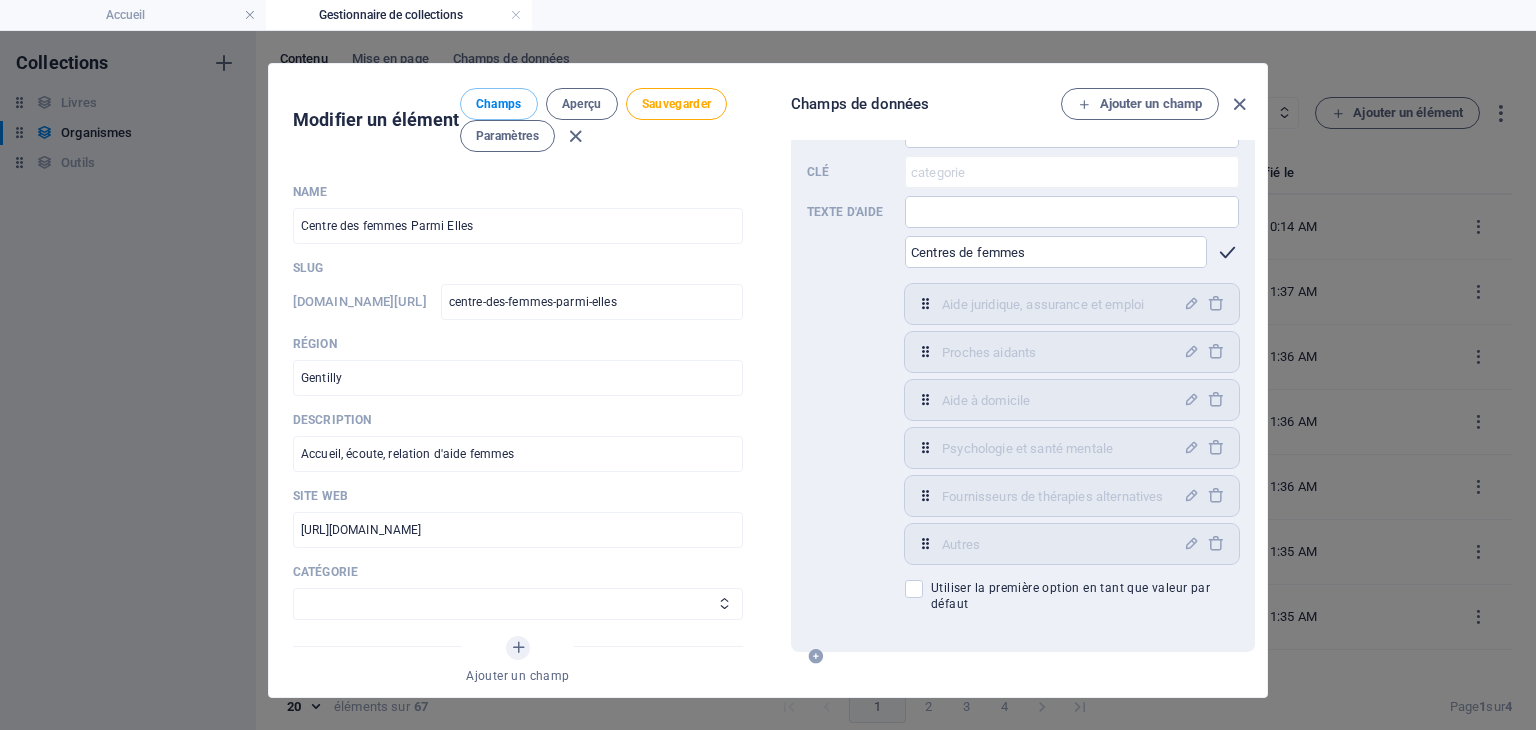 click at bounding box center (1227, 252) 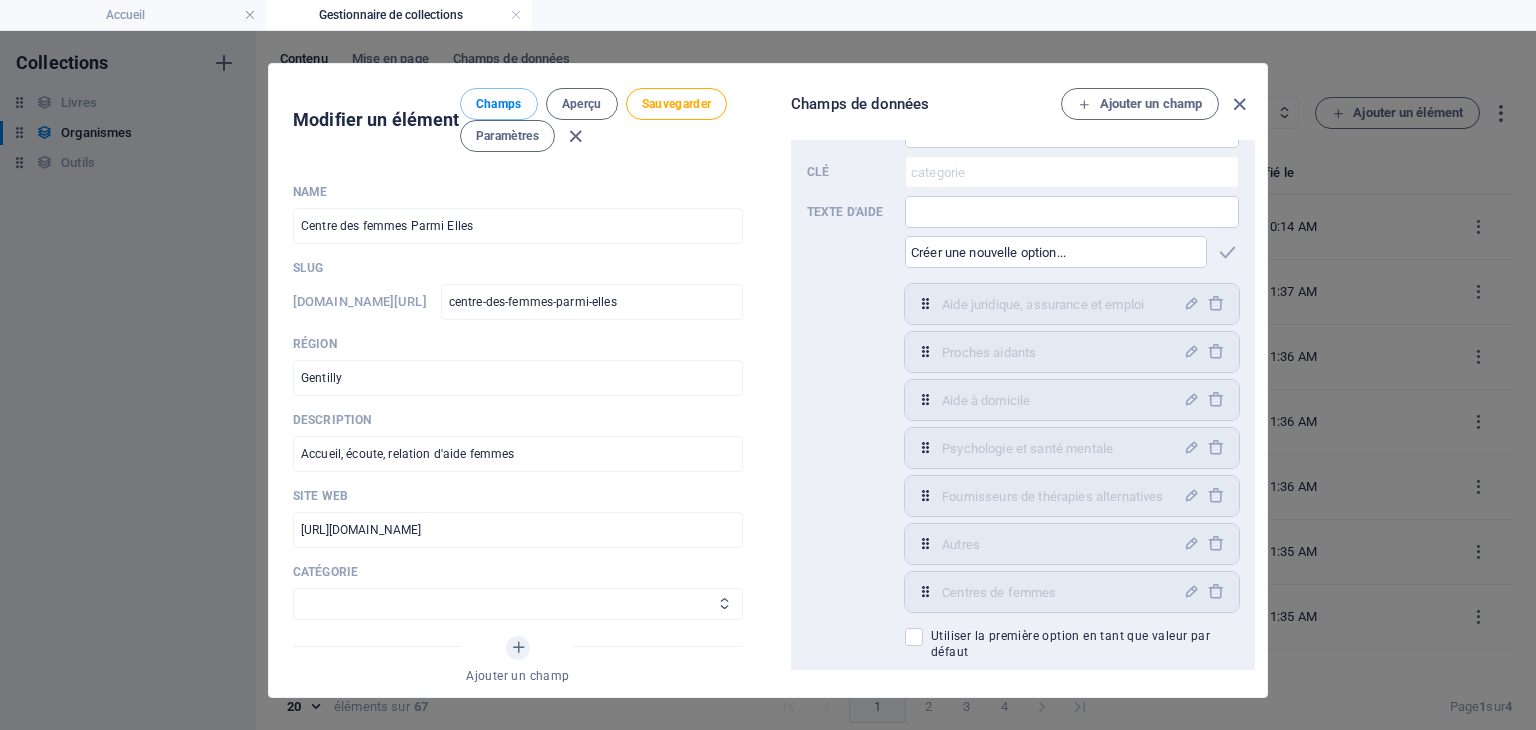click on "Aide juridique, assurance et emploi Proches aidants Aide à domicile Psychologie et santé mentale Fournisseurs de thérapies alternatives Autres" at bounding box center [518, 604] 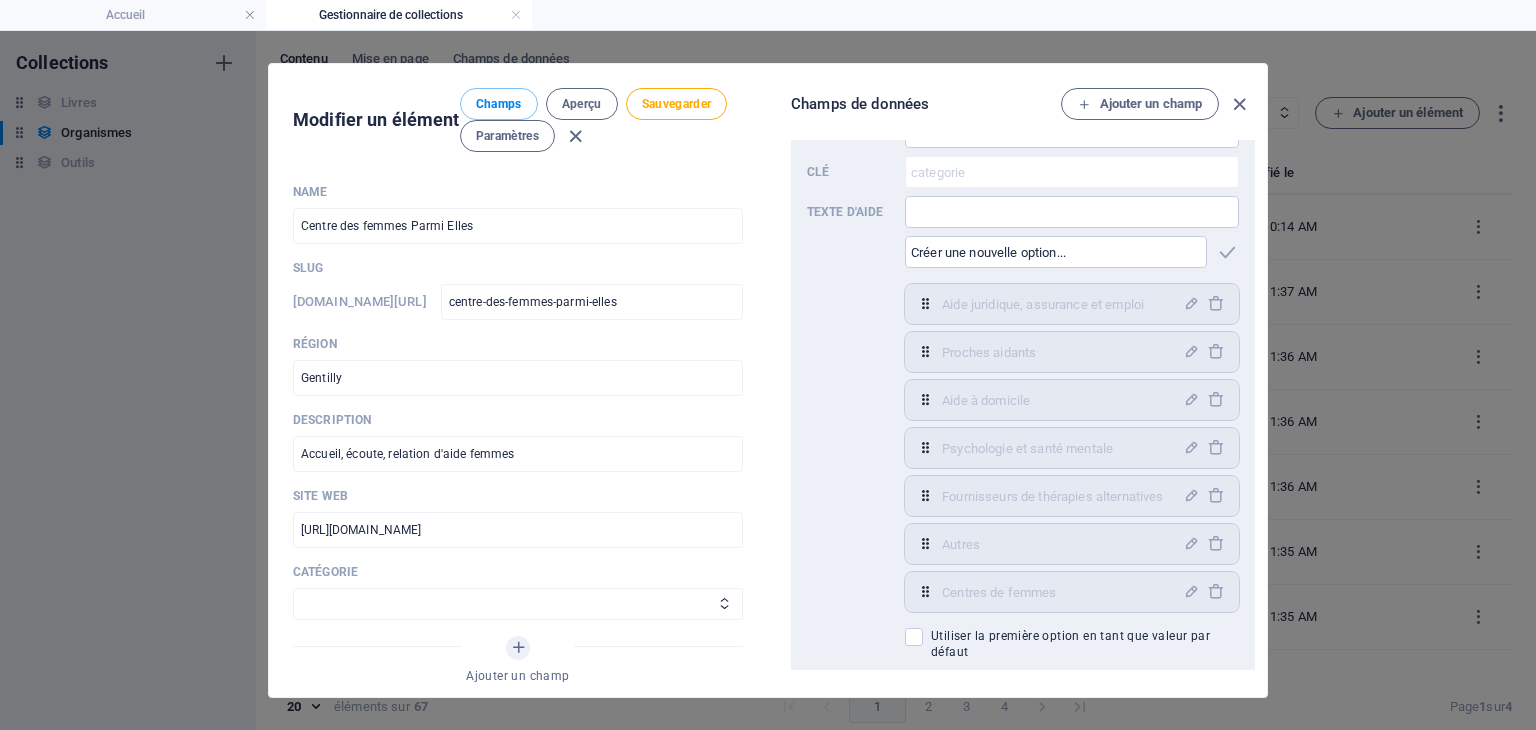 click on "Name Centre des femmes Parmi Elles ​ Slug www.example.com/organismes-design-page-unique/ centre-des-femmes-parmi-elles ​ Région Gentilly ​ Description Accueil, écoute, relation d'aide femmes ​ Site web https://parmielles.com/ ​ Catégorie Aide juridique, assurance et emploi Proches aidants Aide à domicile Psychologie et santé mentale Fournisseurs de thérapies alternatives Autres Ajouter un champ Paramètres Titre SEO IA ​ 285 / 580 Px Slug www.example.com/organismes-design-page-unique/ centre-des-femmes-parmi-elles ​ Description SEO IA ​ 249 / 990 Px Mots-clés SEO IA ​ Balises Meta ​ Aperçu Tél. portable Bureau www.example.com ... centre-des-femmes-parmi-elles Centre des femmes Parmi Elles Accueil, écoute, relation d'aide femmes Paramètres Noindex Prévisualiser l'image (Ouvrir le graphique) Déposez les fichiers ici, cliquez pour les téléverser ou Sélectionnez le fichier depuis Fichiers ou depuis notre stock gratuit de photos et de vidéos ID de l'élément" at bounding box center (518, 448) 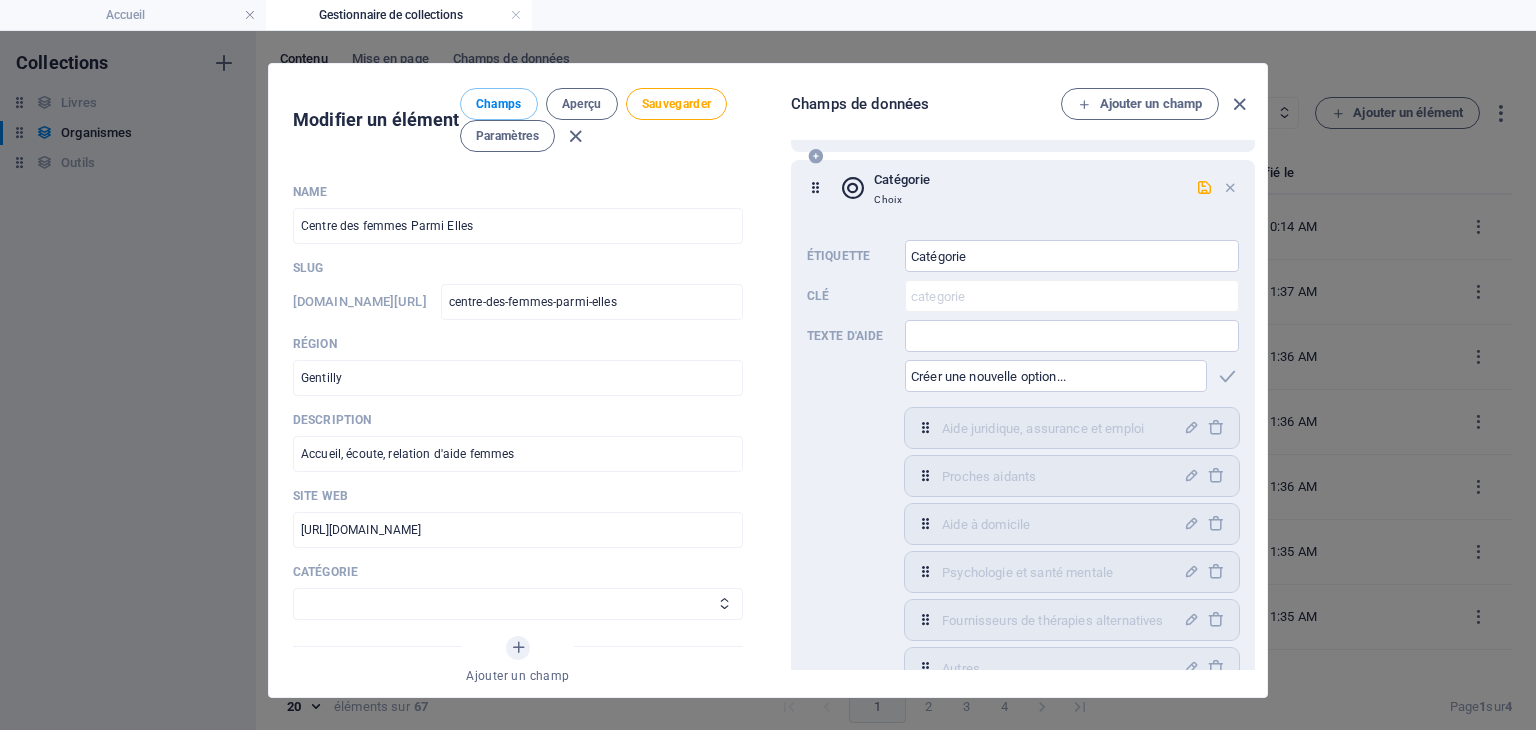 scroll, scrollTop: 236, scrollLeft: 0, axis: vertical 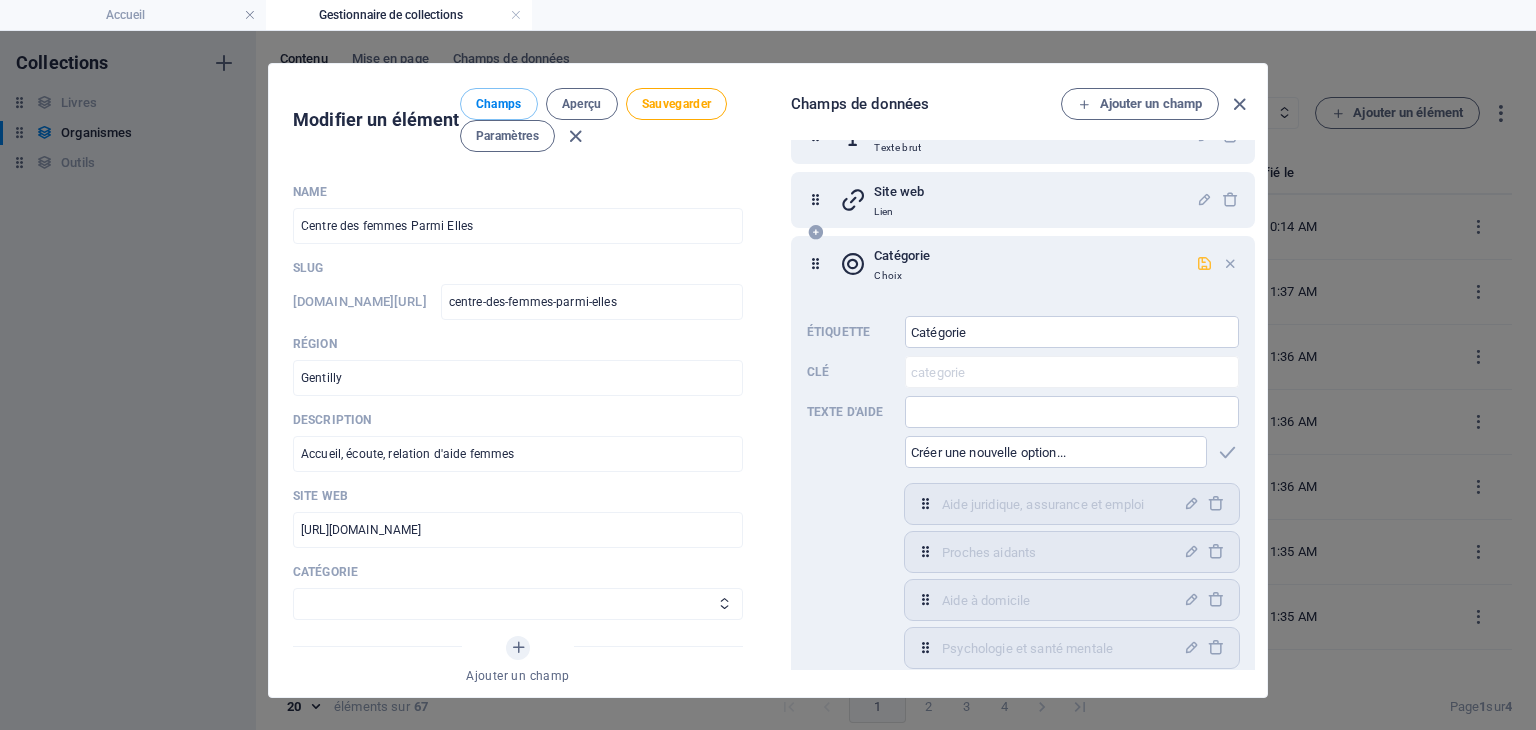 click at bounding box center [1204, 263] 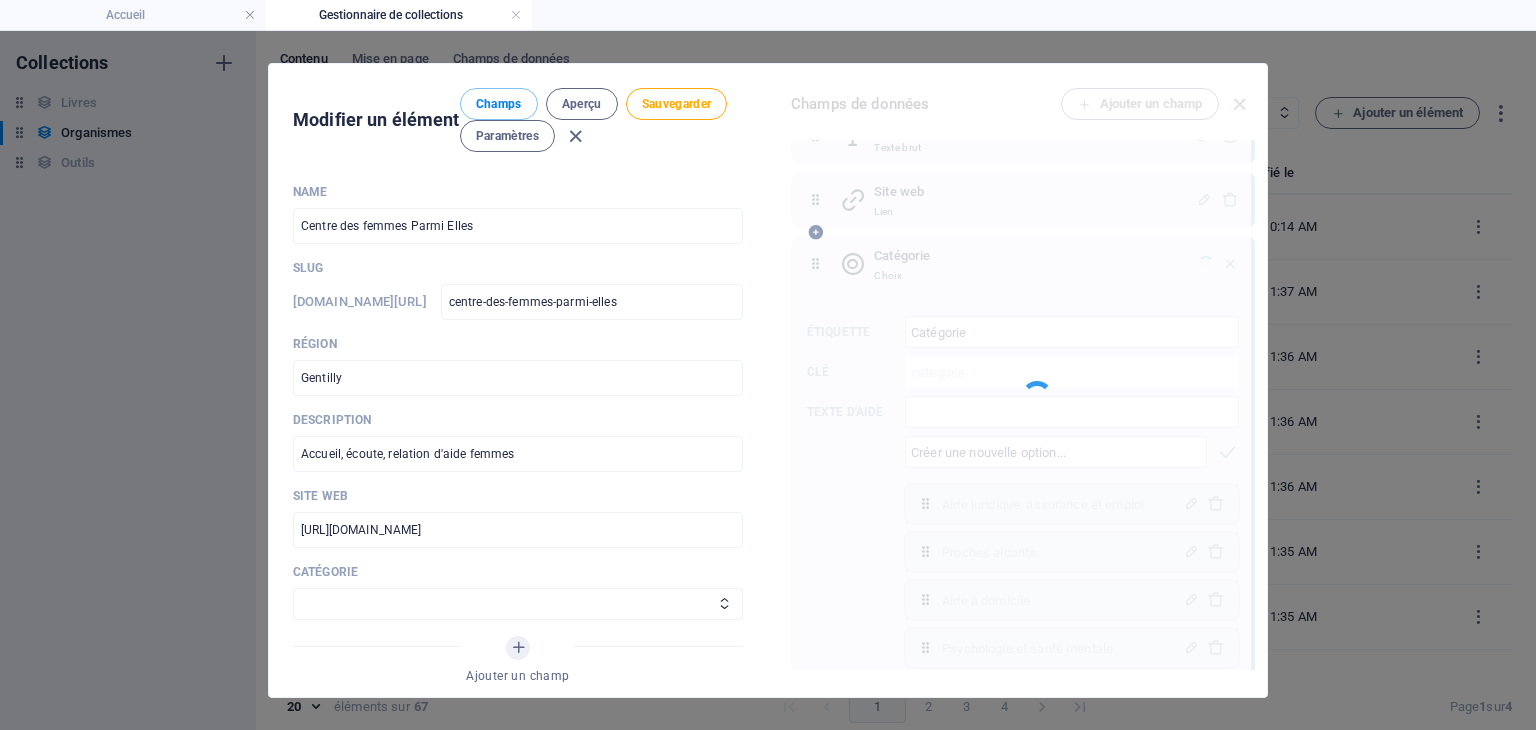 scroll, scrollTop: 0, scrollLeft: 0, axis: both 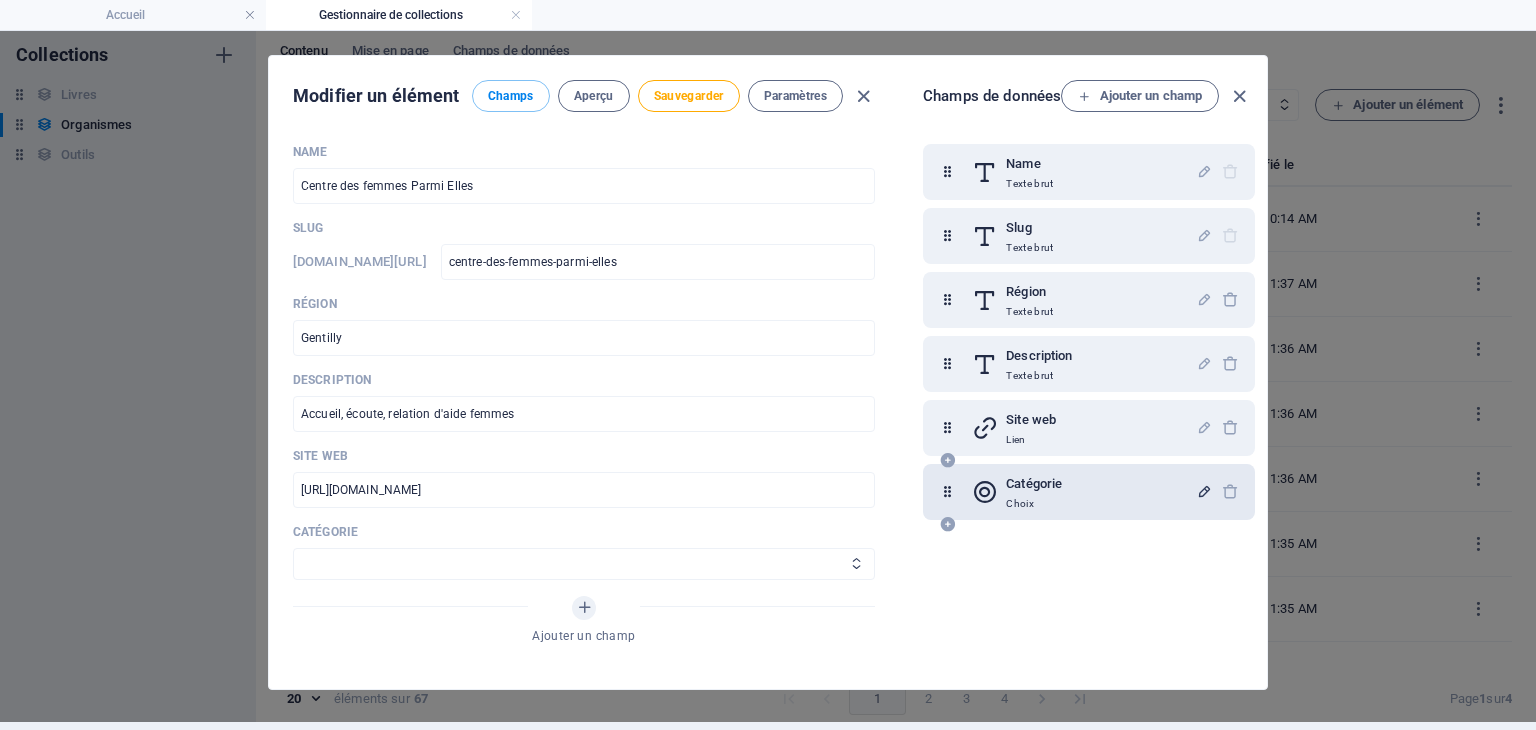 click on "Aide juridique  assurance et emploi Proches aidants Aide à domicile Psychologie et santé mentale Fournisseurs de thérapies alternatives Autres Centres de femmes" at bounding box center [584, 564] 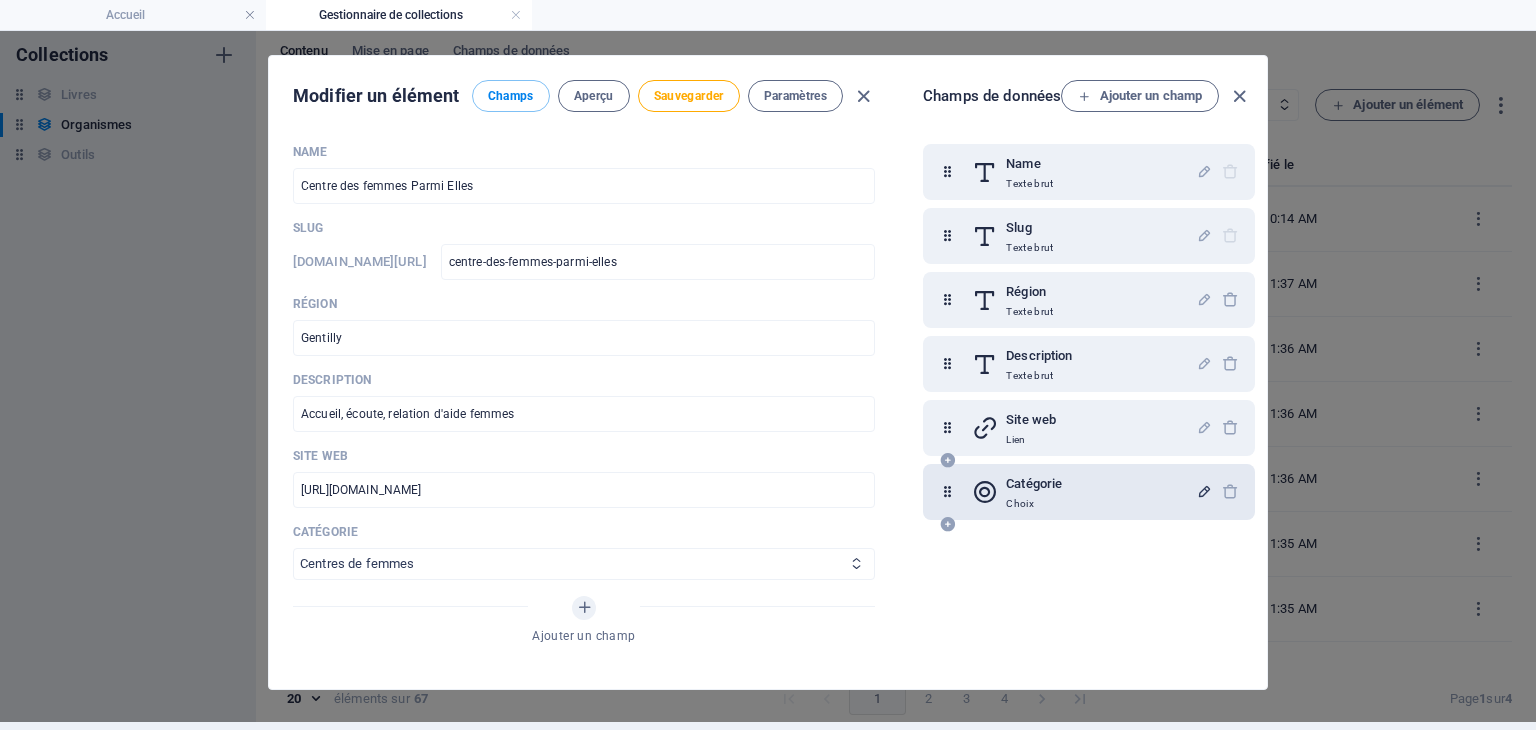 click on "Aide juridique  assurance et emploi Proches aidants Aide à domicile Psychologie et santé mentale Fournisseurs de thérapies alternatives Autres Centres de femmes" at bounding box center [584, 564] 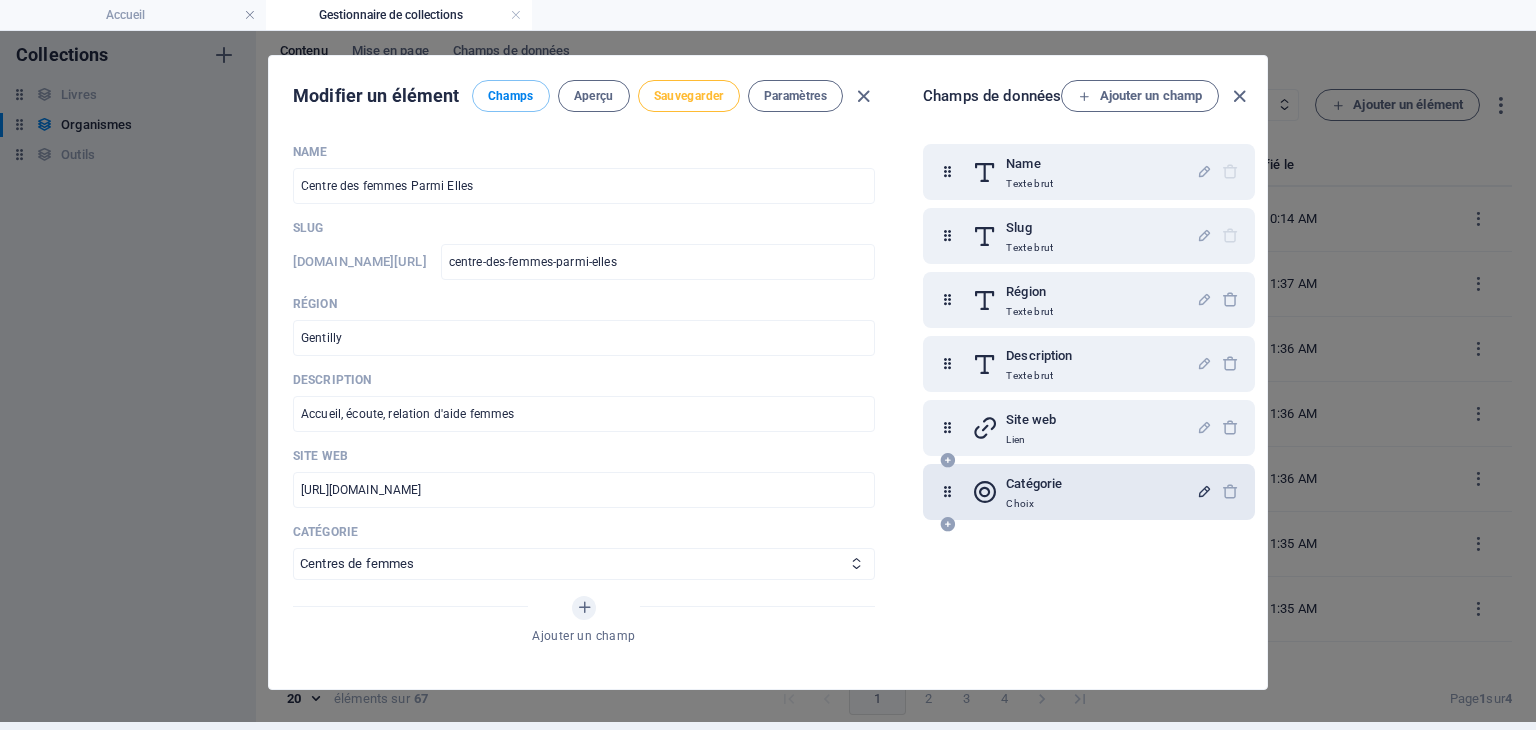 click on "Sauvegarder" at bounding box center [689, 96] 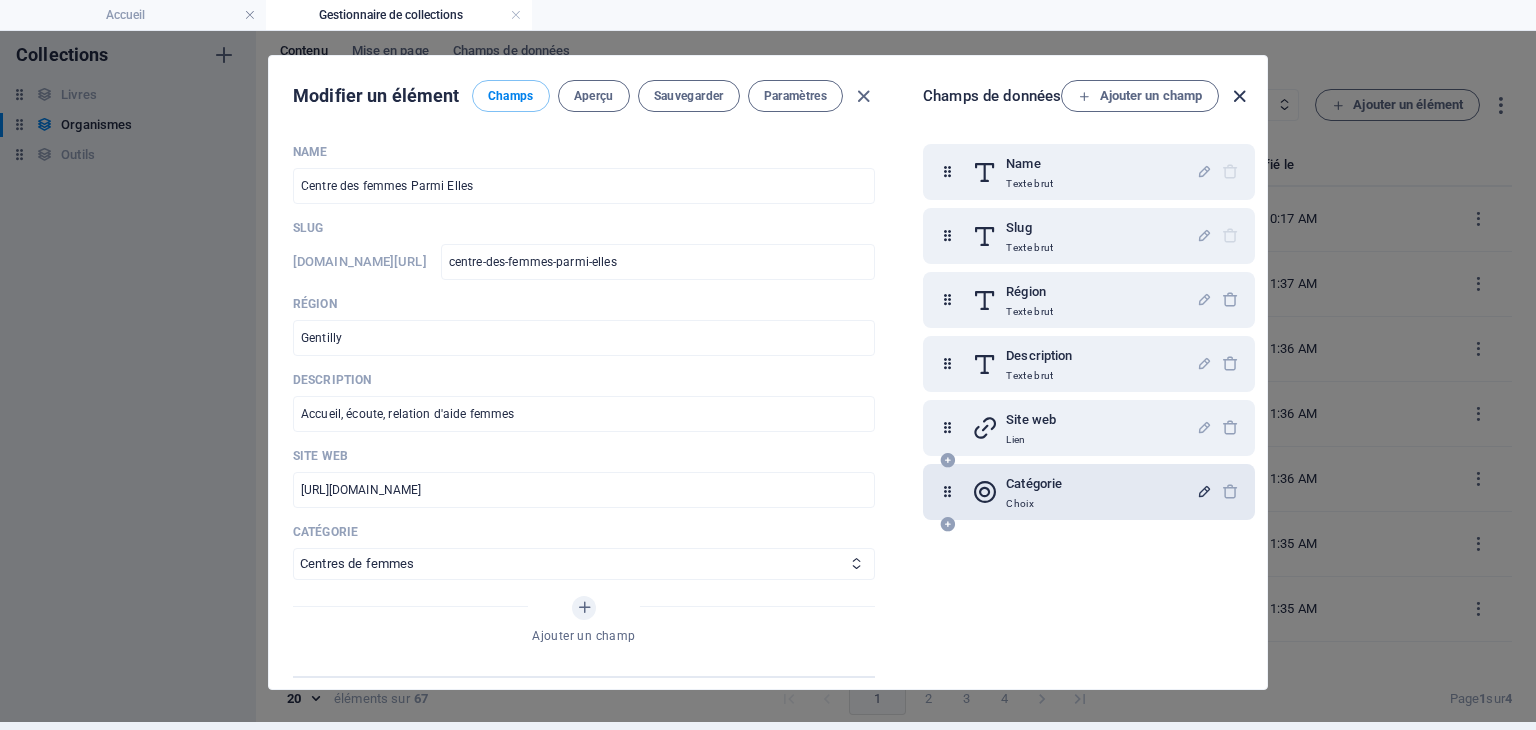 click at bounding box center (1239, 96) 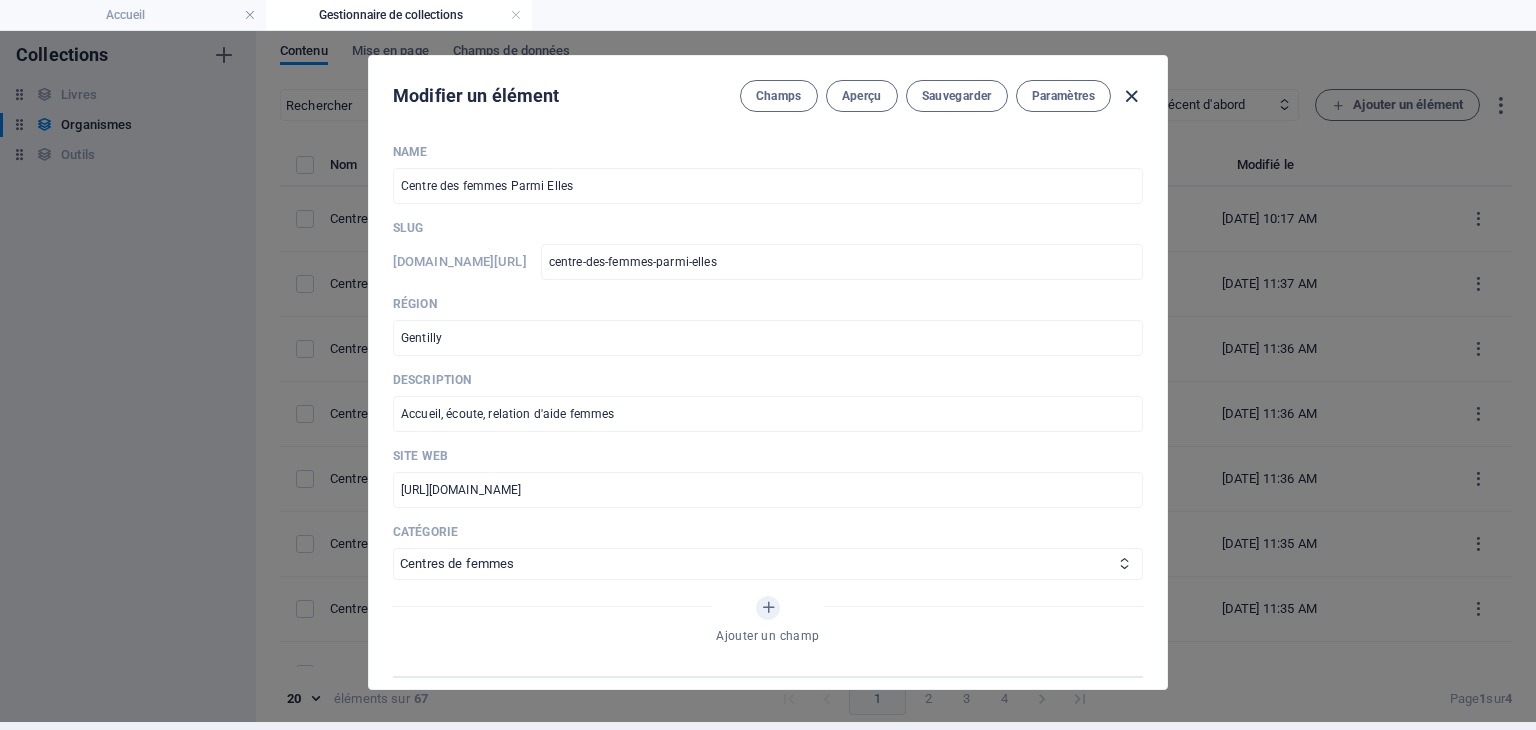 click at bounding box center [1131, 96] 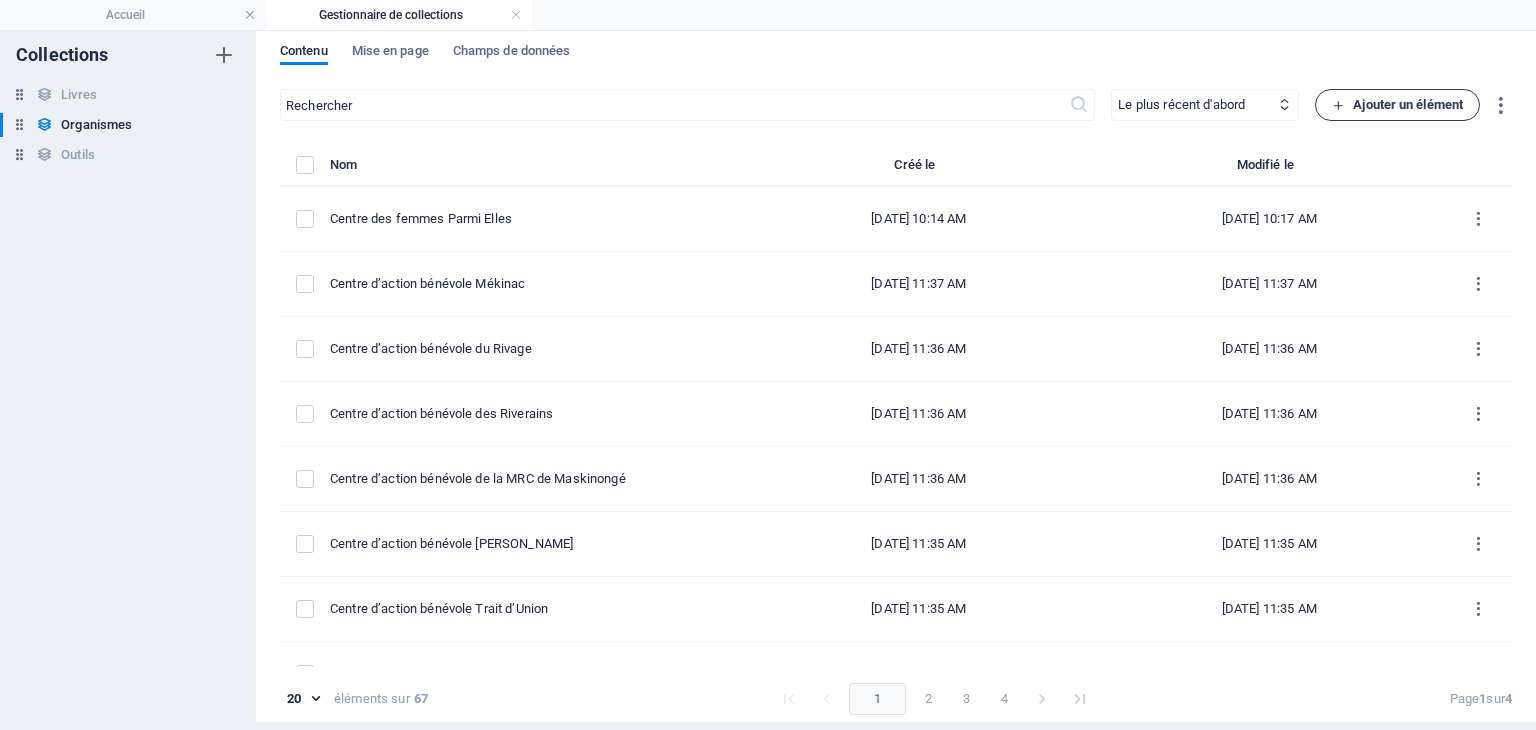 click at bounding box center [1338, 105] 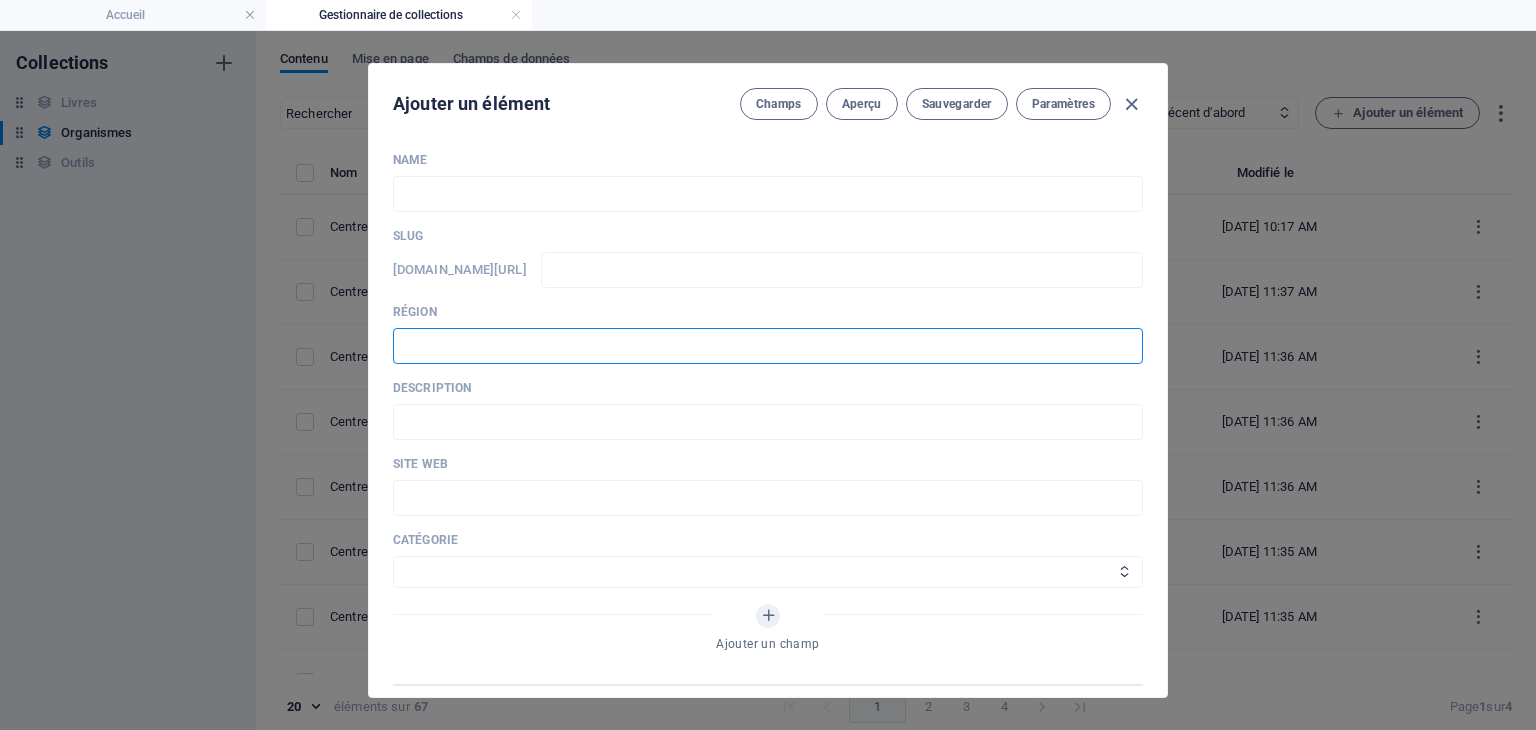 click at bounding box center (768, 346) 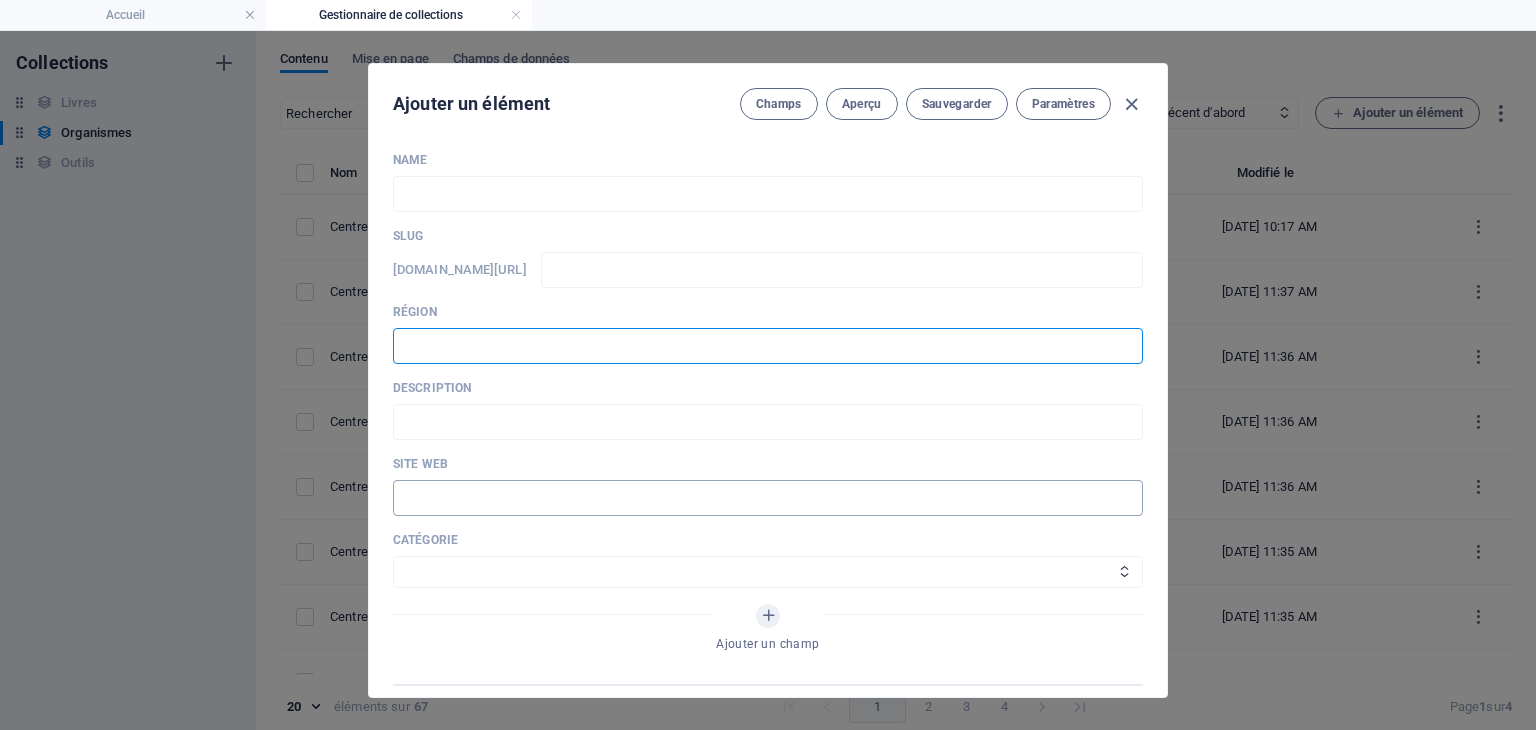 click at bounding box center [768, 498] 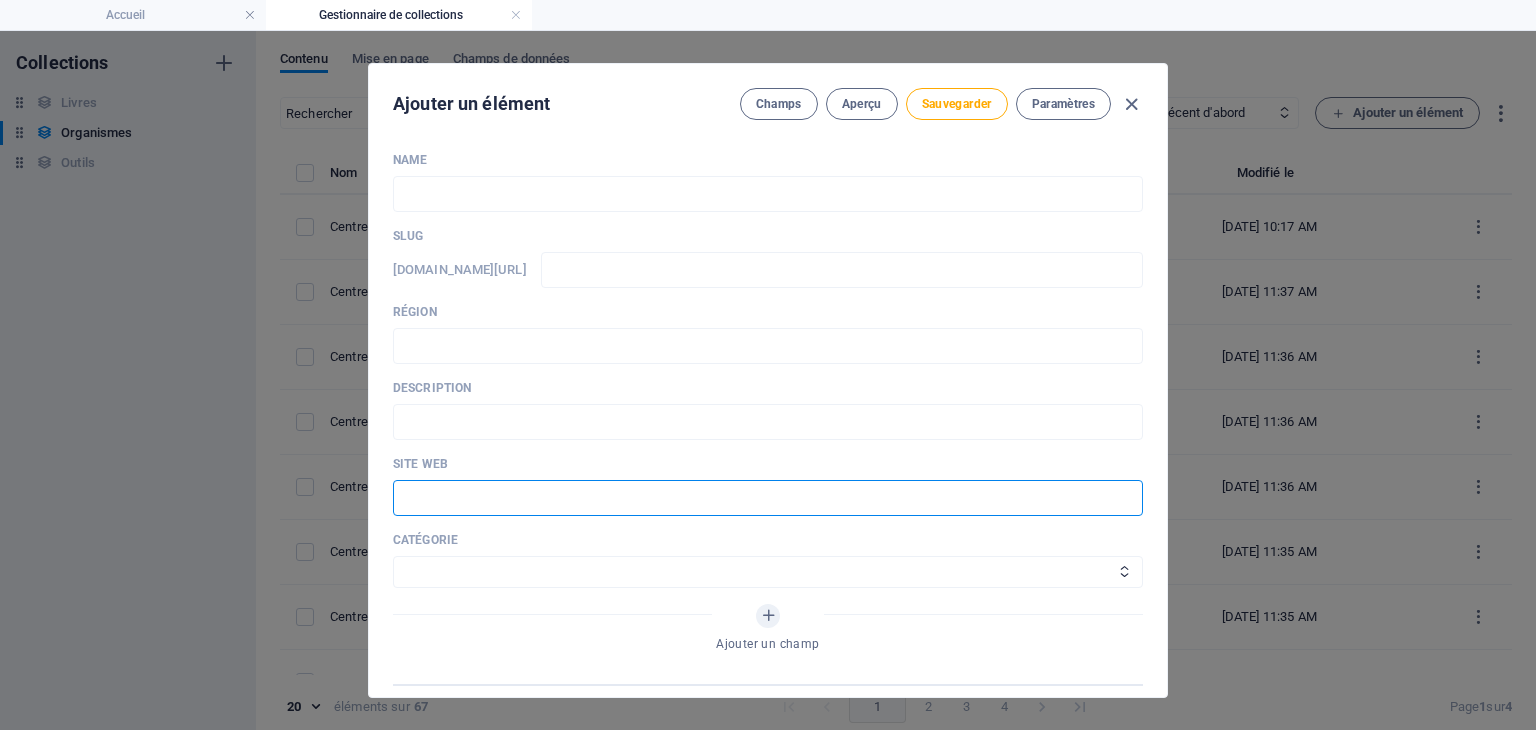 paste on "https://www.csfmauricie.ca/" 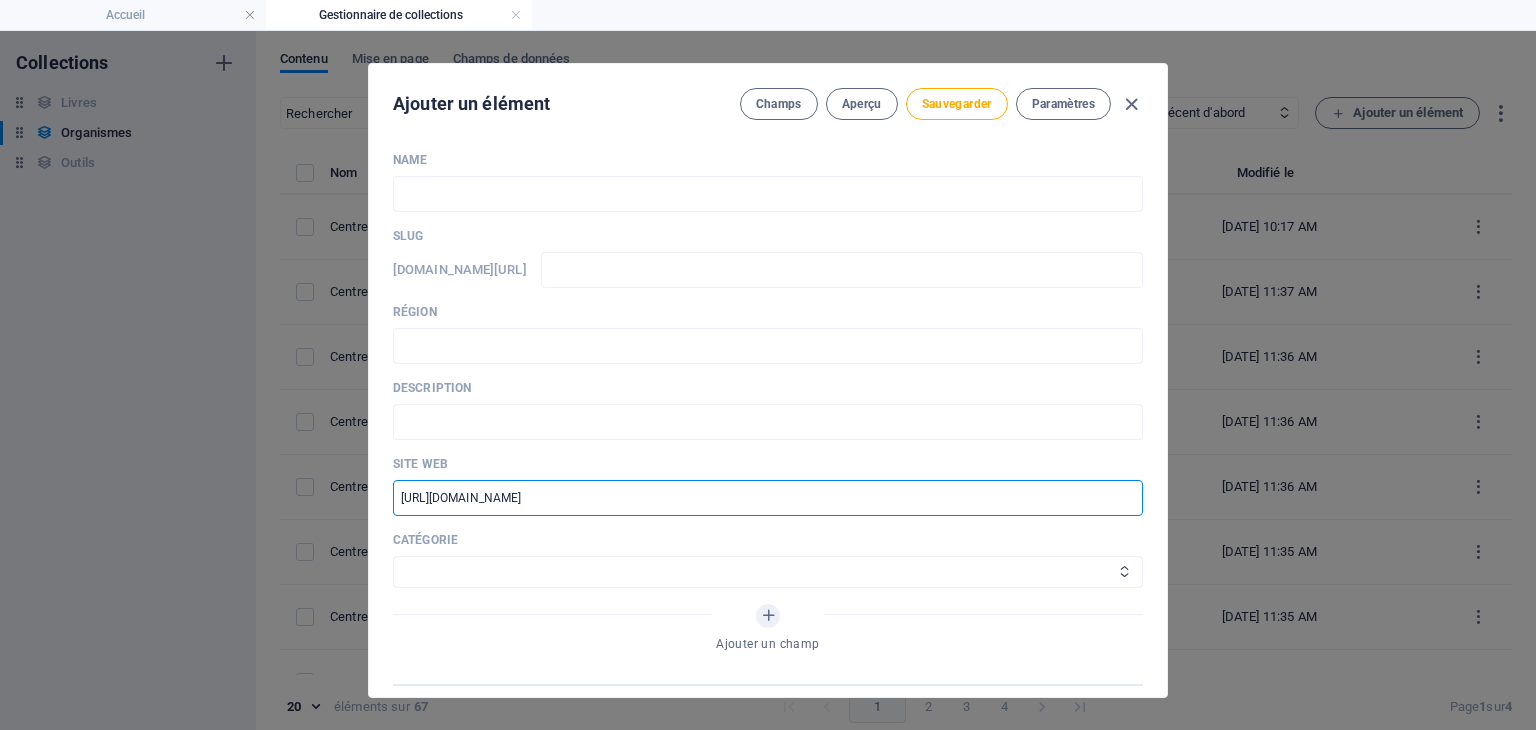 type on "https://www.csfmauricie.ca/" 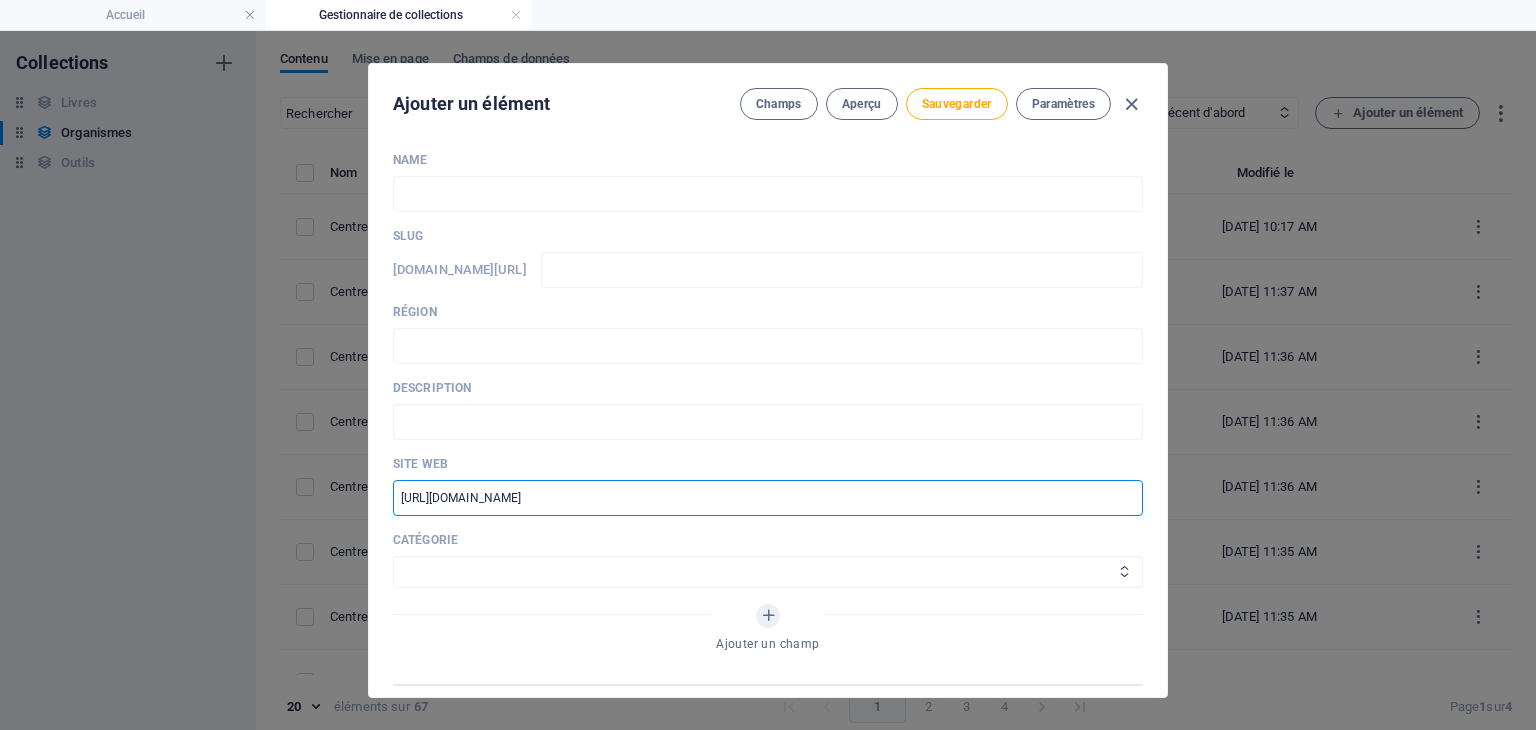 click on "Aide juridique  assurance et emploi Proches aidants Aide à domicile Psychologie et santé mentale Fournisseurs de thérapies alternatives Autres Centres de femmes" at bounding box center (768, 572) 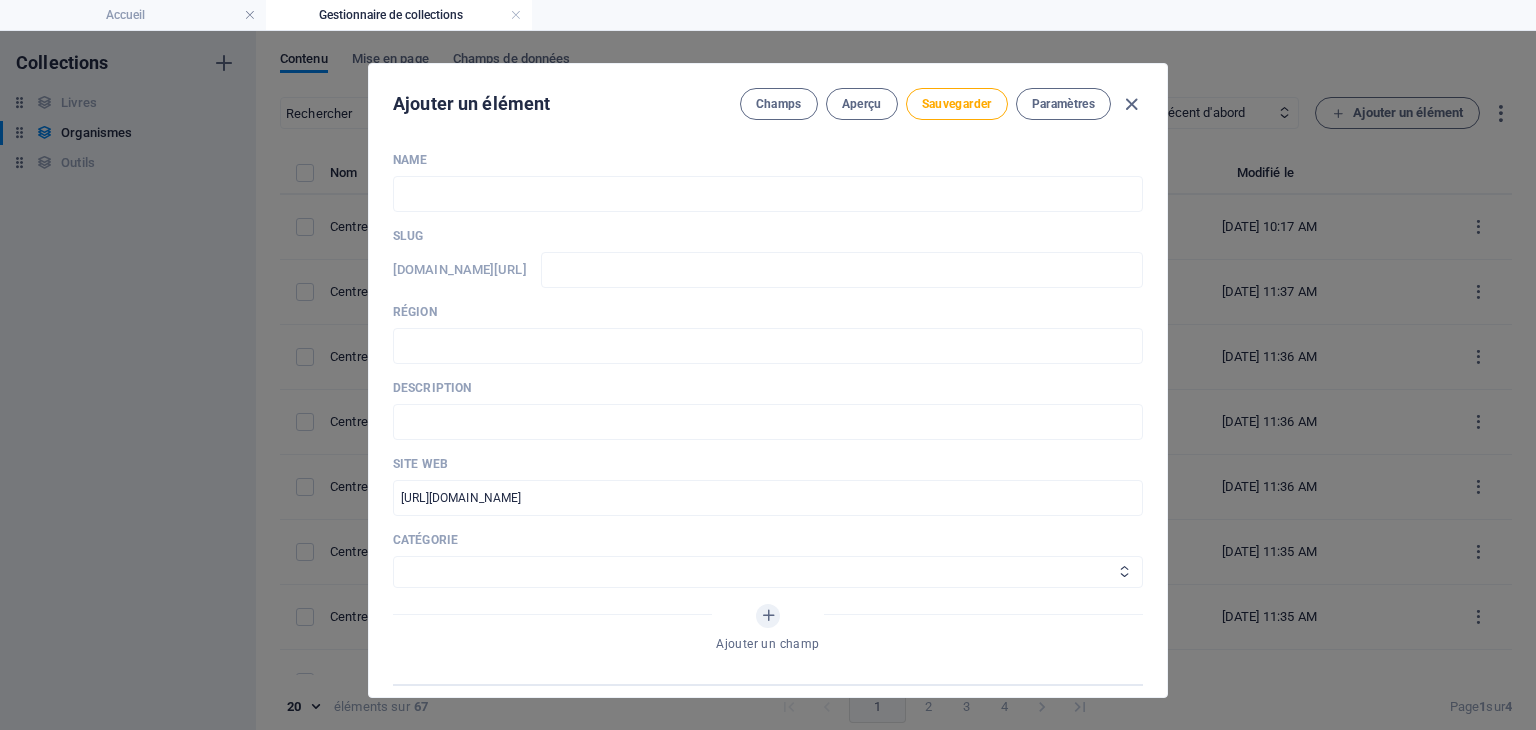 select on "Centres de femmes" 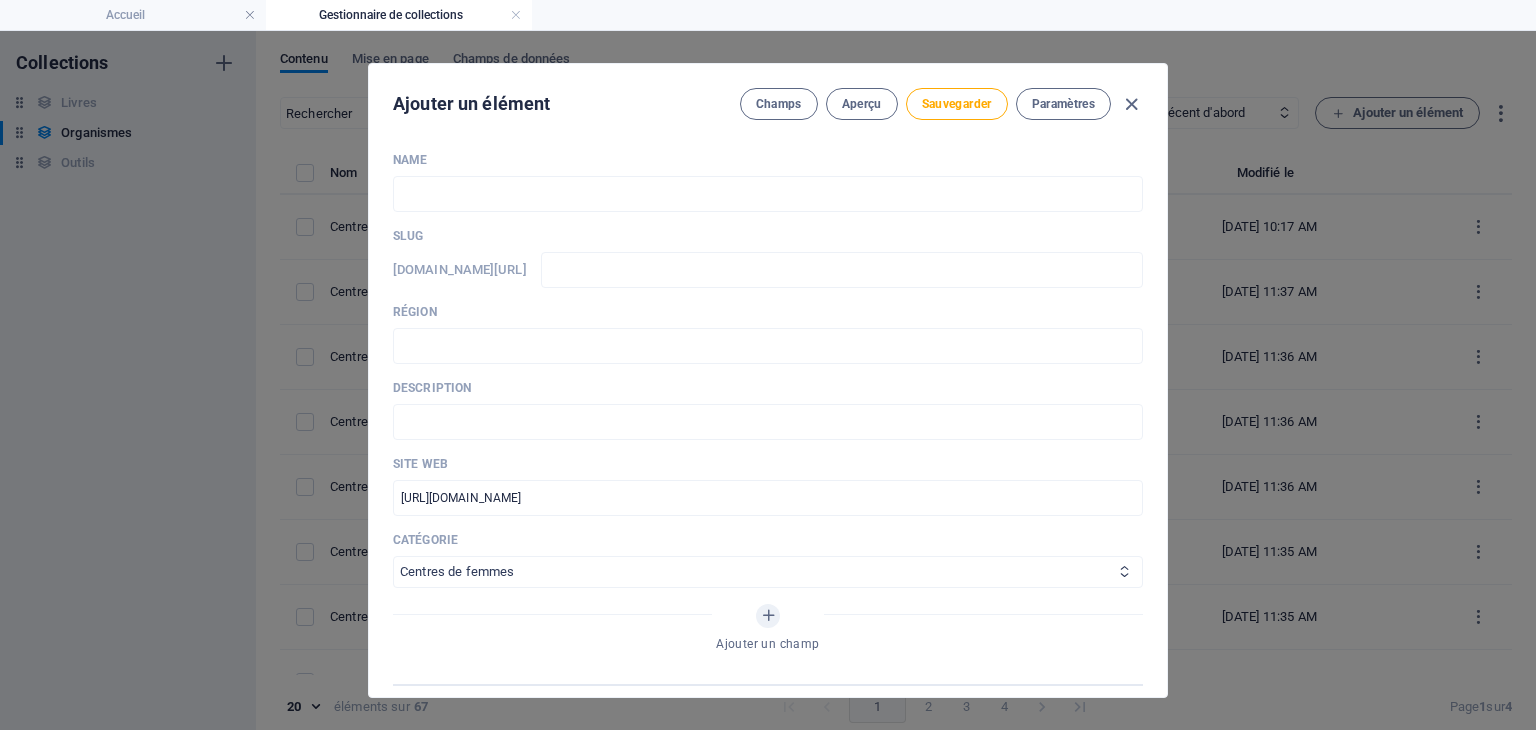 click on "Aide juridique  assurance et emploi Proches aidants Aide à domicile Psychologie et santé mentale Fournisseurs de thérapies alternatives Autres Centres de femmes" at bounding box center [768, 572] 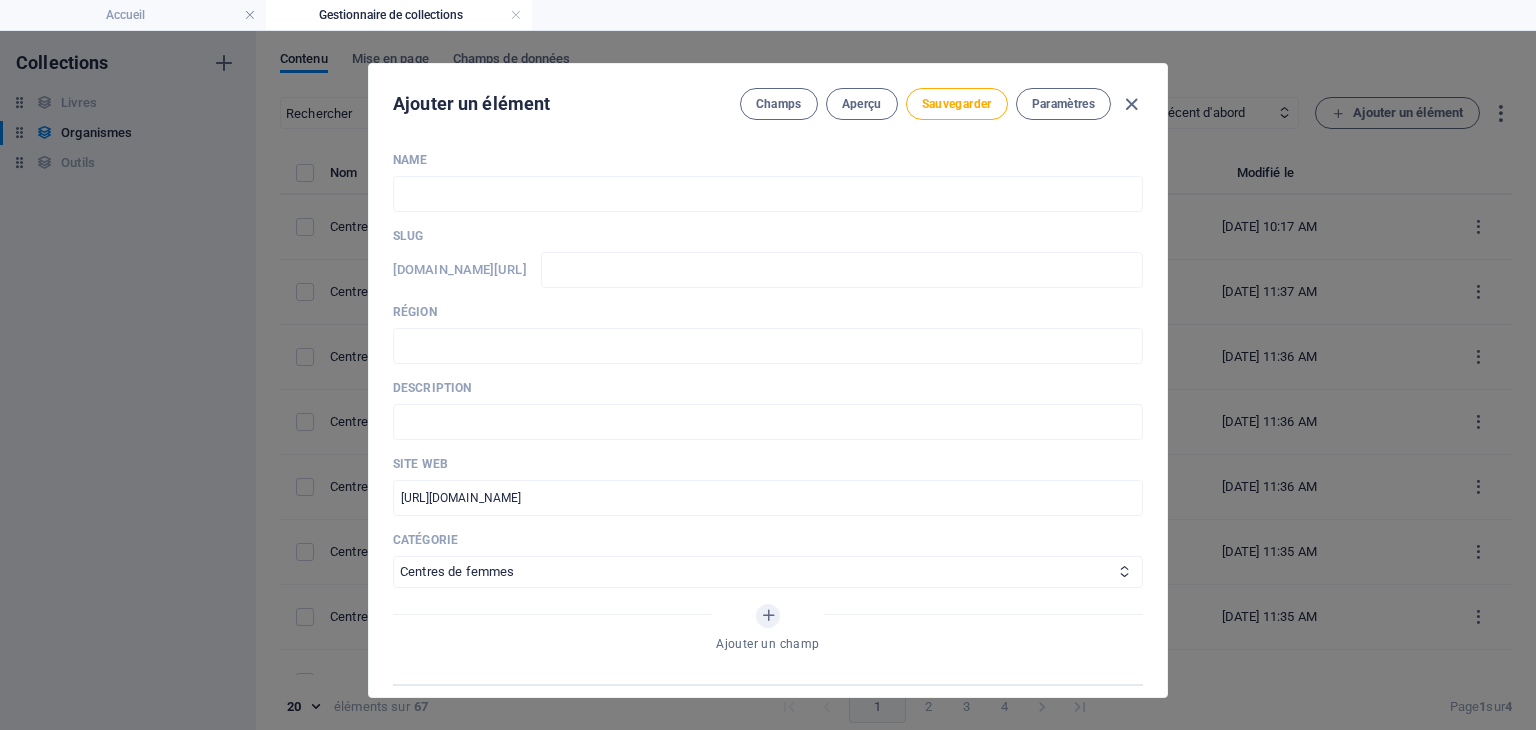 click on "Description" at bounding box center (768, 388) 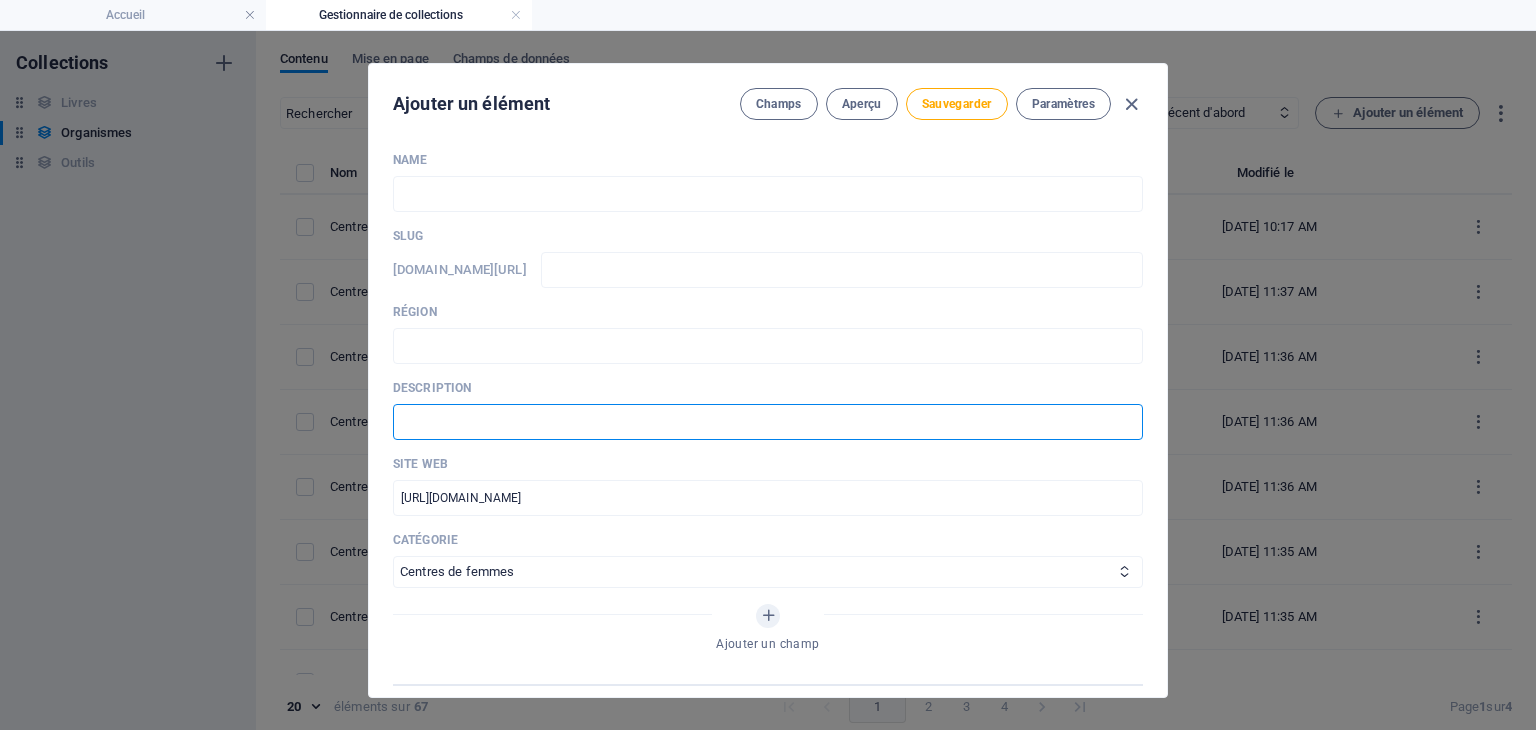 click at bounding box center [768, 422] 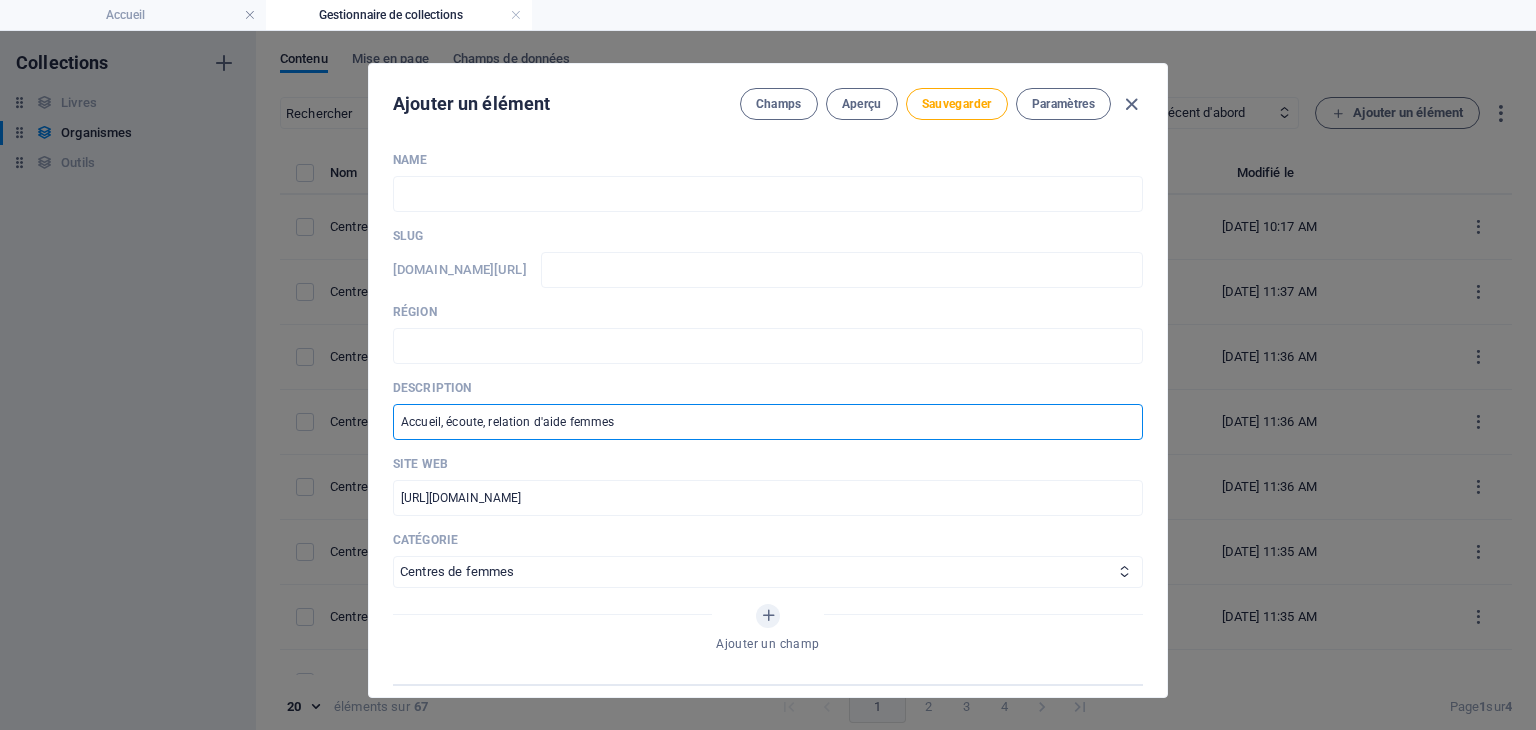 type on "Accueil, écoute, relation d'aide femmes" 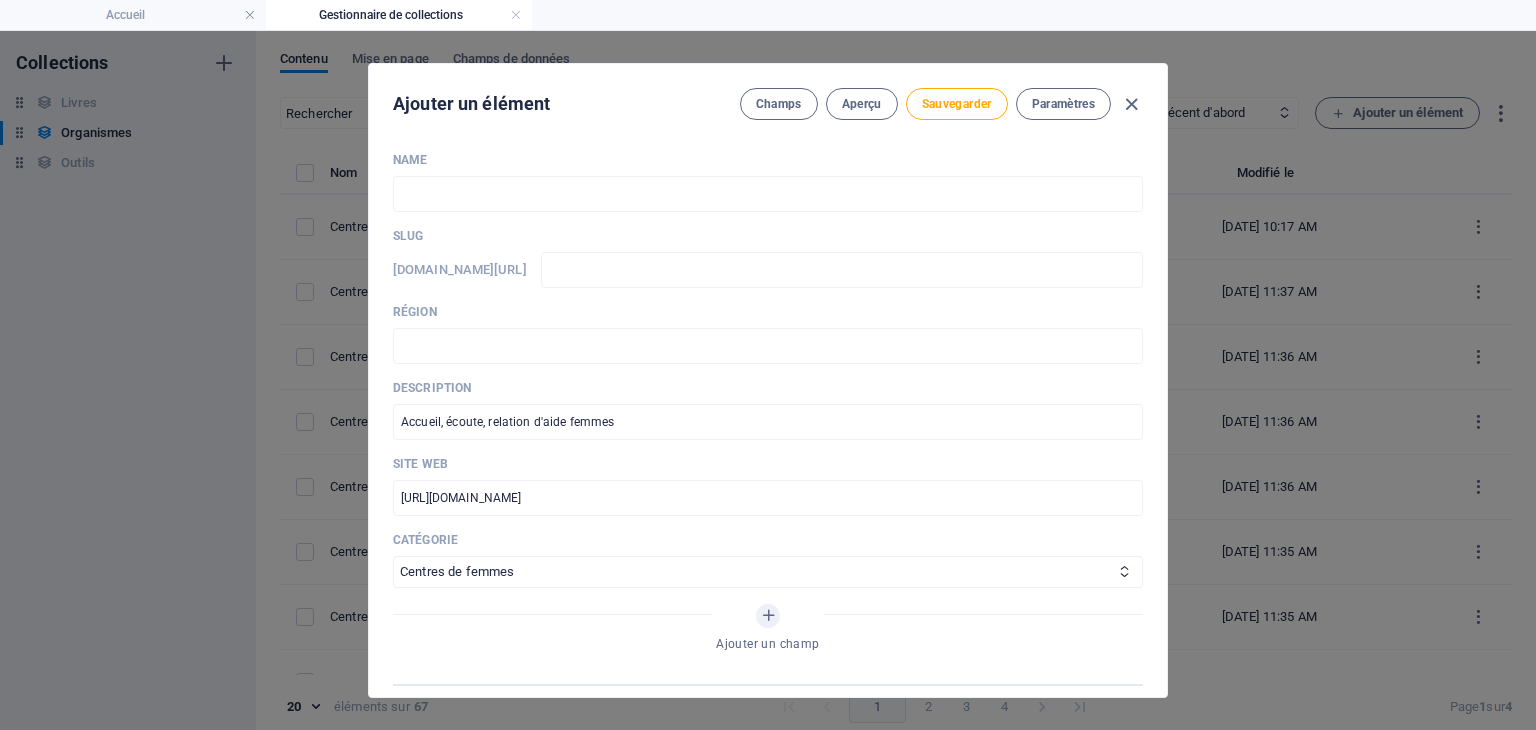 click on "Slug" at bounding box center [768, 236] 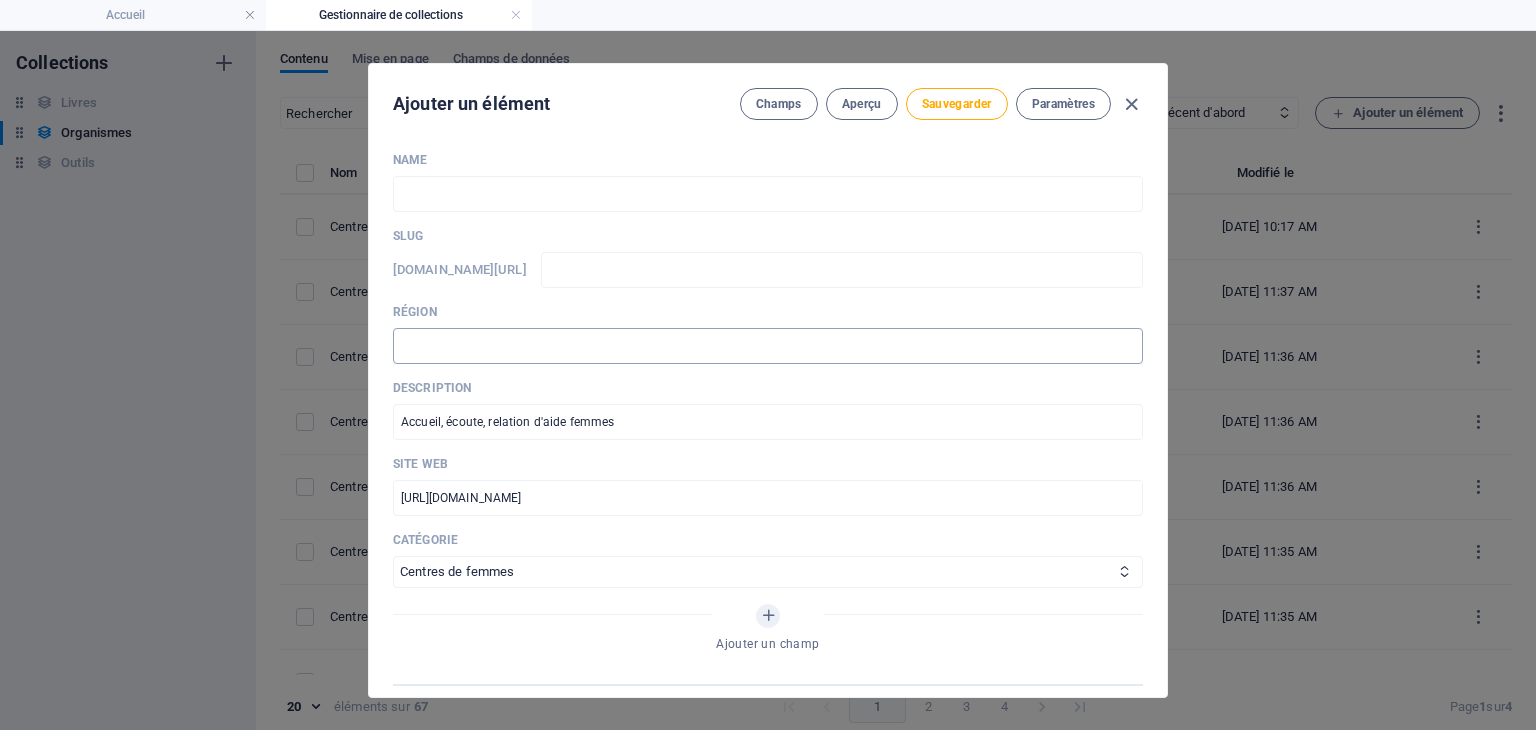 click at bounding box center (768, 346) 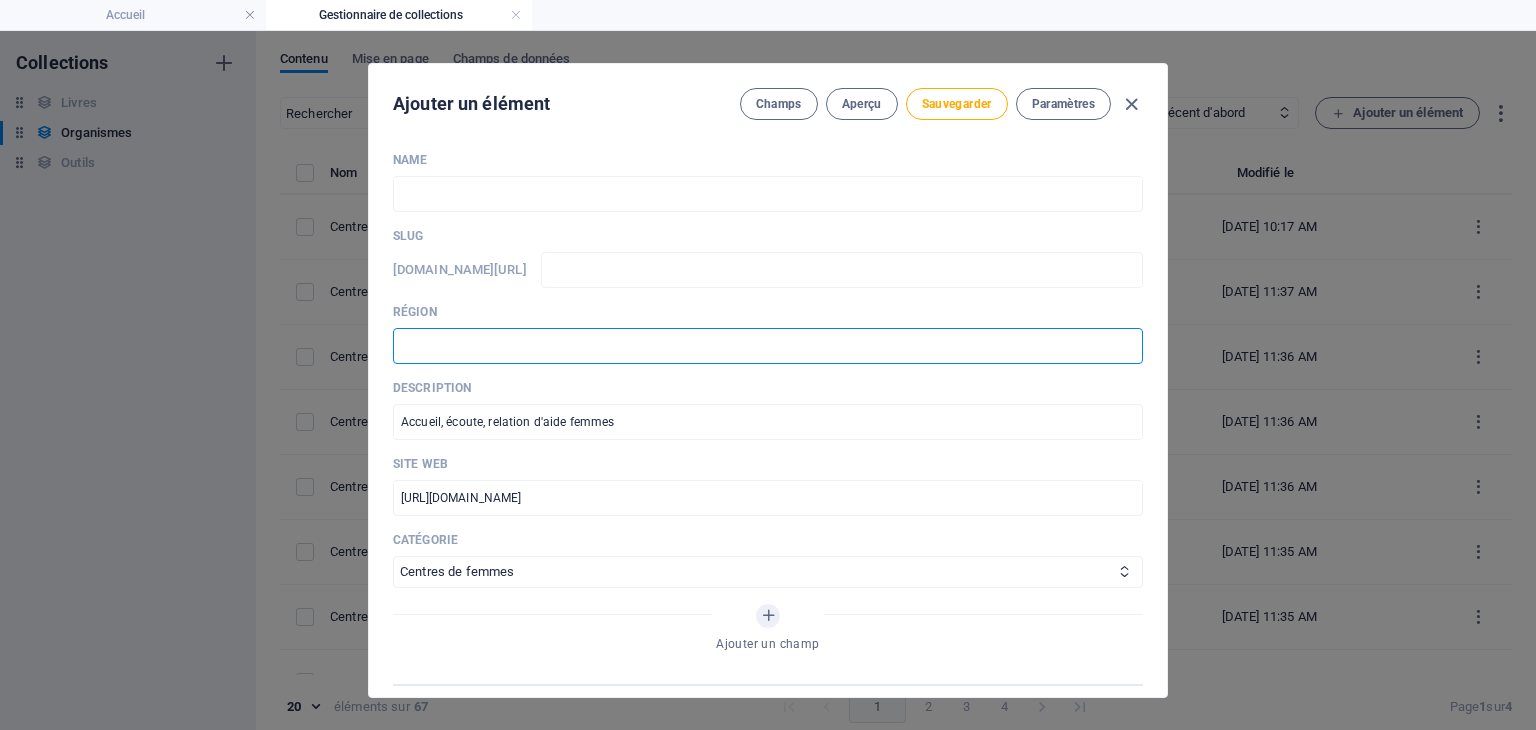 paste on "[GEOGRAPHIC_DATA]" 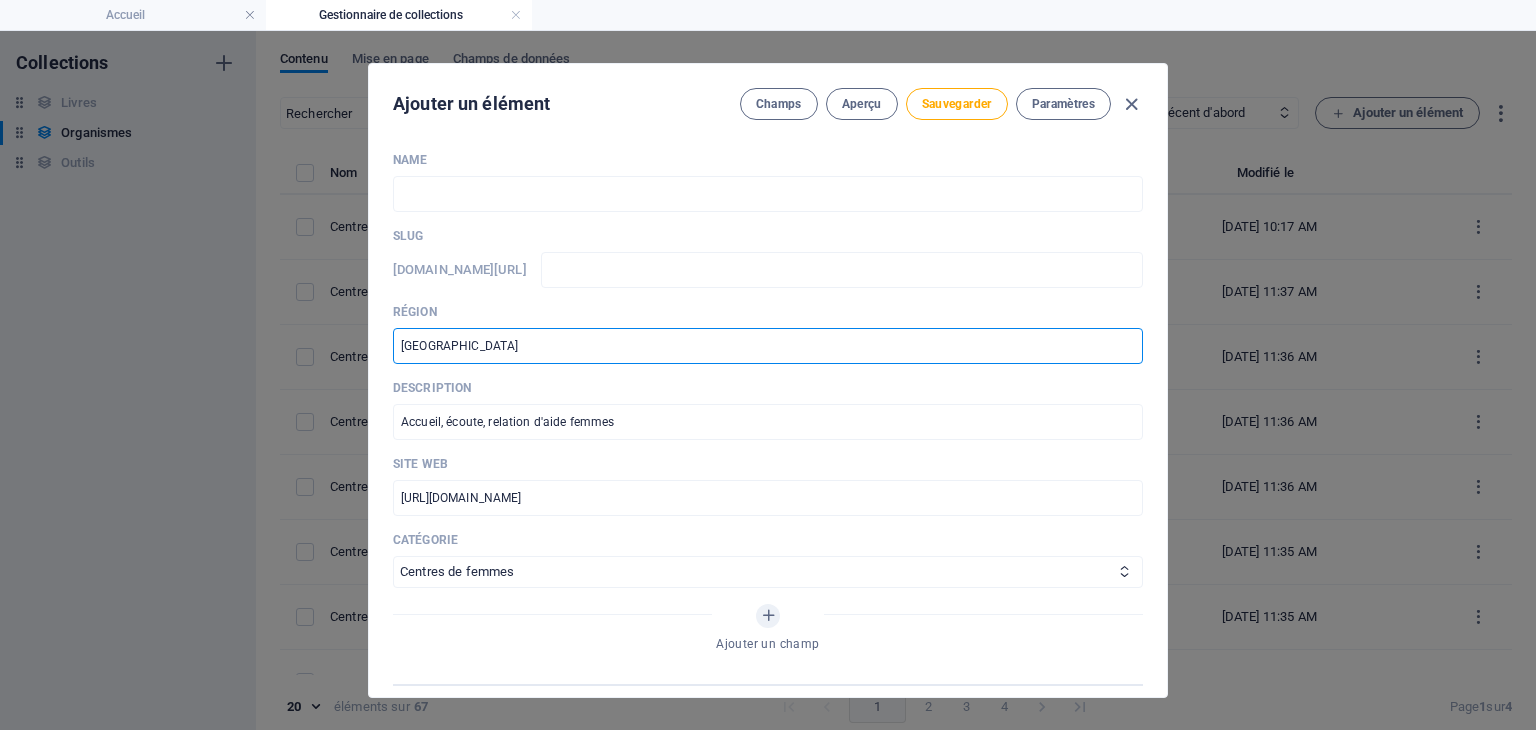 type on "[GEOGRAPHIC_DATA]" 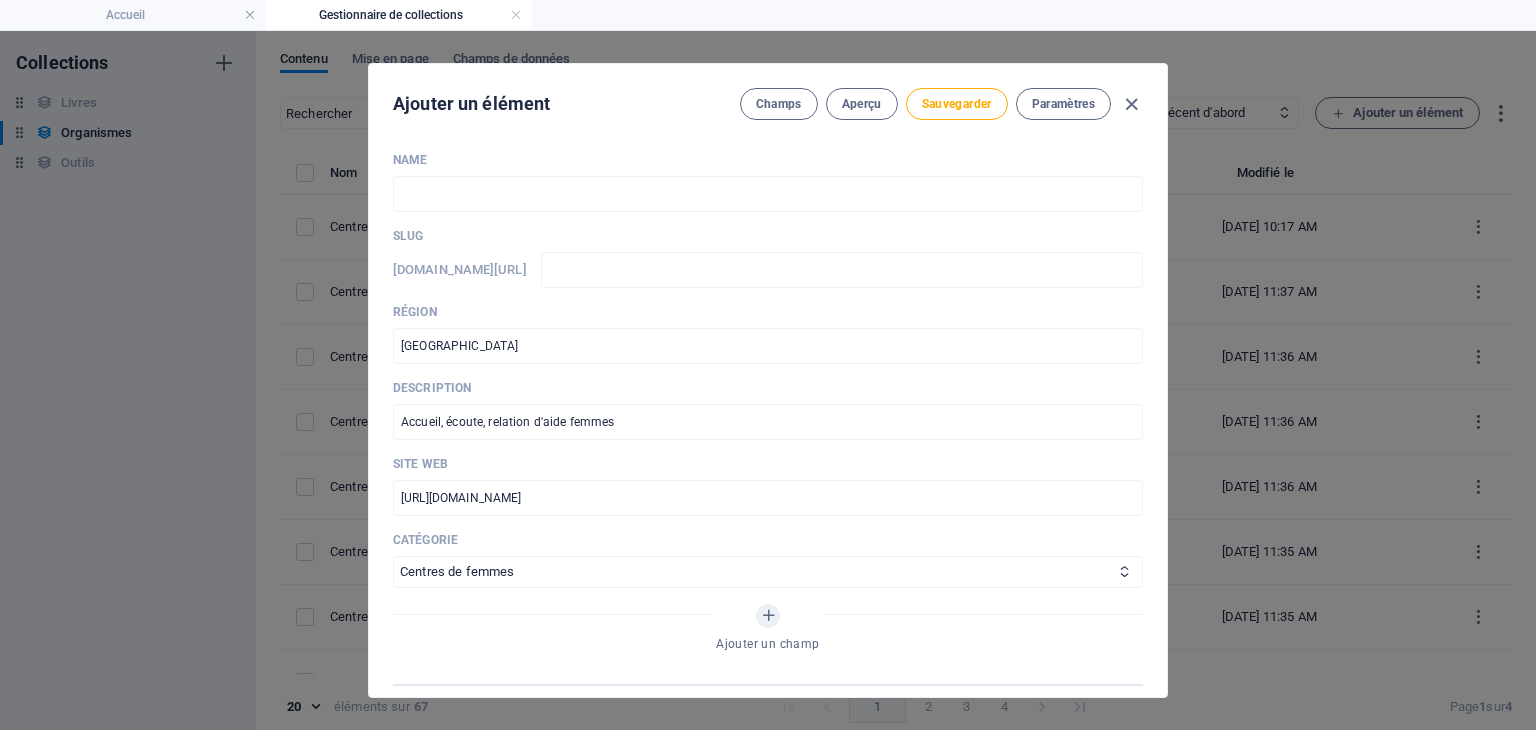 click on "Name ​ Slug www.example.com/organismes-design-page-unique/ ​ Région Trois-Rivières ​ Description Accueil, écoute, relation d'aide femmes ​ Site web https://www.csfmauricie.ca/ ​ Catégorie Aide juridique  assurance et emploi Proches aidants Aide à domicile Psychologie et santé mentale Fournisseurs de thérapies alternatives Autres Centres de femmes Ajouter un champ" at bounding box center (768, 418) 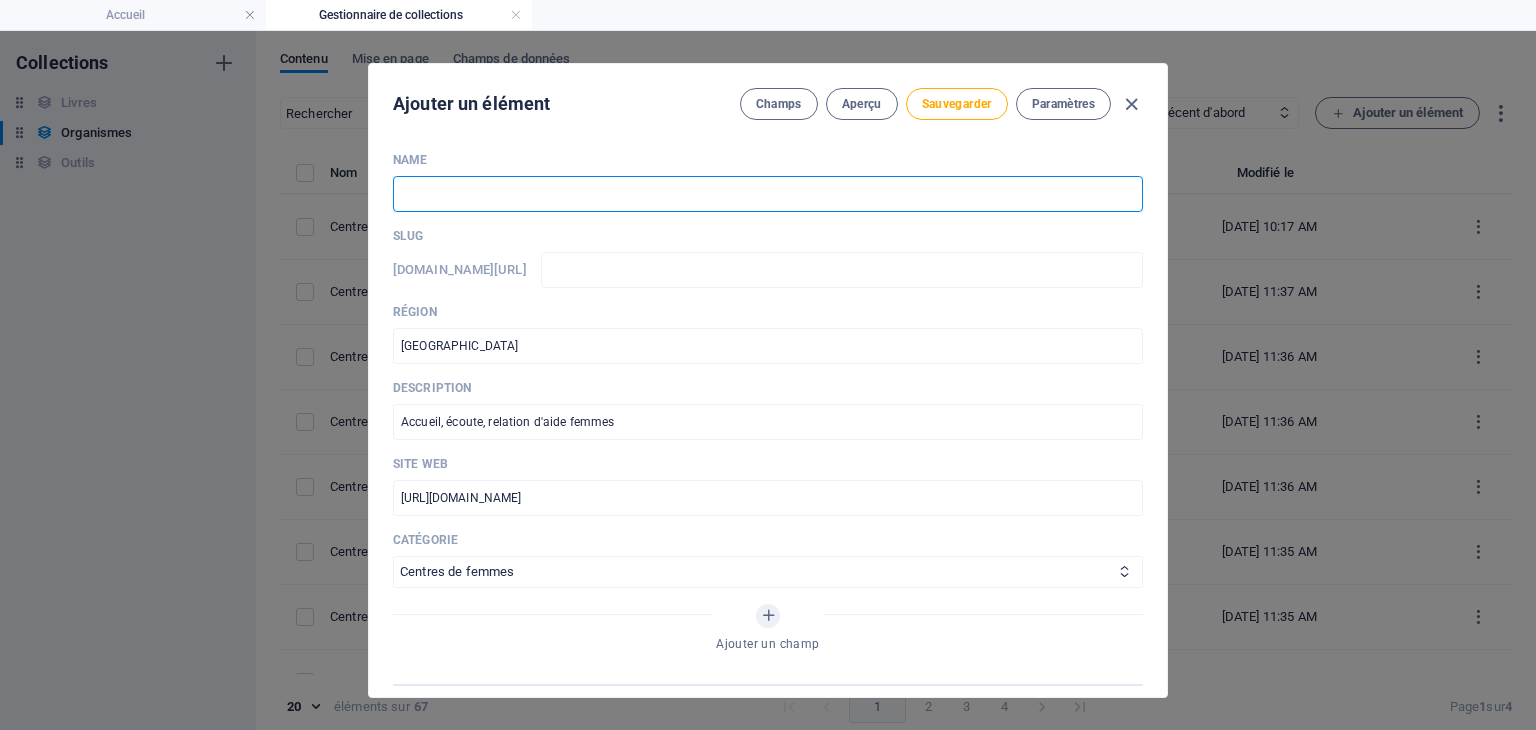 click at bounding box center [768, 194] 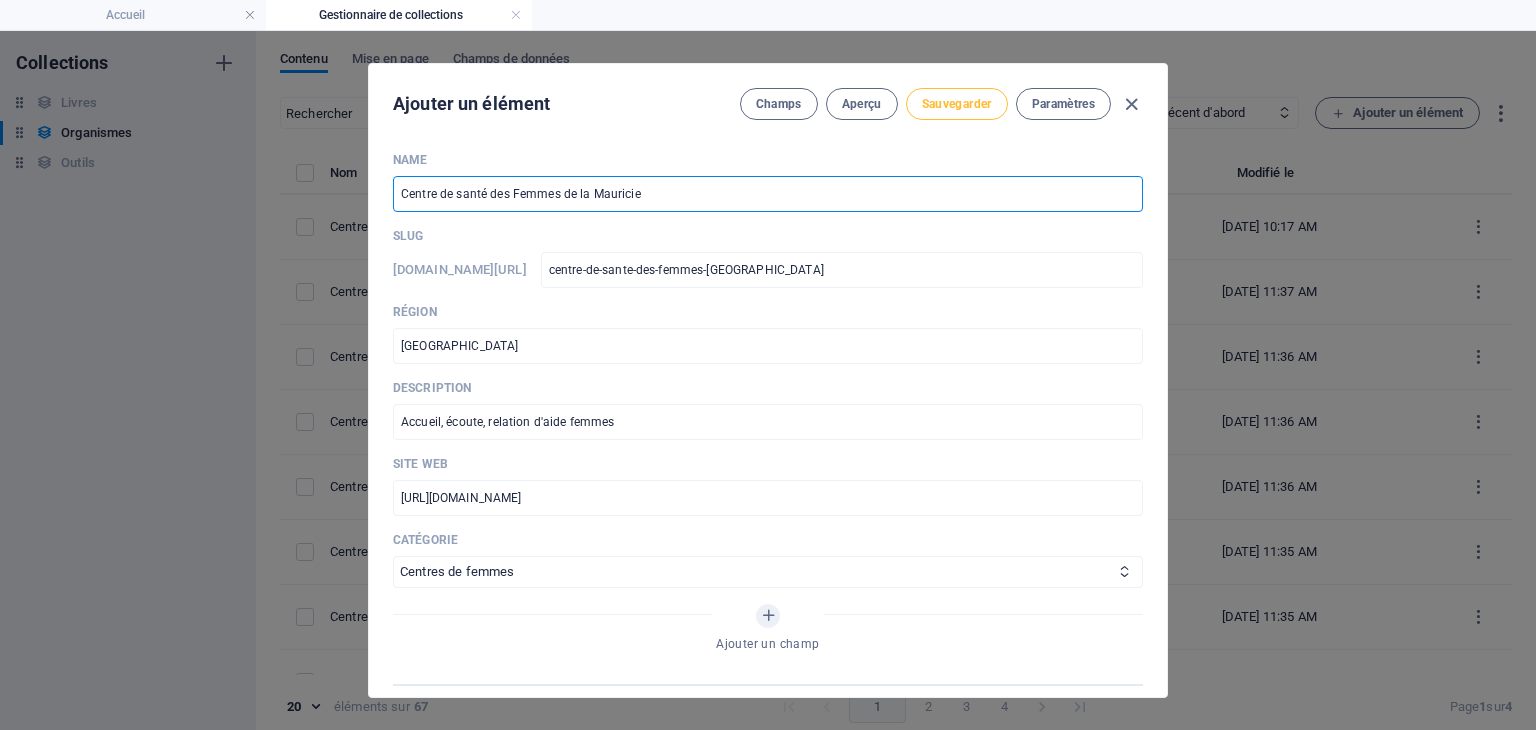 type on "Centre de santé des Femmes de la Mauricie" 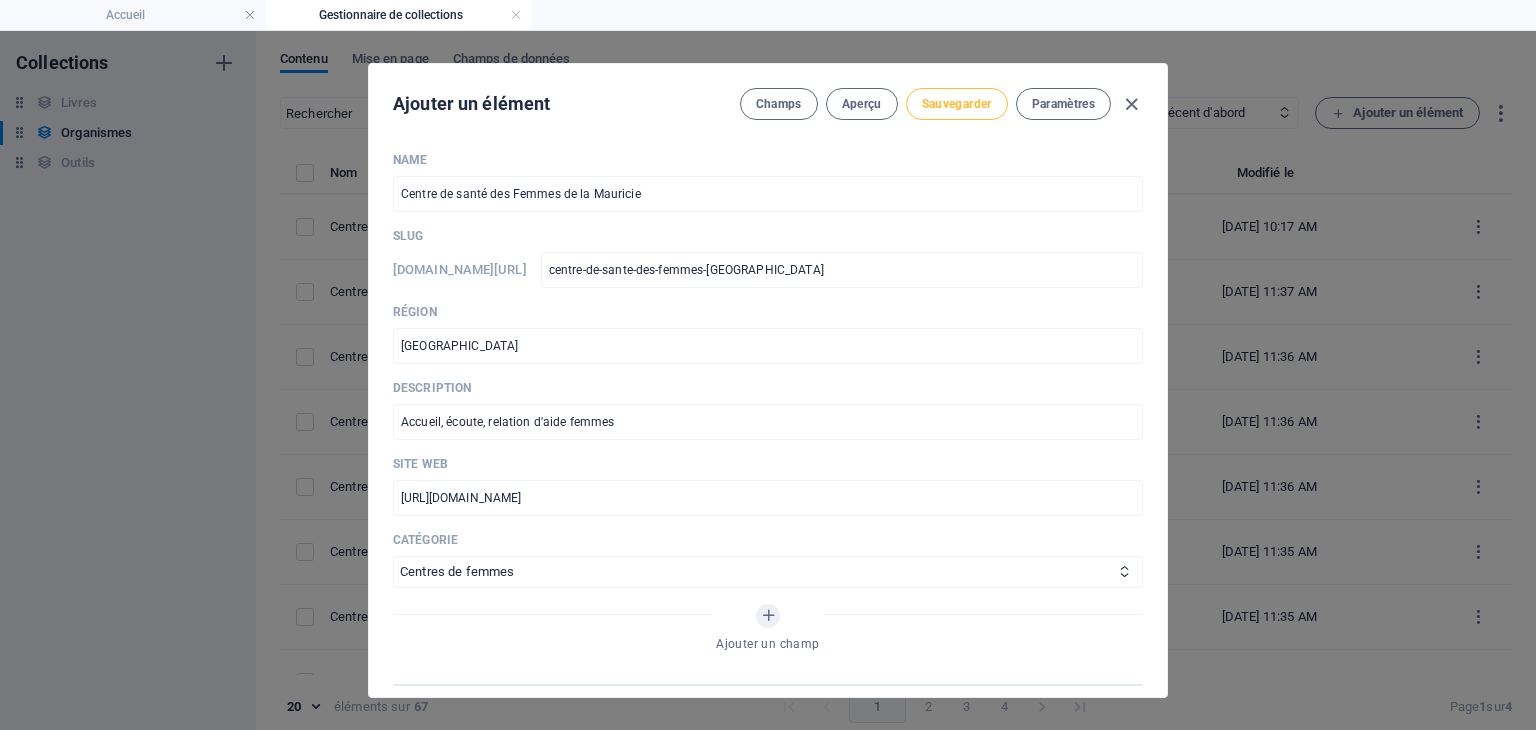 click on "Sauvegarder" at bounding box center [957, 104] 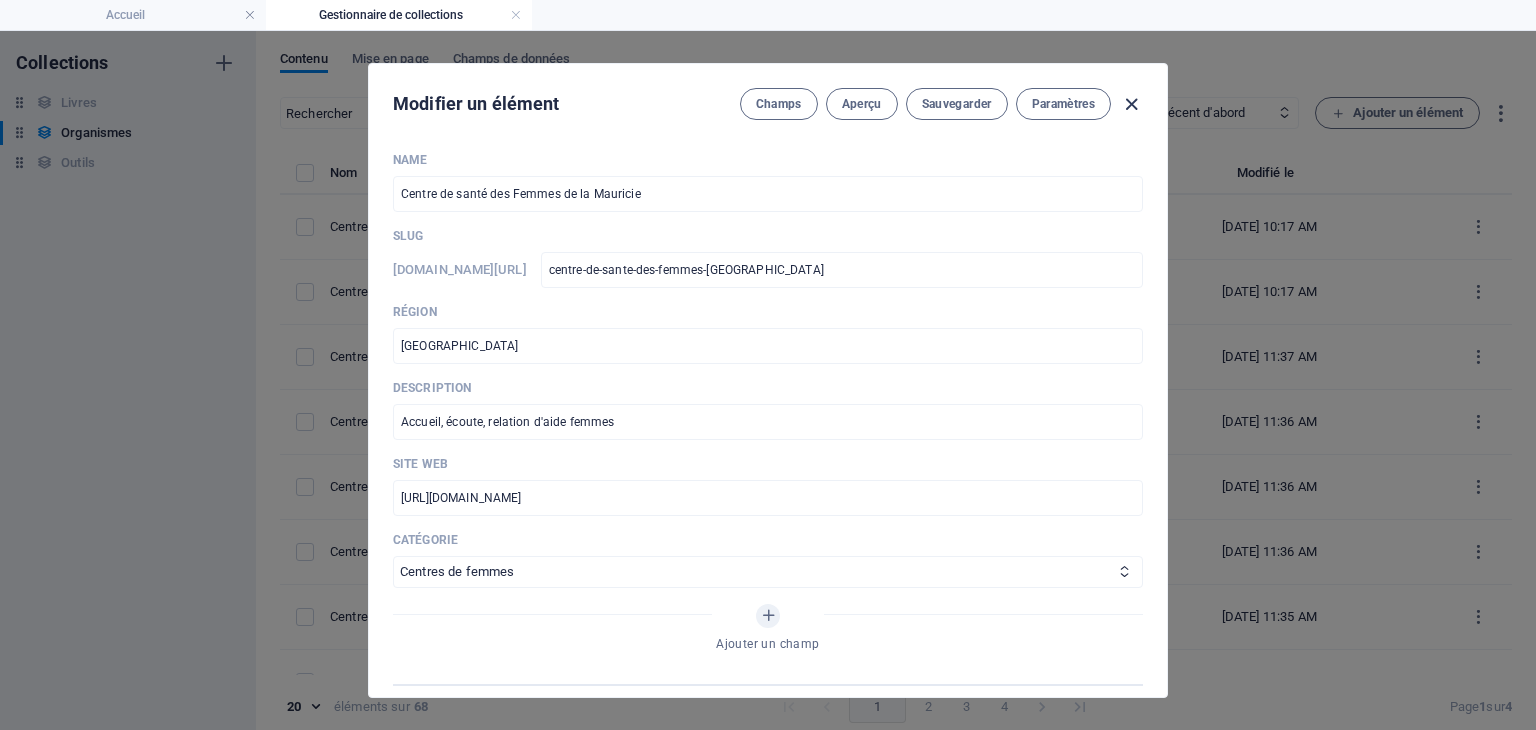 click at bounding box center (1131, 104) 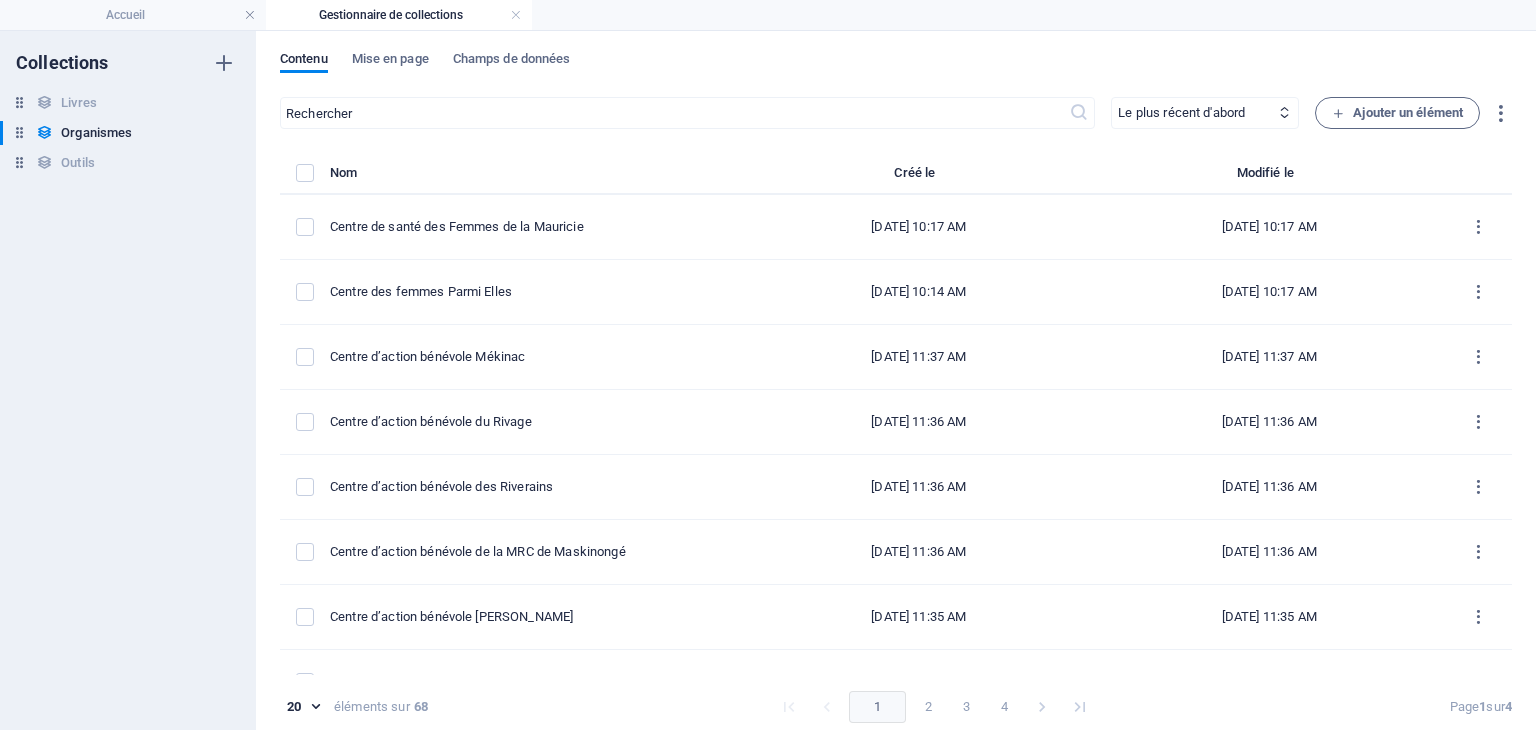 type on "centre-de-sante-des-femmes-de-la-mauricie" 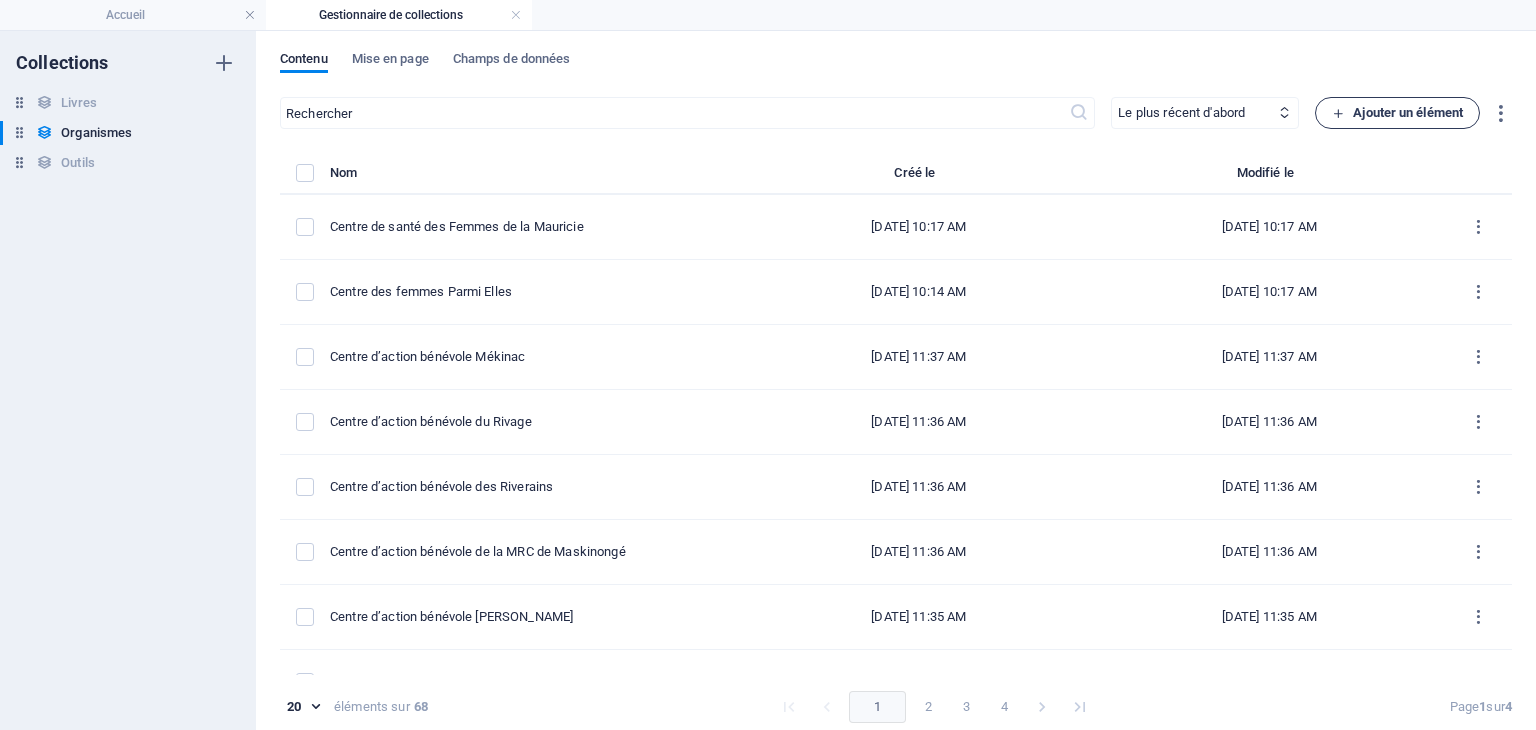 click at bounding box center [1338, 113] 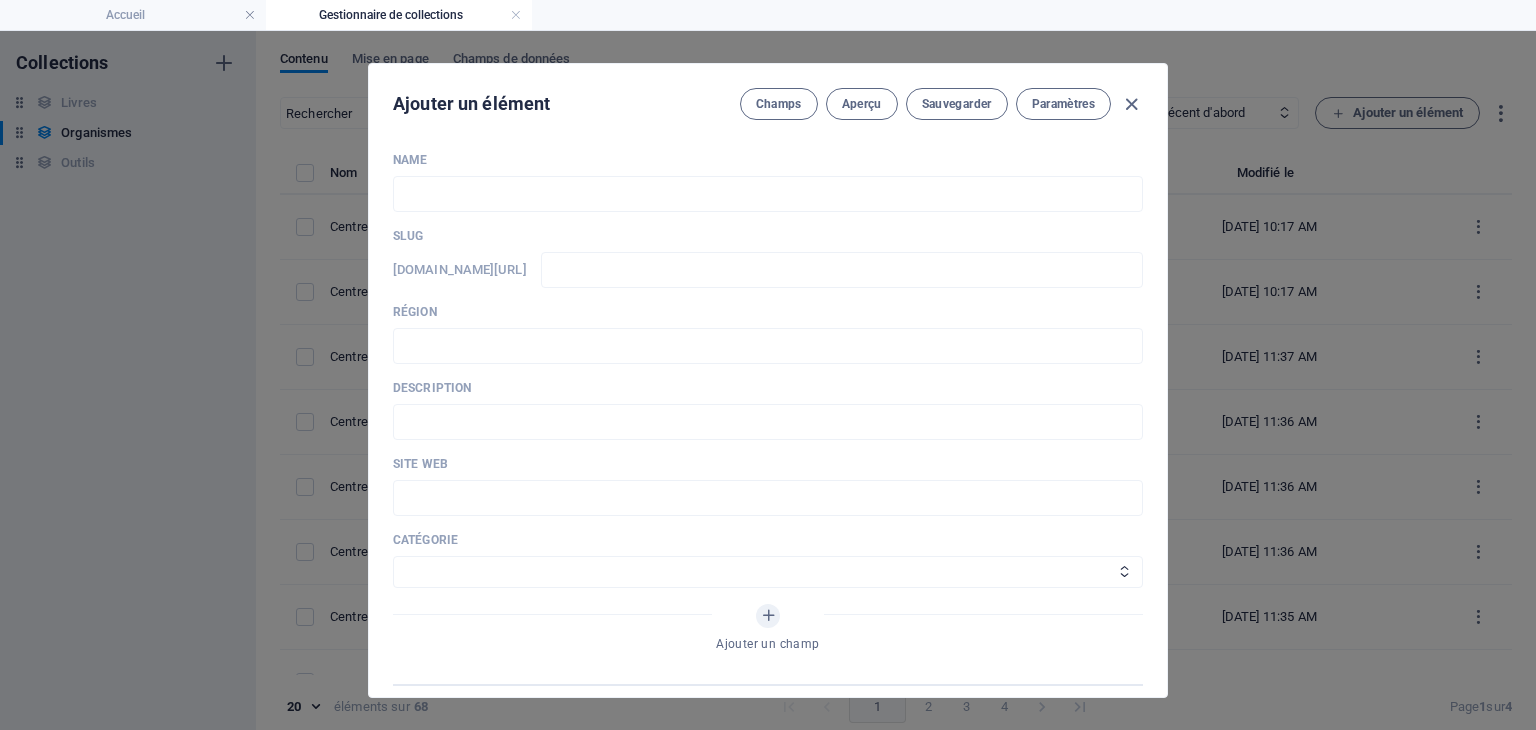 click on "Slug" at bounding box center [768, 236] 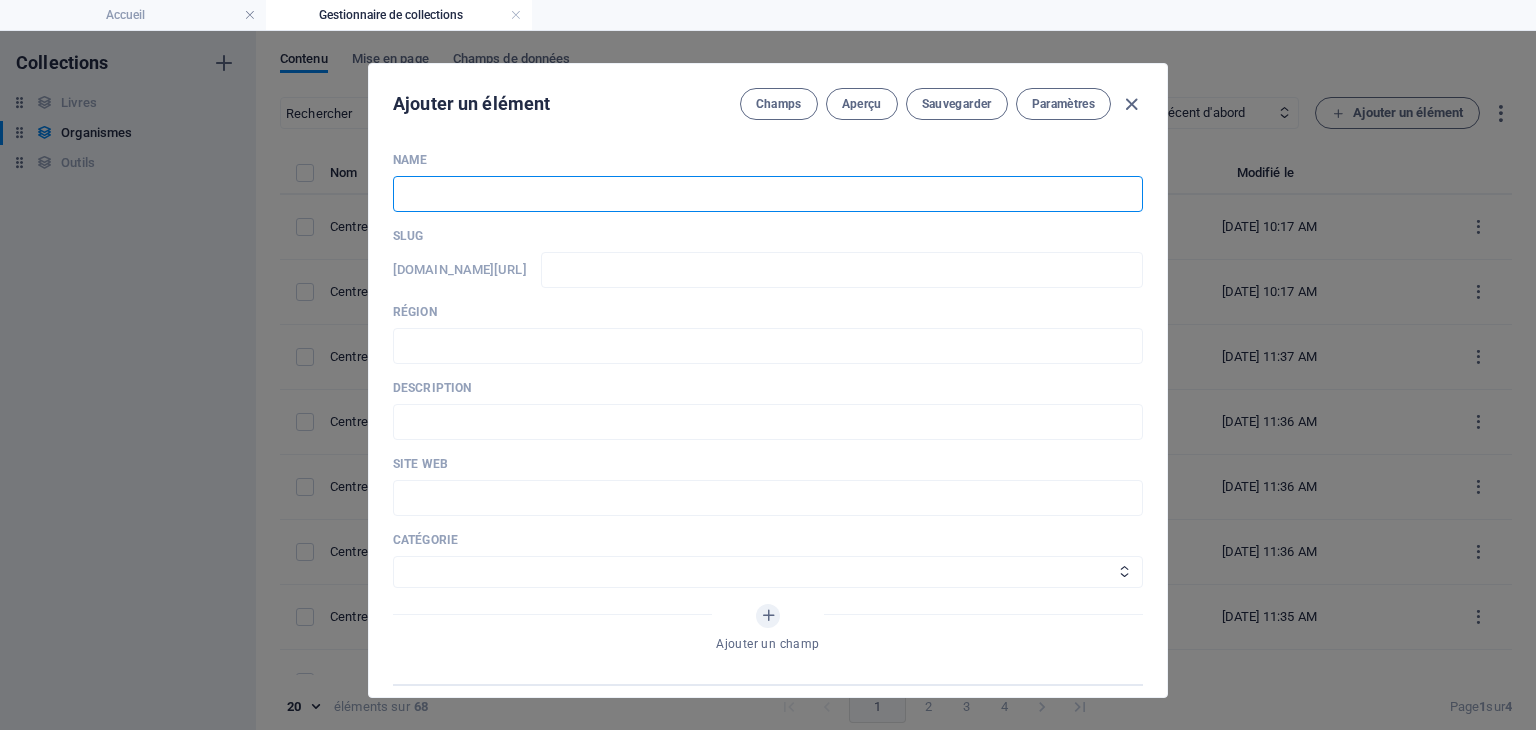 click at bounding box center [768, 194] 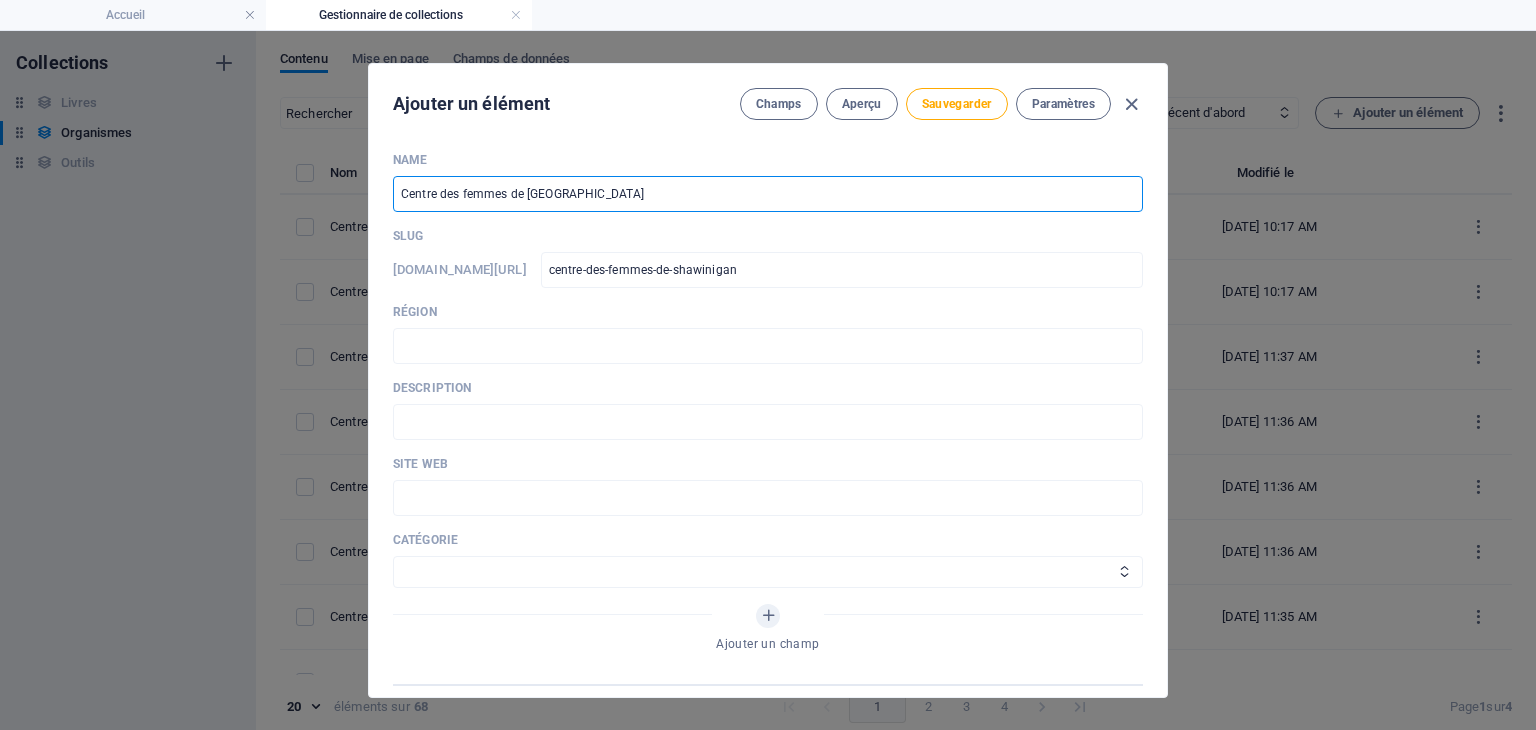 type on "Centre des femmes de [GEOGRAPHIC_DATA]" 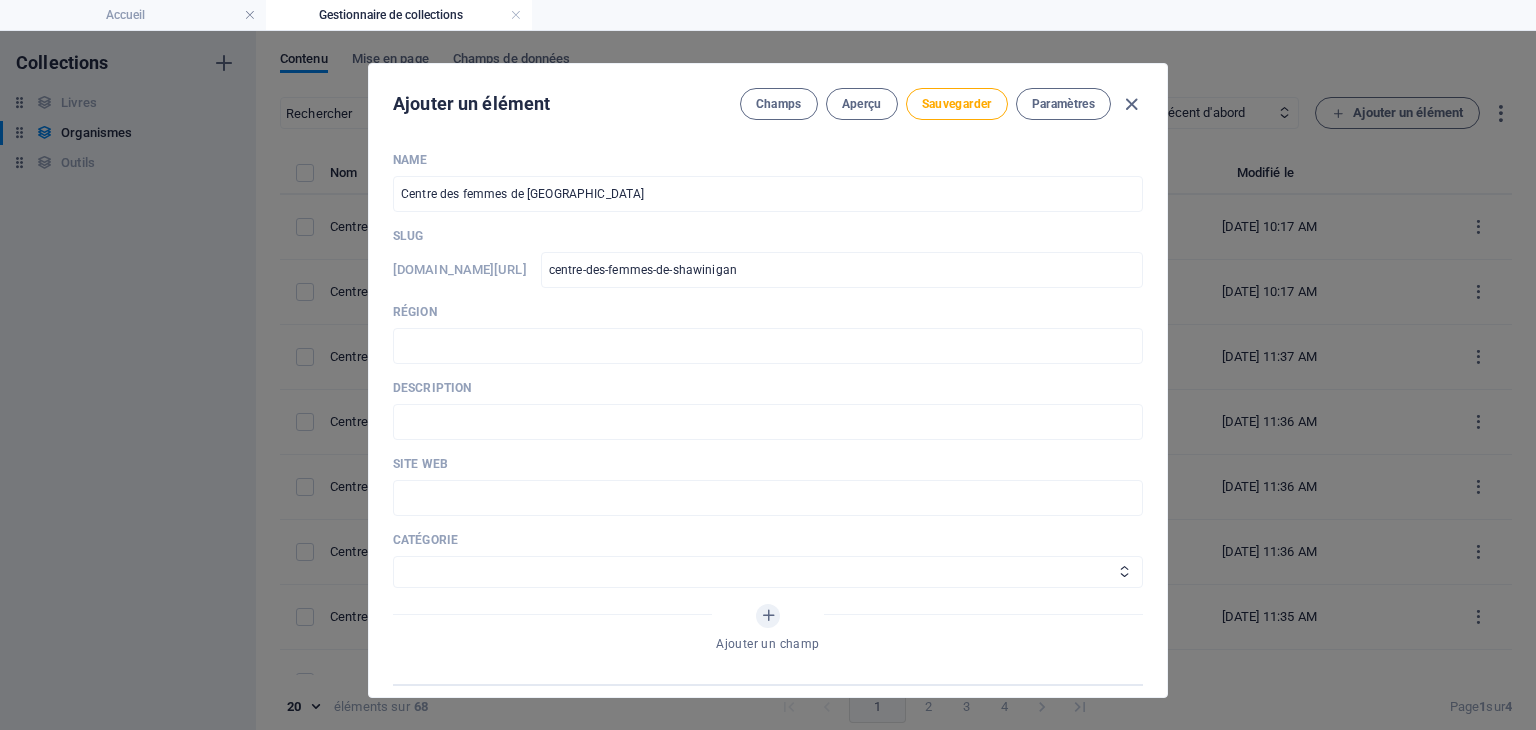click on "Name Centre des femmes de Shawinigan ​ Slug www.example.com/organismes-design-page-unique/ centre-des-femmes-de-shawinigan ​ Région ​ Description ​ Site web ​ Catégorie Aide juridique  assurance et emploi Proches aidants Aide à domicile Psychologie et santé mentale Fournisseurs de thérapies alternatives Autres Centres de femmes Ajouter un champ" at bounding box center (768, 418) 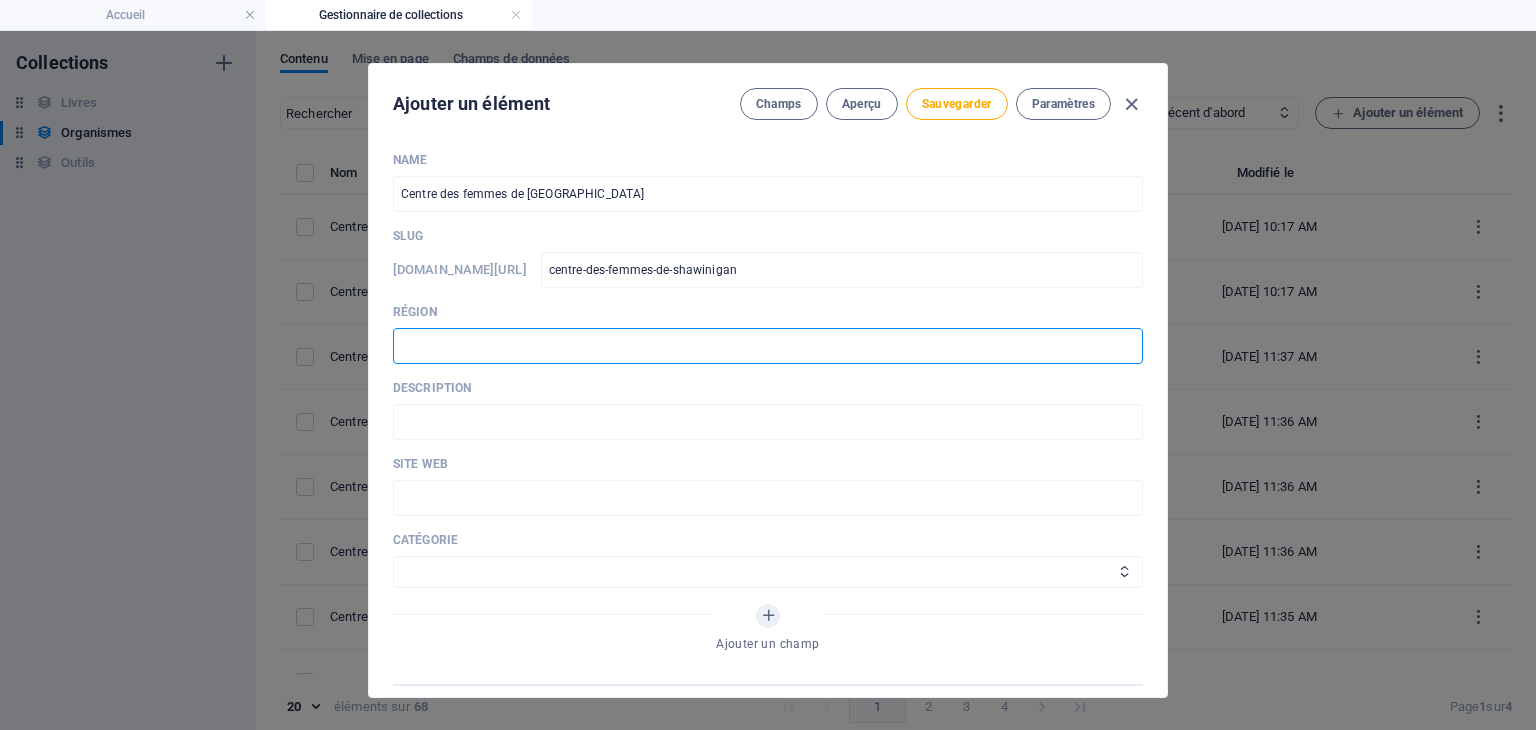click at bounding box center (768, 346) 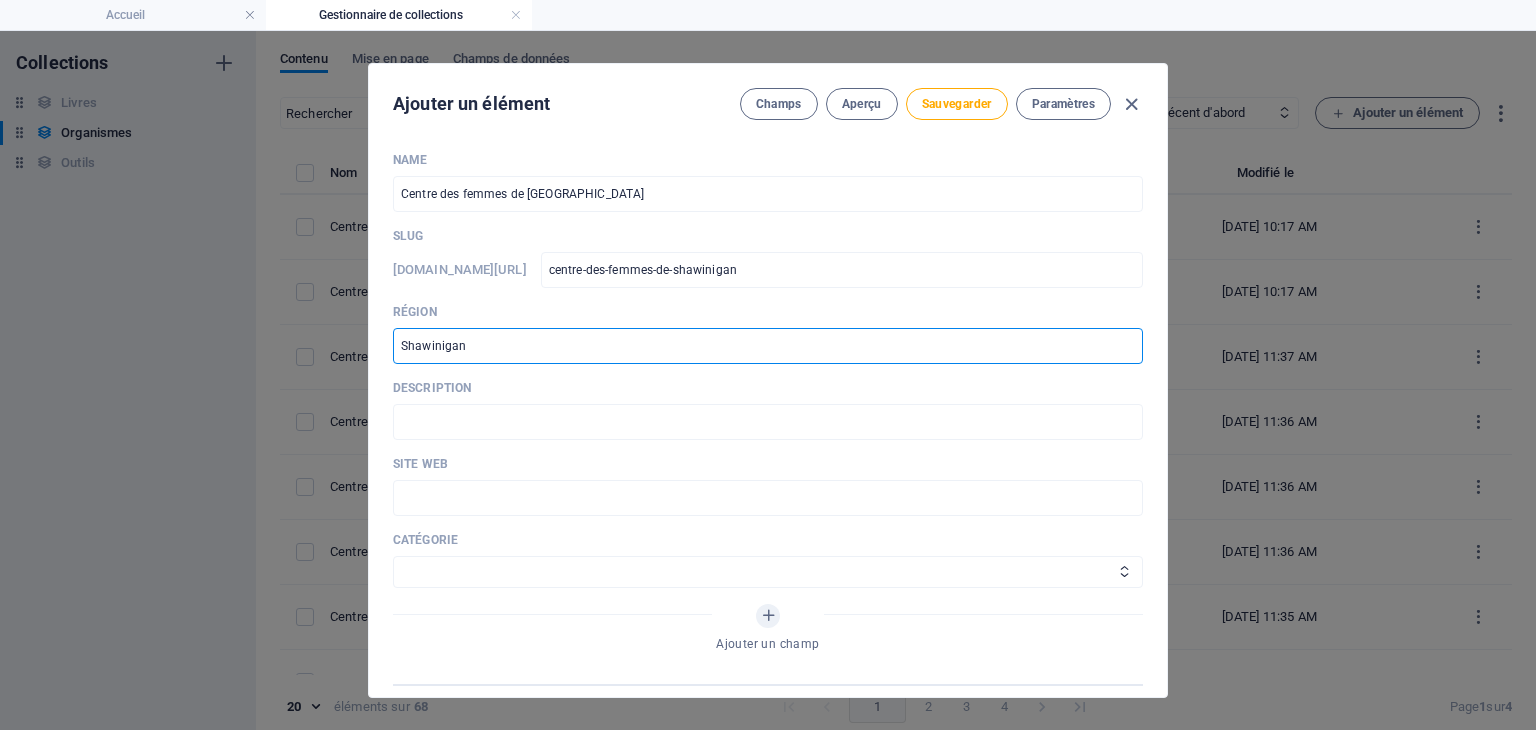 type on "Shawinigan" 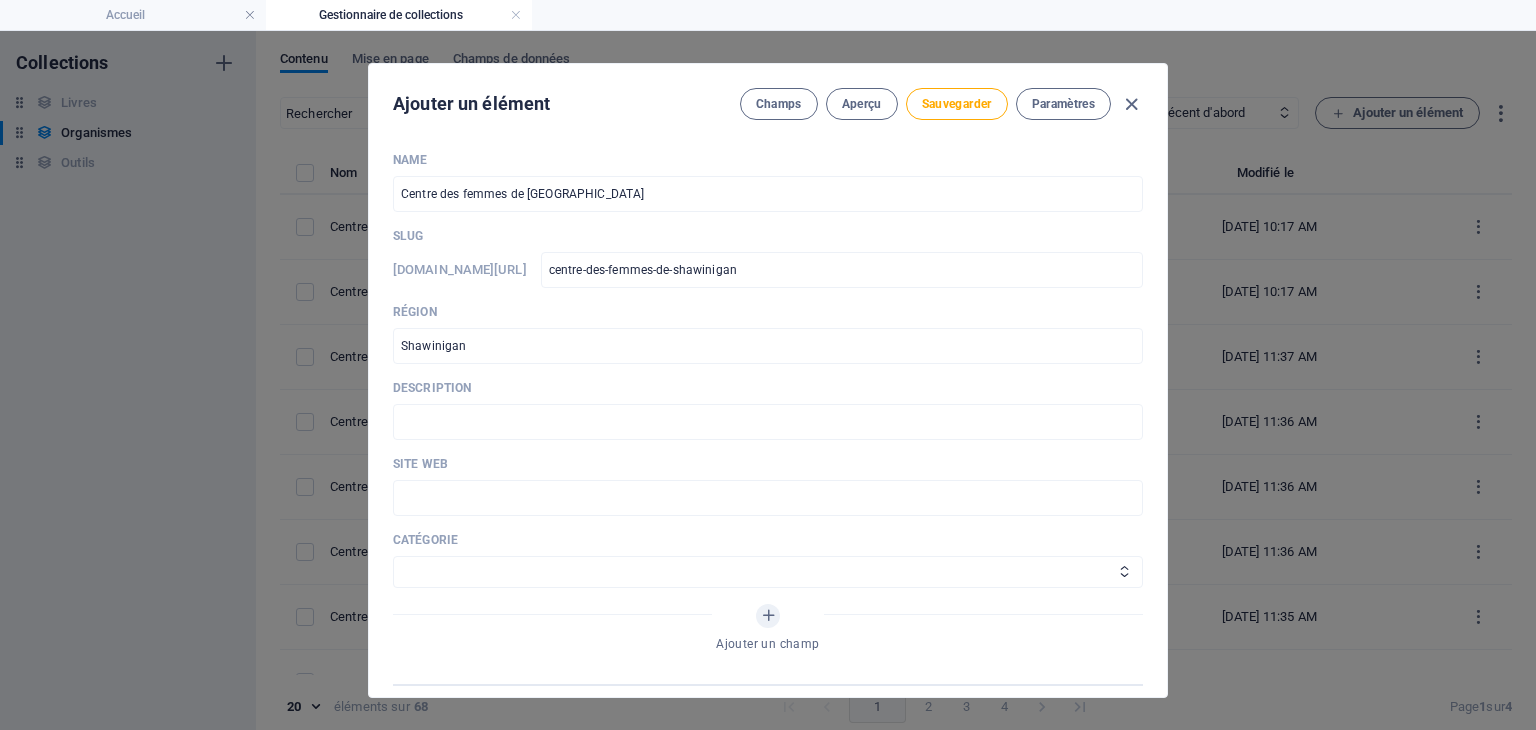 click on "Name Centre des femmes de Shawinigan ​ Slug www.example.com/organismes-design-page-unique/ centre-des-femmes-de-shawinigan ​ Région Shawinigan ​ Description ​ Site web ​ Catégorie Aide juridique  assurance et emploi Proches aidants Aide à domicile Psychologie et santé mentale Fournisseurs de thérapies alternatives Autres Centres de femmes Ajouter un champ" at bounding box center [768, 418] 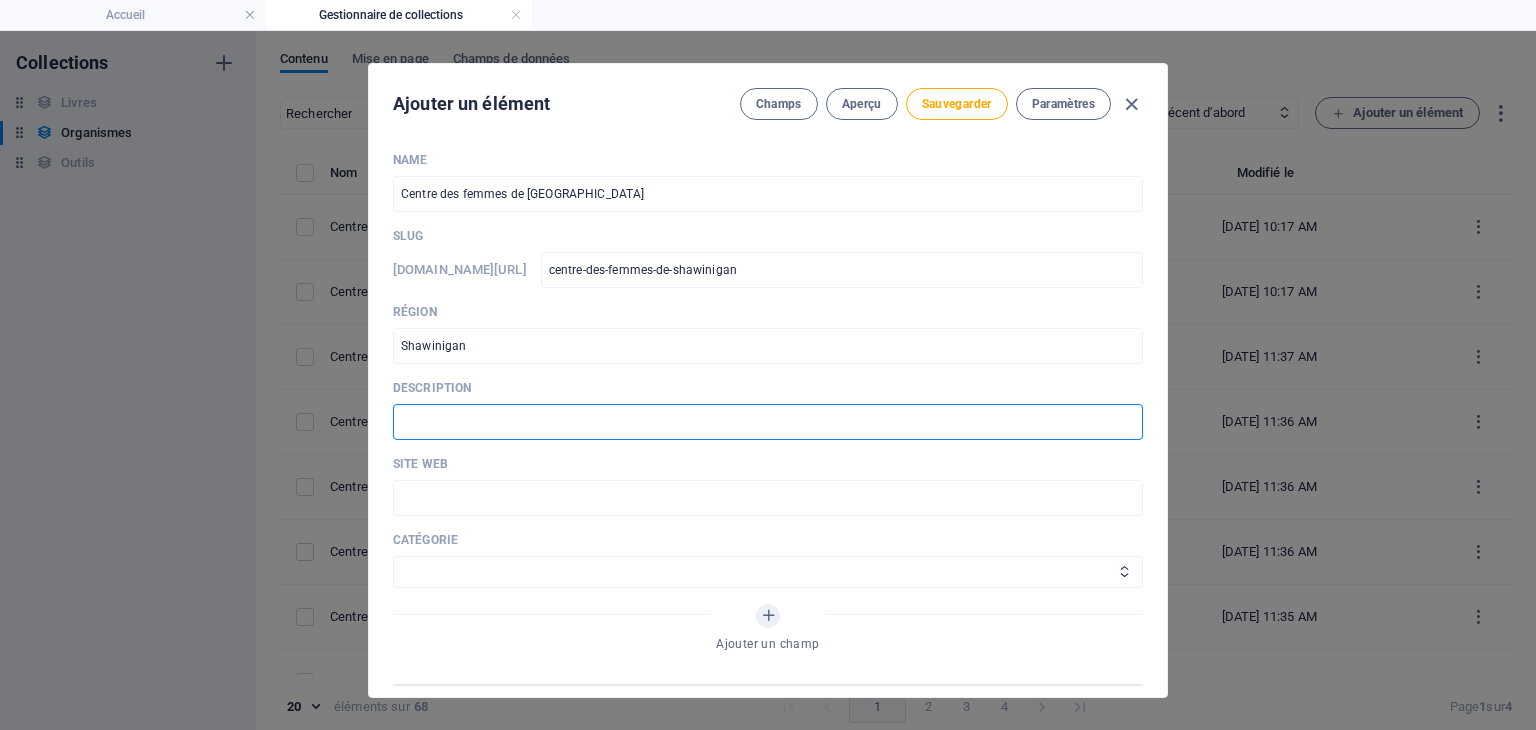 click at bounding box center (768, 422) 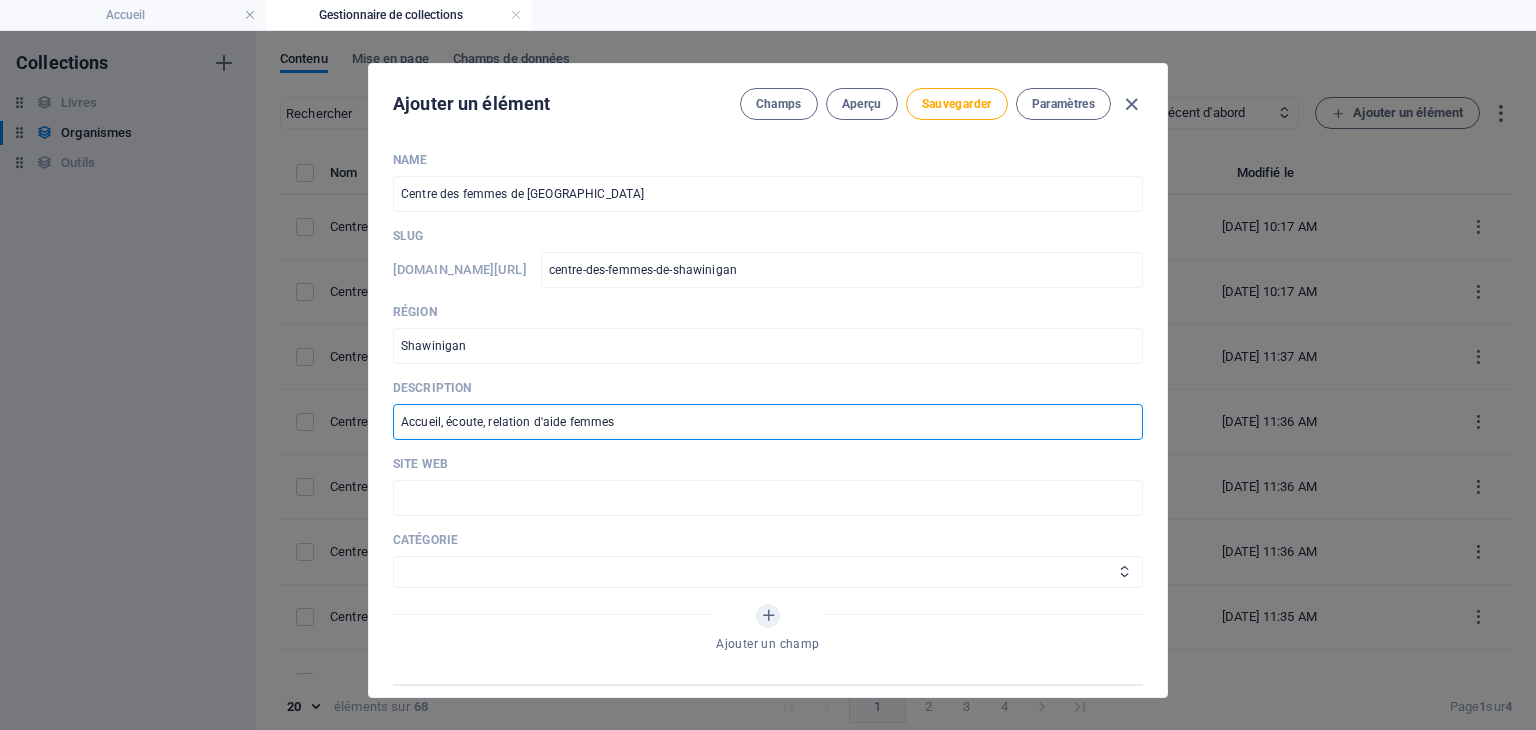 type on "Accueil, écoute, relation d'aide femmes" 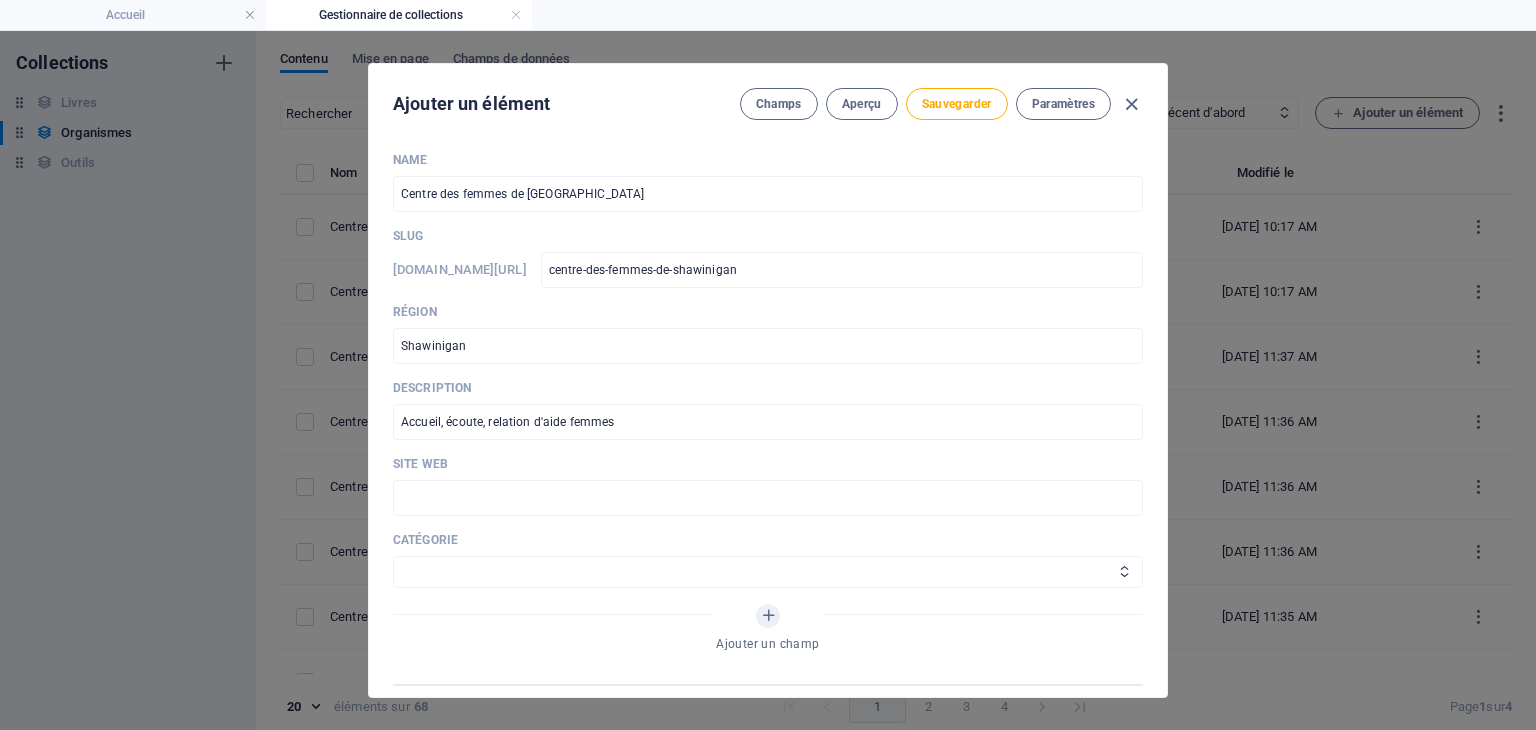 click on "Description" at bounding box center [768, 388] 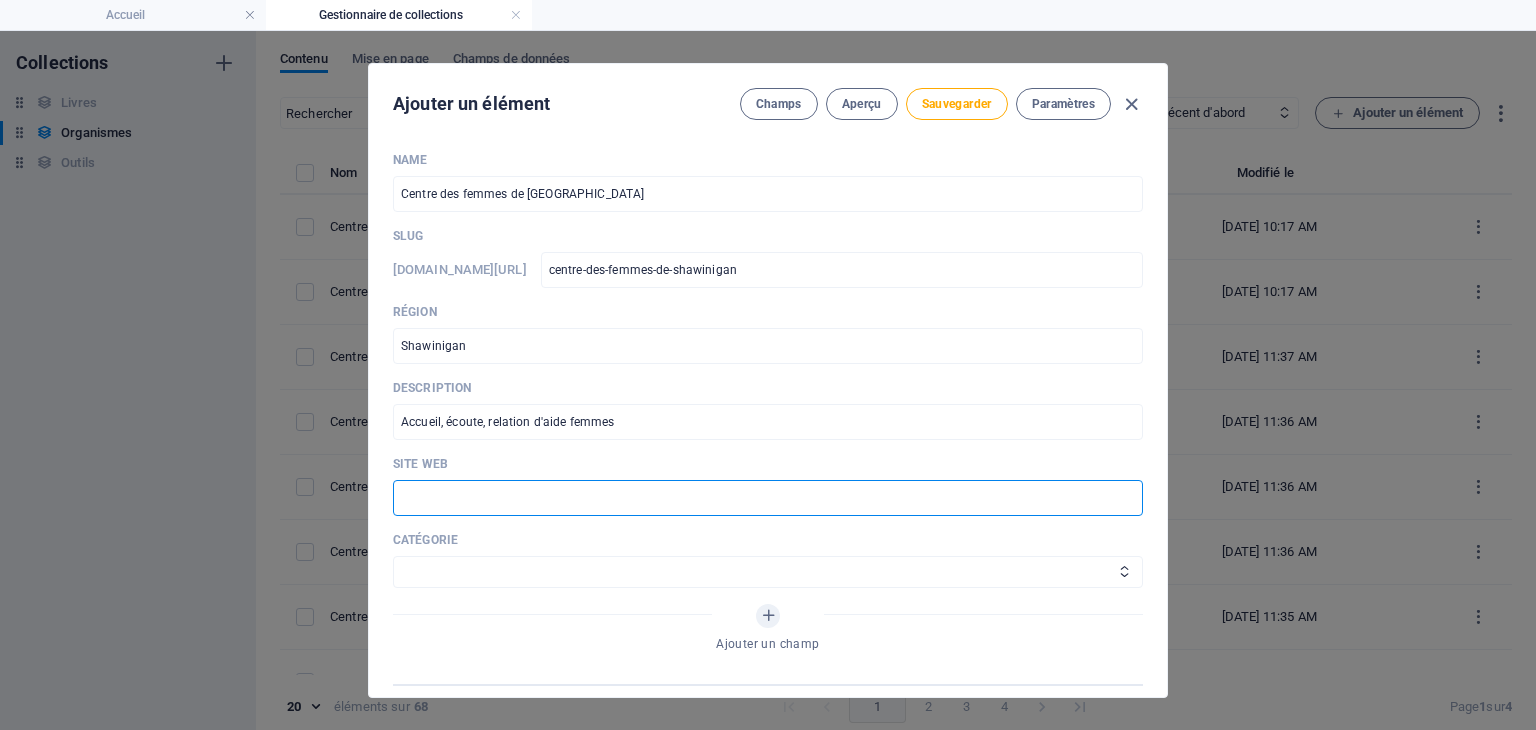 click at bounding box center [768, 498] 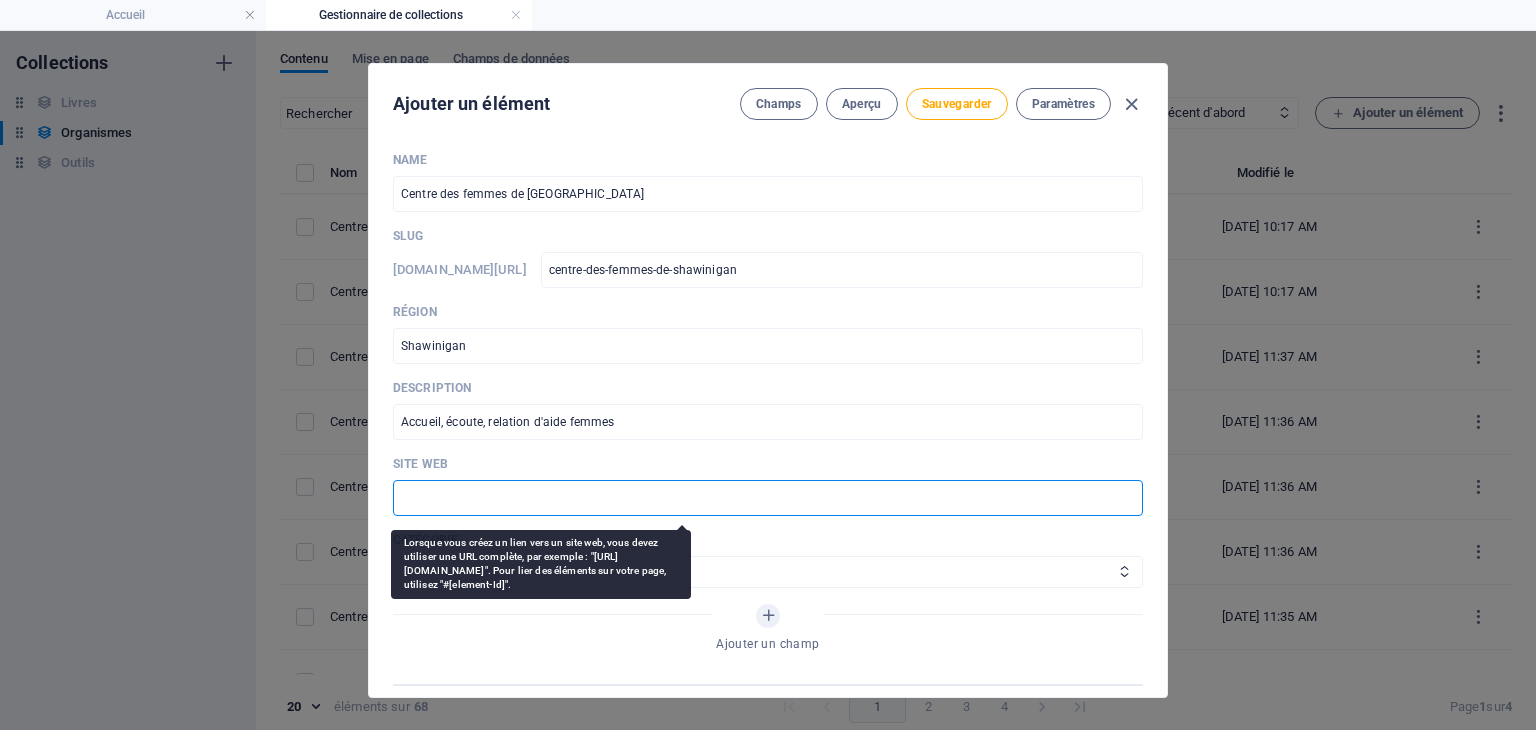 paste on "https://femmes-shawinigan.org/" 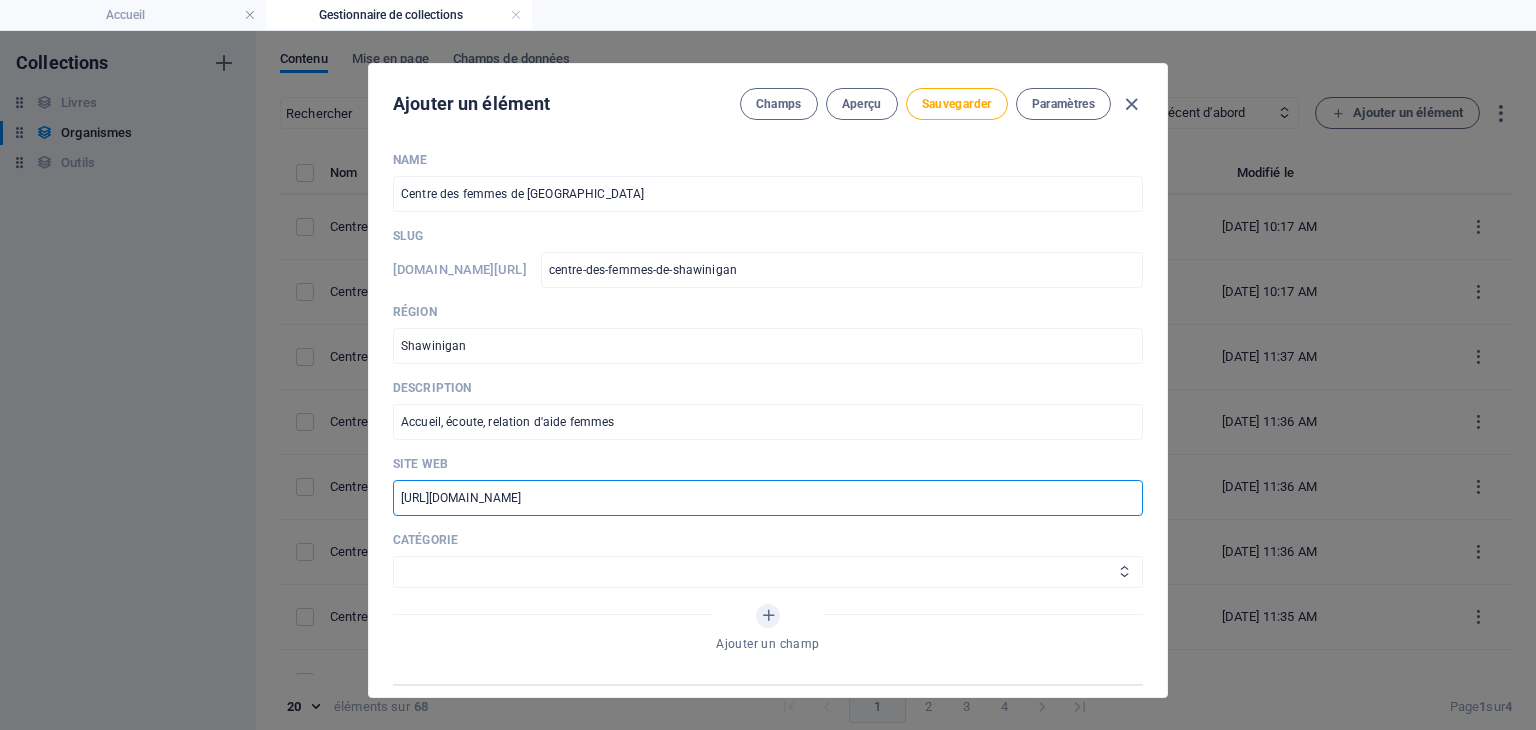 type on "https://femmes-shawinigan.org/" 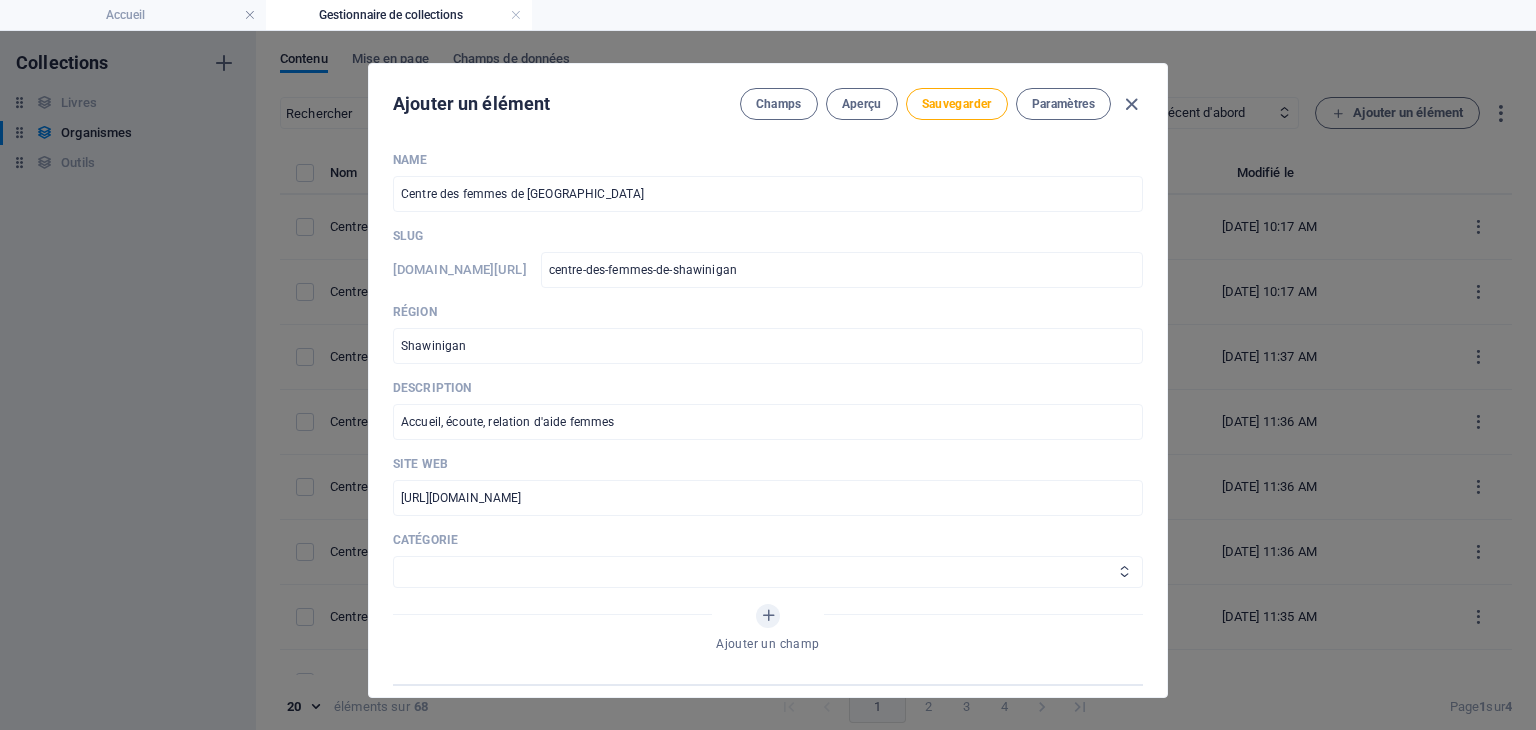 click on "Aide juridique  assurance et emploi Proches aidants Aide à domicile Psychologie et santé mentale Fournisseurs de thérapies alternatives Autres Centres de femmes" at bounding box center (768, 572) 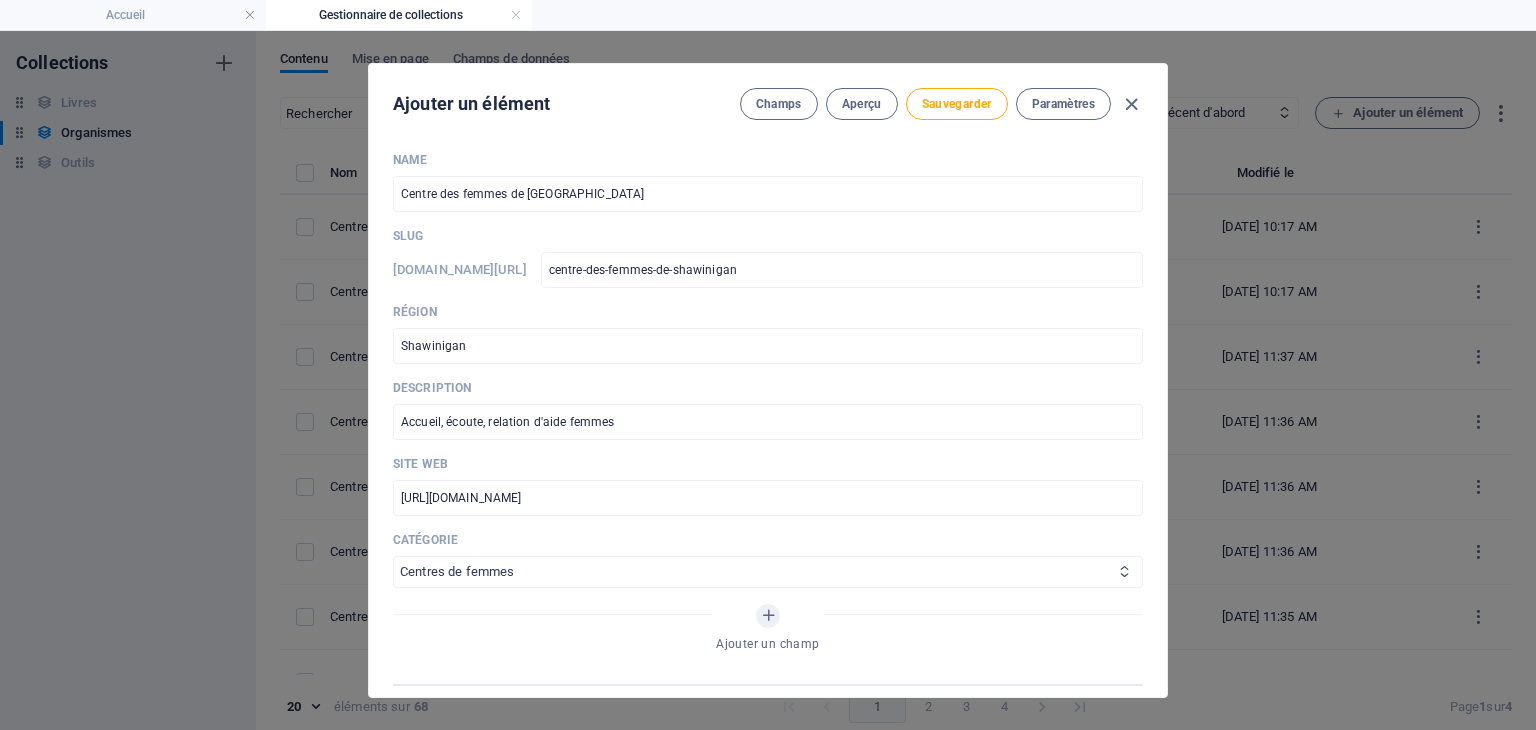 click on "Aide juridique  assurance et emploi Proches aidants Aide à domicile Psychologie et santé mentale Fournisseurs de thérapies alternatives Autres Centres de femmes" at bounding box center (768, 572) 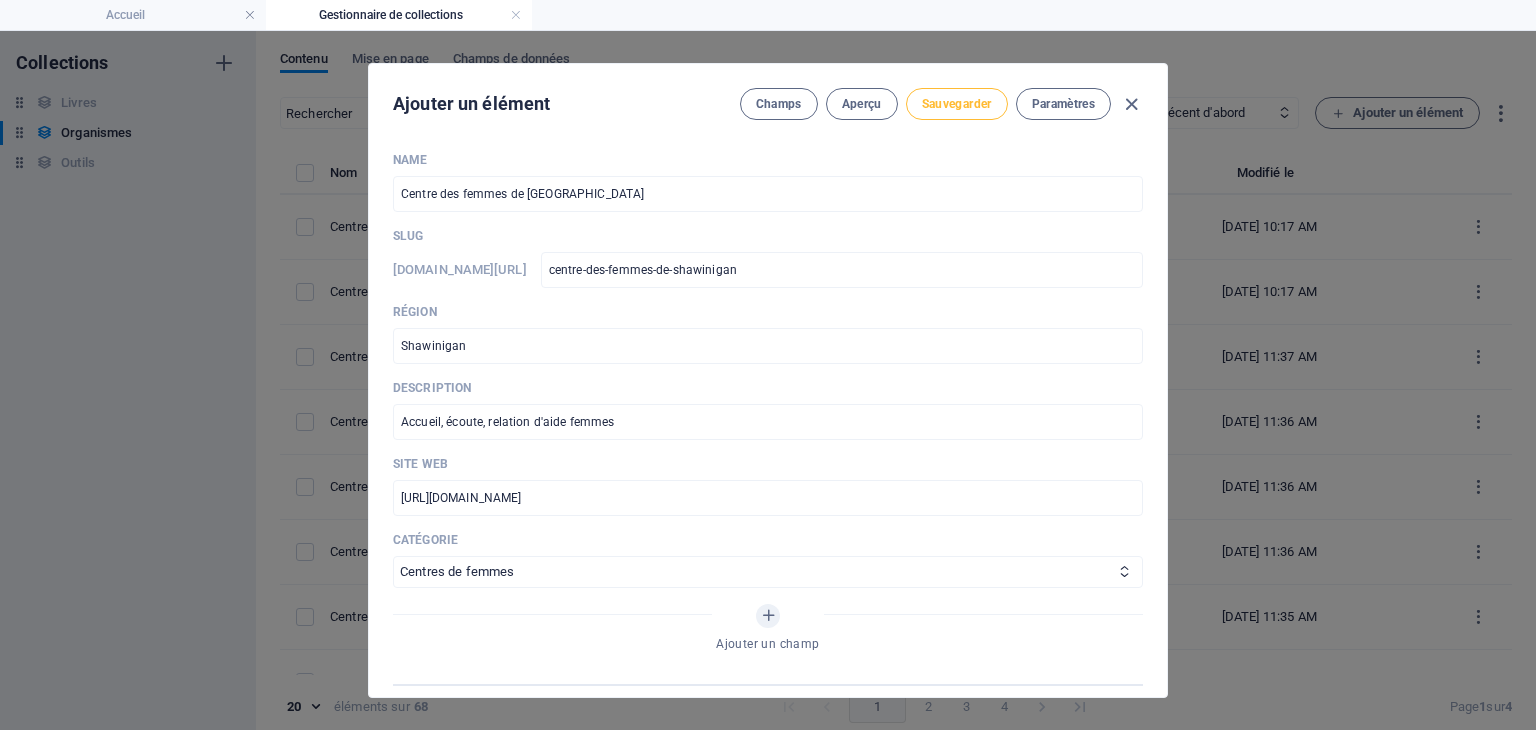 click on "Sauvegarder" at bounding box center [957, 104] 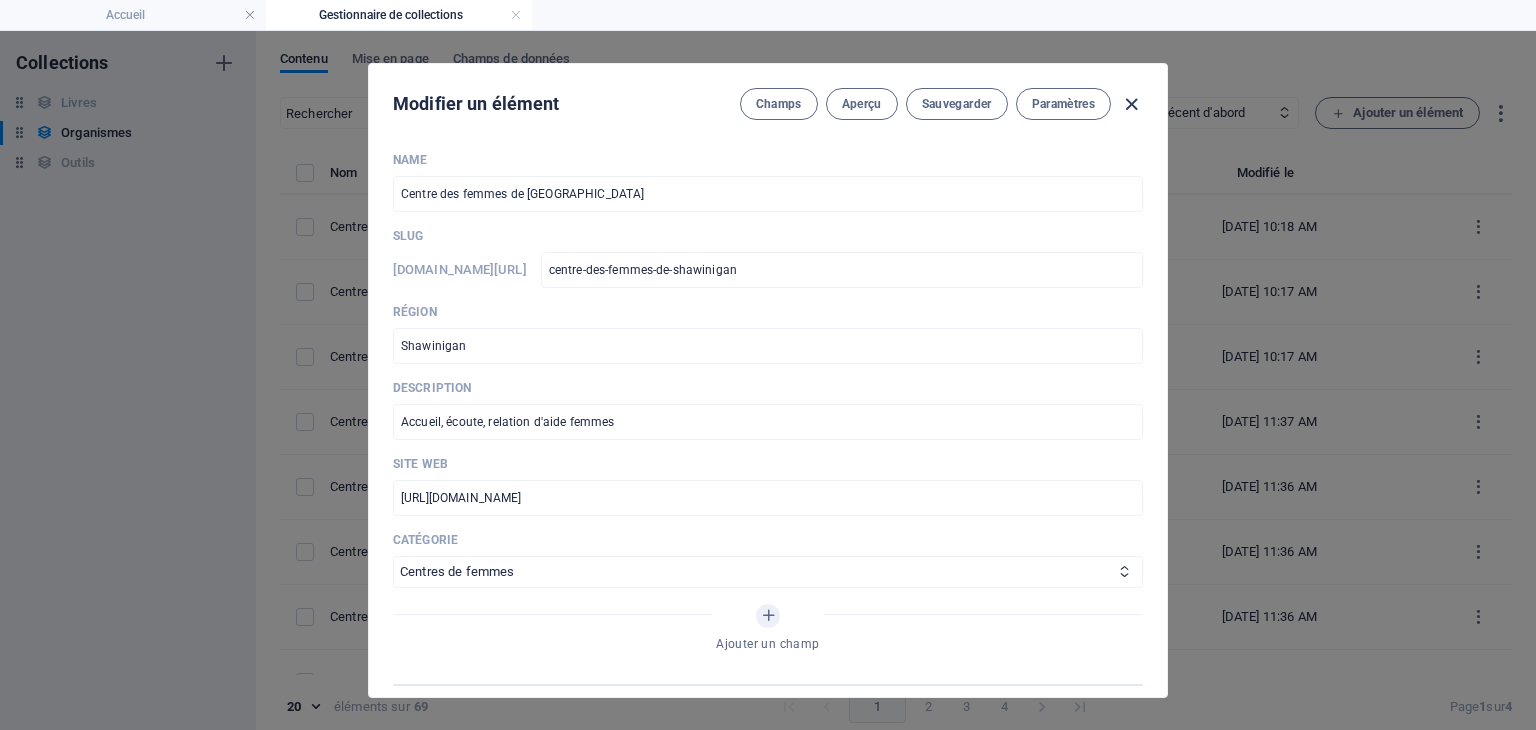click at bounding box center (1131, 104) 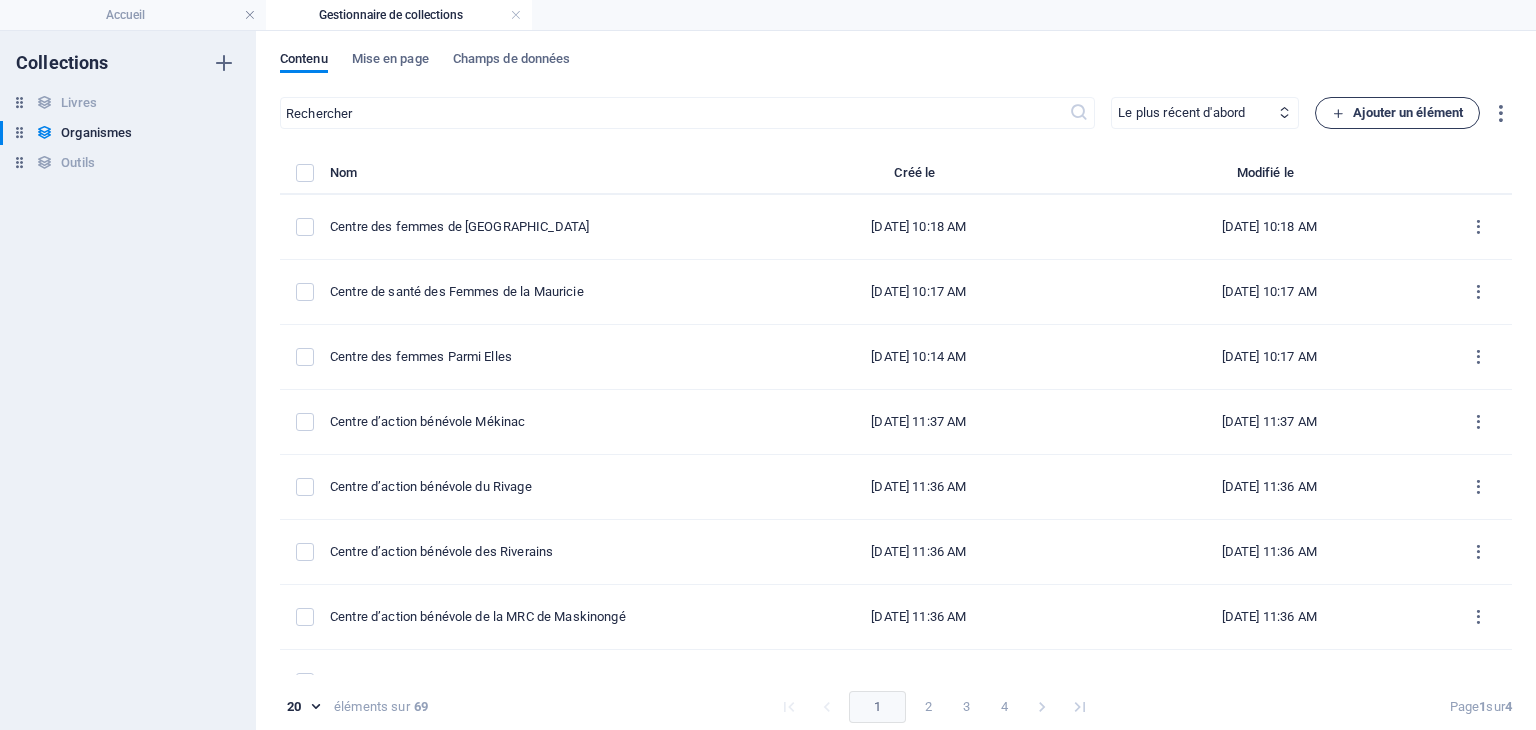 click on "Ajouter un élément" at bounding box center (1397, 113) 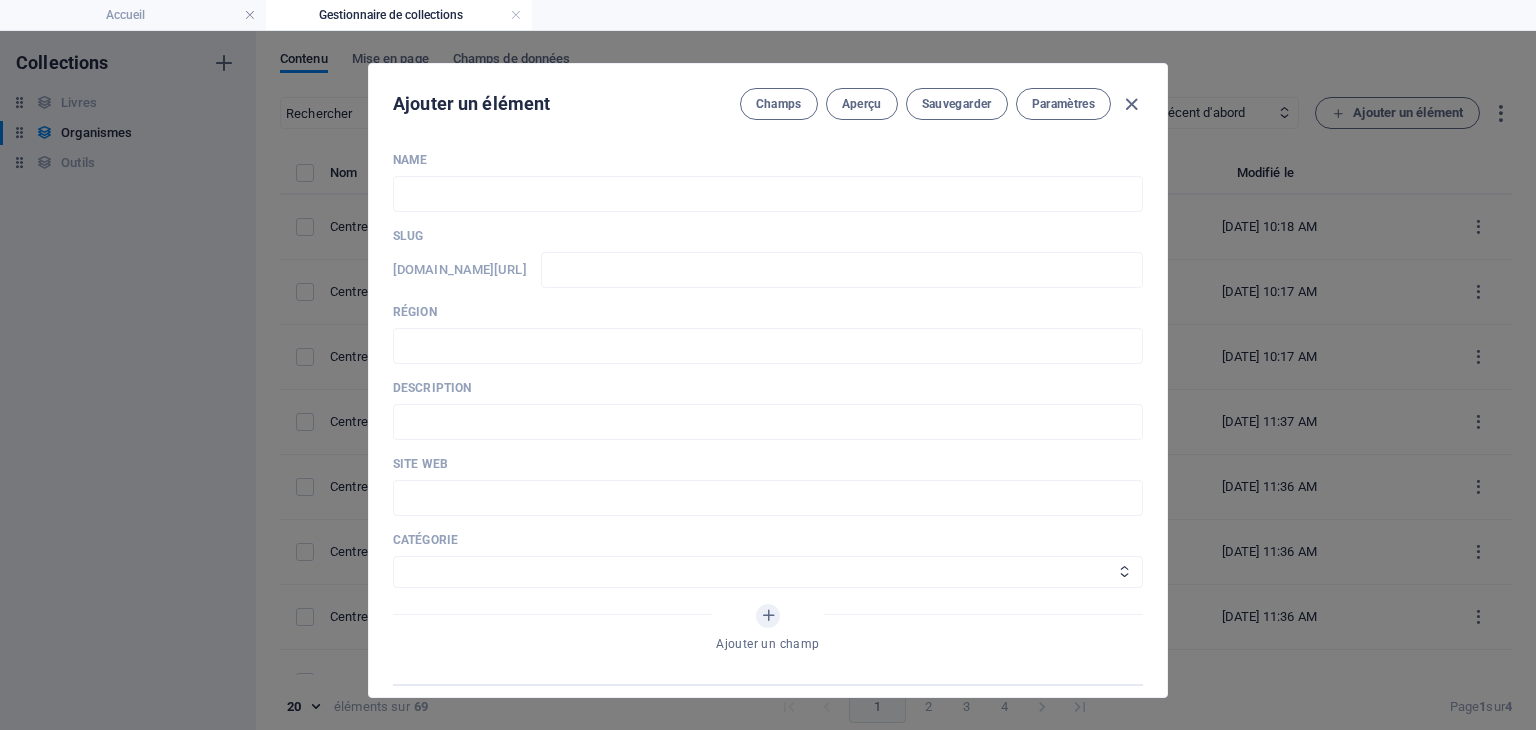 click on "Site web" at bounding box center [768, 464] 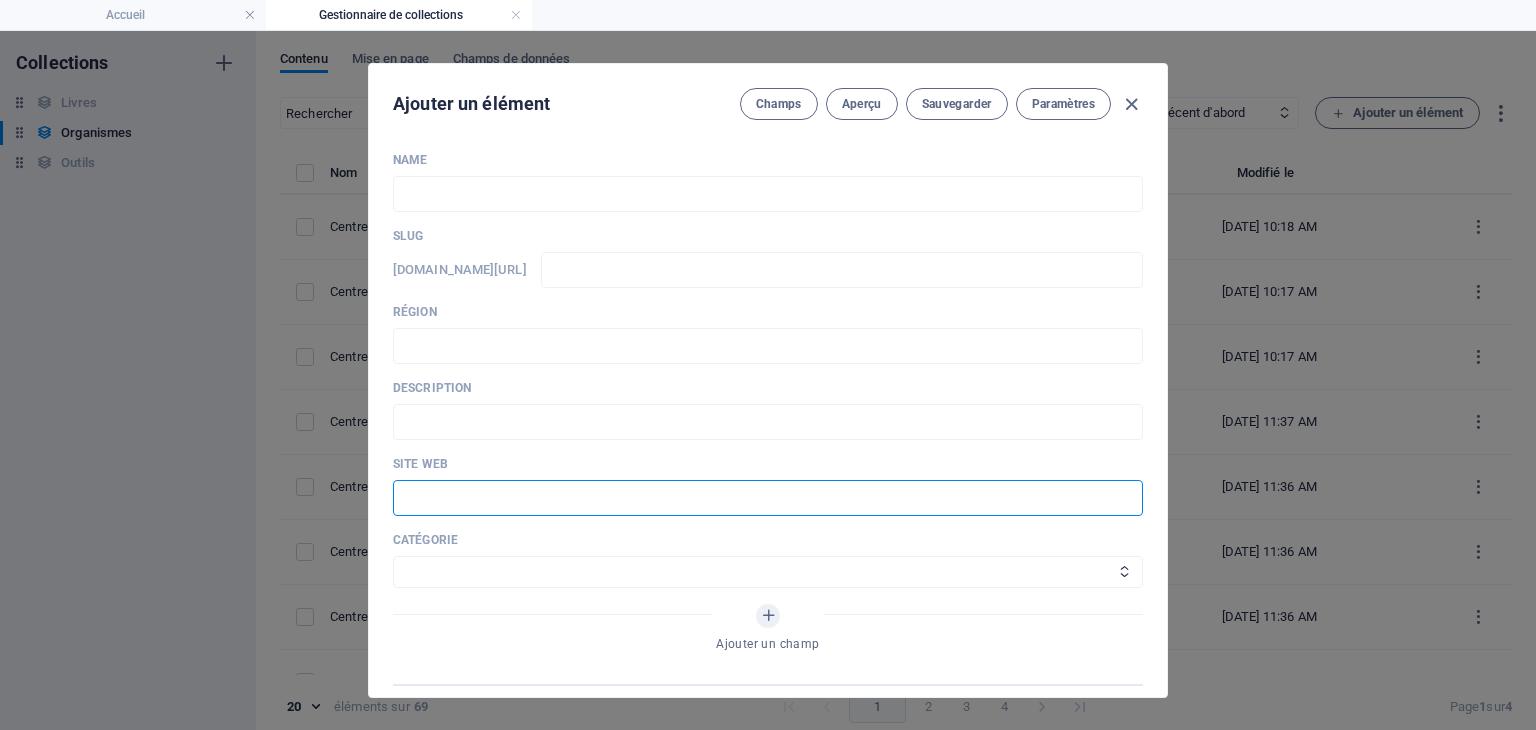 click at bounding box center (768, 498) 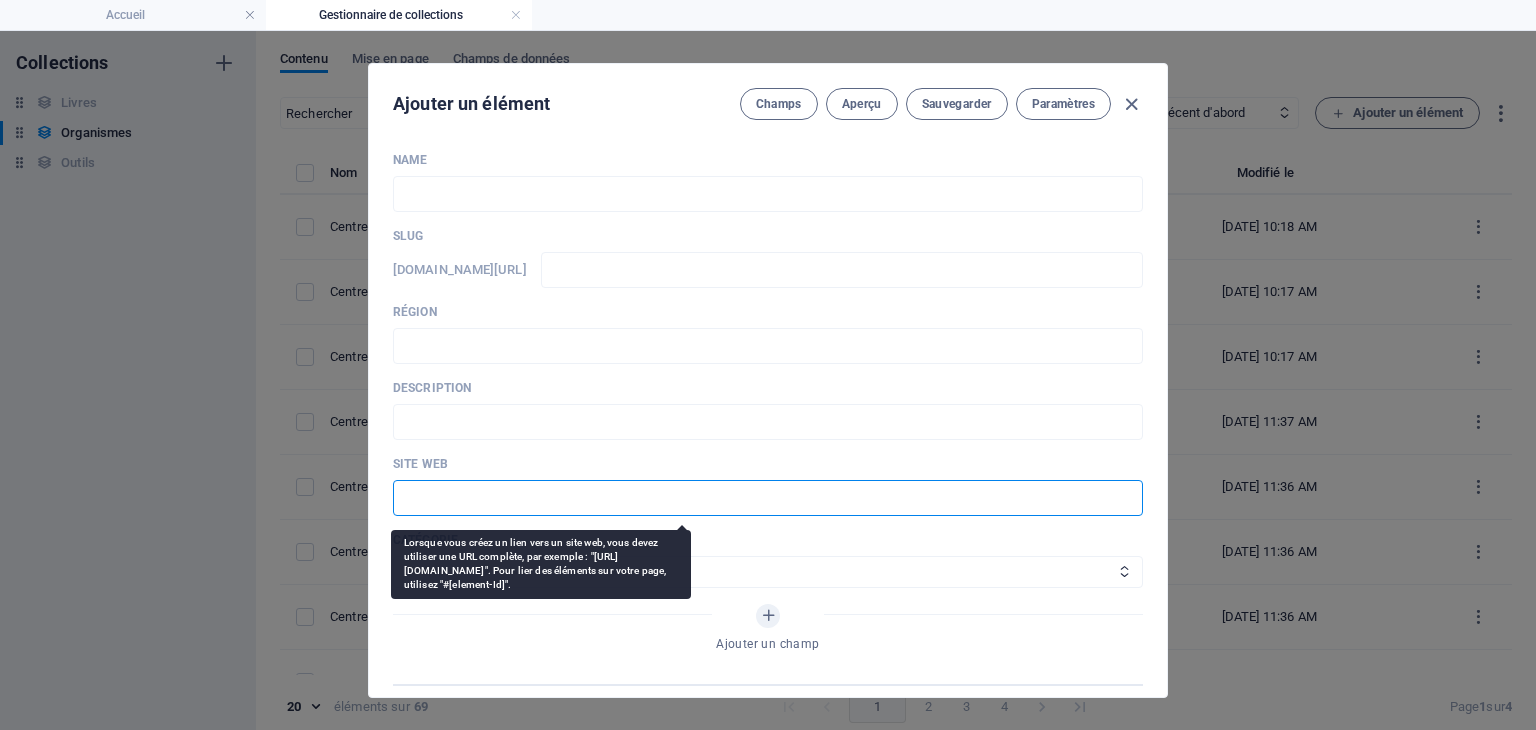 paste on "https://maisondesfemmes.wixsite.com/maisondesfemmes" 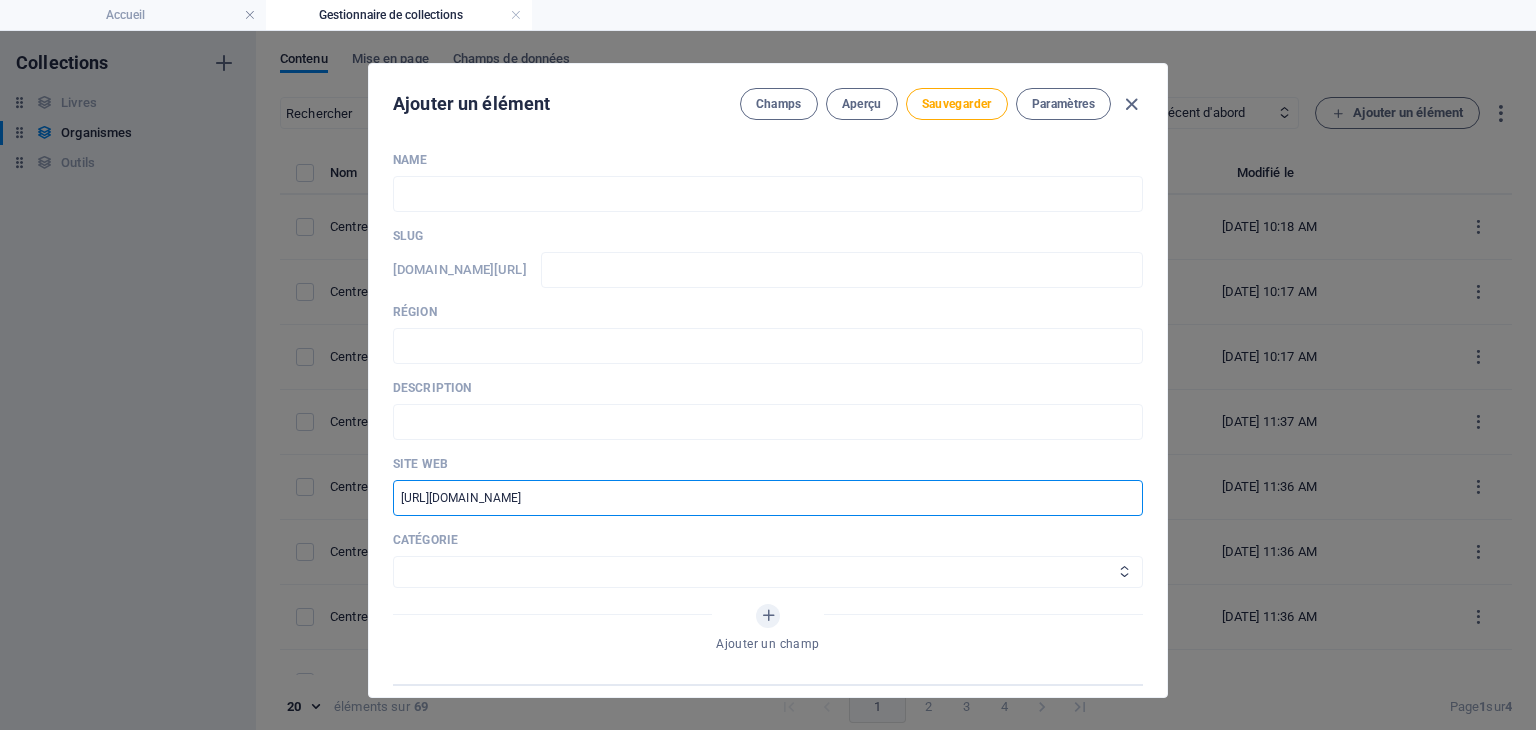 type on "https://maisondesfemmes.wixsite.com/maisondesfemmes" 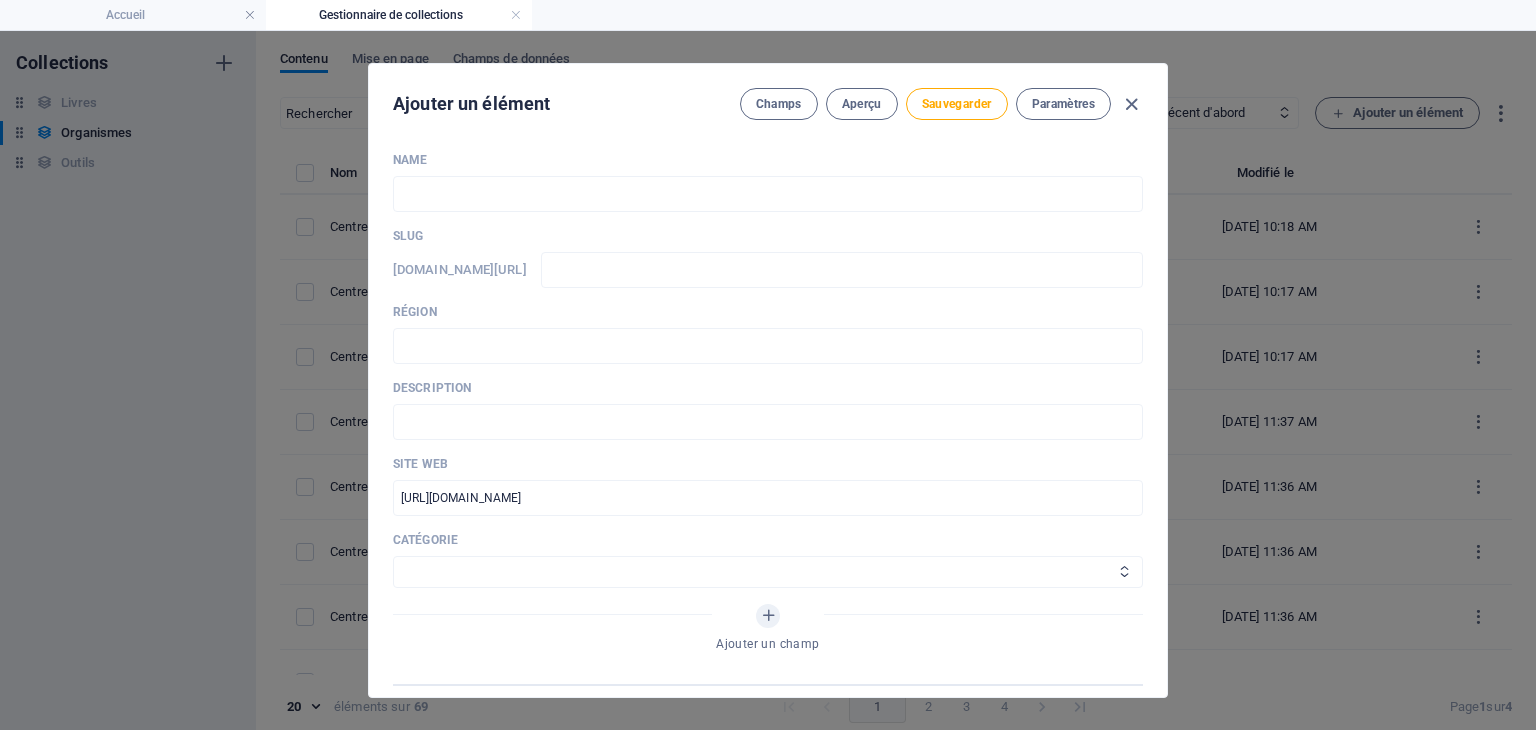 click on "Aide juridique  assurance et emploi Proches aidants Aide à domicile Psychologie et santé mentale Fournisseurs de thérapies alternatives Autres Centres de femmes" at bounding box center [768, 572] 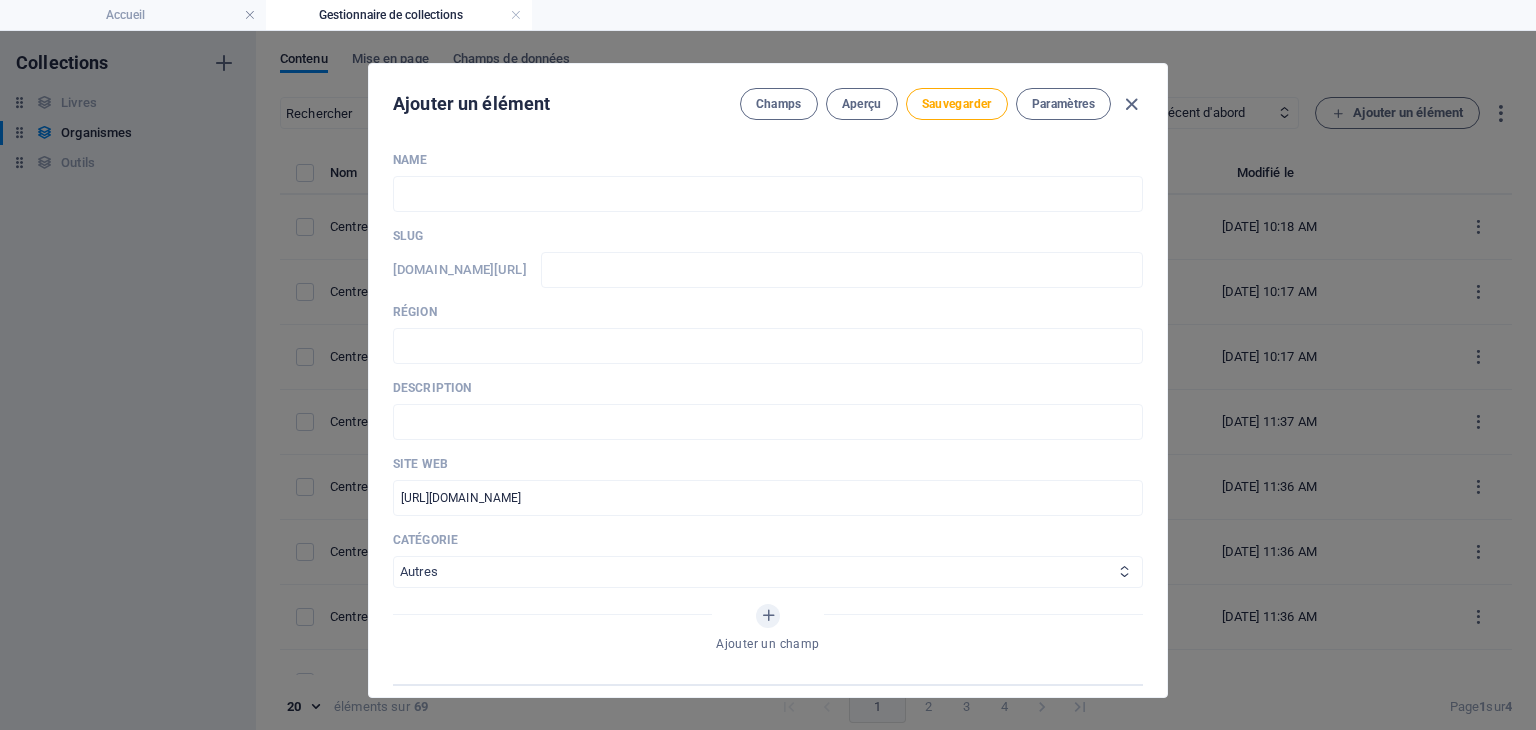 click on "Aide juridique  assurance et emploi Proches aidants Aide à domicile Psychologie et santé mentale Fournisseurs de thérapies alternatives Autres Centres de femmes" at bounding box center [768, 572] 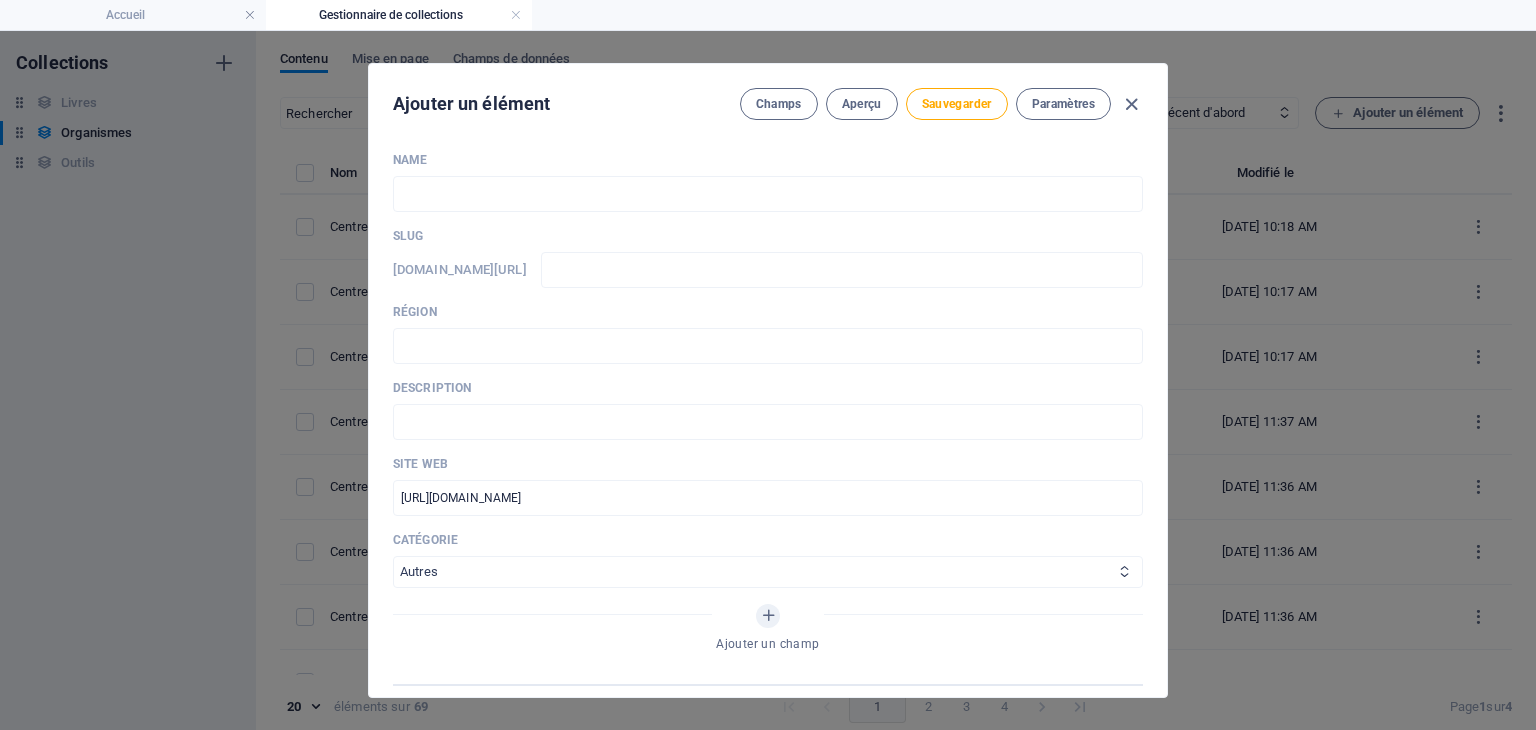 click on "Aide juridique  assurance et emploi Proches aidants Aide à domicile Psychologie et santé mentale Fournisseurs de thérapies alternatives Autres Centres de femmes" at bounding box center (768, 572) 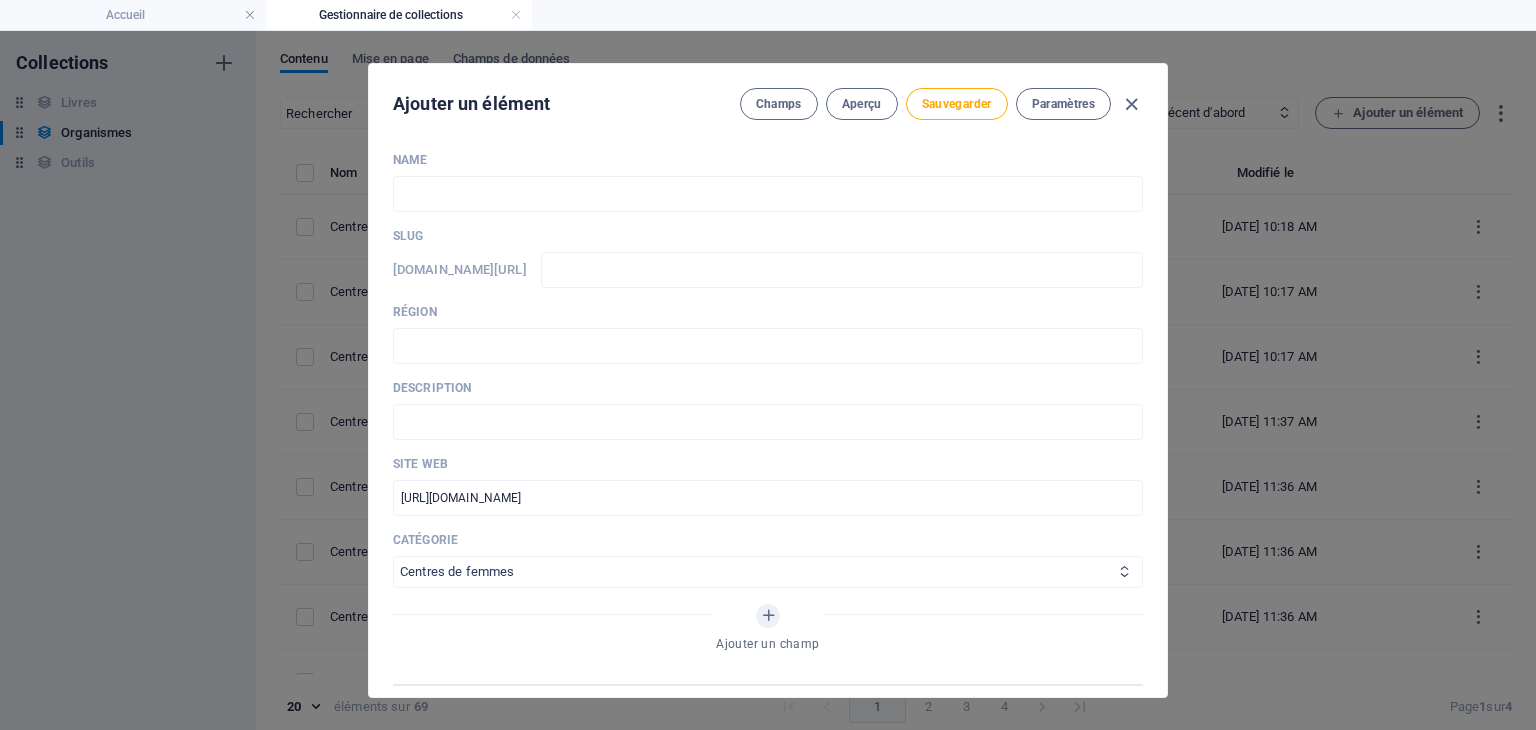 click on "Aide juridique  assurance et emploi Proches aidants Aide à domicile Psychologie et santé mentale Fournisseurs de thérapies alternatives Autres Centres de femmes" at bounding box center [768, 572] 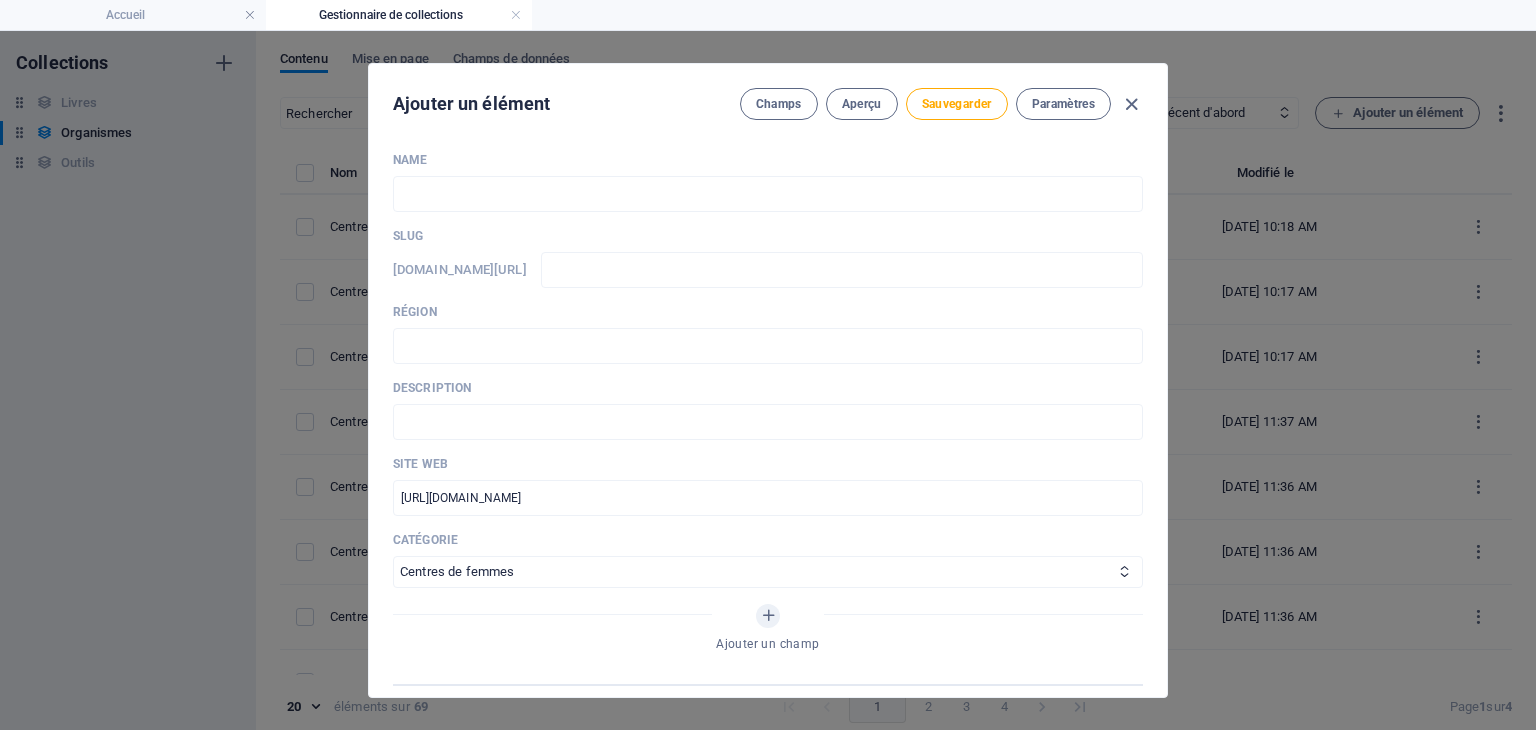 click on "Catégorie" at bounding box center (768, 540) 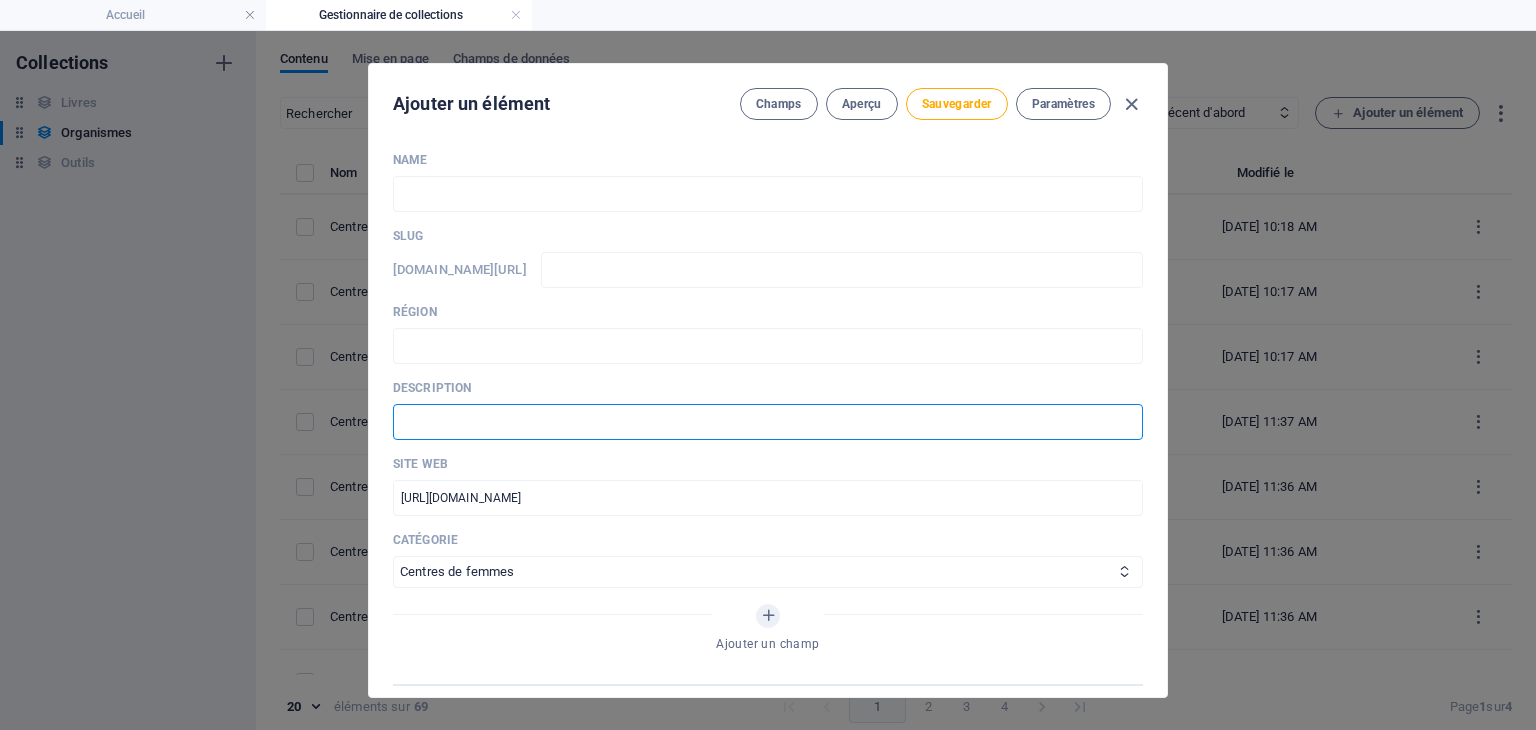 click at bounding box center (768, 422) 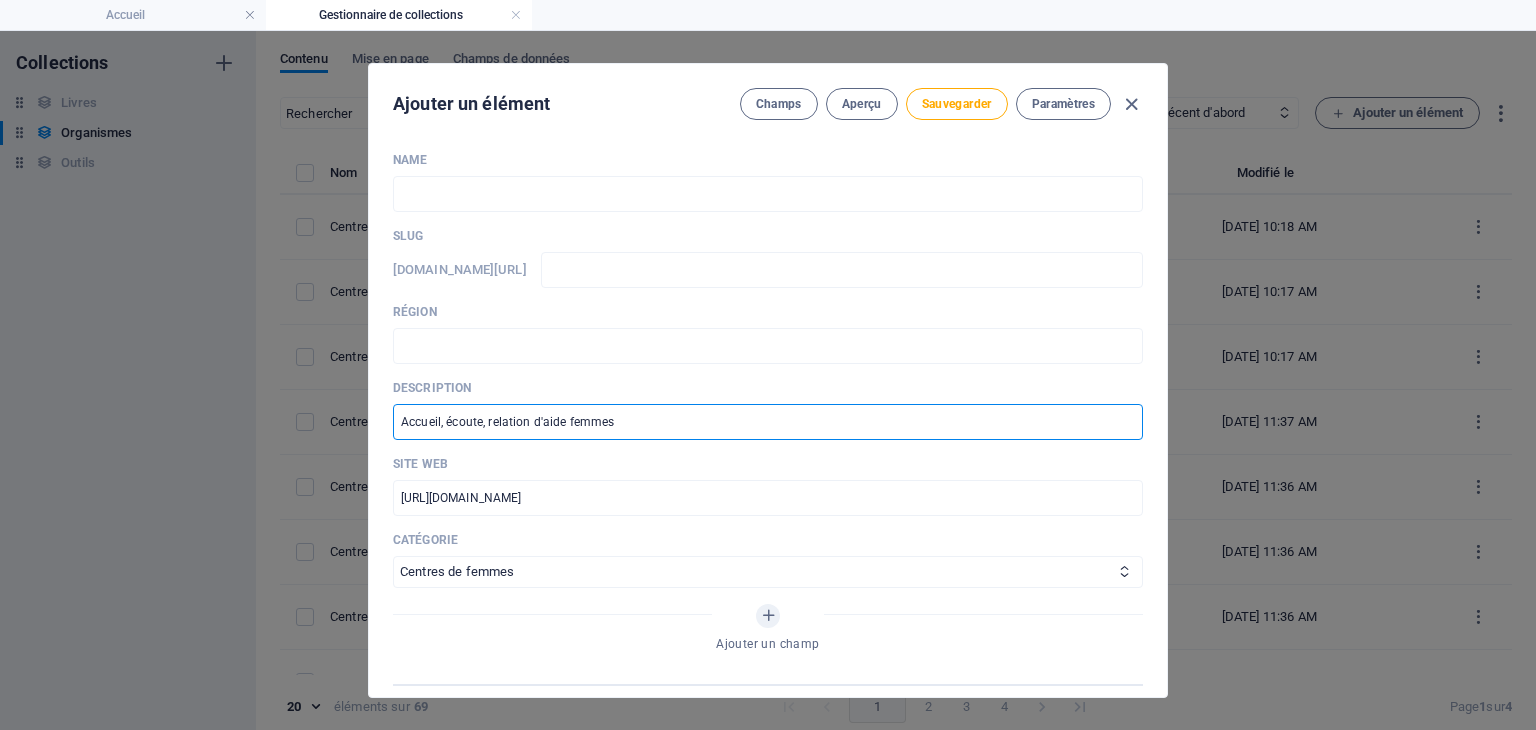 type on "Accueil, écoute, relation d'aide femmes" 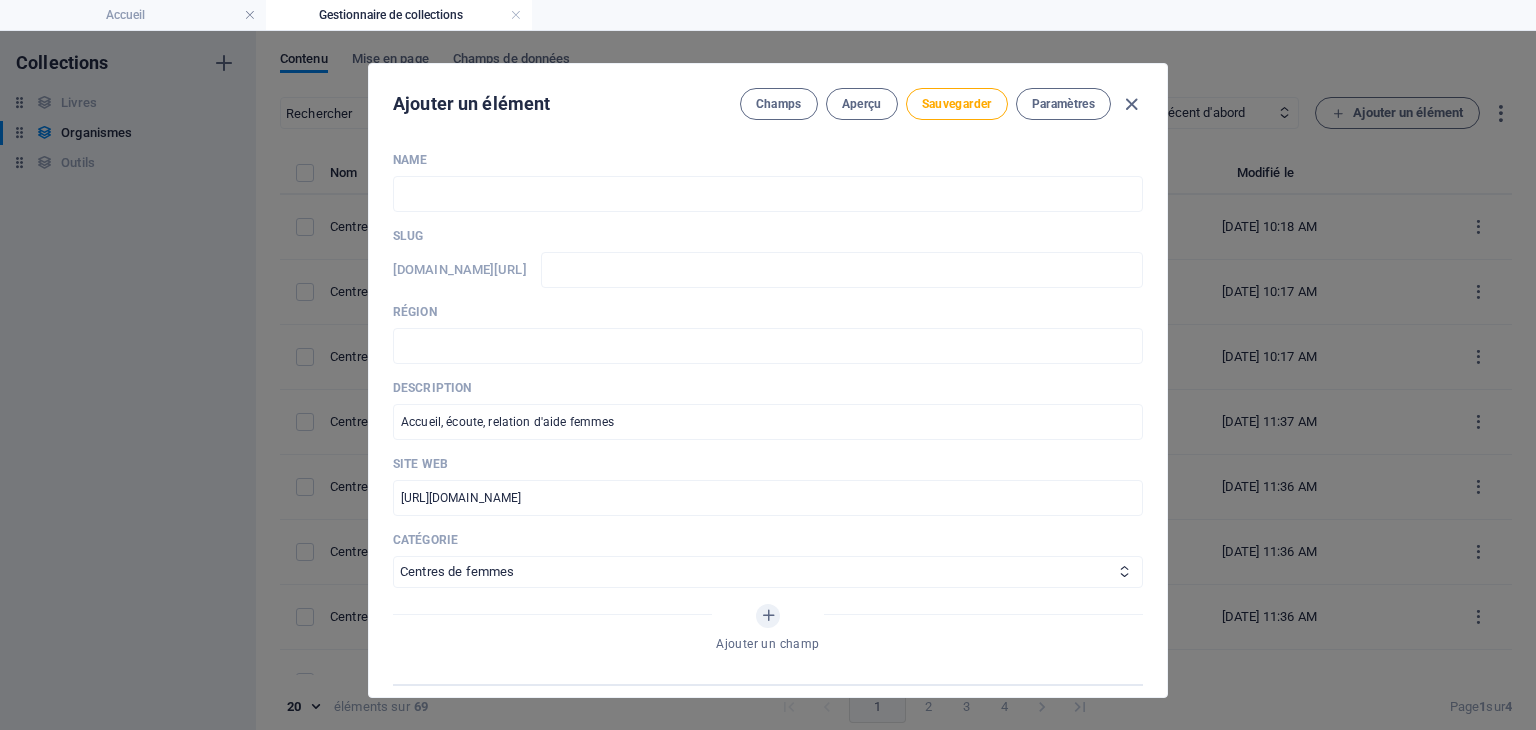 click on "Description" at bounding box center (768, 388) 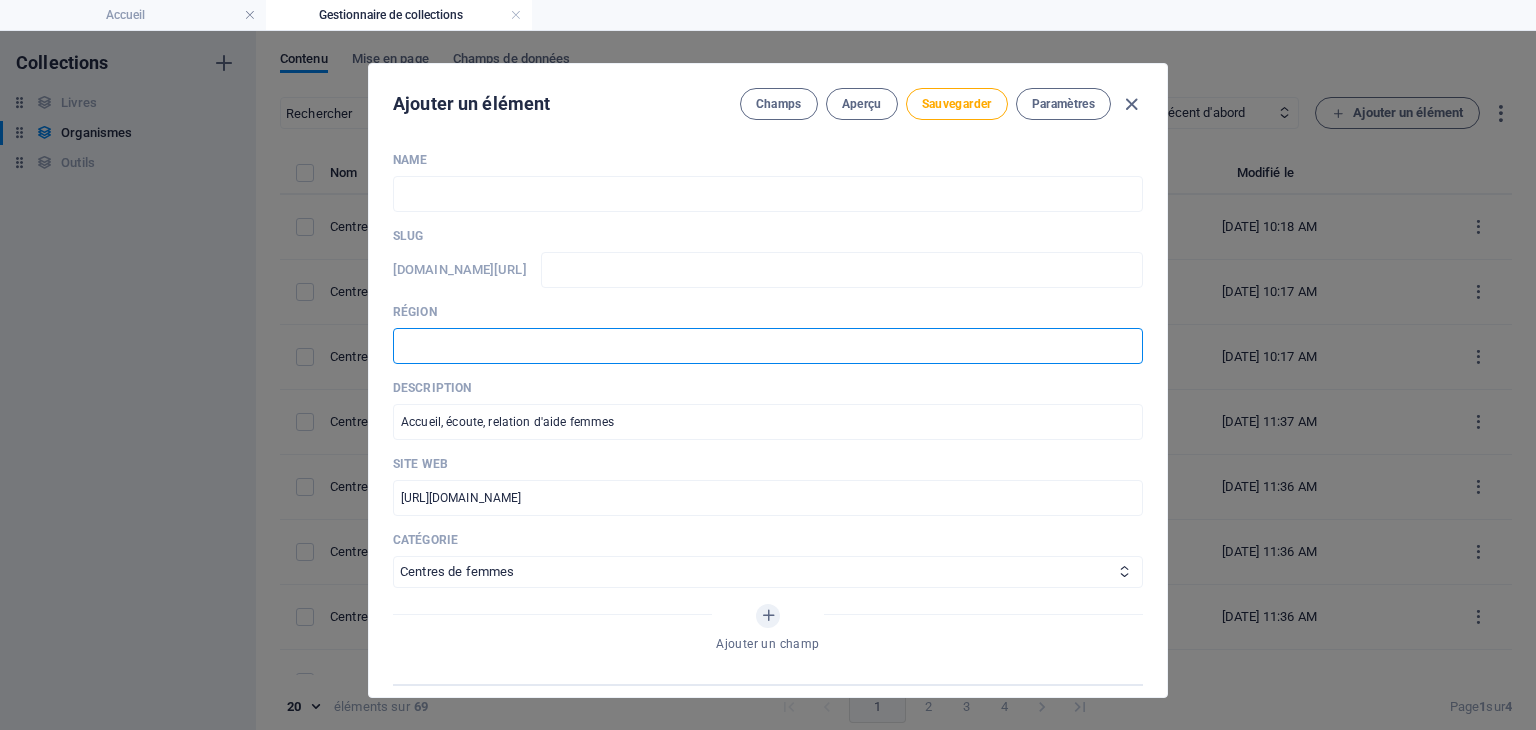 click at bounding box center (768, 346) 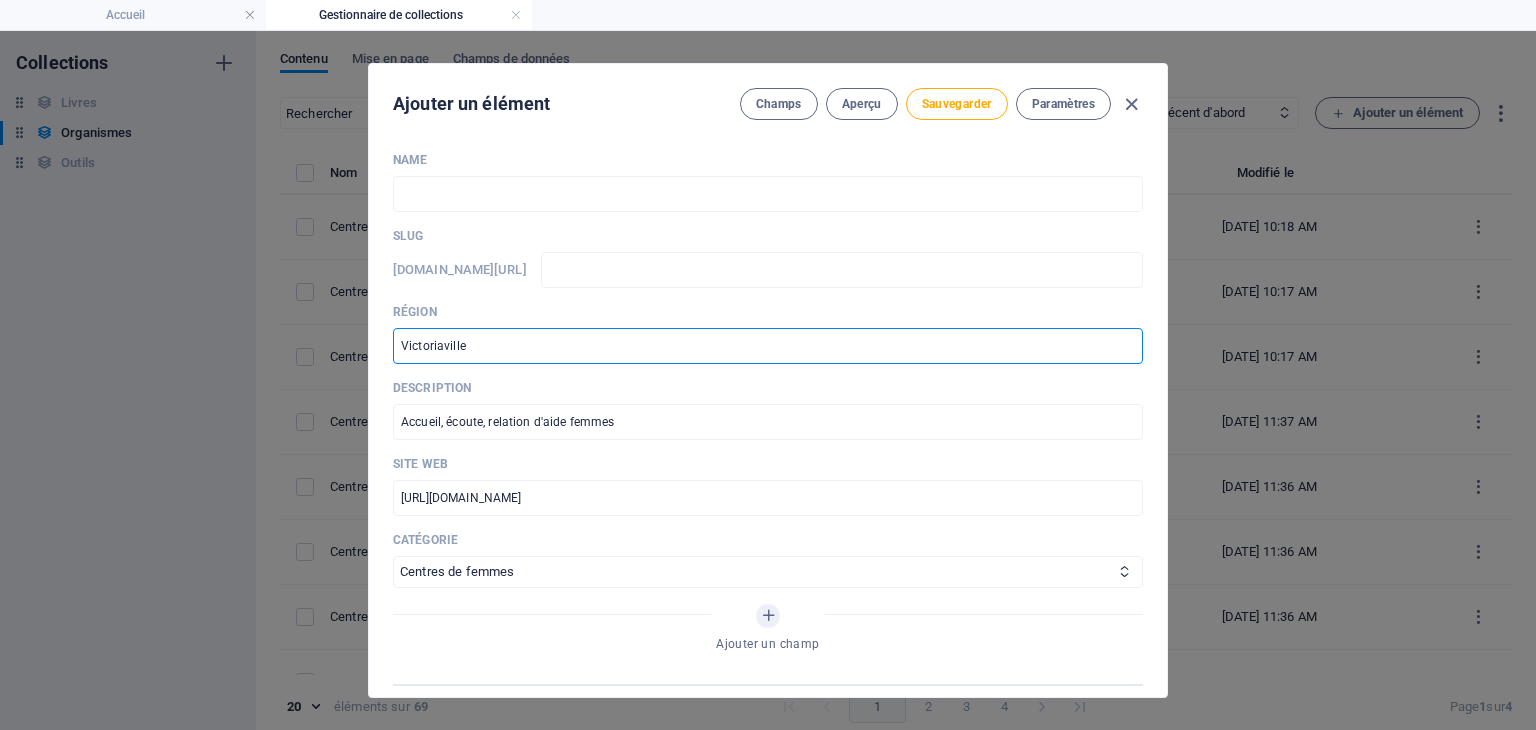 type on "Victoriaville" 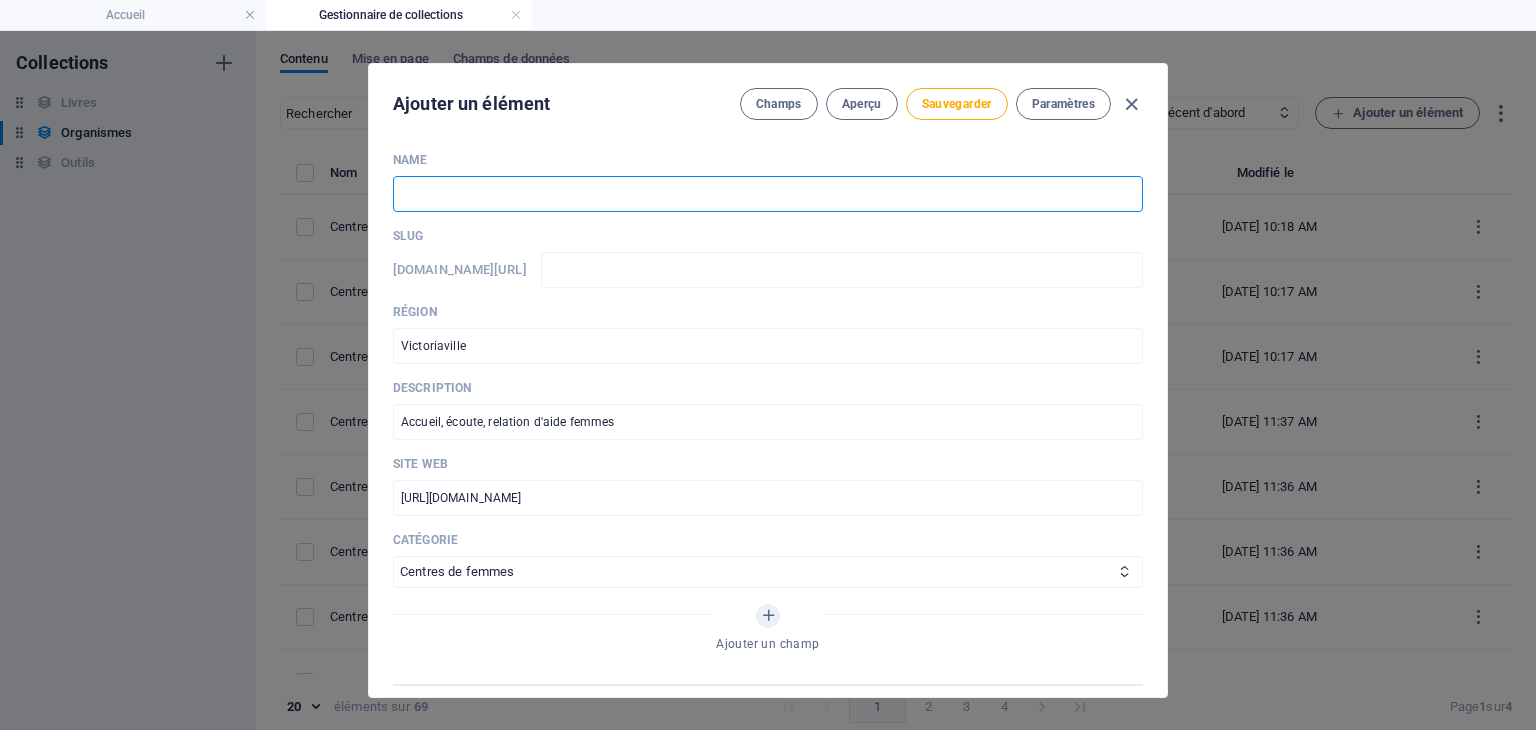 click at bounding box center (768, 194) 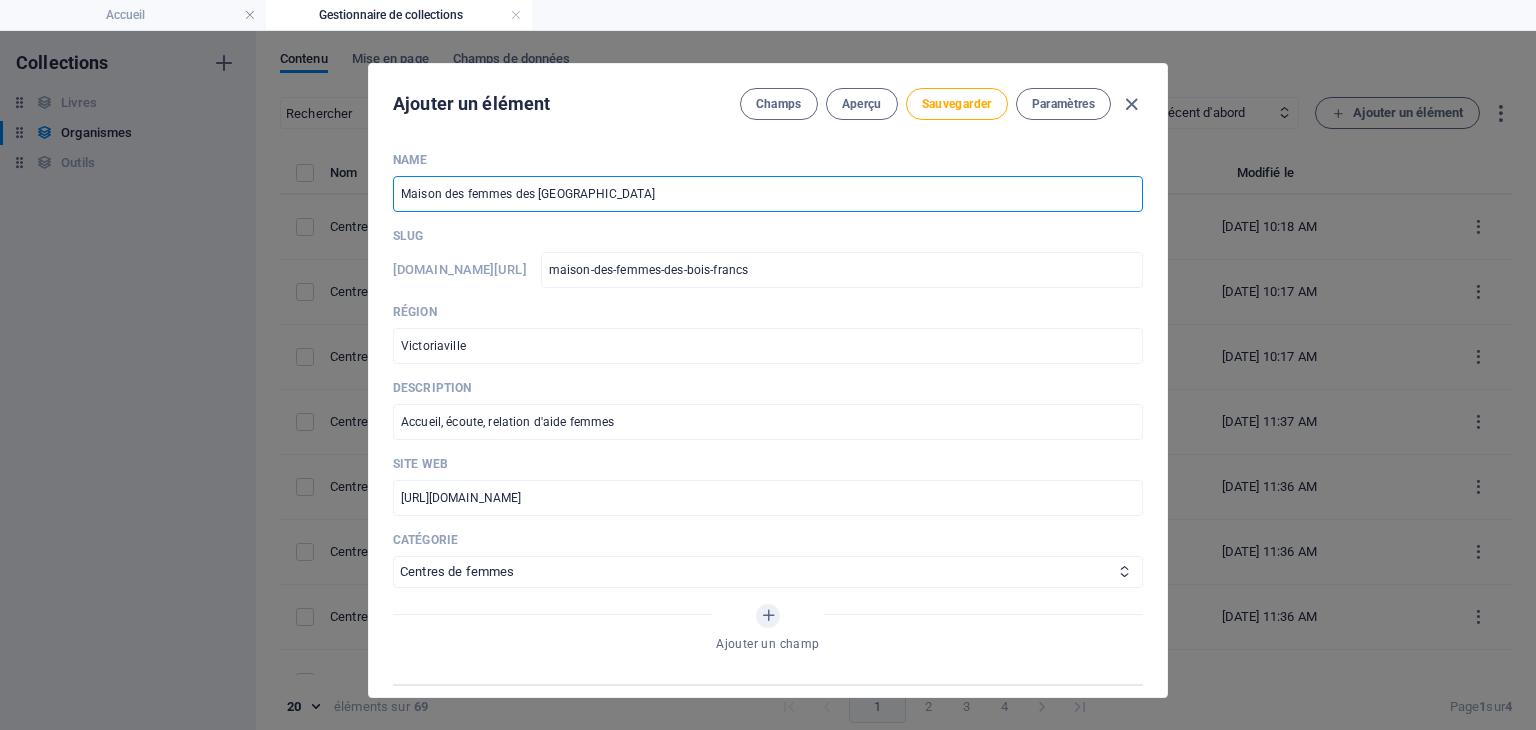 type on "Maison des femmes des [GEOGRAPHIC_DATA]" 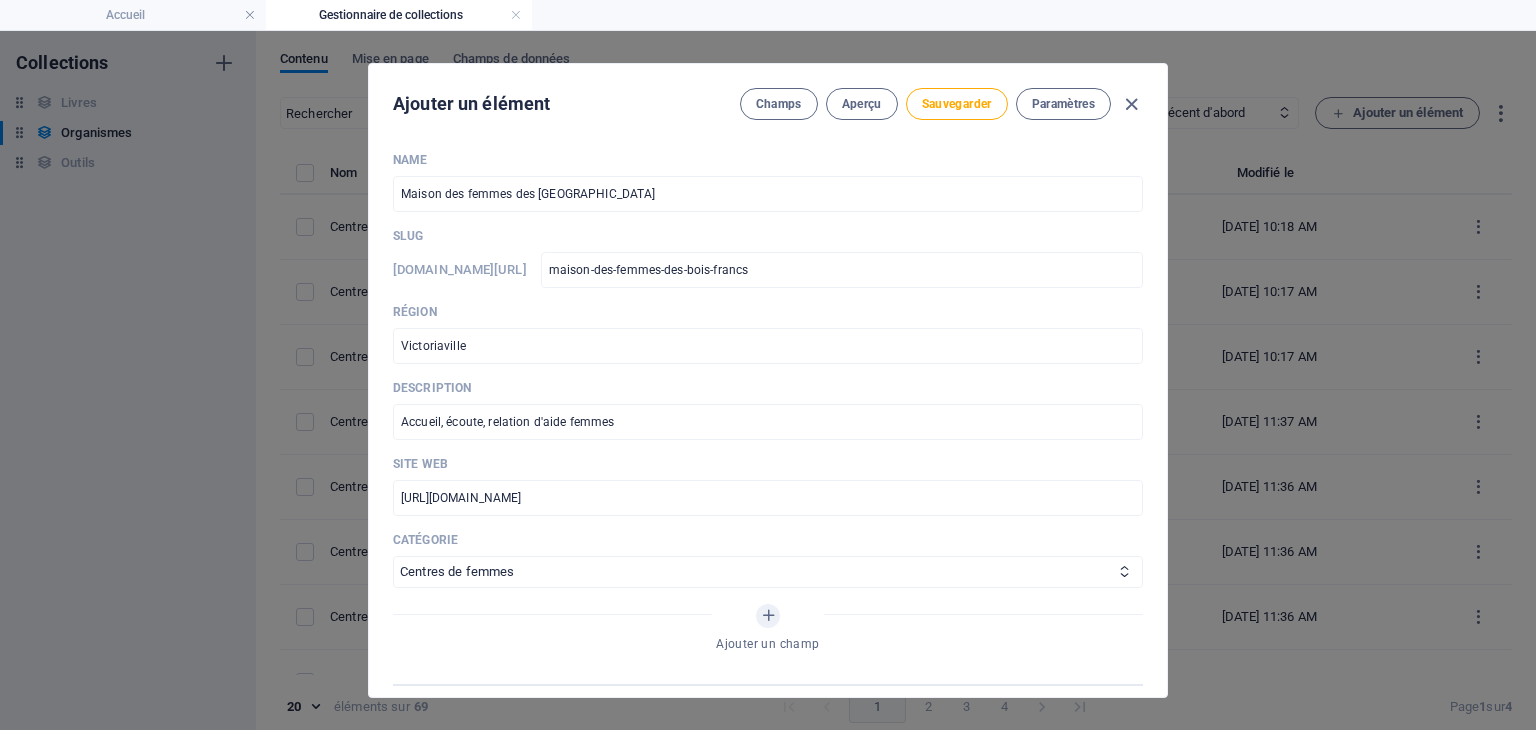 click on "Name Maison des femmes des Bois-Francs ​ Slug www.example.com/organismes-design-page-unique/ maison-des-femmes-des-bois-francs ​ Région Victoriaville ​ Description Accueil, écoute, relation d'aide femmes ​ Site web https://maisondesfemmes.wixsite.com/maisondesfemmes ​ Catégorie Aide juridique  assurance et emploi Proches aidants Aide à domicile Psychologie et santé mentale Fournisseurs de thérapies alternatives Autres Centres de femmes Ajouter un champ" at bounding box center [768, 418] 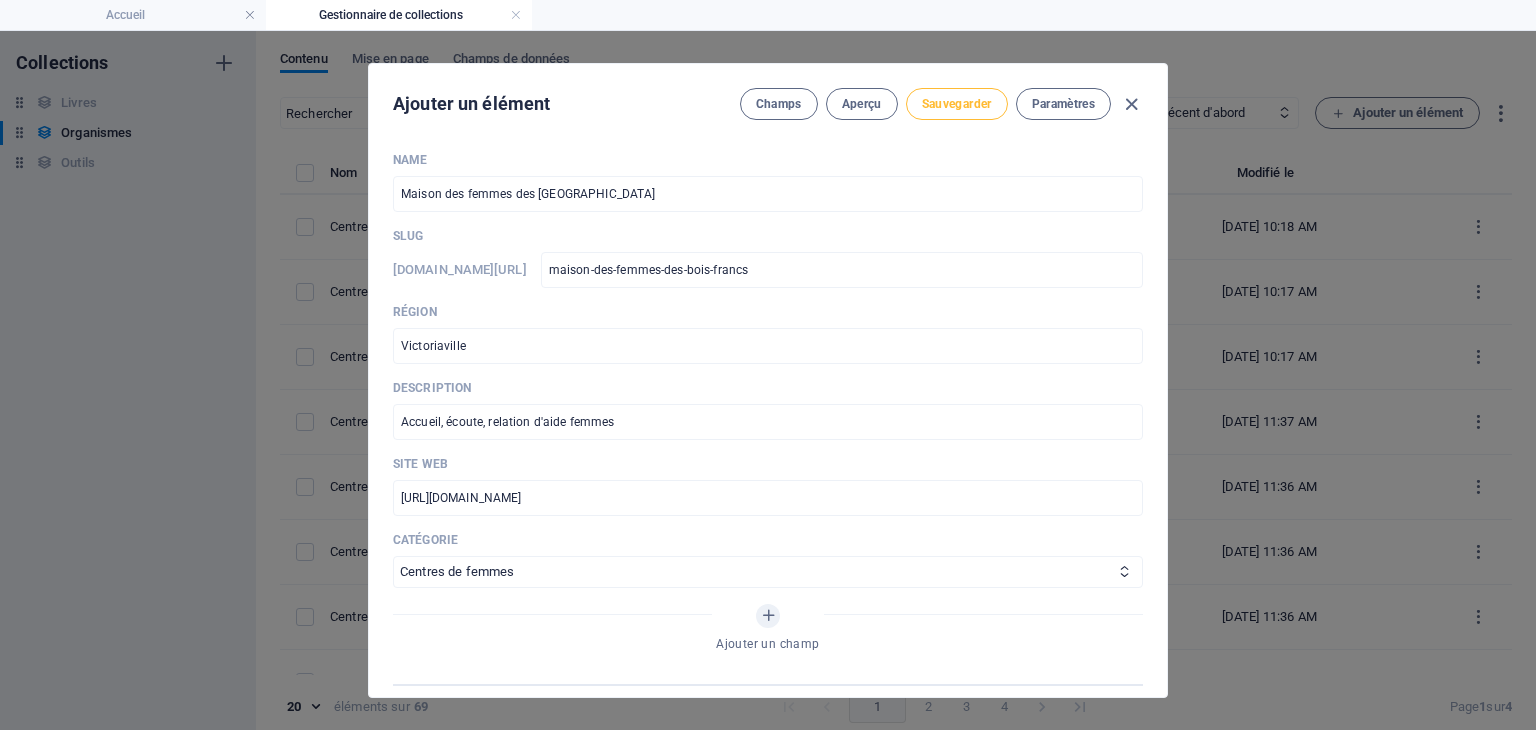 click on "Sauvegarder" at bounding box center (957, 104) 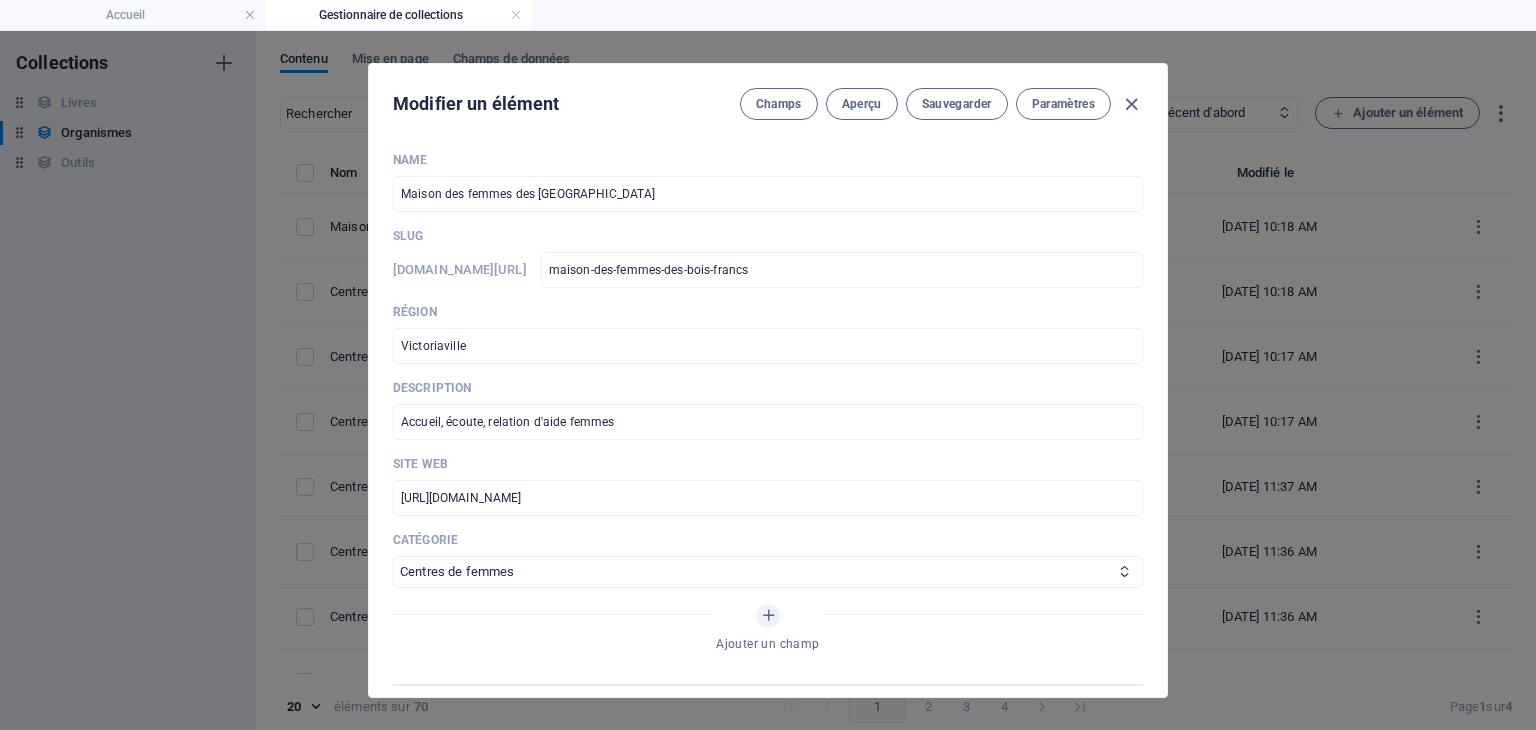 click at bounding box center [1131, 104] 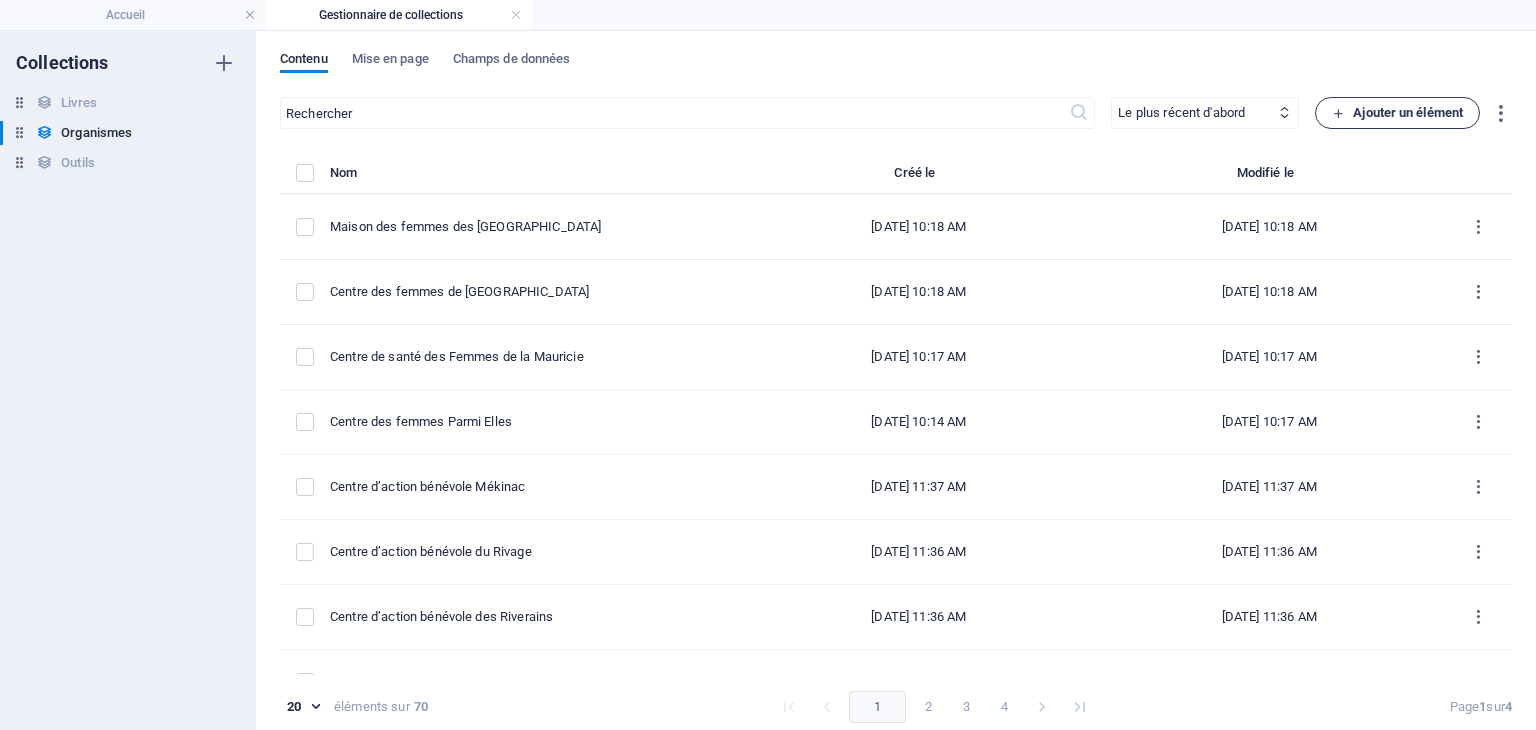 click on "Ajouter un élément" at bounding box center (1397, 113) 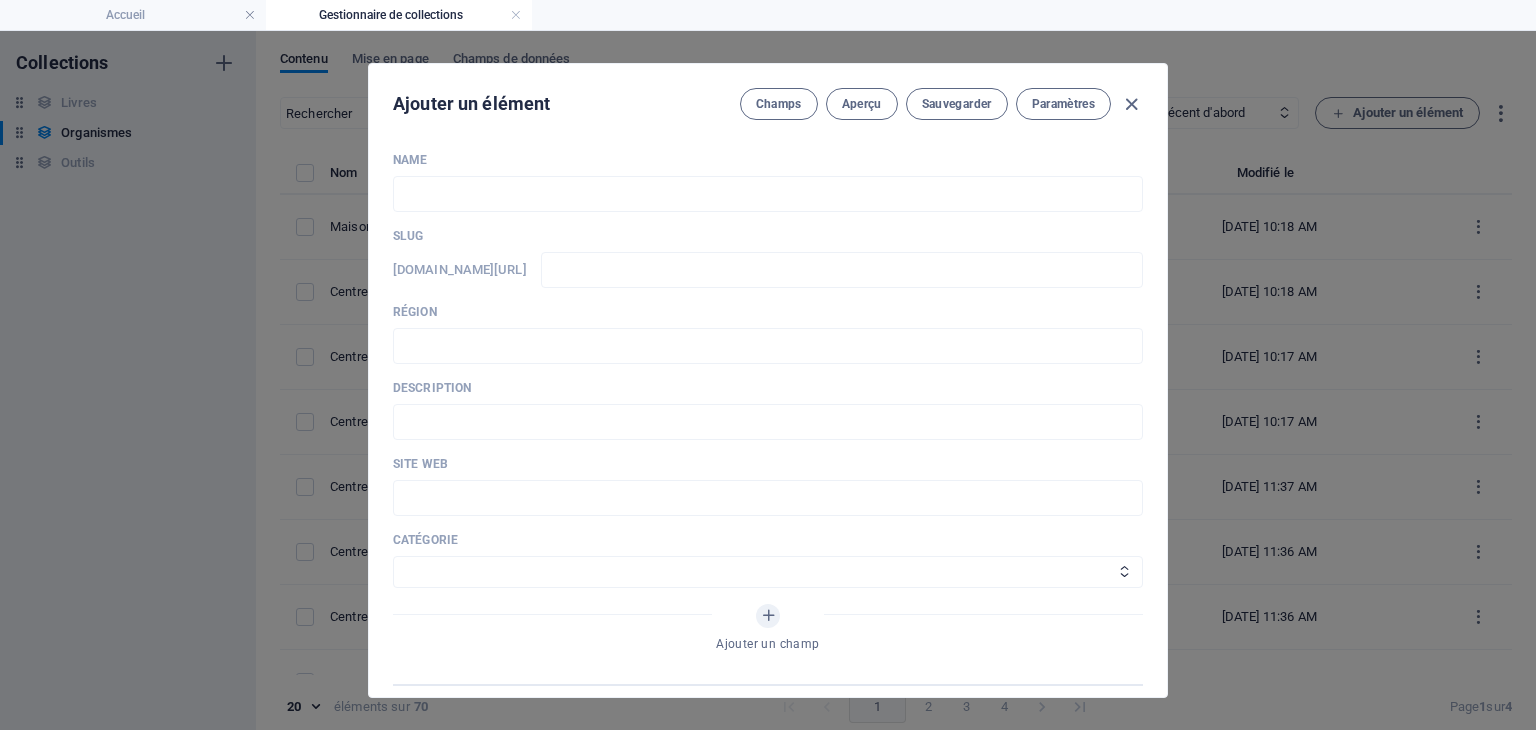 click on "Name ​ Slug www.example.com/organismes-design-page-unique/ ​ Région ​ Description ​ Site web ​ Catégorie Aide juridique  assurance et emploi Proches aidants Aide à domicile Psychologie et santé mentale Fournisseurs de thérapies alternatives Autres Centres de femmes Ajouter un champ" at bounding box center (768, 418) 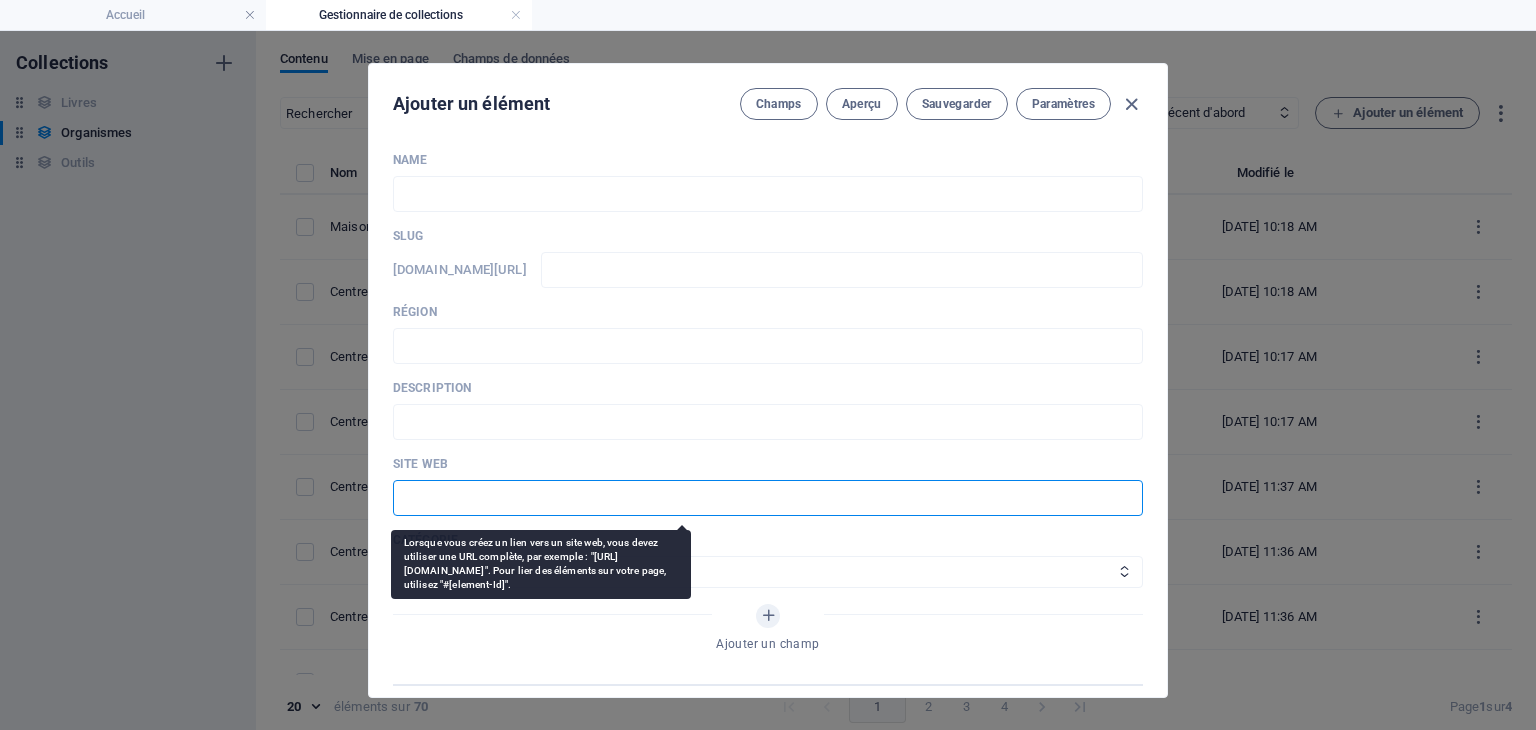 click at bounding box center [768, 498] 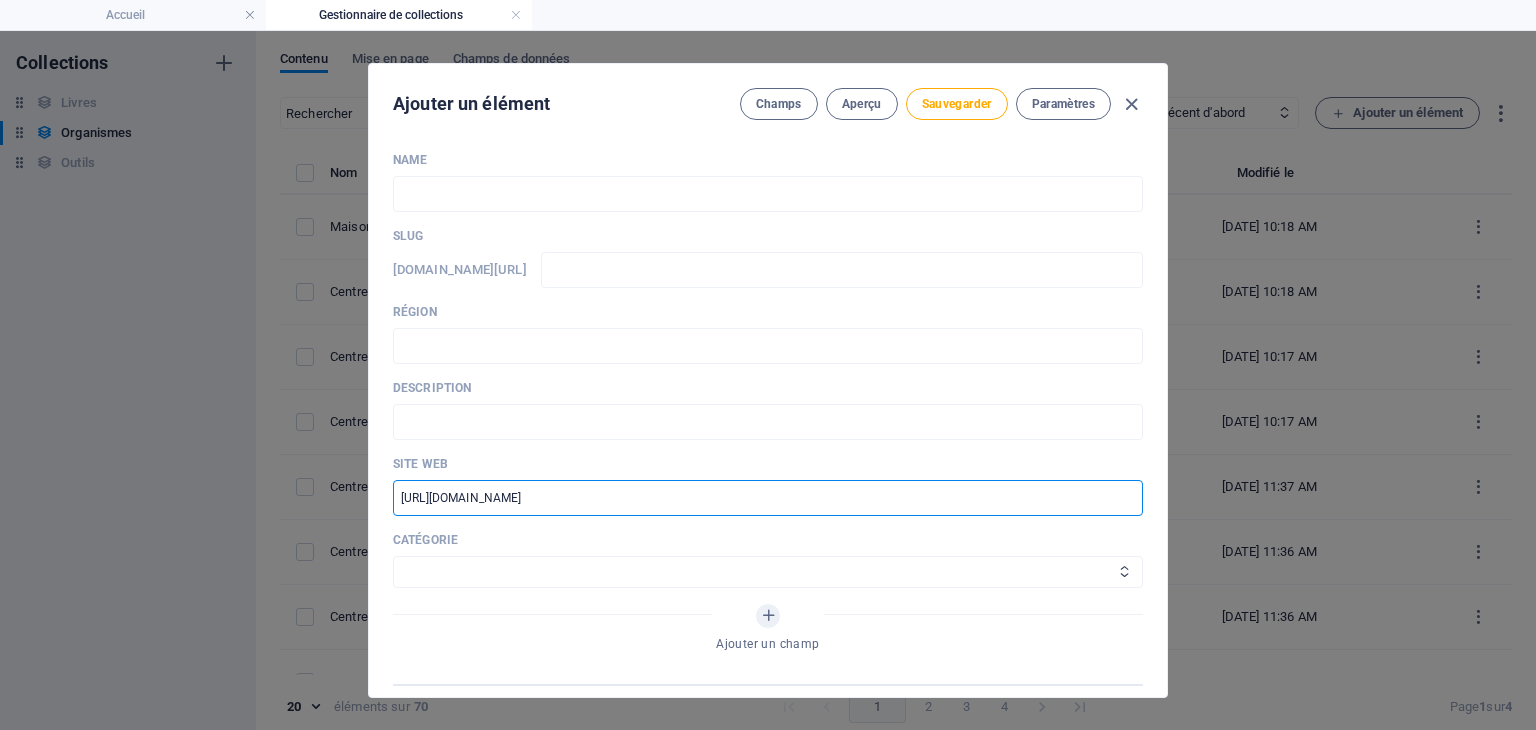 type on "https://maisondesfemmesdr.org/" 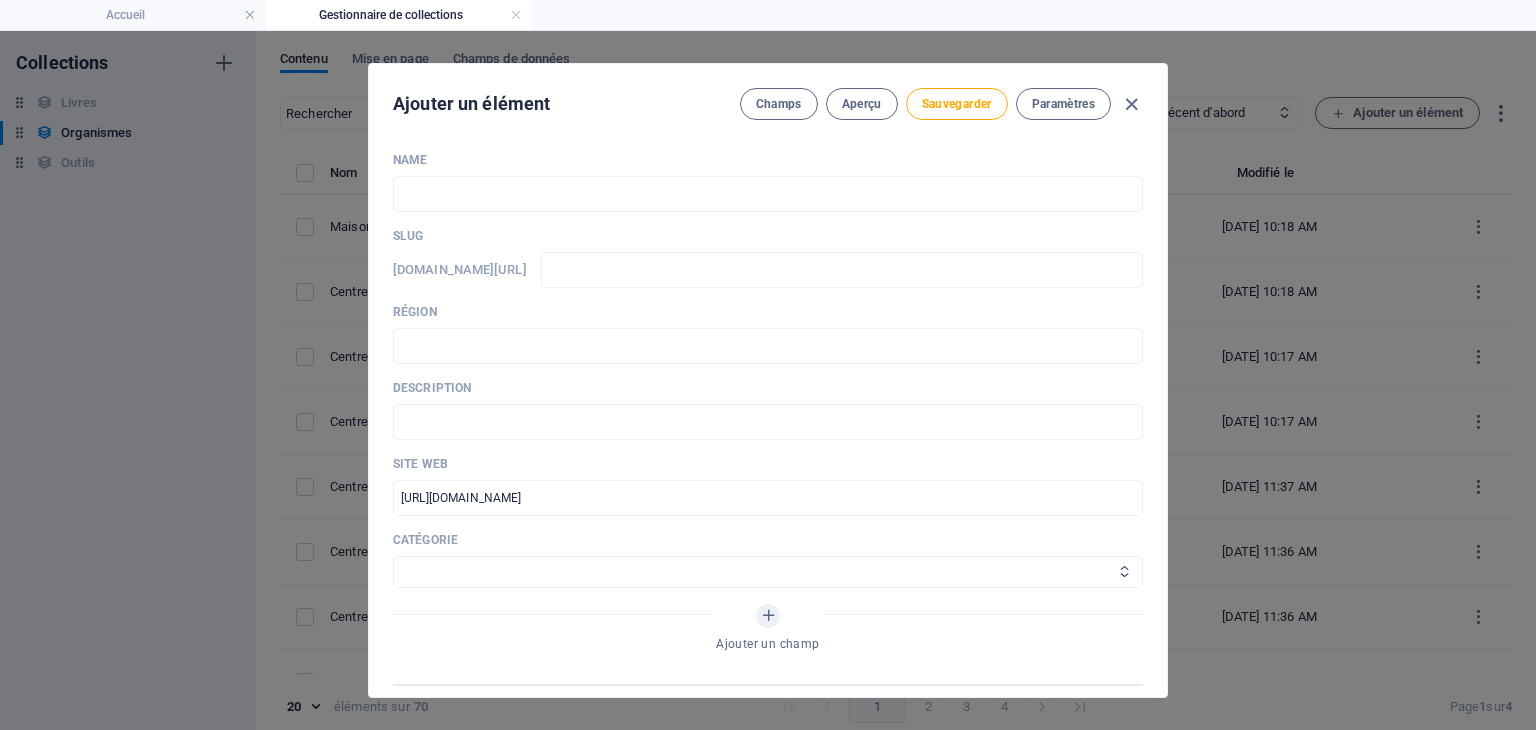 click on "Aide juridique  assurance et emploi Proches aidants Aide à domicile Psychologie et santé mentale Fournisseurs de thérapies alternatives Autres Centres de femmes" at bounding box center (768, 572) 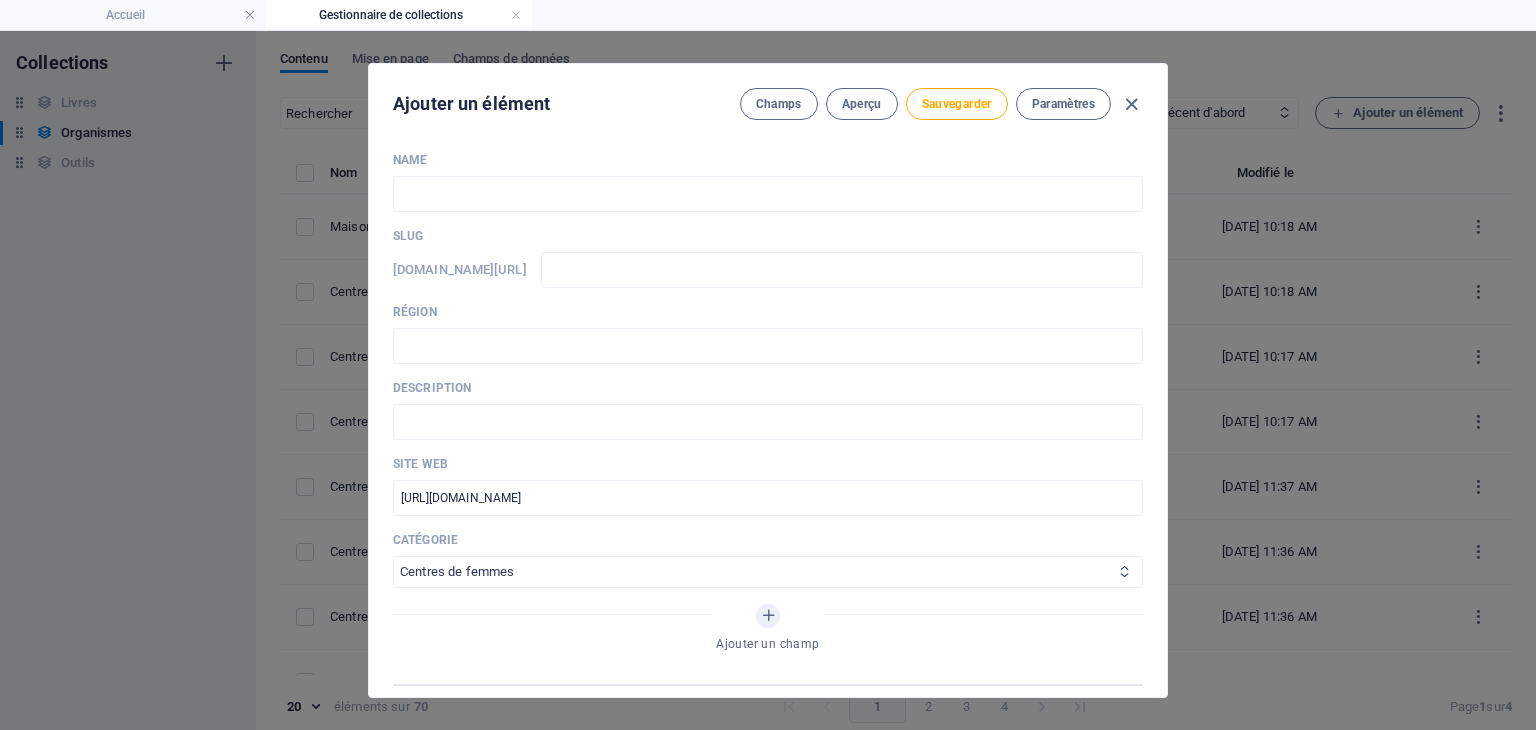 click on "Aide juridique  assurance et emploi Proches aidants Aide à domicile Psychologie et santé mentale Fournisseurs de thérapies alternatives Autres Centres de femmes" at bounding box center [768, 572] 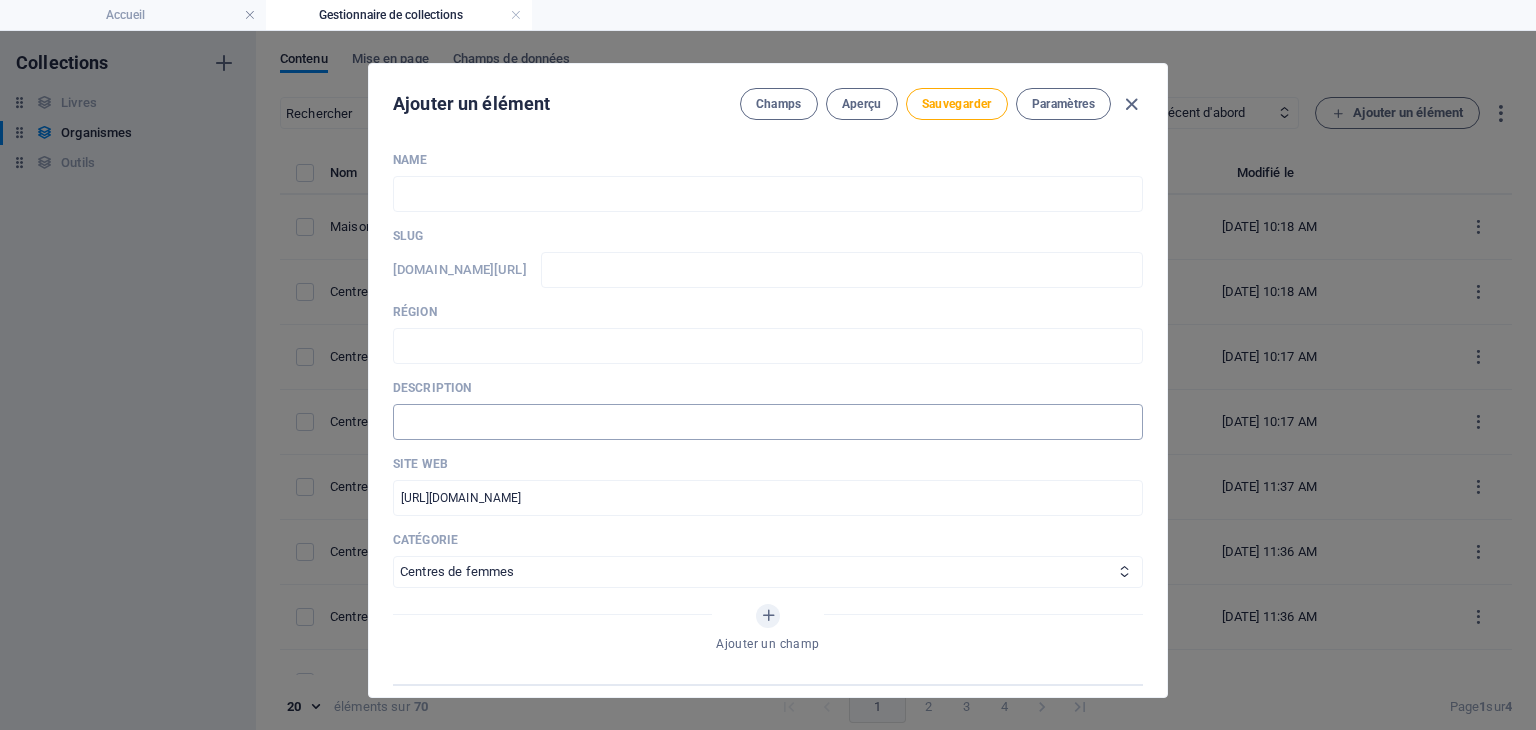 click at bounding box center (768, 422) 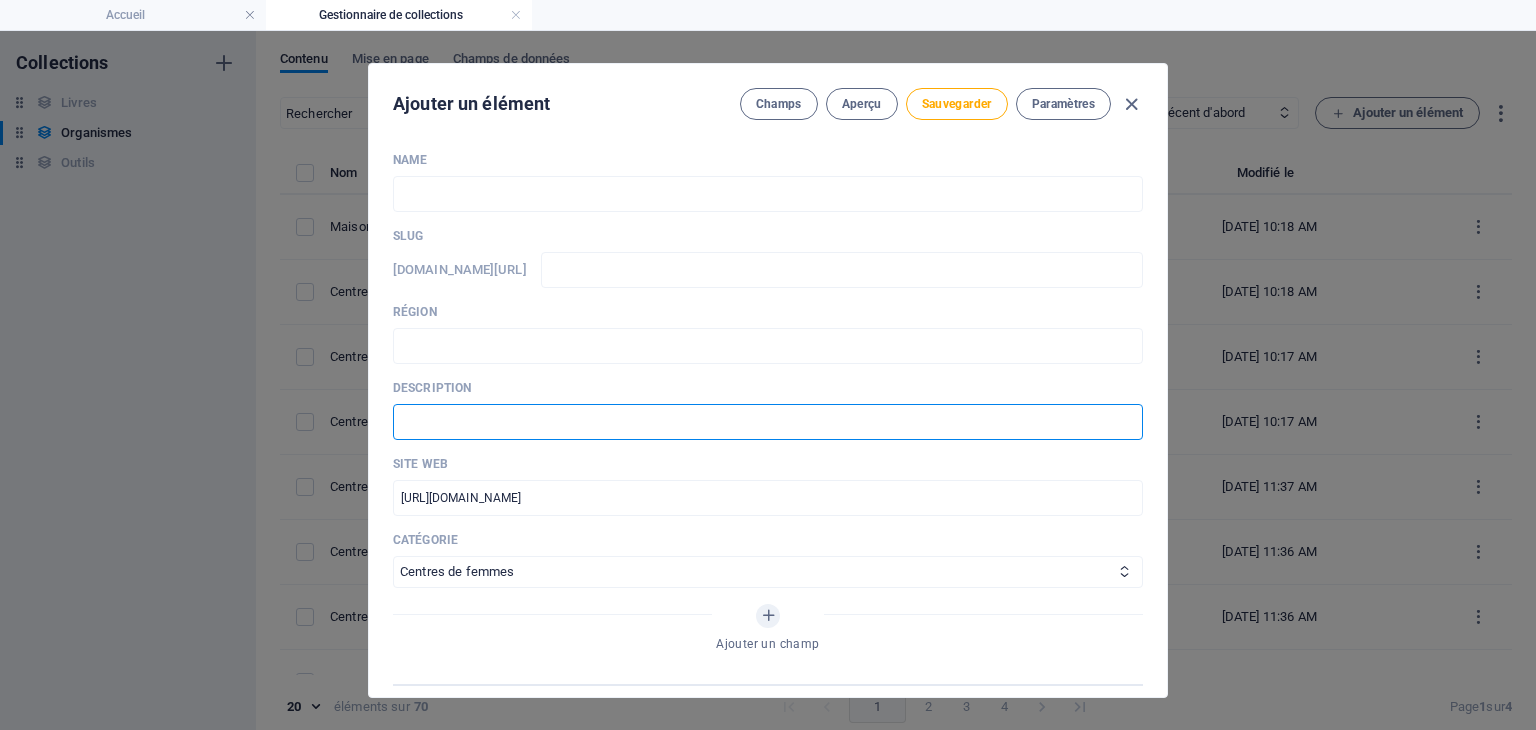 paste on "Accueil, écoute, relation d'aide femmes" 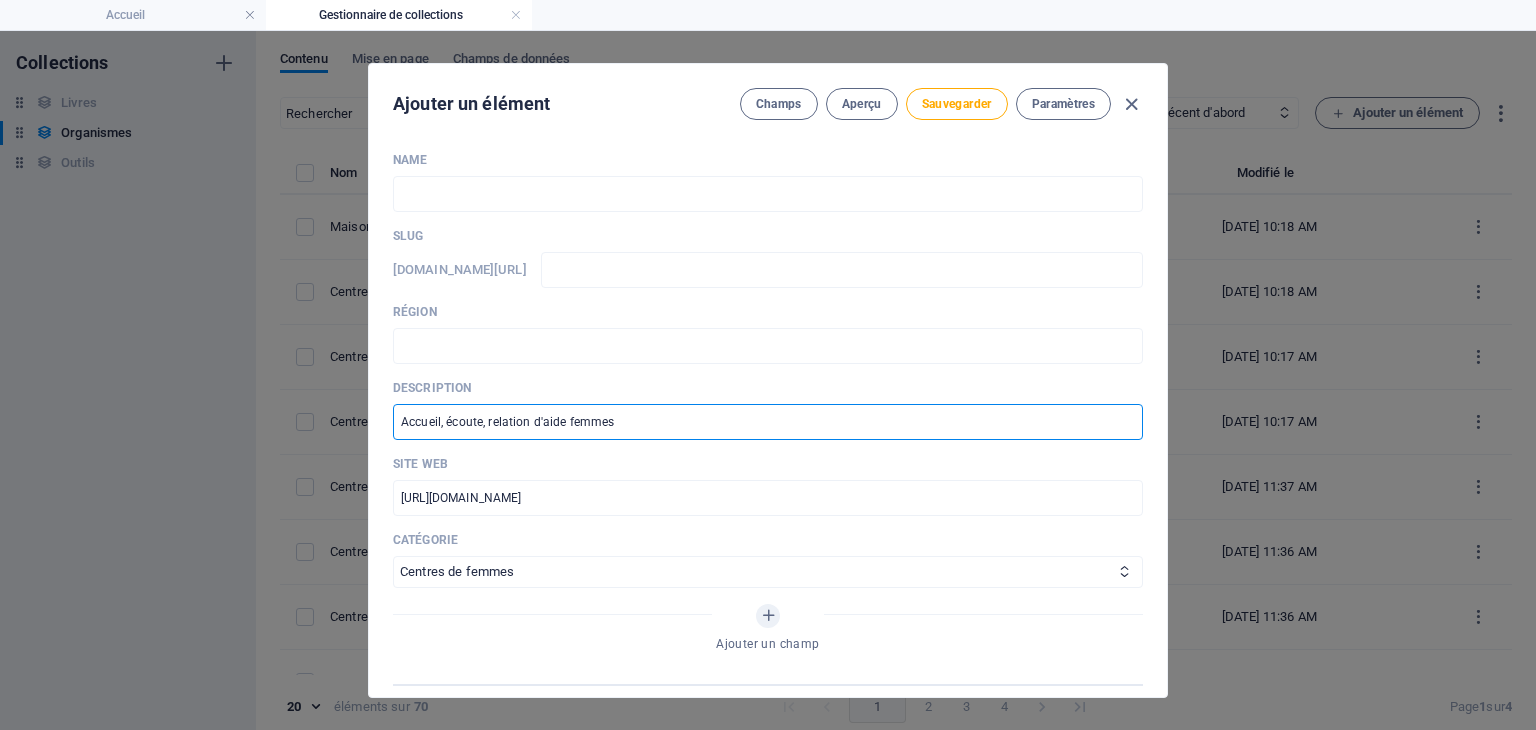 type on "Accueil, écoute, relation d'aide femmes" 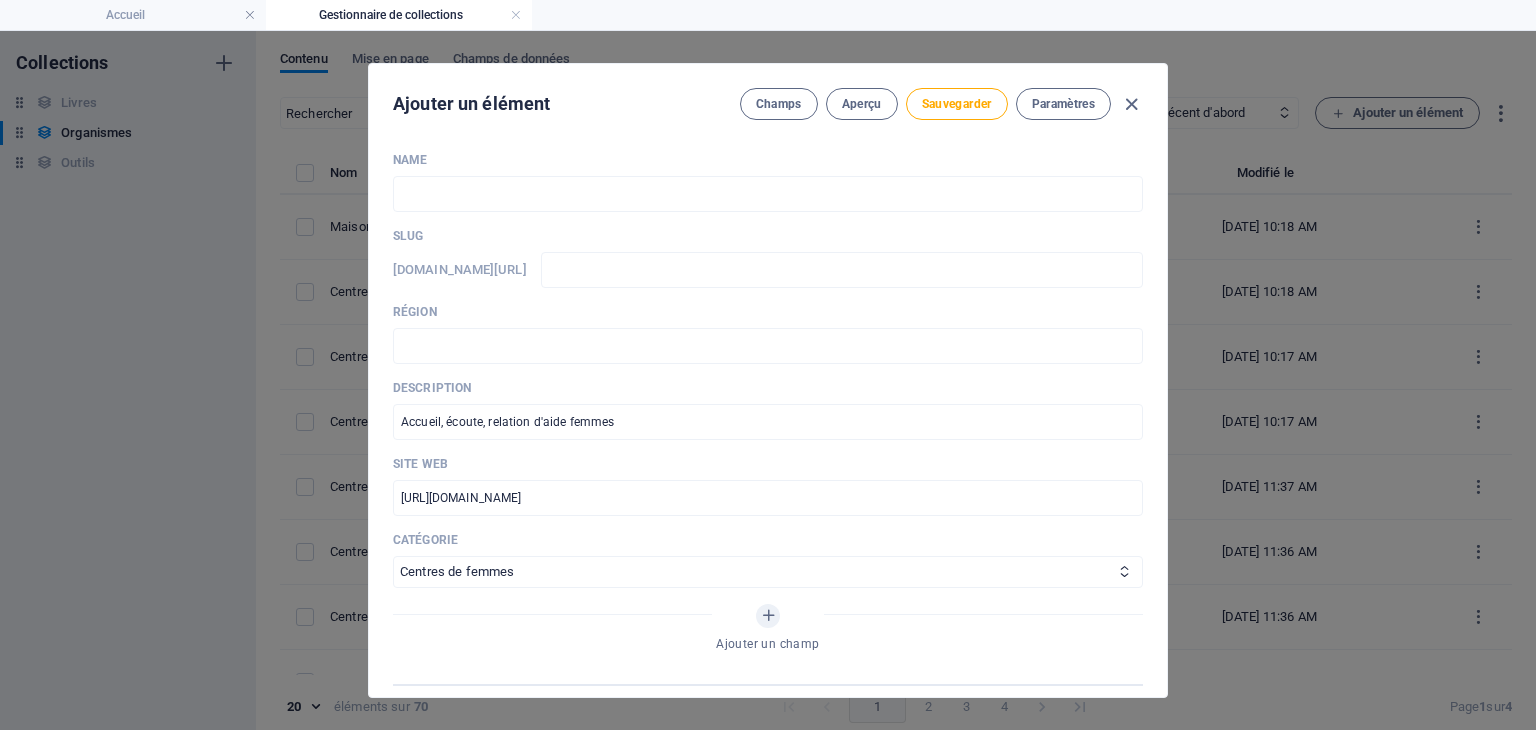 click on "Site web https://maisondesfemmesdr.org/ ​" at bounding box center (768, 486) 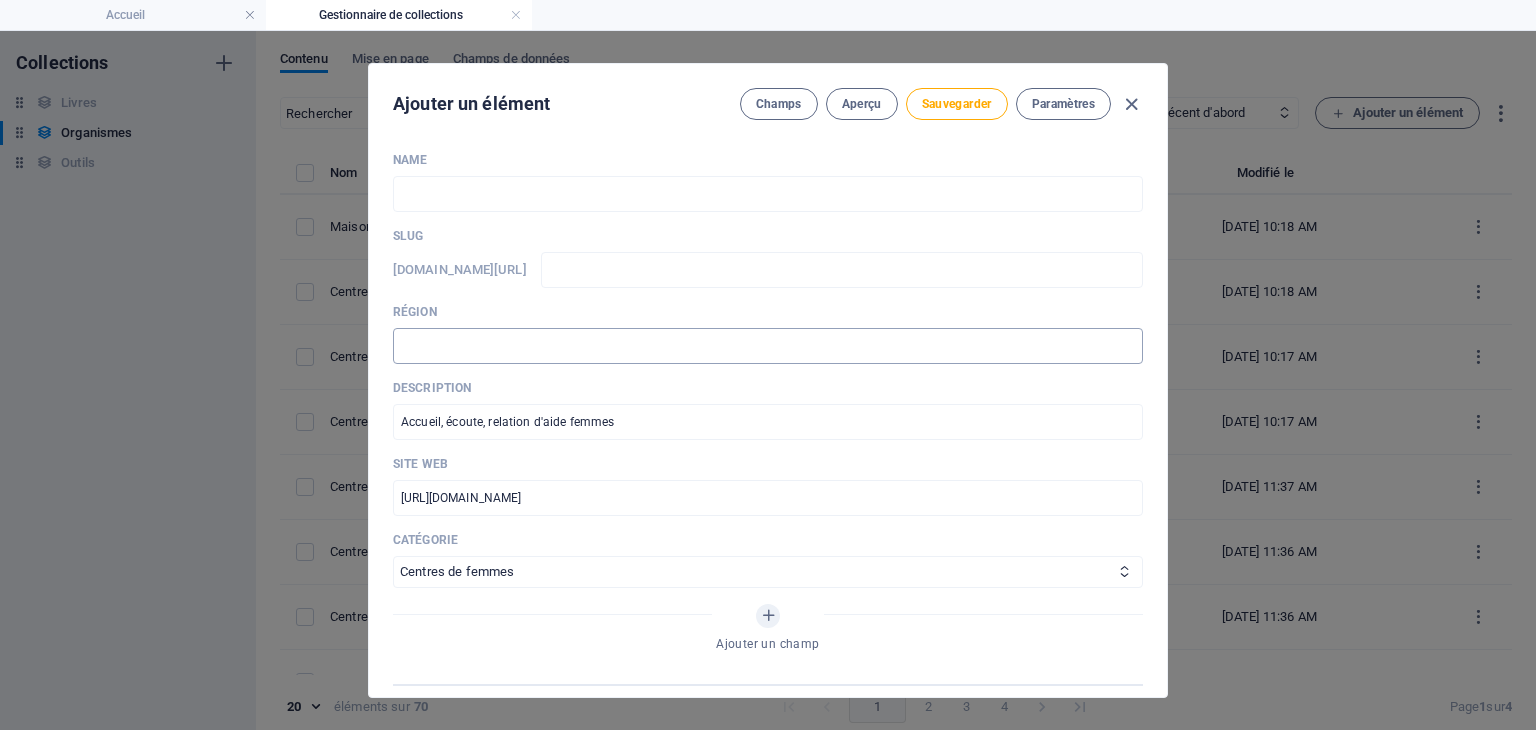 click at bounding box center [768, 346] 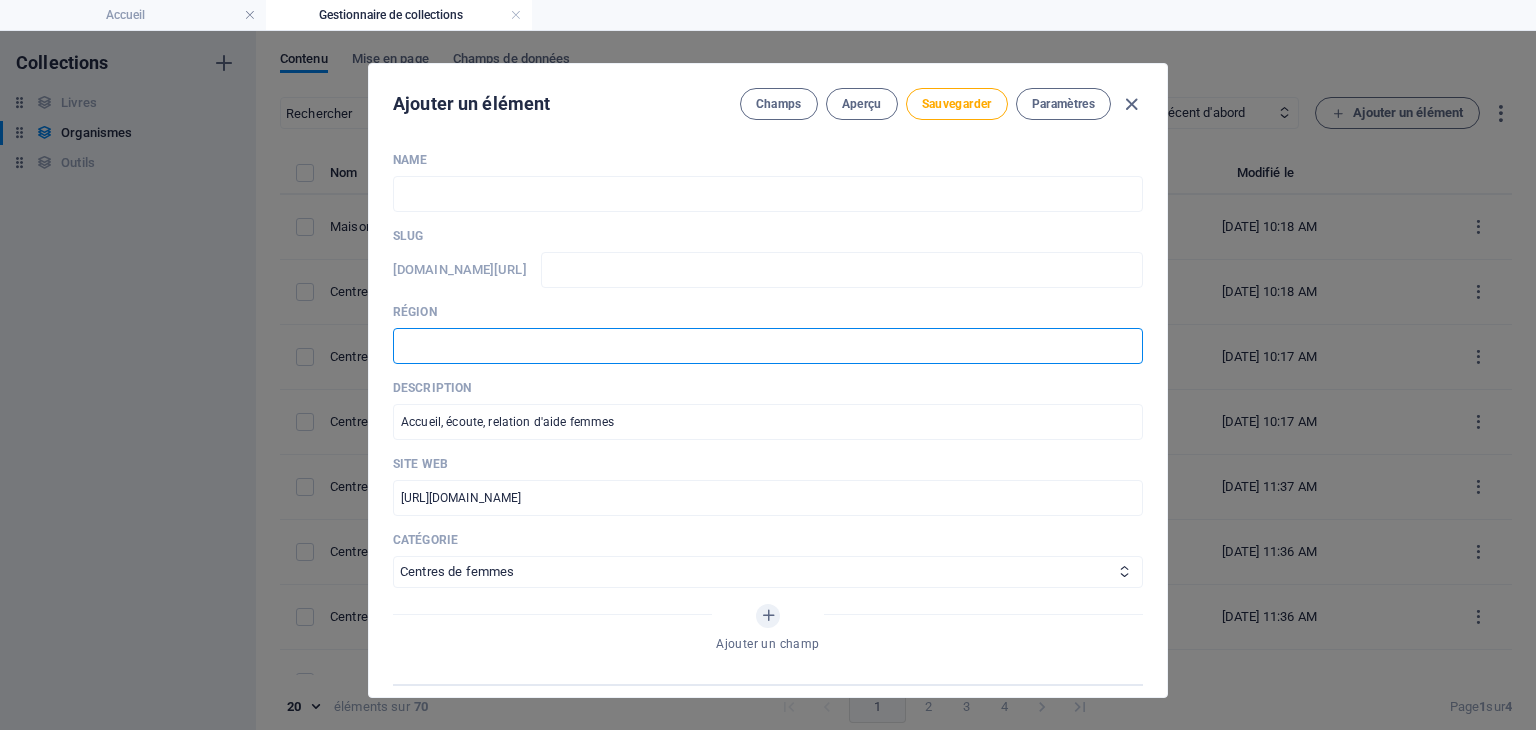 paste on "Drummondville" 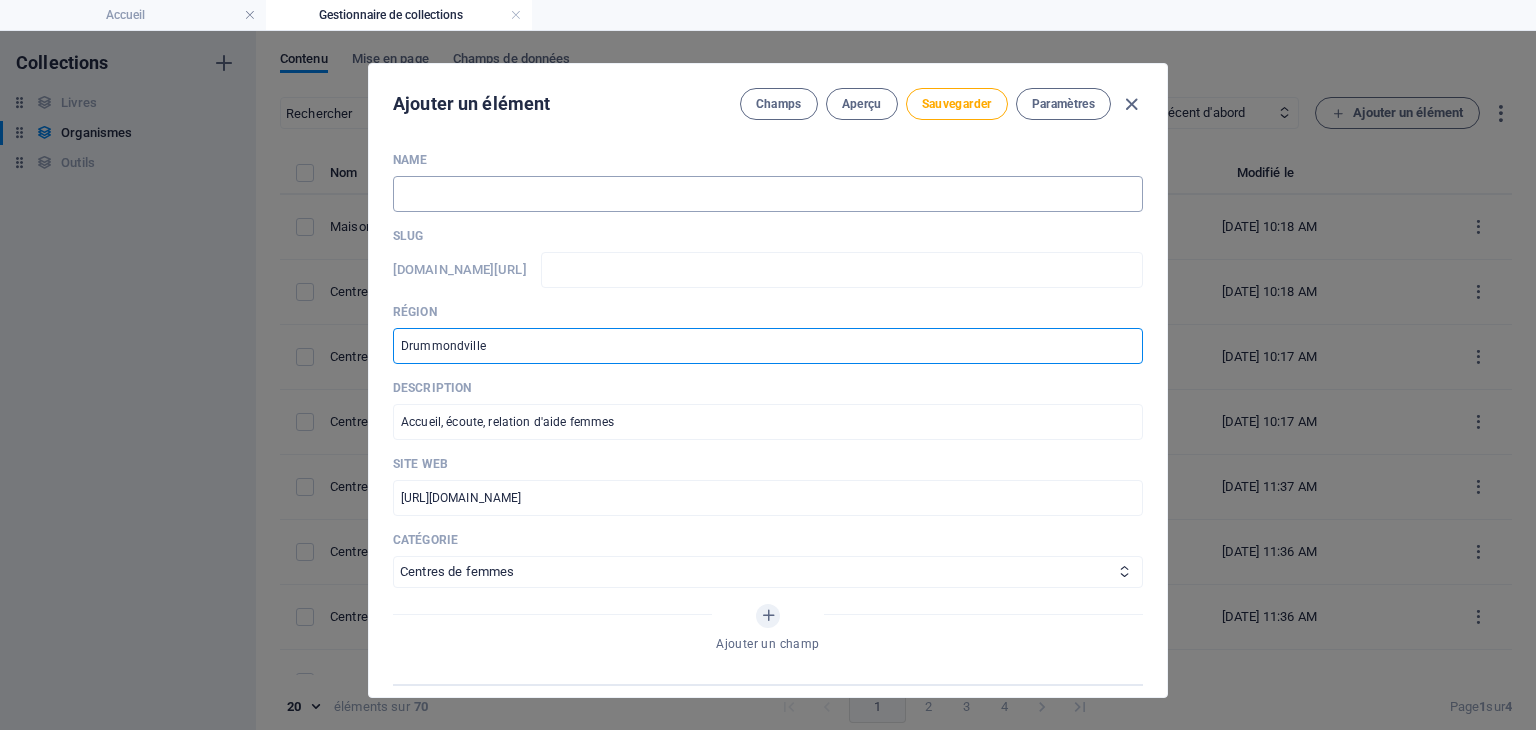 type on "Drummondville" 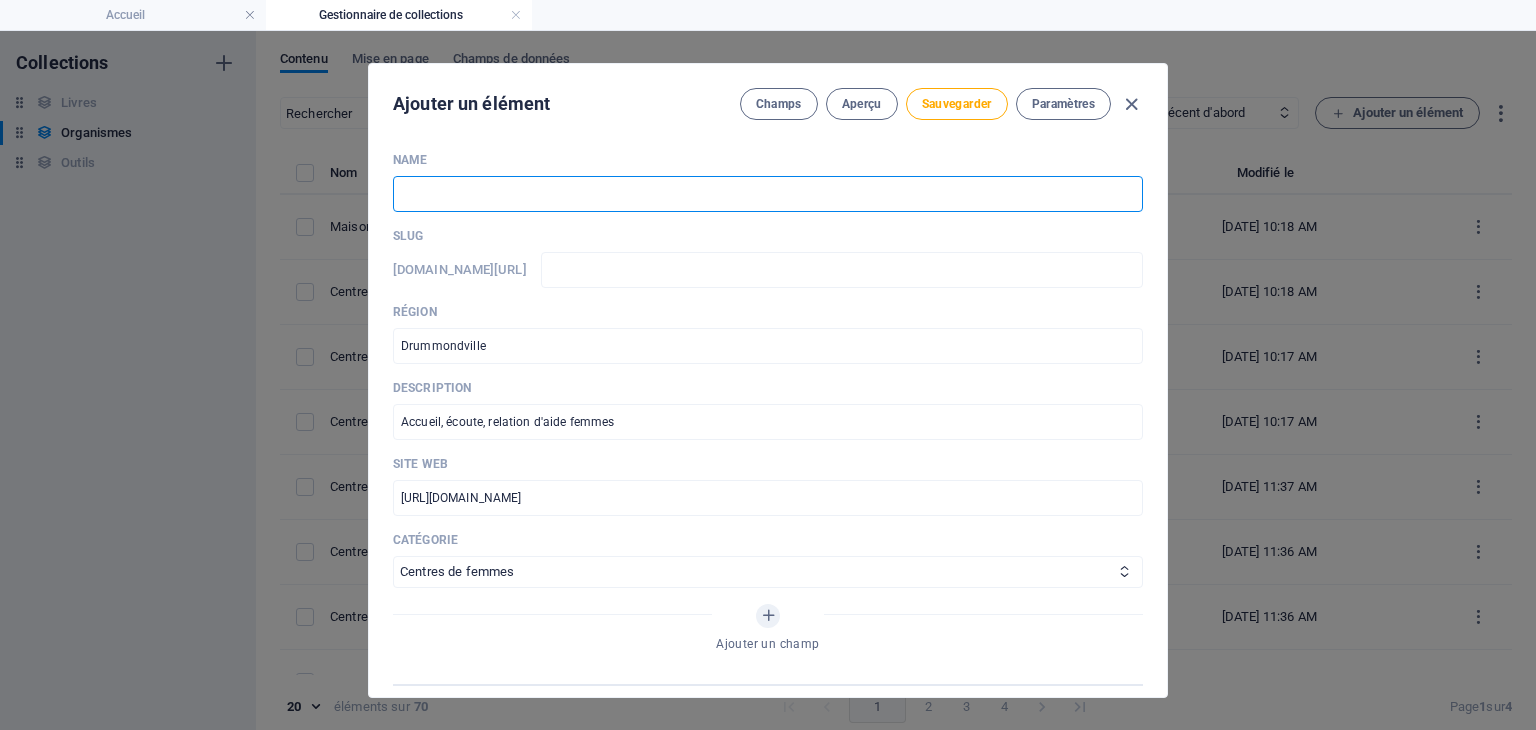 click at bounding box center (768, 194) 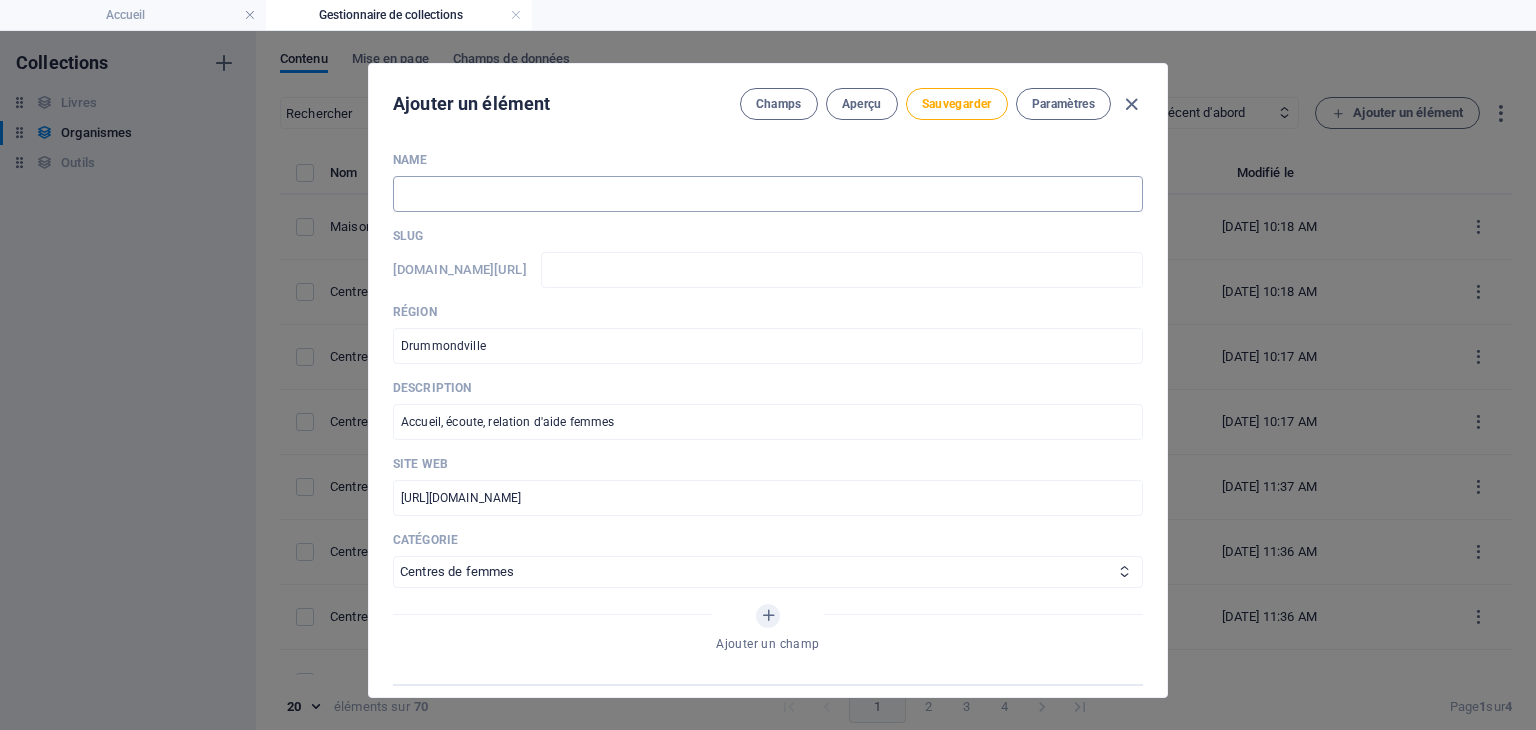 click at bounding box center [768, 194] 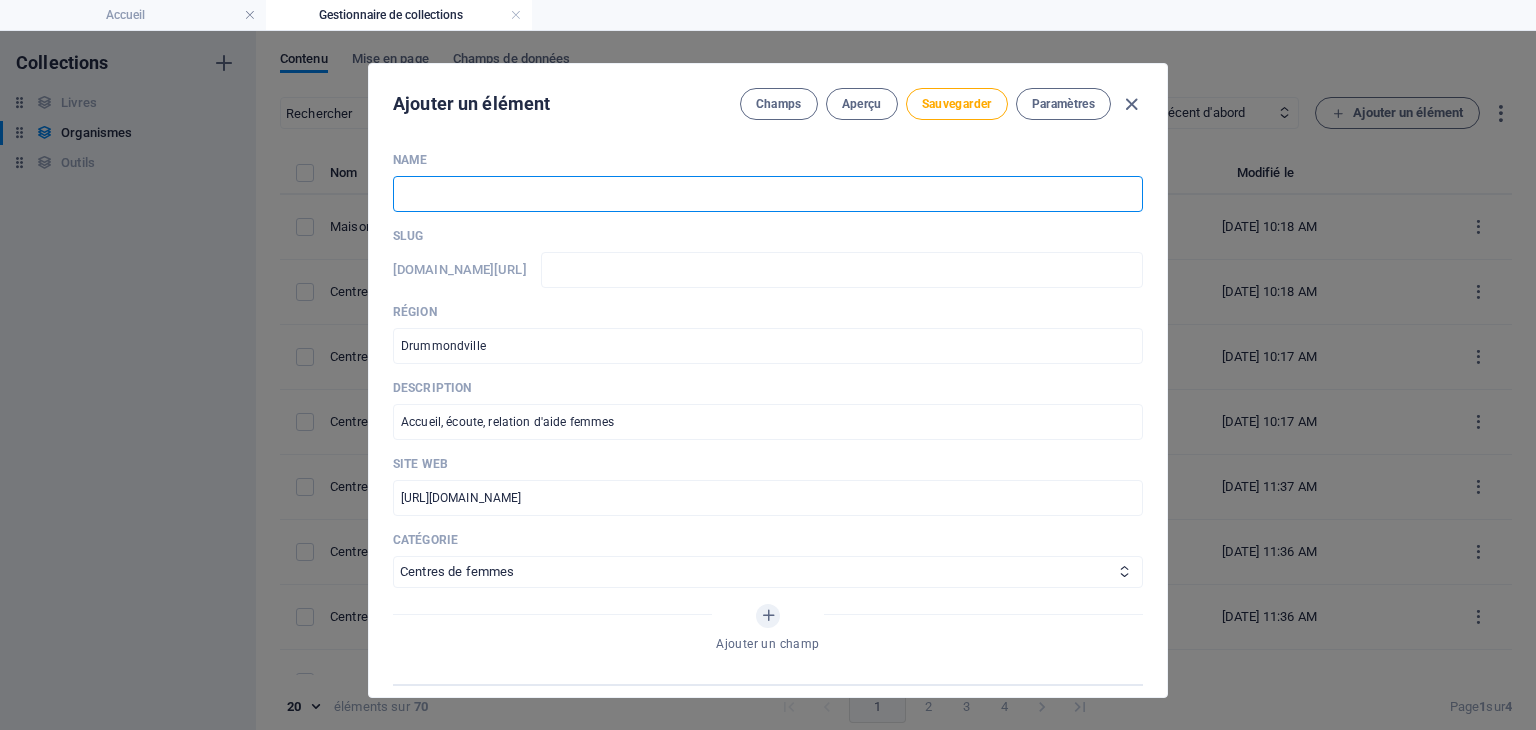paste on "Maison des femmes de [GEOGRAPHIC_DATA]" 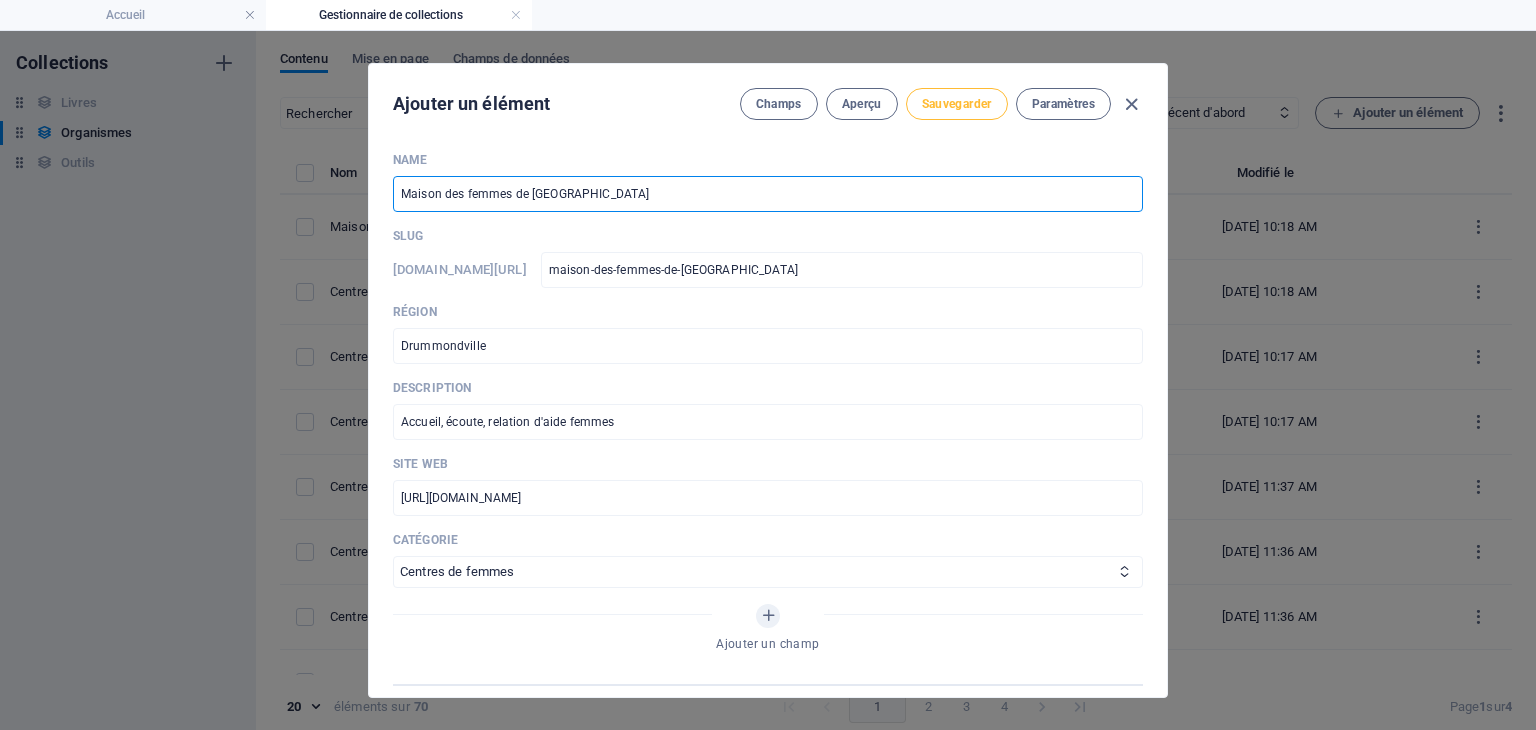 type on "Maison des femmes de [GEOGRAPHIC_DATA]" 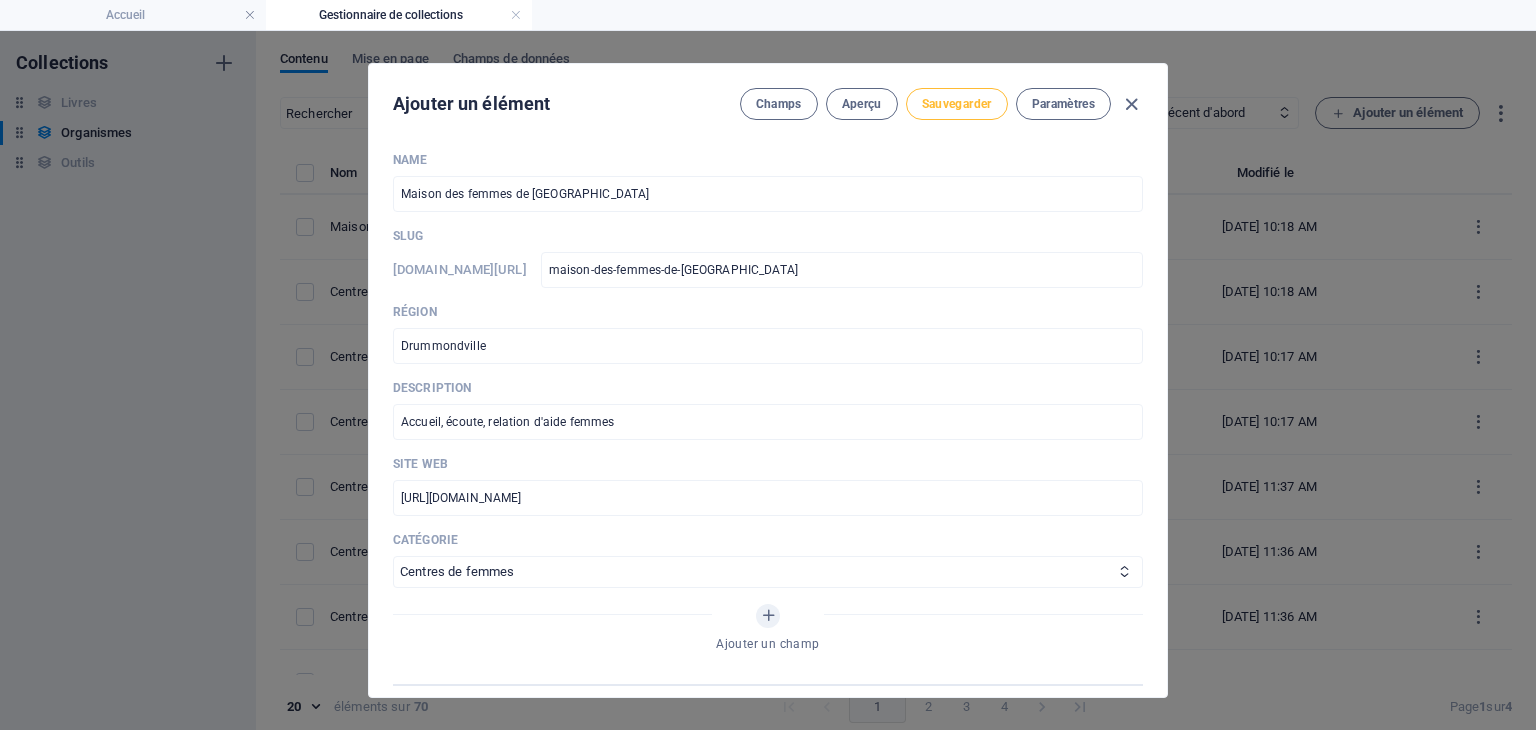 click on "Sauvegarder" at bounding box center (957, 104) 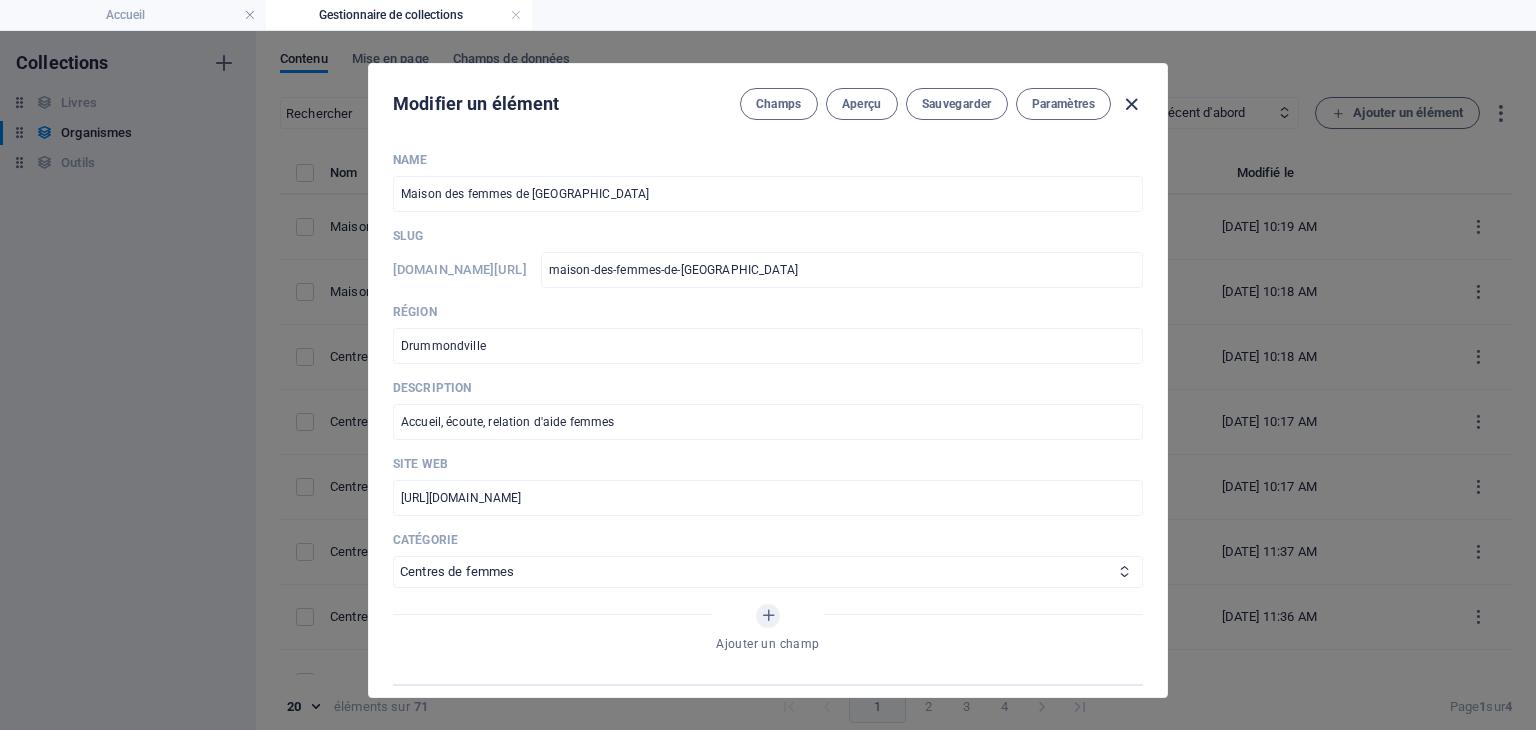 click at bounding box center [1131, 104] 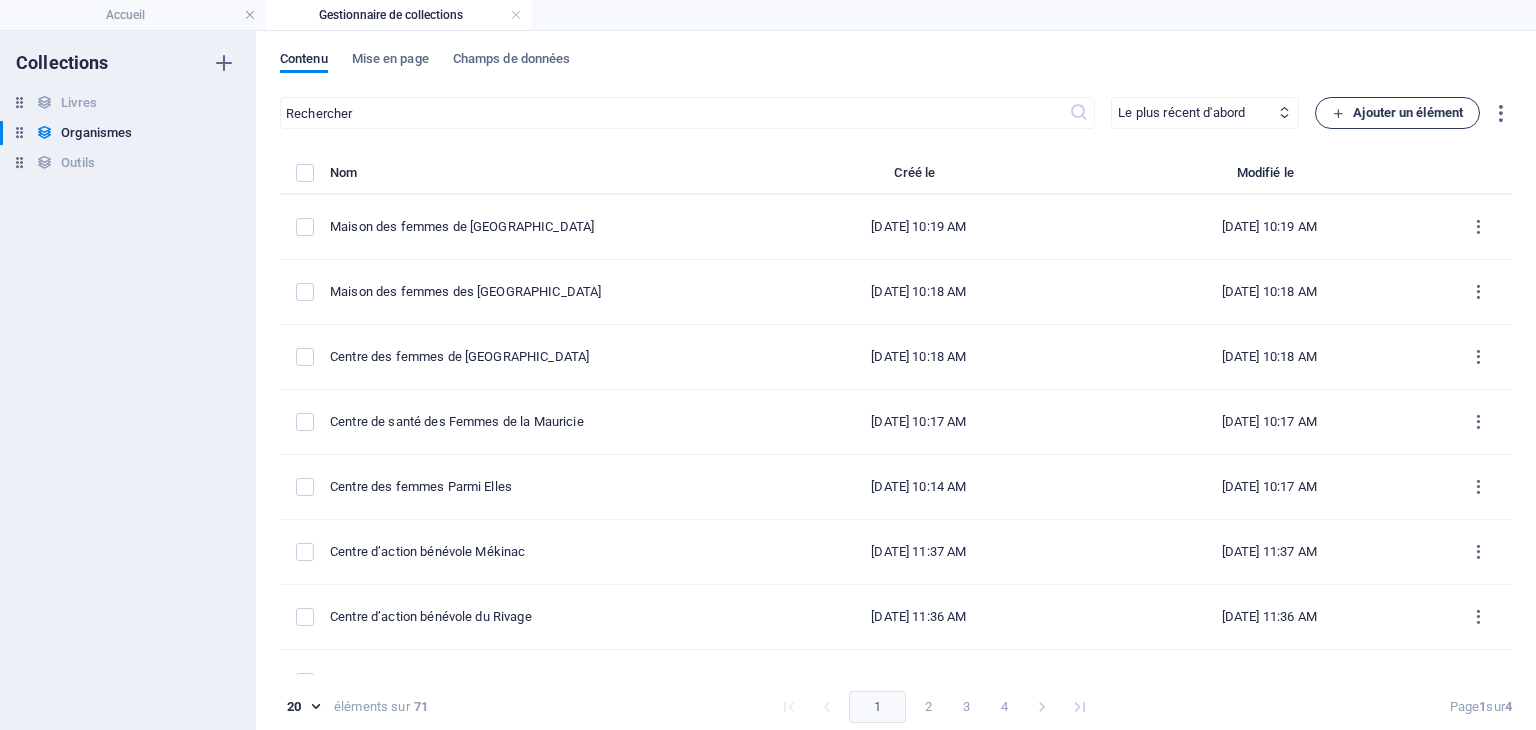click on "Ajouter un élément" at bounding box center [1397, 113] 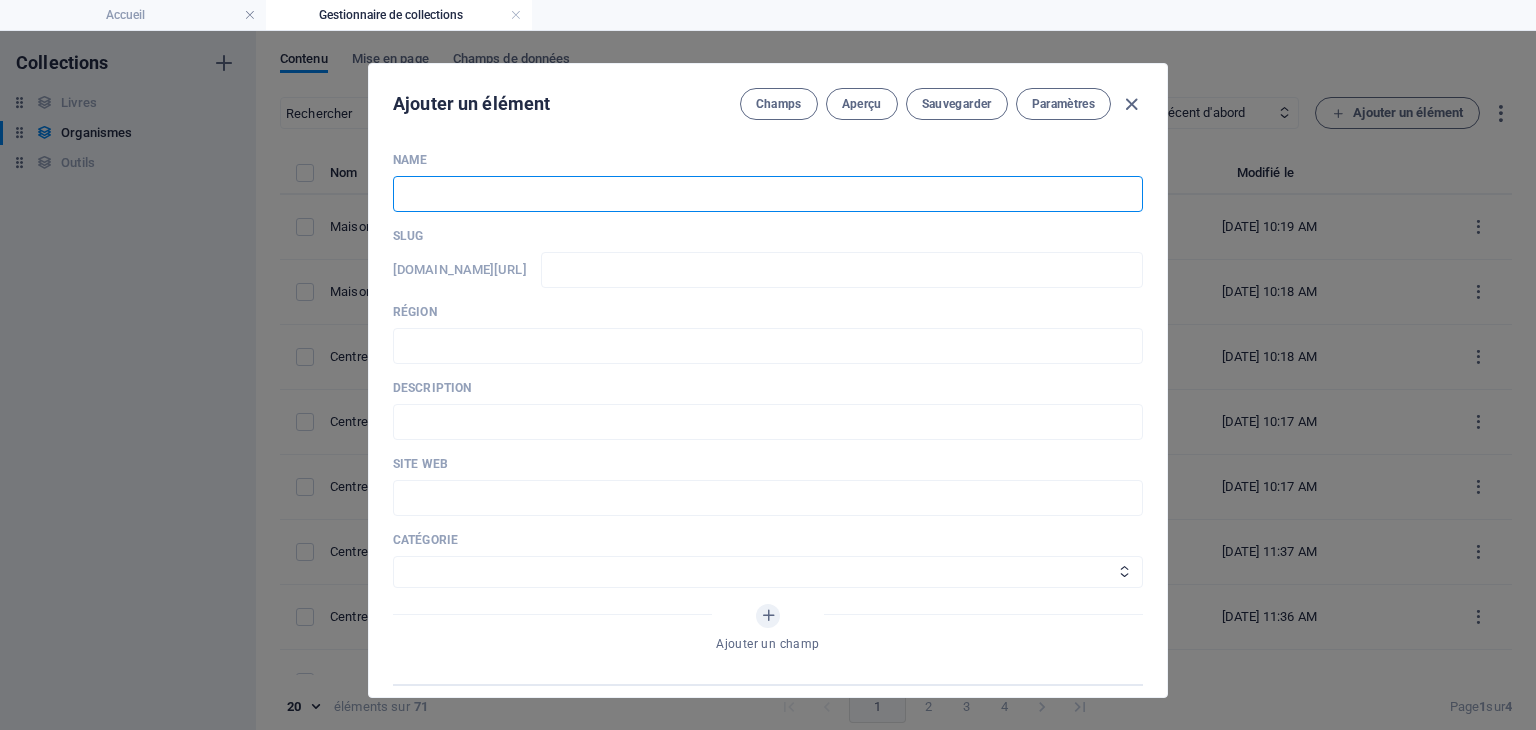 click at bounding box center (768, 194) 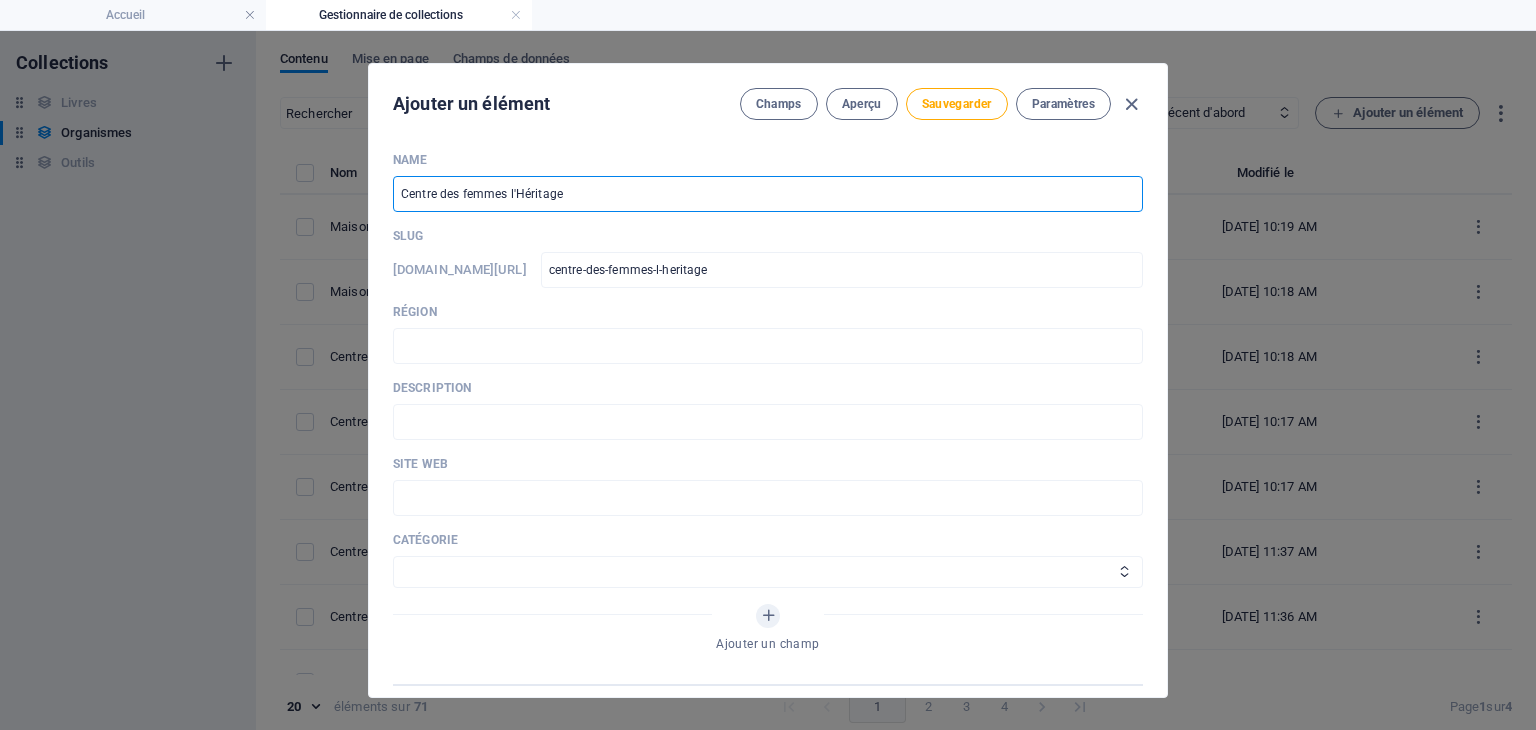 type on "Centre des femmes l'Héritage" 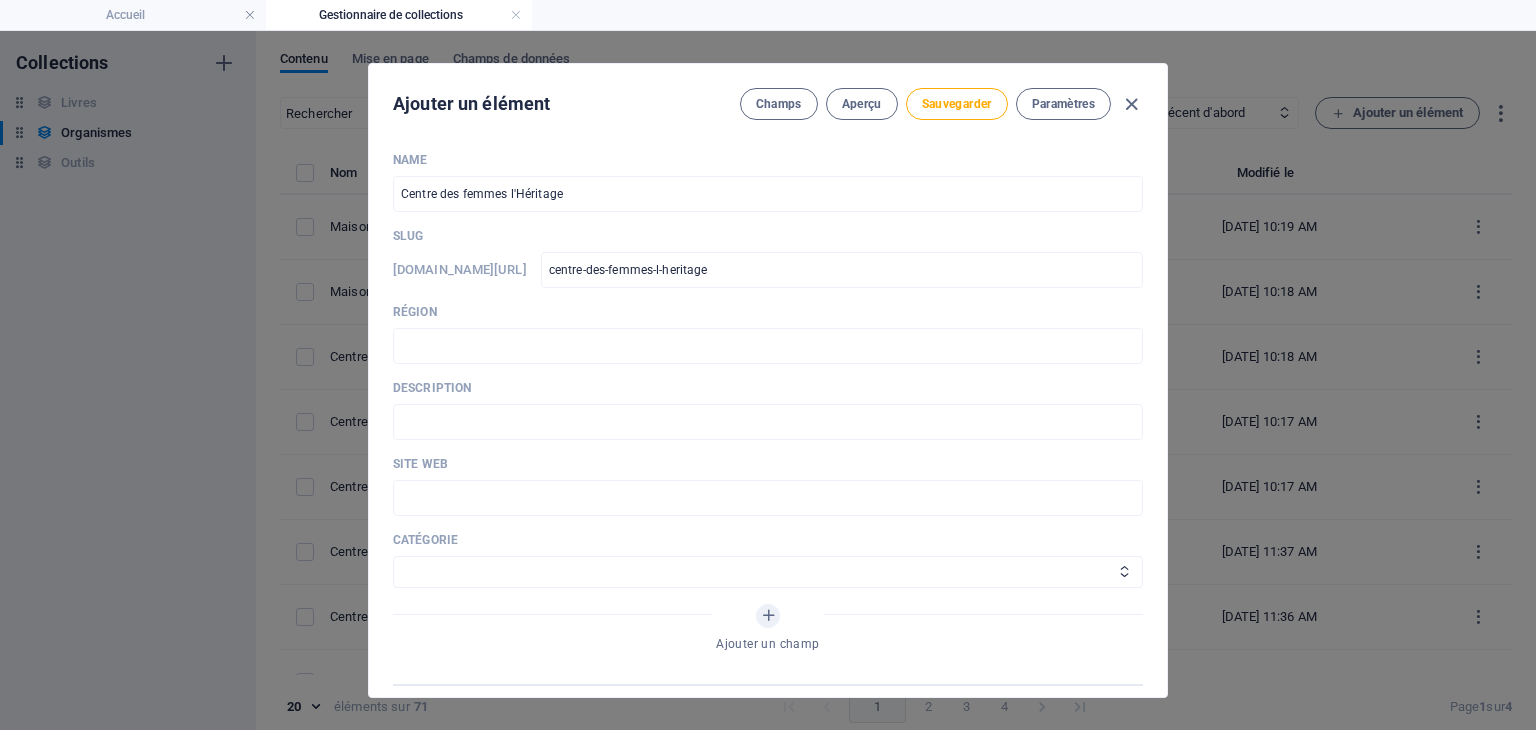 click on "Slug" at bounding box center (768, 236) 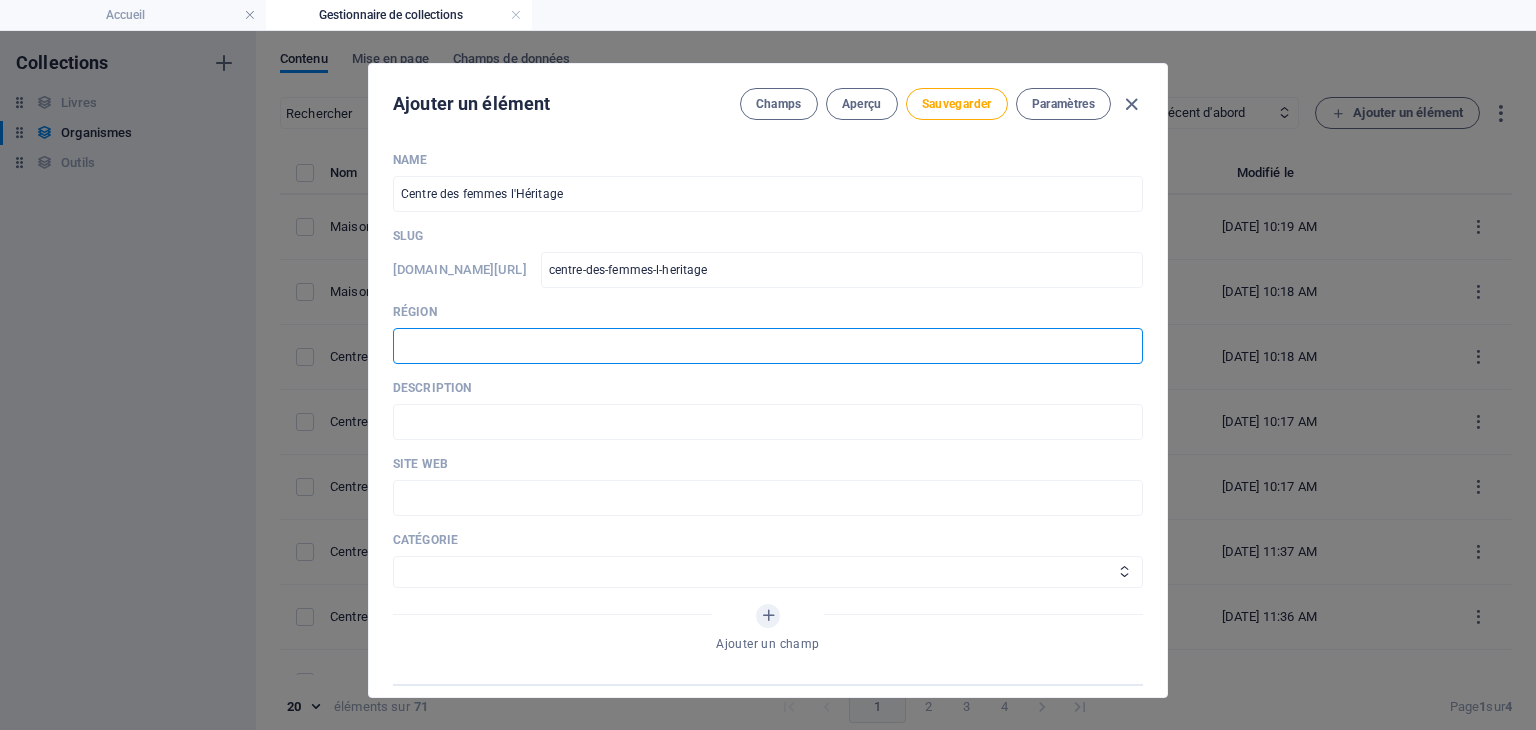 click at bounding box center [768, 346] 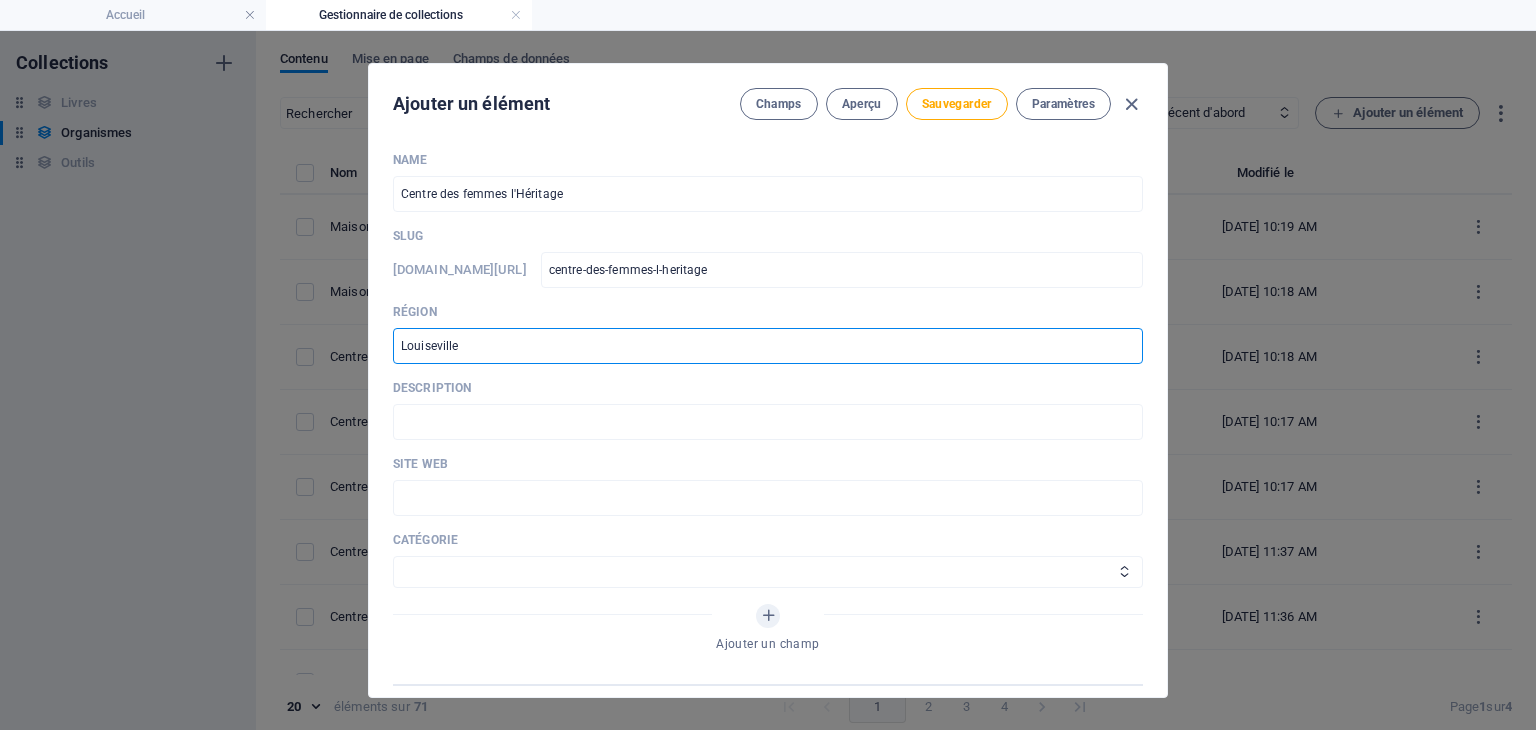 type on "Louiseville" 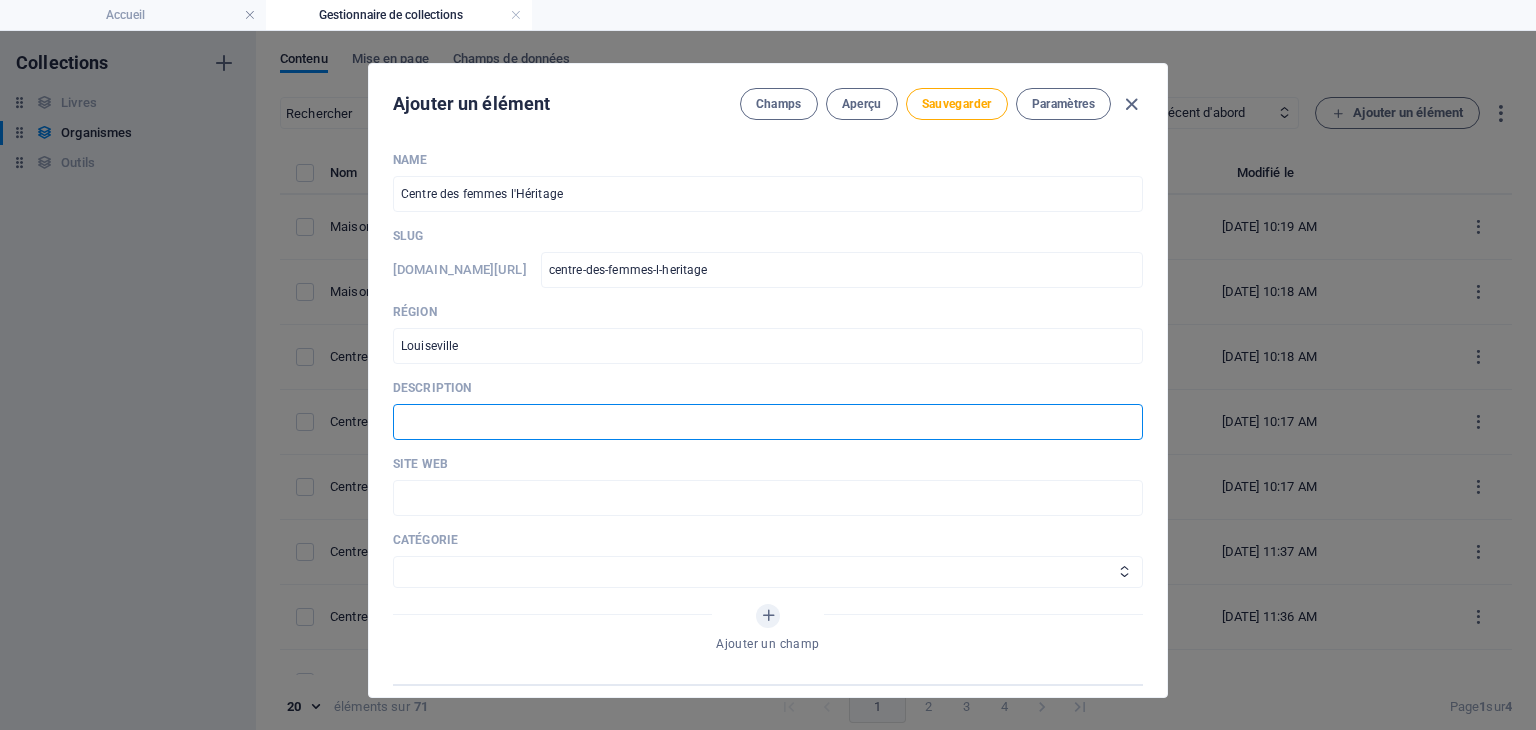 click at bounding box center (768, 422) 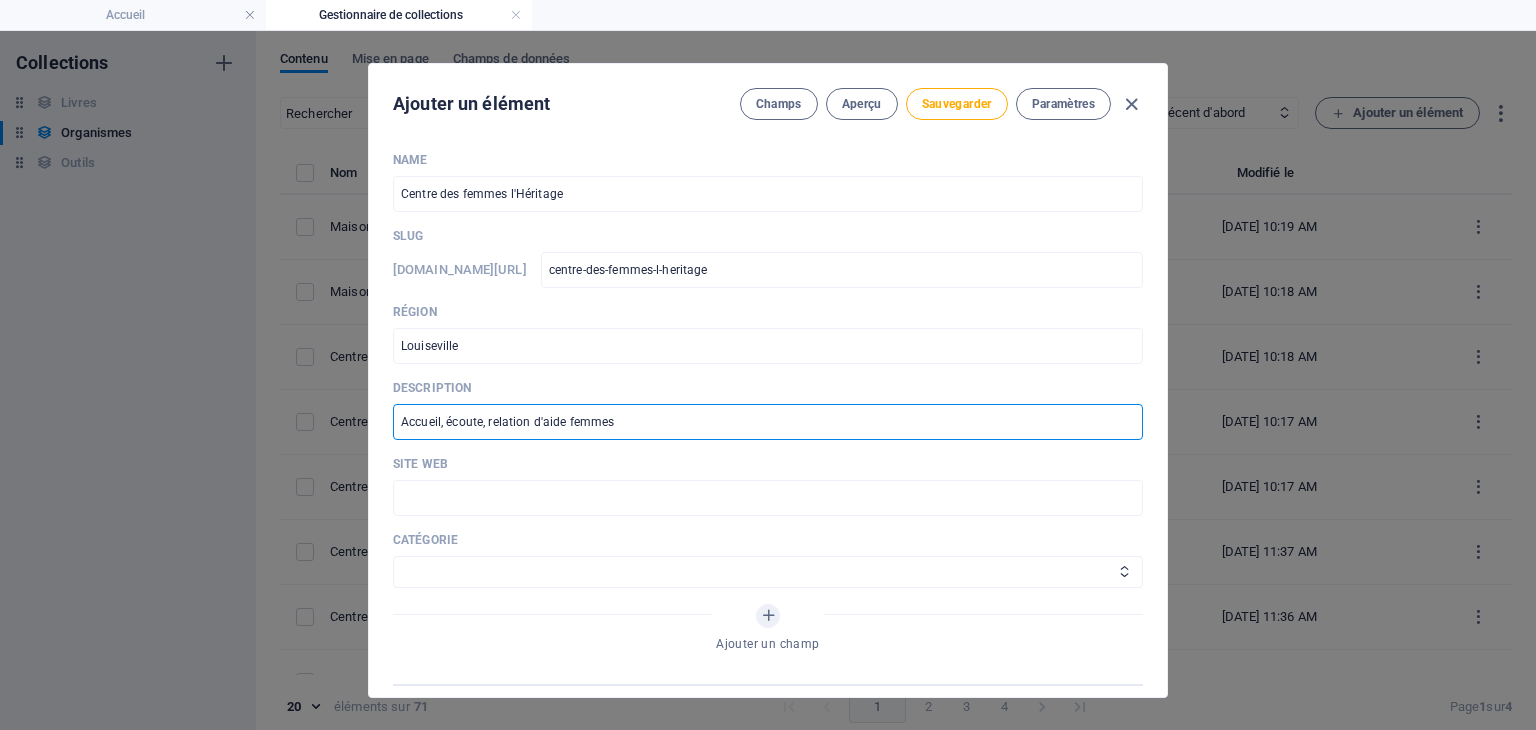 type on "Accueil, écoute, relation d'aide femmes" 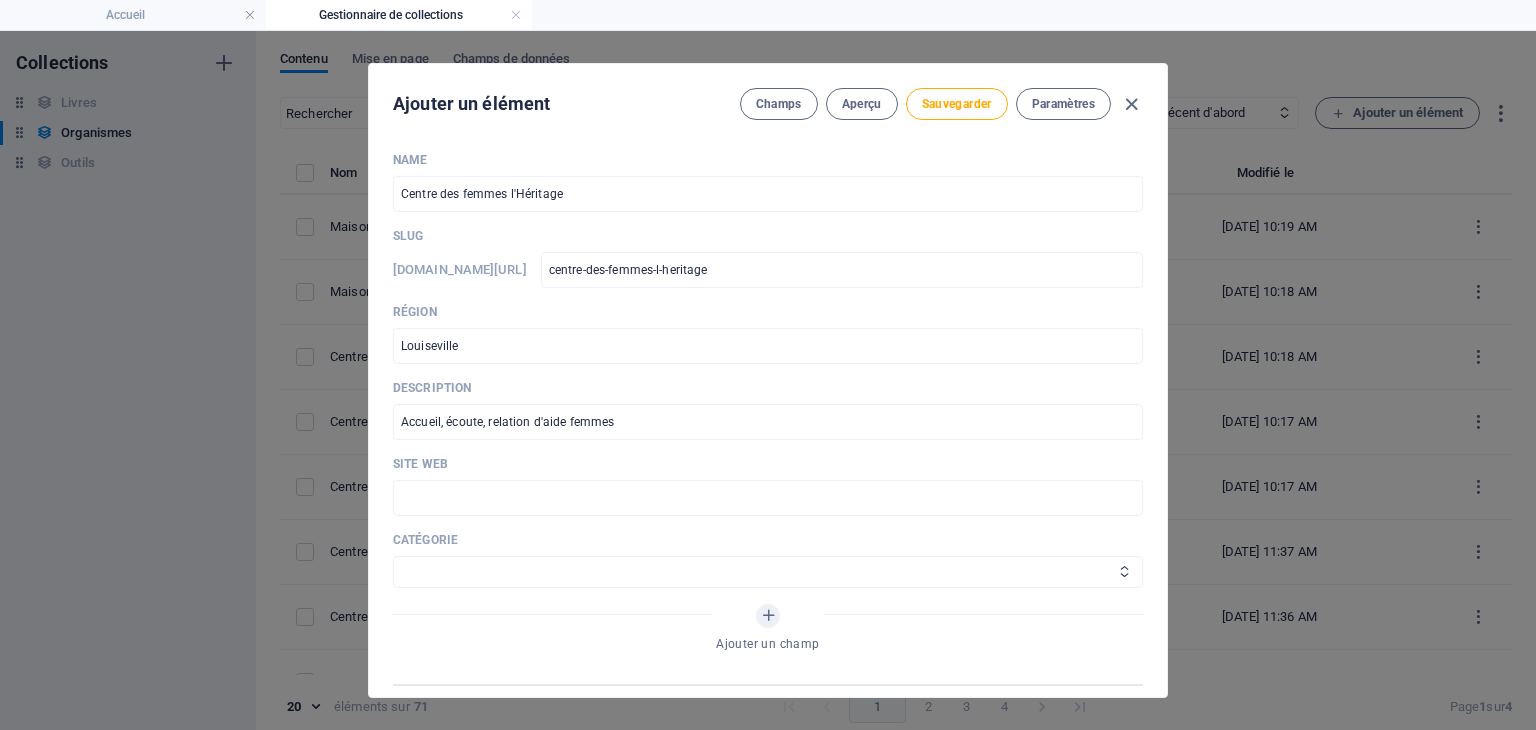 click on "Aide juridique  assurance et emploi Proches aidants Aide à domicile Psychologie et santé mentale Fournisseurs de thérapies alternatives Autres Centres de femmes" at bounding box center (768, 572) 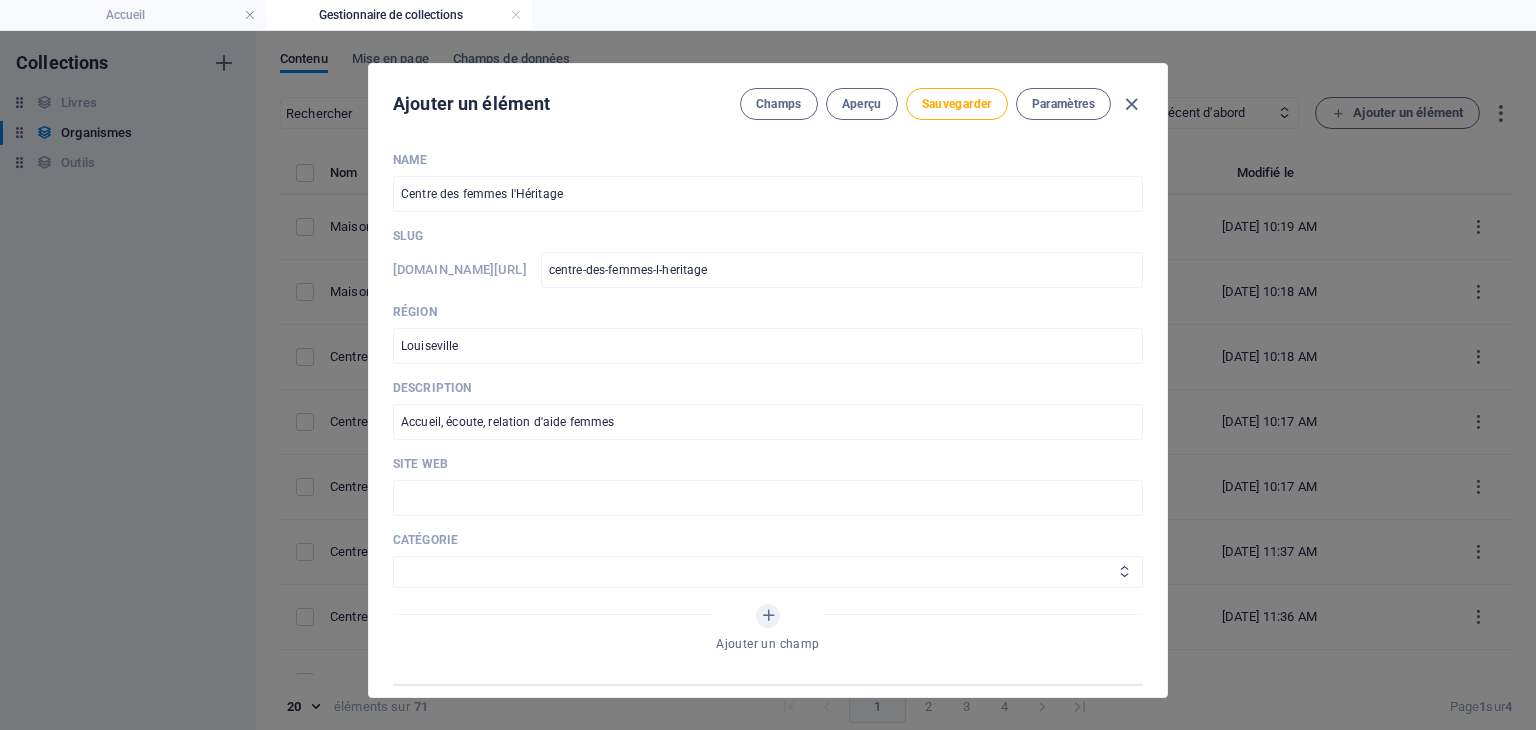 select on "Centres de femmes" 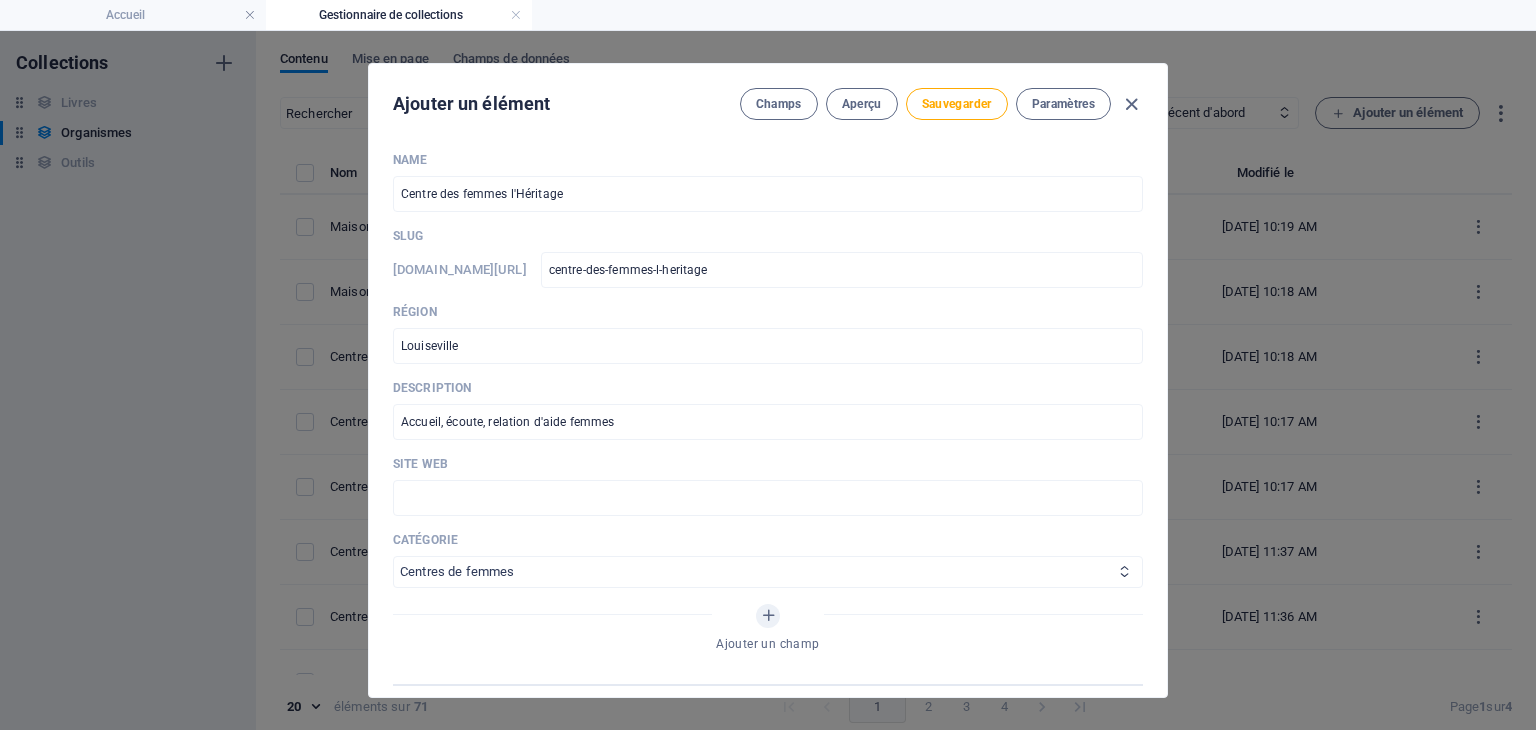 click on "Aide juridique  assurance et emploi Proches aidants Aide à domicile Psychologie et santé mentale Fournisseurs de thérapies alternatives Autres Centres de femmes" at bounding box center (768, 572) 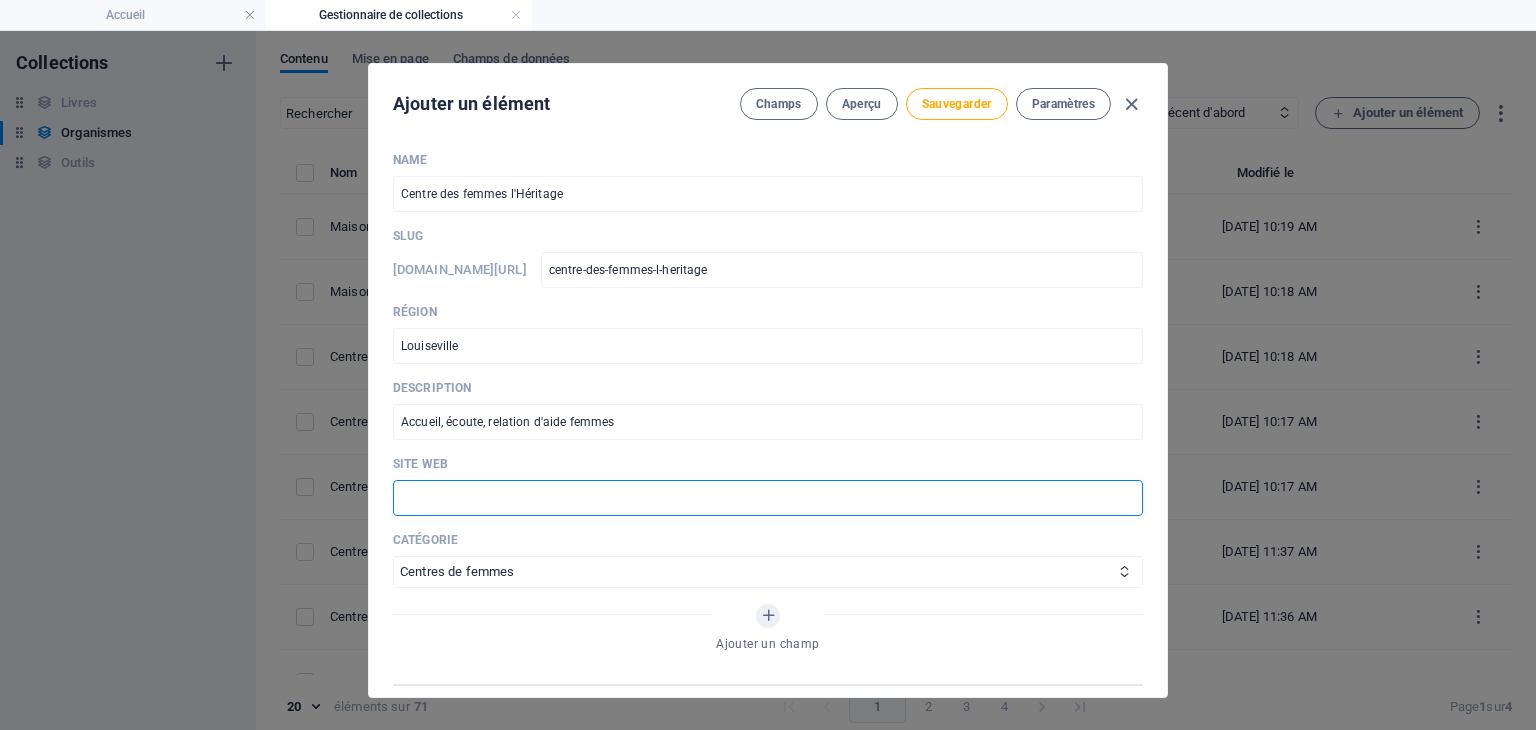 click at bounding box center (768, 498) 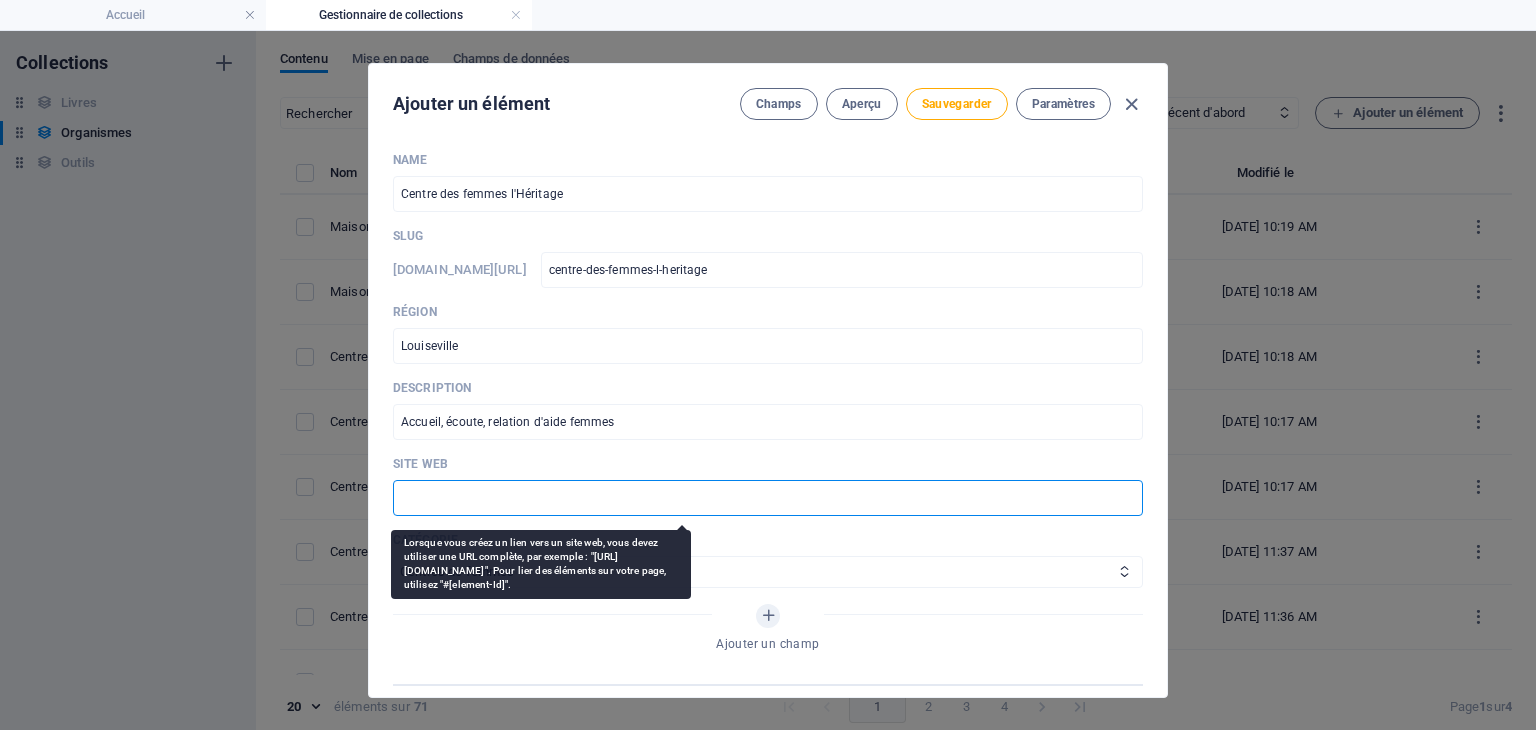 paste on "https://cdfheritage.org/" 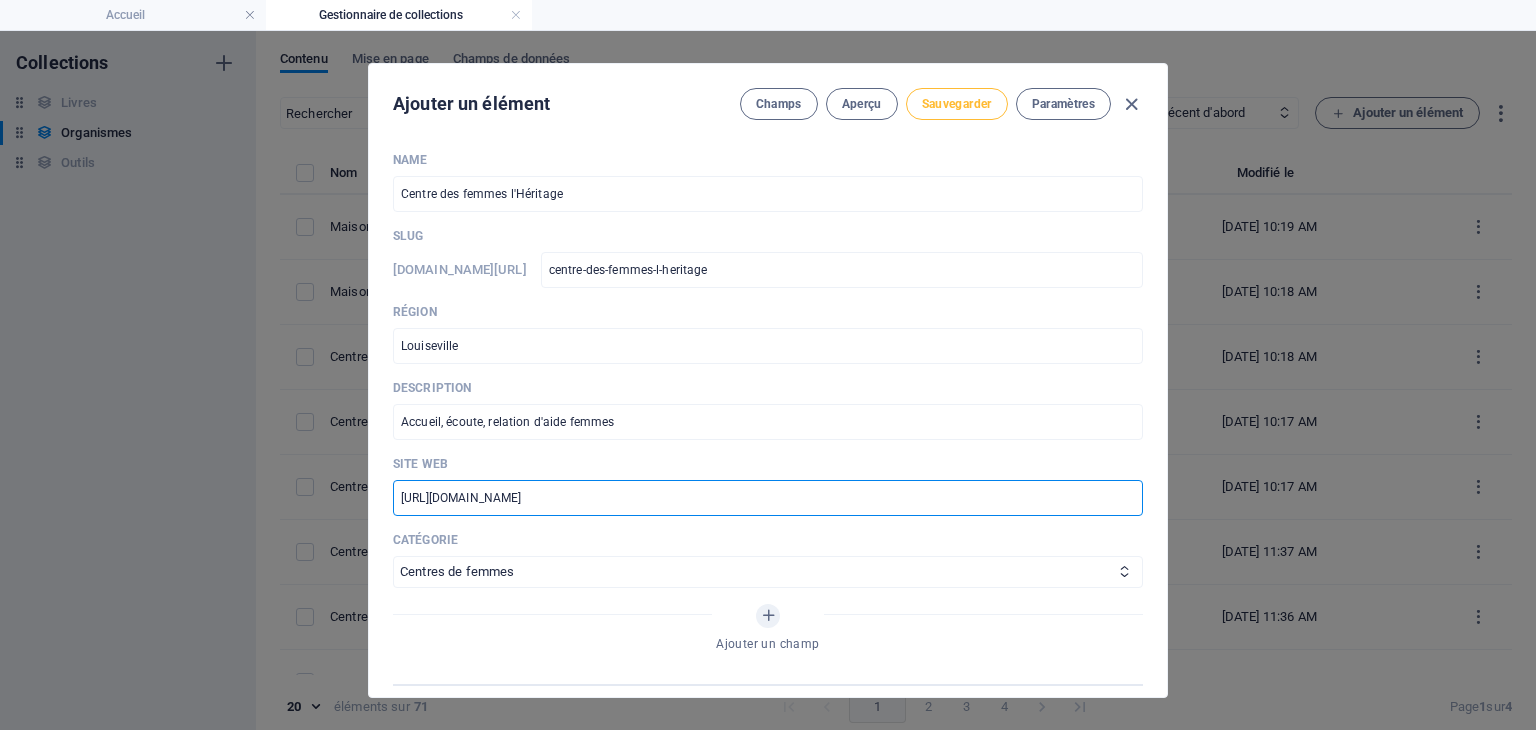 type on "https://cdfheritage.org/" 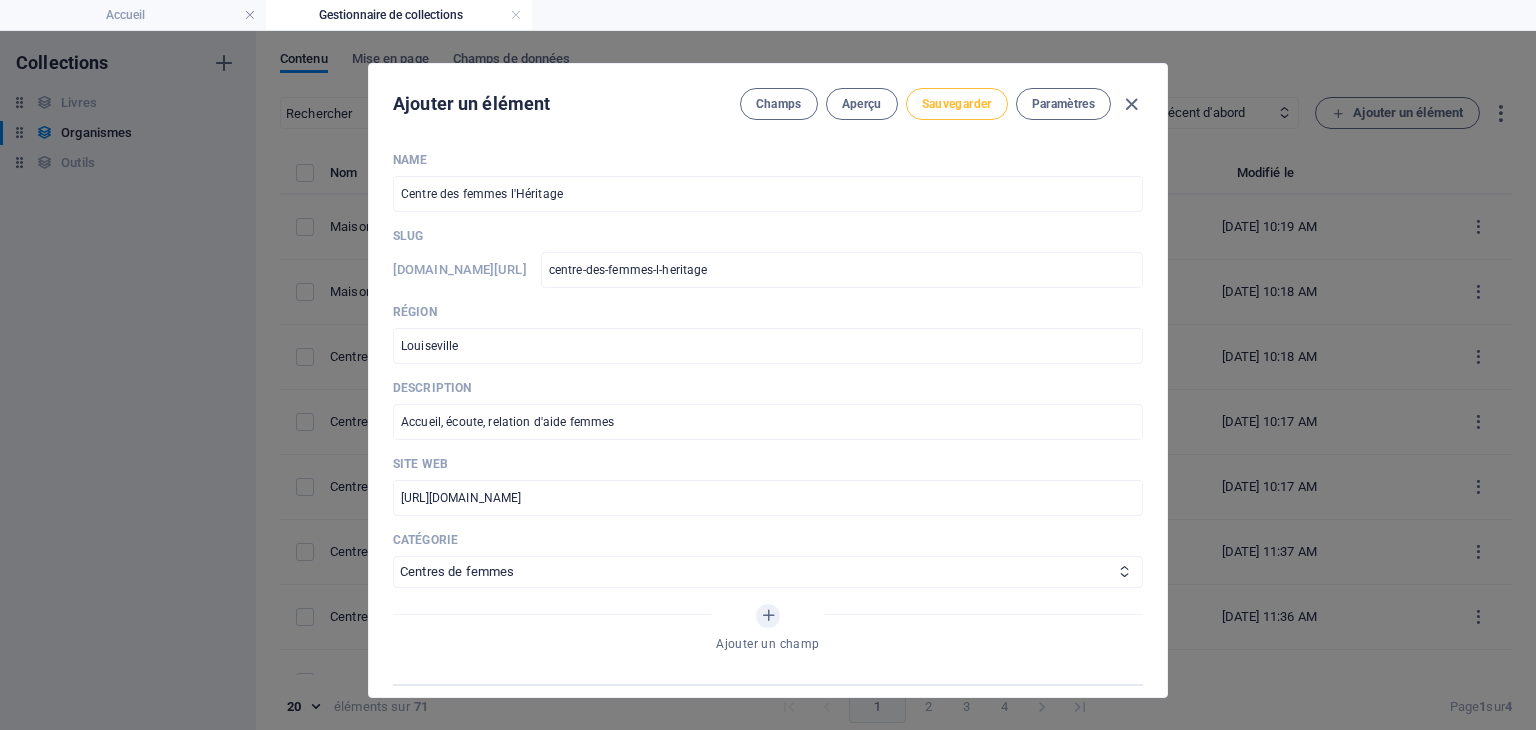 click on "Sauvegarder" at bounding box center [957, 104] 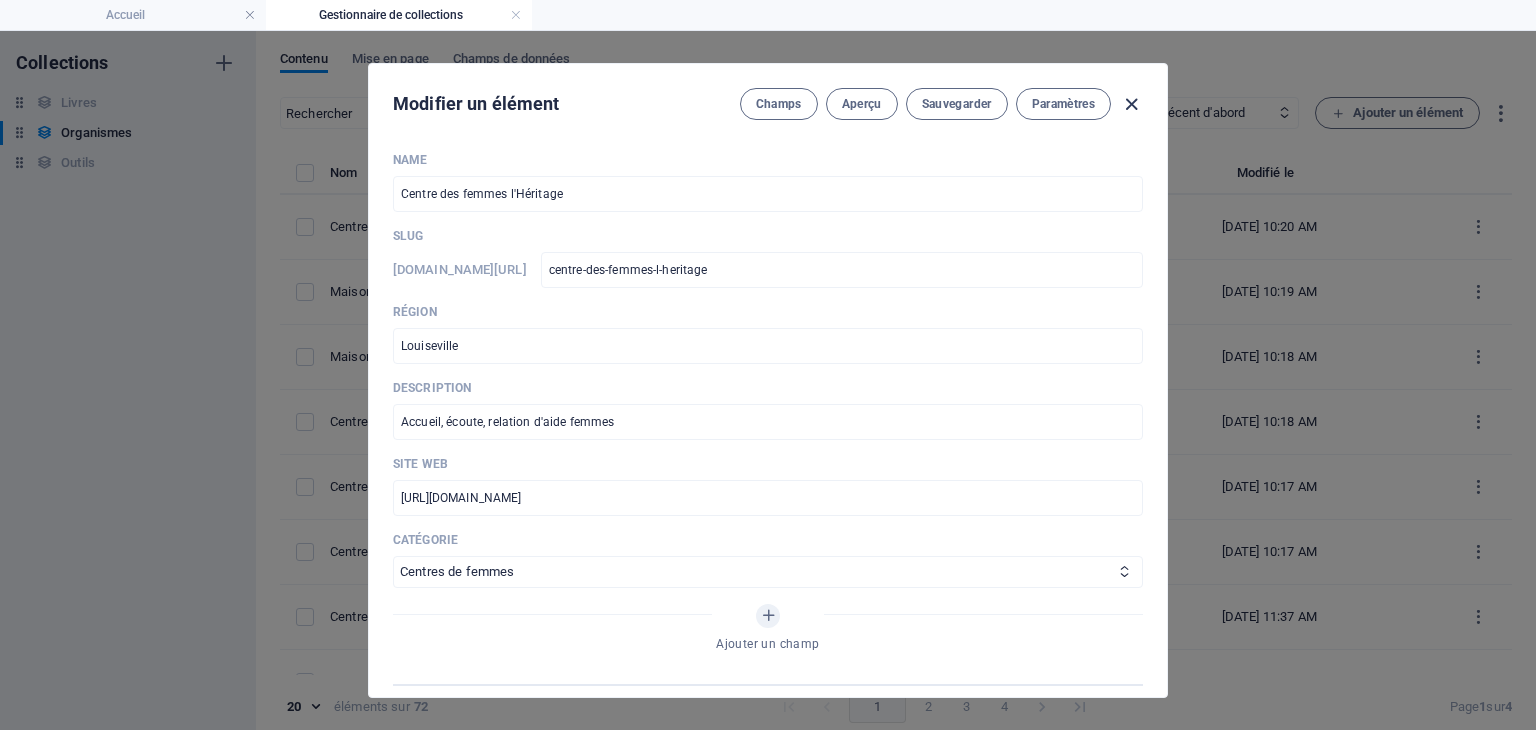 click at bounding box center (1131, 104) 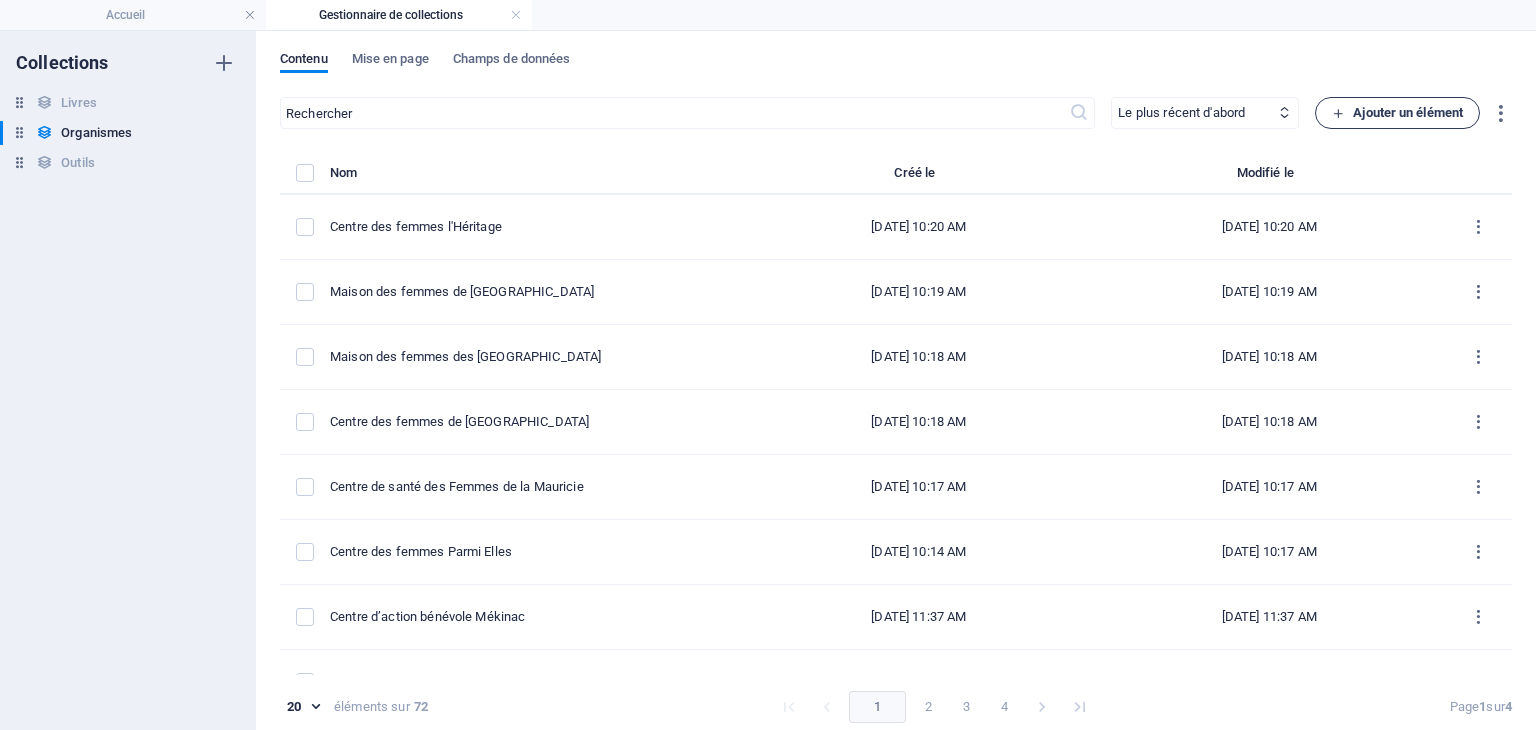 click on "Ajouter un élément" at bounding box center [1397, 113] 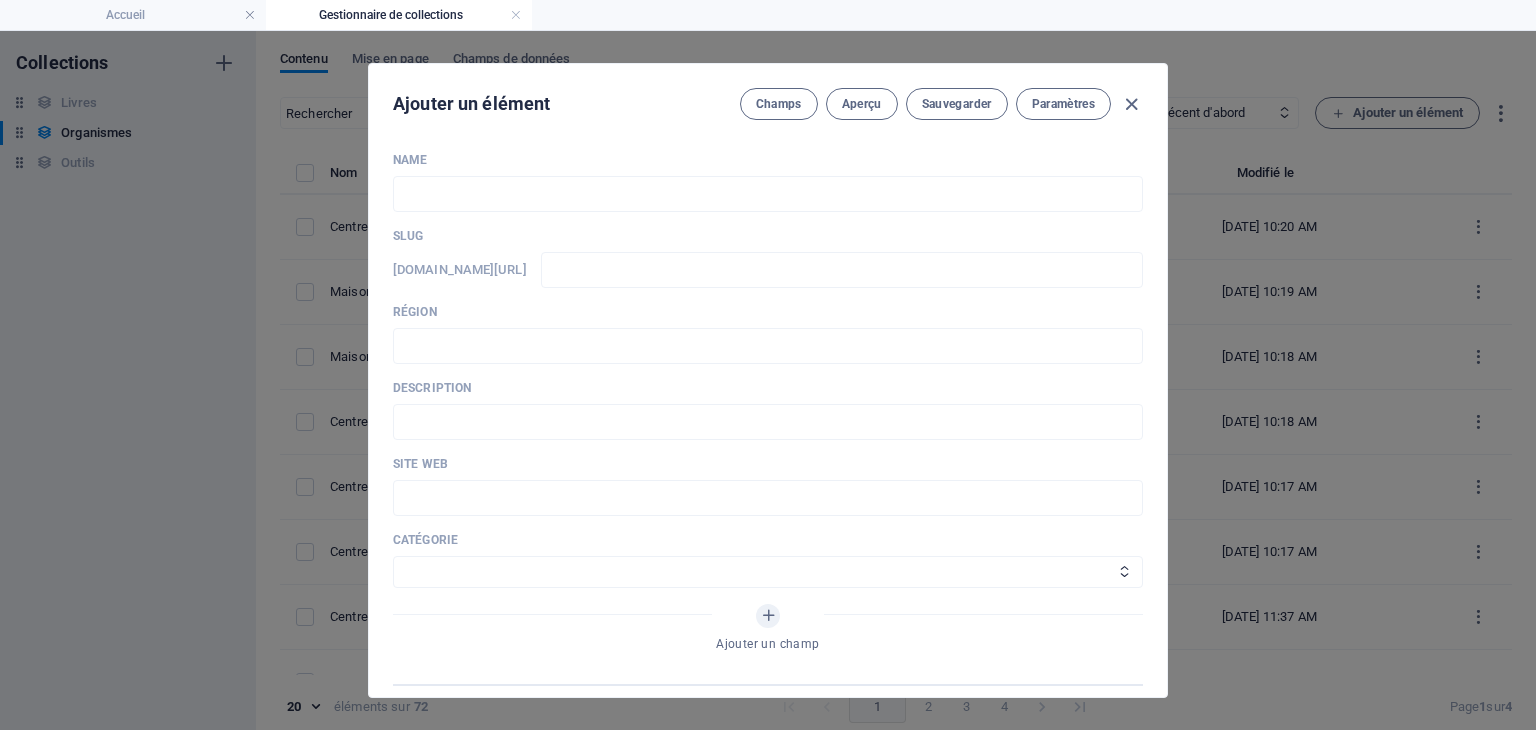 click on "Région" at bounding box center (768, 312) 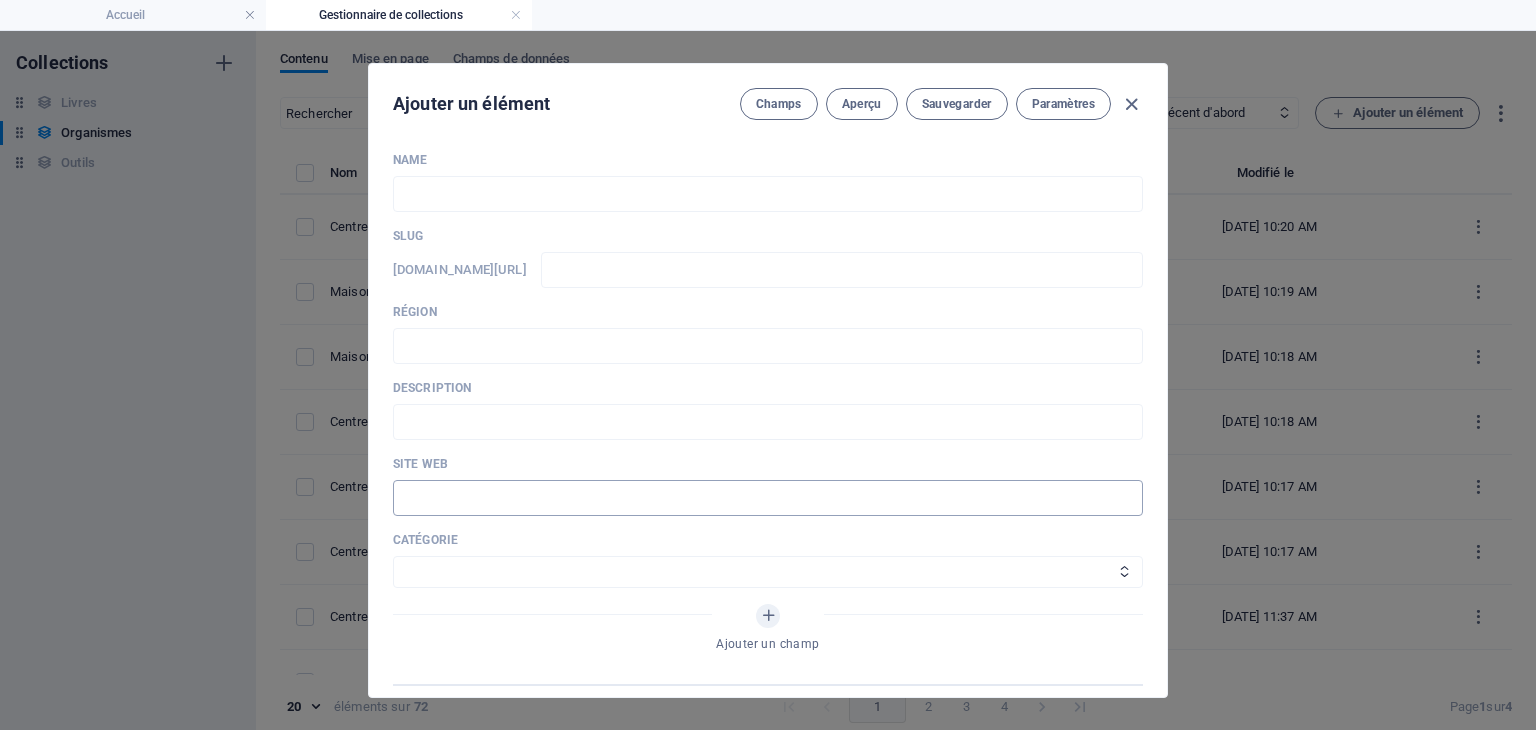 click at bounding box center (768, 498) 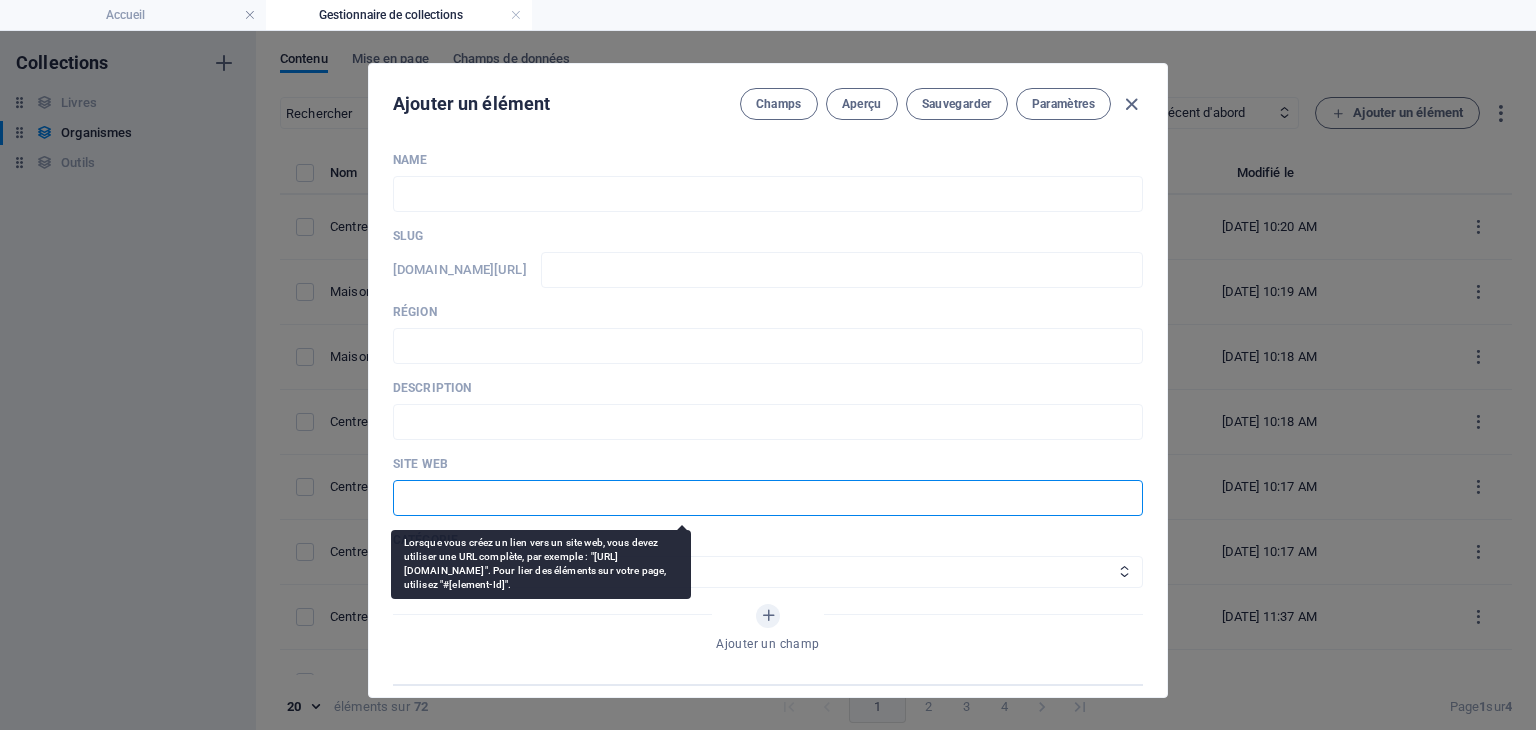 paste on "https://centredefemmesdenicolet.ca/" 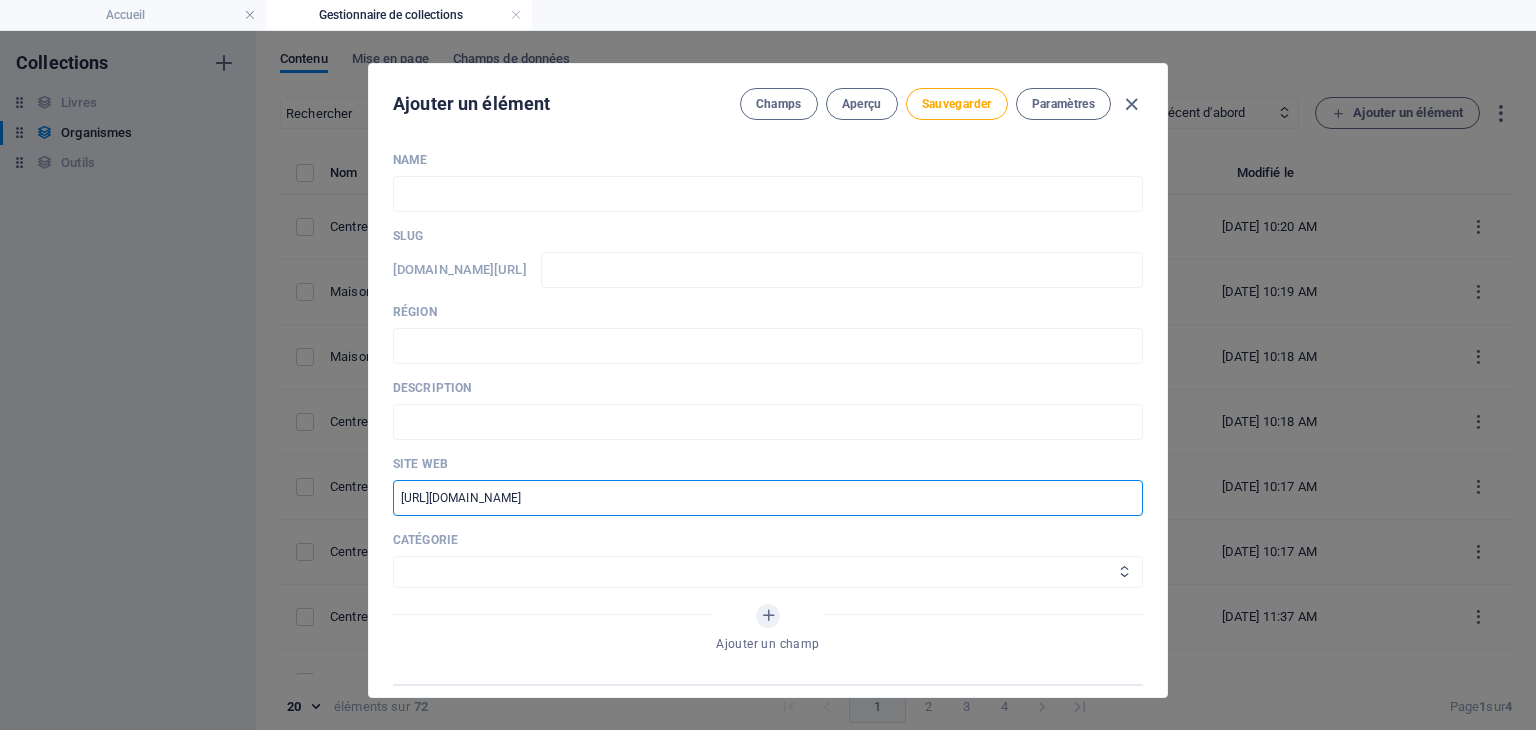 type on "https://centredefemmesdenicolet.ca/" 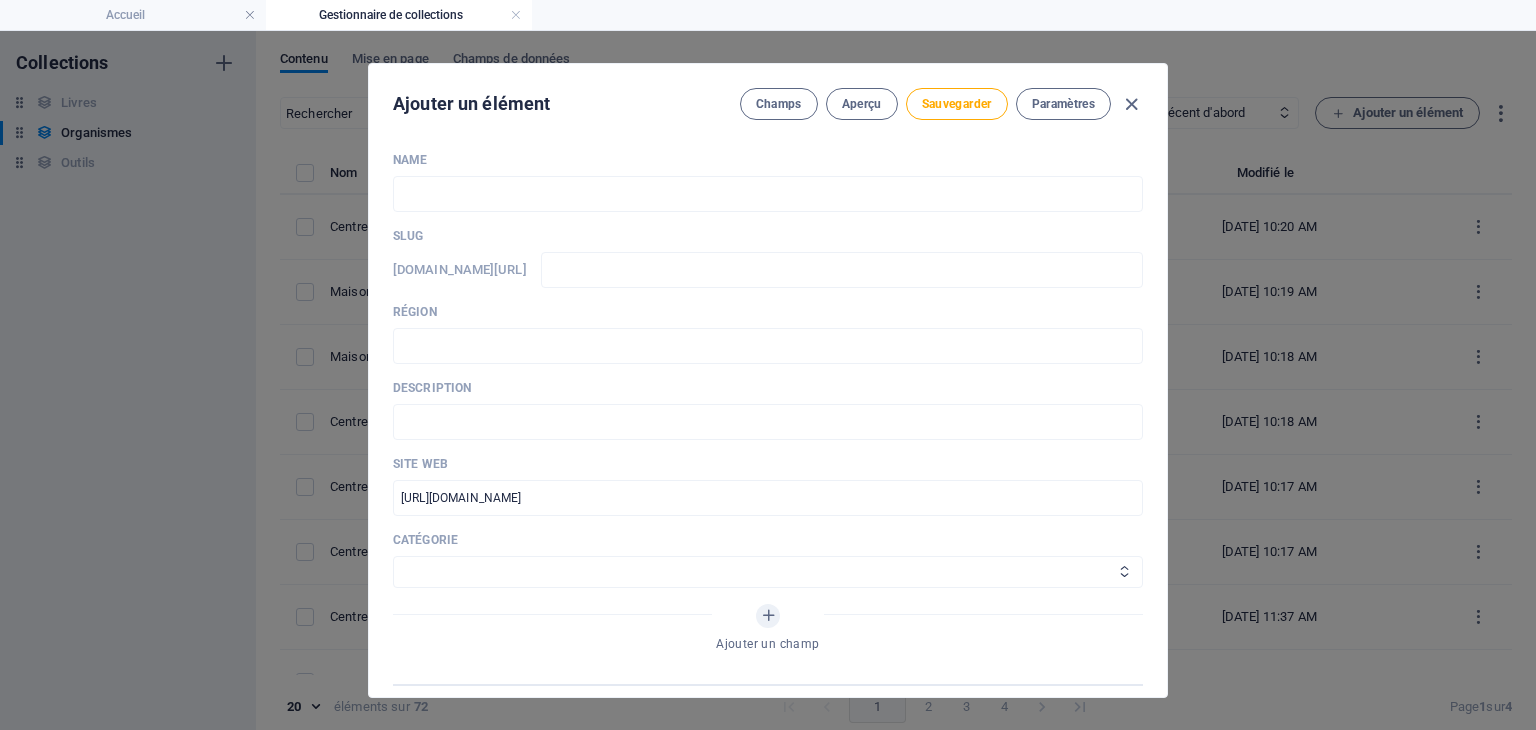 click on "Aide juridique  assurance et emploi Proches aidants Aide à domicile Psychologie et santé mentale Fournisseurs de thérapies alternatives Autres Centres de femmes" at bounding box center [768, 572] 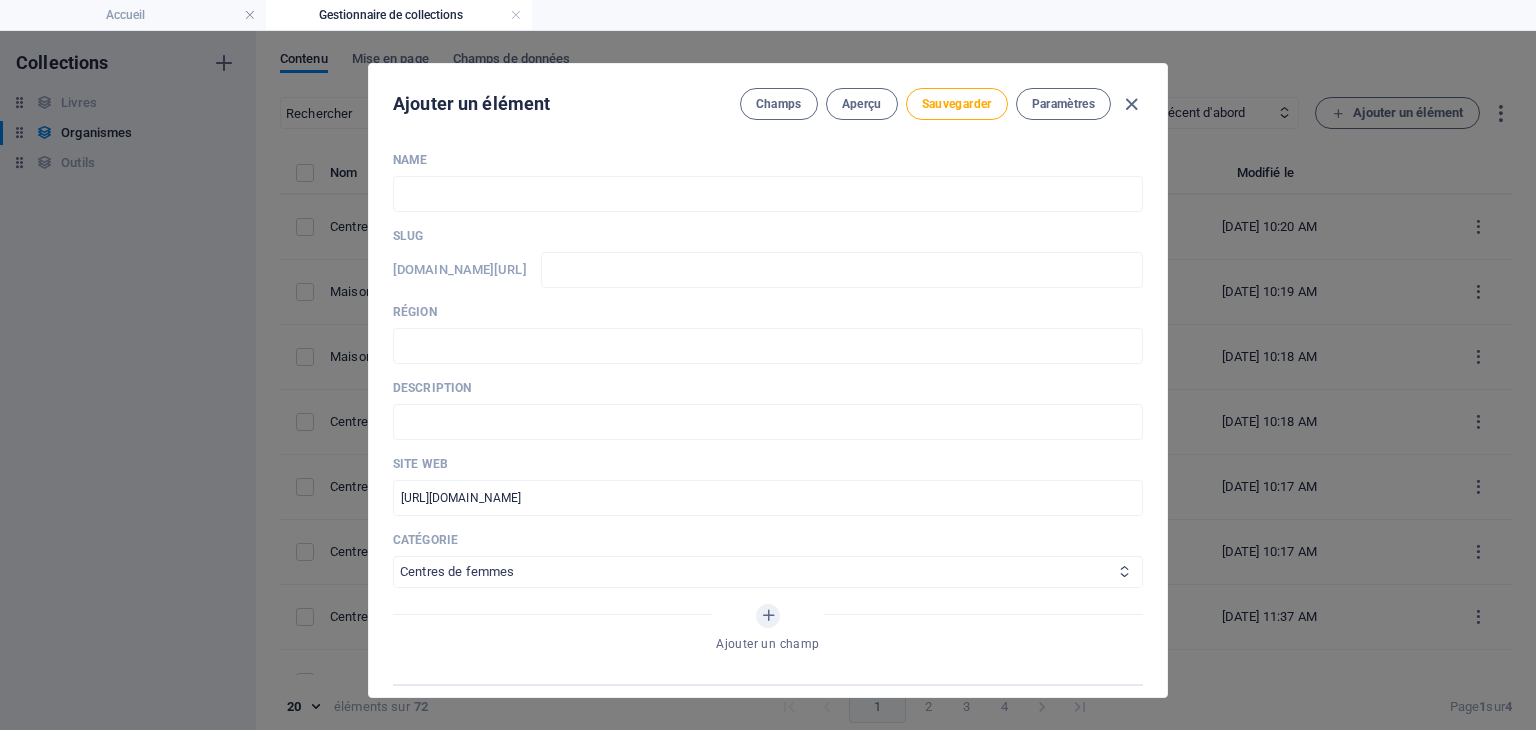 click on "Aide juridique  assurance et emploi Proches aidants Aide à domicile Psychologie et santé mentale Fournisseurs de thérapies alternatives Autres Centres de femmes" at bounding box center (768, 572) 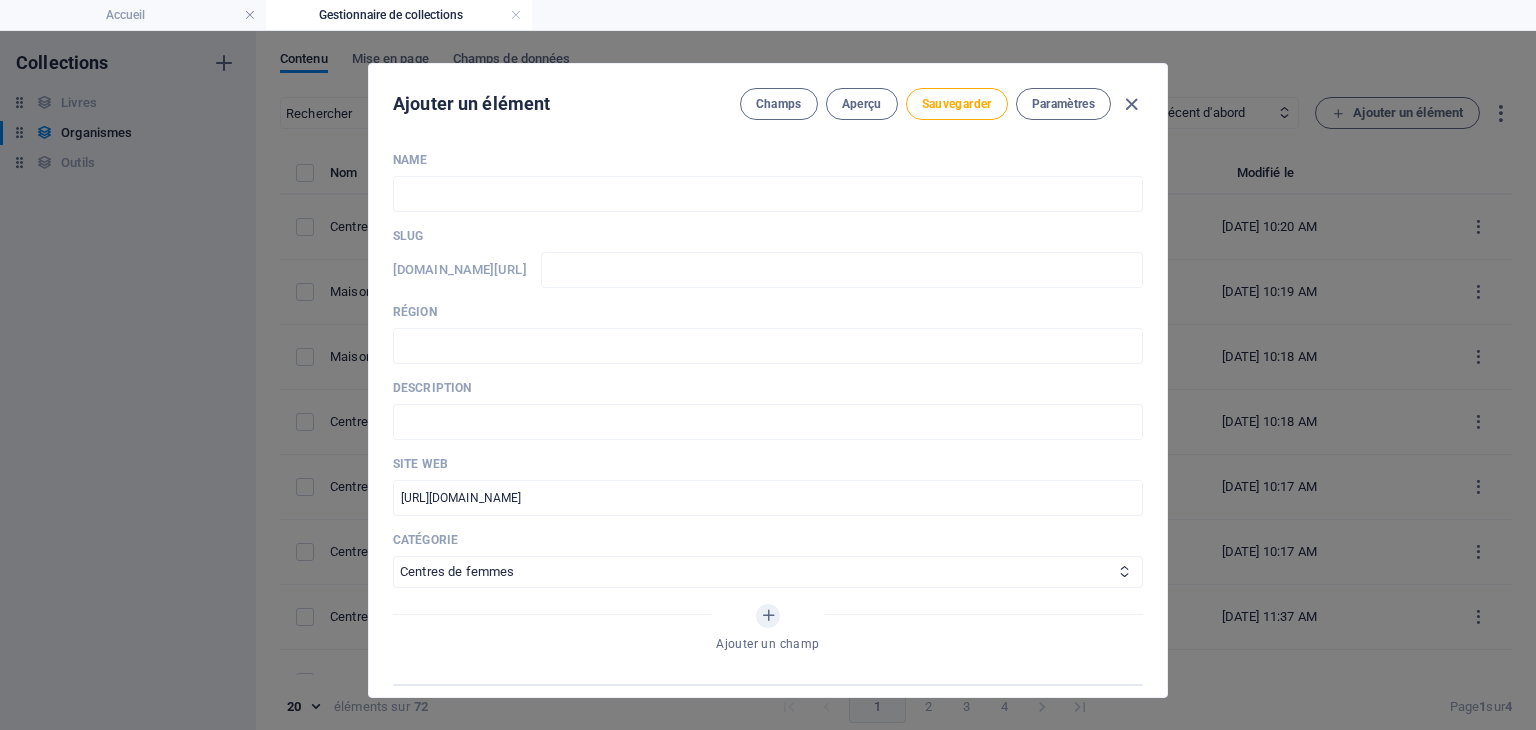 click on "Site web" at bounding box center (768, 464) 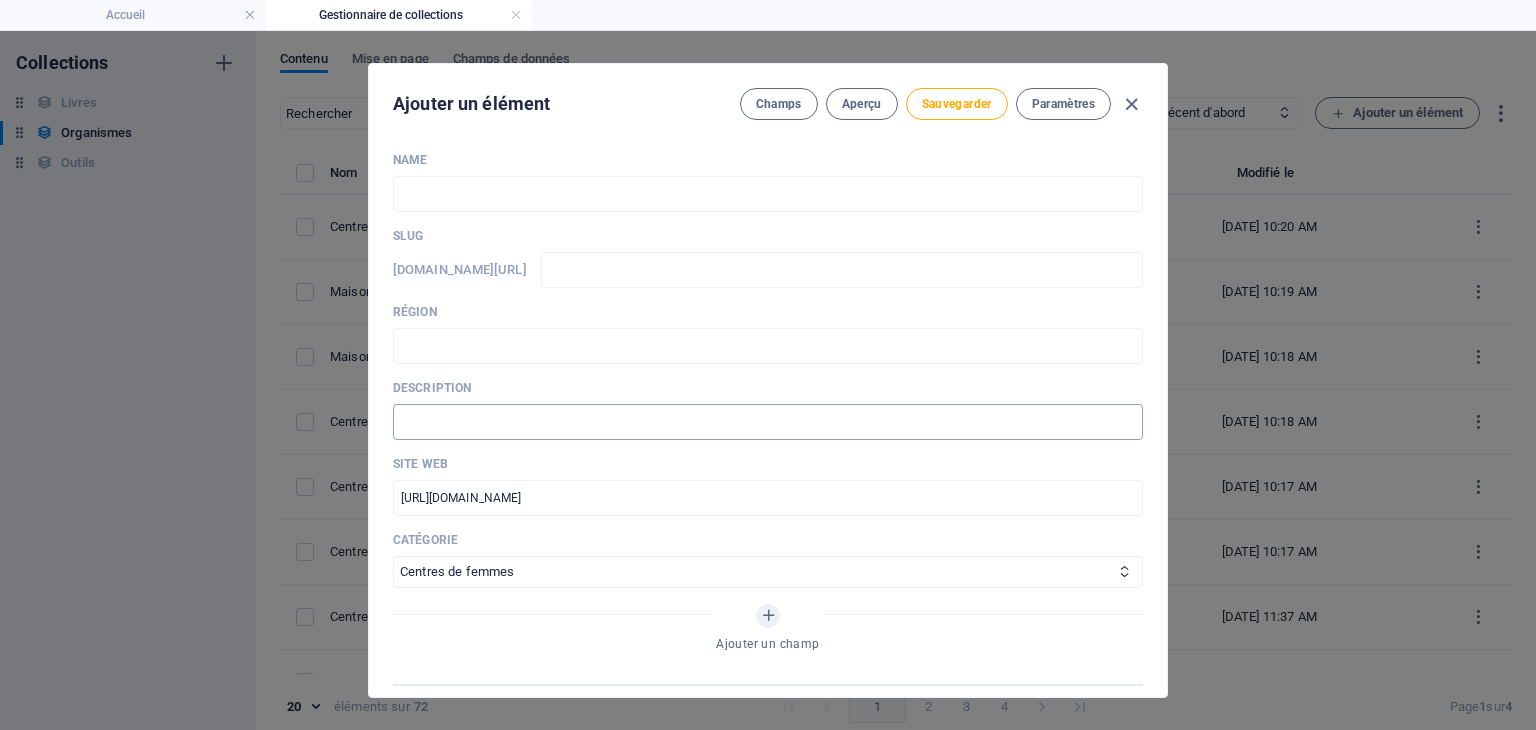 click at bounding box center (768, 422) 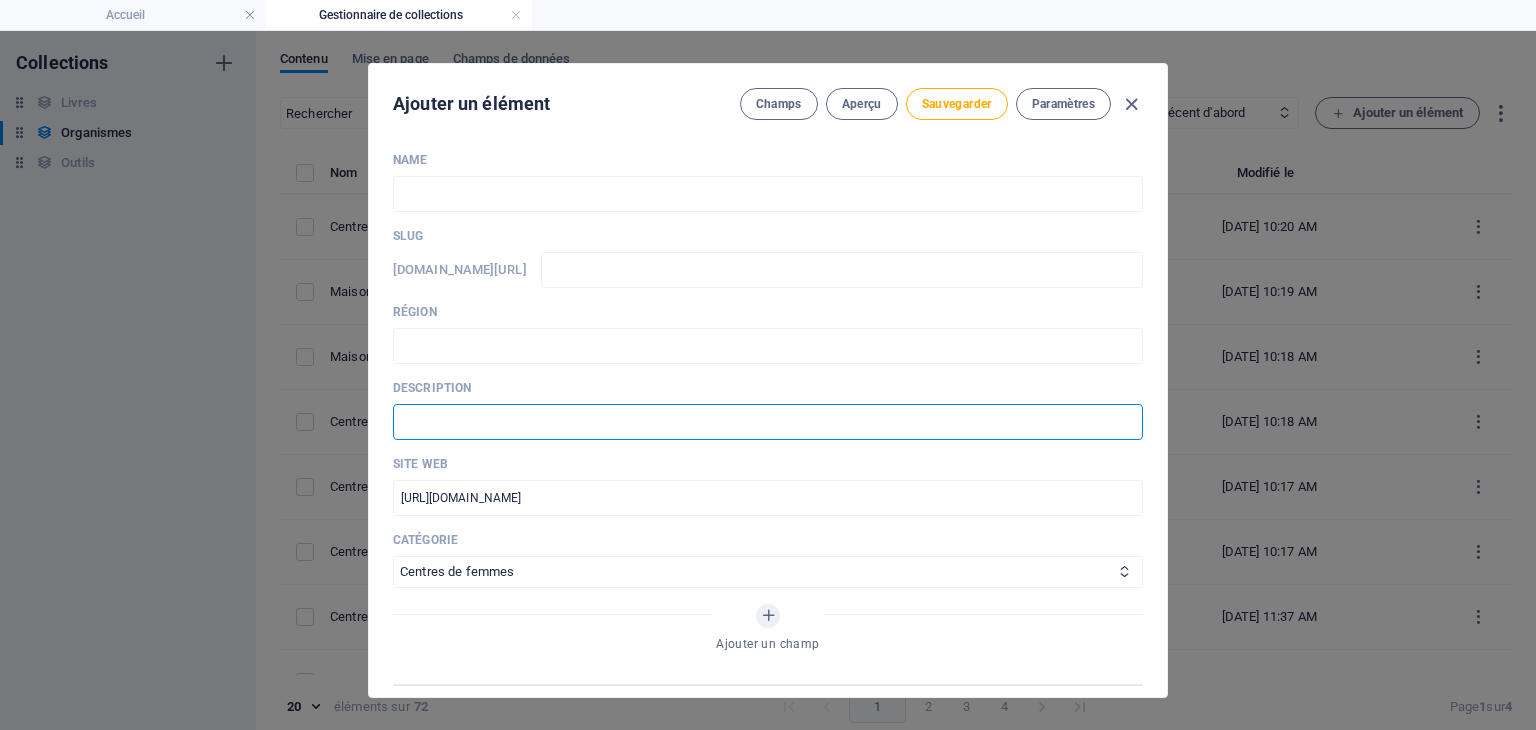 paste on "Accueil, écoute, relation d'aide femmes" 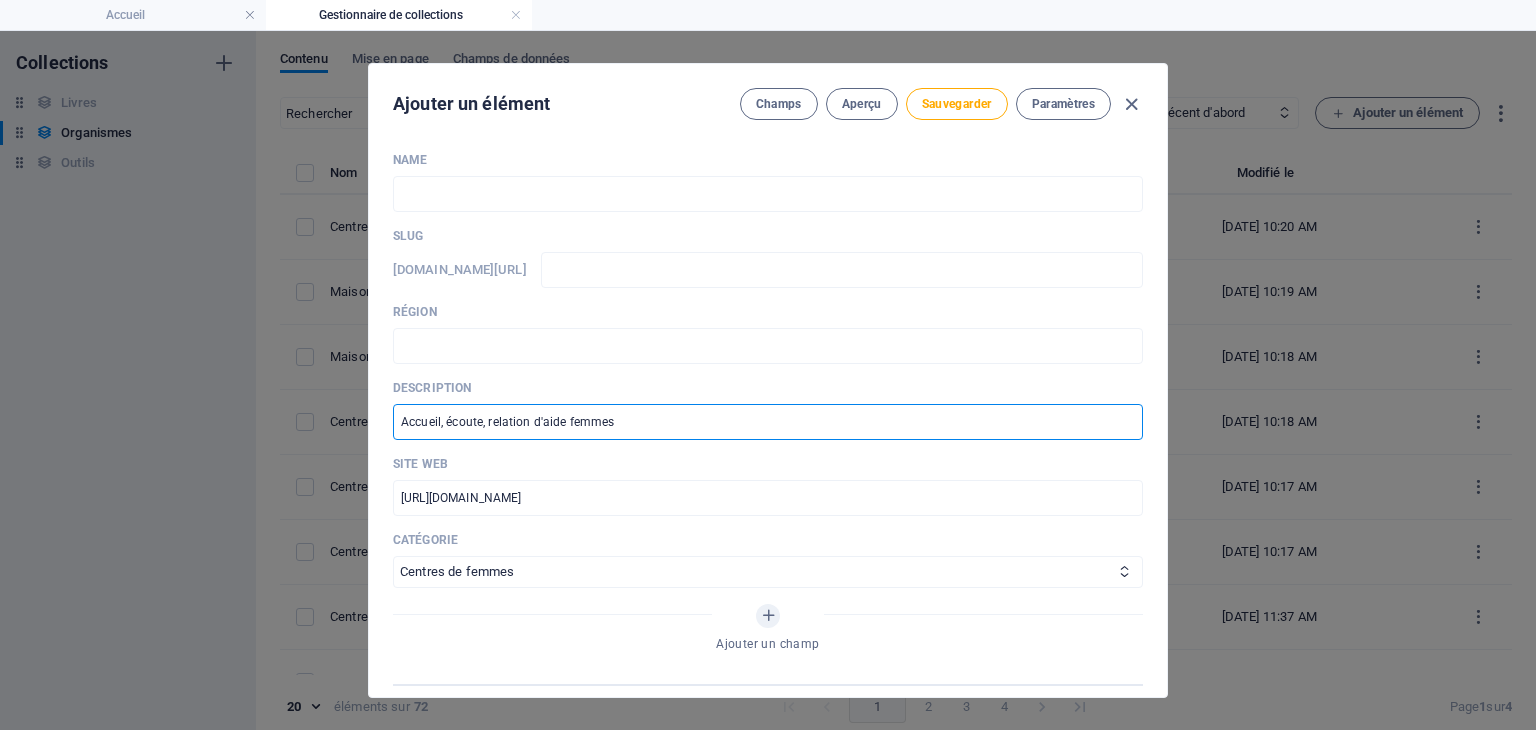 type on "Accueil, écoute, relation d'aide femmes" 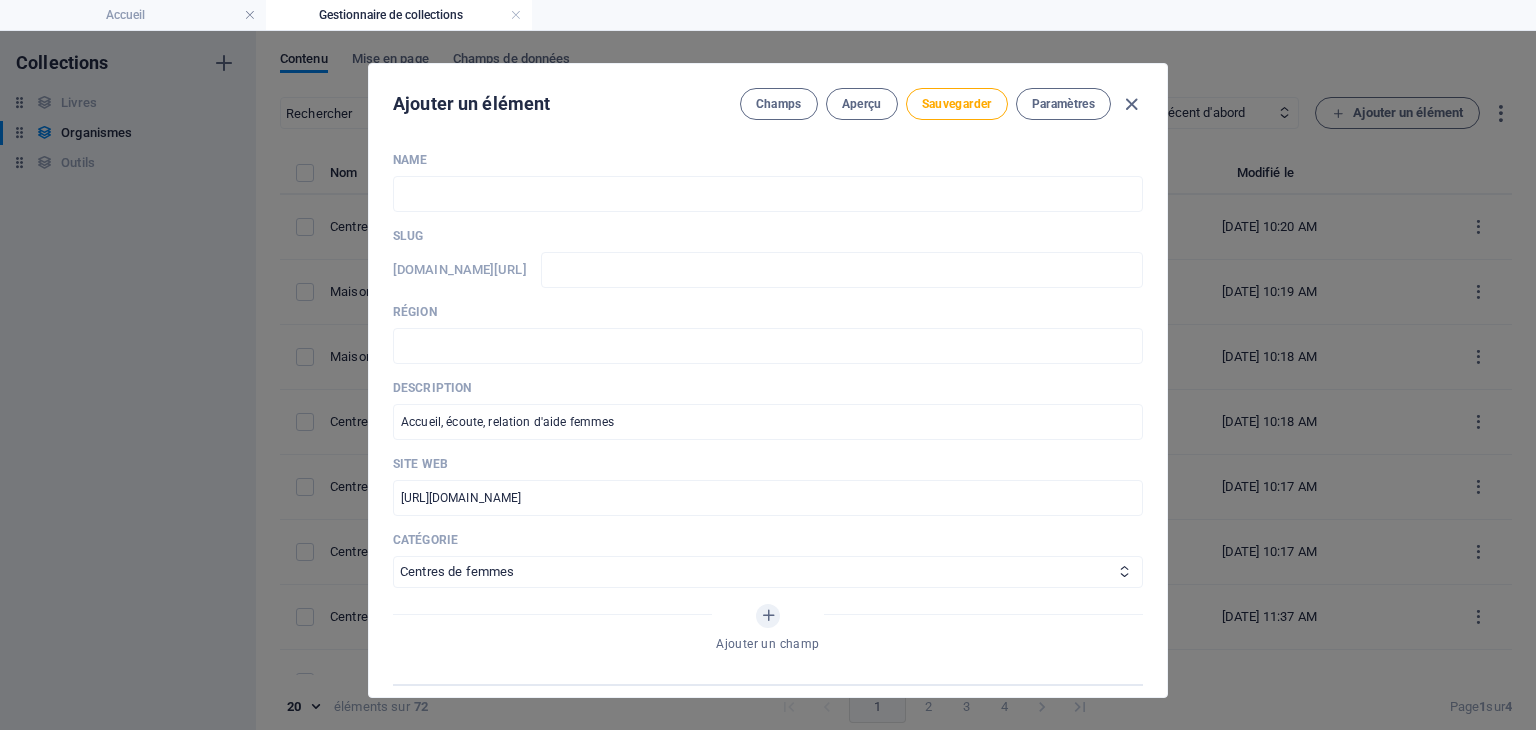 click on "Site web" at bounding box center [768, 464] 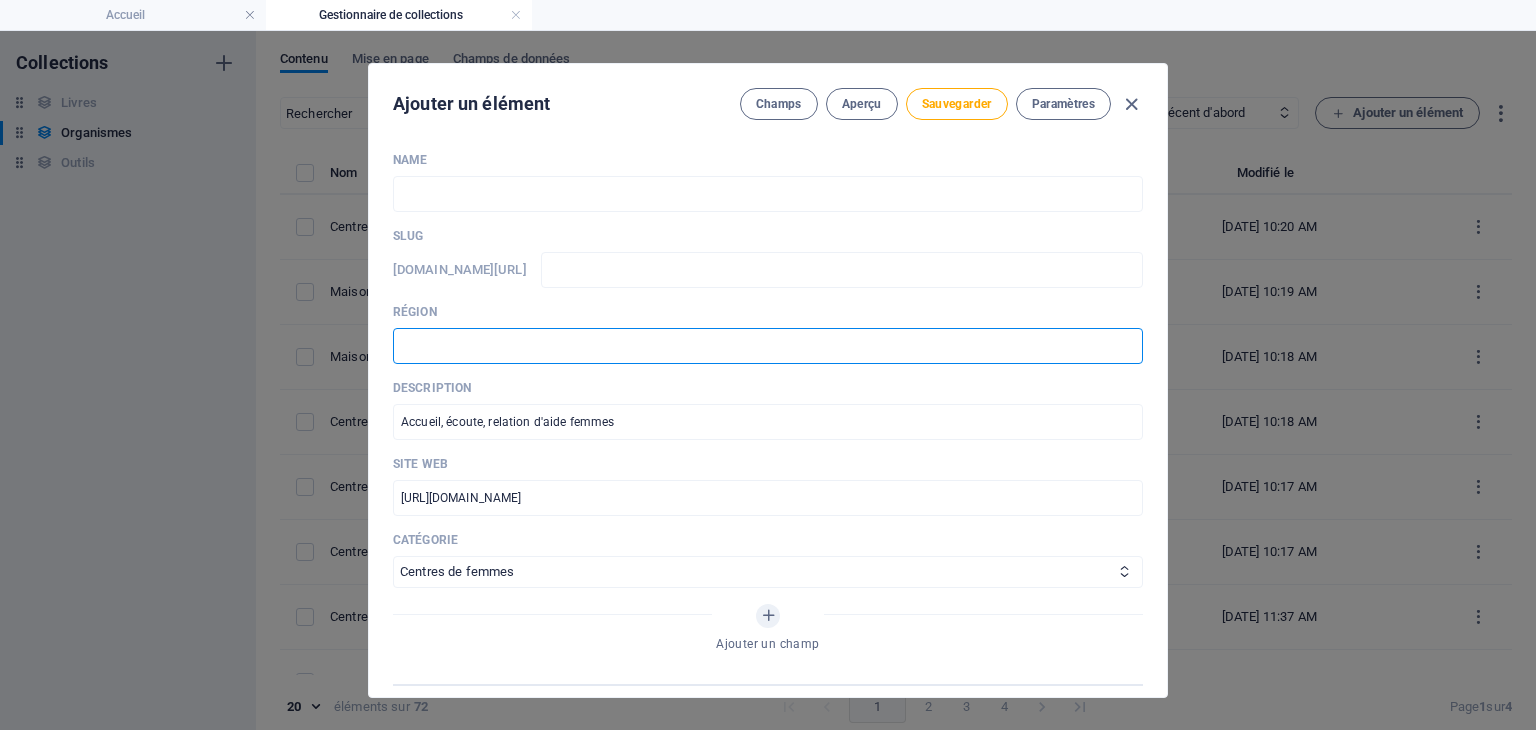 click at bounding box center (768, 346) 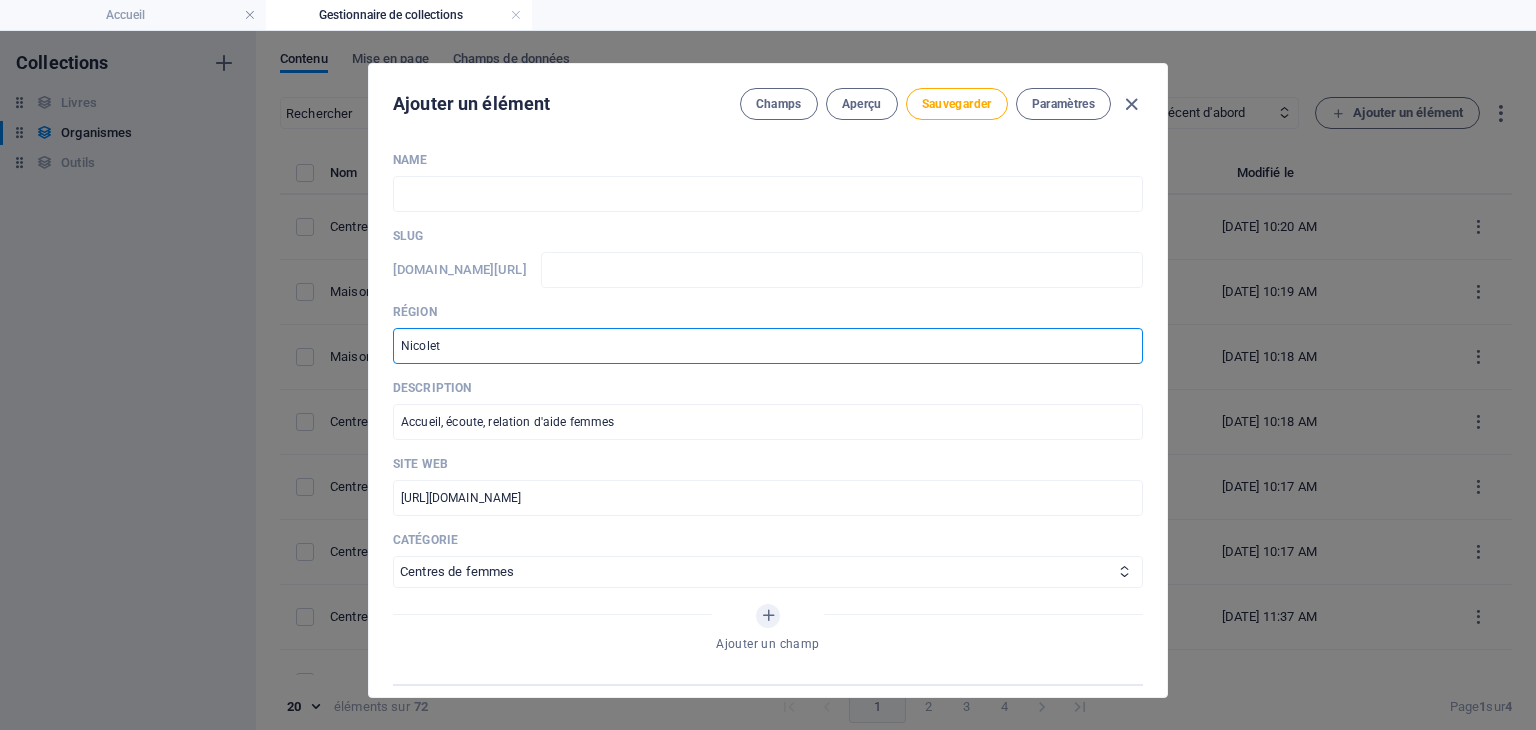 type on "Nicolet" 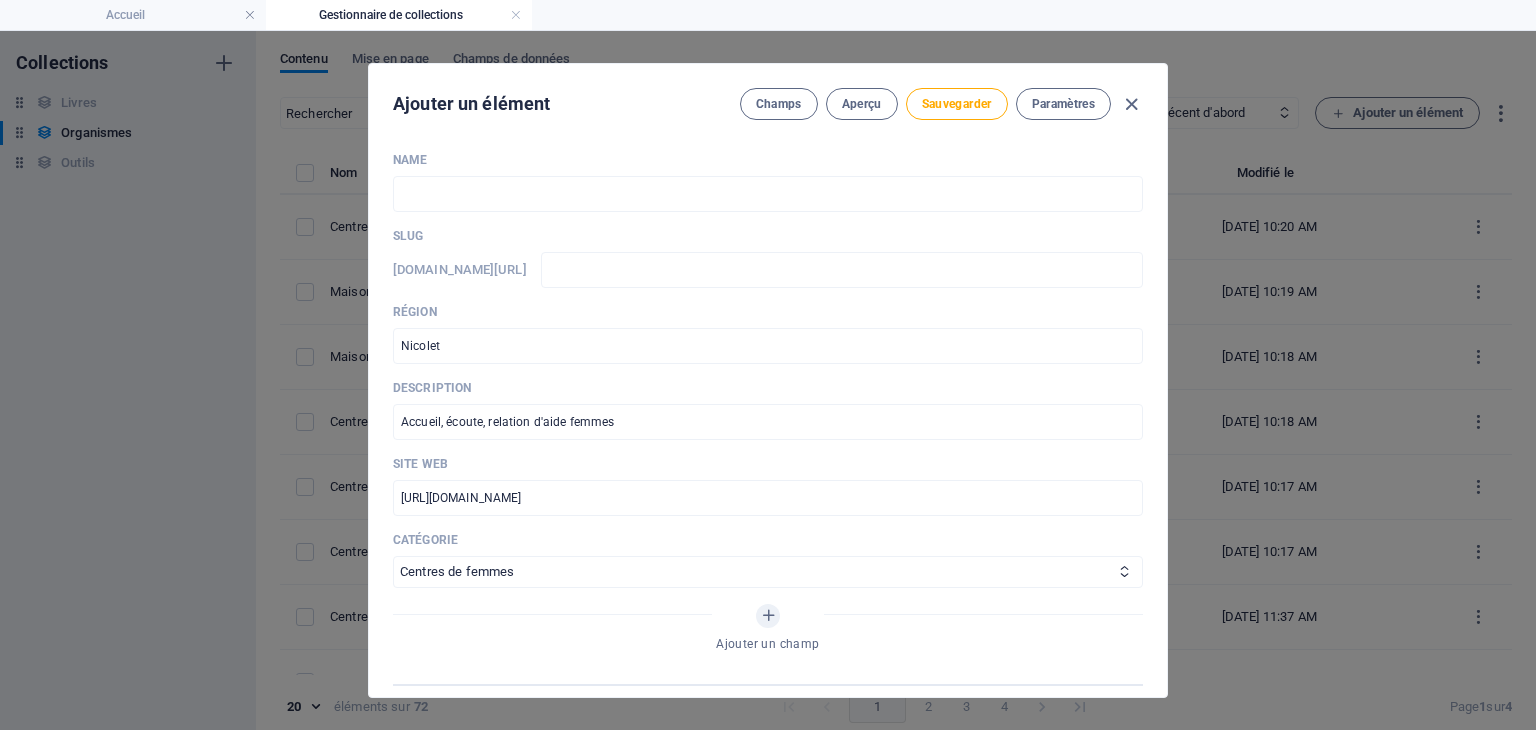 click on "Name ​ Slug www.example.com/organismes-design-page-unique/ ​ Région Nicolet ​ Description Accueil, écoute, relation d'aide femmes ​ Site web https://centredefemmesdenicolet.ca/ ​ Catégorie Aide juridique  assurance et emploi Proches aidants Aide à domicile Psychologie et santé mentale Fournisseurs de thérapies alternatives Autres Centres de femmes Ajouter un champ" at bounding box center [768, 418] 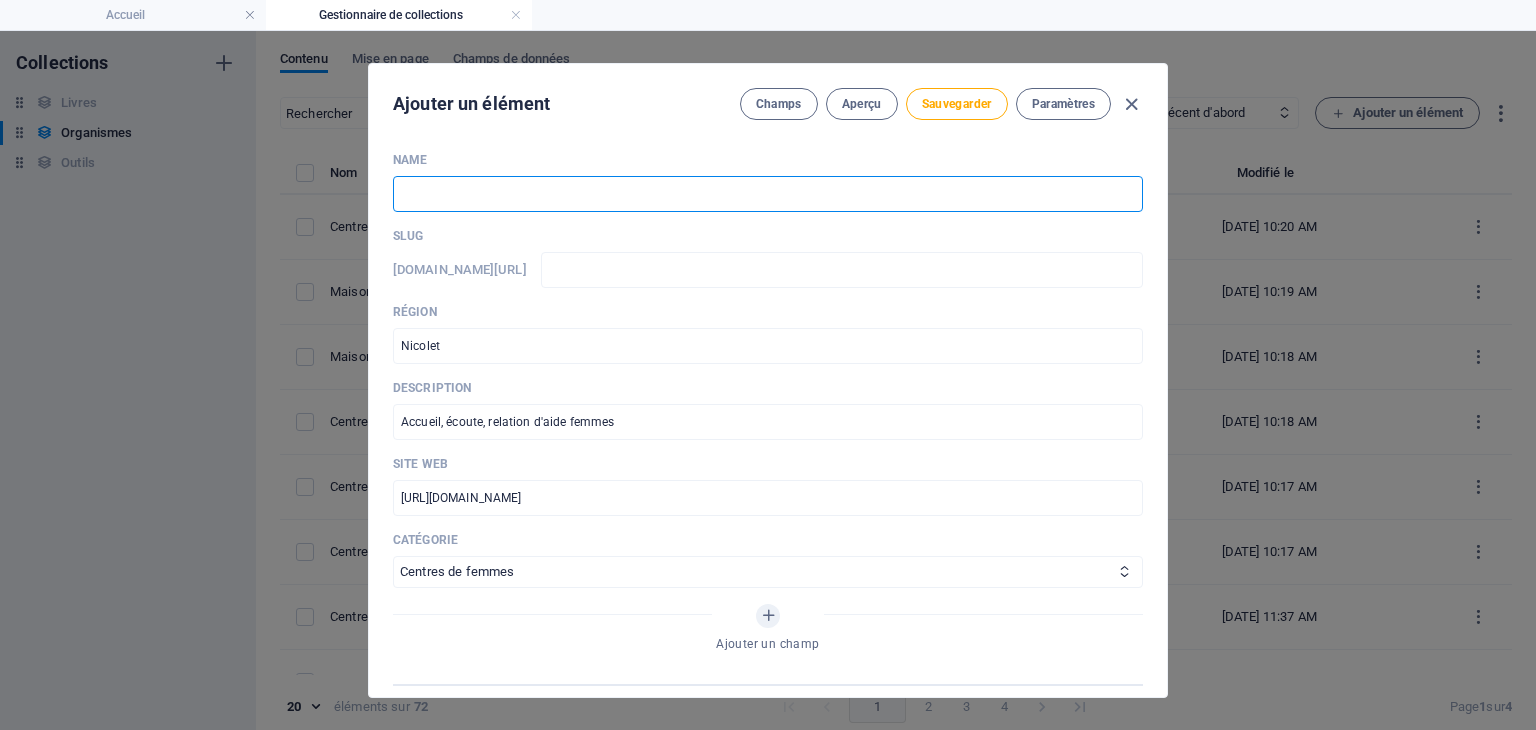 click at bounding box center [768, 194] 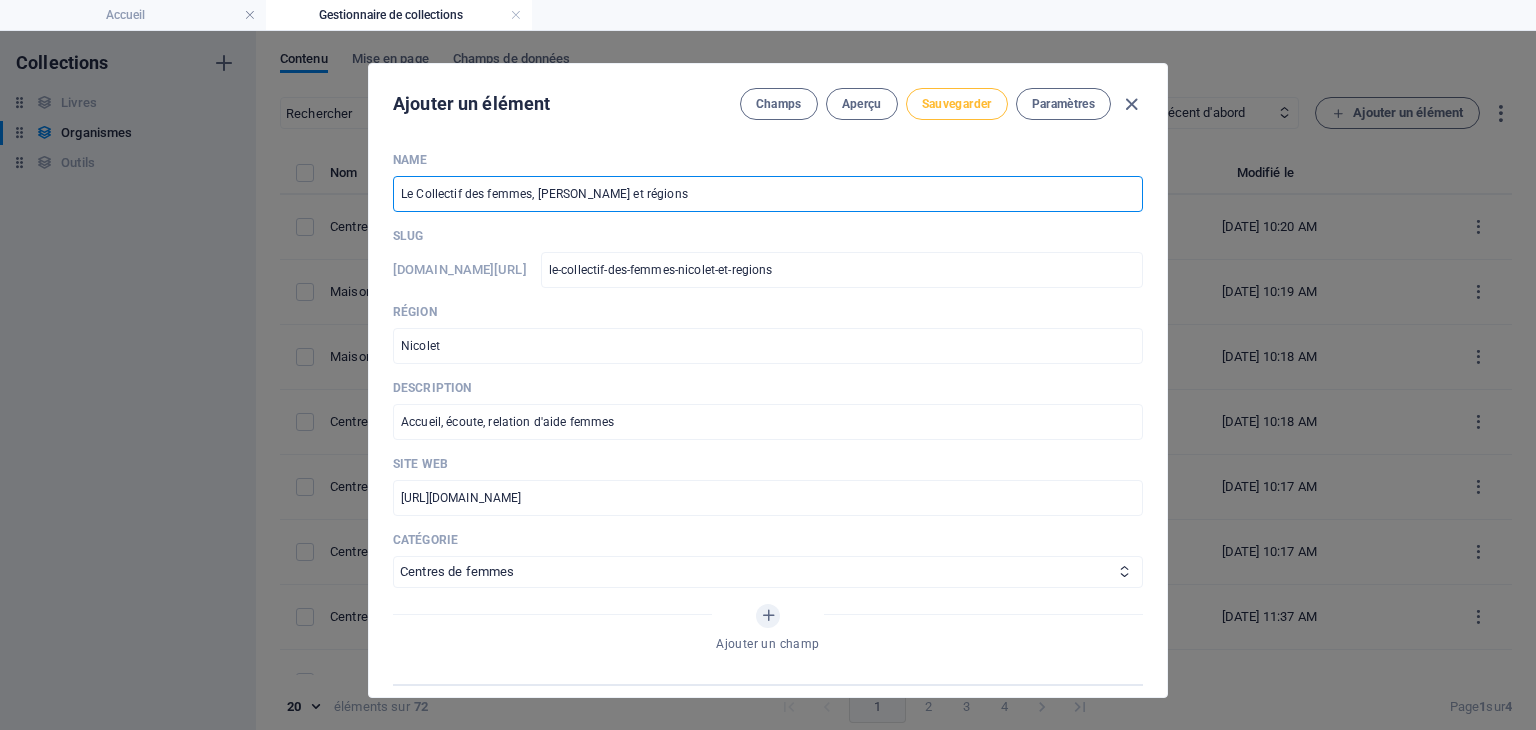 type on "Le Collectif des femmes, [PERSON_NAME] et régions" 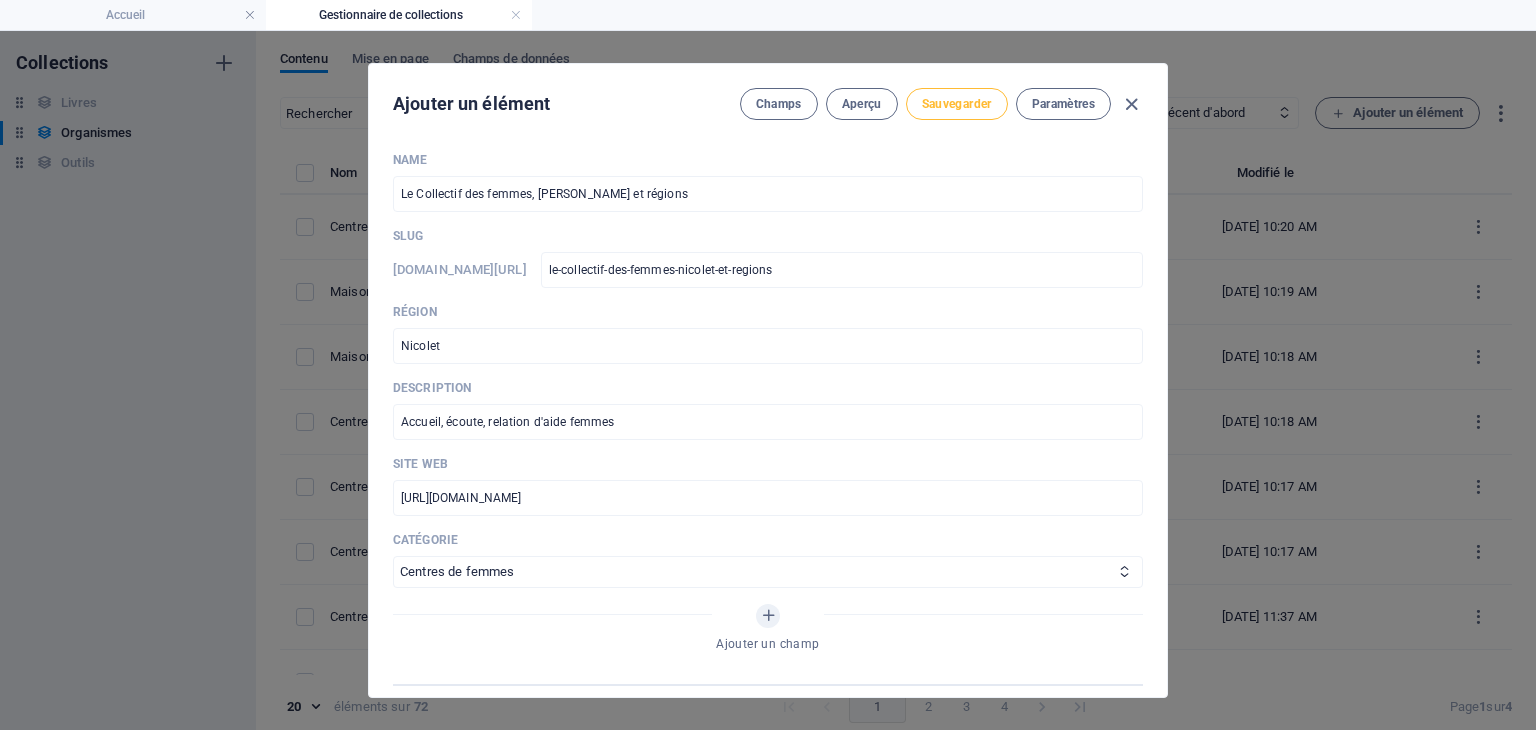click on "Sauvegarder" at bounding box center [957, 104] 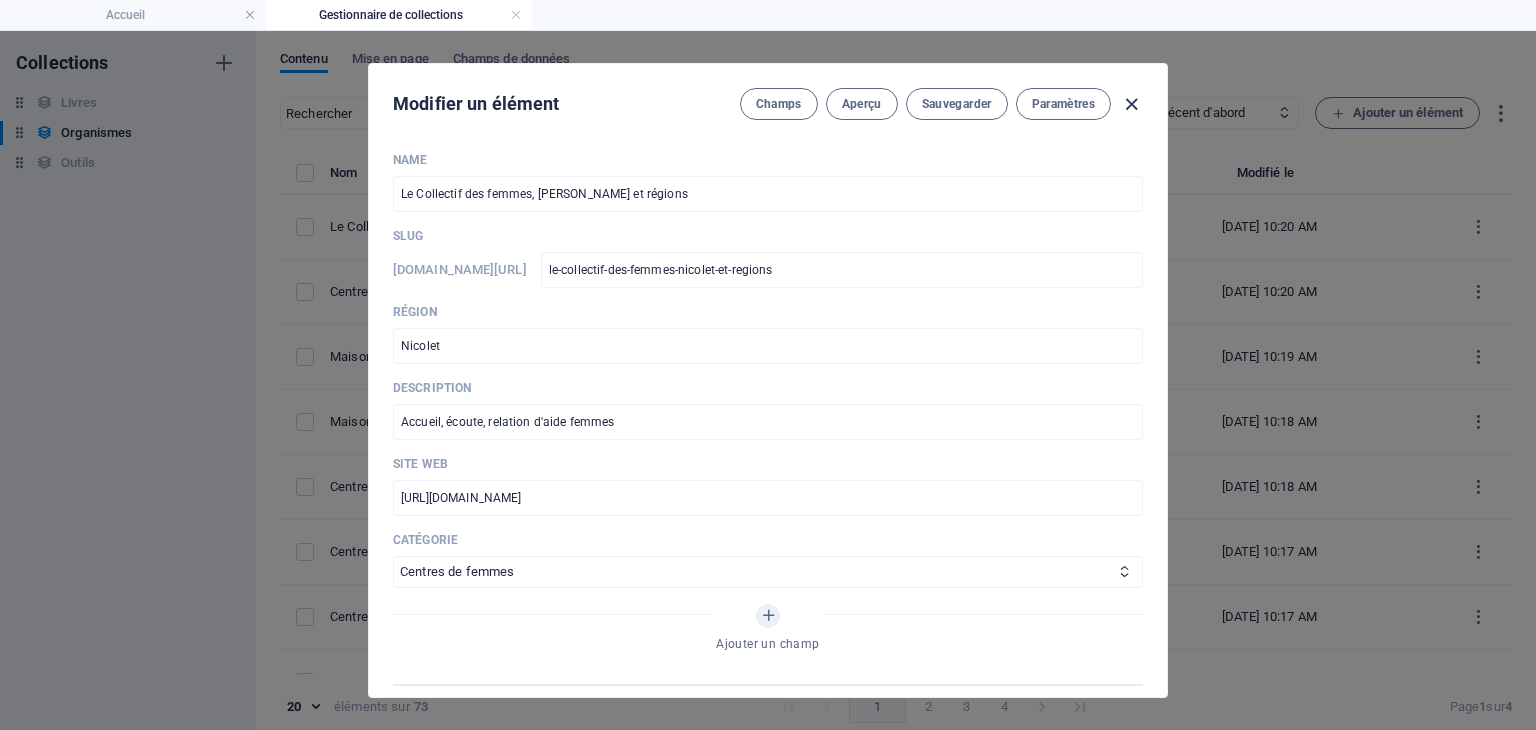 click at bounding box center [1131, 104] 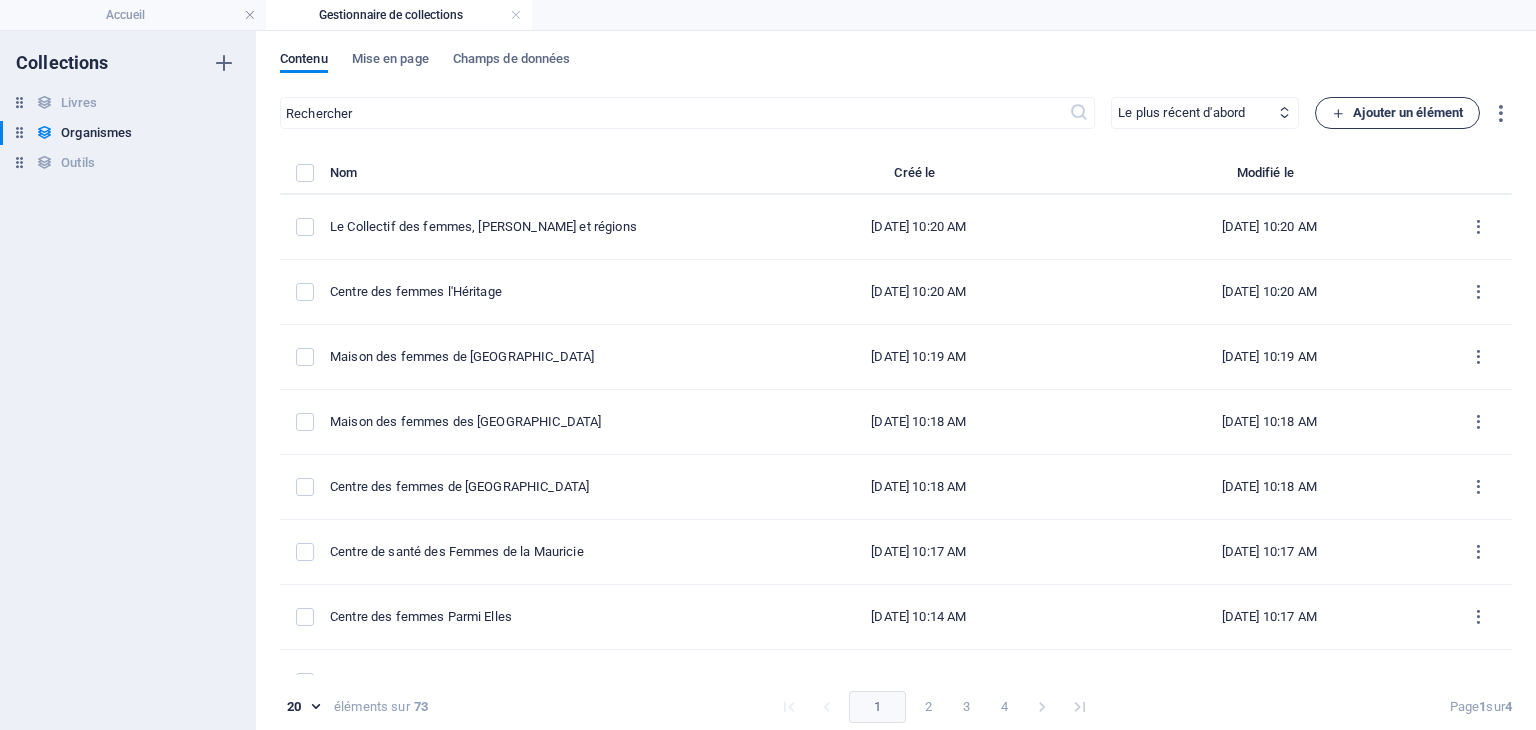 click on "Ajouter un élément" at bounding box center [1397, 113] 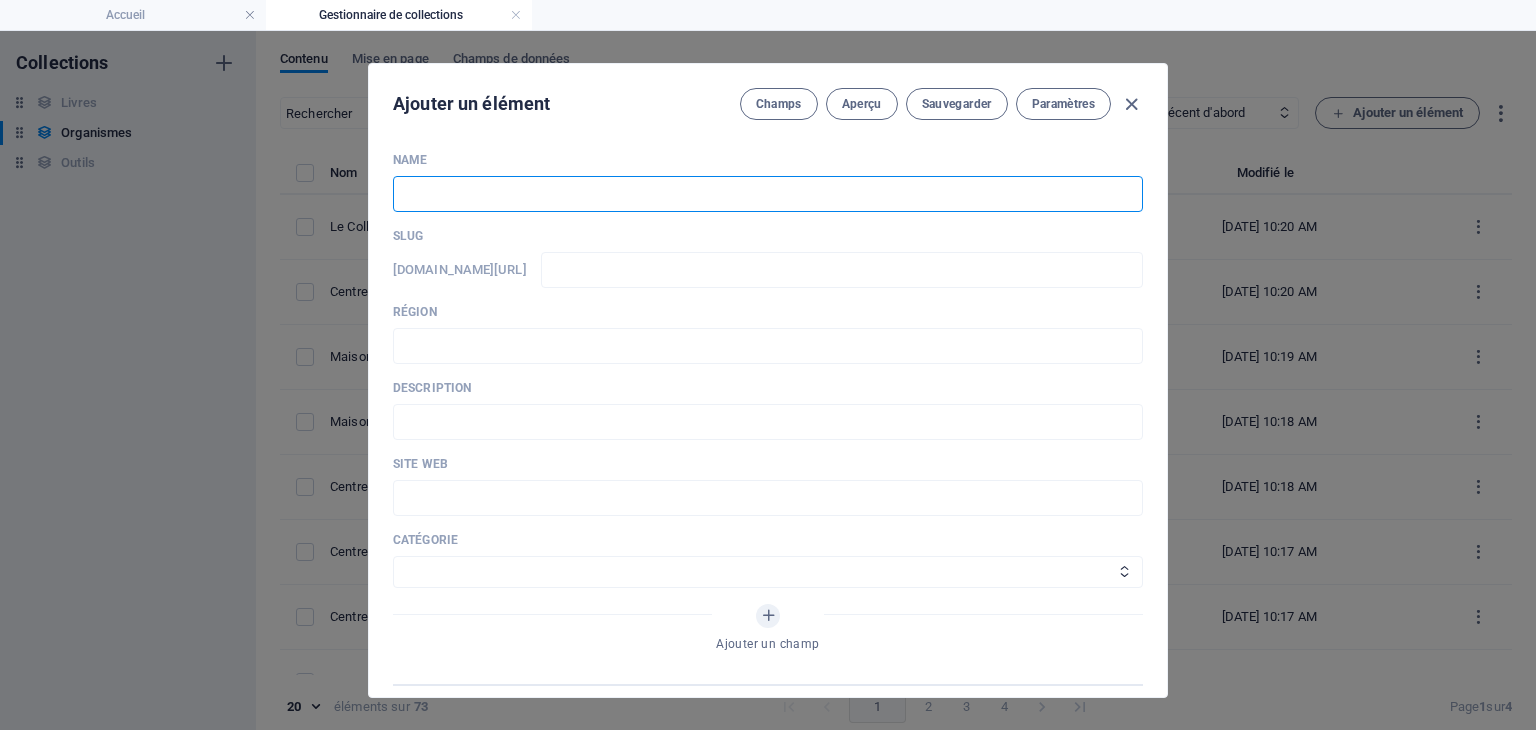 click at bounding box center (768, 194) 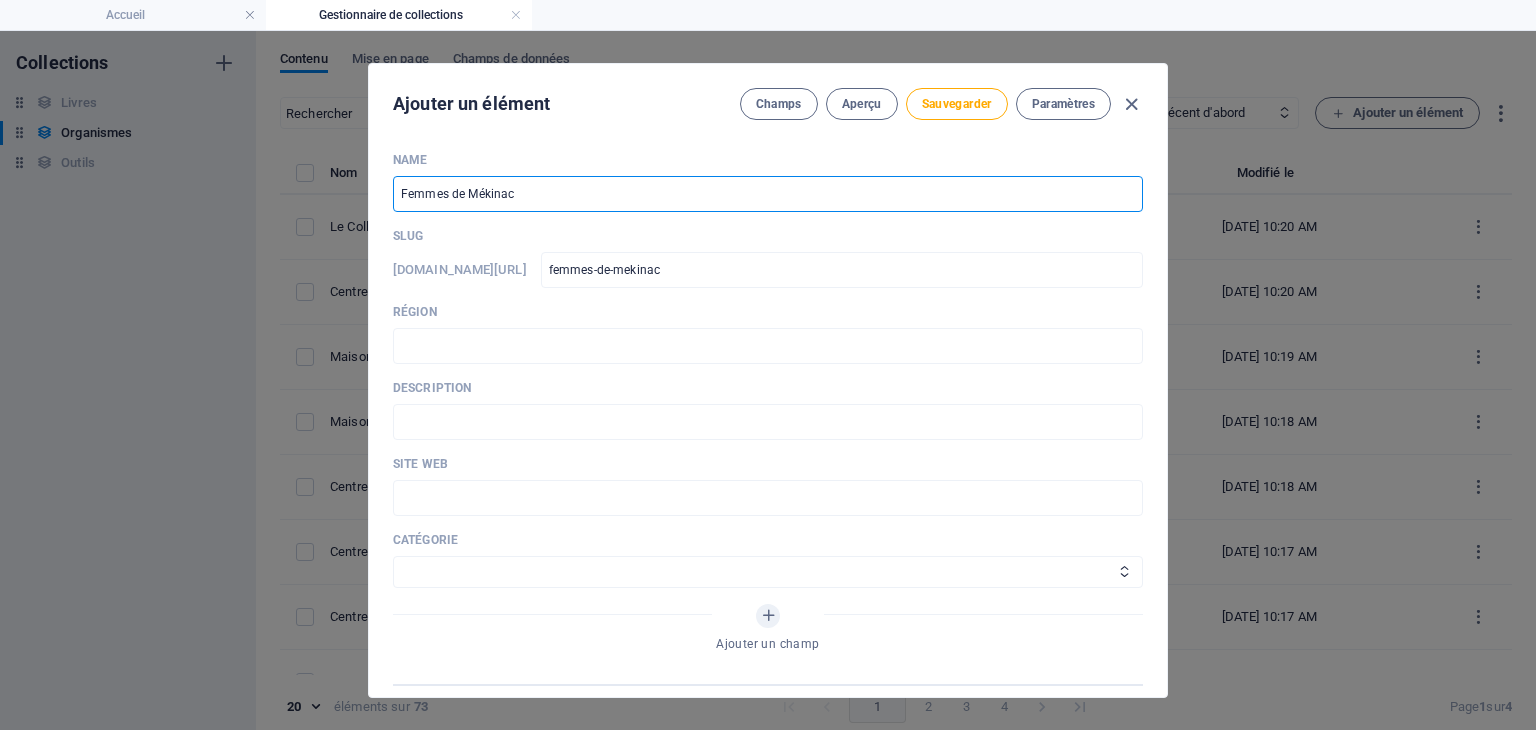 type on "Femmes de Mékinac" 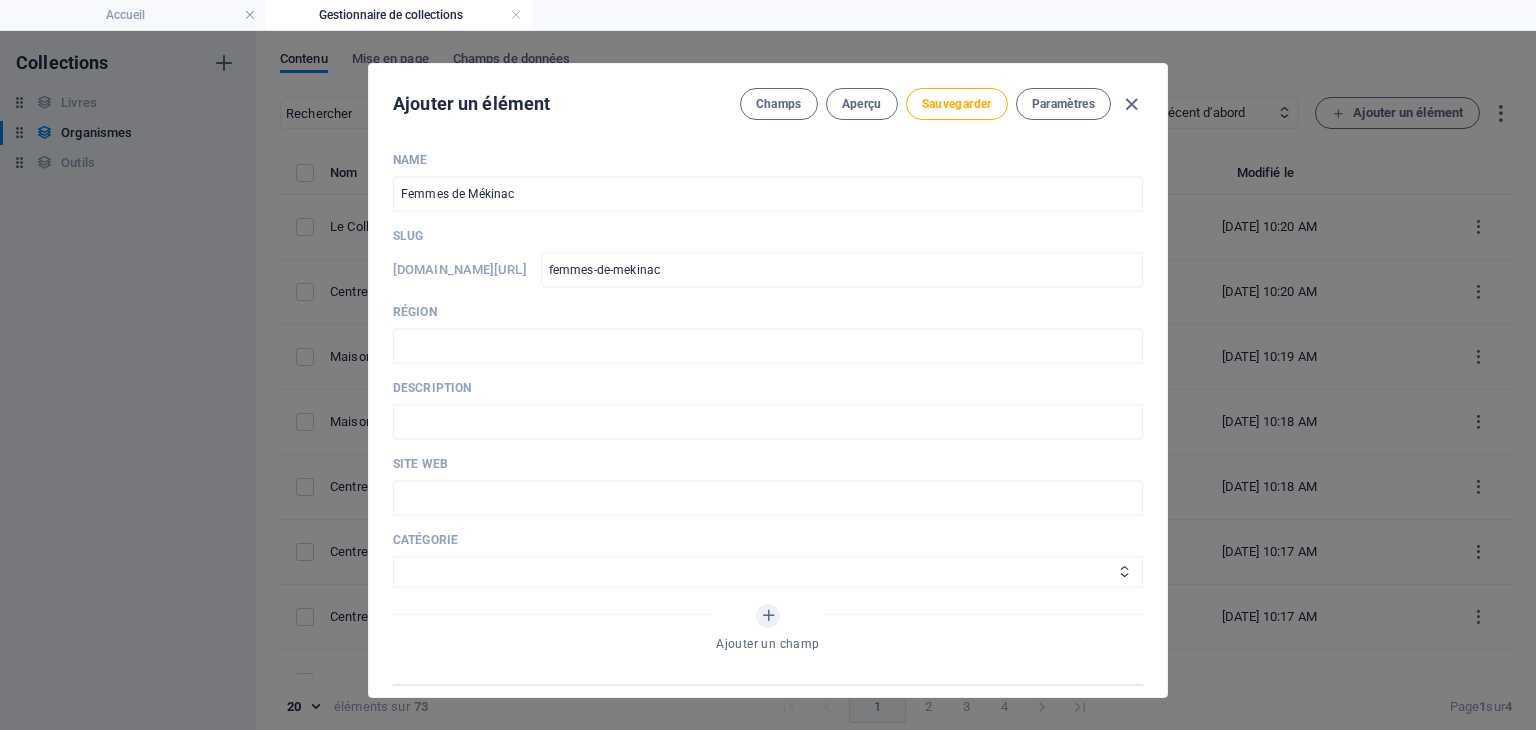 click on "Slug" at bounding box center [768, 236] 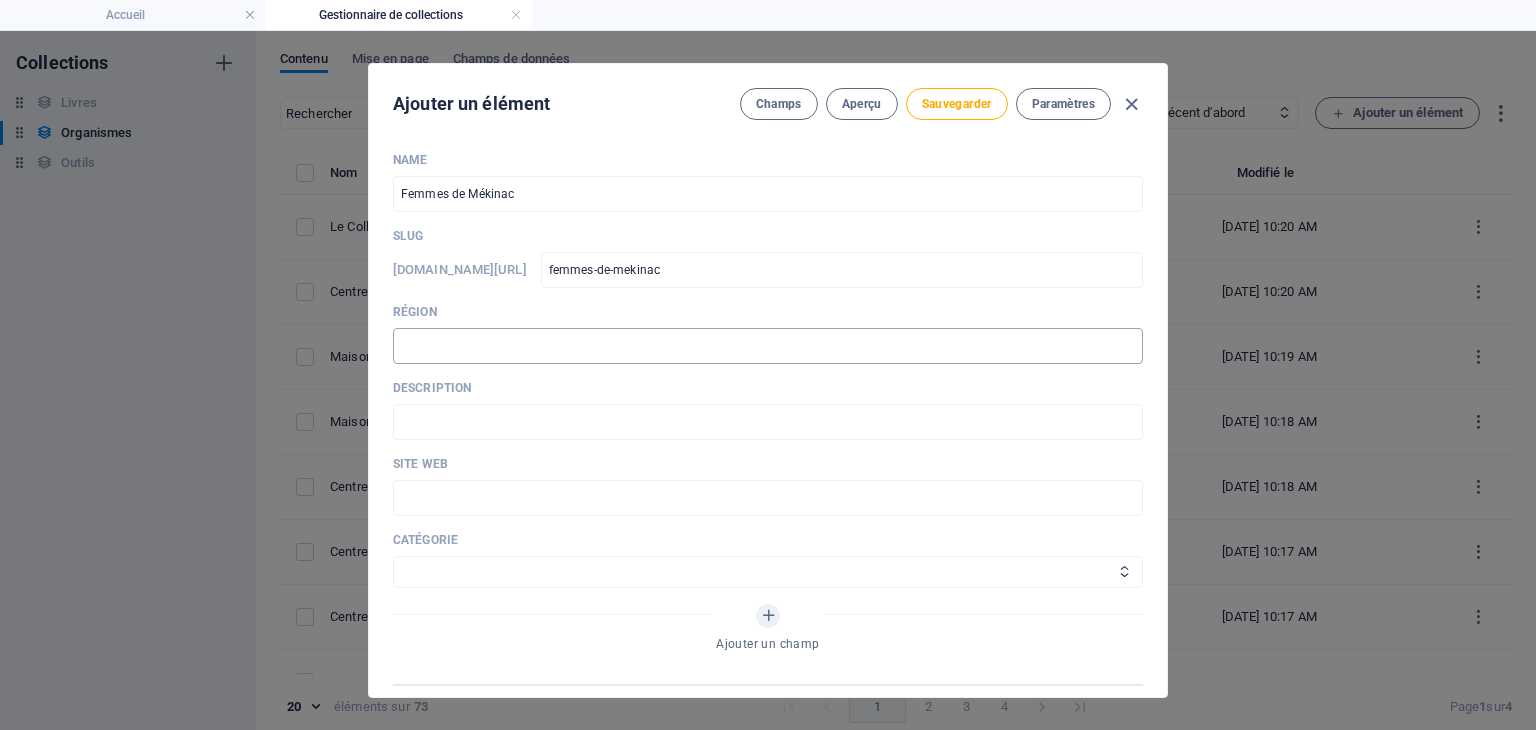 click at bounding box center [768, 346] 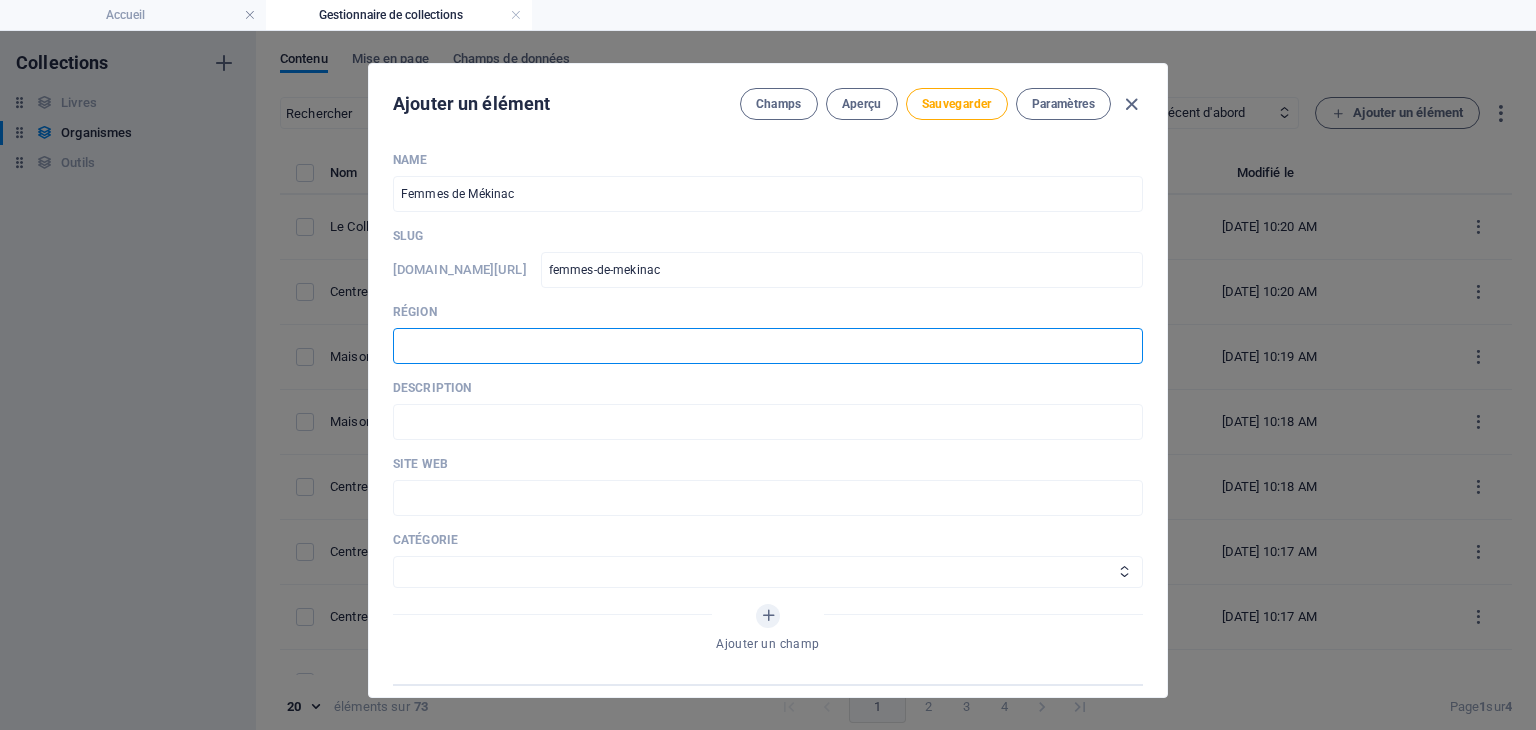 paste on "MRC de Mékinac" 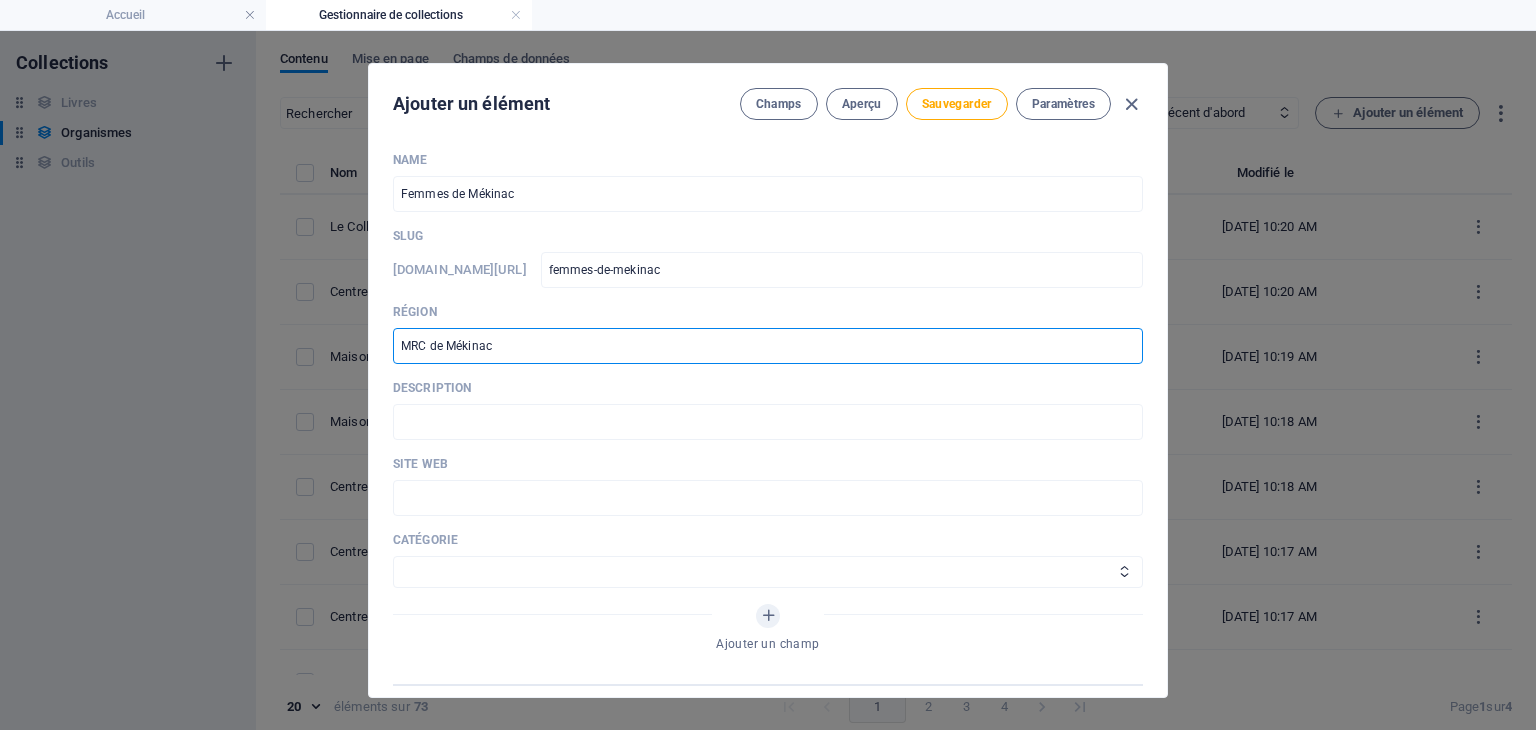 type on "MRC de Mékinac" 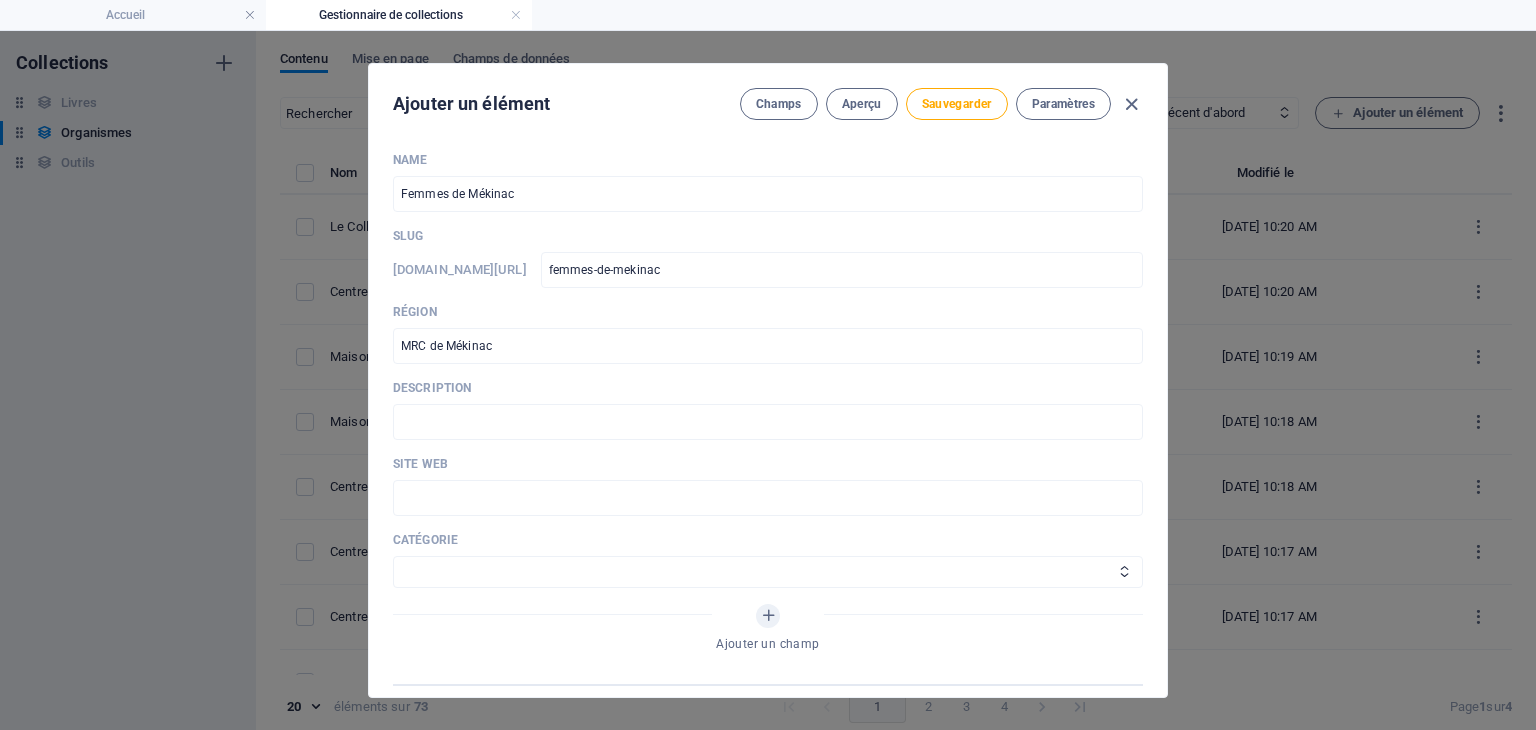 click on "Région" at bounding box center (768, 312) 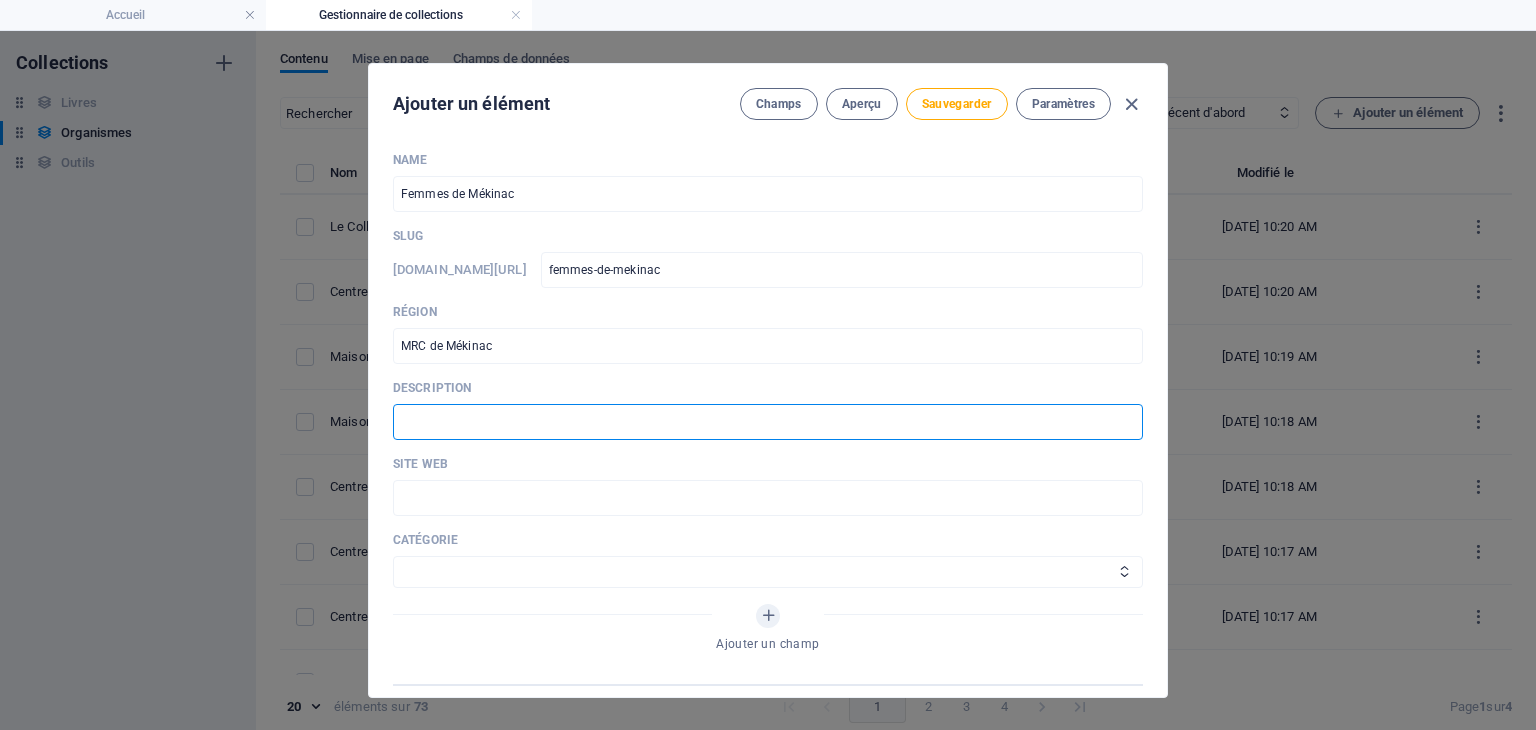 click at bounding box center (768, 422) 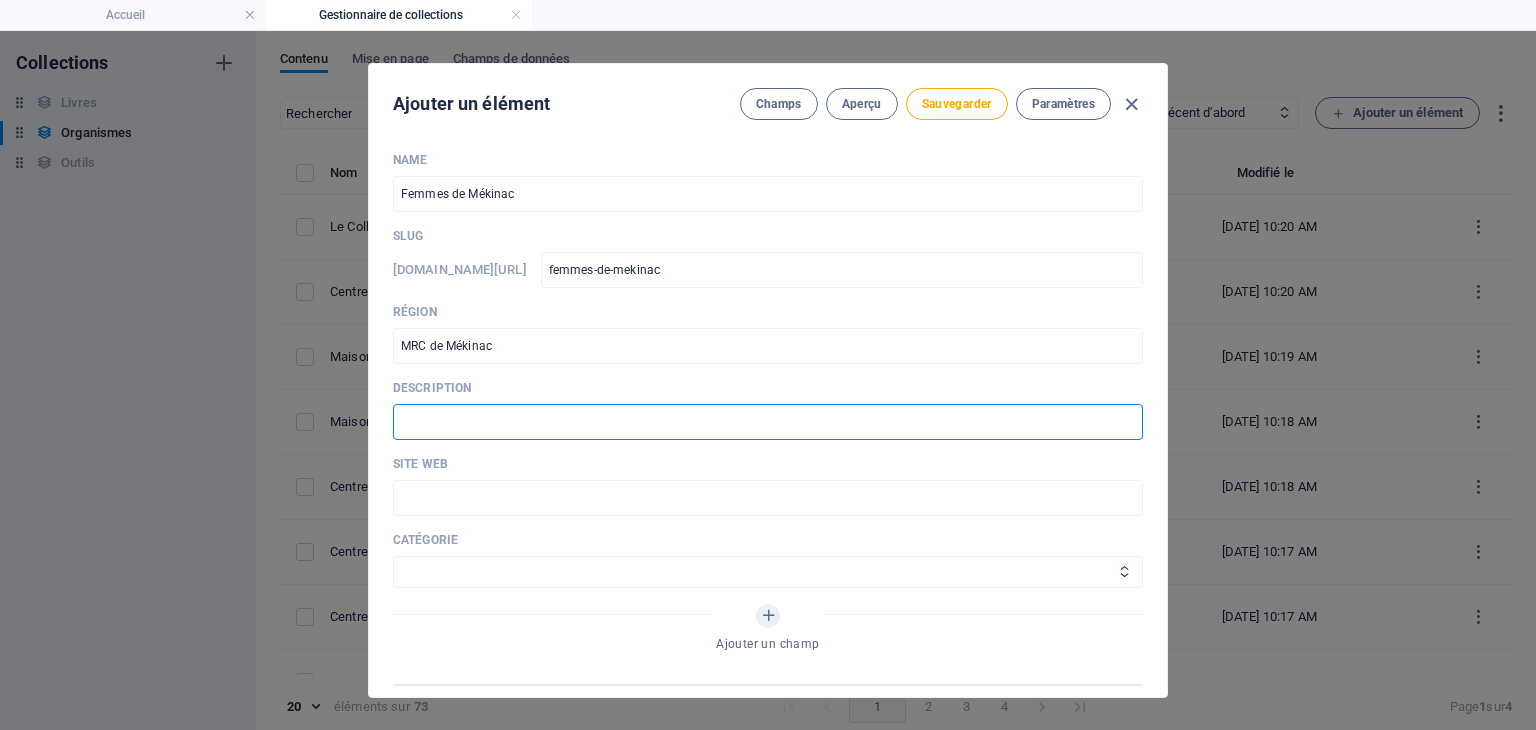paste on "Accueil, écoute, relation d'aide femmes" 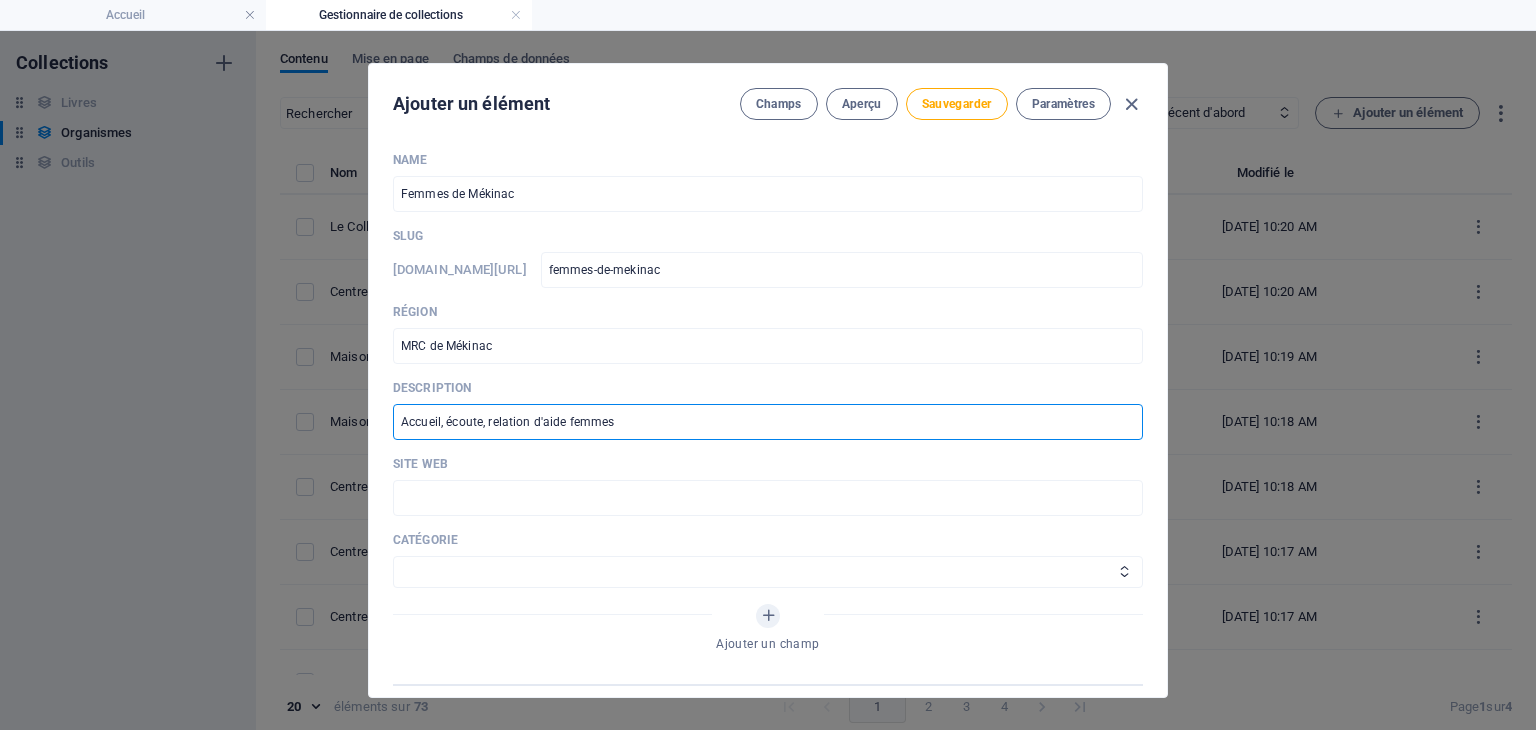 type on "Accueil, écoute, relation d'aide femmes" 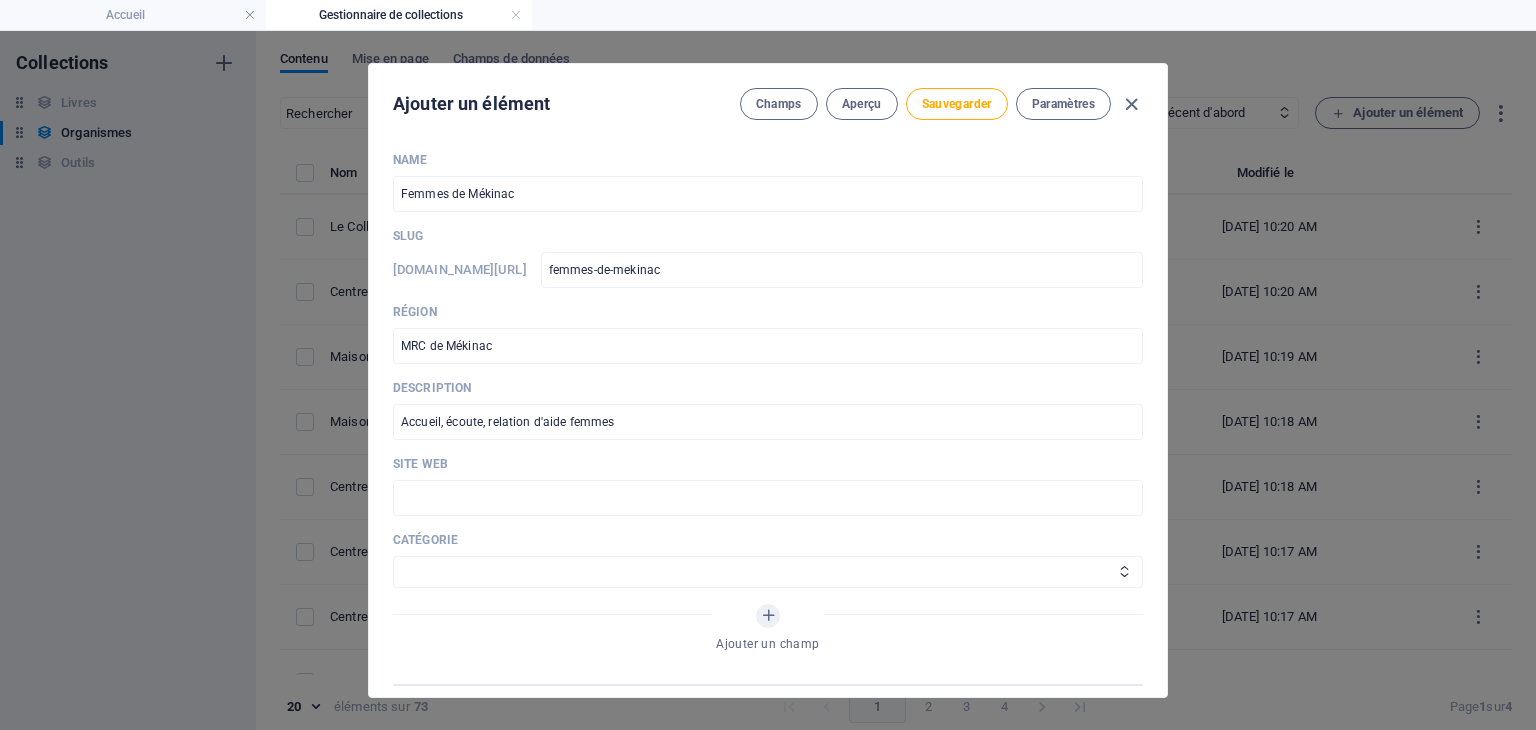 click on "Name Femmes de Mékinac ​ Slug www.example.com/organismes-design-page-unique/ femmes-de-mekinac ​ Région MRC de Mékinac ​ Description Accueil, écoute, relation d'aide femmes ​ Site web ​ Catégorie Aide juridique  assurance et emploi Proches aidants Aide à domicile Psychologie et santé mentale Fournisseurs de thérapies alternatives Autres Centres de femmes Ajouter un champ" at bounding box center (768, 418) 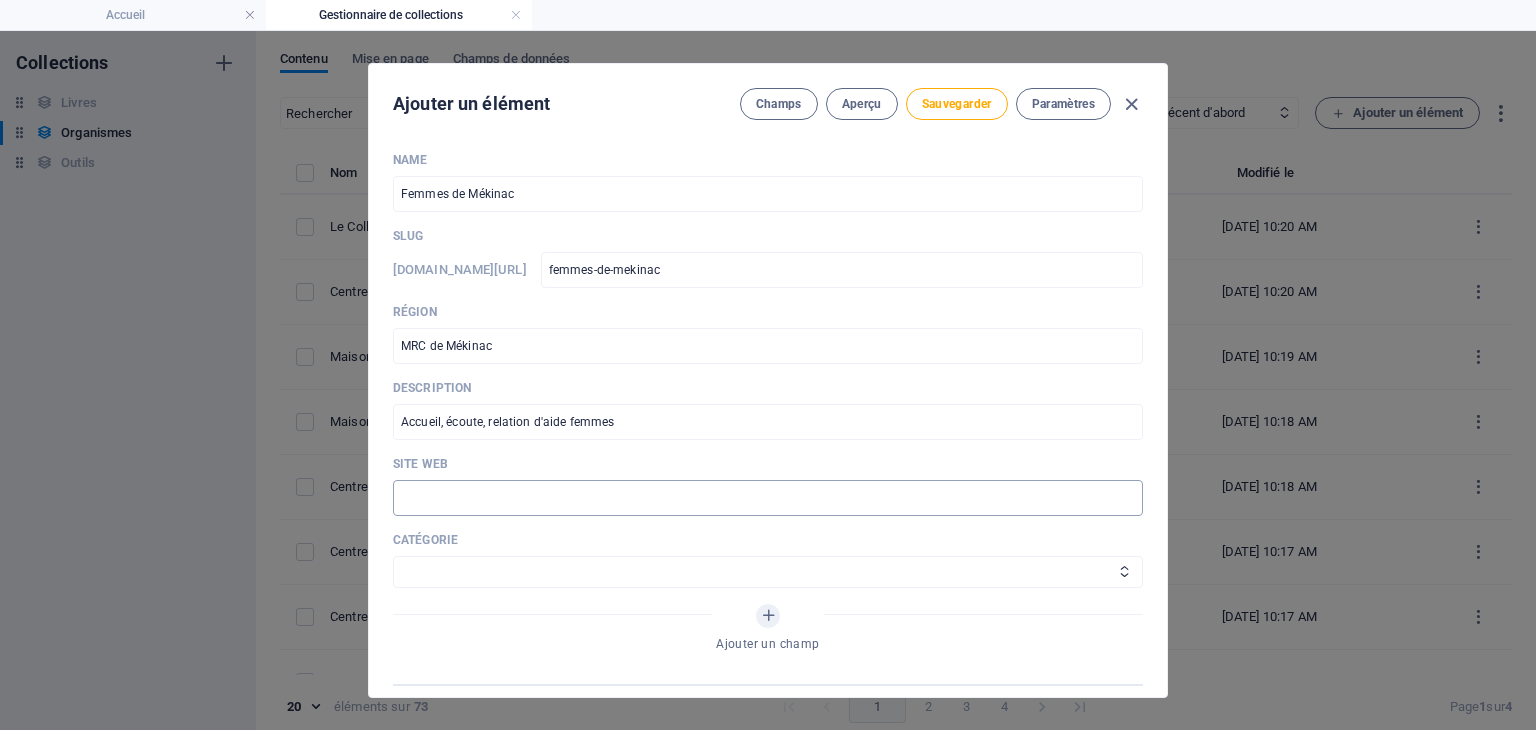 click at bounding box center (768, 498) 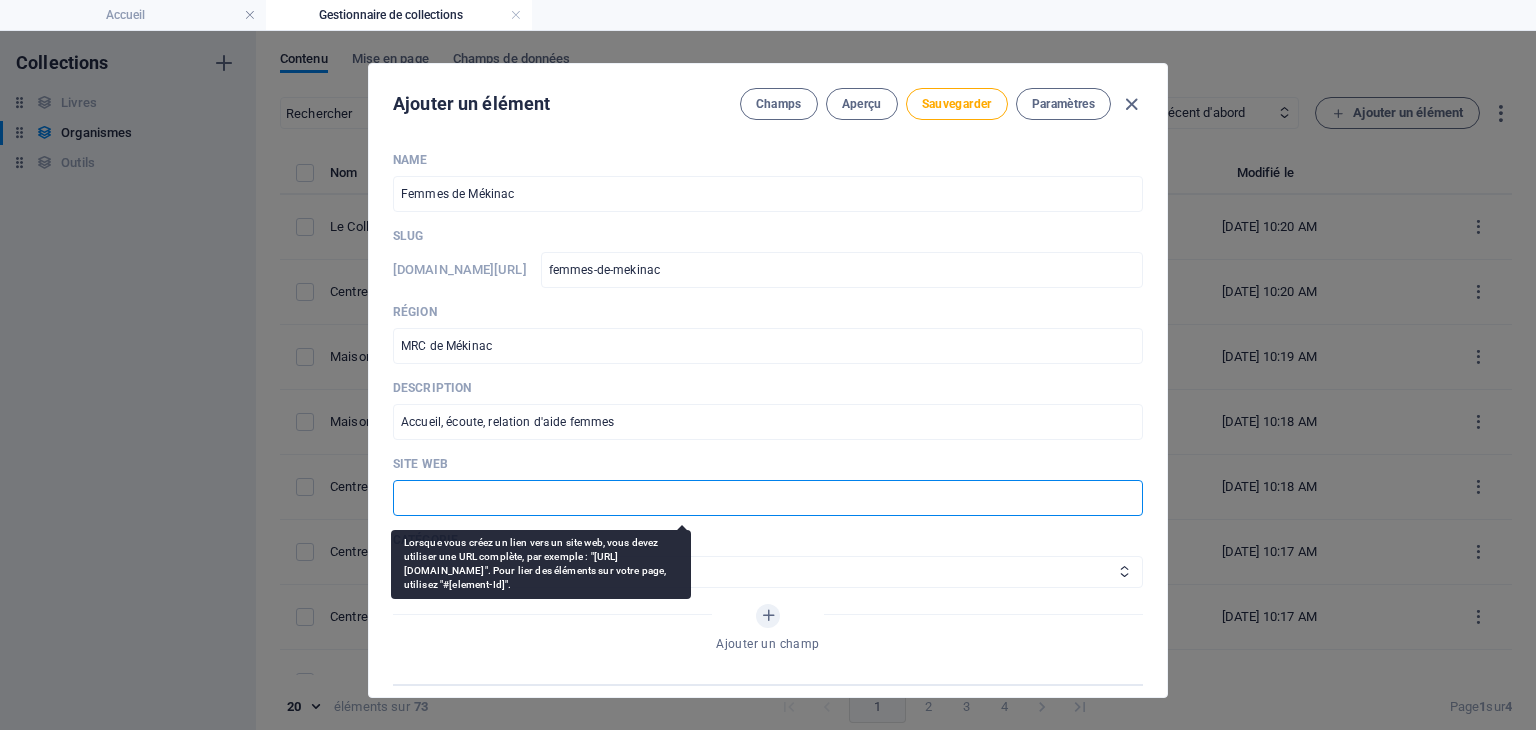 paste on "https://femmekinac.qc.ca/" 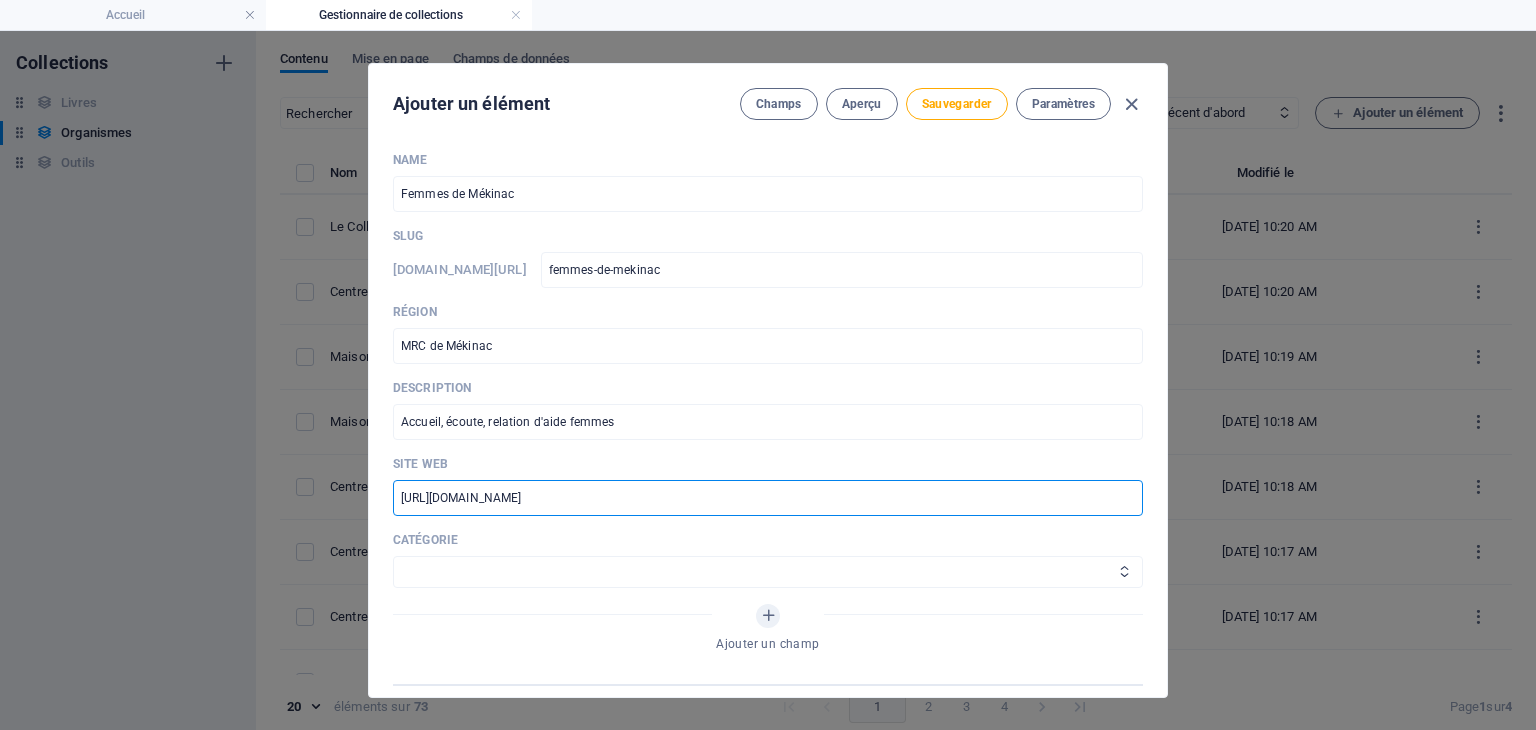 type on "https://femmekinac.qc.ca/" 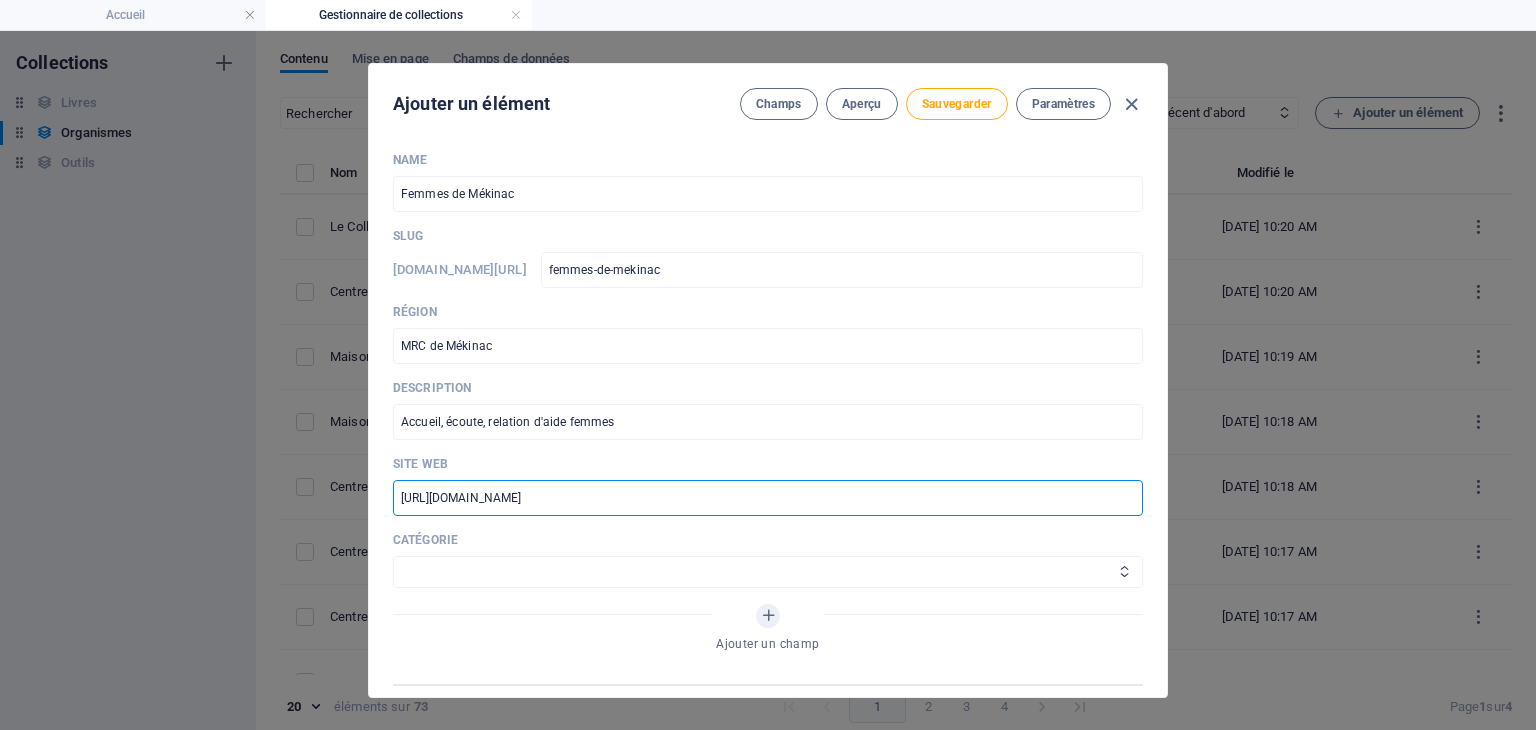 click on "Aide juridique  assurance et emploi Proches aidants Aide à domicile Psychologie et santé mentale Fournisseurs de thérapies alternatives Autres Centres de femmes" at bounding box center (768, 572) 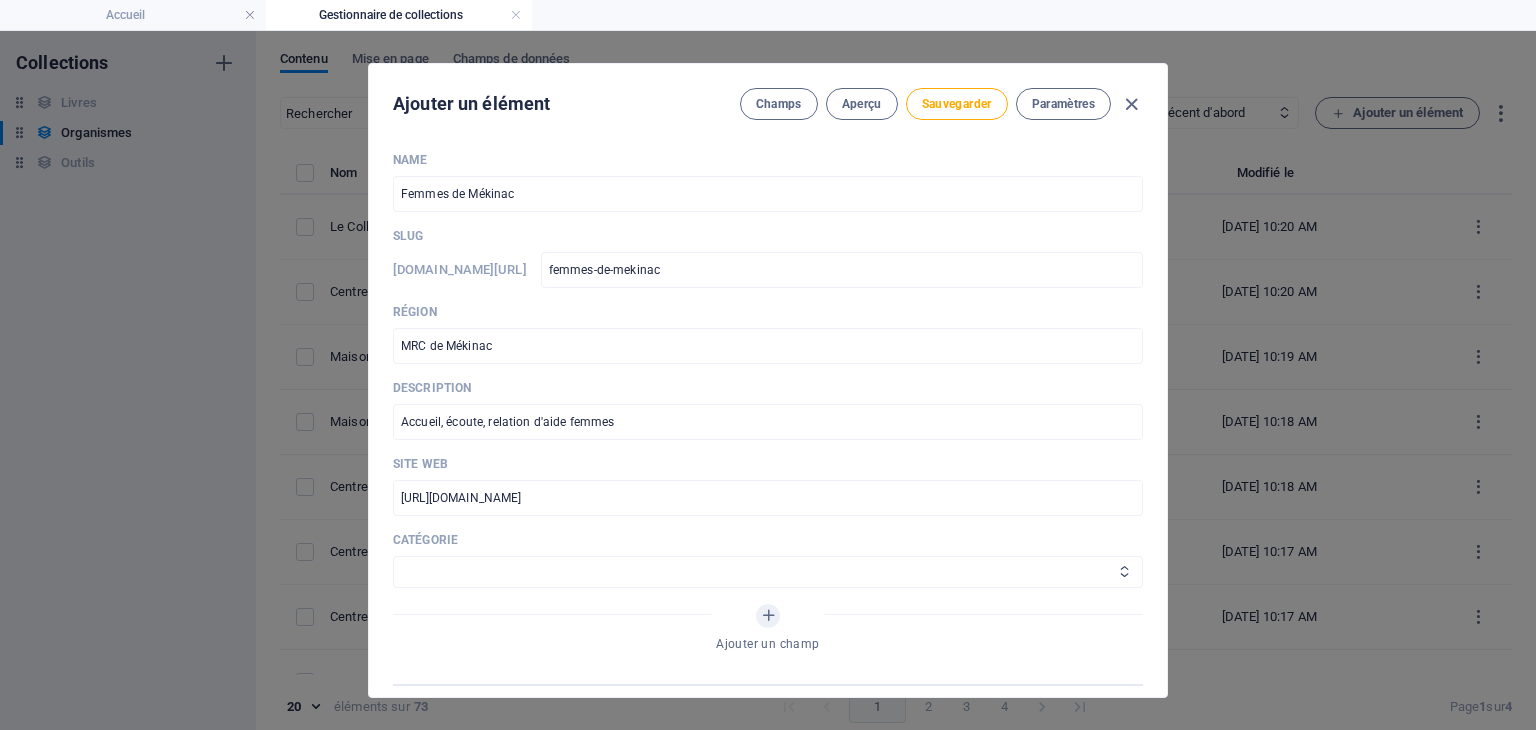 select on "Centres de femmes" 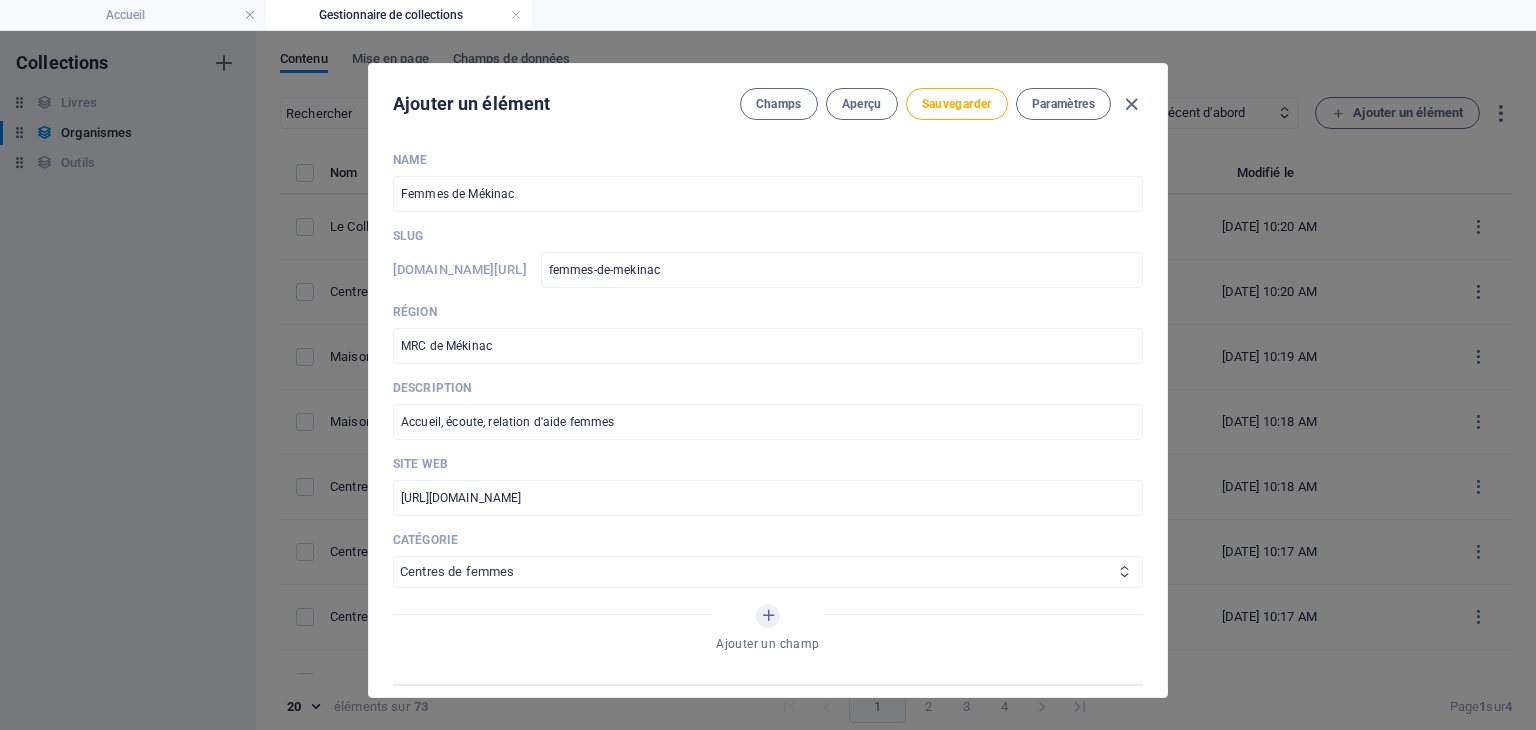 click on "Aide juridique  assurance et emploi Proches aidants Aide à domicile Psychologie et santé mentale Fournisseurs de thérapies alternatives Autres Centres de femmes" at bounding box center [768, 572] 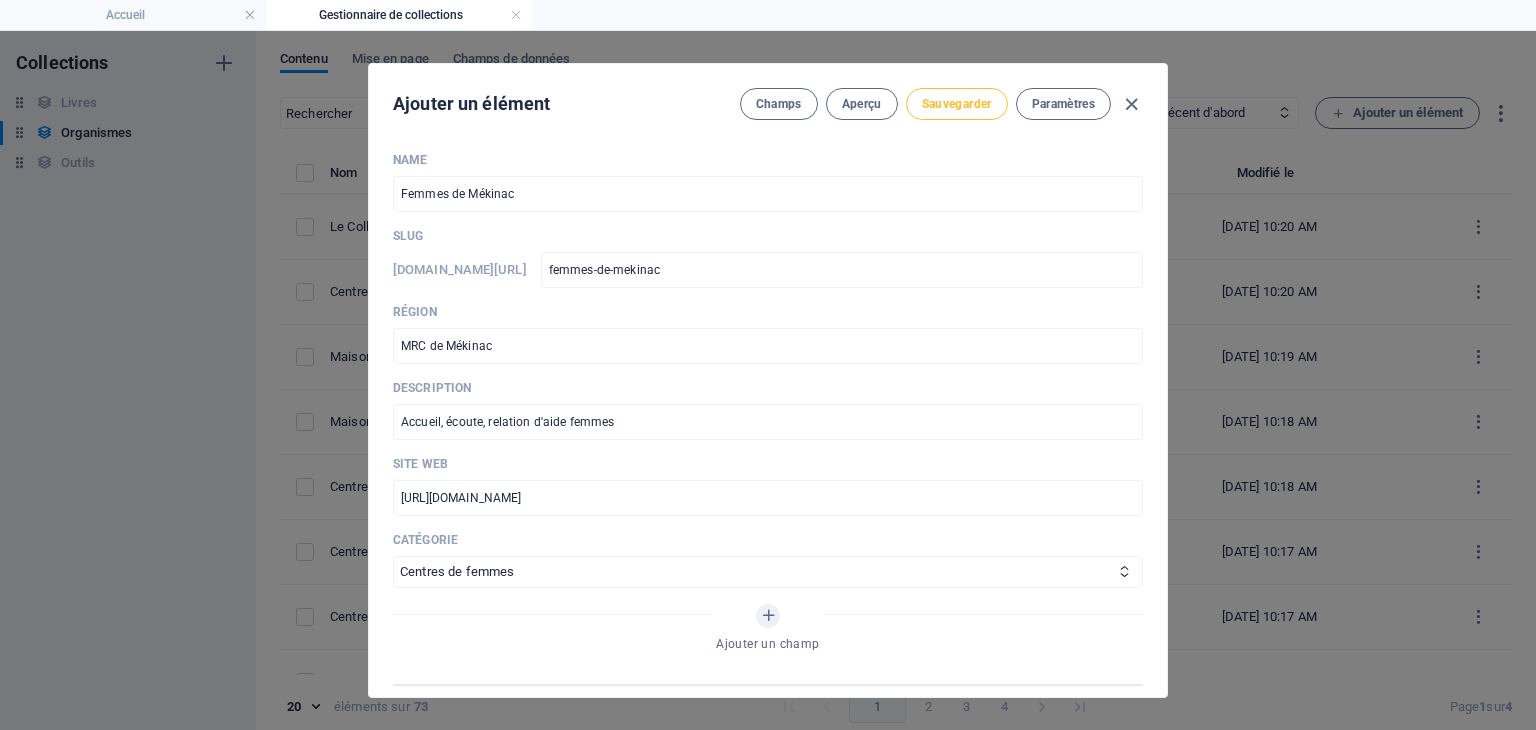 click on "Sauvegarder" at bounding box center [957, 104] 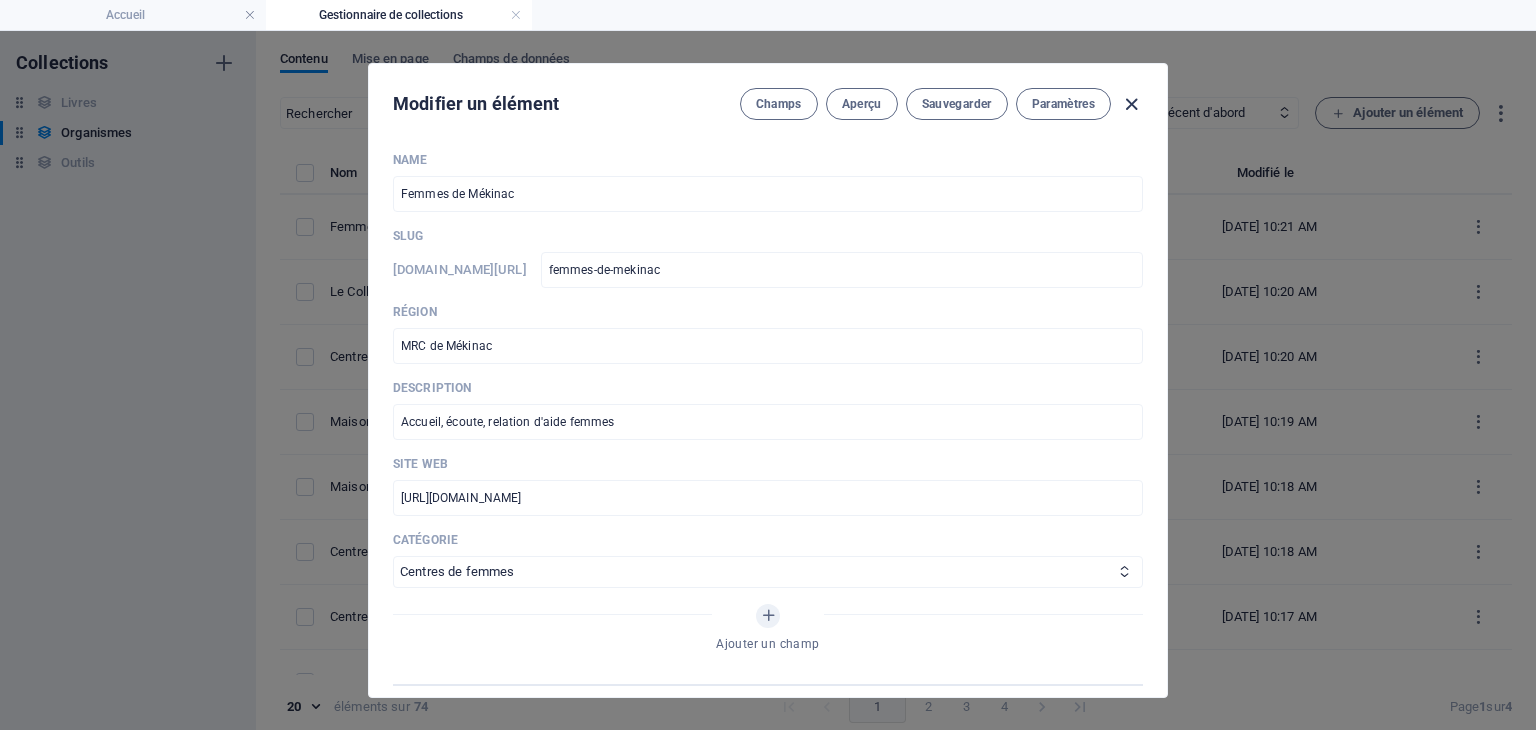 click at bounding box center (1131, 104) 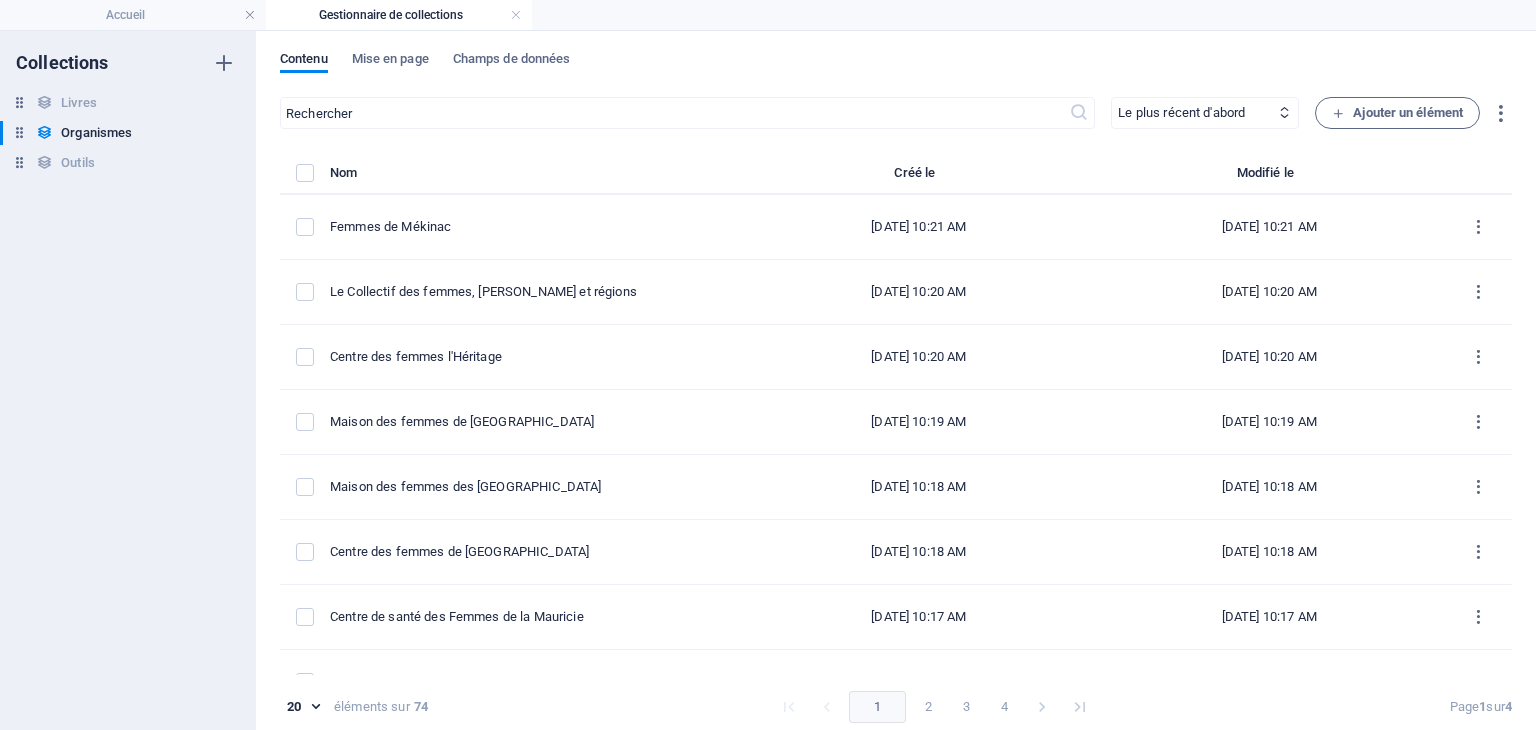 type on "femmes-de-mekinac" 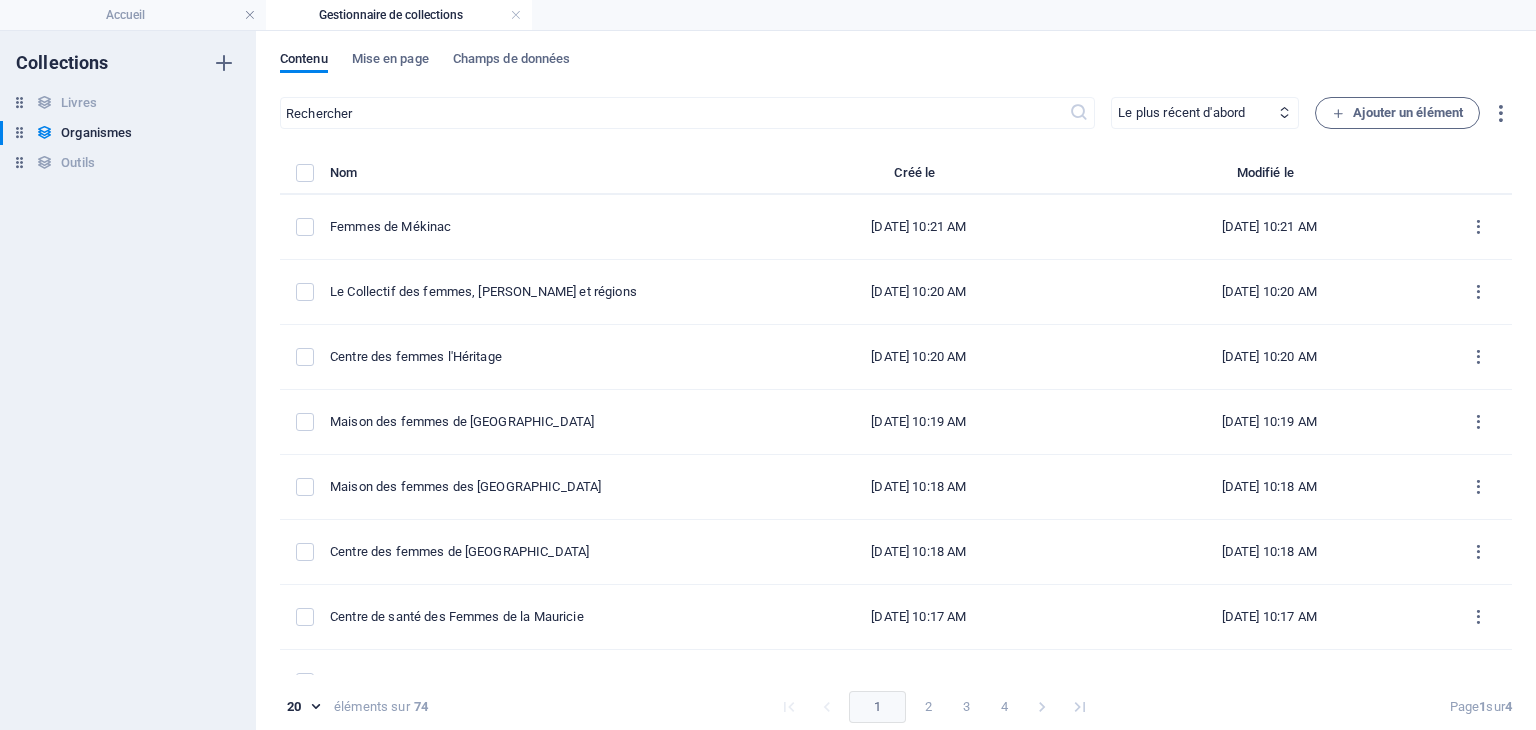 click on "Contenu Mise en page Champs de données" at bounding box center [896, 70] 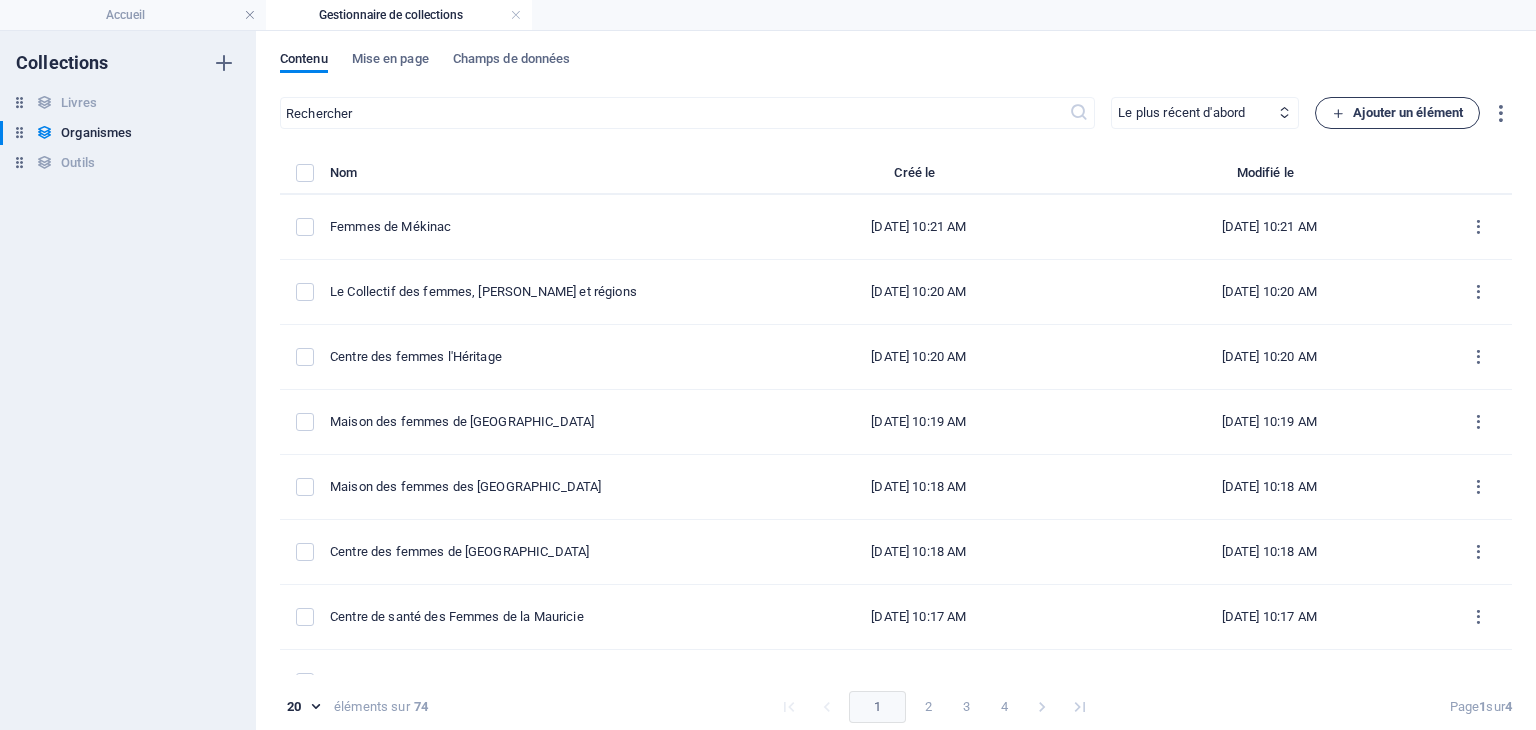 click on "Ajouter un élément" at bounding box center [1397, 113] 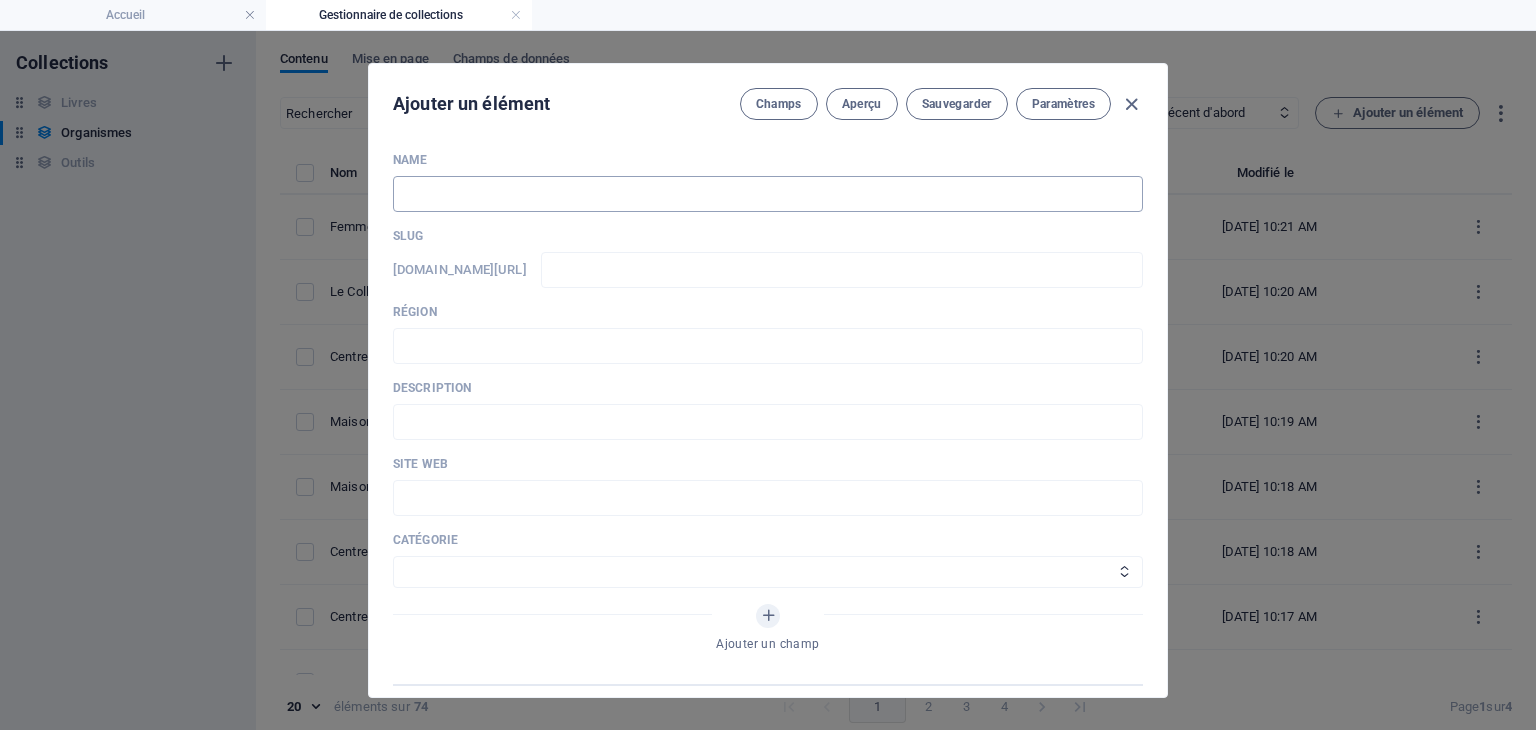 click at bounding box center (768, 194) 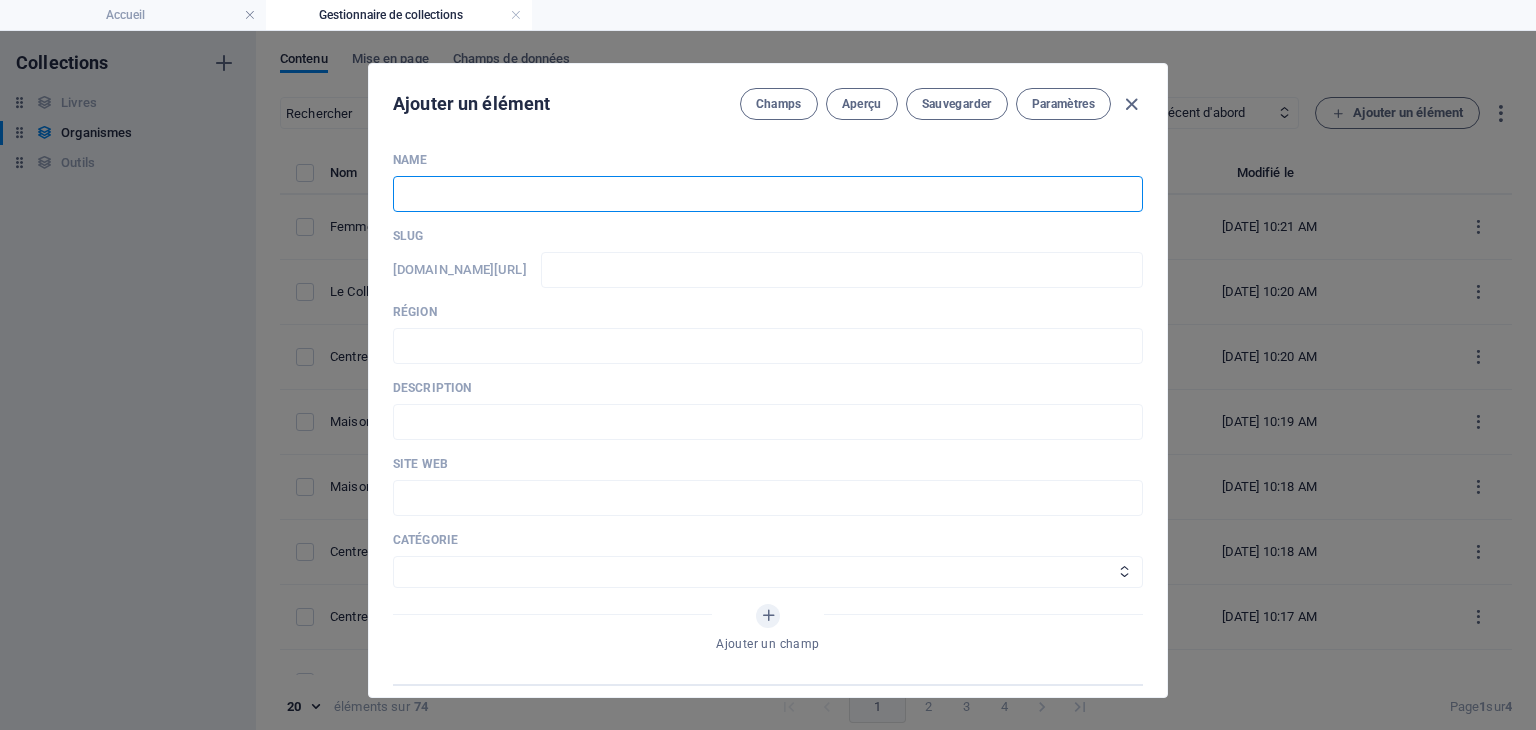 paste on "Rop Mauricie" 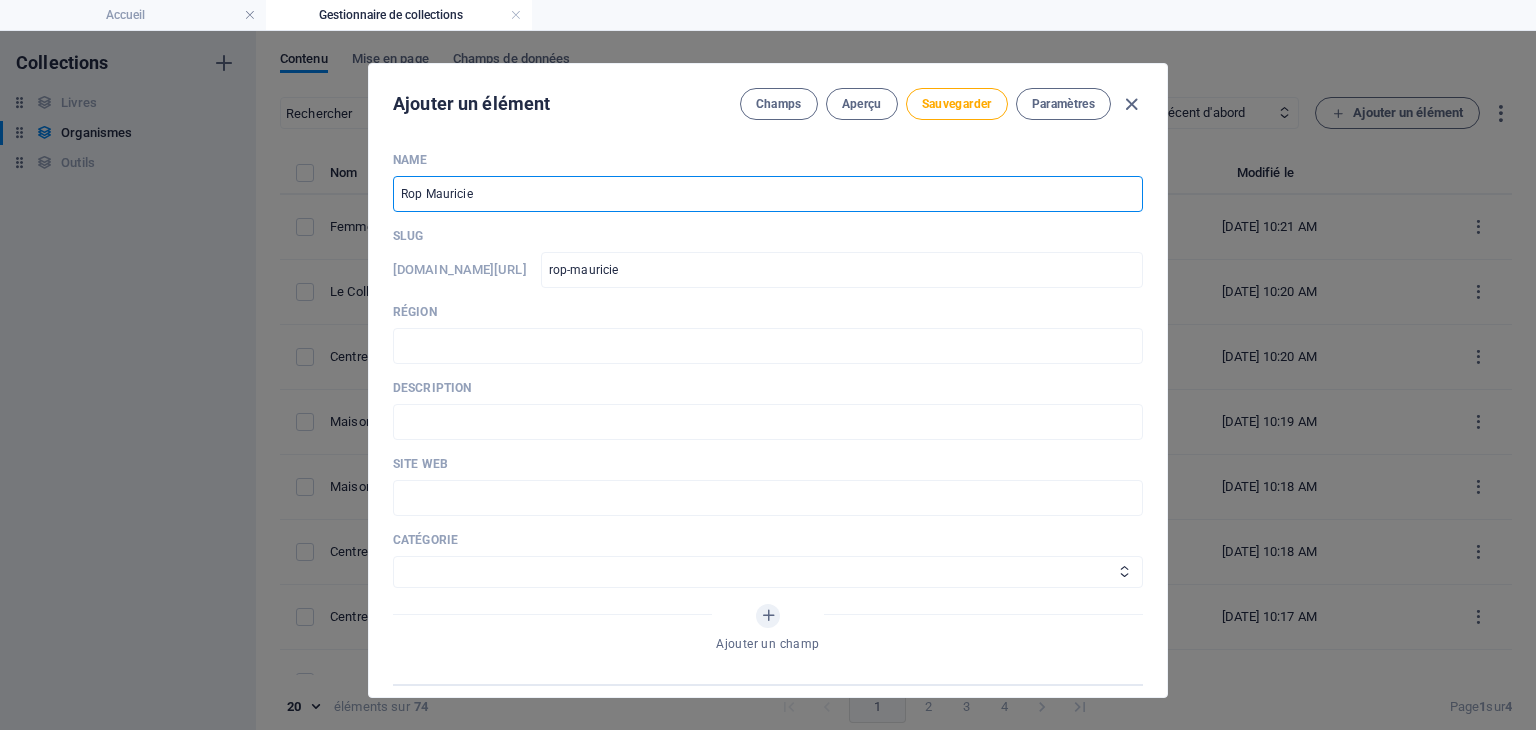 type on "Rop Mauricie" 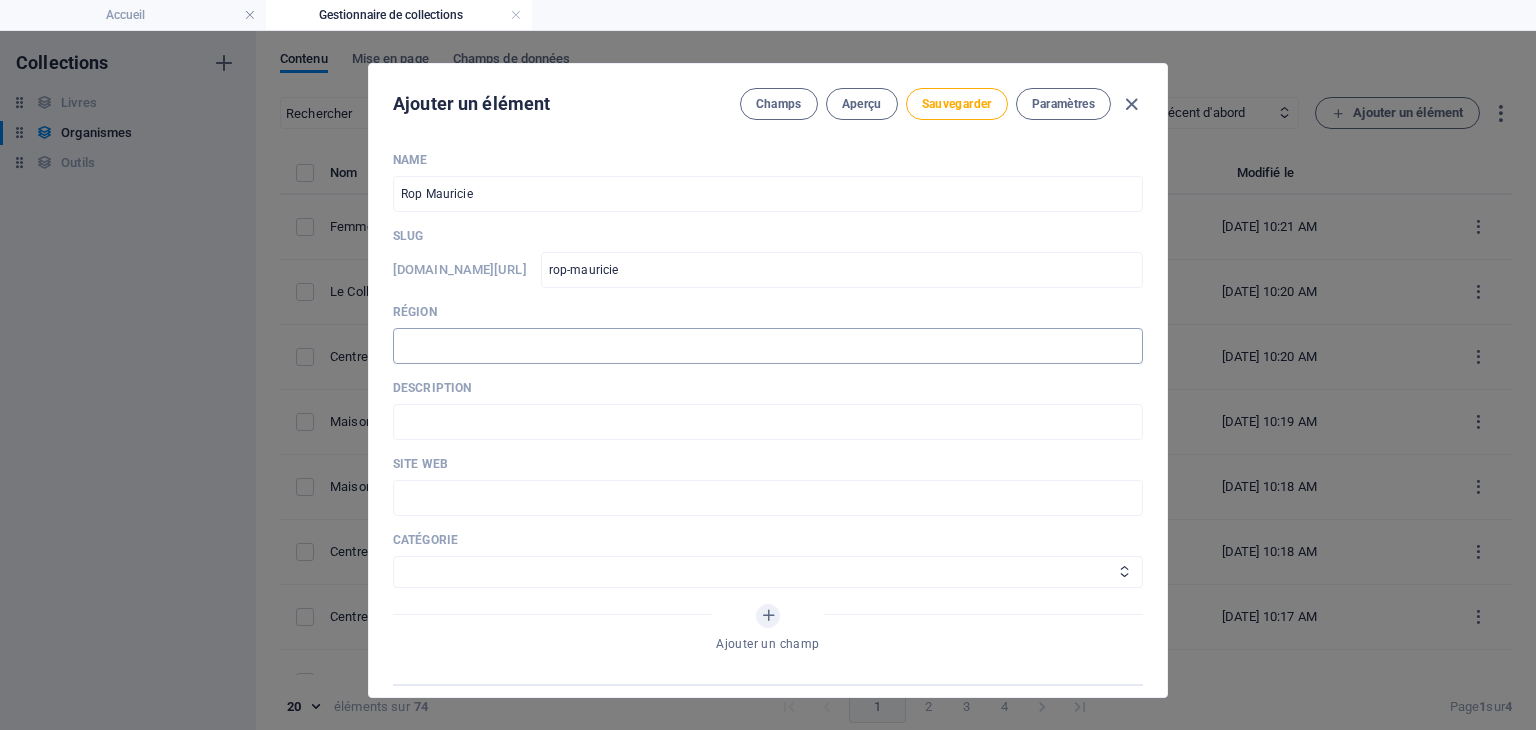 click at bounding box center [768, 346] 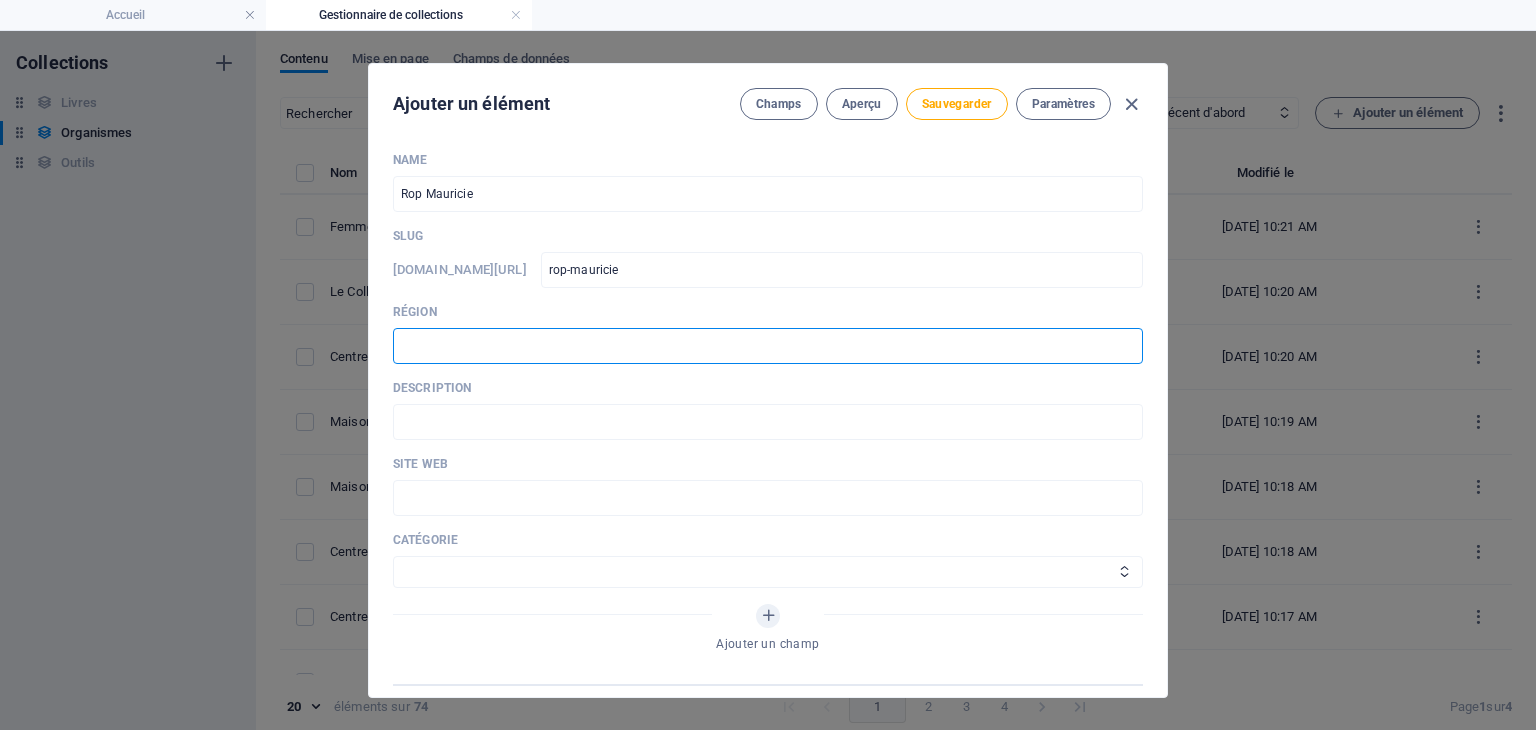 paste on "Mauricie" 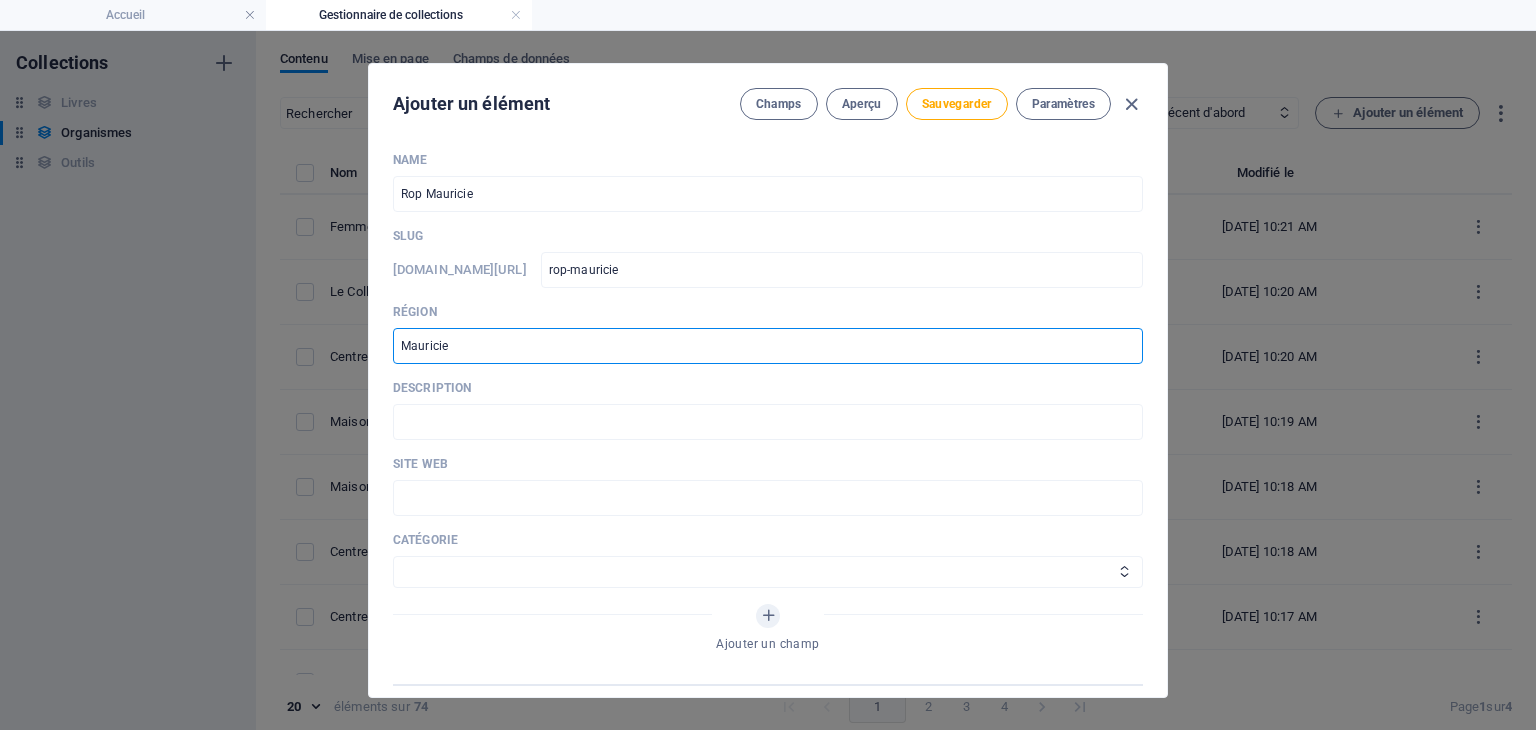 type on "Mauricie" 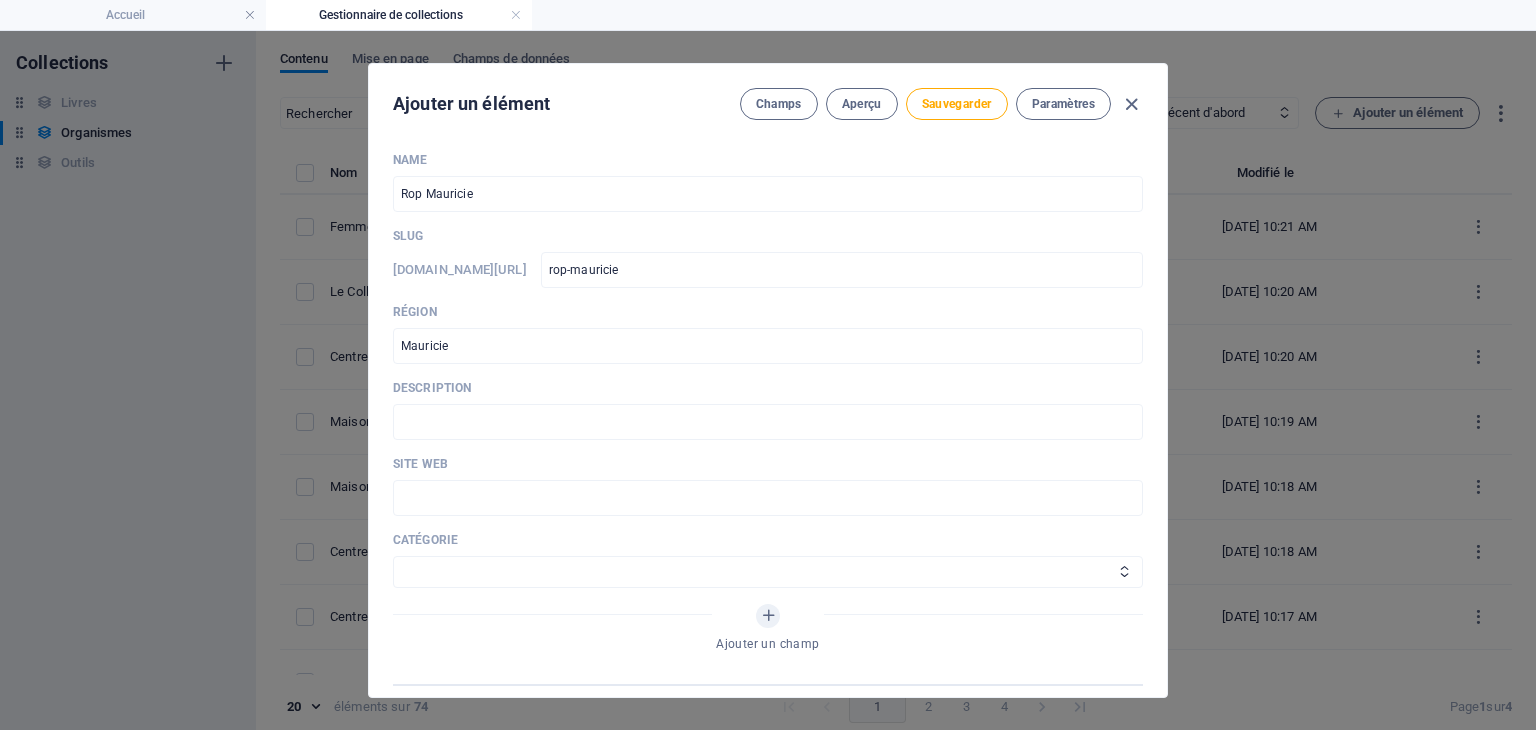 click on "Name Rop Mauricie ​ Slug www.example.com/organismes-design-page-unique/ rop-mauricie ​ Région Mauricie ​ Description ​ Site web ​ Catégorie Aide juridique  assurance et emploi Proches aidants Aide à domicile Psychologie et santé mentale Fournisseurs de thérapies alternatives Autres Centres de femmes Ajouter un champ" at bounding box center (768, 418) 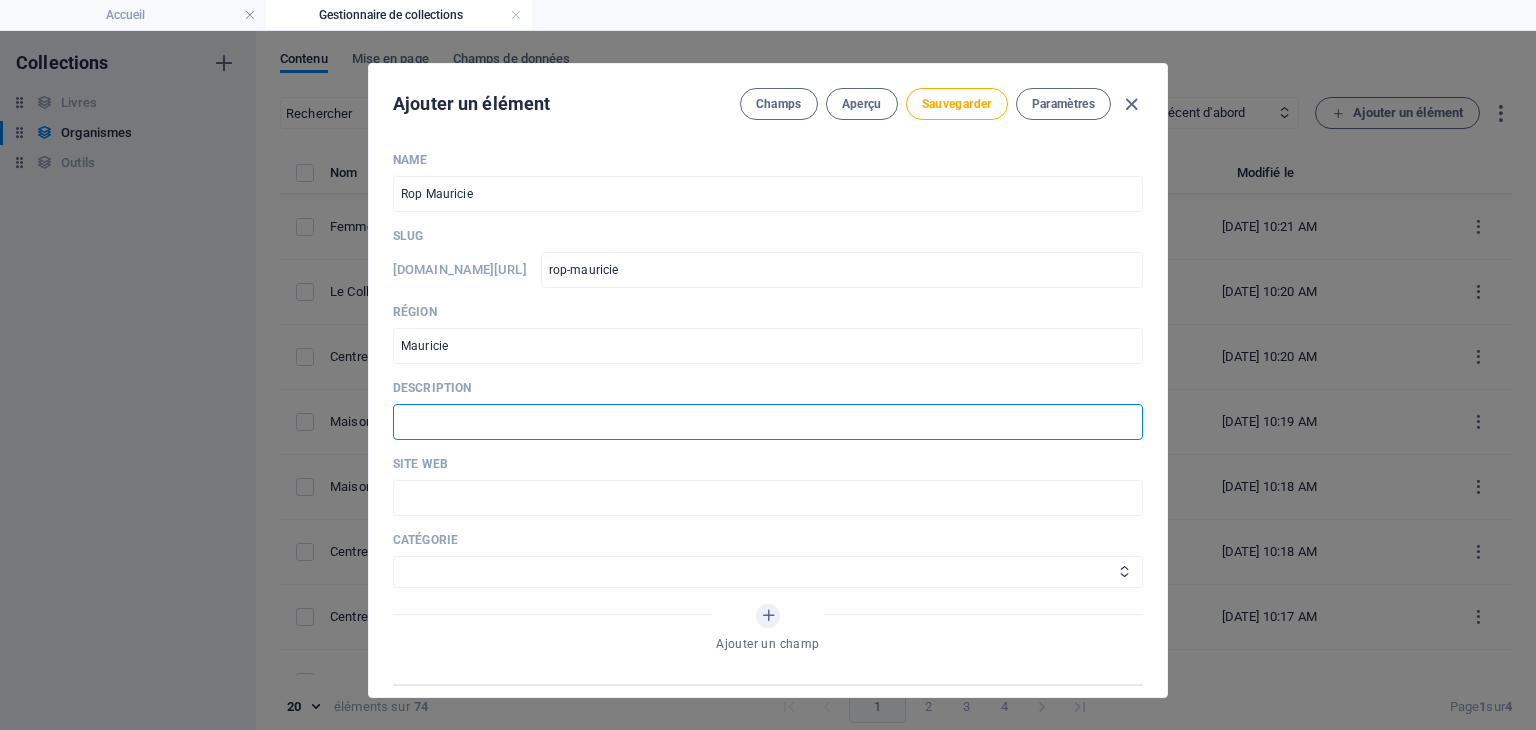 click at bounding box center (768, 422) 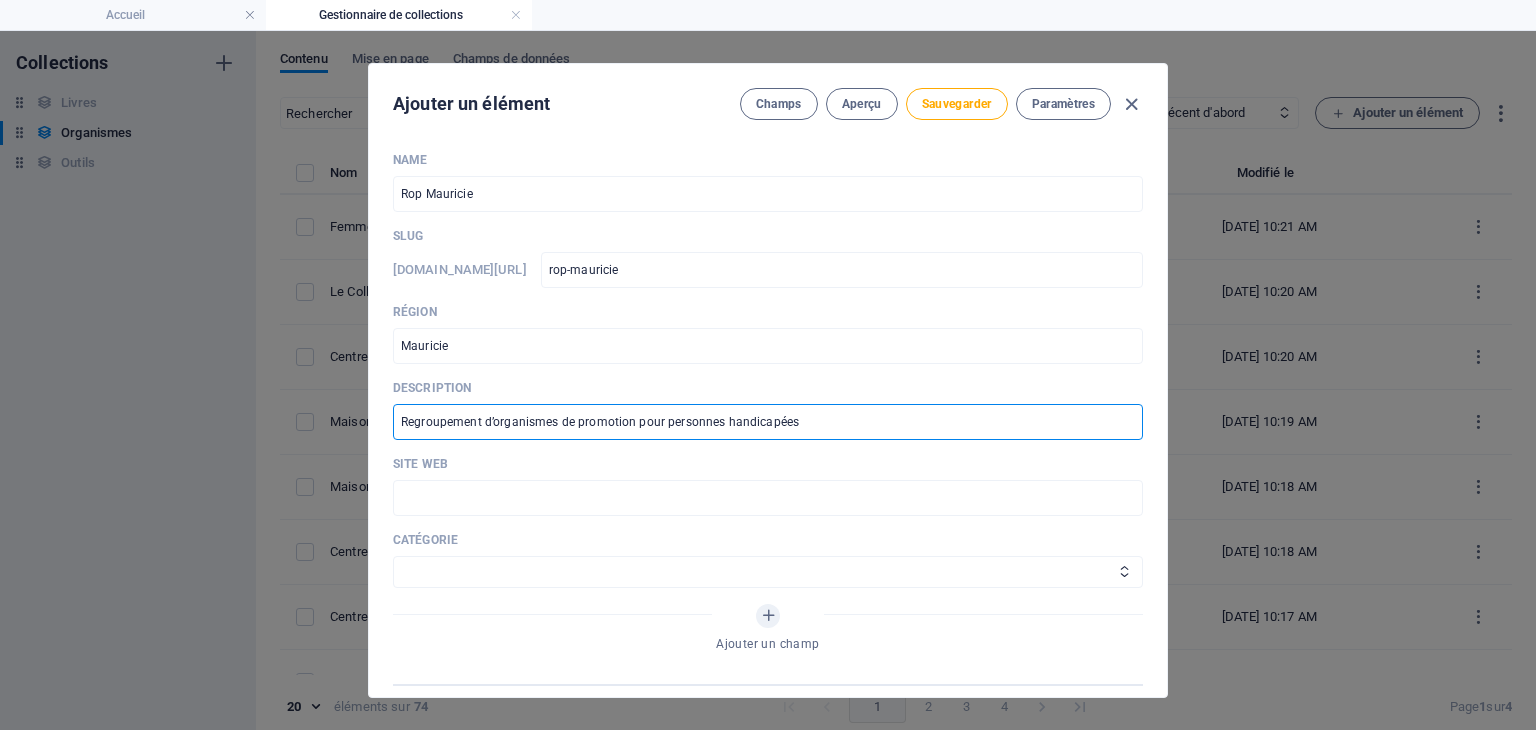 type on "Regroupement d’organismes de promotion pour personnes handicapées" 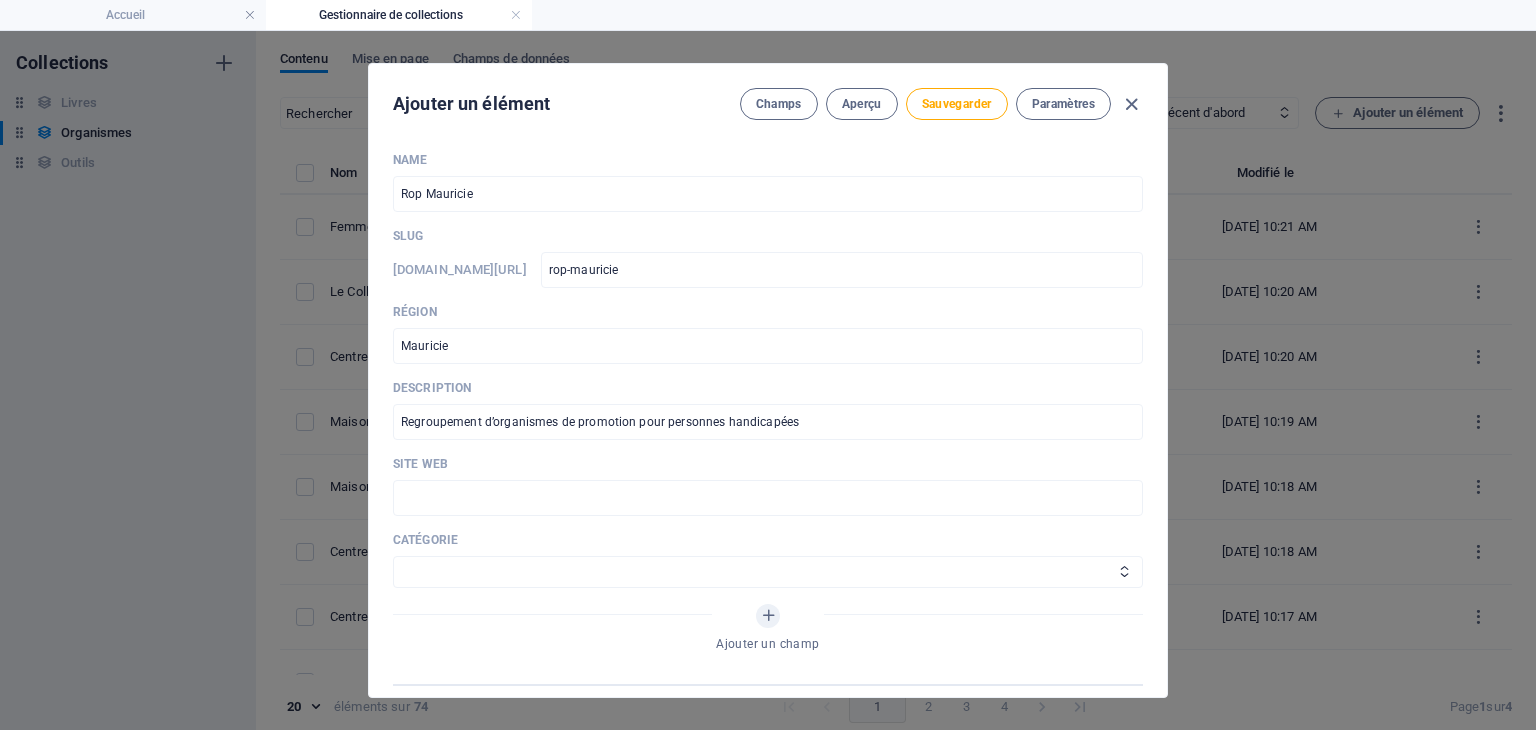 click on "Description" at bounding box center [768, 388] 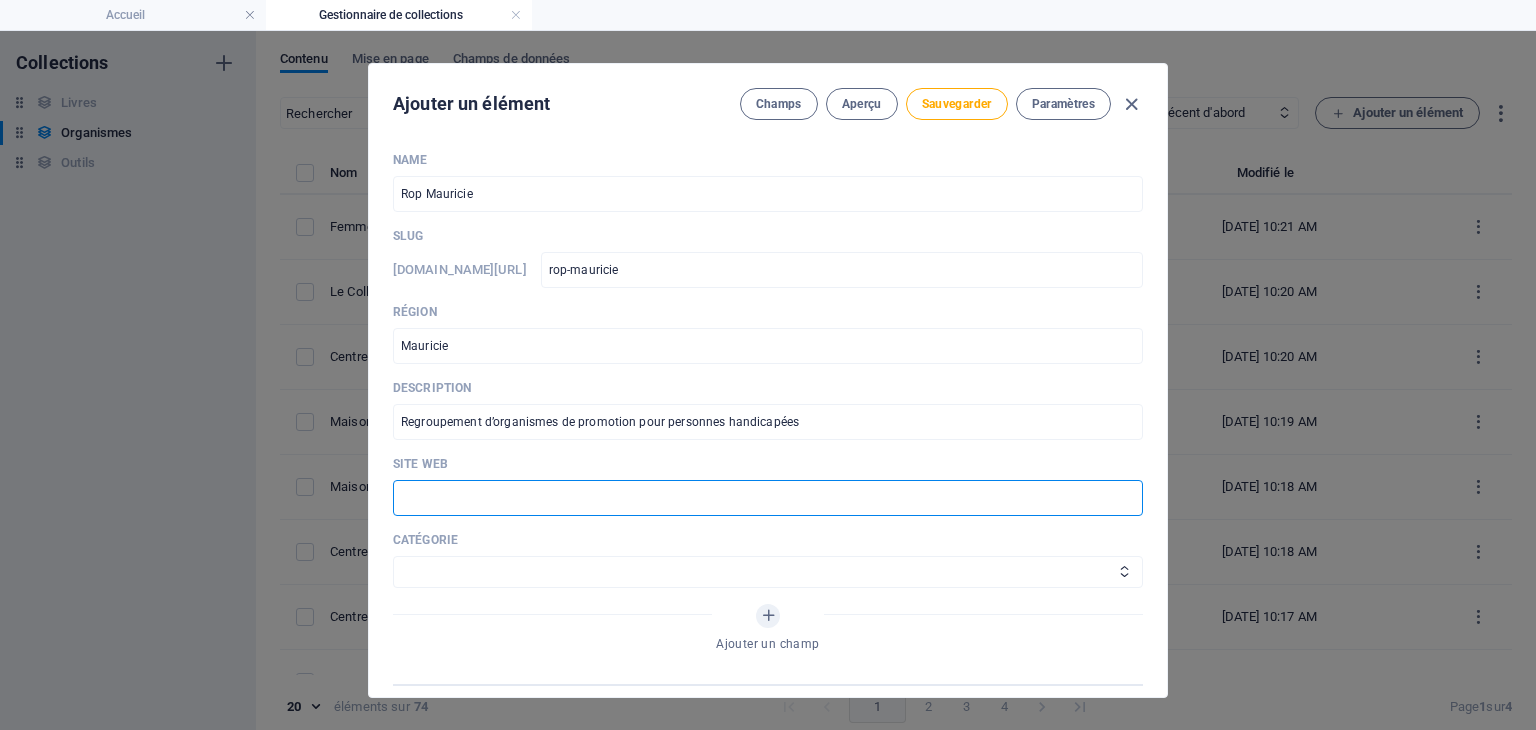 click at bounding box center [768, 498] 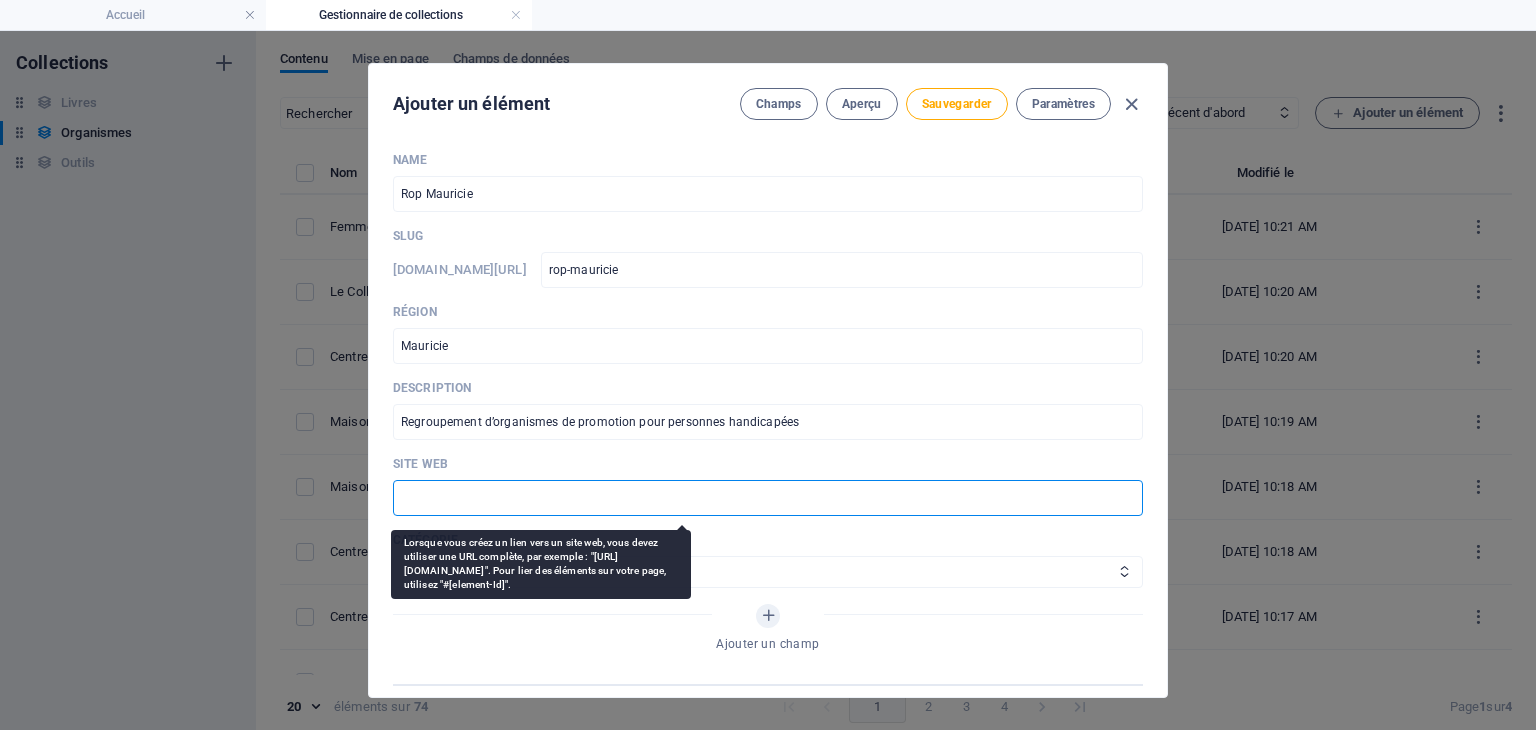 paste on "https://ropphmauricie.net/" 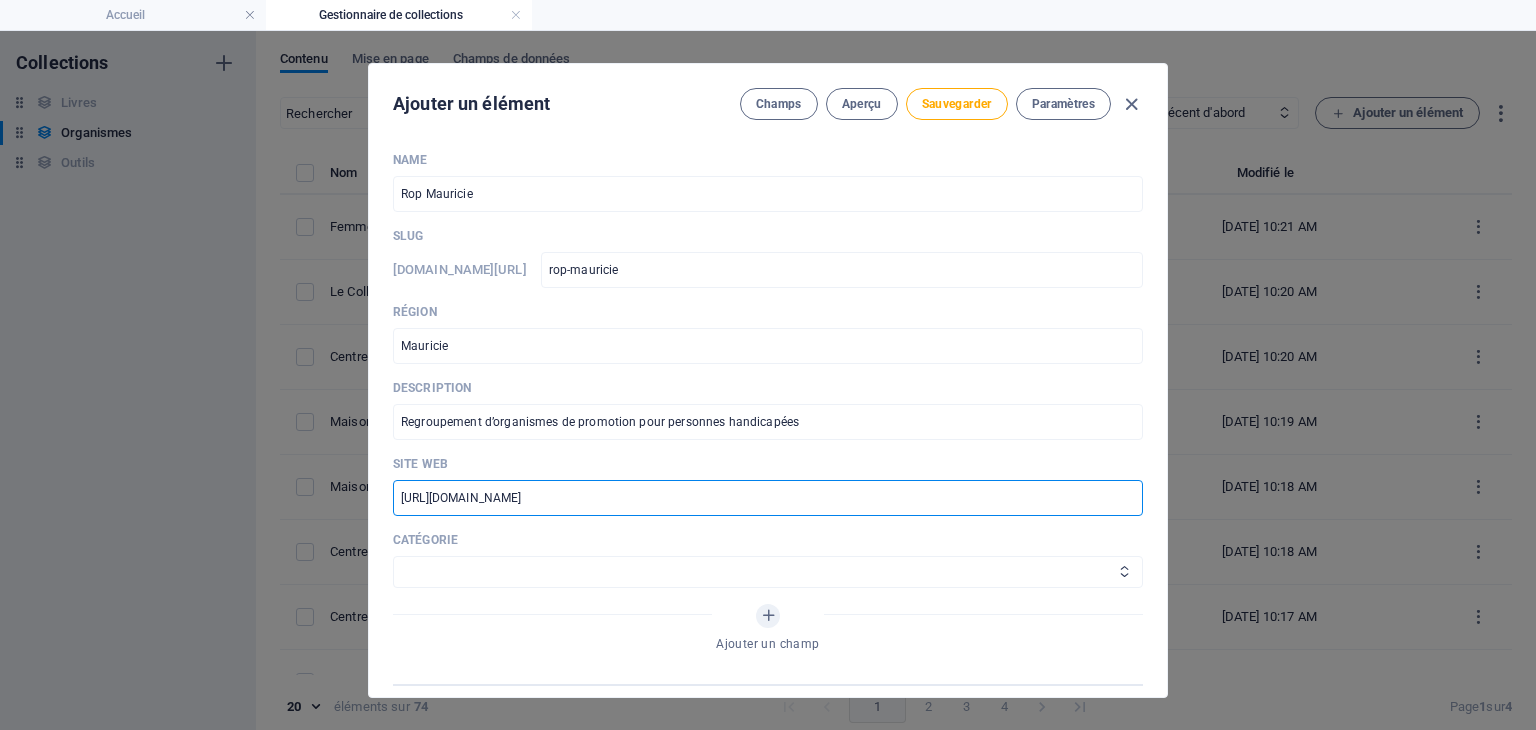 type on "https://ropphmauricie.net/" 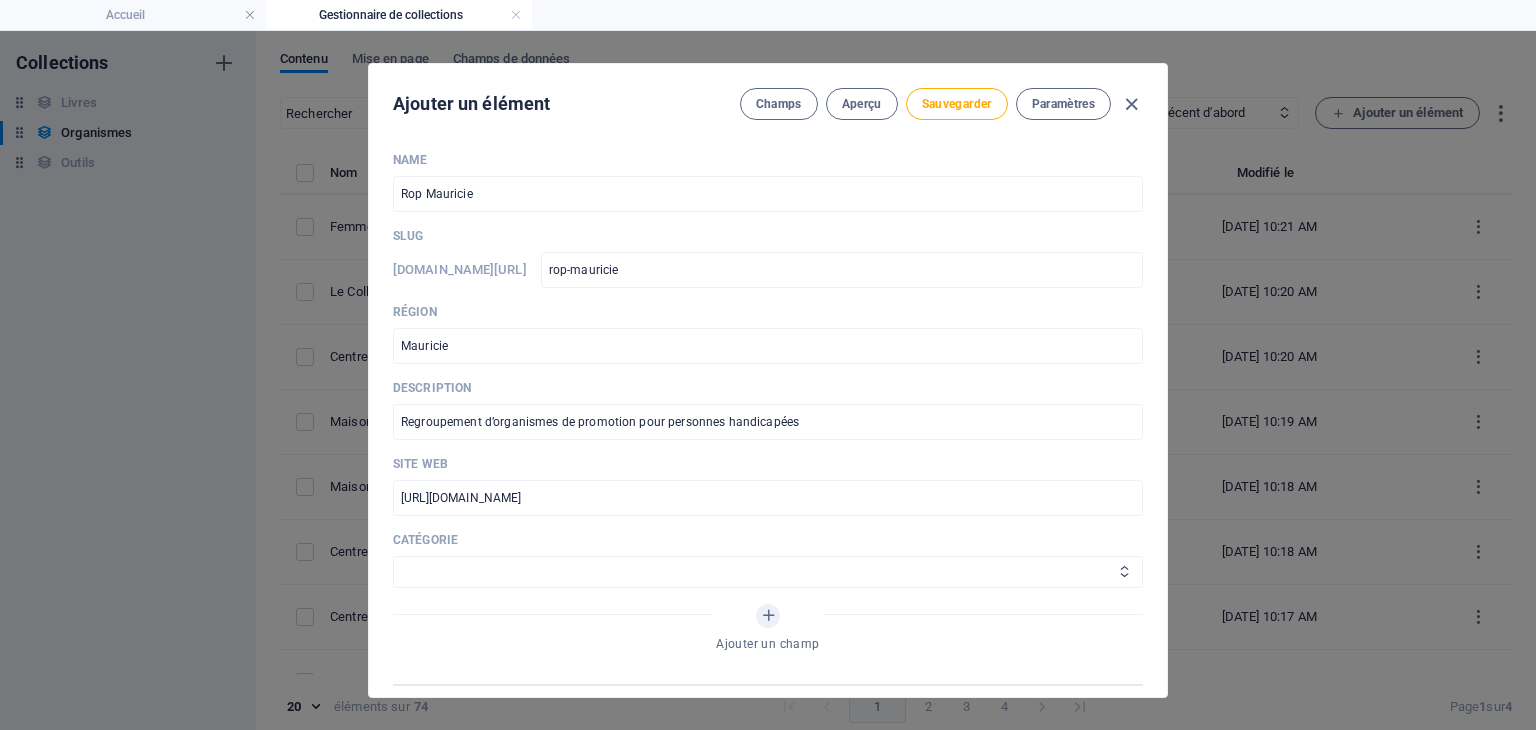 click on "Aide juridique  assurance et emploi Proches aidants Aide à domicile Psychologie et santé mentale Fournisseurs de thérapies alternatives Autres Centres de femmes" at bounding box center (768, 572) 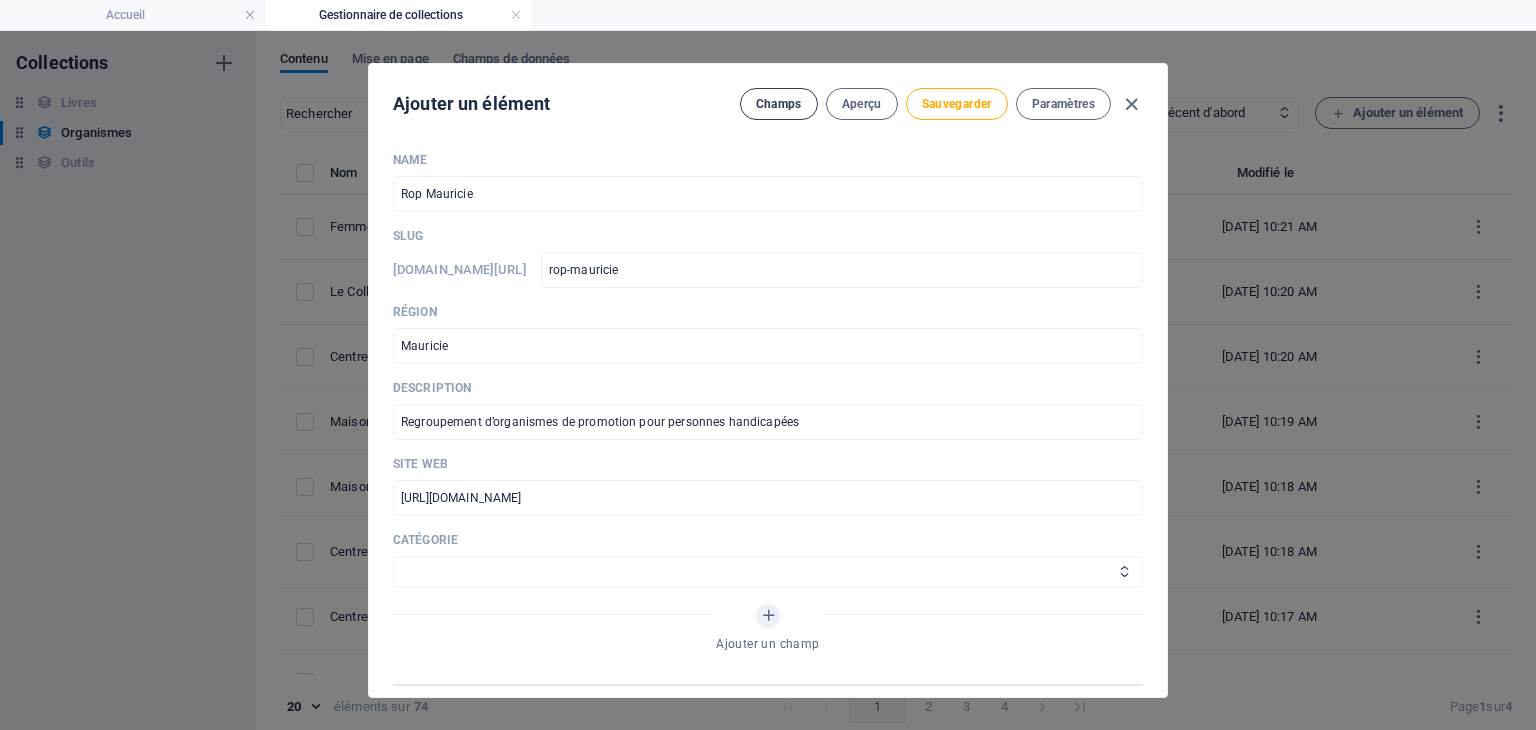 click on "Champs" at bounding box center (779, 104) 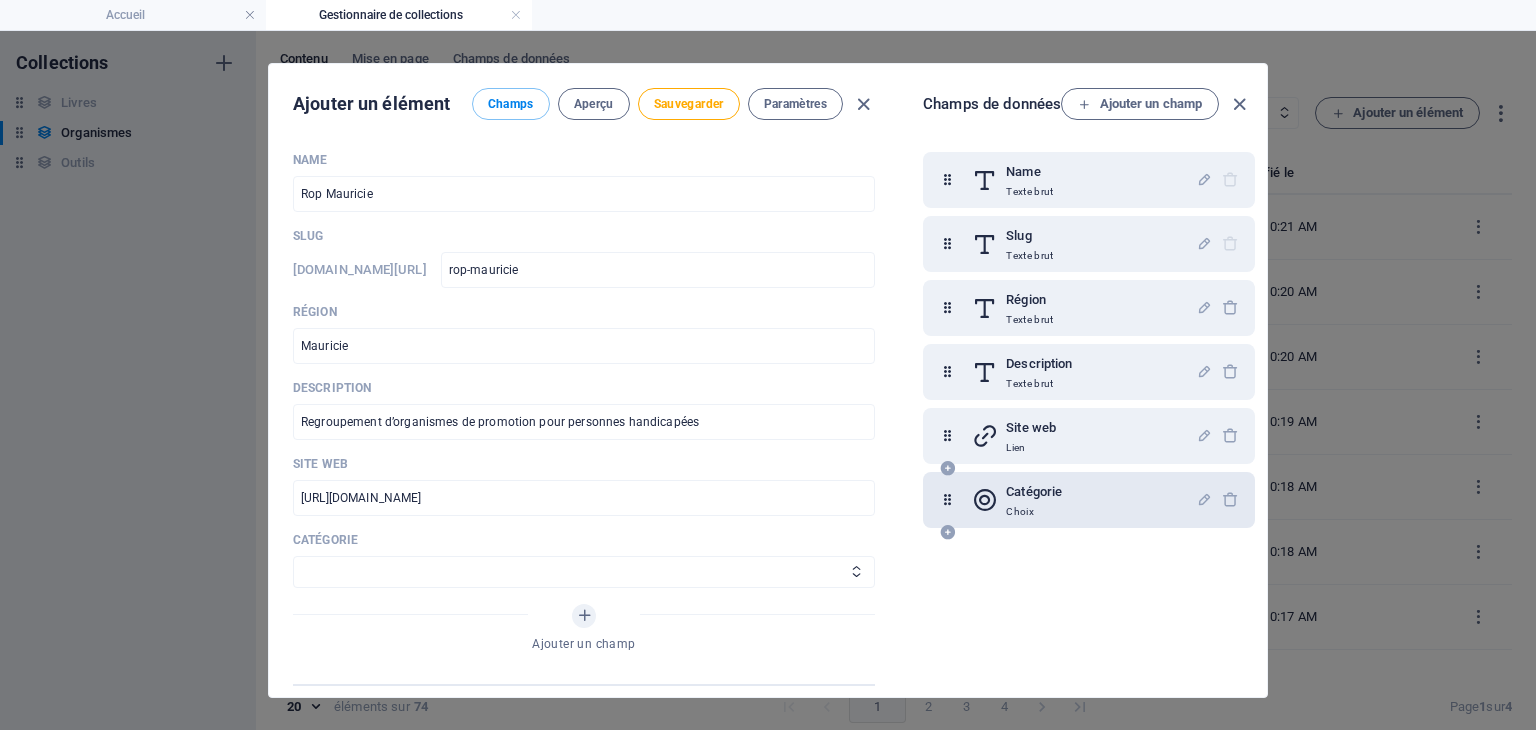 click on "Catégorie Choix" at bounding box center (1084, 500) 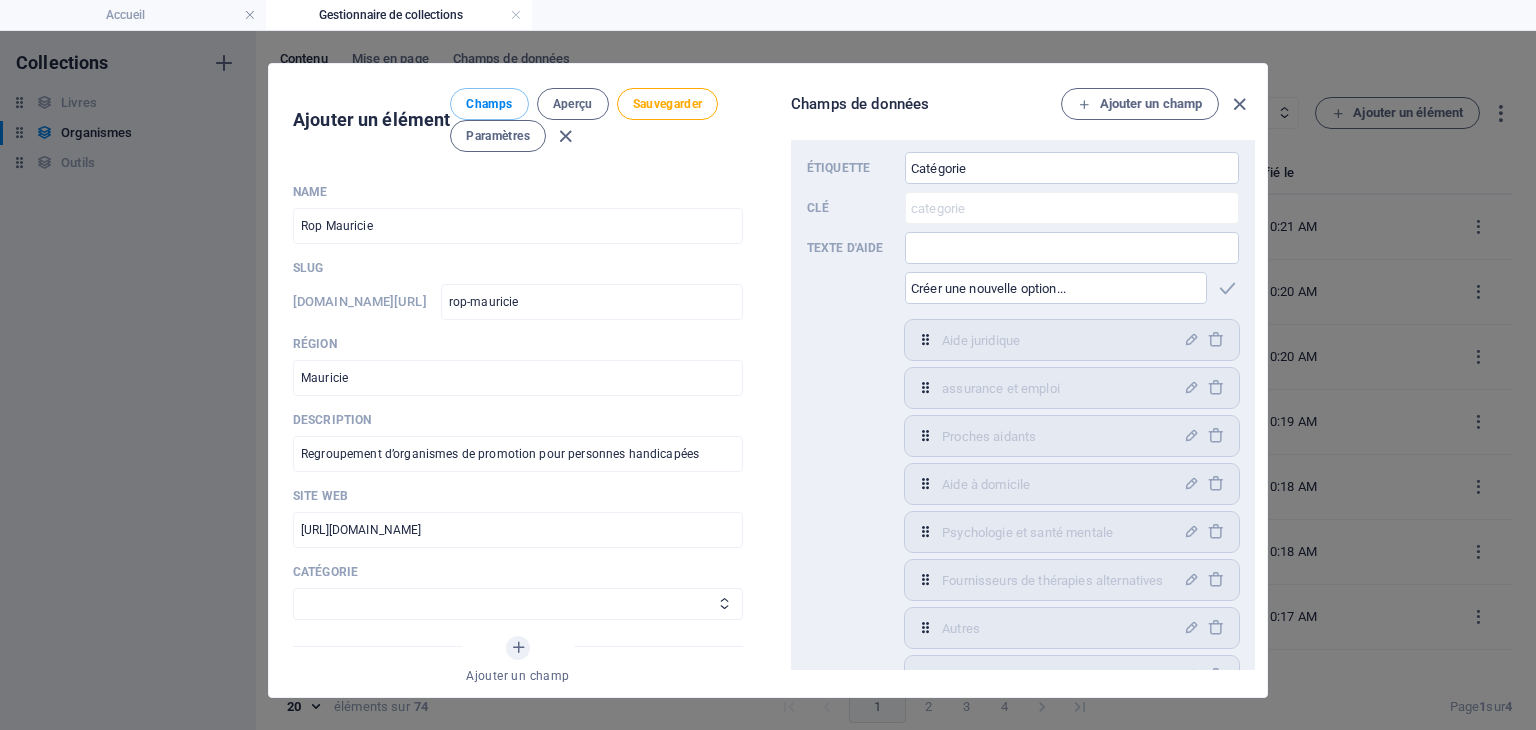 scroll, scrollTop: 500, scrollLeft: 0, axis: vertical 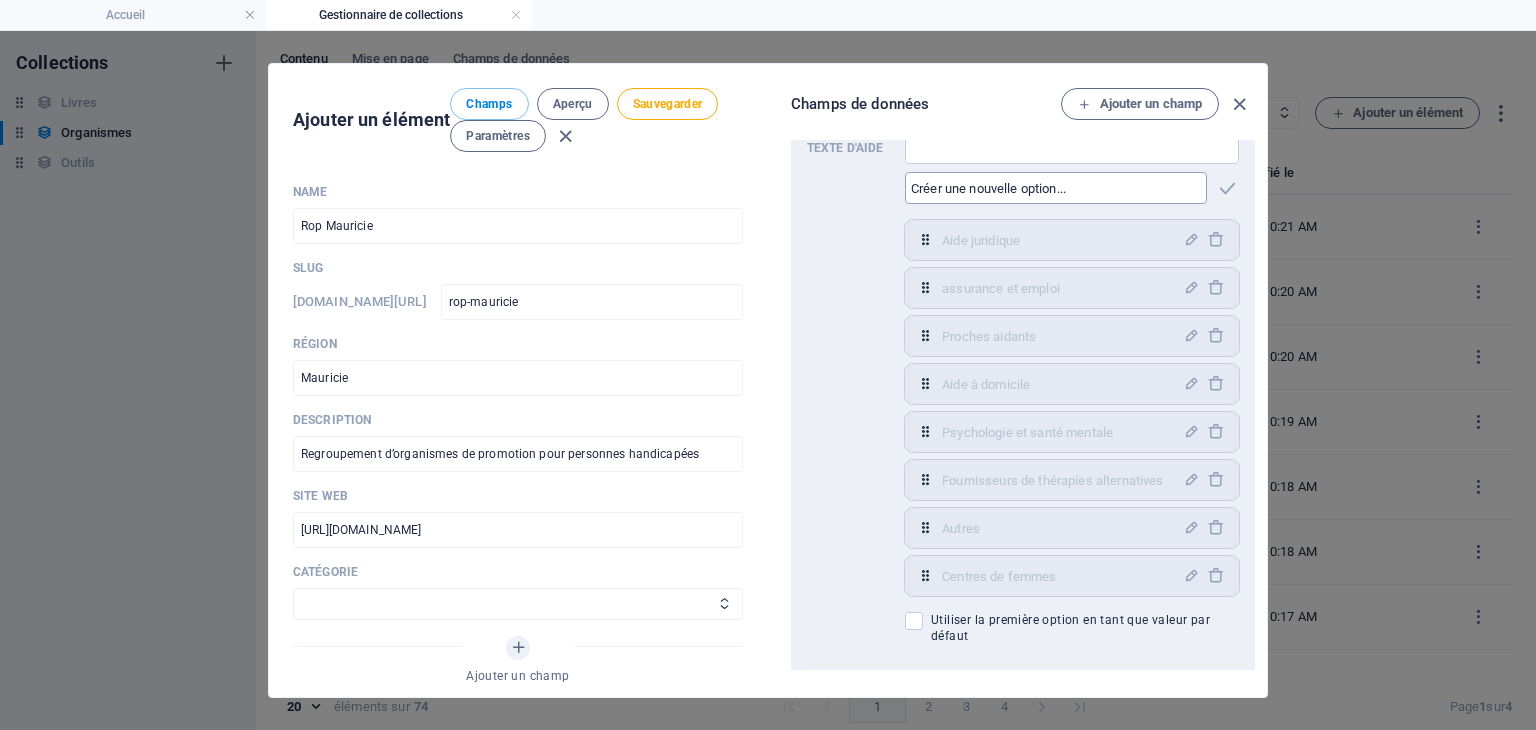 click at bounding box center [1056, 188] 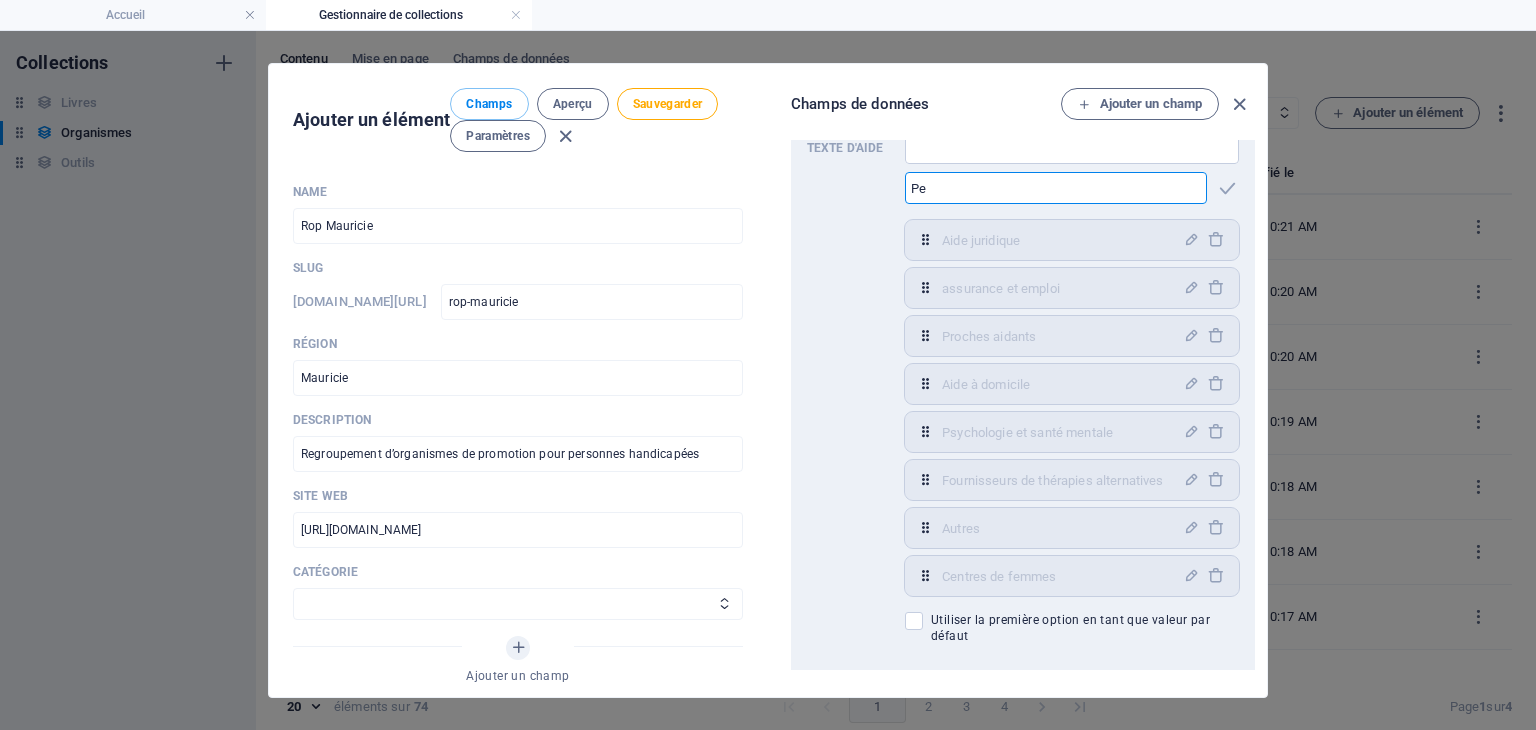 type on "P" 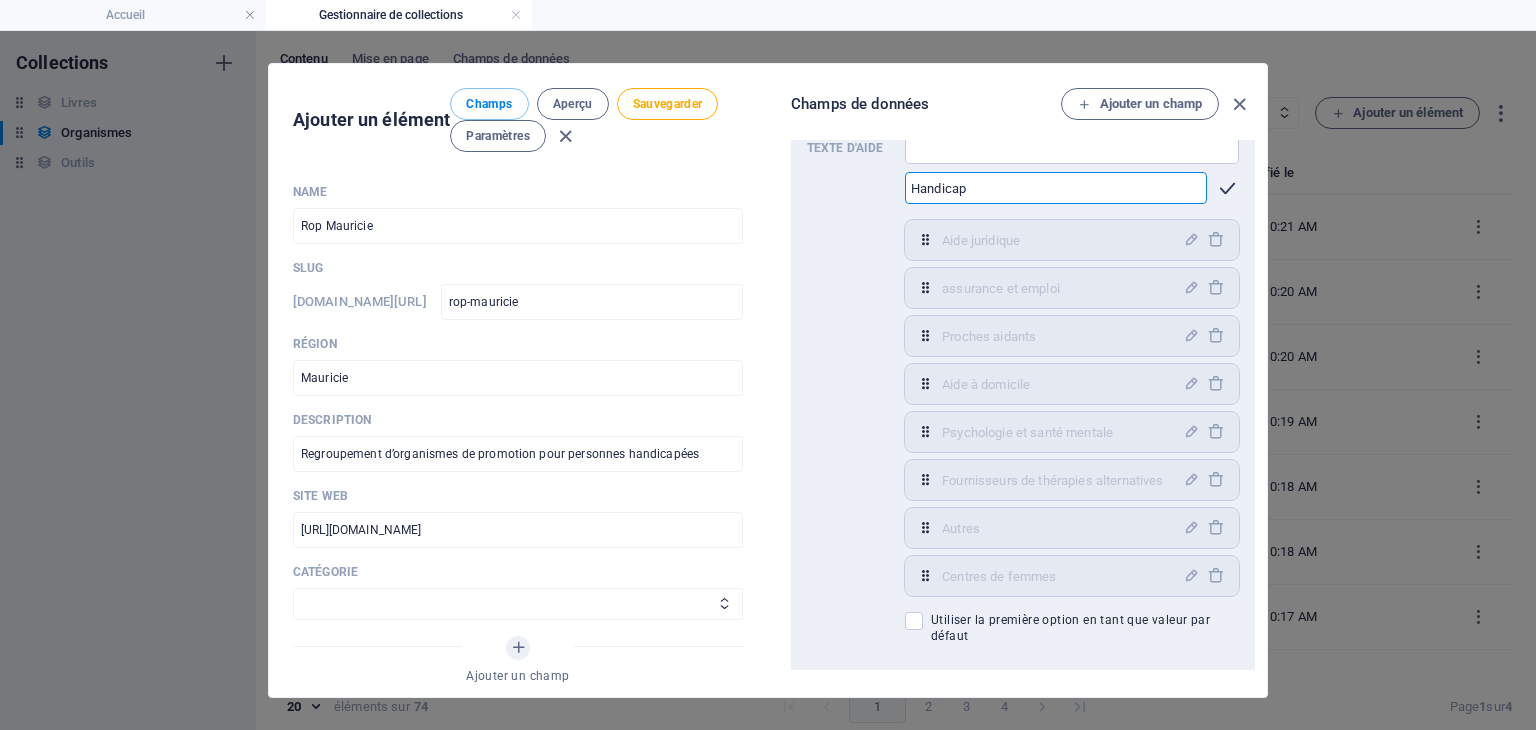 type on "Handicap" 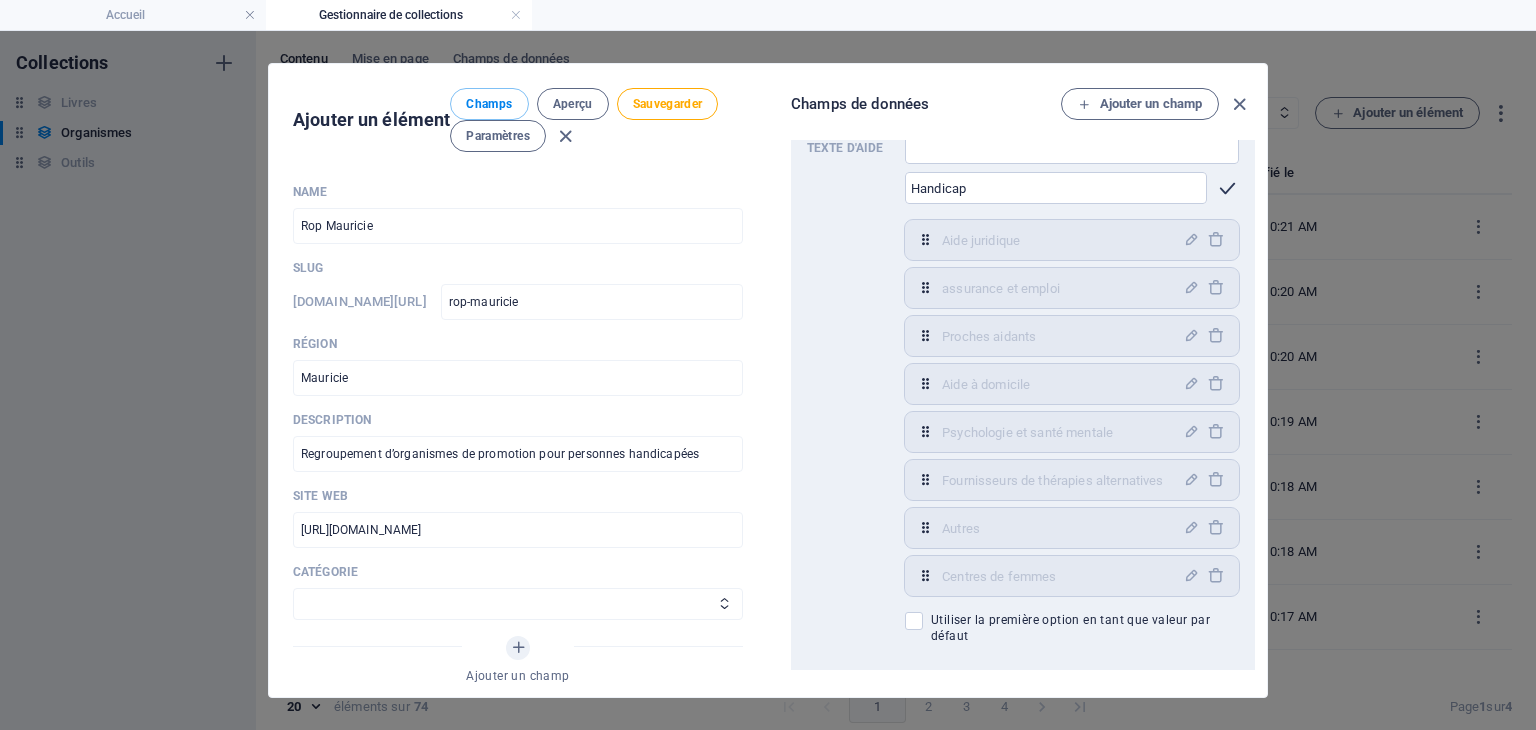 click at bounding box center (1227, 188) 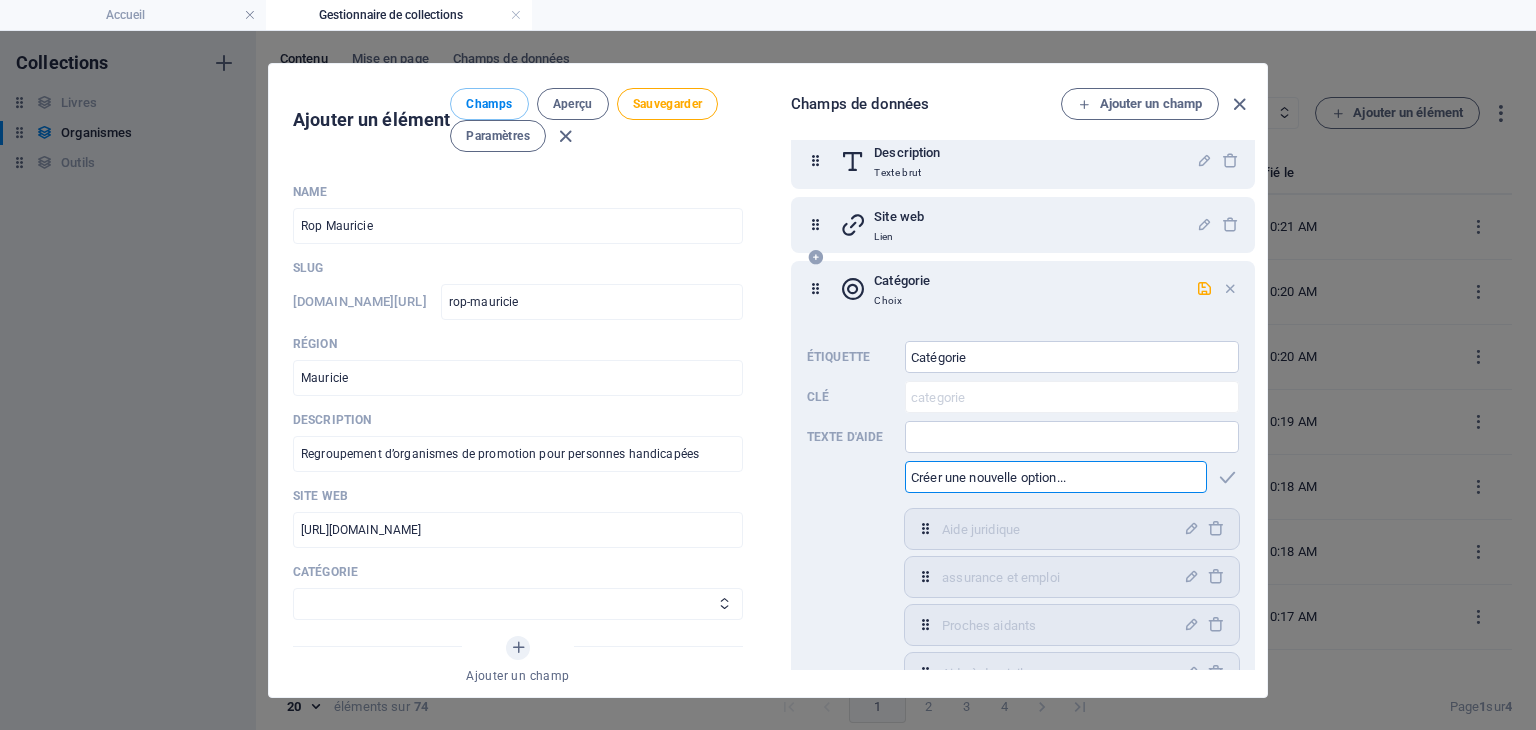 scroll, scrollTop: 200, scrollLeft: 0, axis: vertical 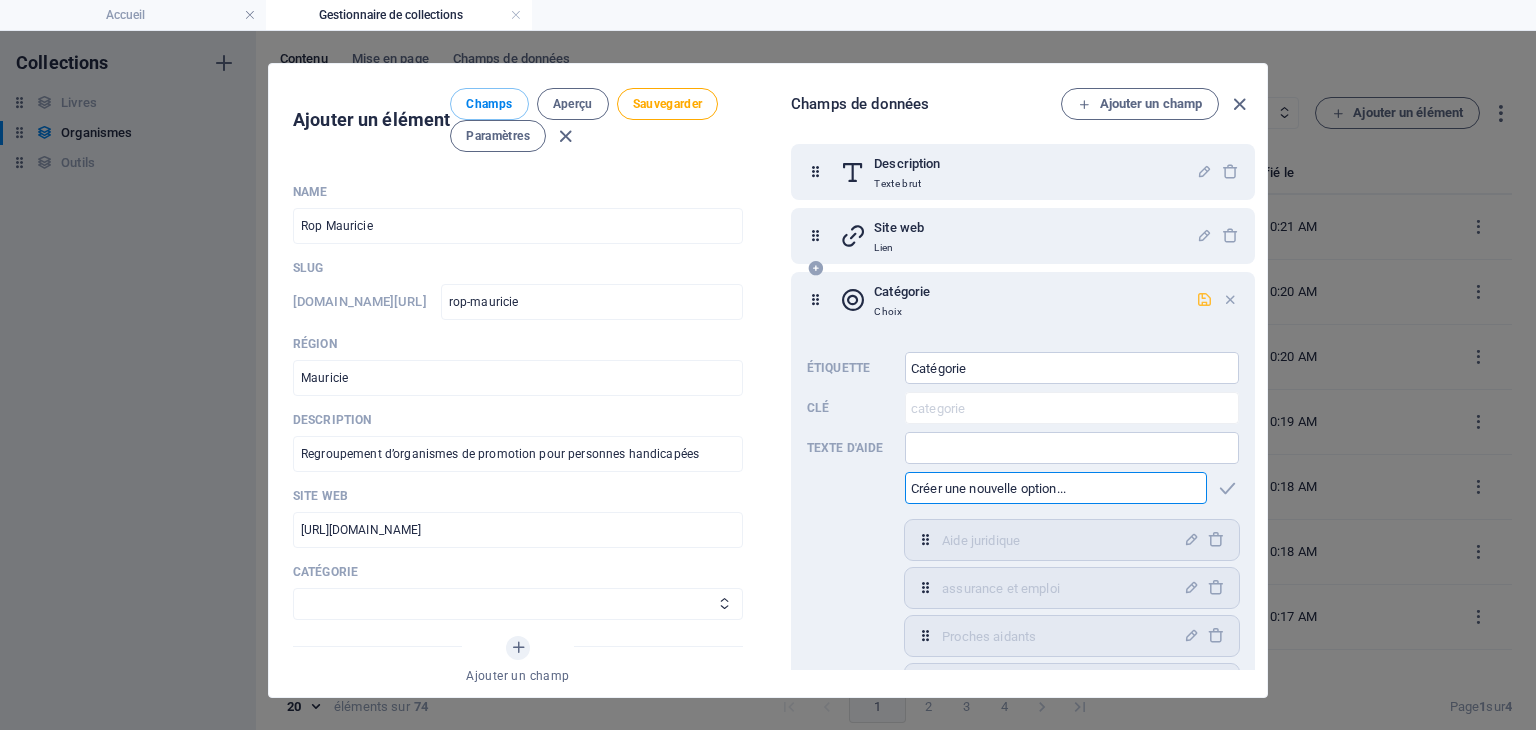 click at bounding box center (1204, 299) 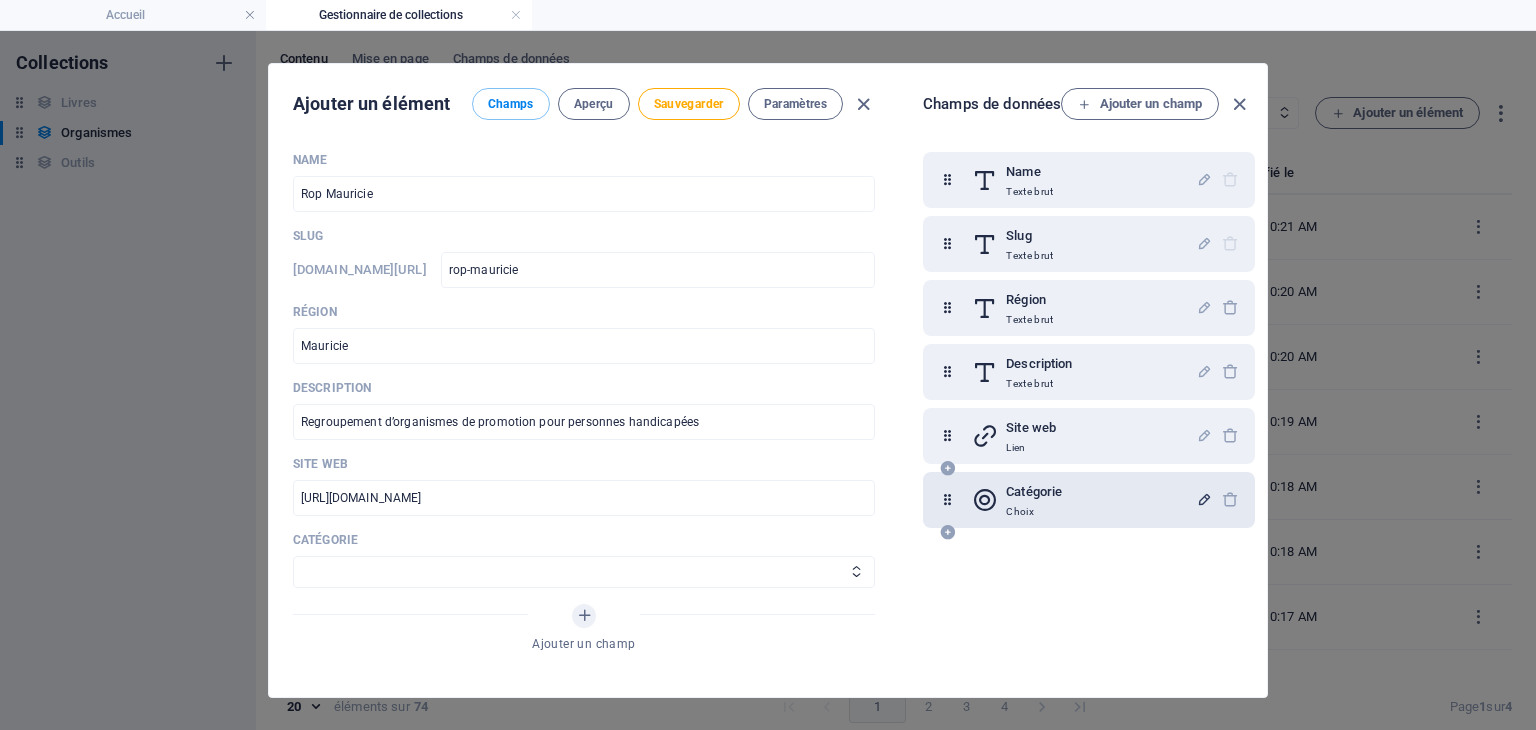 scroll, scrollTop: 0, scrollLeft: 0, axis: both 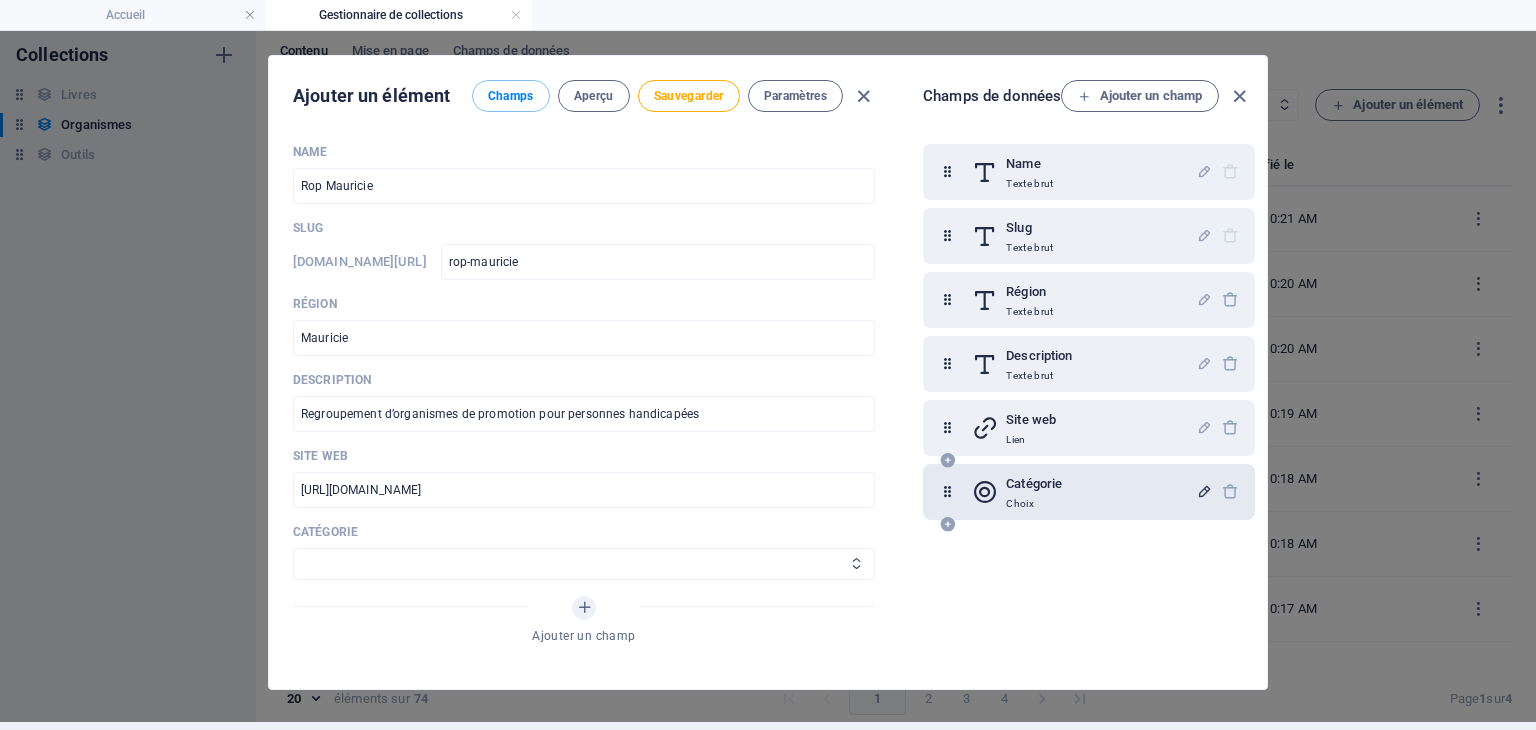 click on "Aide juridique  assurance et emploi Proches aidants Aide à domicile Psychologie et santé mentale Fournisseurs de thérapies alternatives Autres Centres de femmes Handicap" at bounding box center [584, 564] 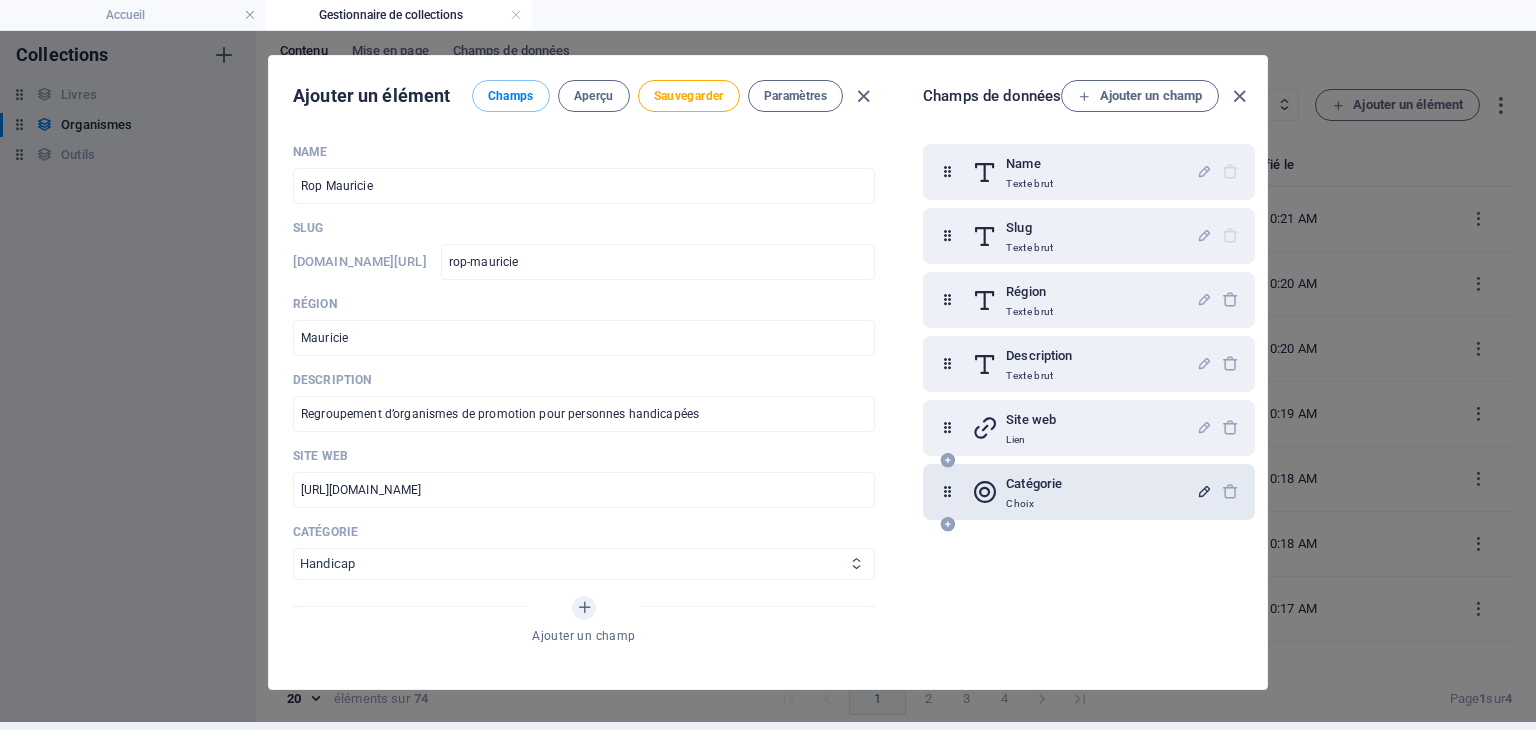 click on "Aide juridique  assurance et emploi Proches aidants Aide à domicile Psychologie et santé mentale Fournisseurs de thérapies alternatives Autres Centres de femmes Handicap" at bounding box center (584, 564) 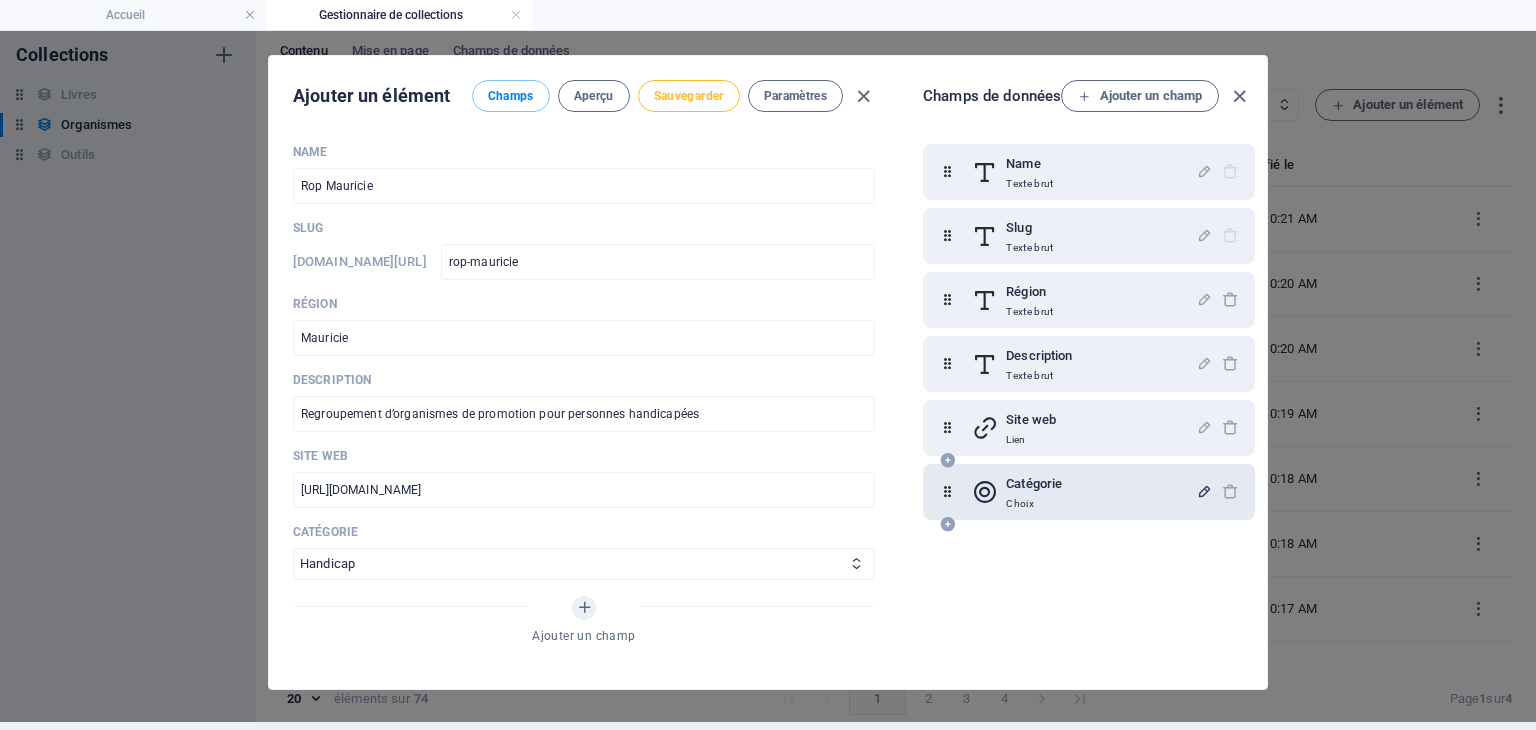 click on "Sauvegarder" at bounding box center [689, 96] 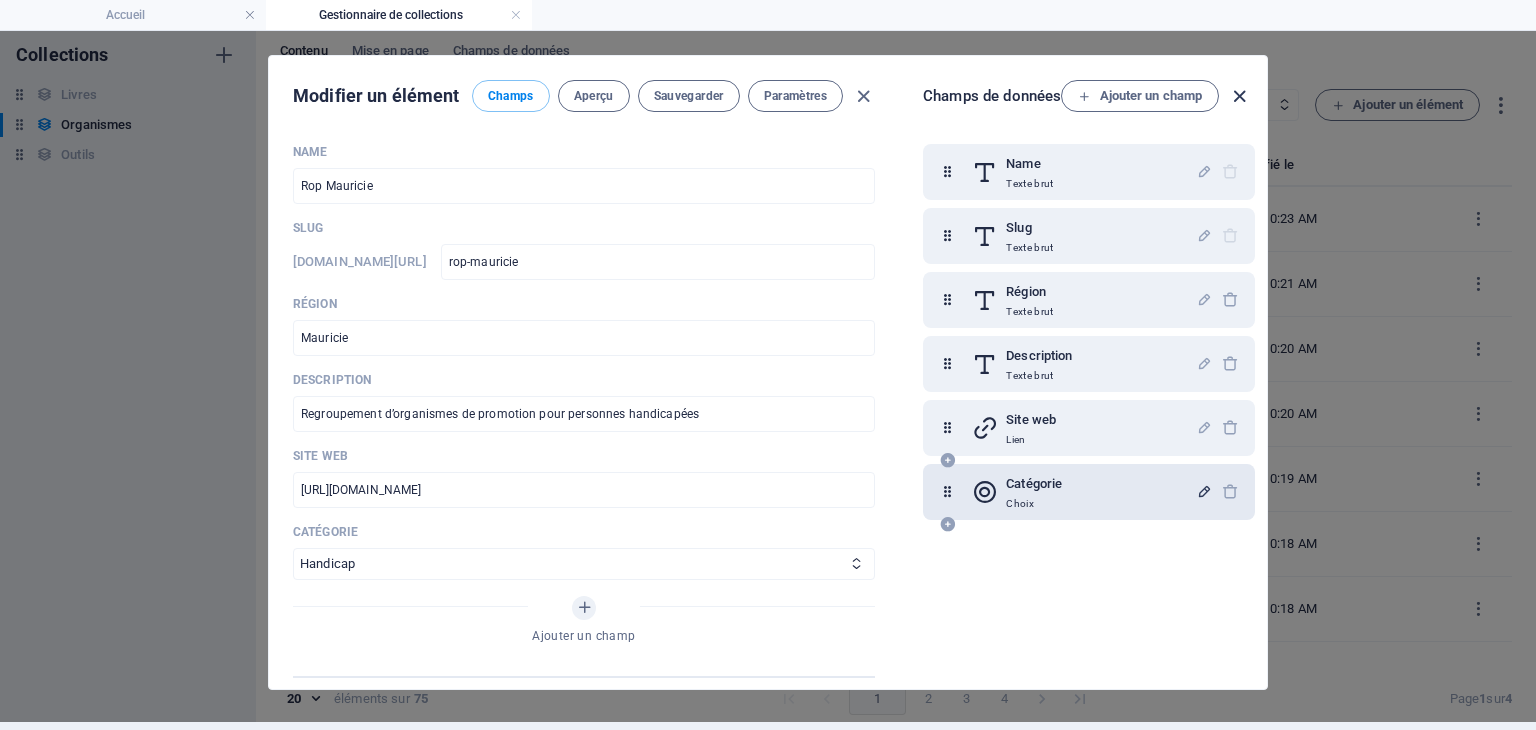 click at bounding box center (1239, 96) 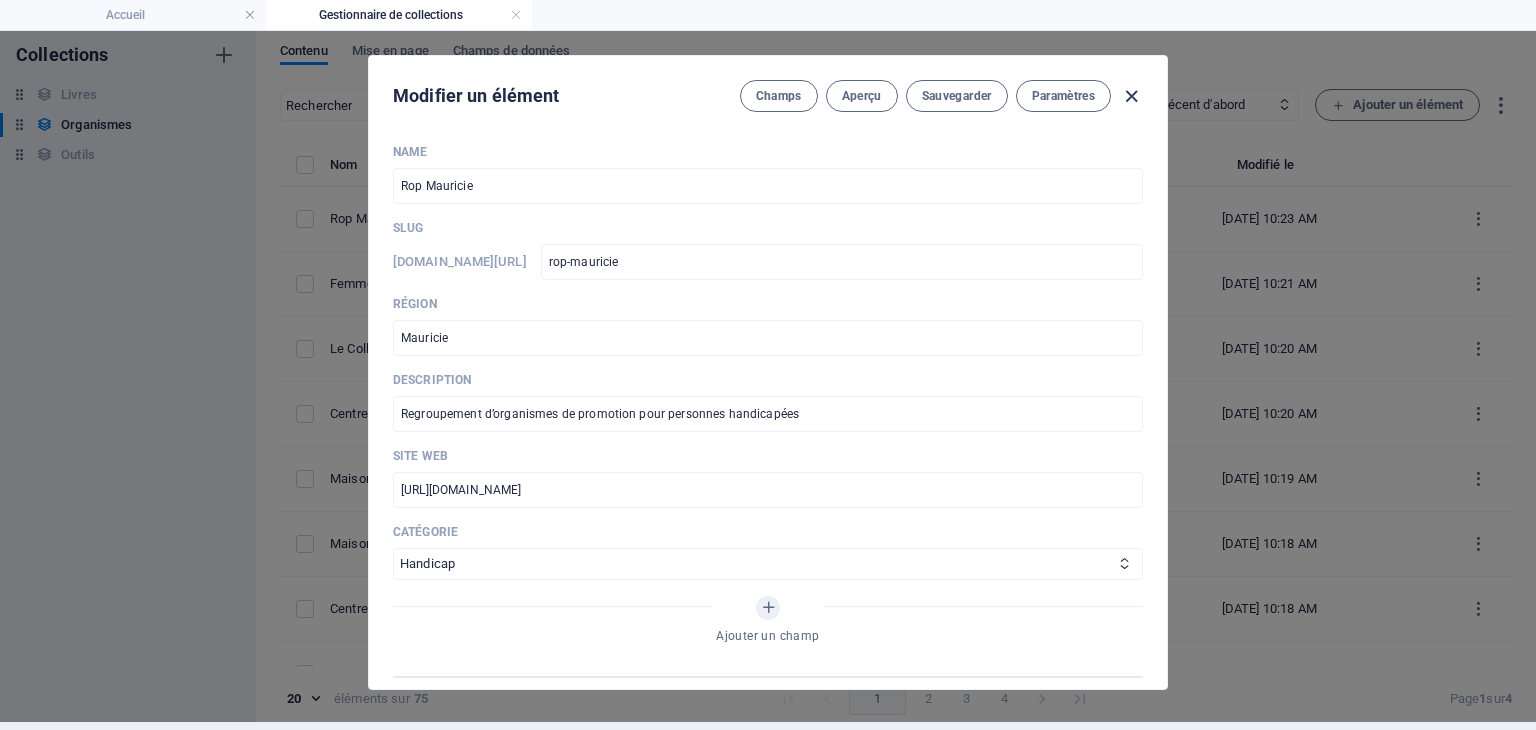 click at bounding box center (1131, 96) 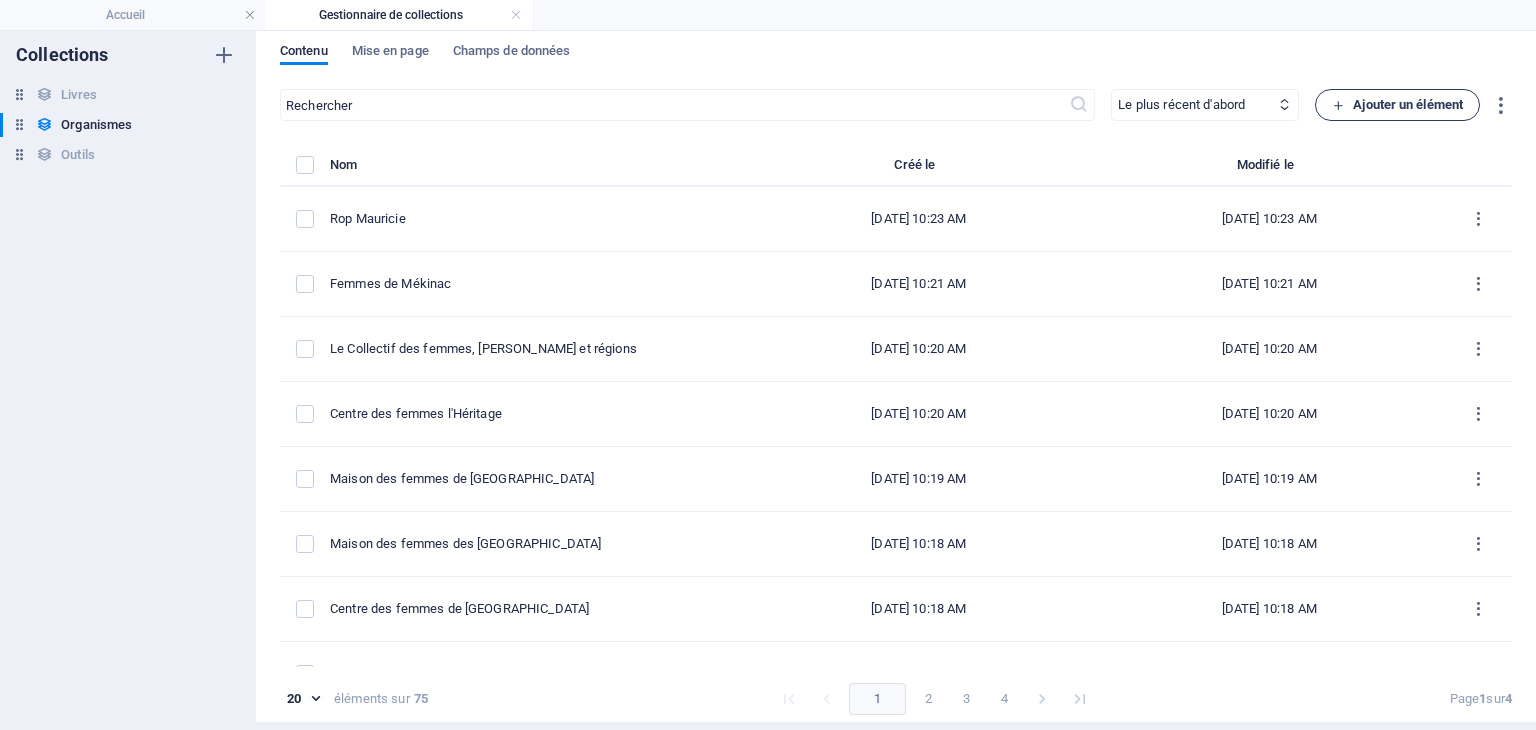 click on "Ajouter un élément" at bounding box center [1397, 105] 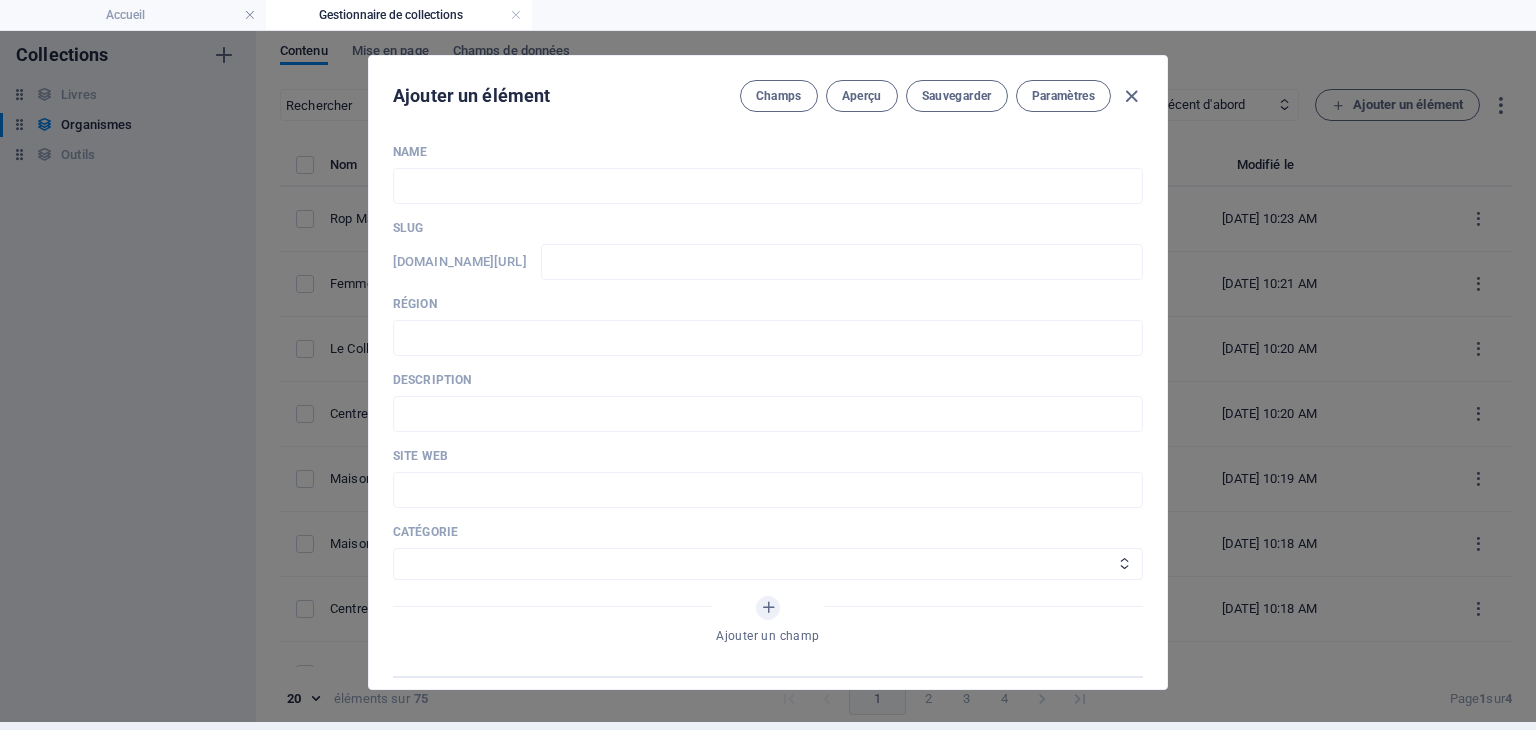 scroll, scrollTop: 0, scrollLeft: 0, axis: both 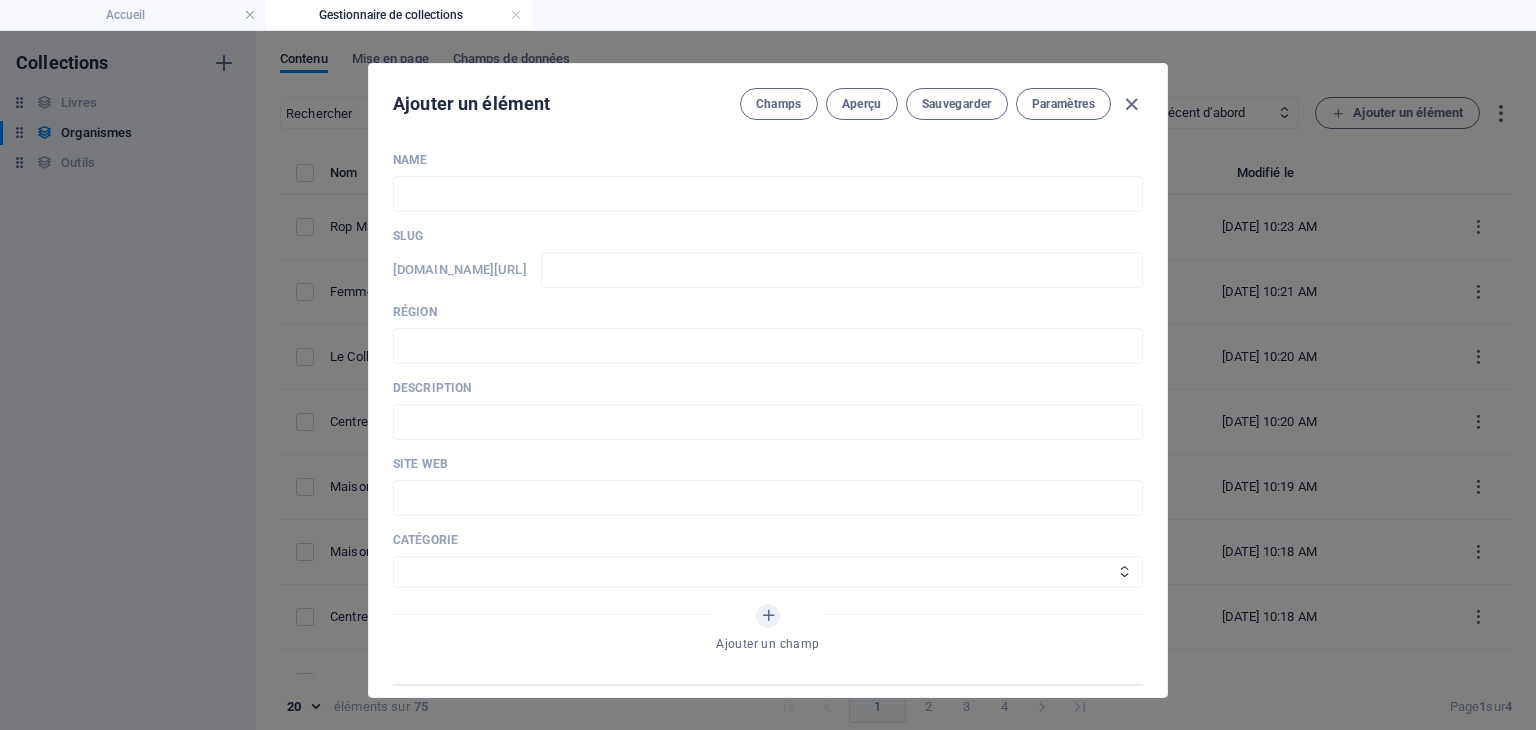 click on "Site web" at bounding box center [768, 464] 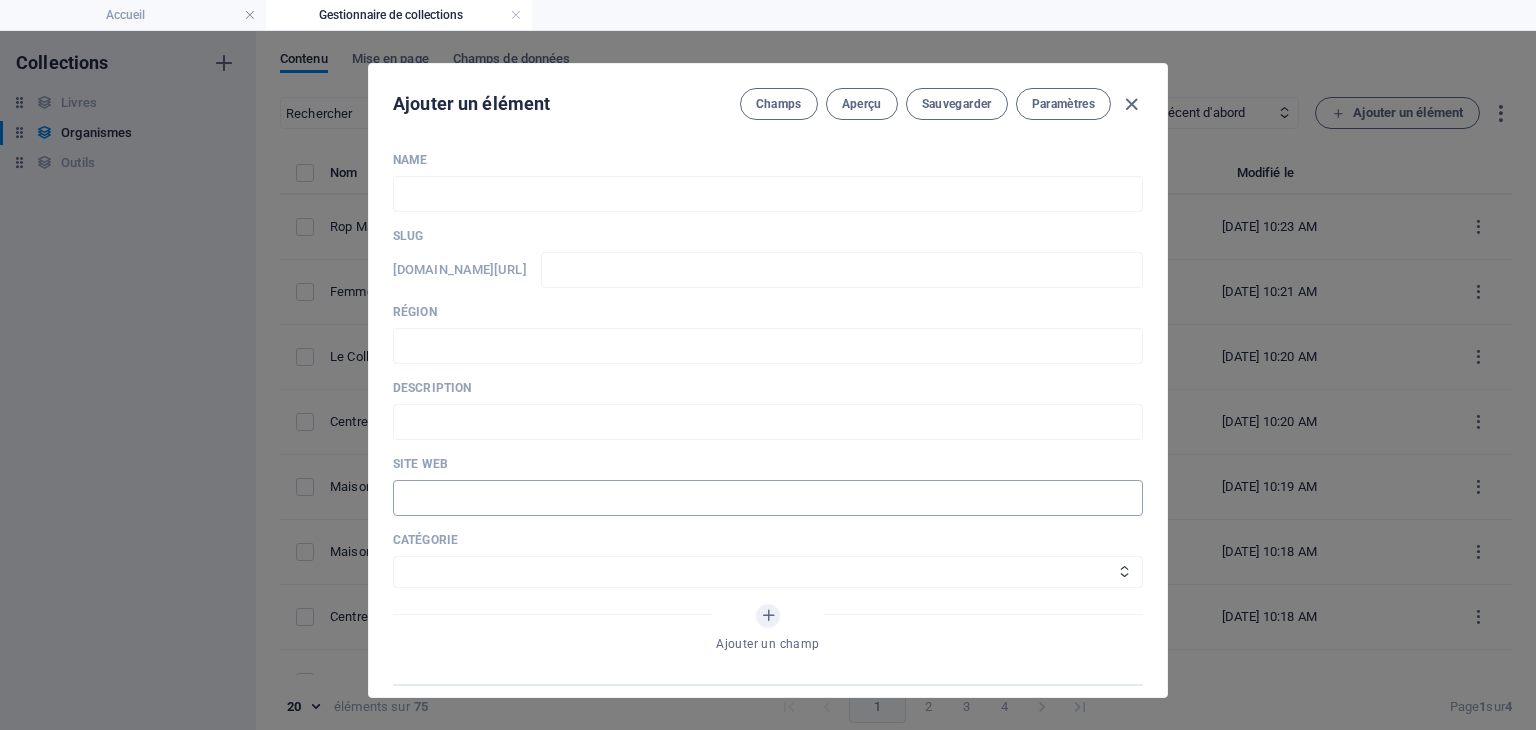 click at bounding box center (768, 498) 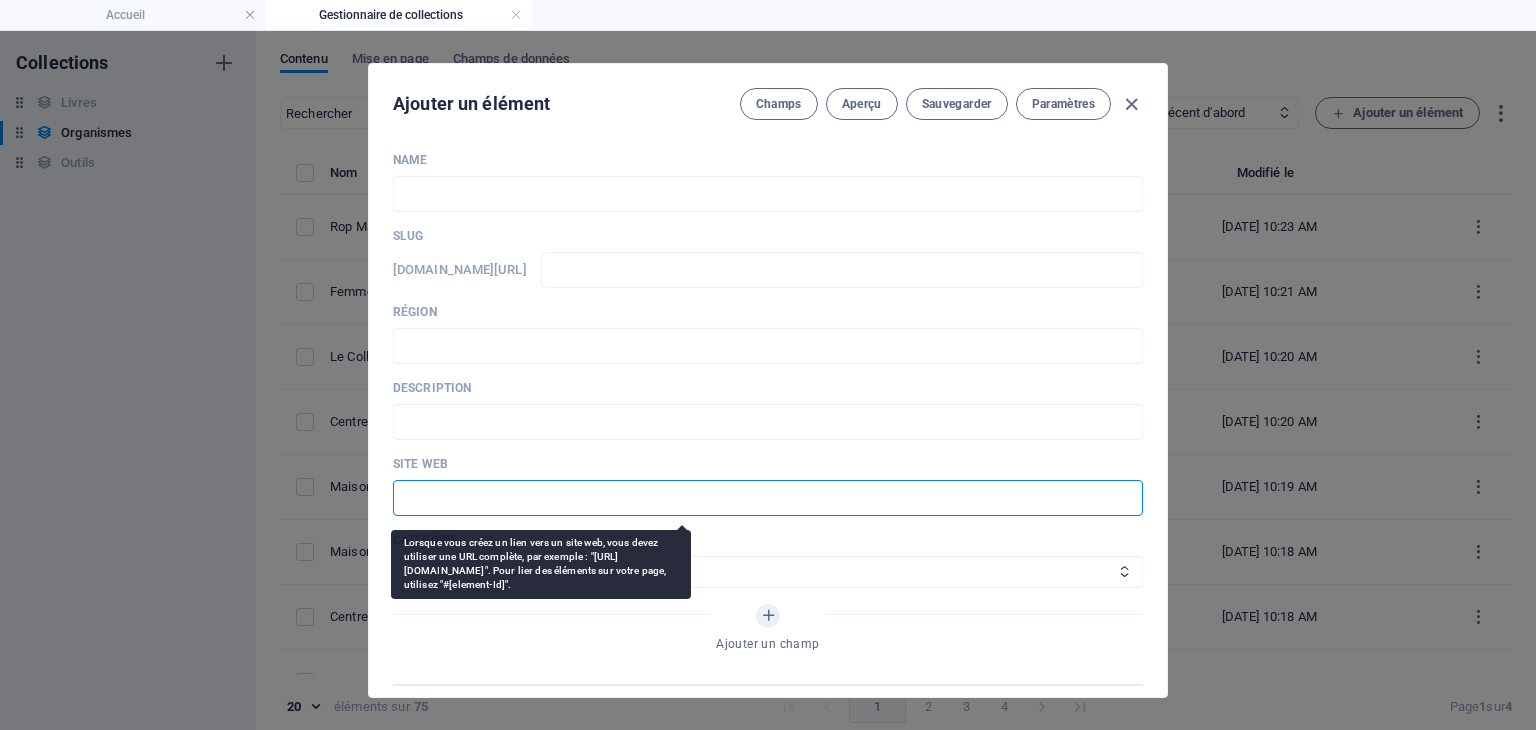 paste on "https://handicapsoleil.com/" 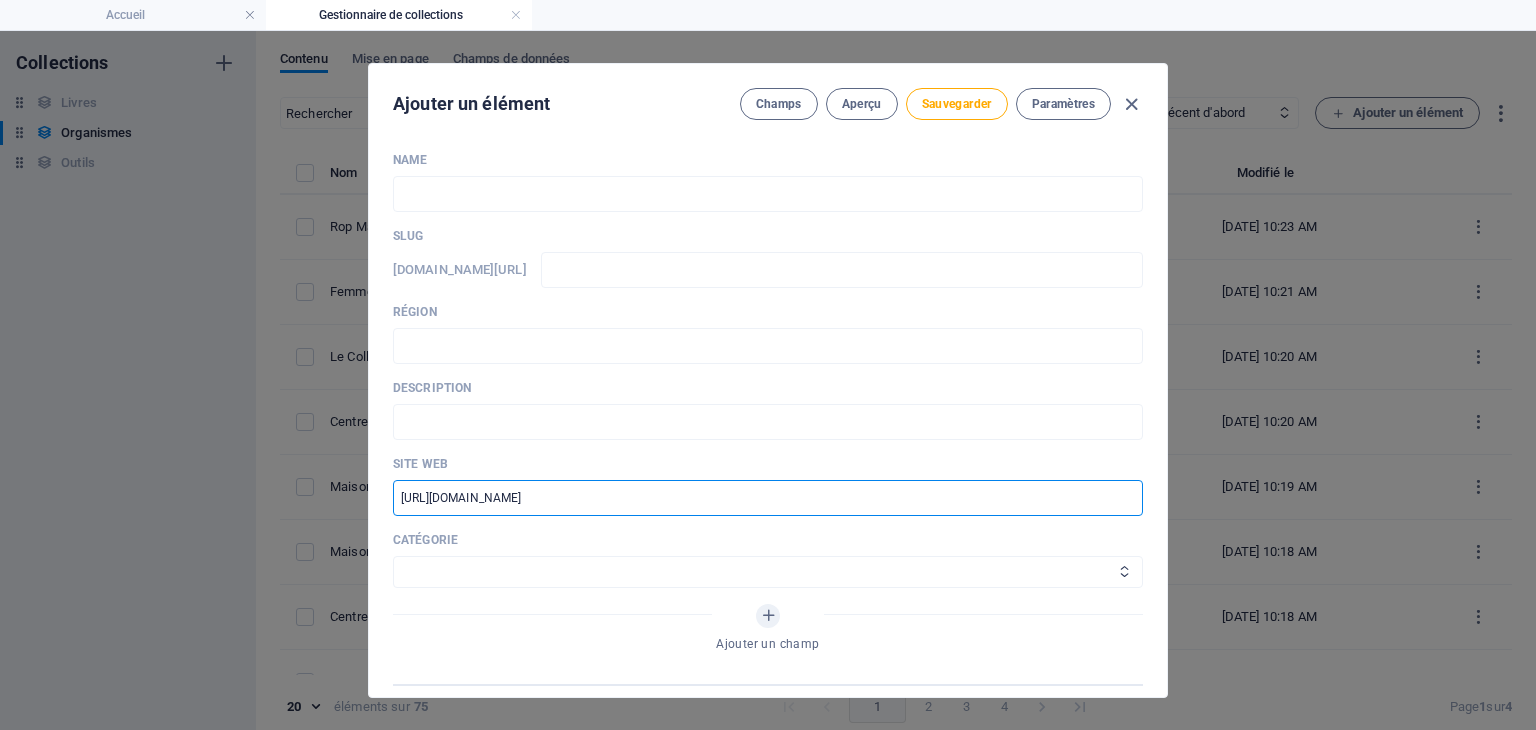 type on "https://handicapsoleil.com/" 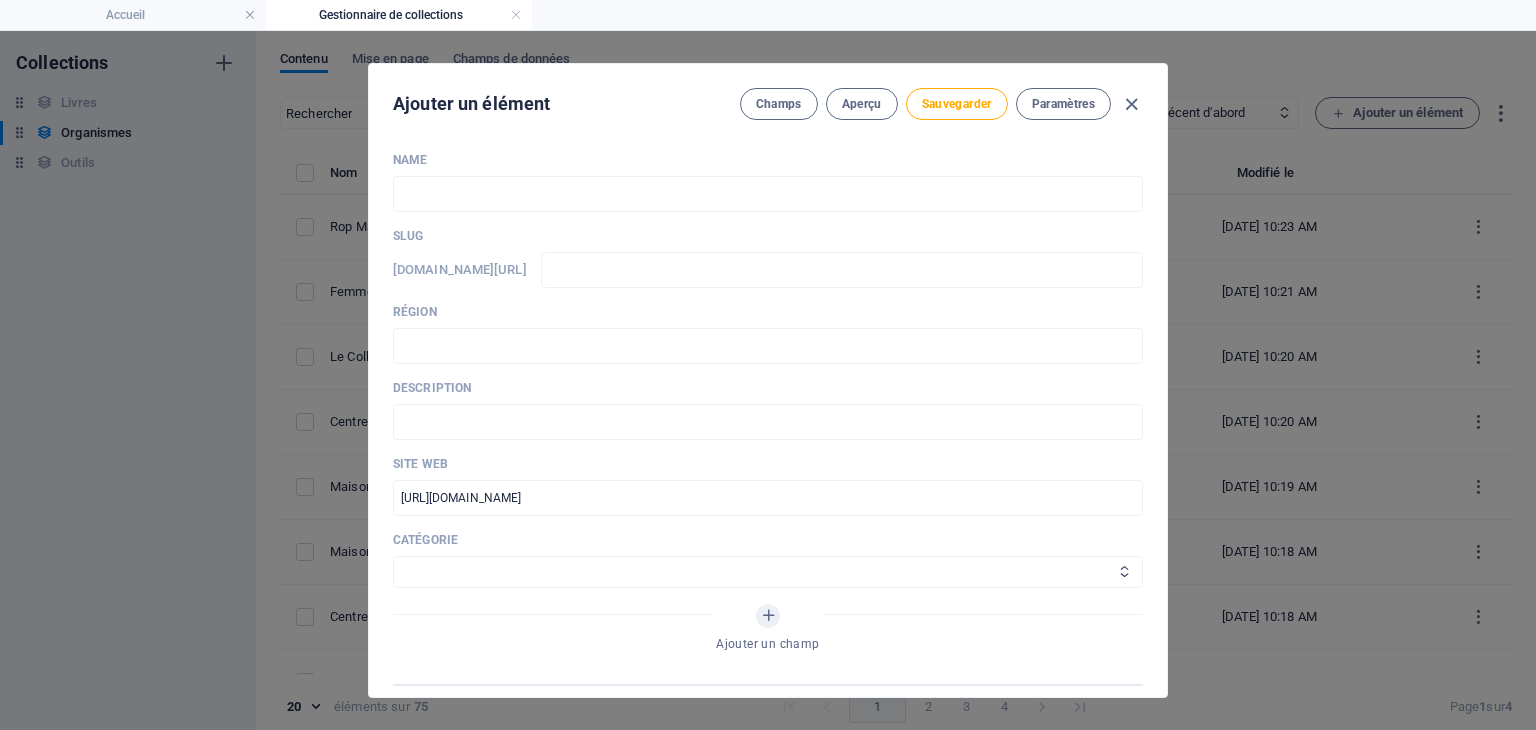 click on "Aide juridique  assurance et emploi Proches aidants Aide à domicile Psychologie et santé mentale Fournisseurs de thérapies alternatives Autres Centres de femmes Handicap" at bounding box center [768, 572] 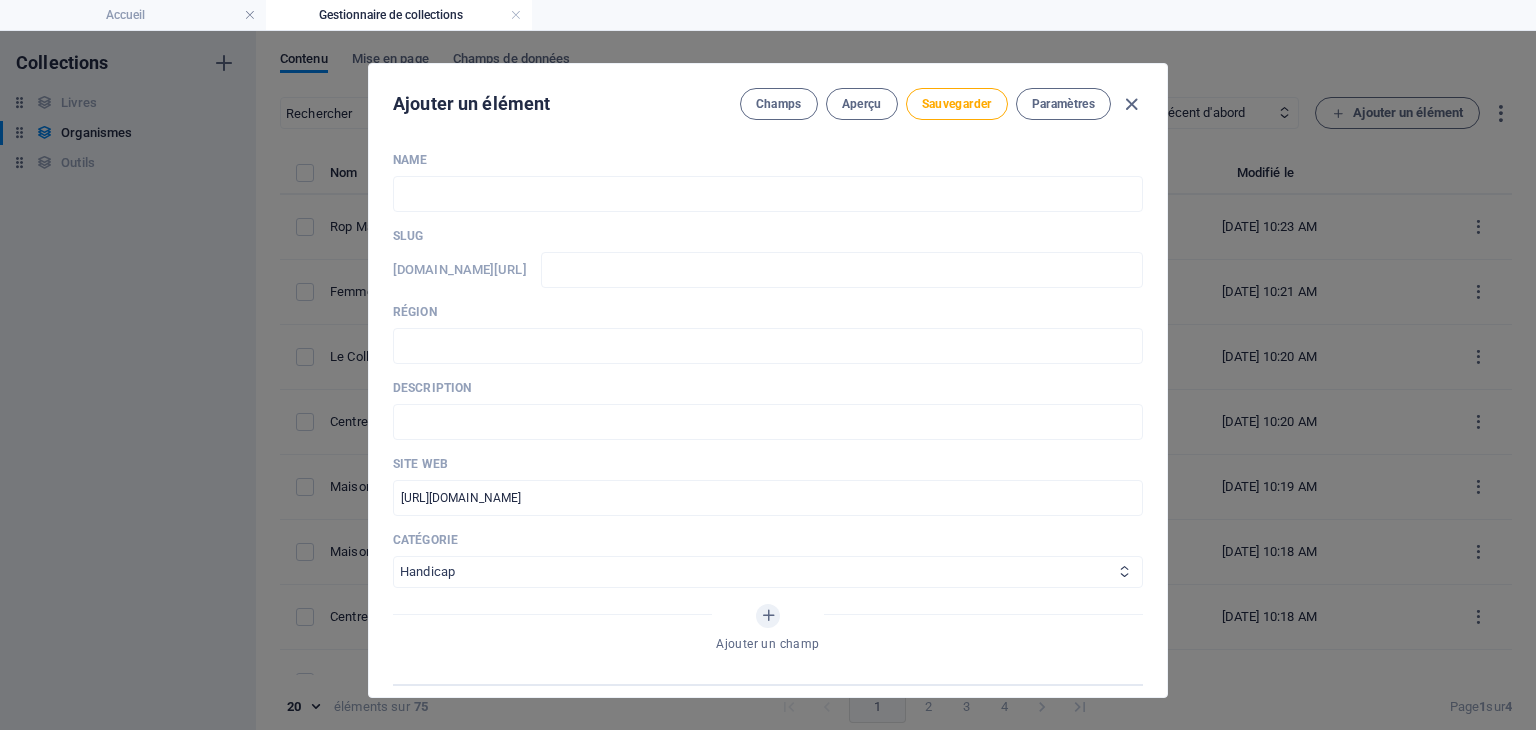 click on "Aide juridique  assurance et emploi Proches aidants Aide à domicile Psychologie et santé mentale Fournisseurs de thérapies alternatives Autres Centres de femmes Handicap" at bounding box center [768, 572] 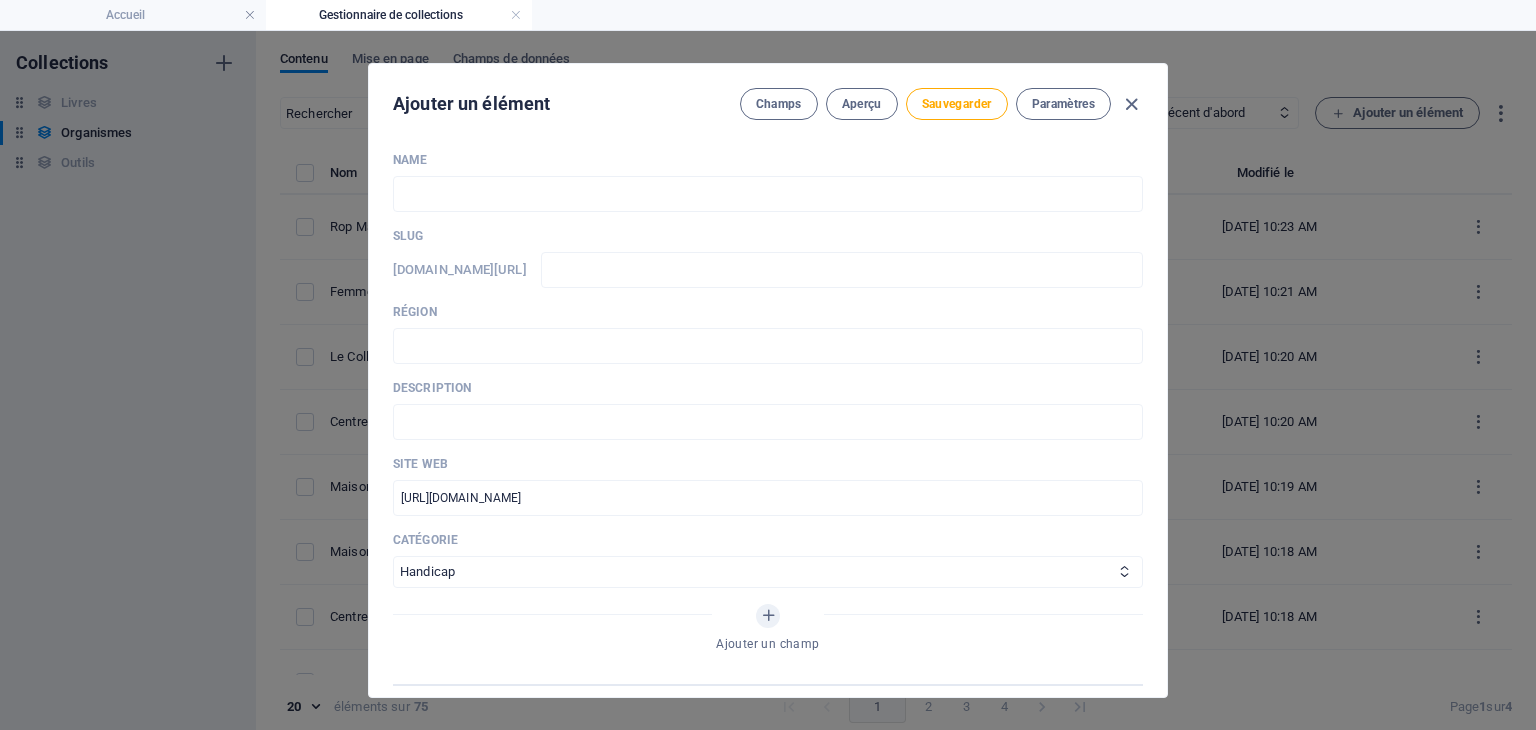 click on "Slug" at bounding box center (768, 236) 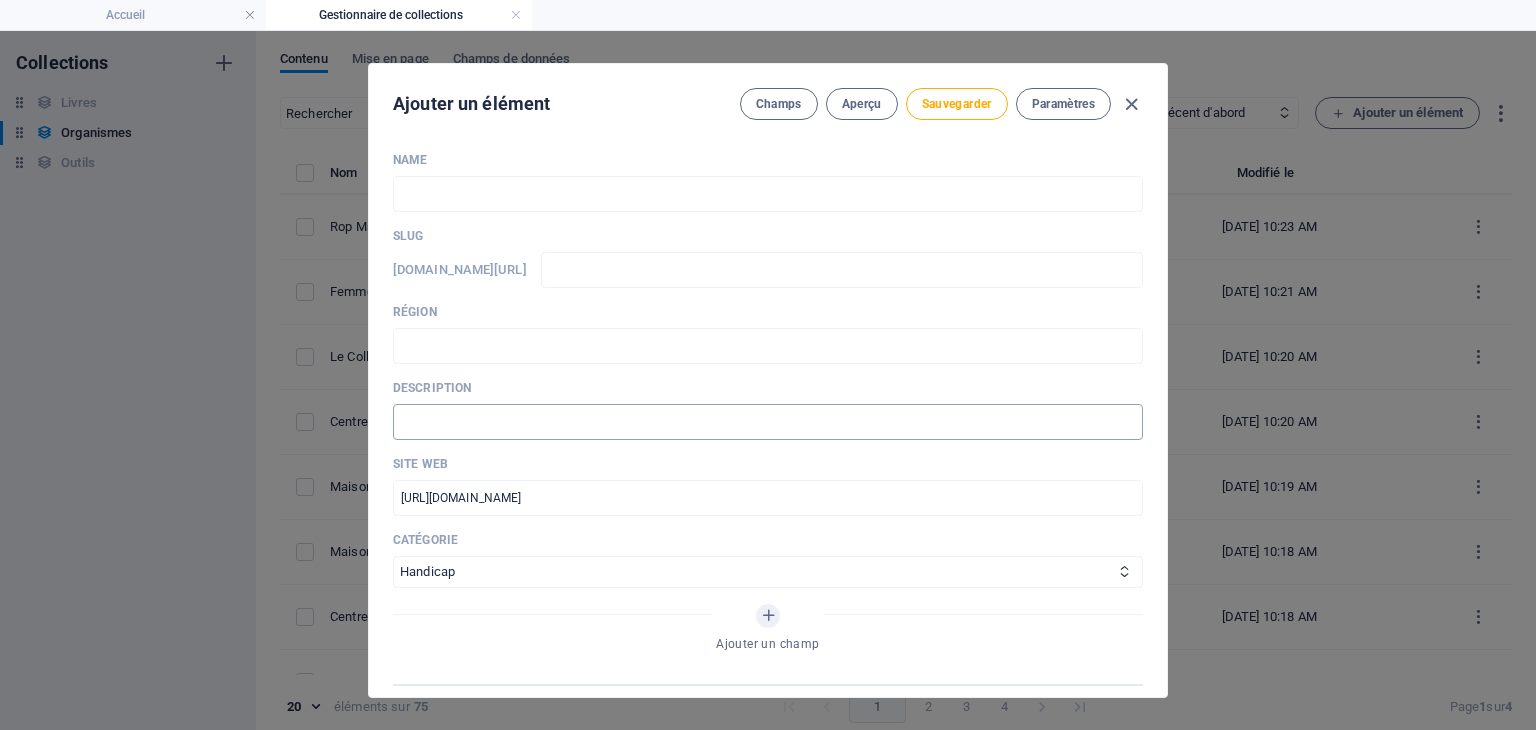 click at bounding box center (768, 422) 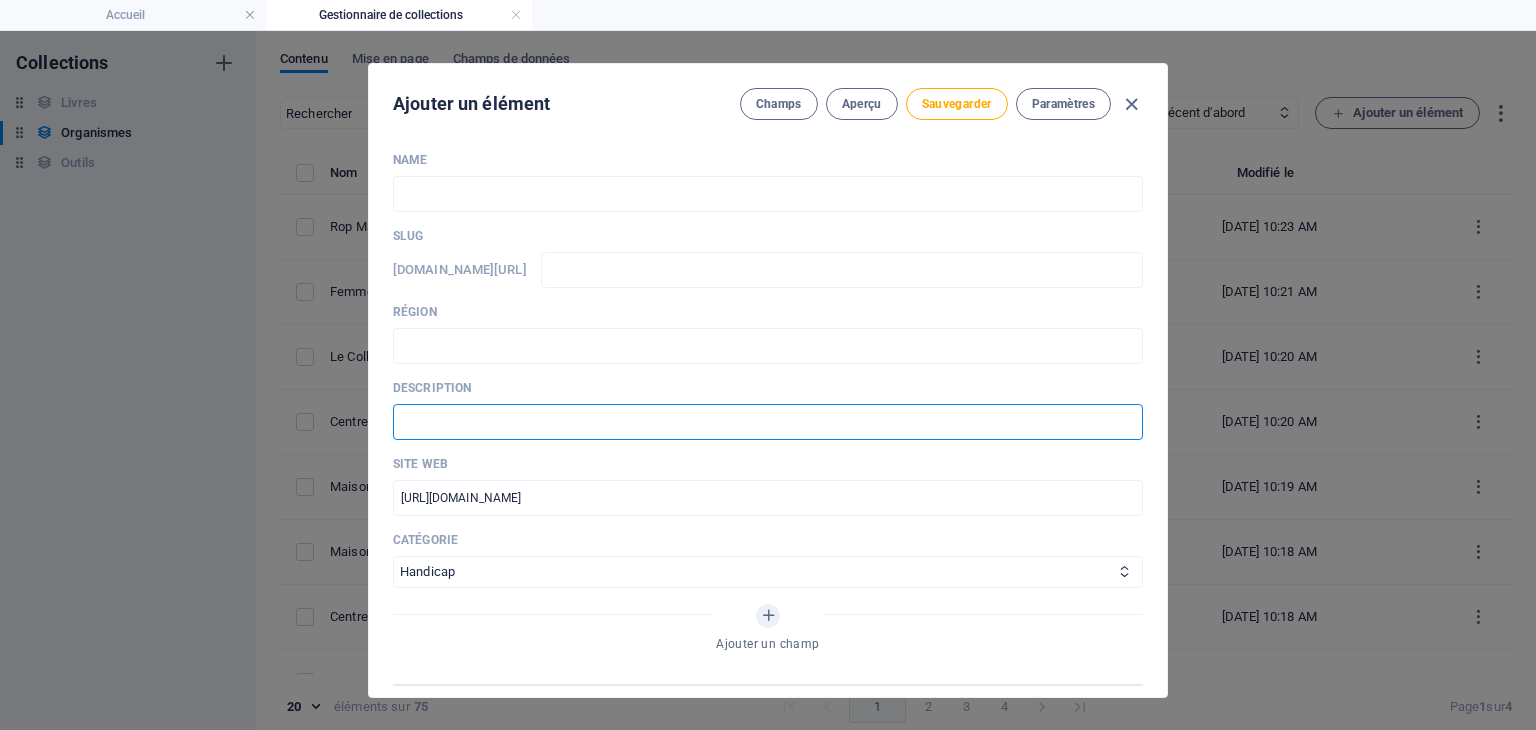 paste on "Activités, ateliers de développement personnel et orientation vers les ressources pertinentes." 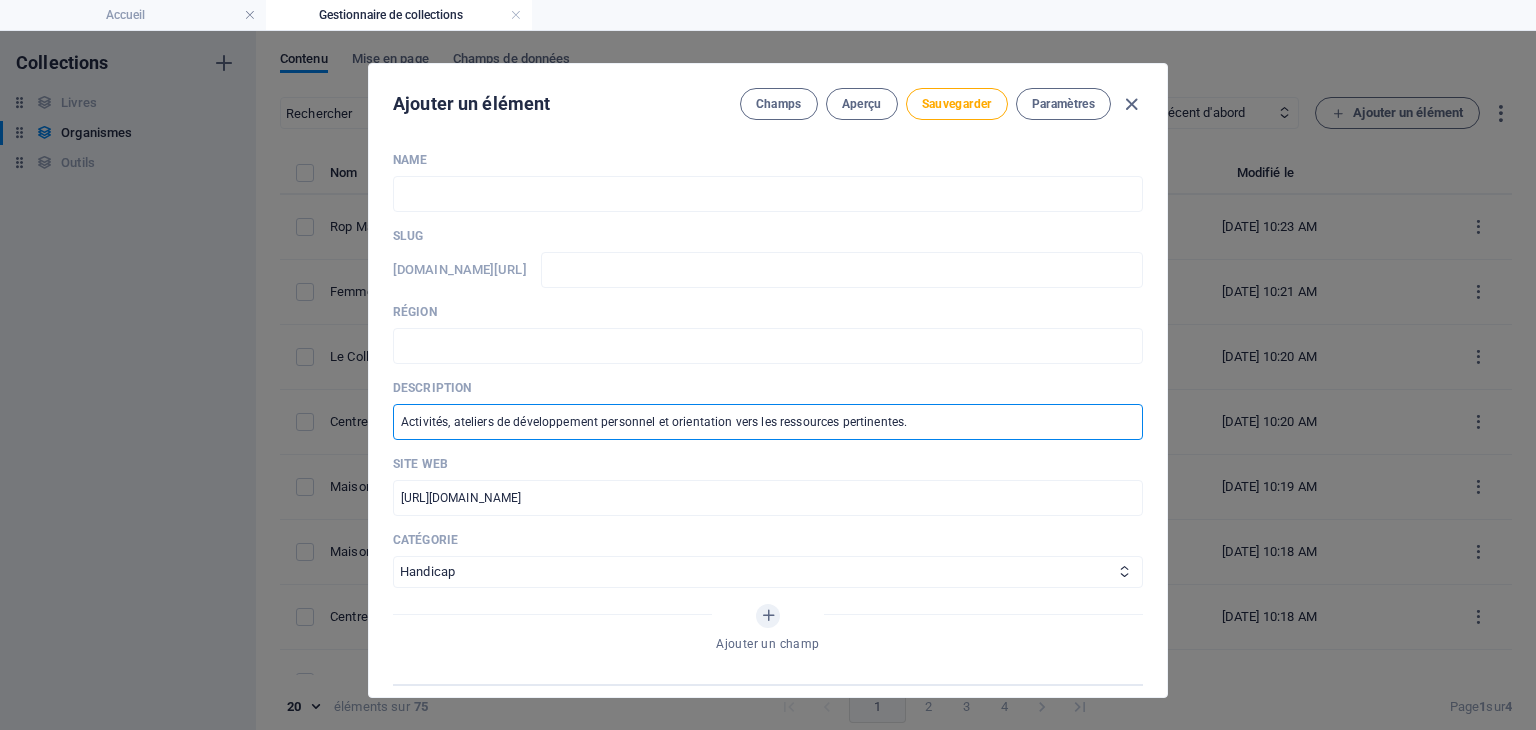 type on "Activités, ateliers de développement personnel et orientation vers les ressources pertinentes." 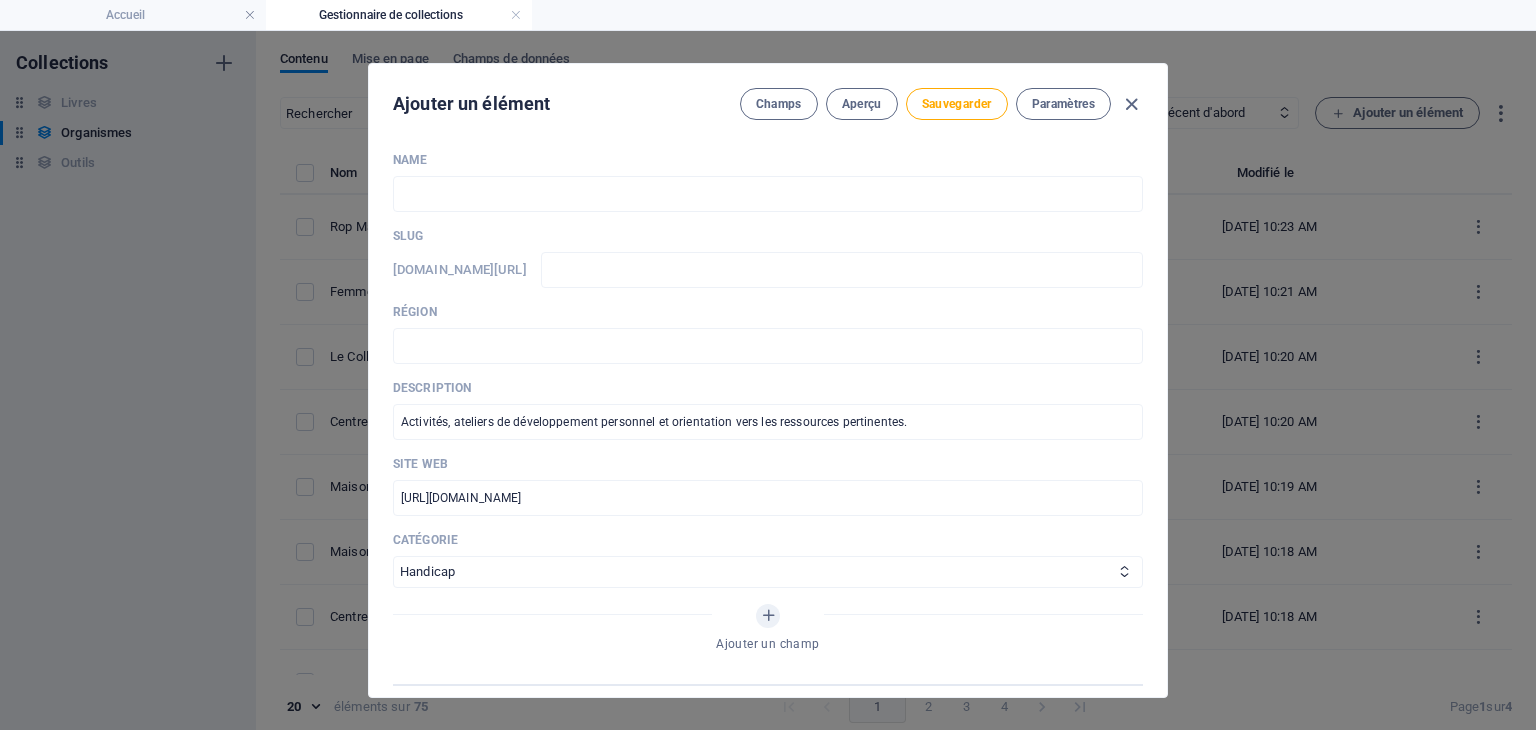 click on "Slug" at bounding box center [768, 236] 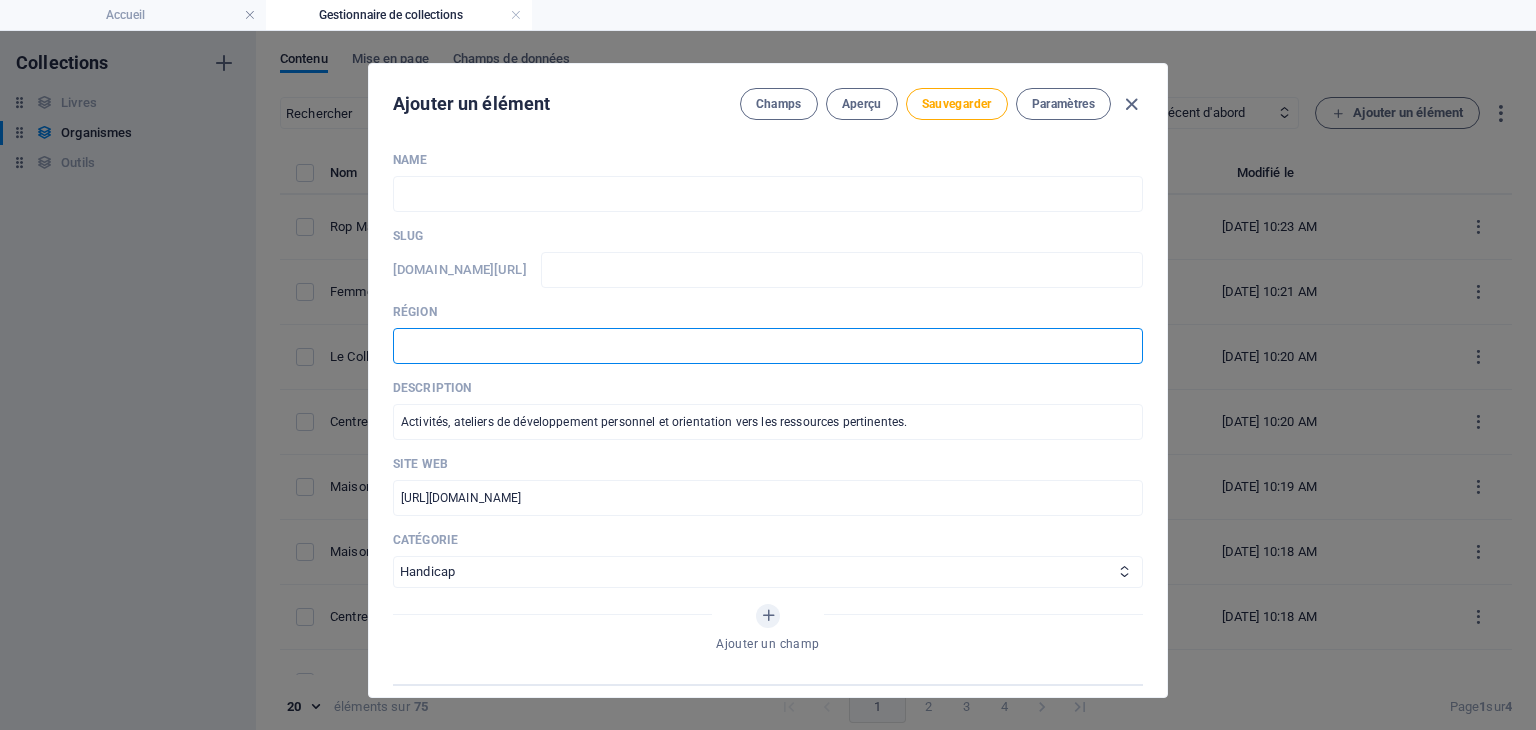 click at bounding box center [768, 346] 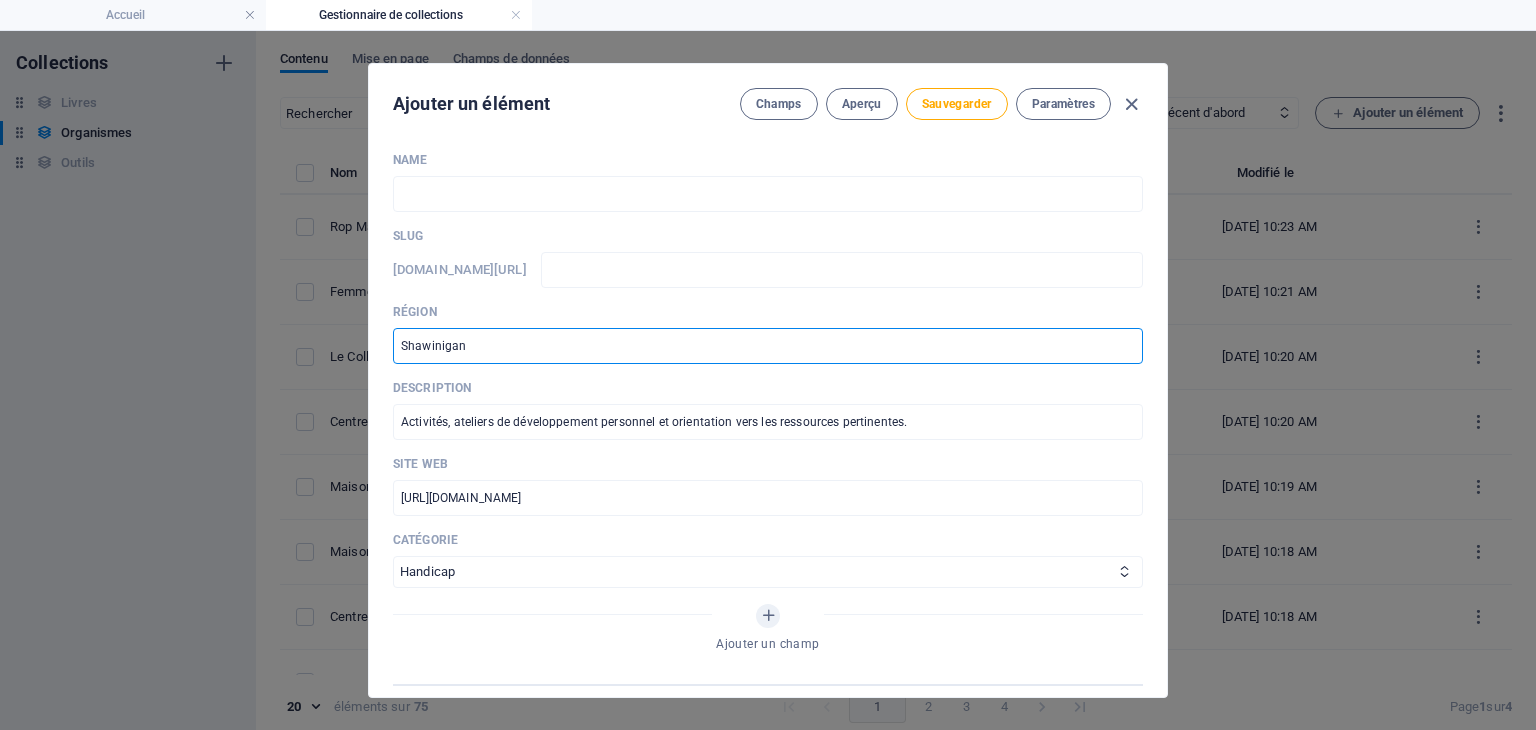 type on "Shawinigan" 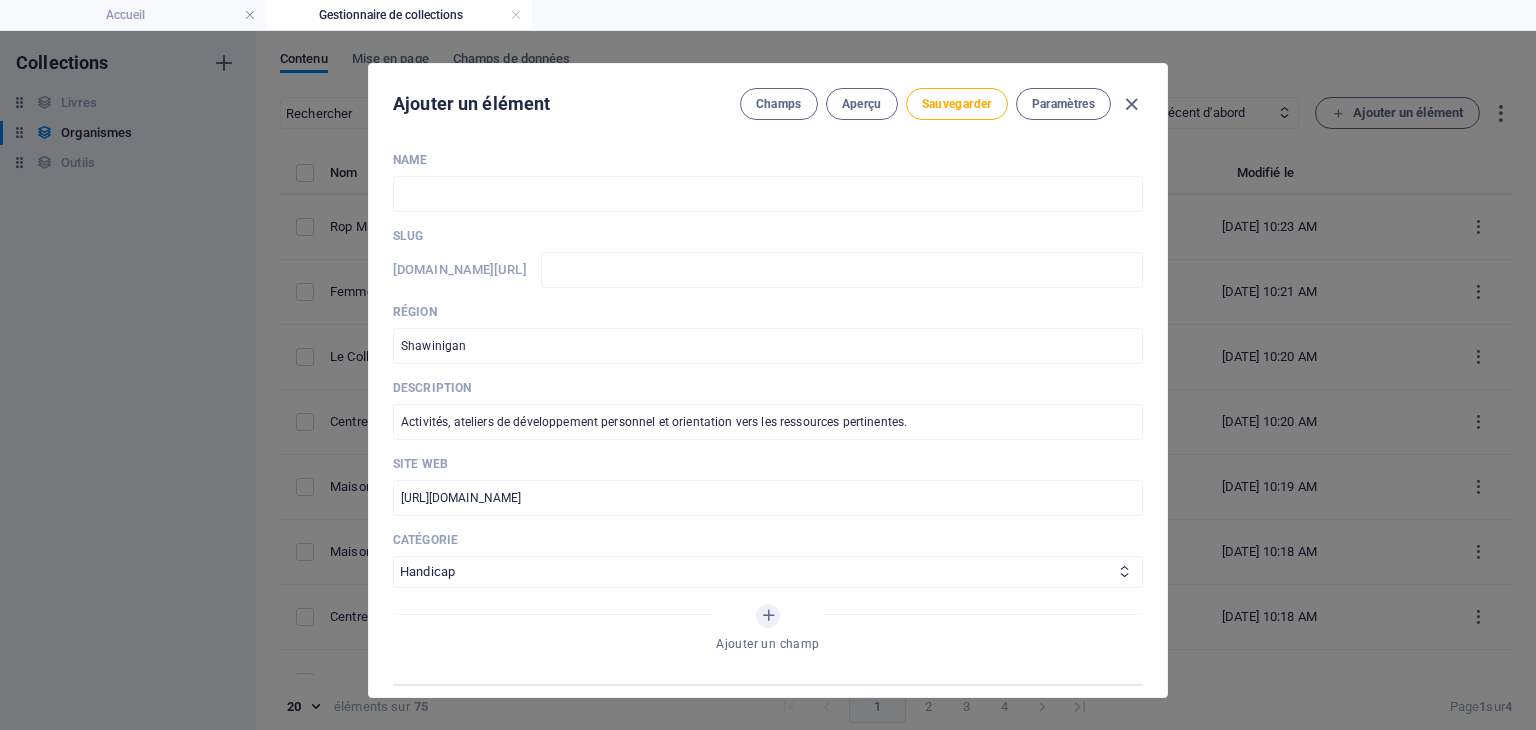 click on "Région" at bounding box center [768, 312] 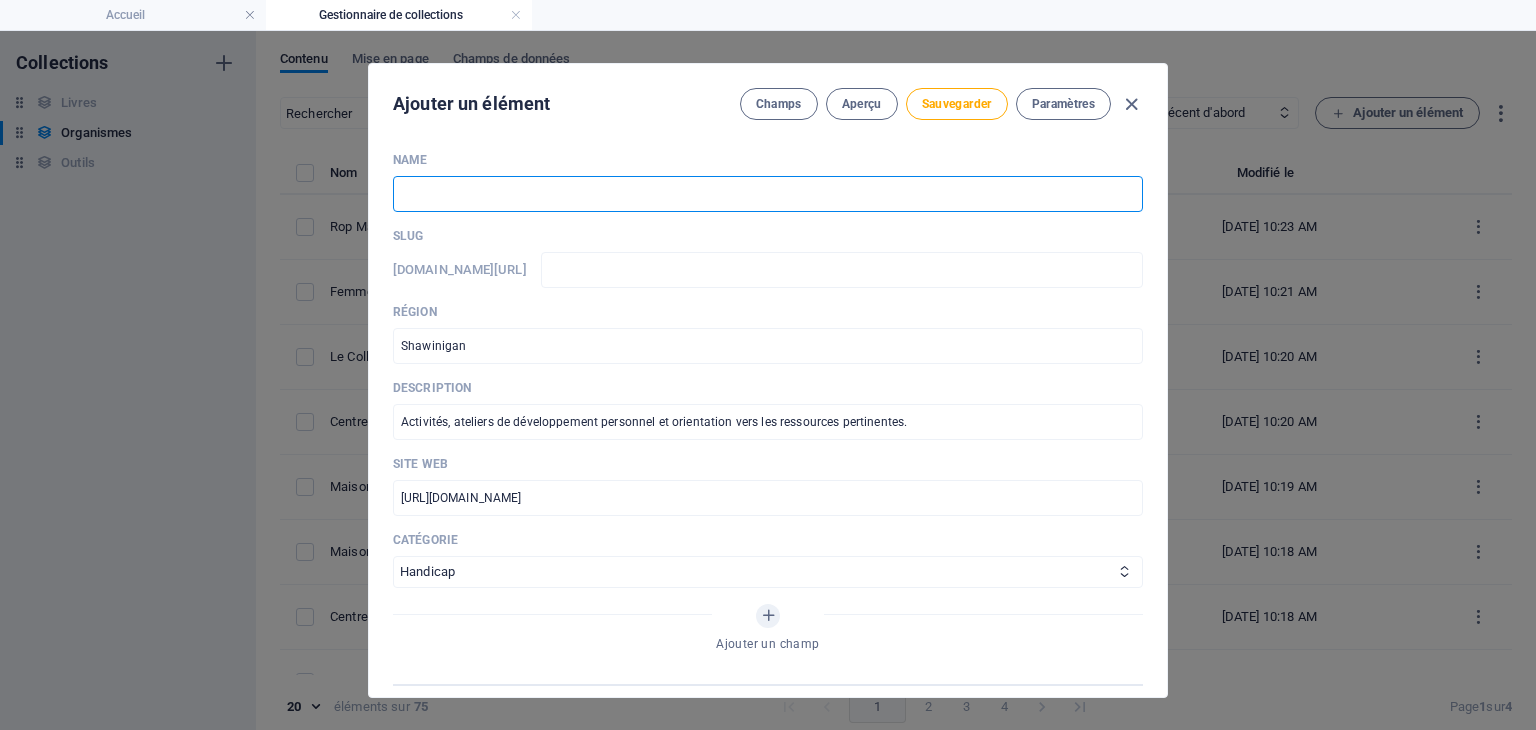 click at bounding box center [768, 194] 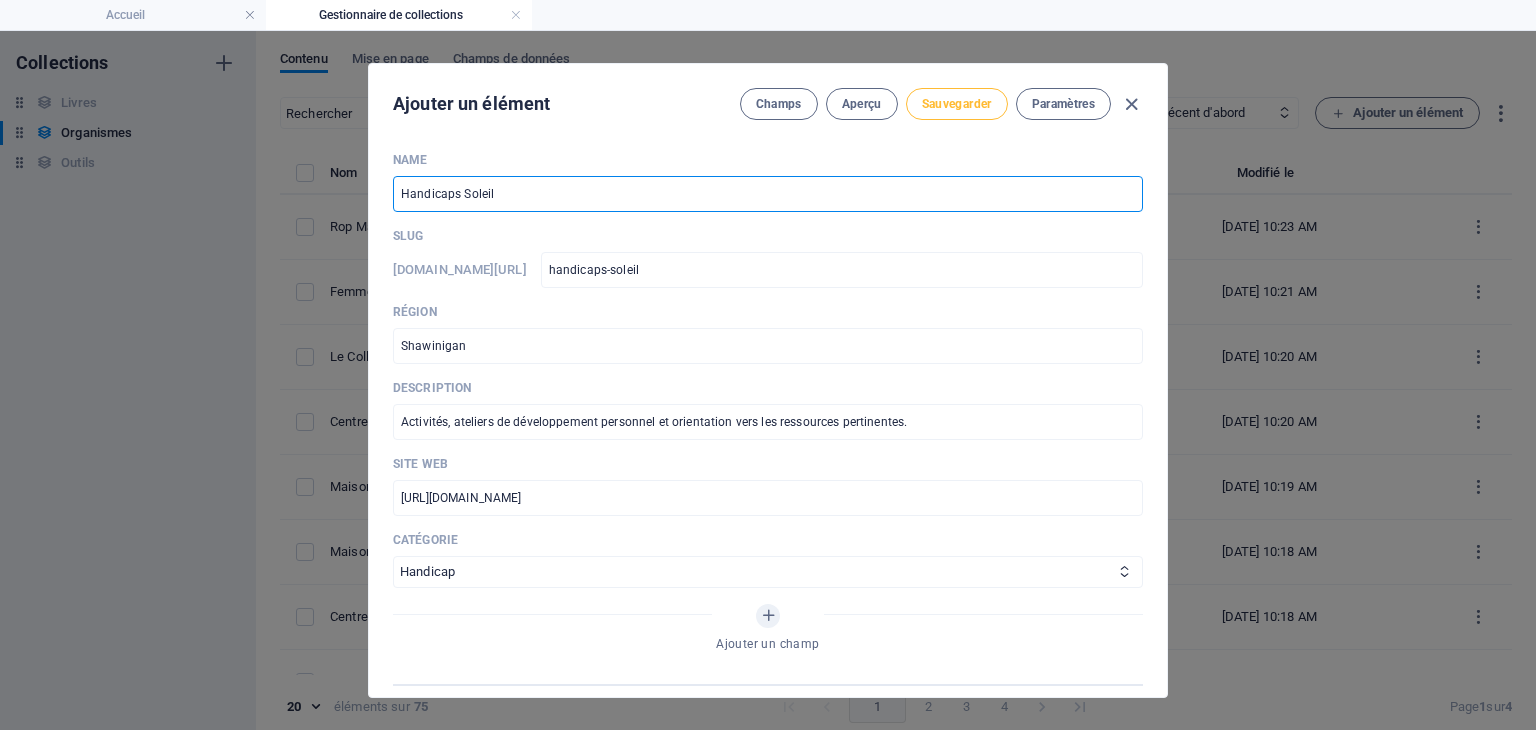 type on "Handicaps Soleil" 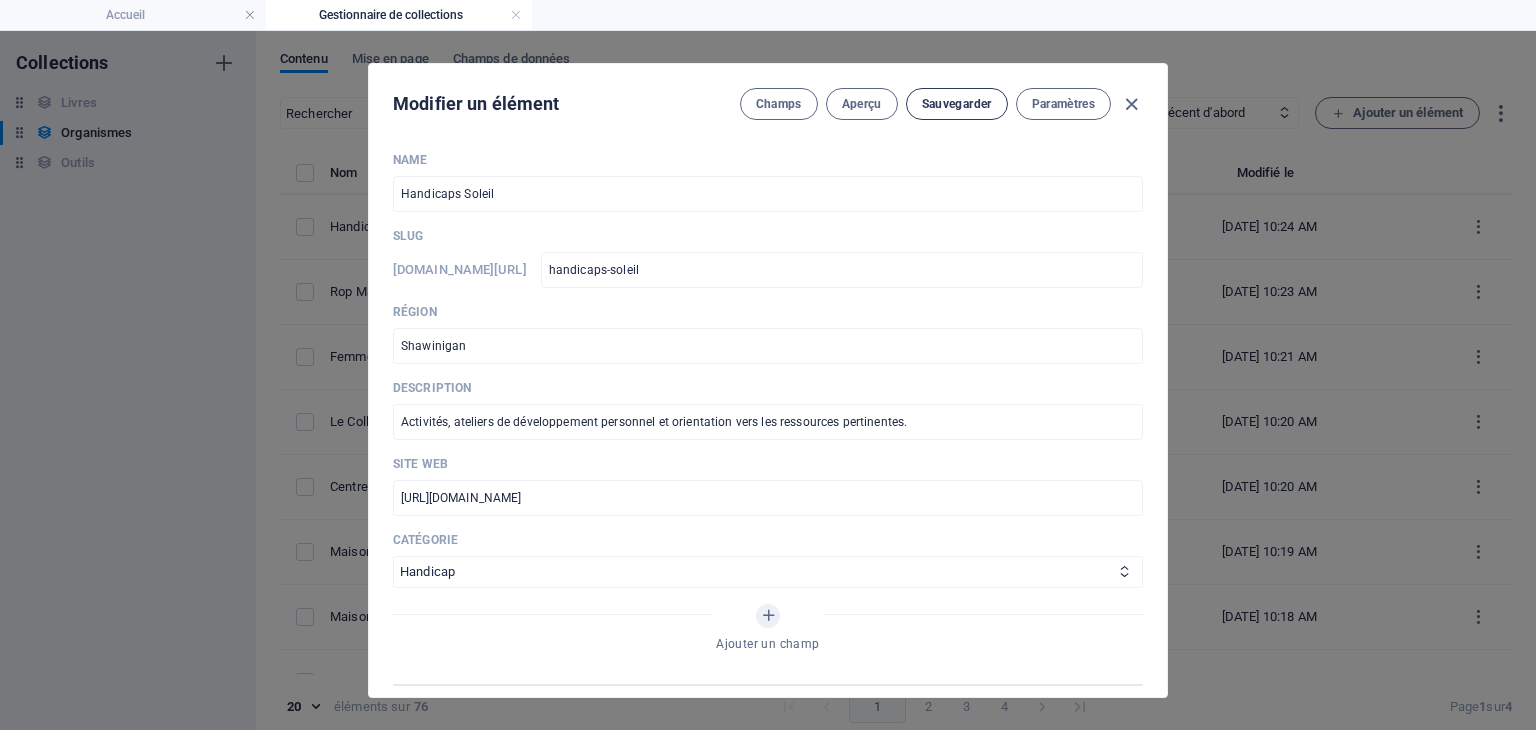 click on "Sauvegarder" at bounding box center [957, 104] 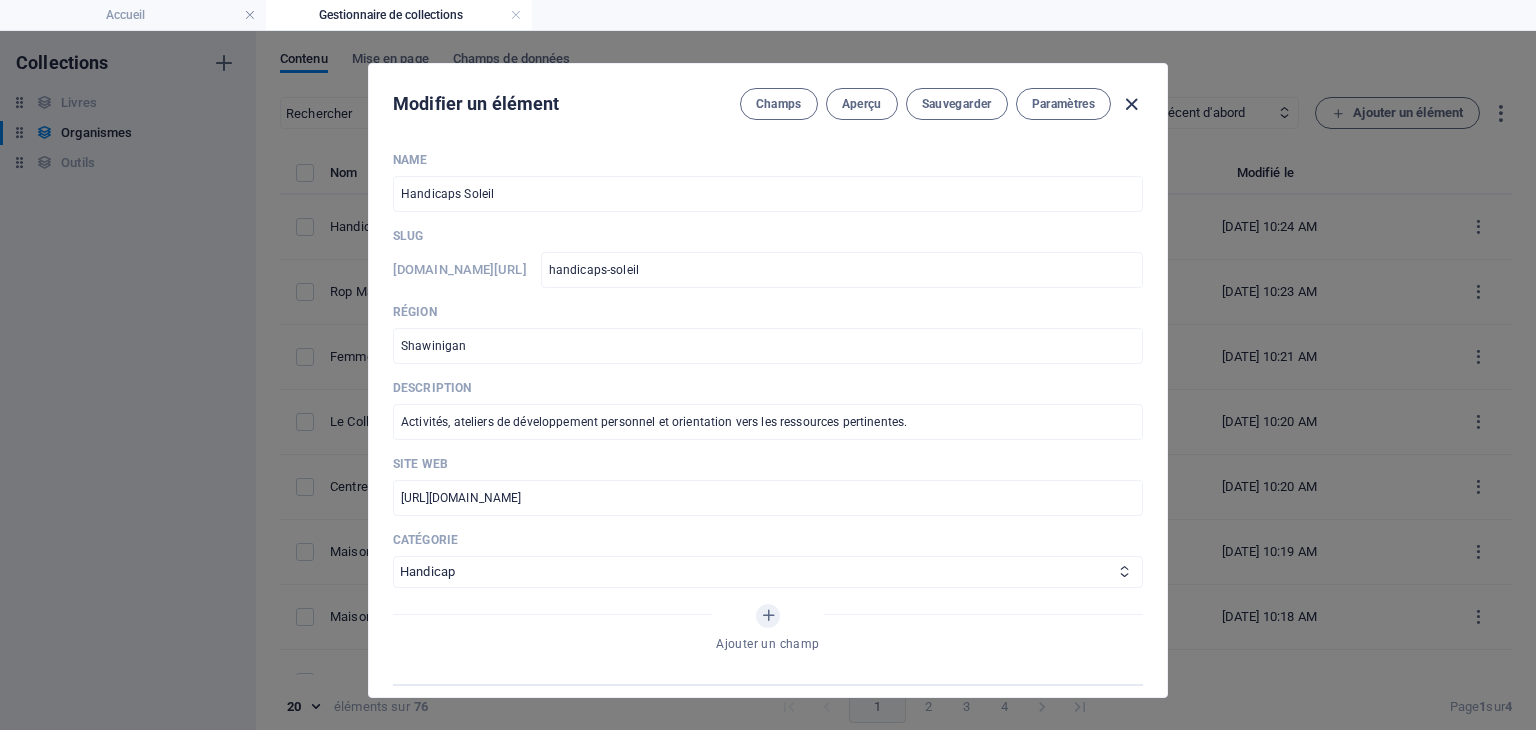 click at bounding box center [1131, 104] 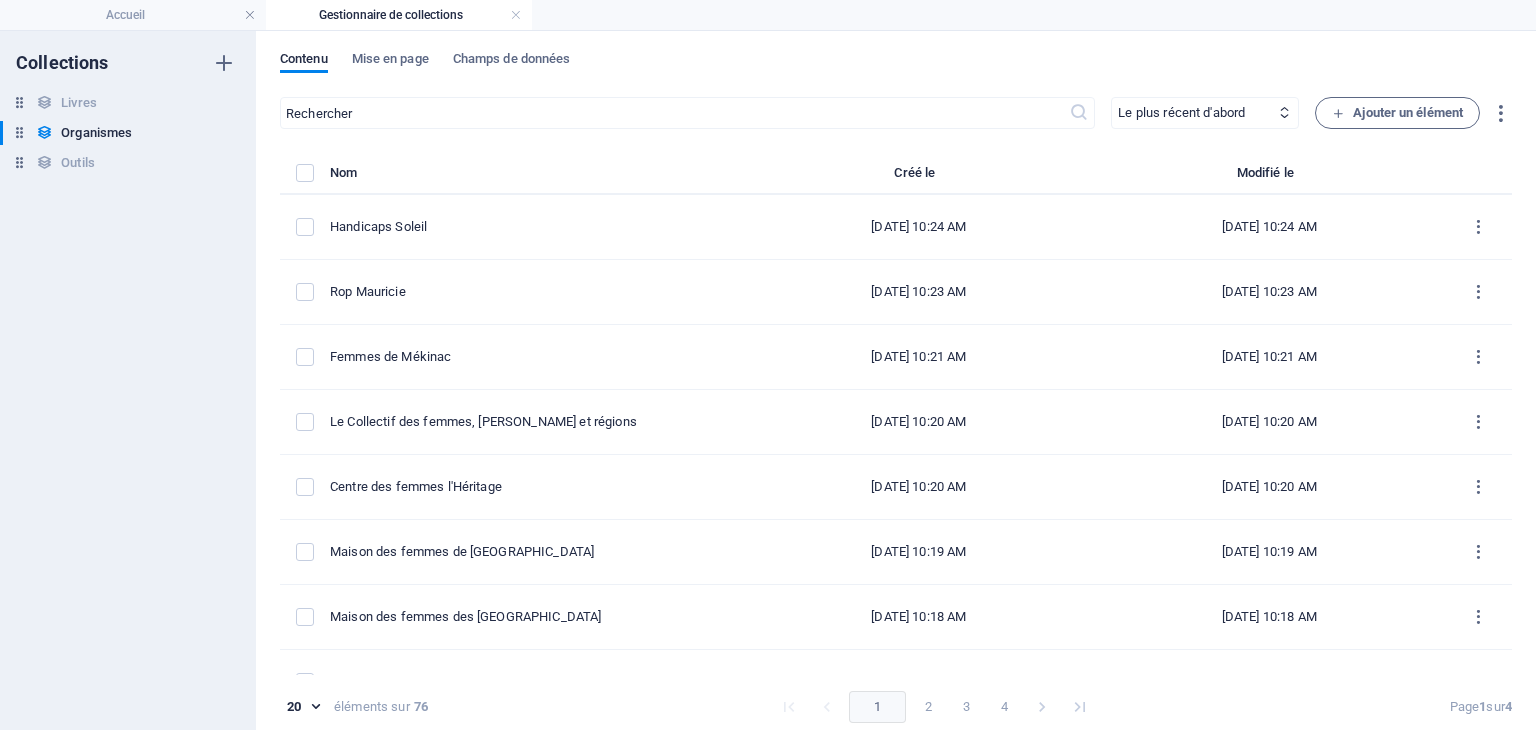 type on "handicaps-soleil" 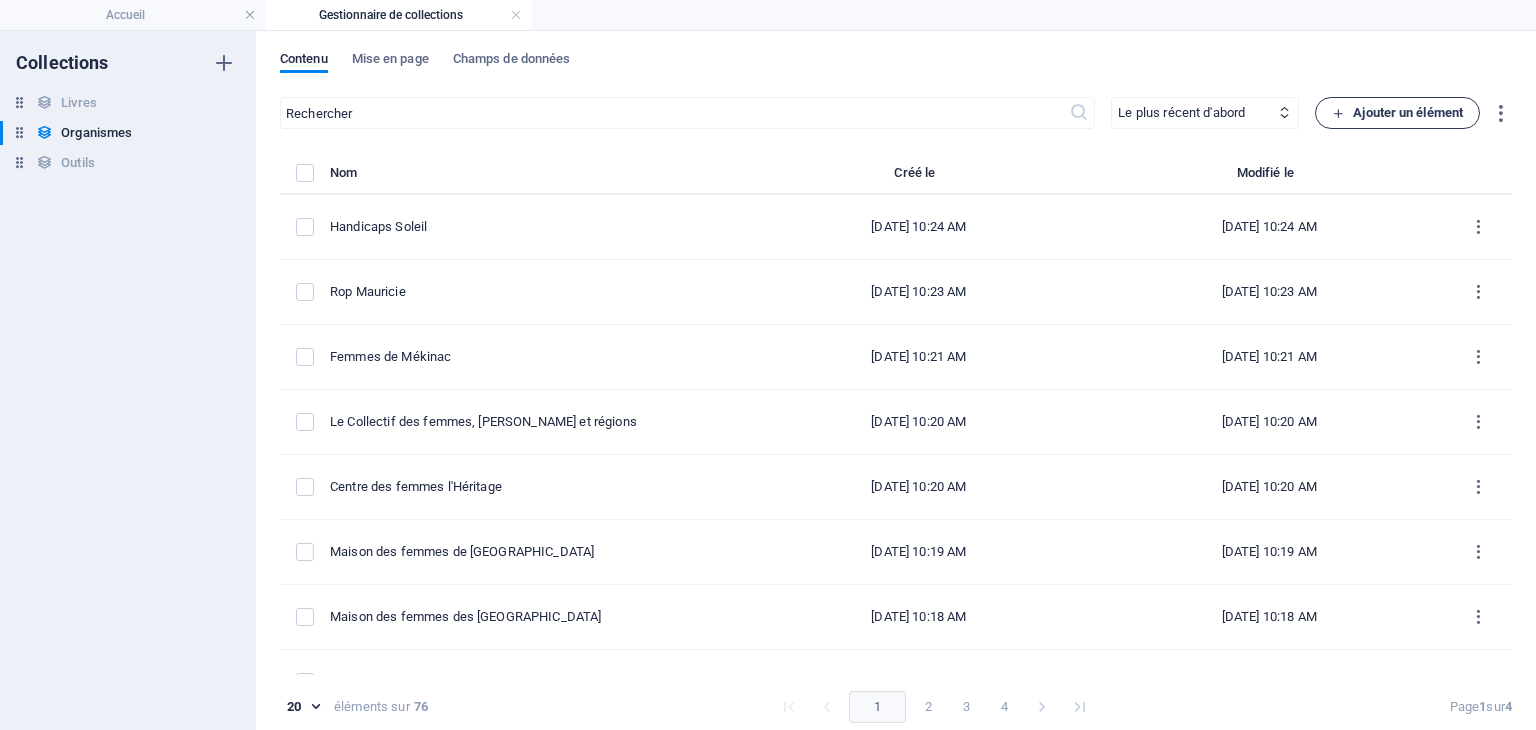 click on "Ajouter un élément" at bounding box center [1397, 113] 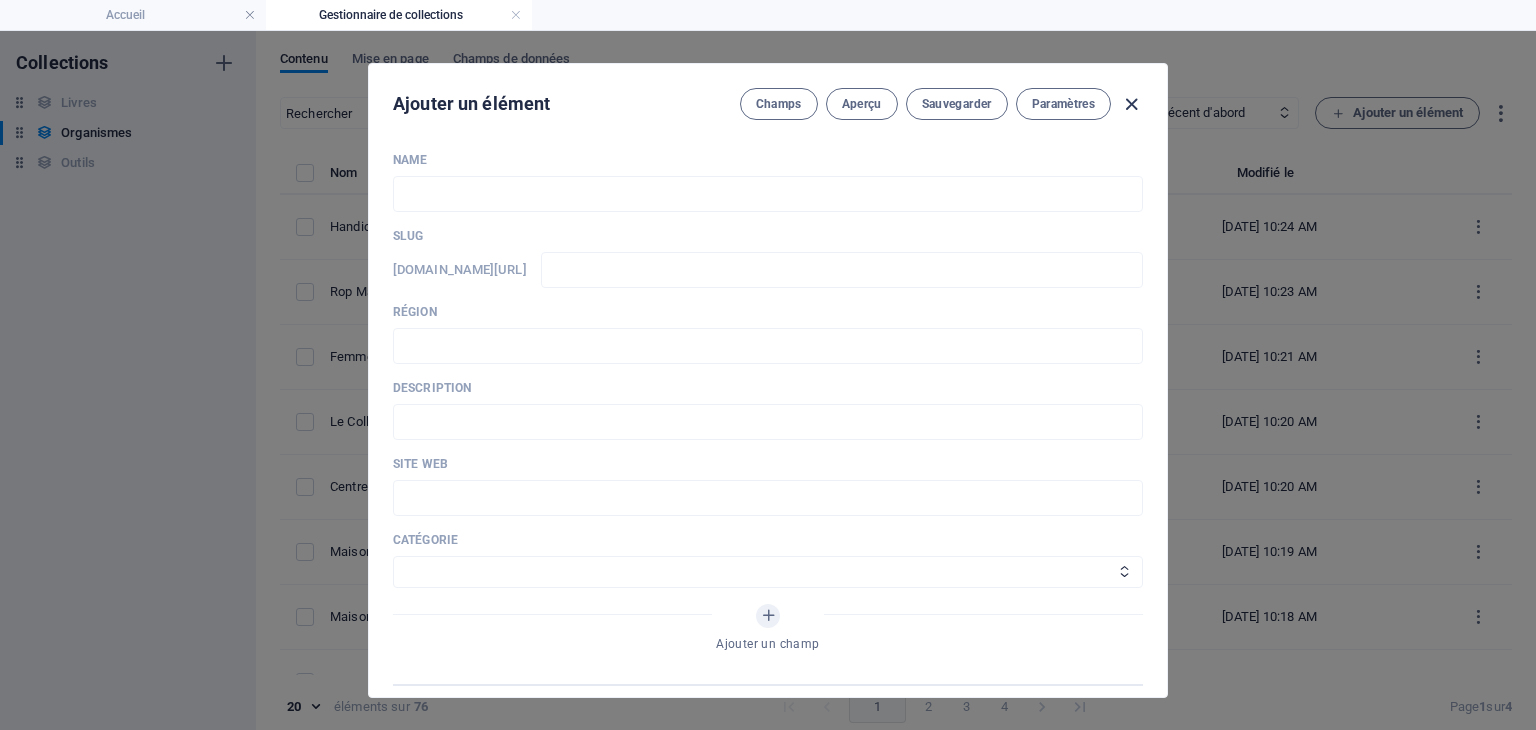 click at bounding box center [1131, 104] 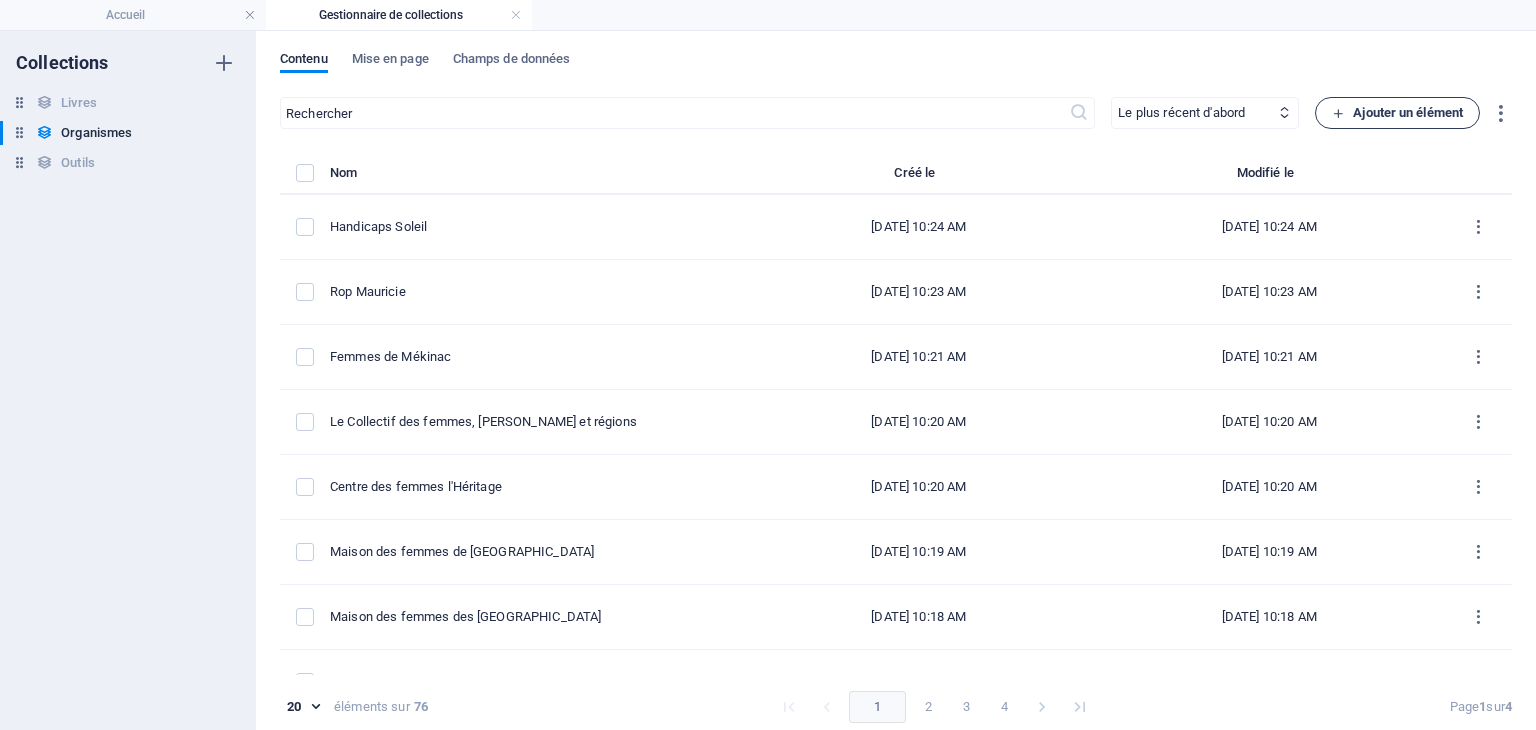 click on "Ajouter un élément" at bounding box center [1397, 113] 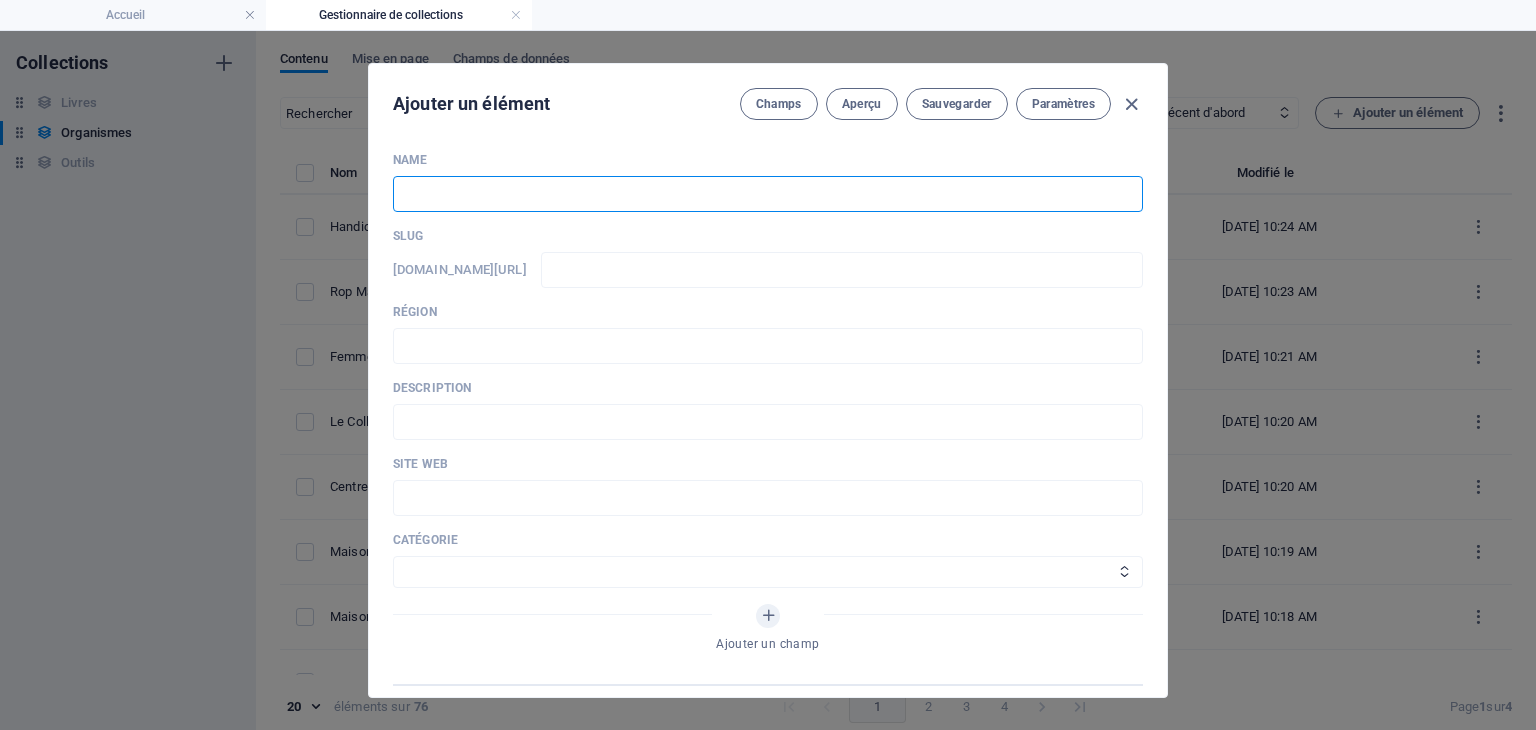 click at bounding box center [768, 194] 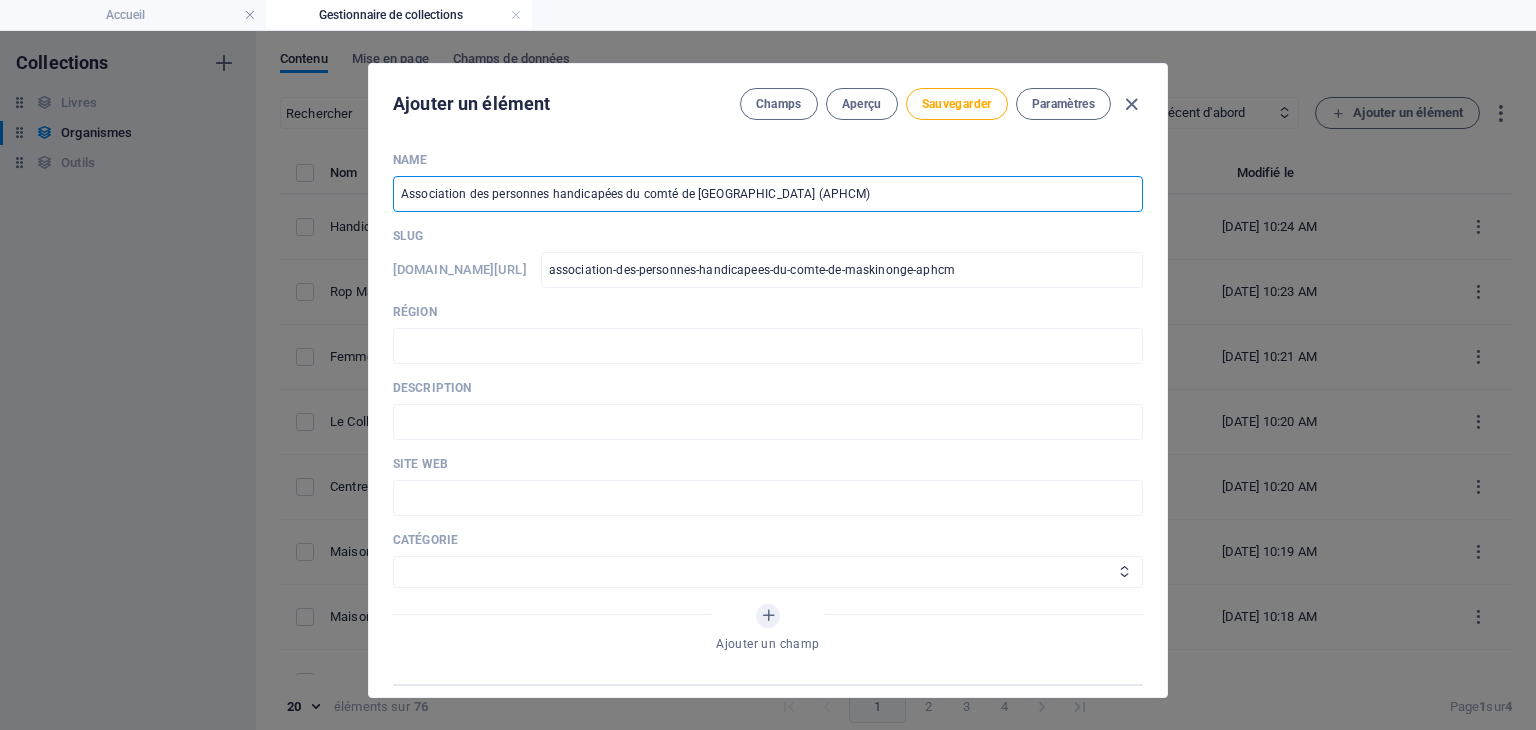 type on "Association des personnes handicapées du comté de [GEOGRAPHIC_DATA] (APHCM)" 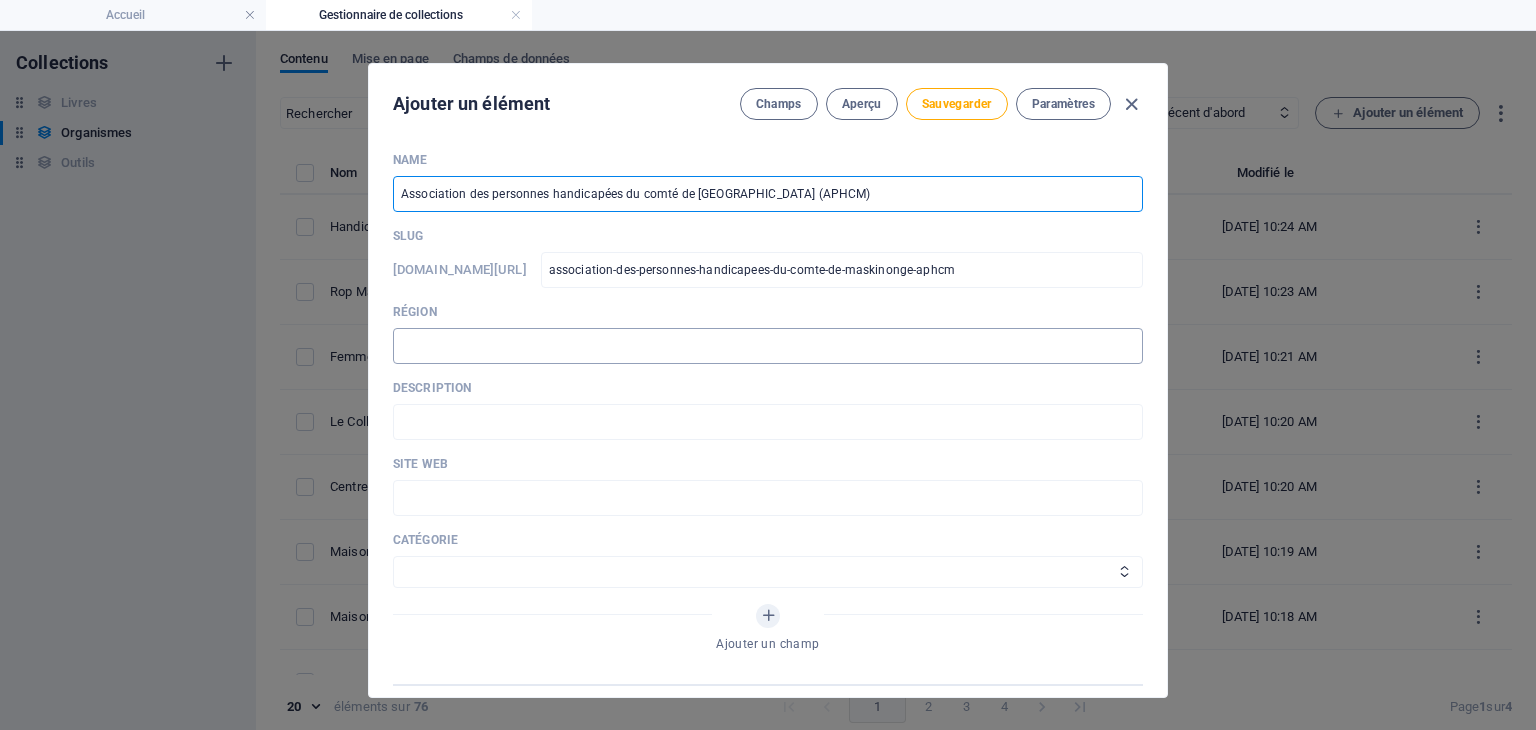 click at bounding box center [768, 346] 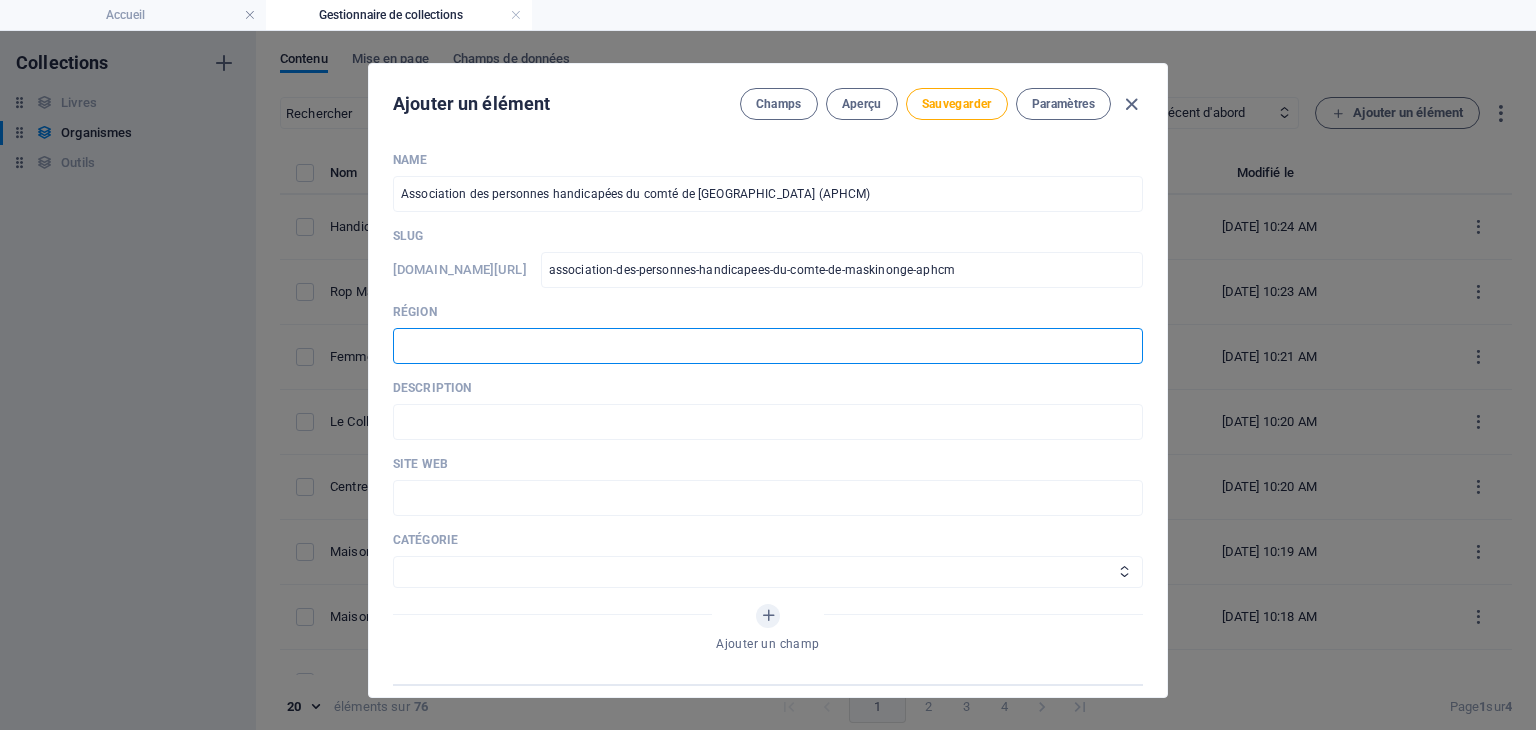 paste on "Louiseville" 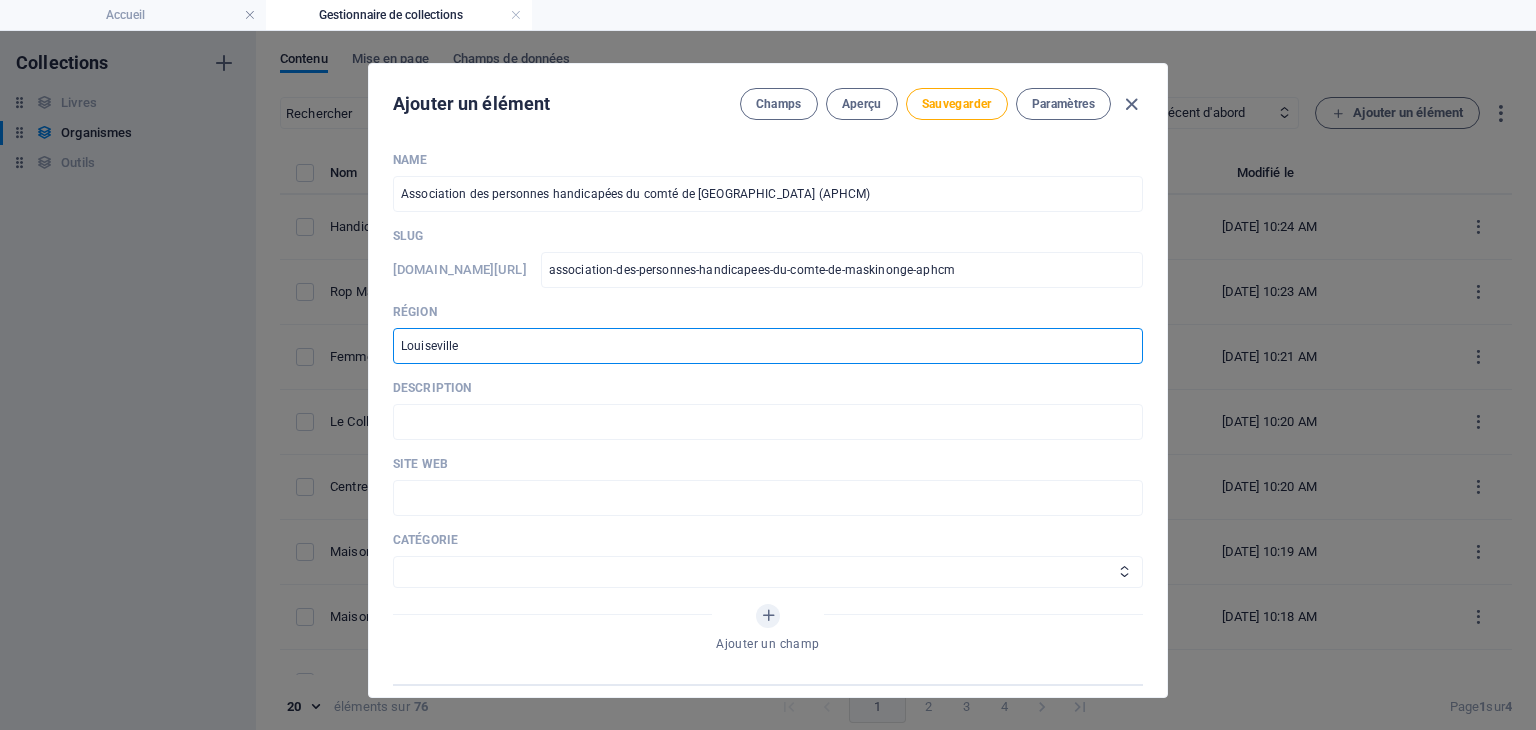 type on "Louiseville" 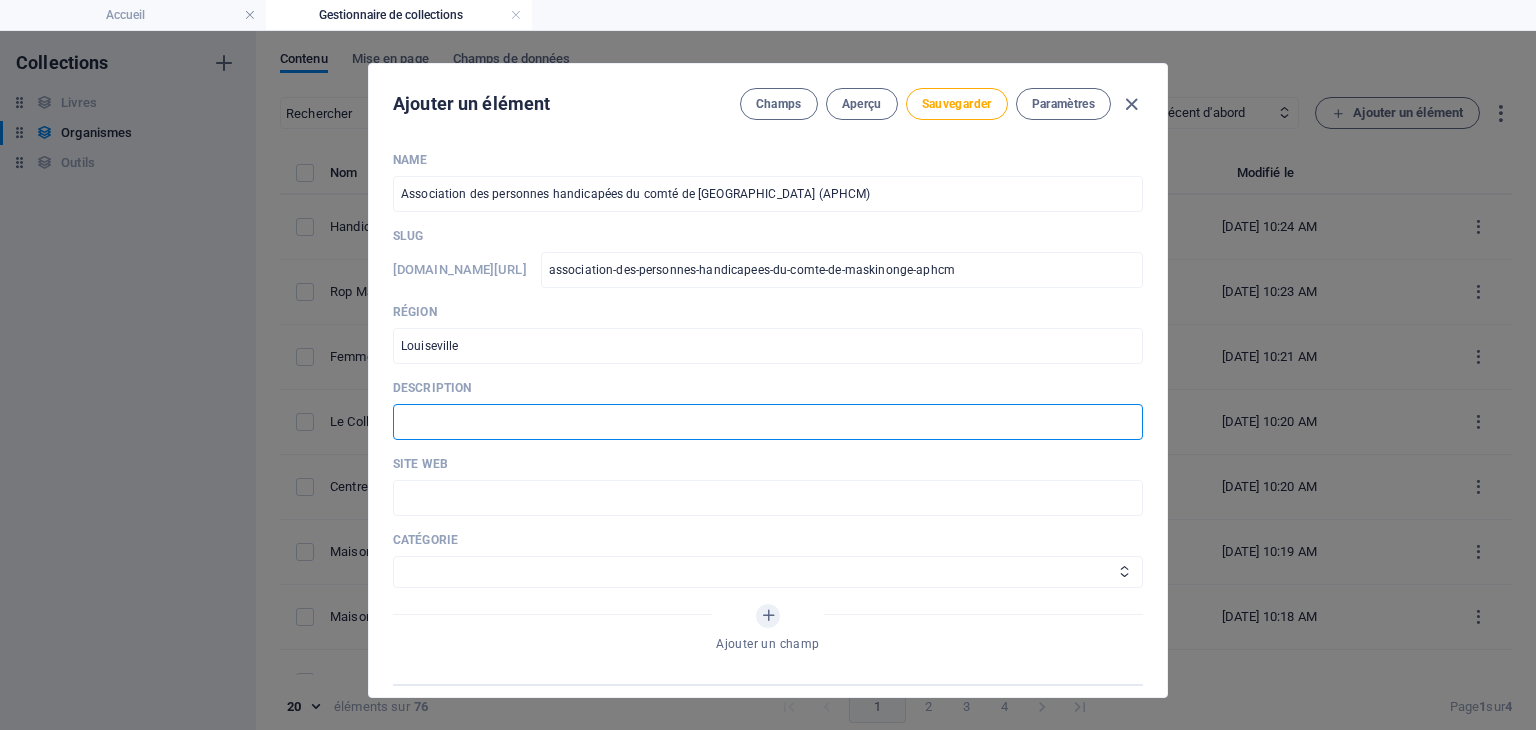 click at bounding box center (768, 422) 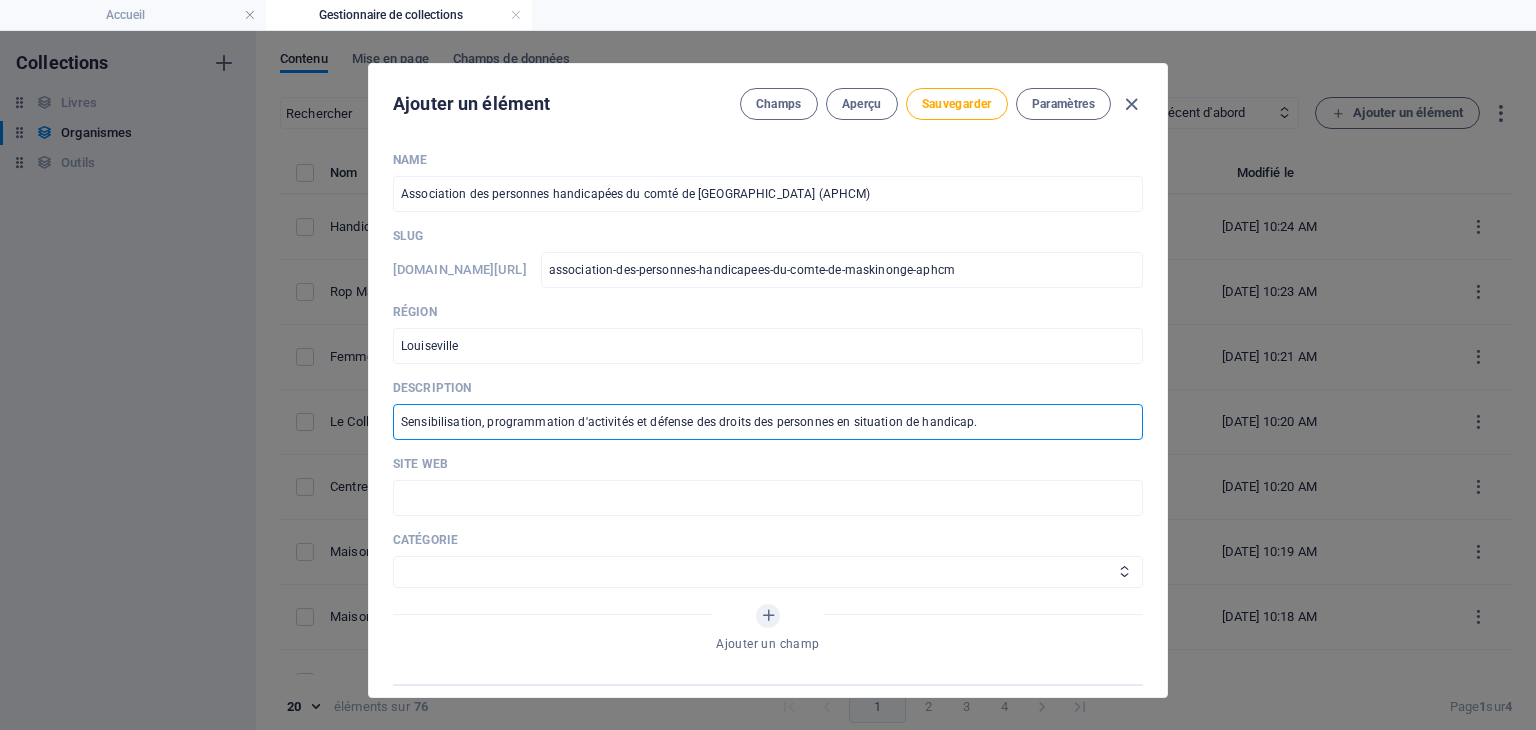 type on "Sensibilisation, programmation d'activités et défense des droits des personnes en situation de handicap." 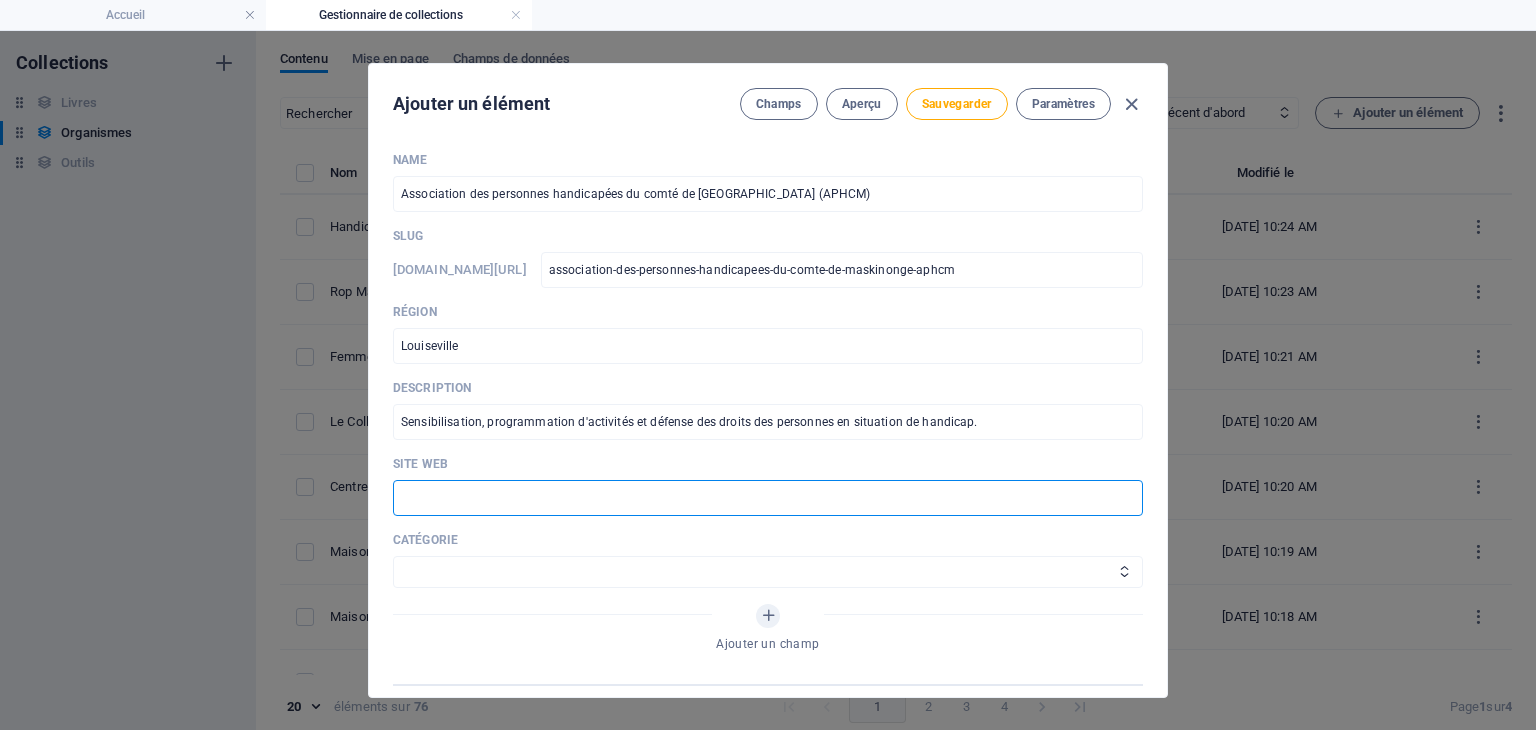 click at bounding box center (768, 498) 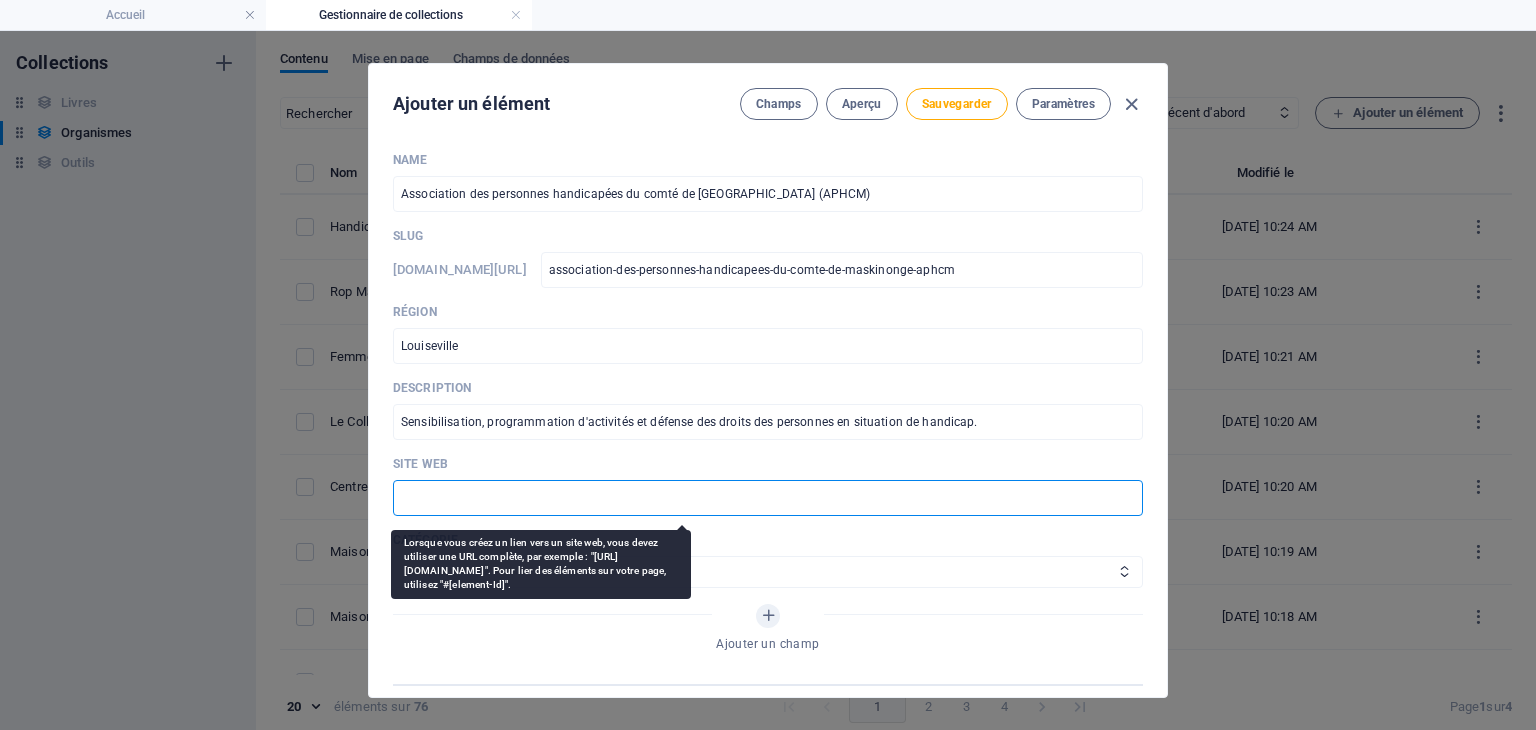 paste on "https://www.facebook.com/profile.php?id=100064326686374#" 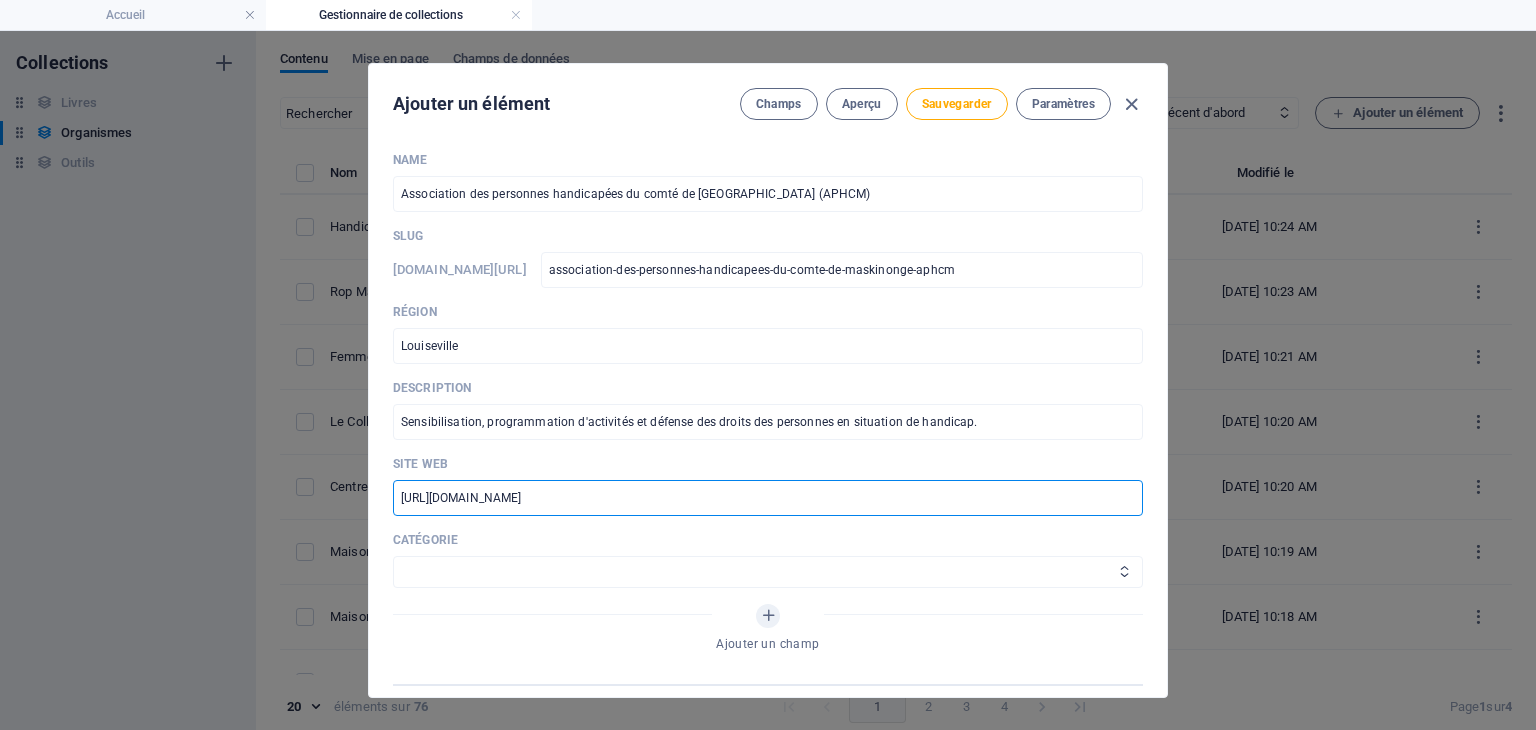 type on "https://www.facebook.com/profile.php?id=100064326686374#" 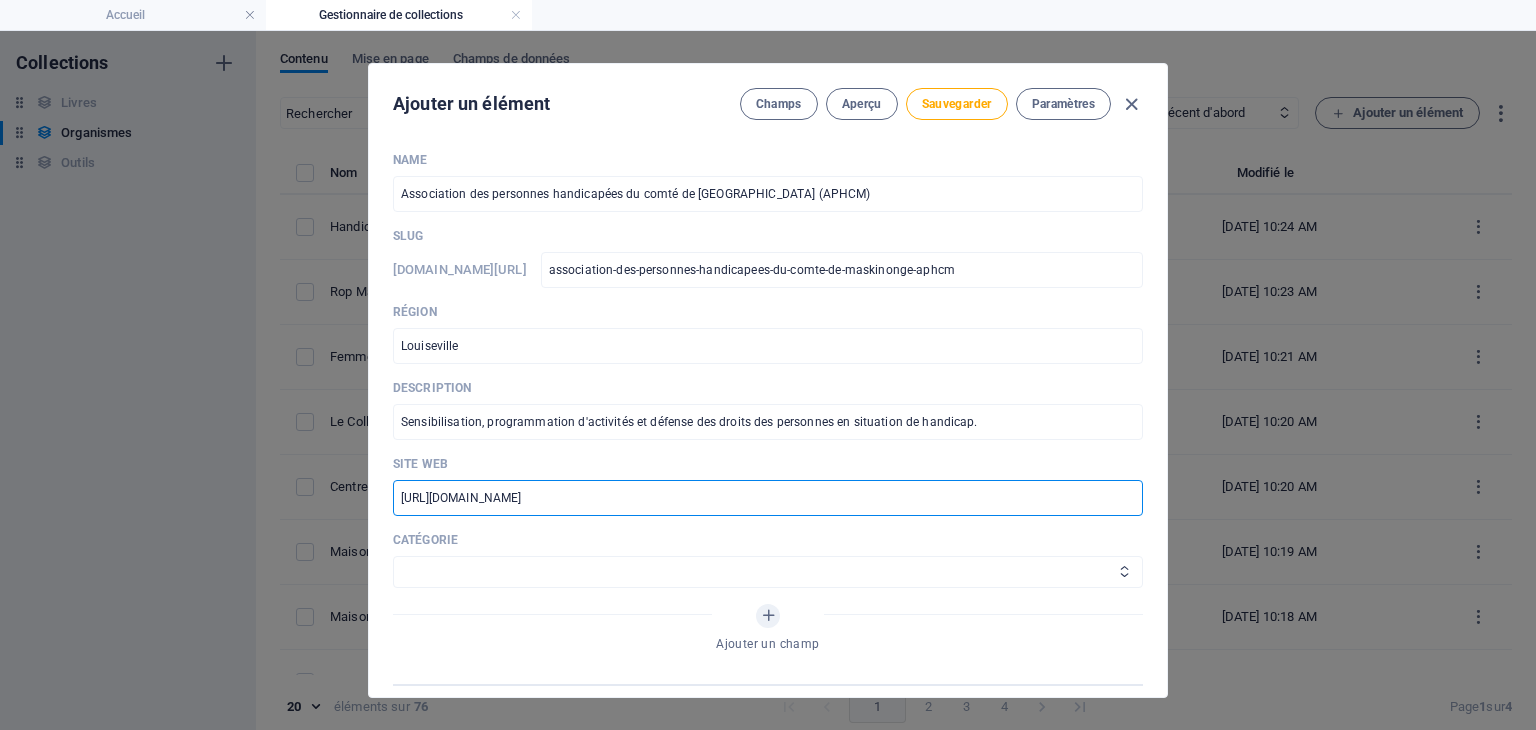 click on "Aide juridique  assurance et emploi Proches aidants Aide à domicile Psychologie et santé mentale Fournisseurs de thérapies alternatives Autres Centres de femmes Handicap" at bounding box center [768, 572] 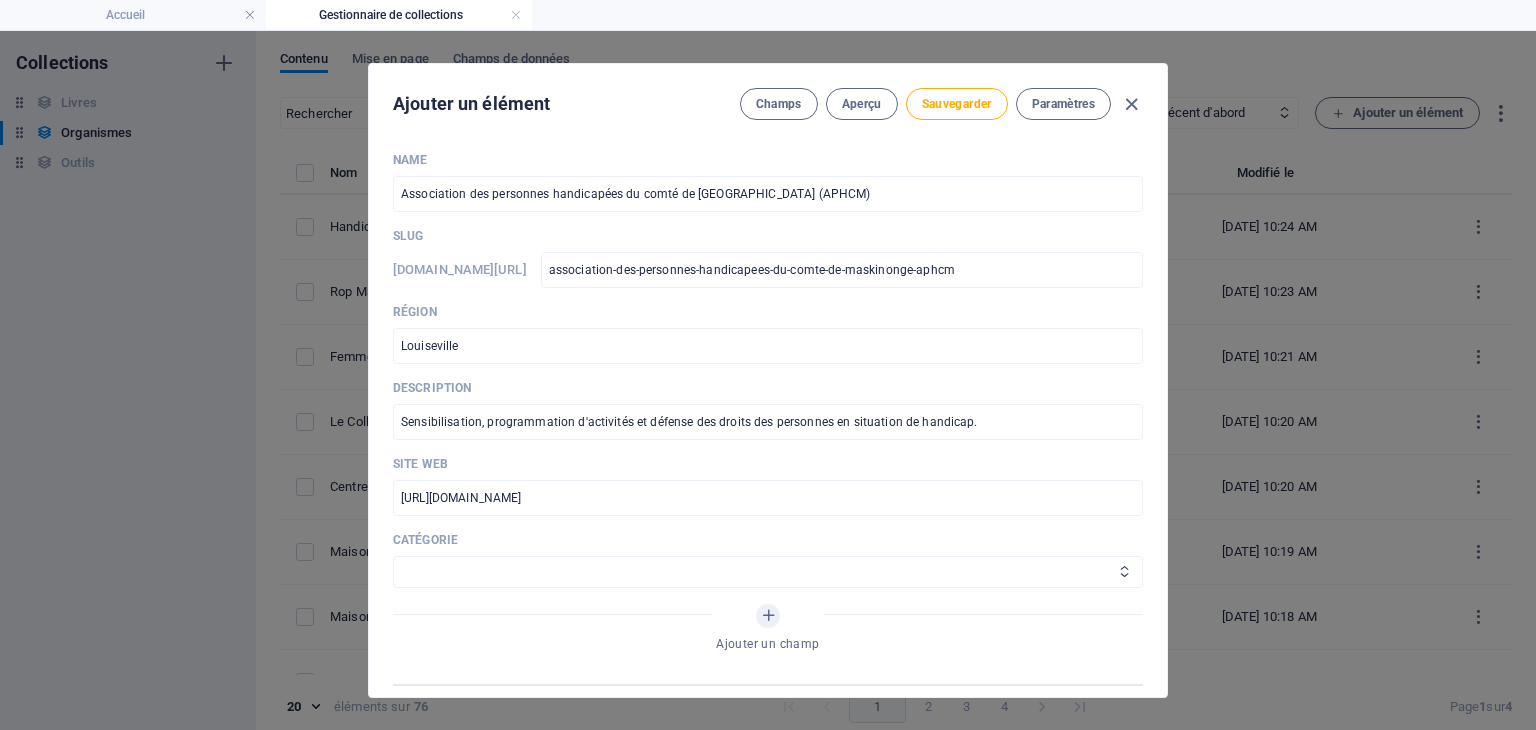 select on "Handicap" 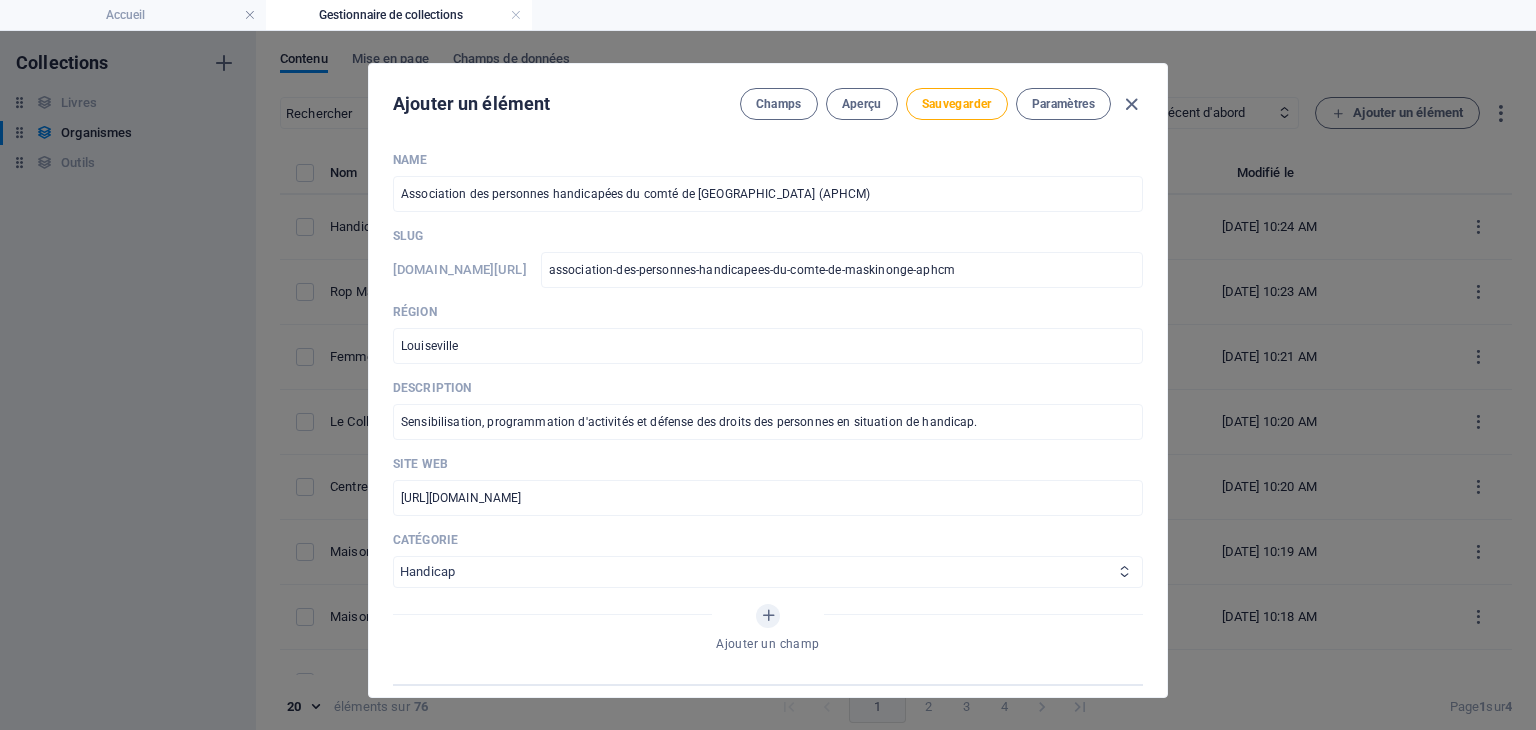 click on "Aide juridique  assurance et emploi Proches aidants Aide à domicile Psychologie et santé mentale Fournisseurs de thérapies alternatives Autres Centres de femmes Handicap" at bounding box center (768, 572) 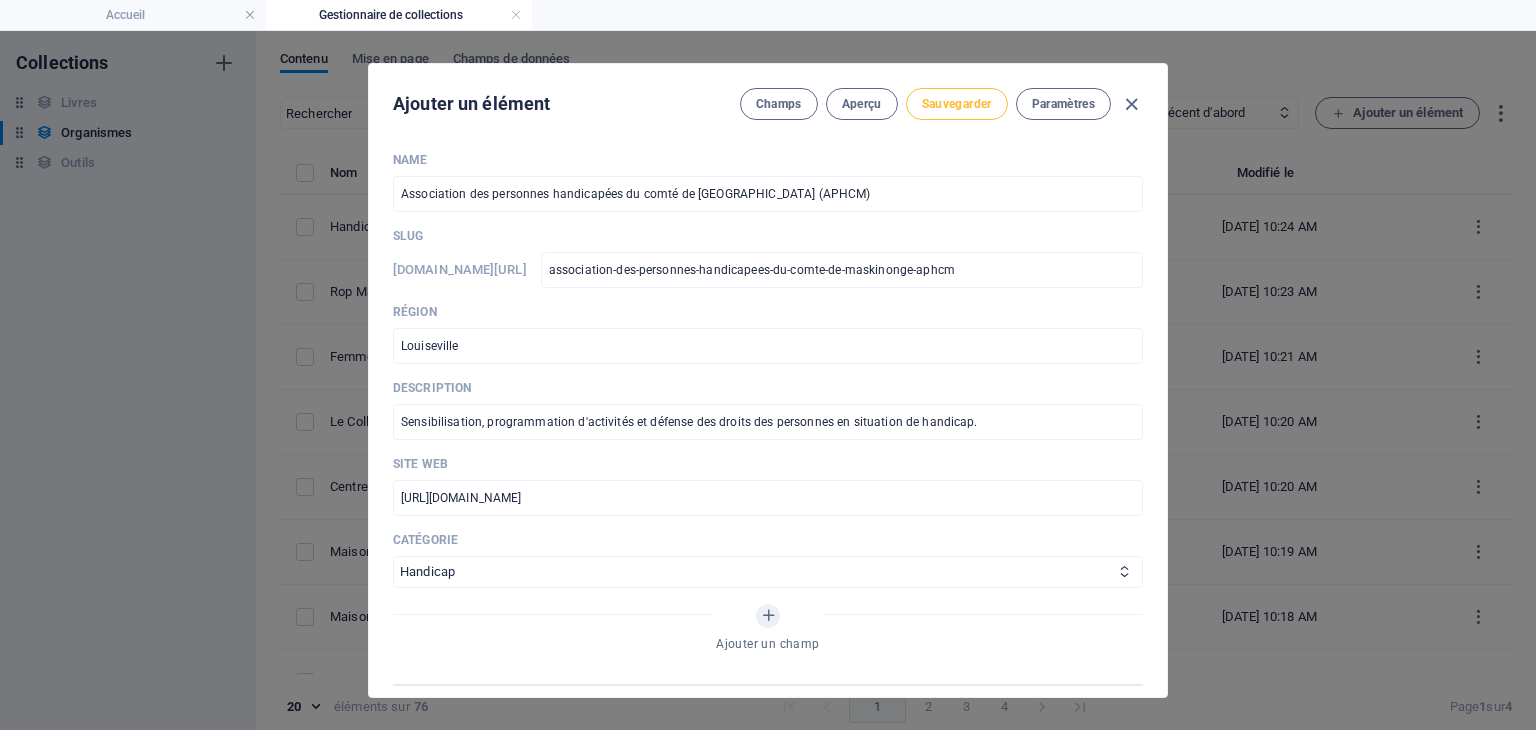 click on "Sauvegarder" at bounding box center [957, 104] 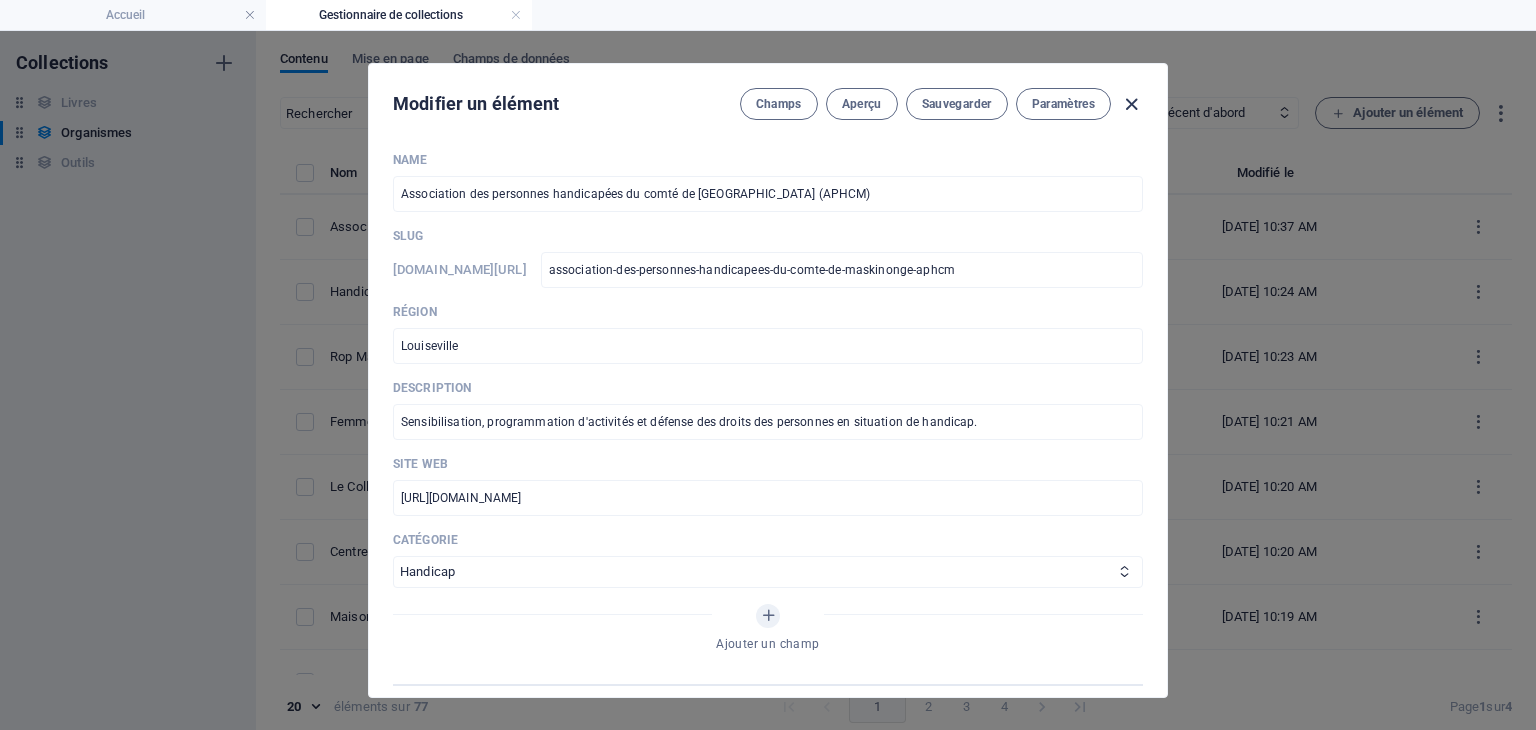 click at bounding box center (1131, 104) 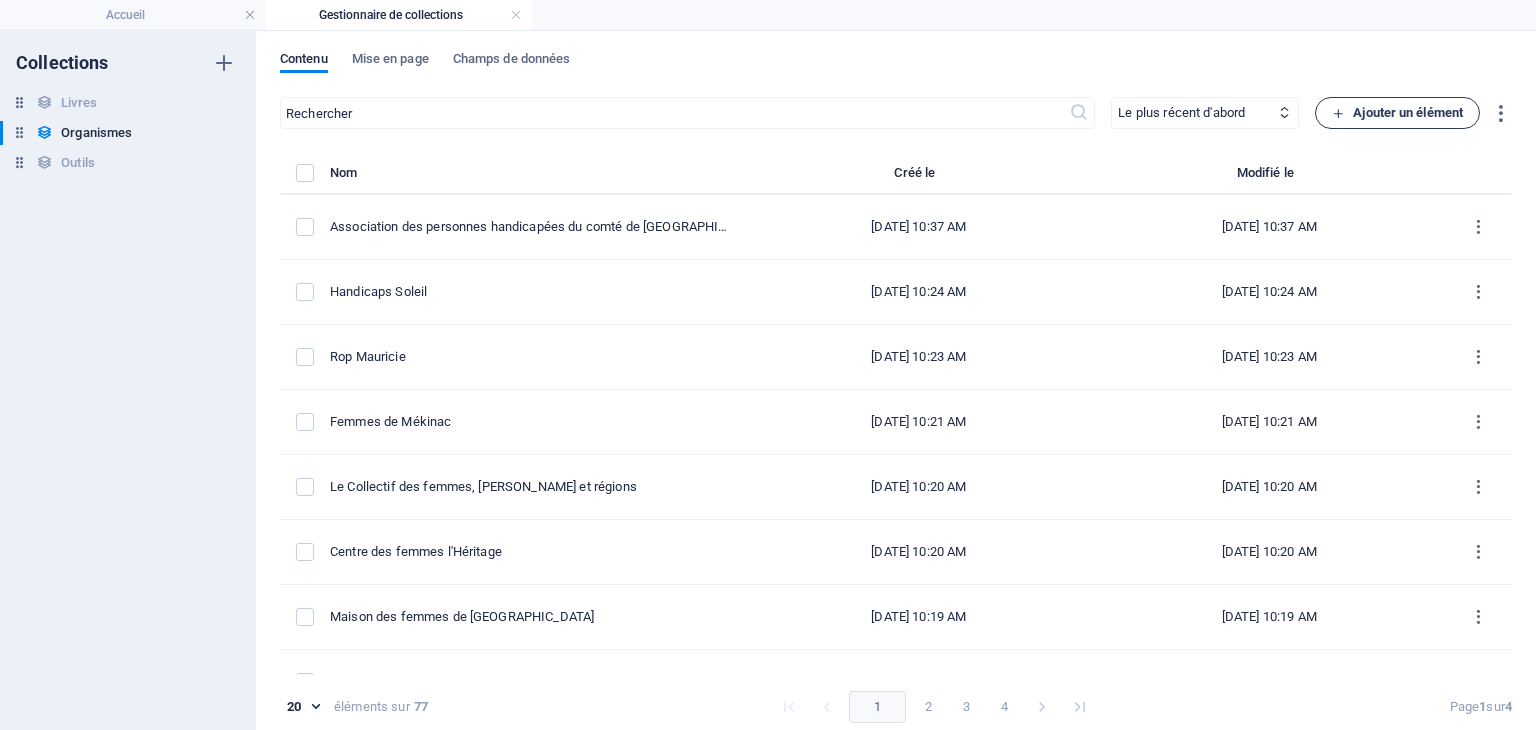 click on "Ajouter un élément" at bounding box center [1397, 113] 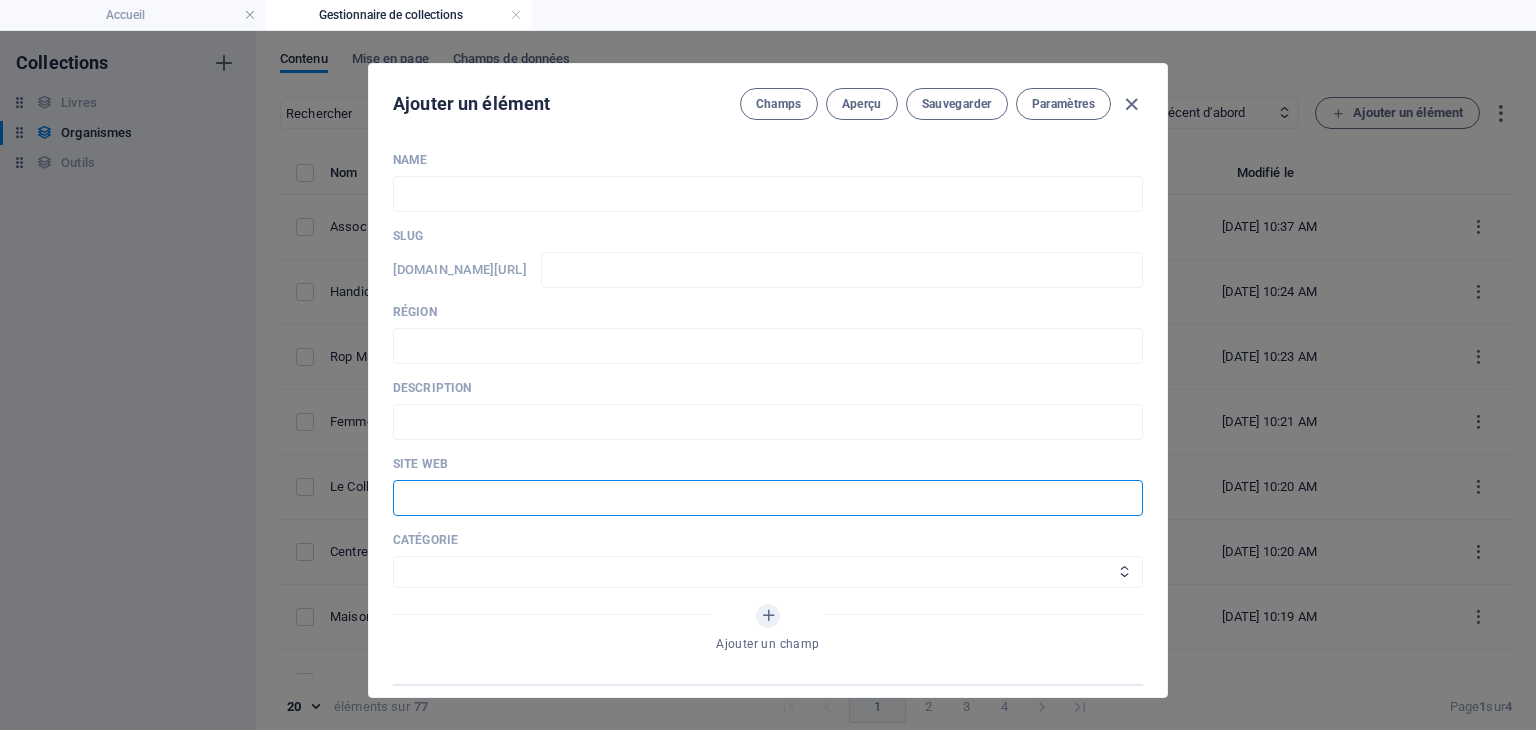 click at bounding box center (768, 498) 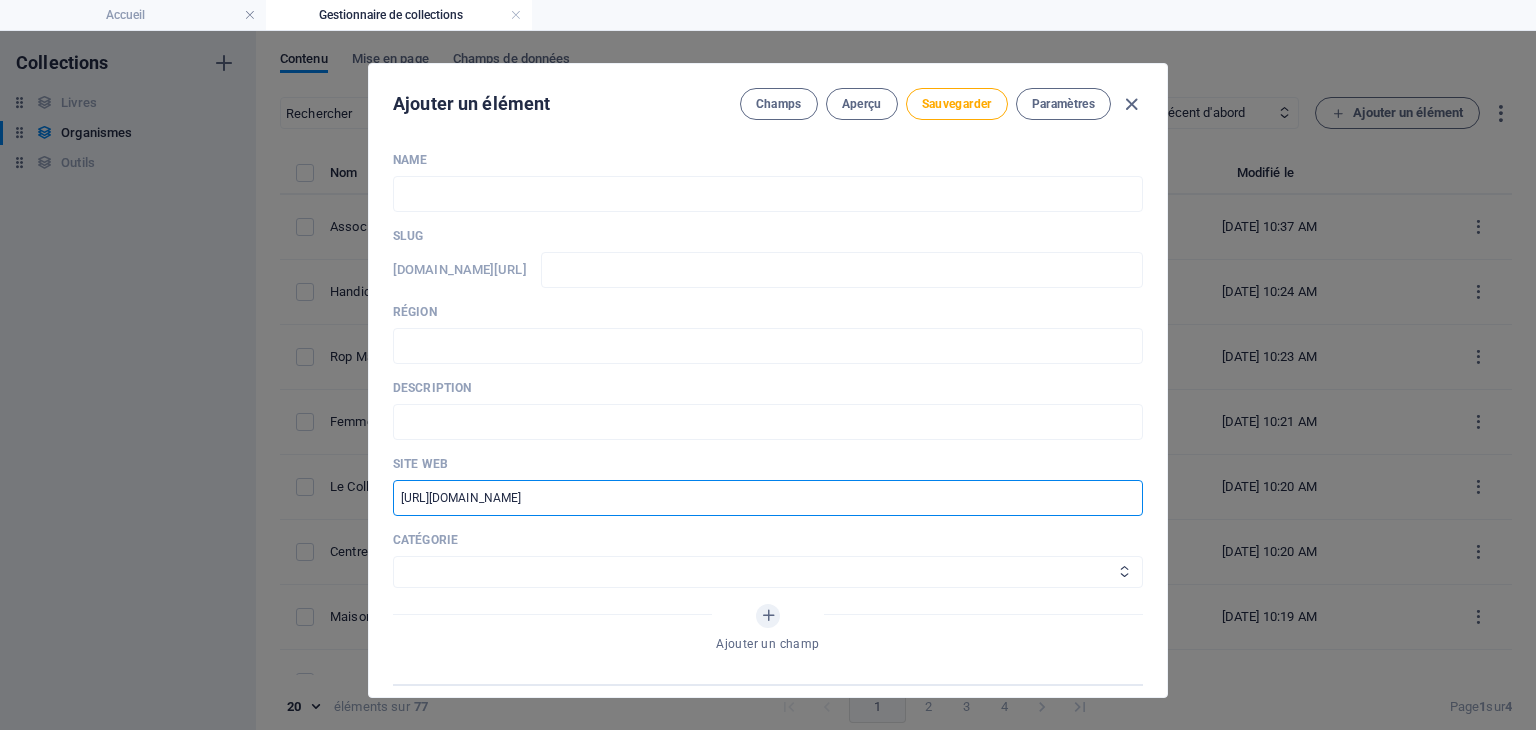 type on "https://www.apham.org/" 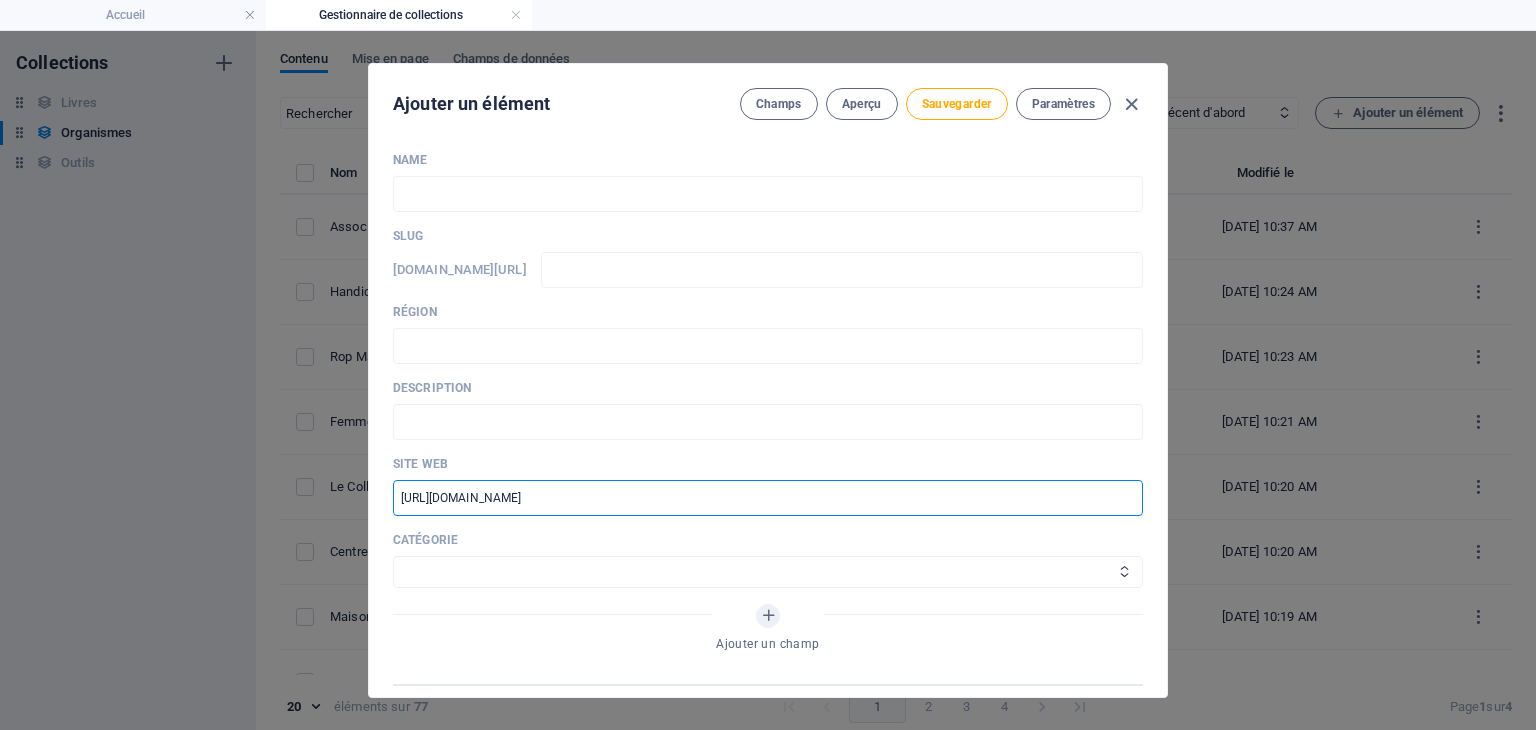 click on "Aide juridique  assurance et emploi Proches aidants Aide à domicile Psychologie et santé mentale Fournisseurs de thérapies alternatives Autres Centres de femmes Handicap" at bounding box center [768, 572] 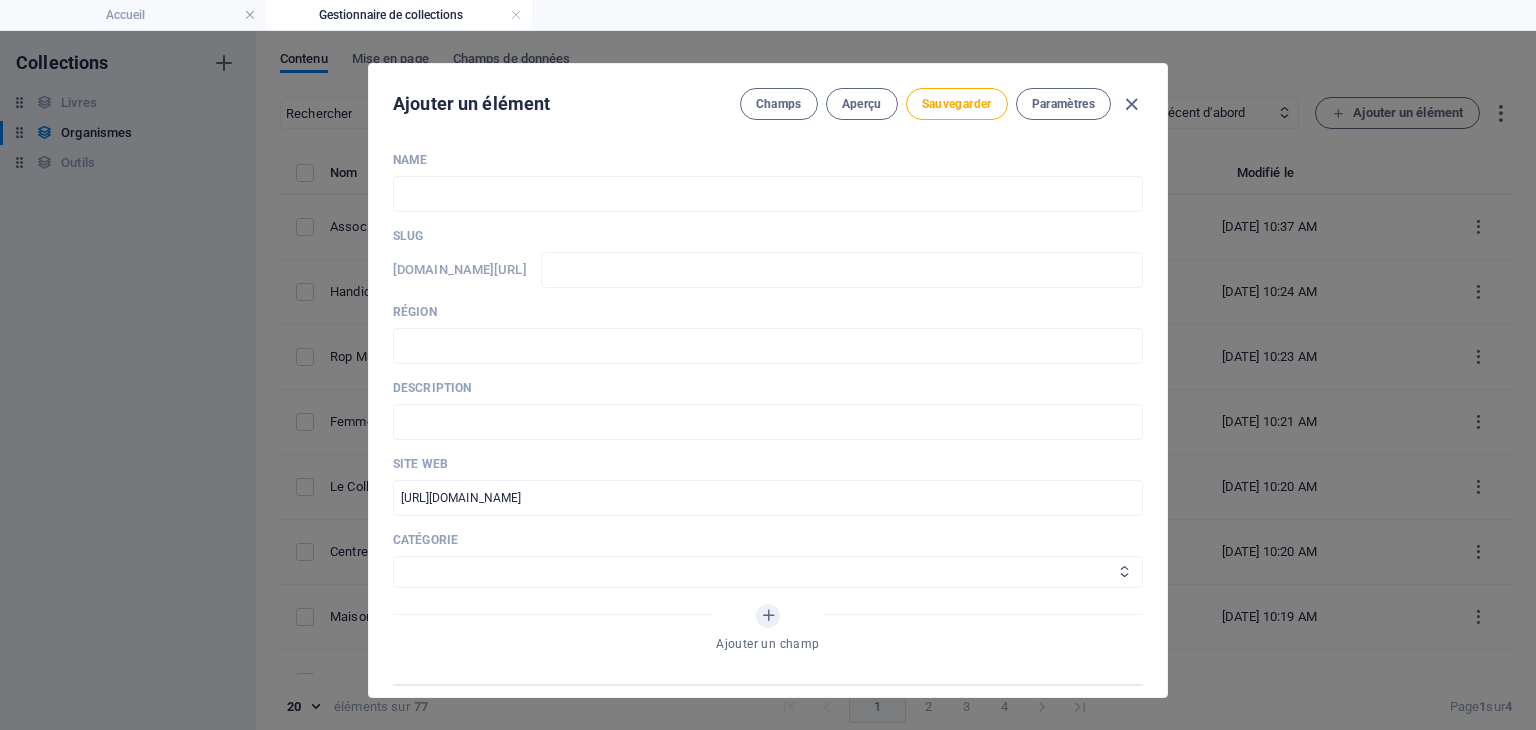select on "Handicap" 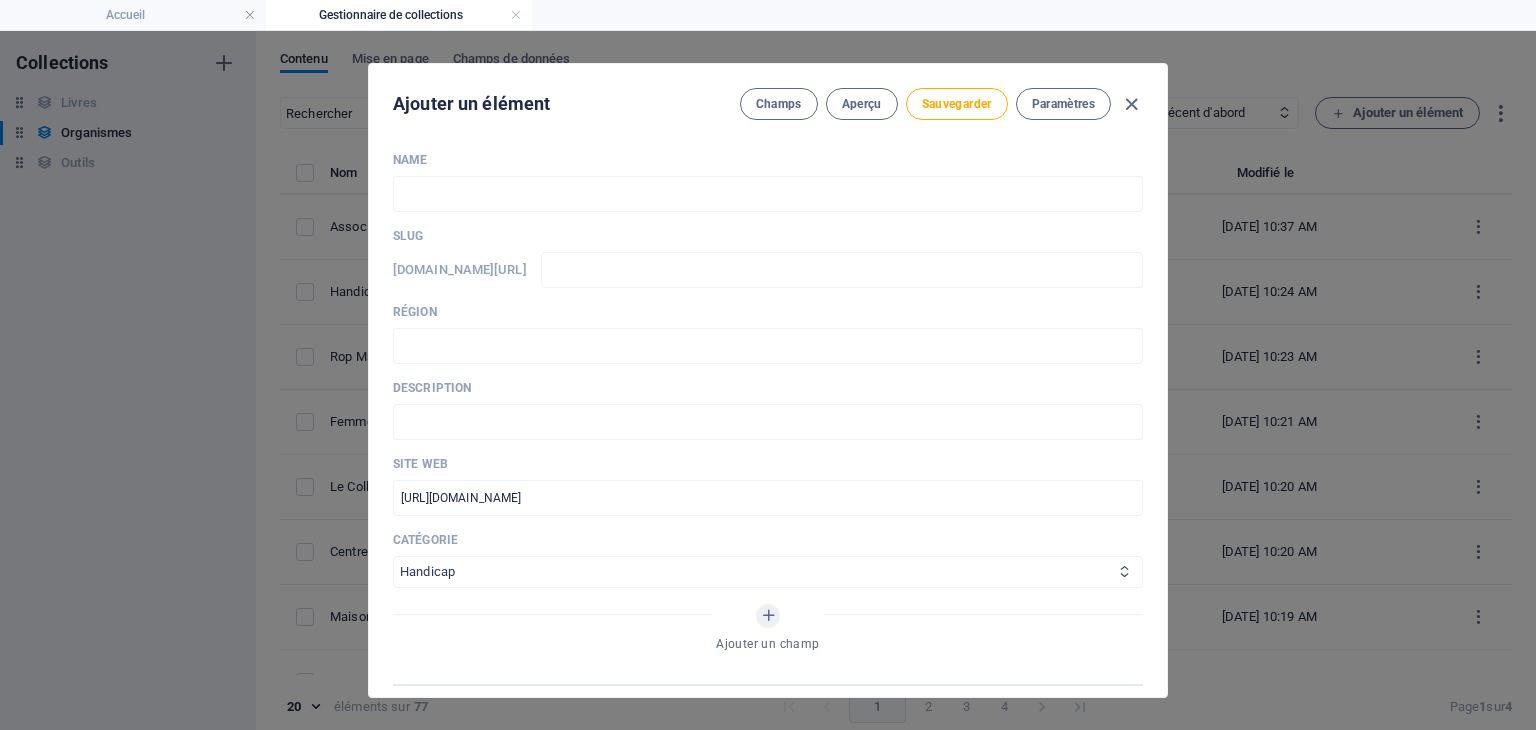click on "Aide juridique  assurance et emploi Proches aidants Aide à domicile Psychologie et santé mentale Fournisseurs de thérapies alternatives Autres Centres de femmes Handicap" at bounding box center (768, 572) 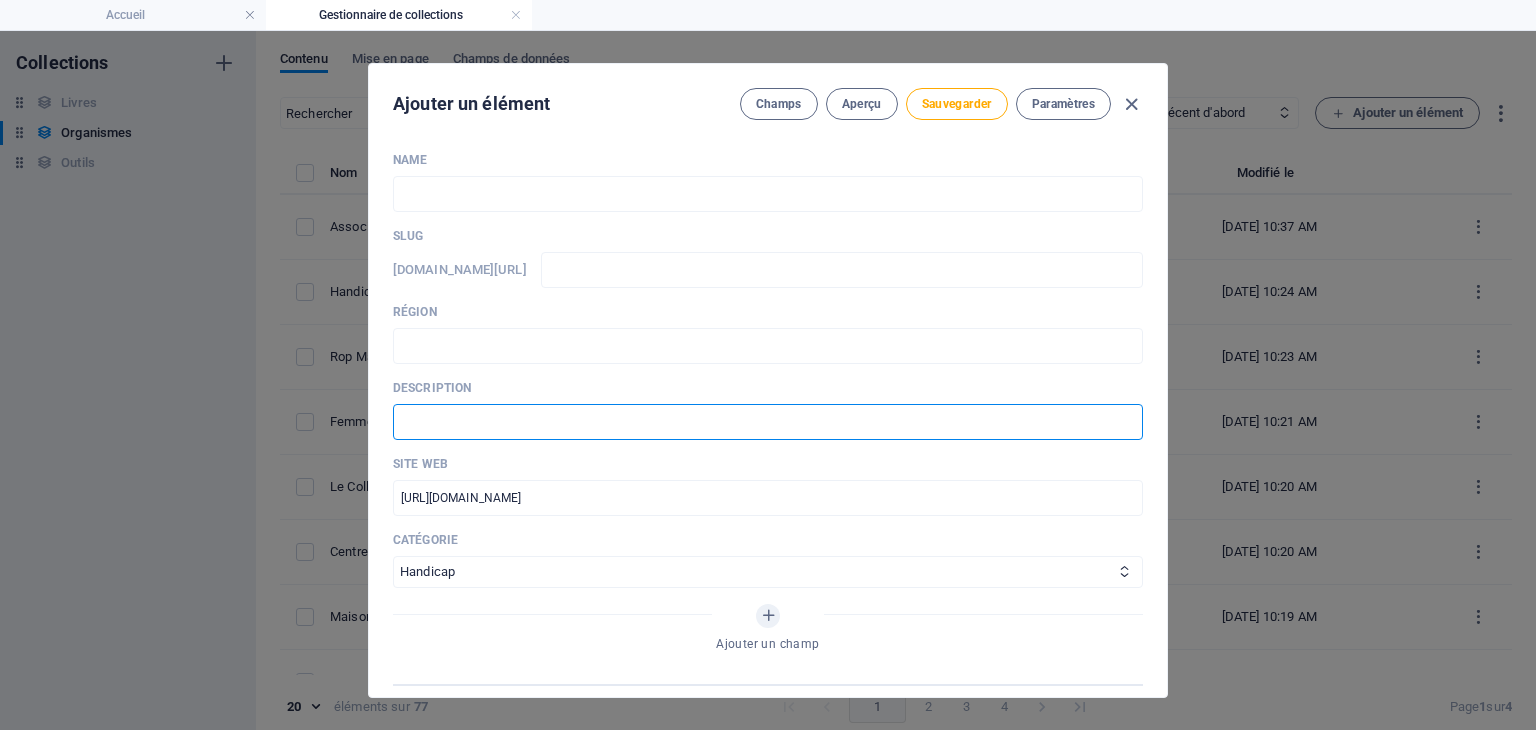 click at bounding box center [768, 422] 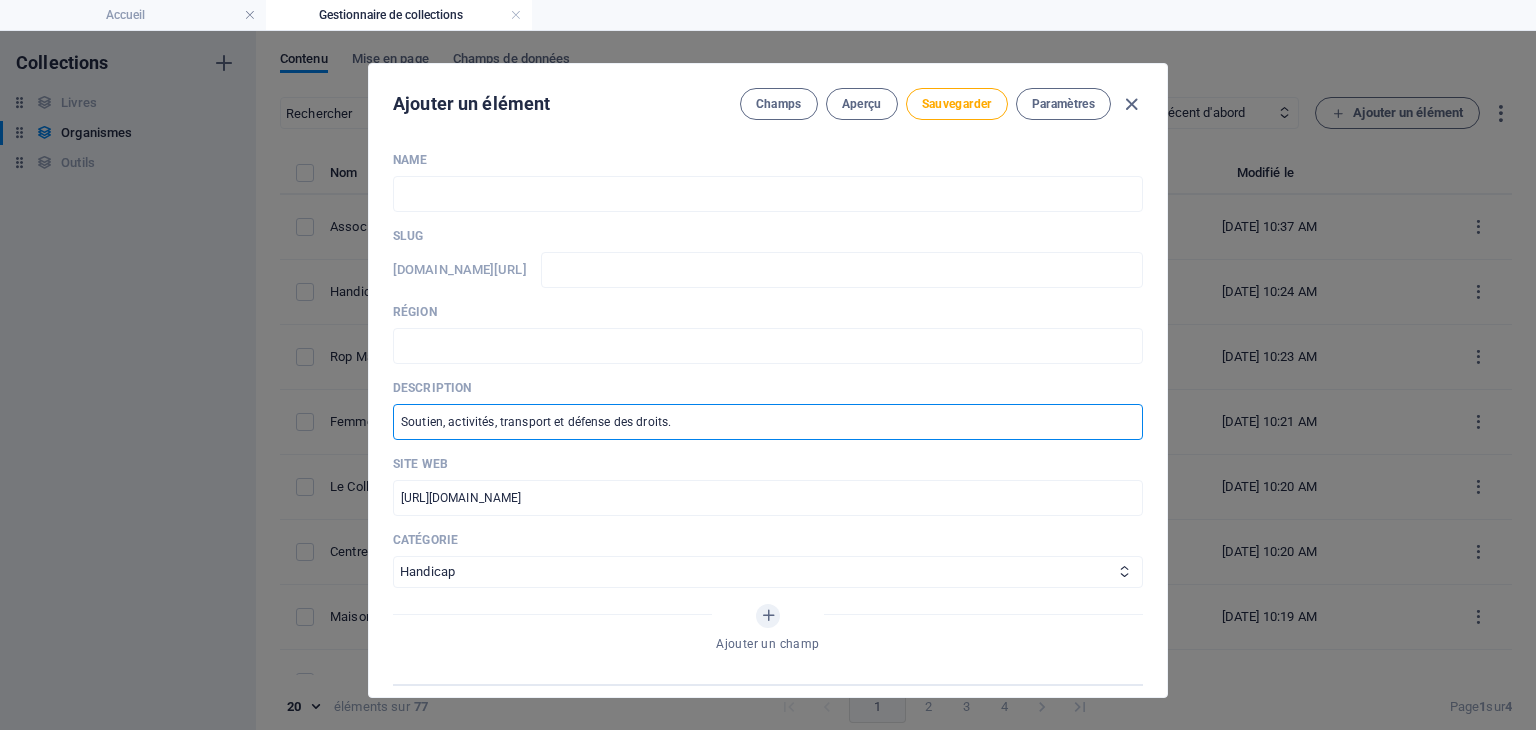 type on "Soutien, activités, transport et défense des droits." 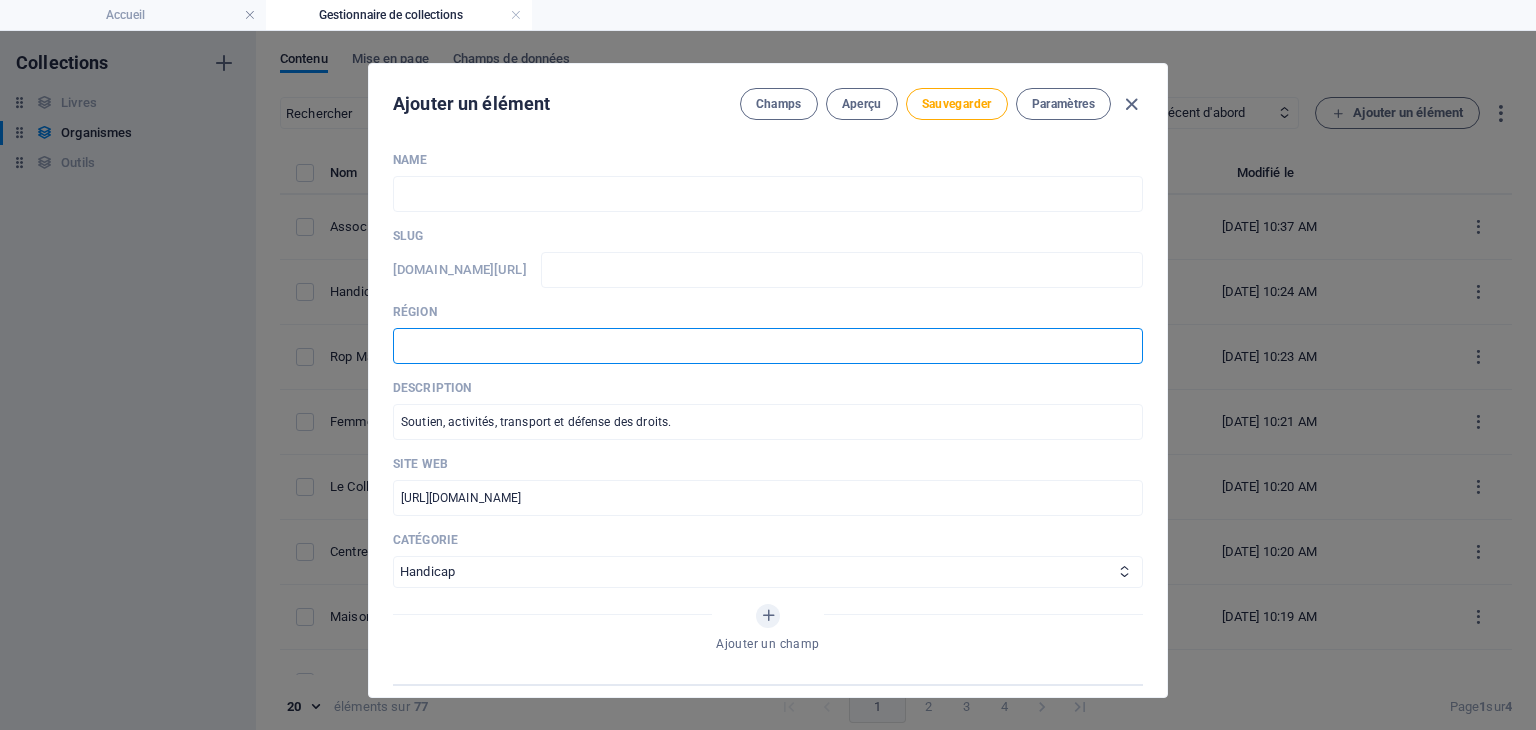 click at bounding box center [768, 346] 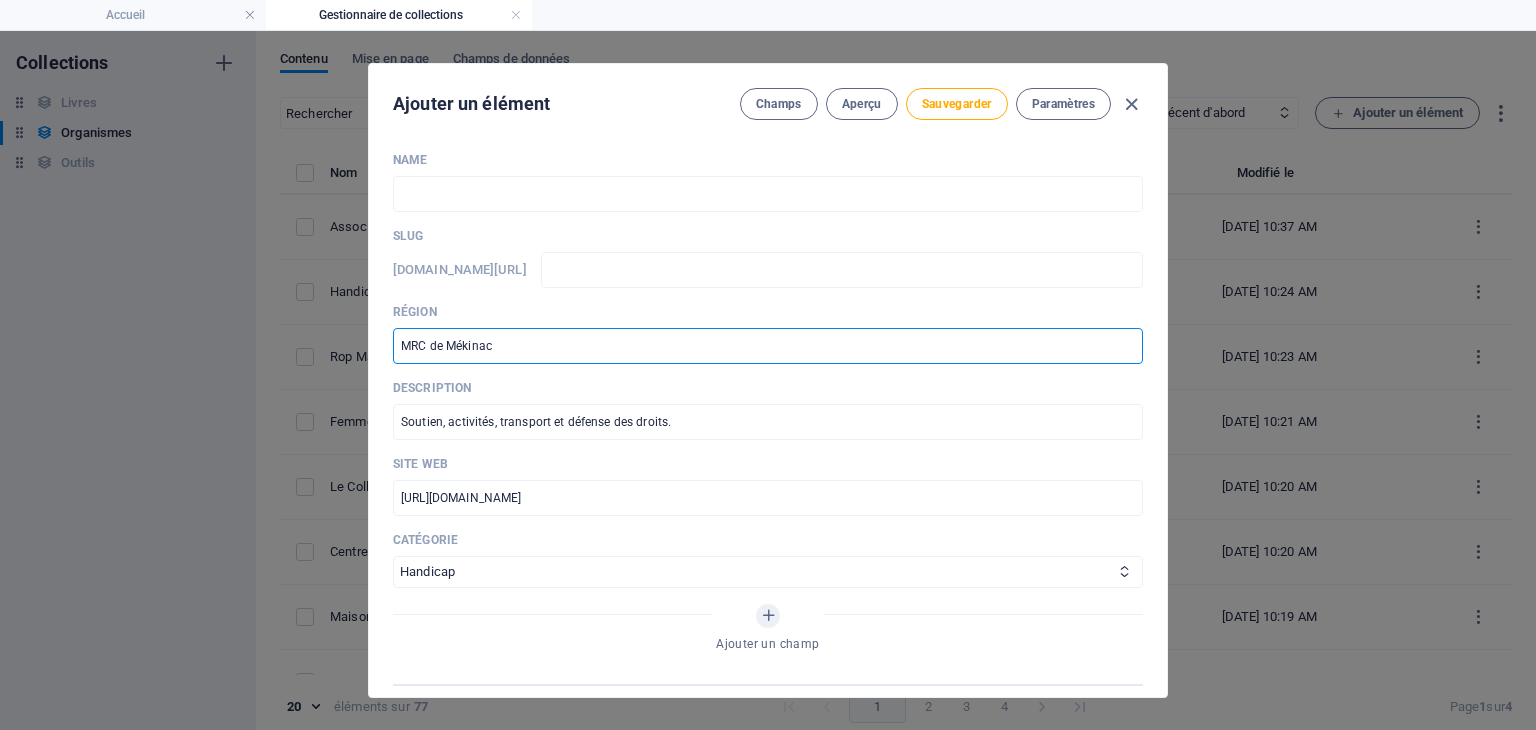 type on "MRC de Mékinac" 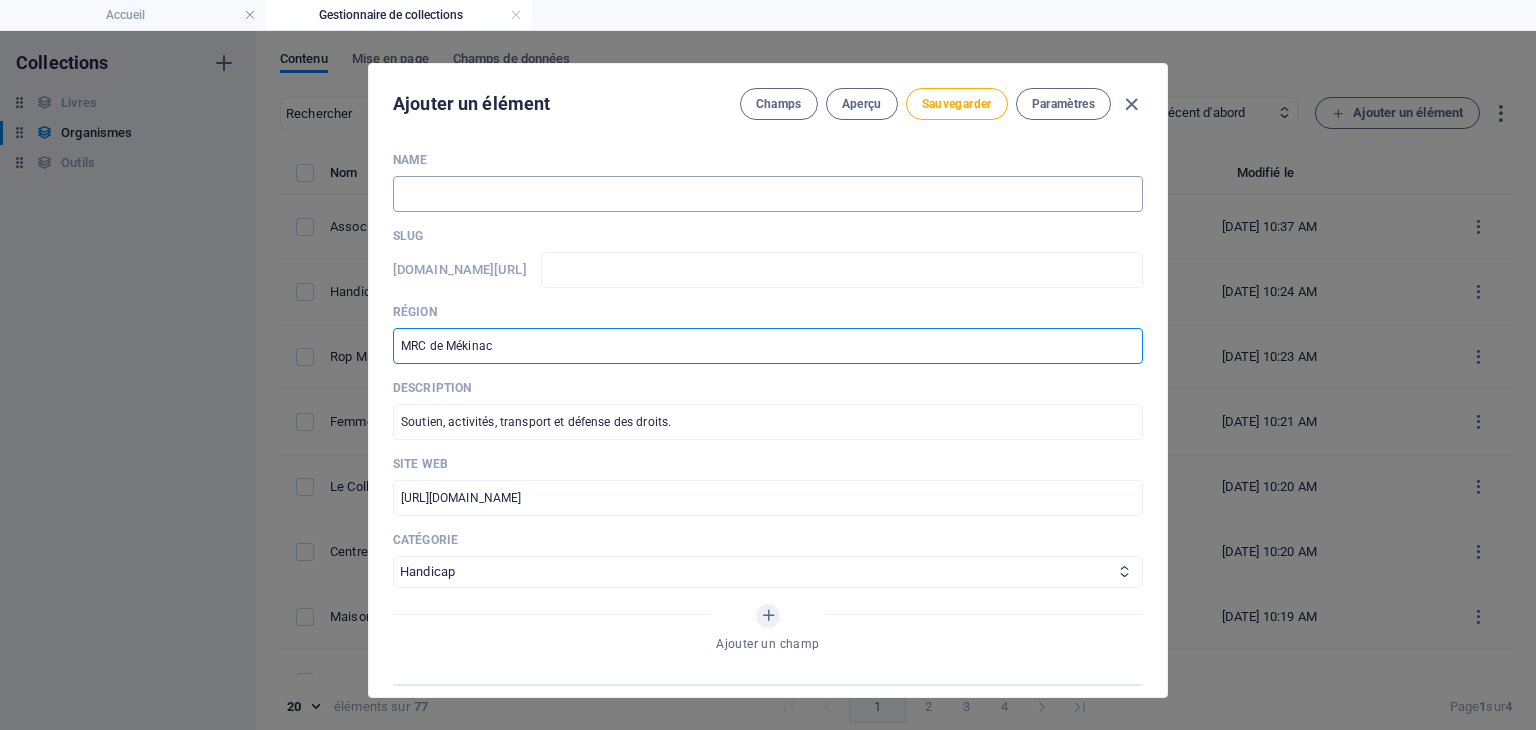 click at bounding box center [768, 194] 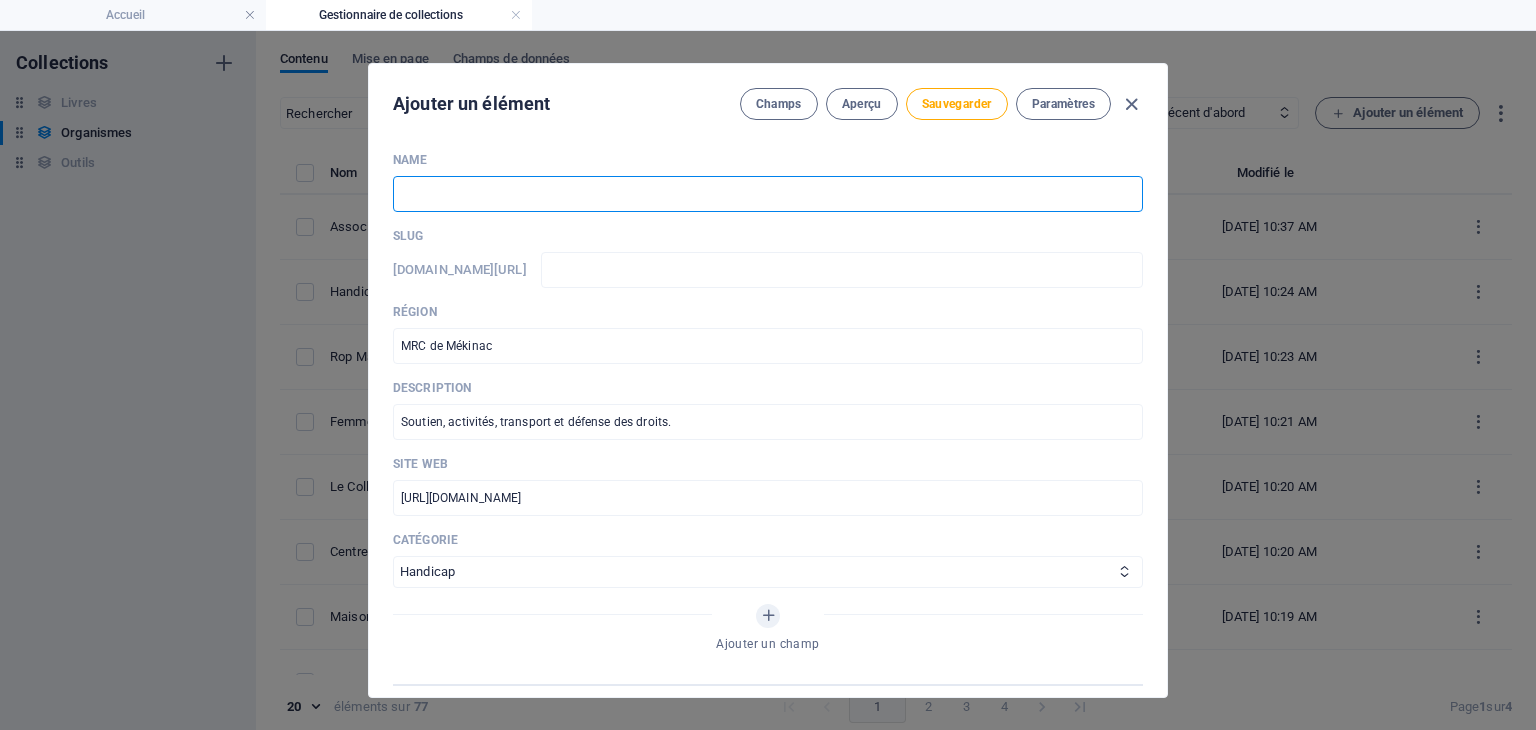 paste on "Association des personnes Handicapées Actives de Mékinac (APHA)" 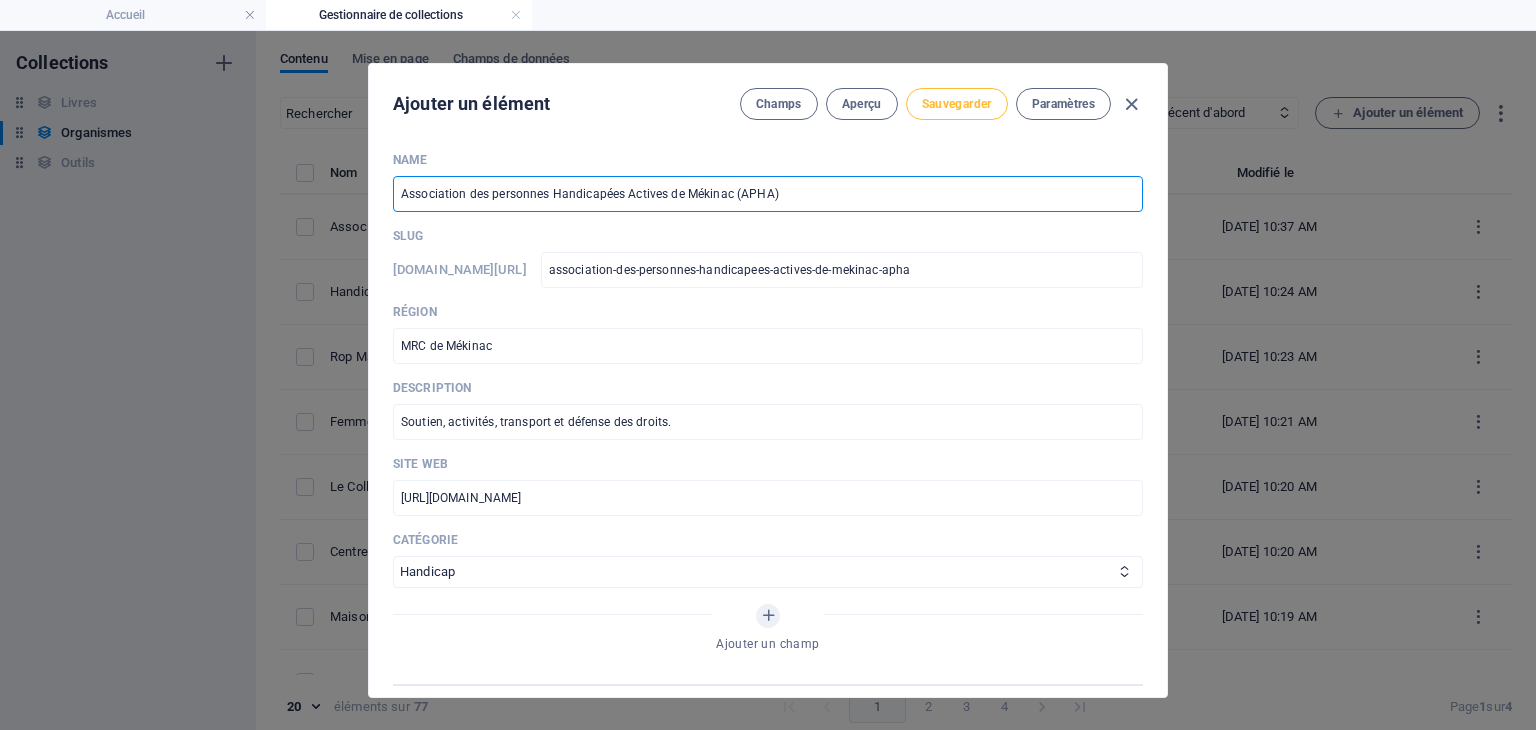 type on "Association des personnes Handicapées Actives de Mékinac (APHA)" 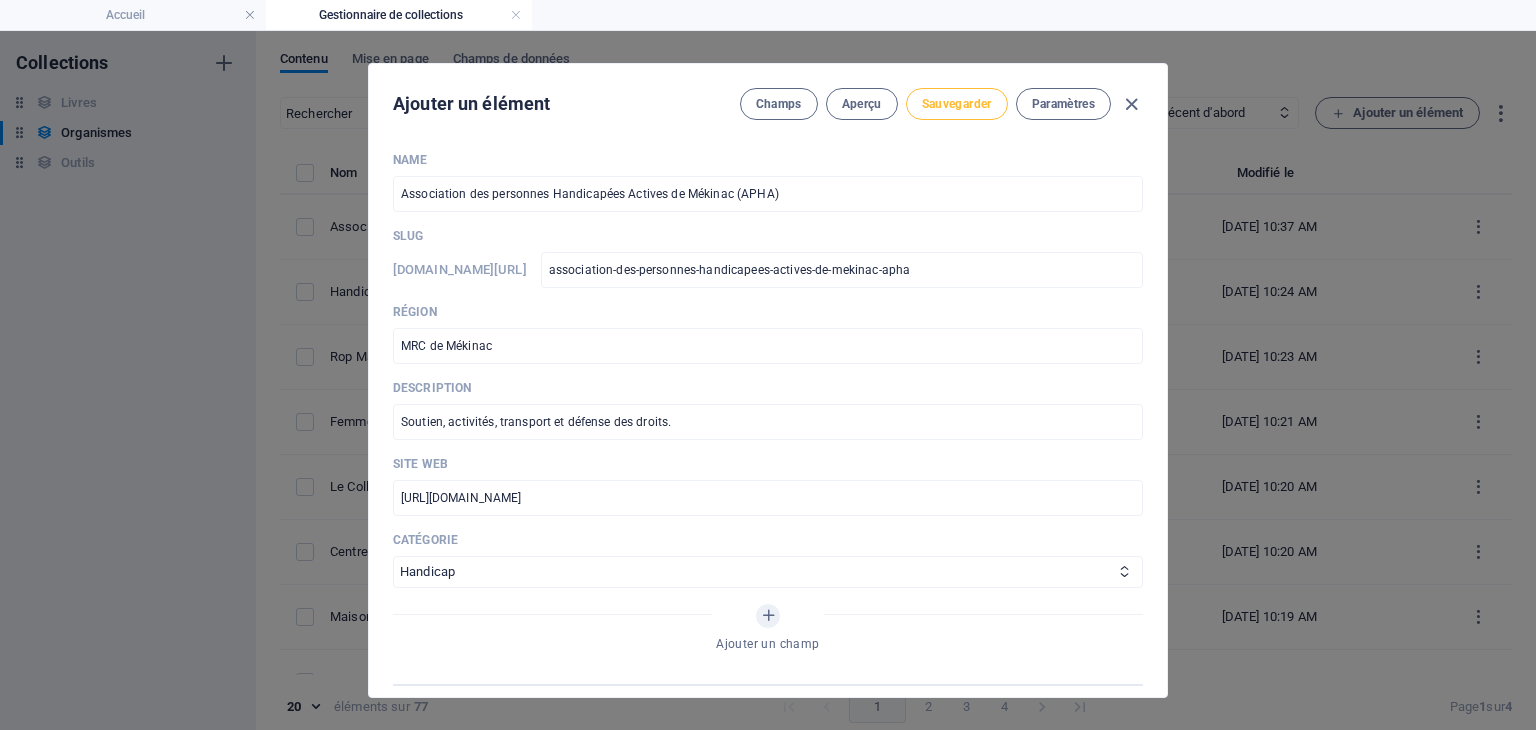 click on "Sauvegarder" at bounding box center (957, 104) 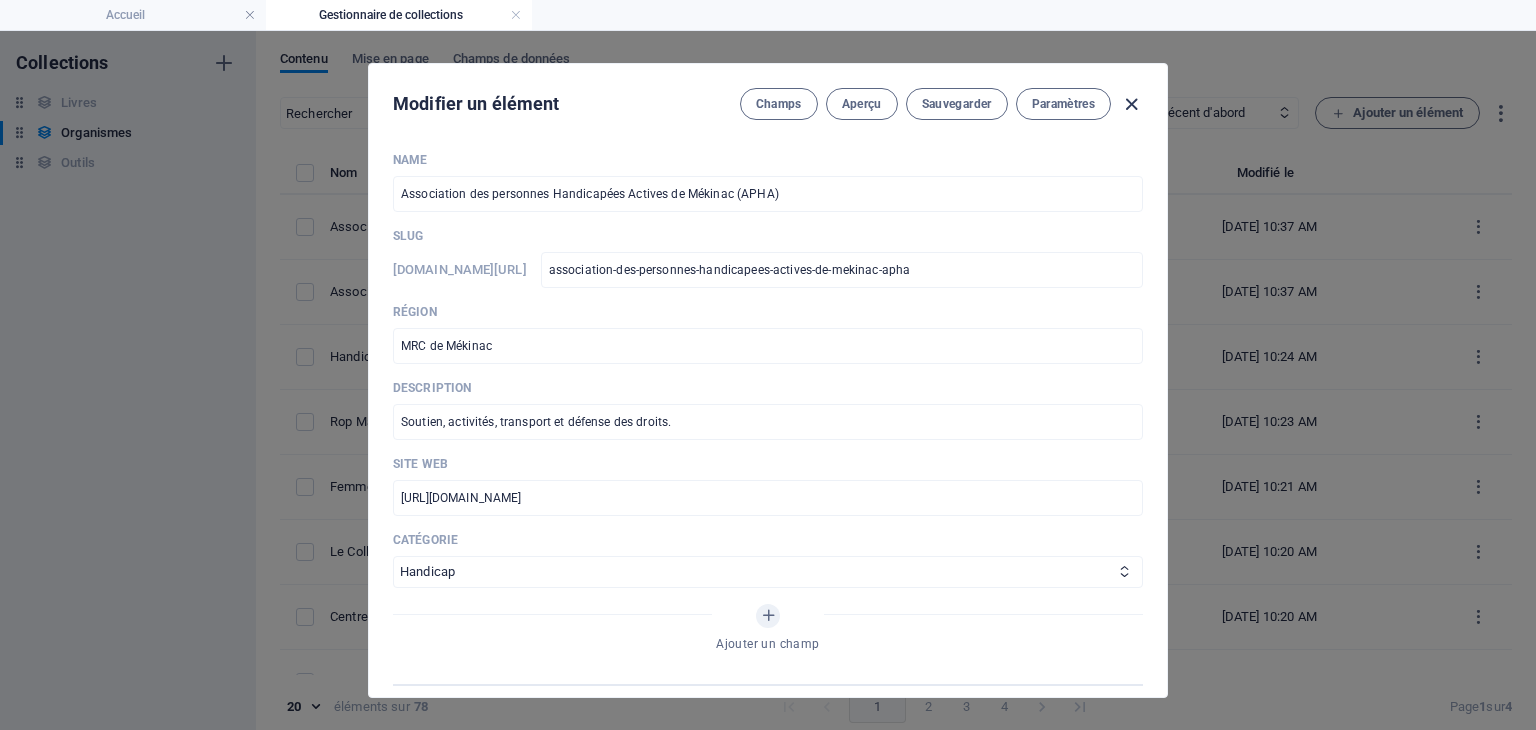 click at bounding box center (1131, 104) 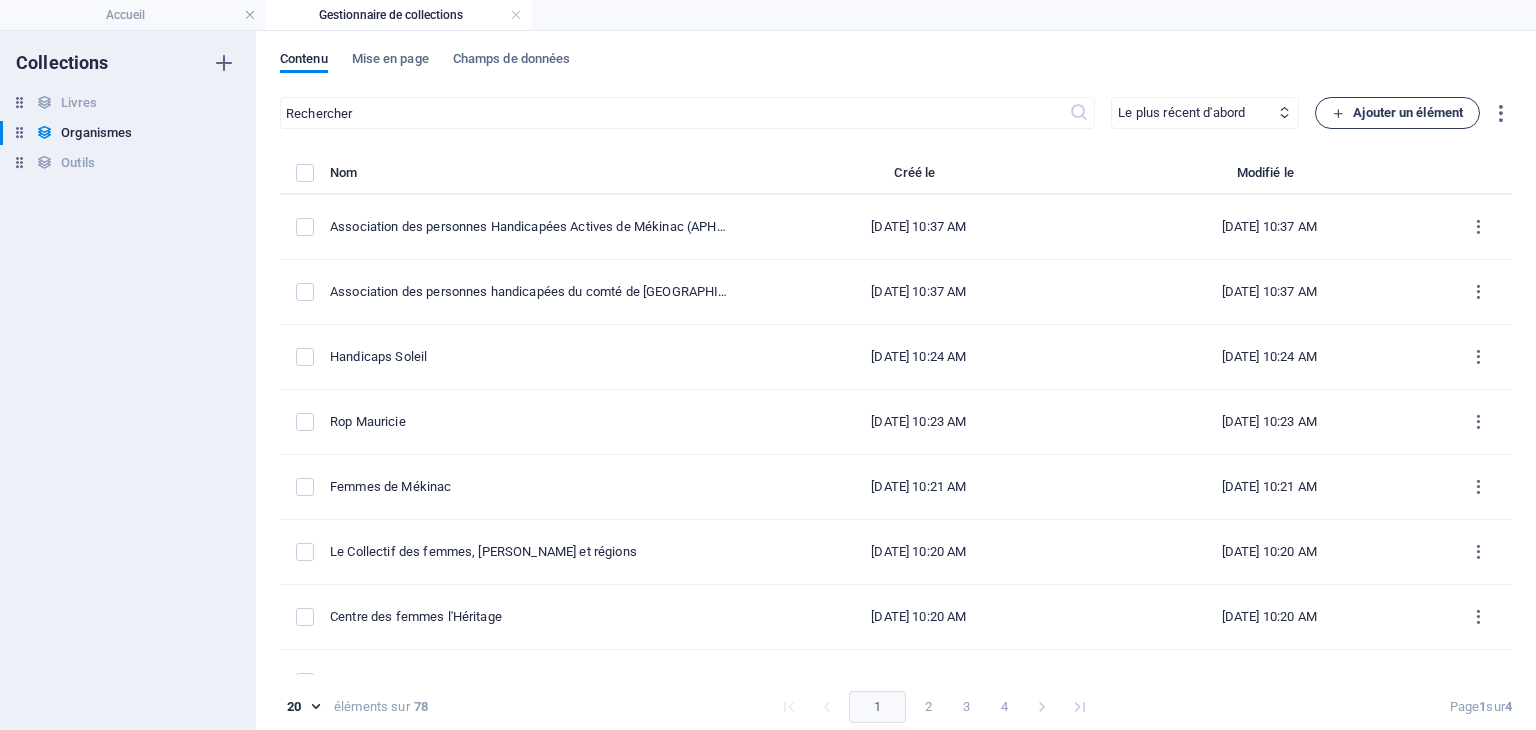 click on "Ajouter un élément" at bounding box center (1397, 113) 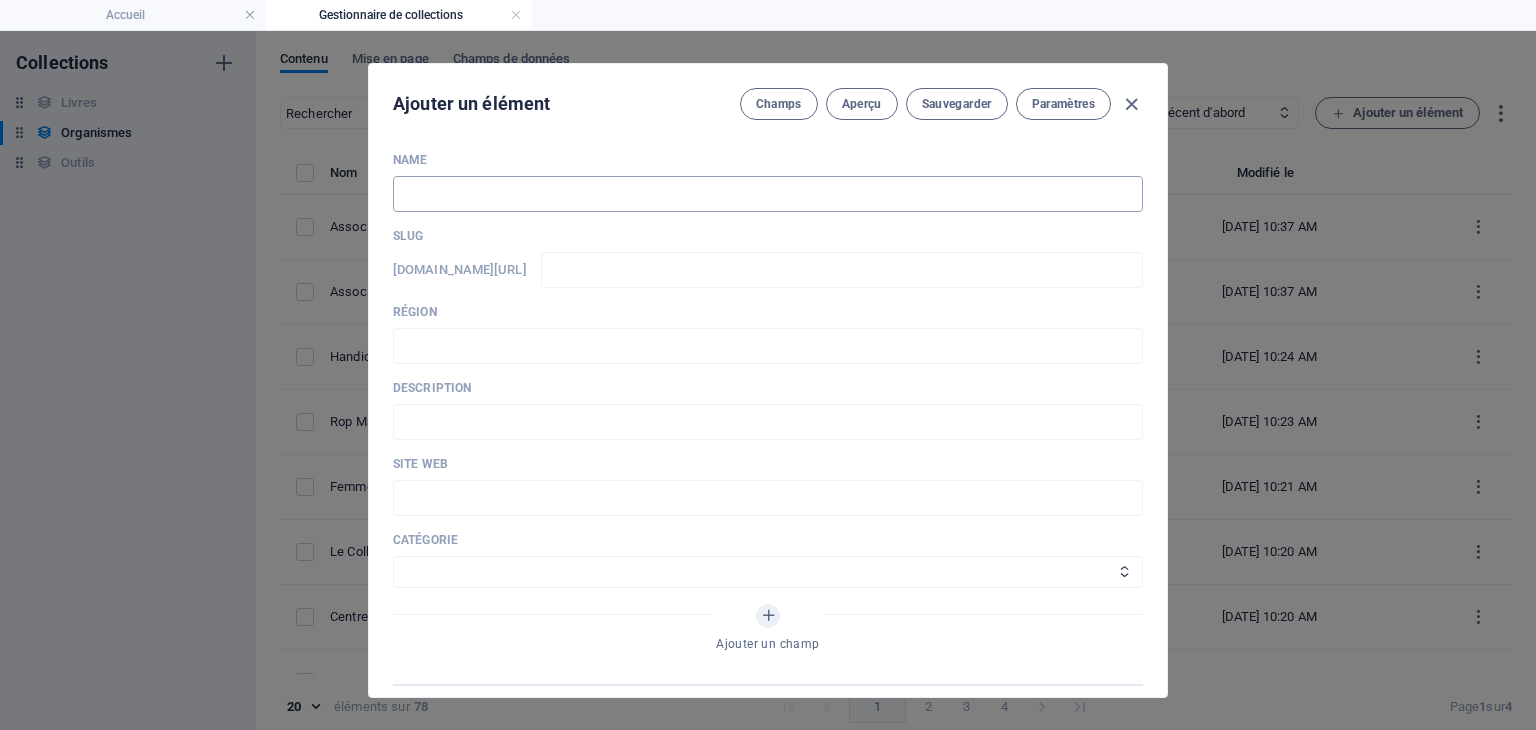 click at bounding box center (768, 194) 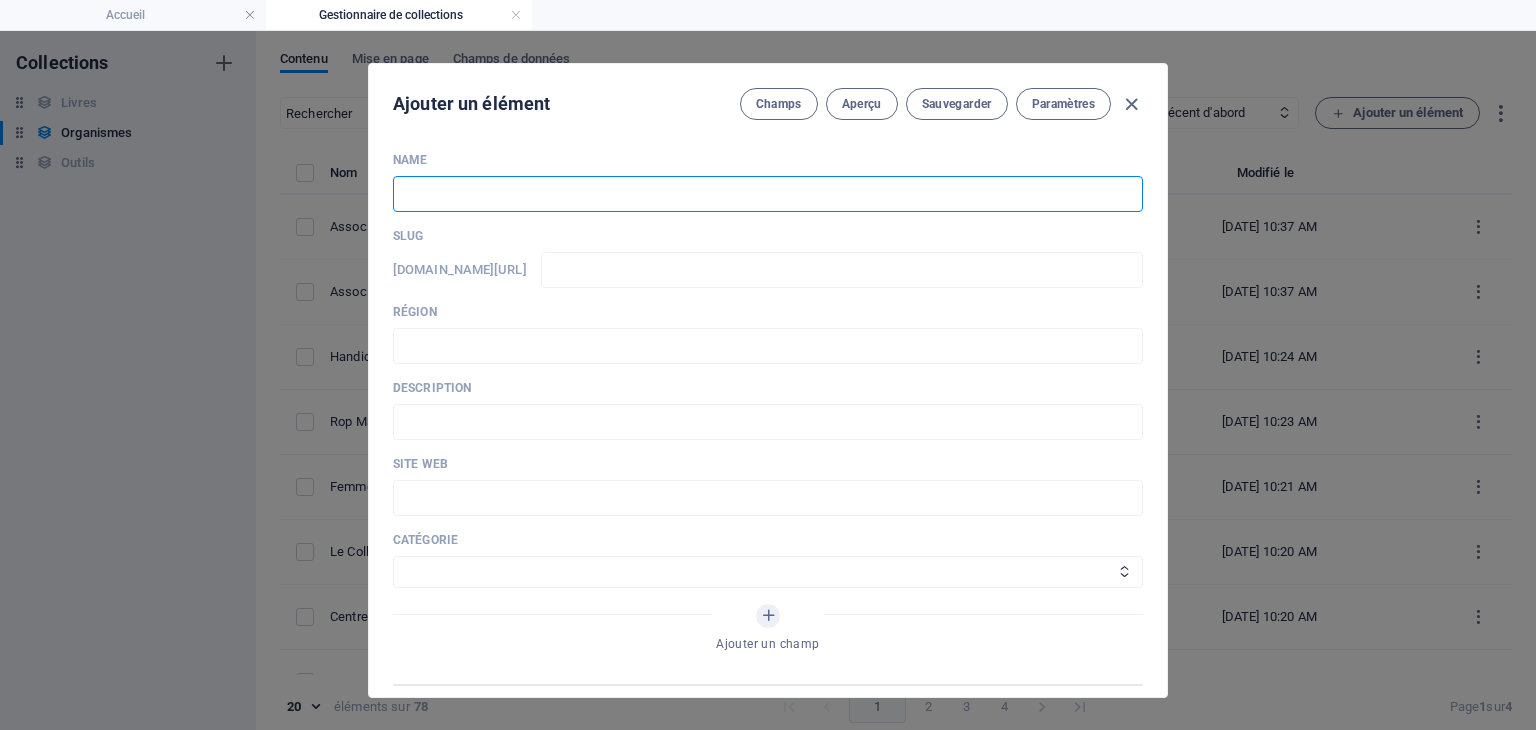 paste on "Association des personnes vivant avec un handicap (APEVAH)" 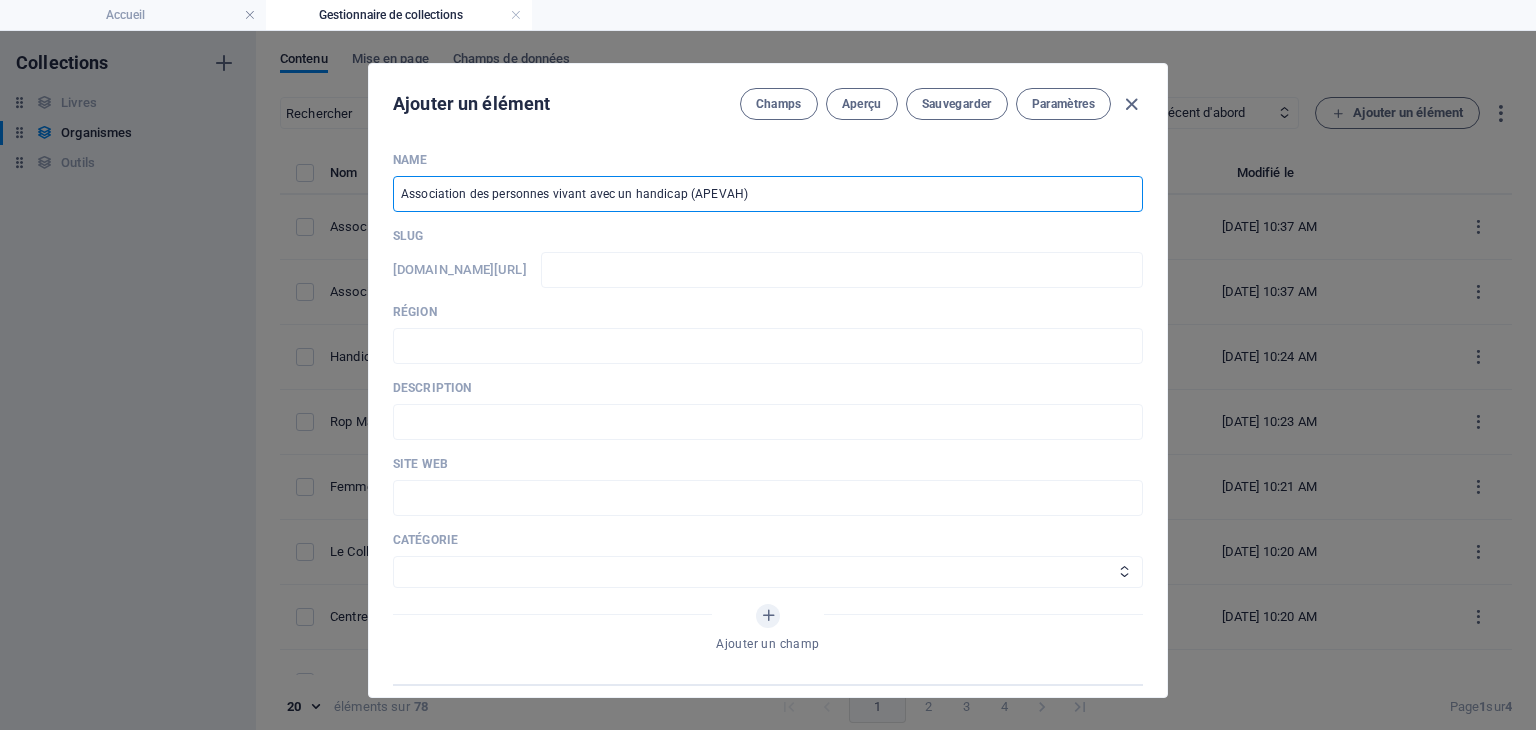 type on "association-des-personnes-vivant-avec-un-handicap-apevah" 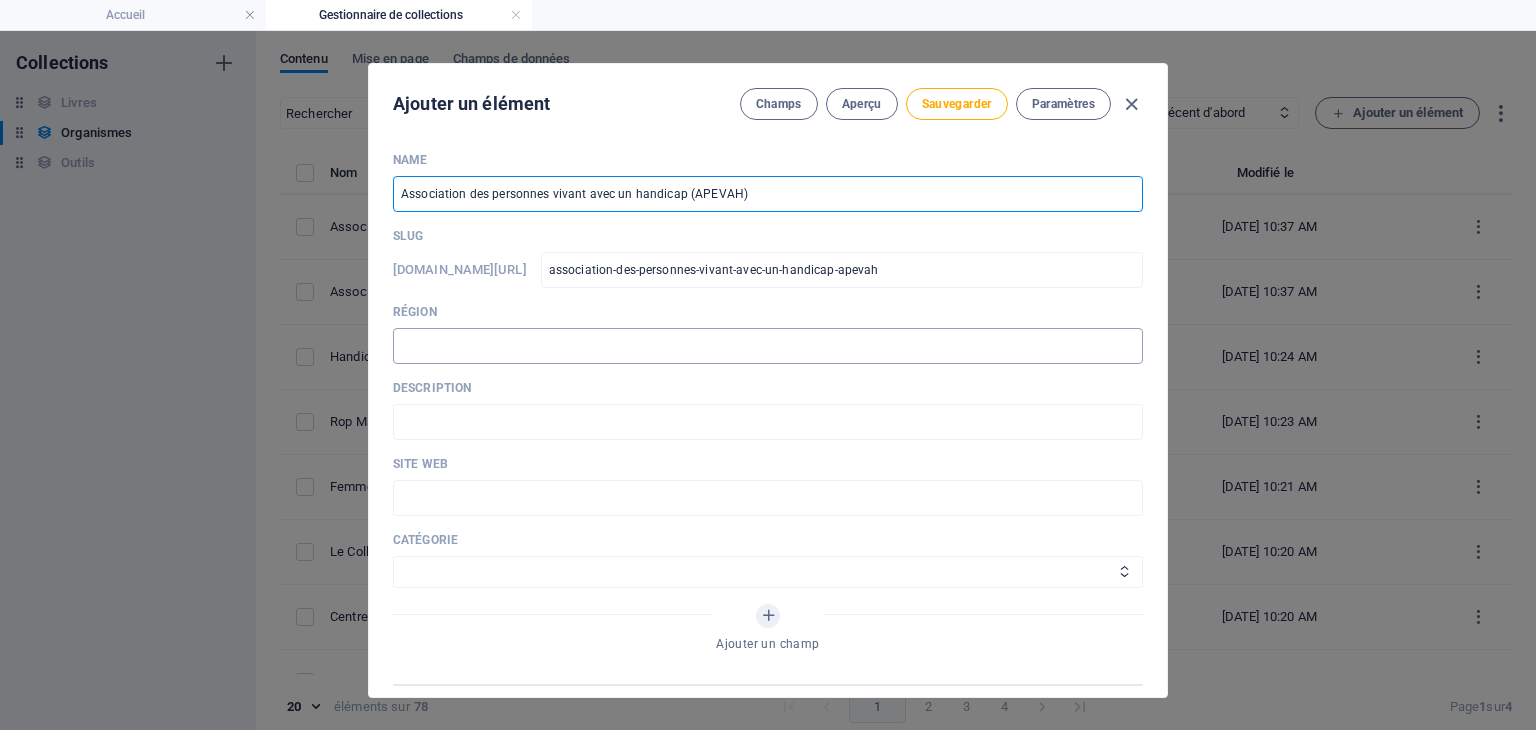 type on "Association des personnes vivant avec un handicap (APEVAH)" 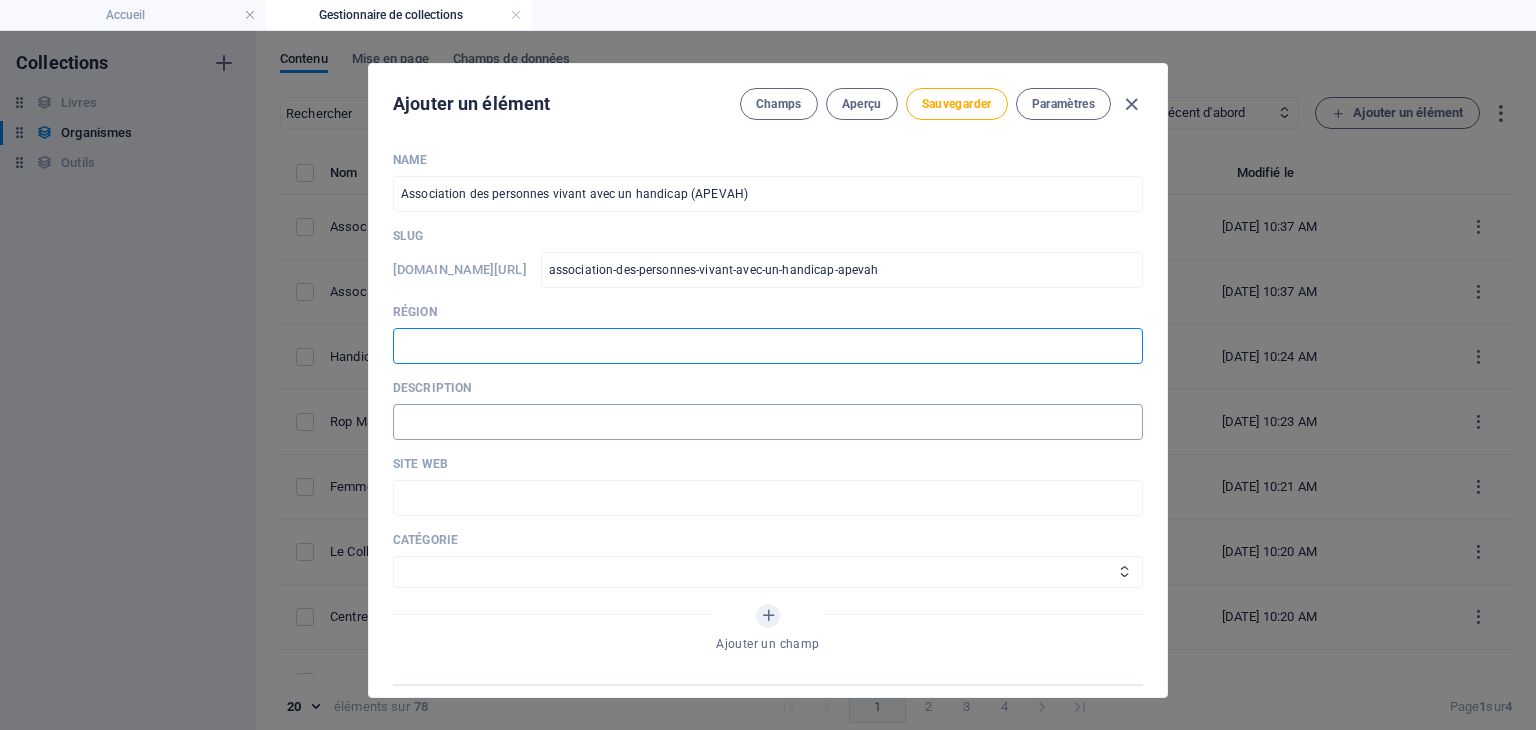 paste on "MRC des Chenaux" 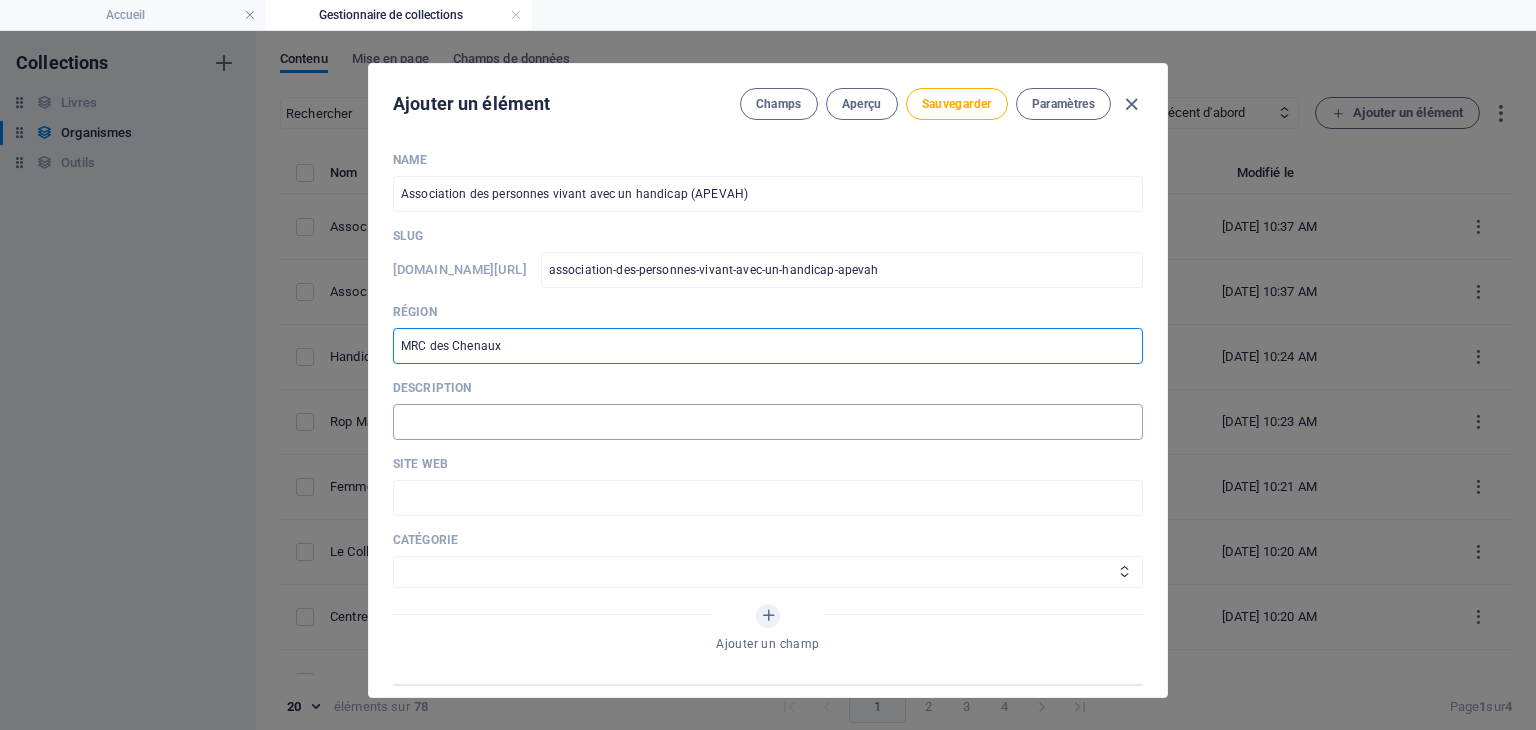 type on "MRC des Chenaux" 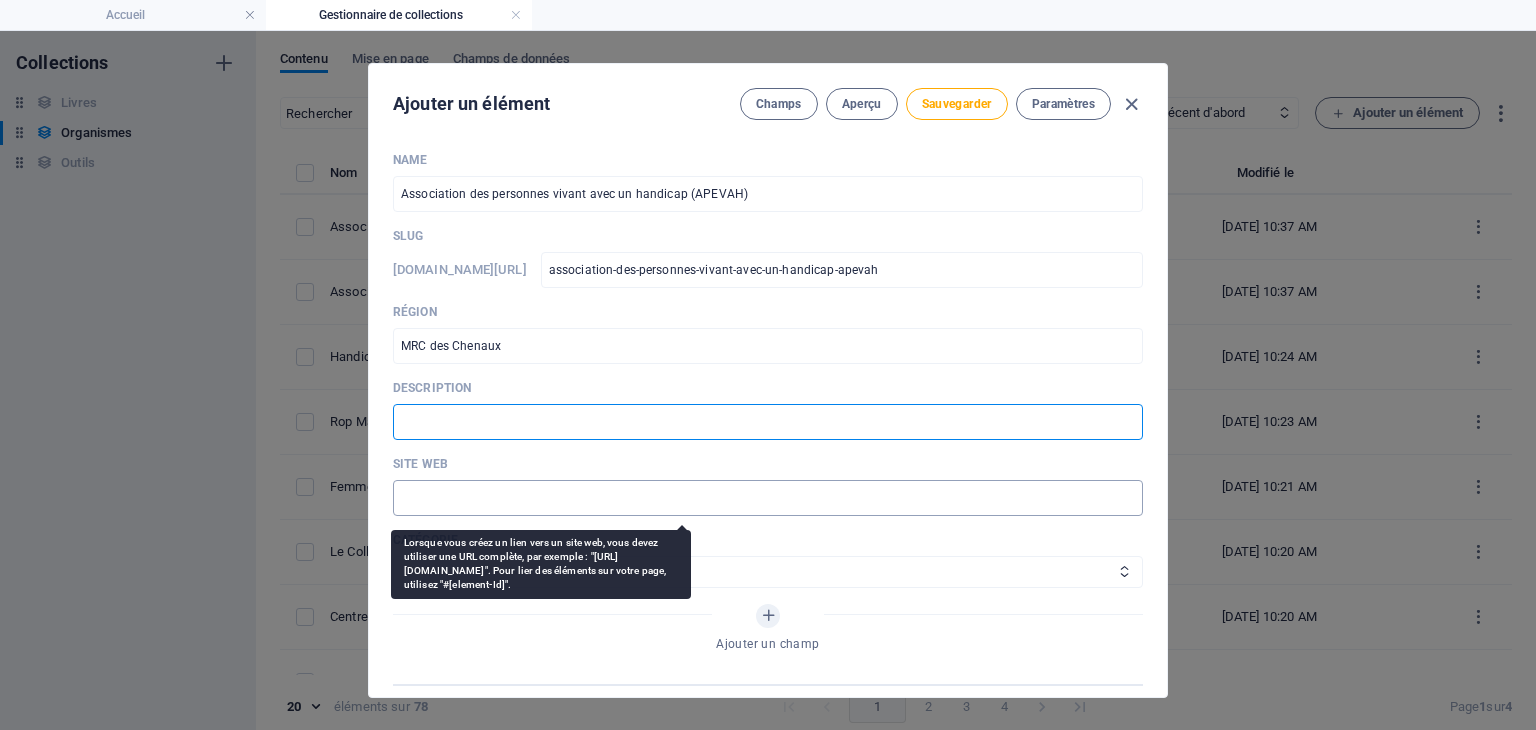 paste on "Accompagnement, informations, formations et loisirs." 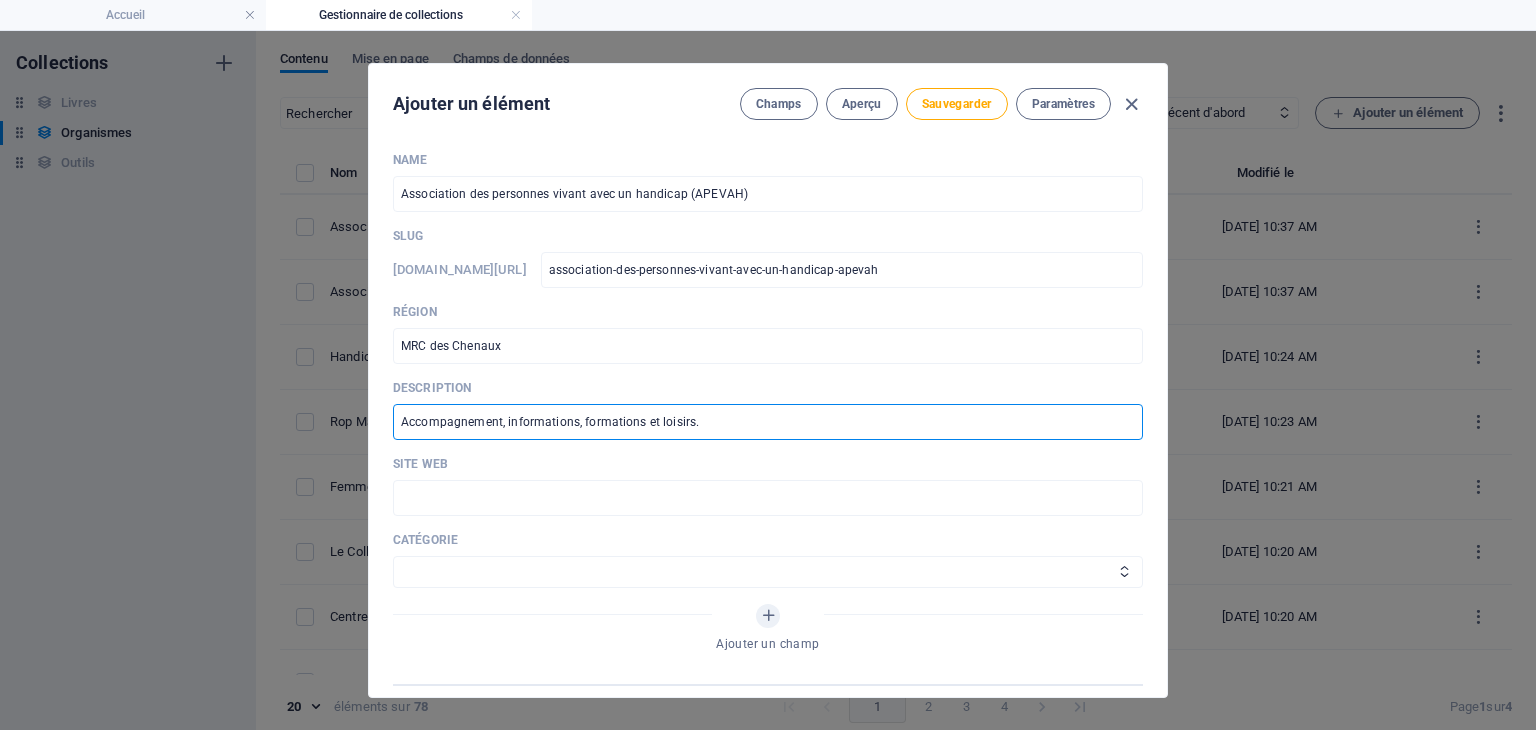 type on "Accompagnement, informations, formations et loisirs." 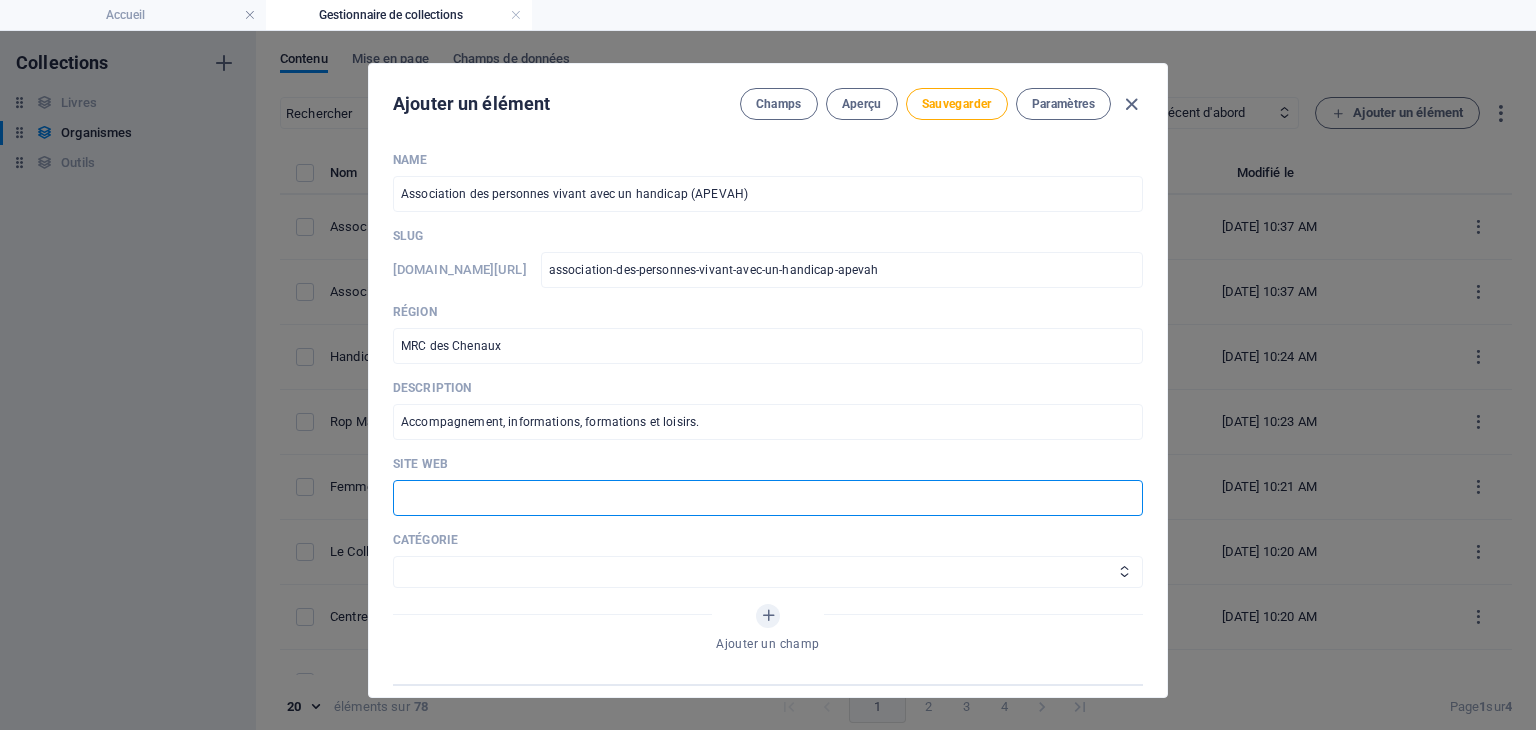 click at bounding box center [768, 498] 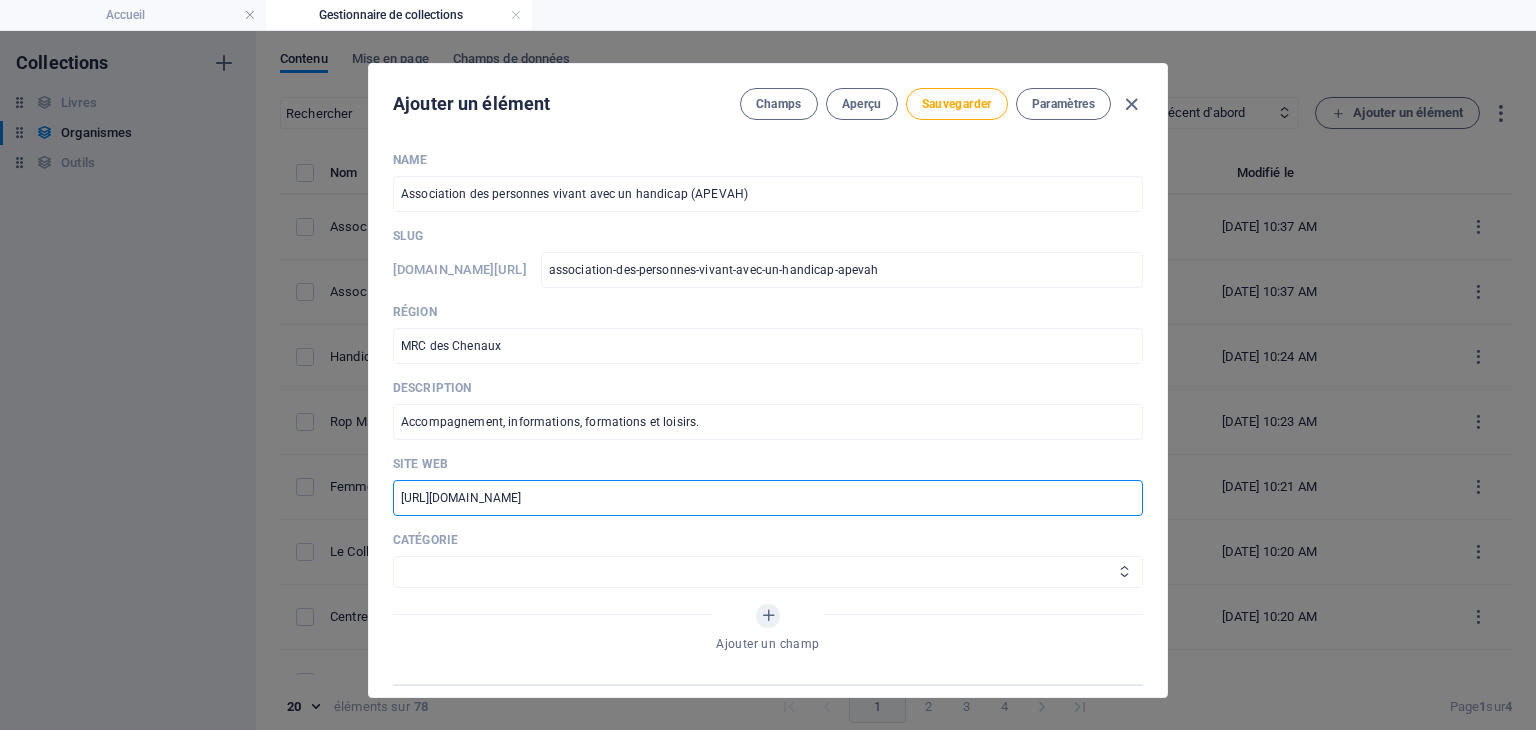type on "https://apevah.com/" 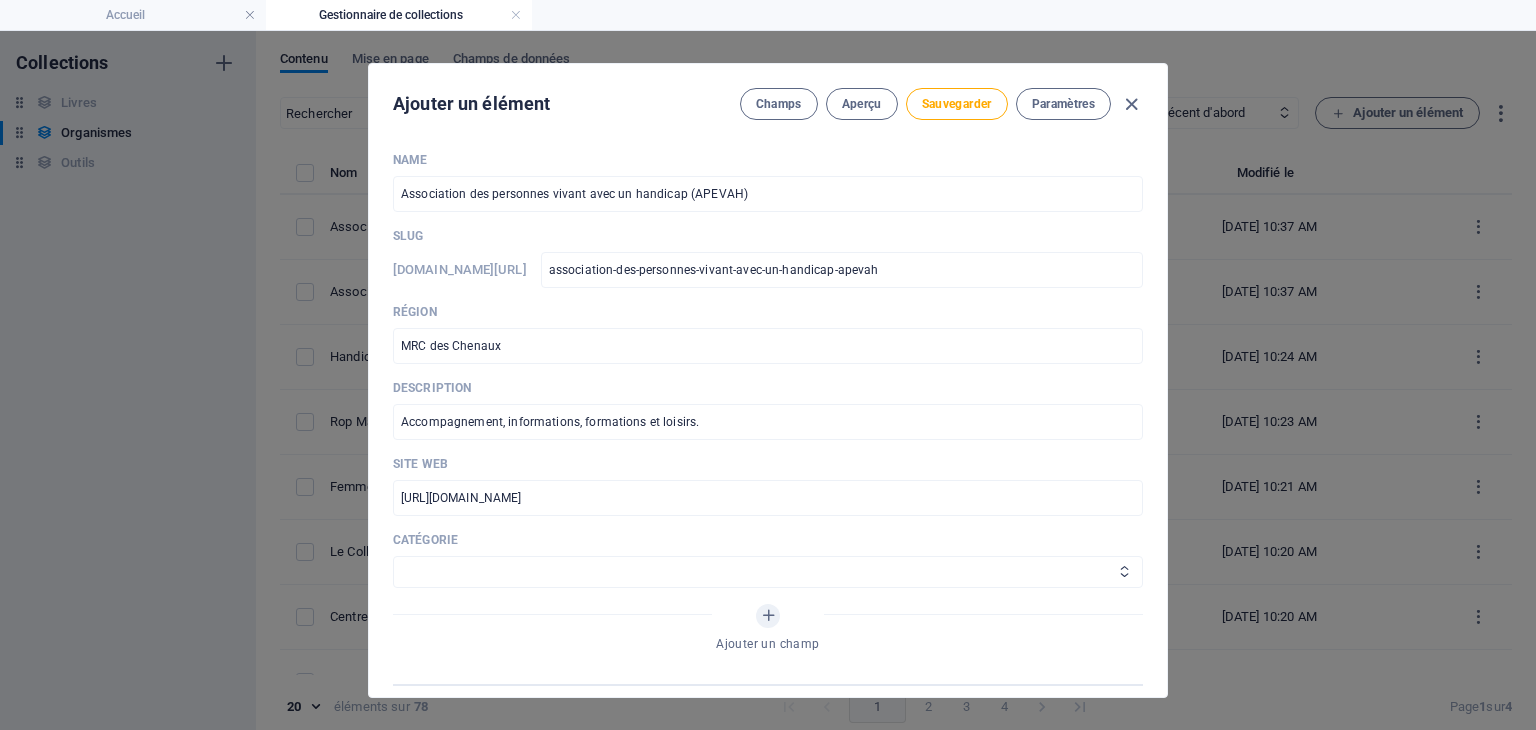 click on "Aide juridique  assurance et emploi Proches aidants Aide à domicile Psychologie et santé mentale Fournisseurs de thérapies alternatives Autres Centres de femmes Handicap" at bounding box center (768, 572) 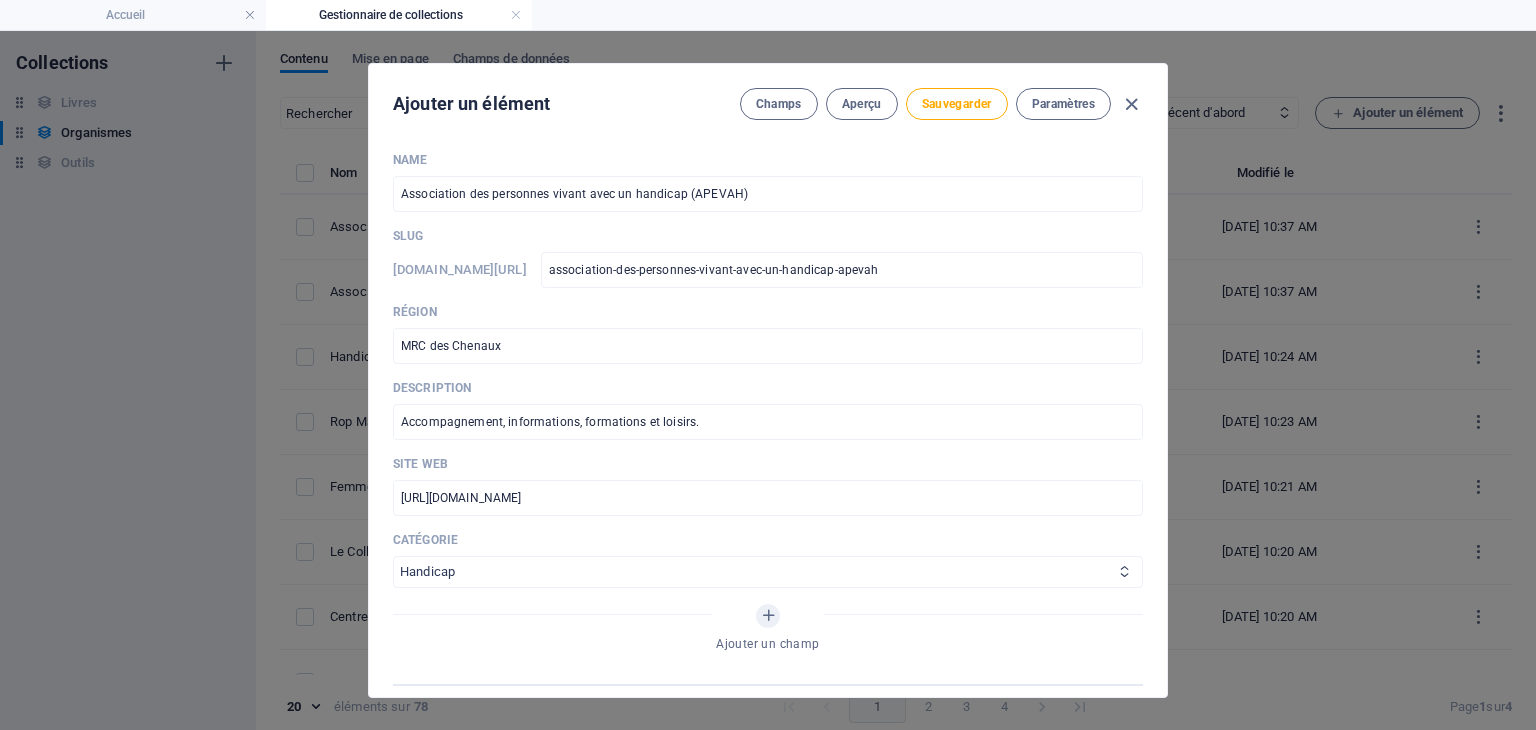 click on "Aide juridique  assurance et emploi Proches aidants Aide à domicile Psychologie et santé mentale Fournisseurs de thérapies alternatives Autres Centres de femmes Handicap" at bounding box center (768, 572) 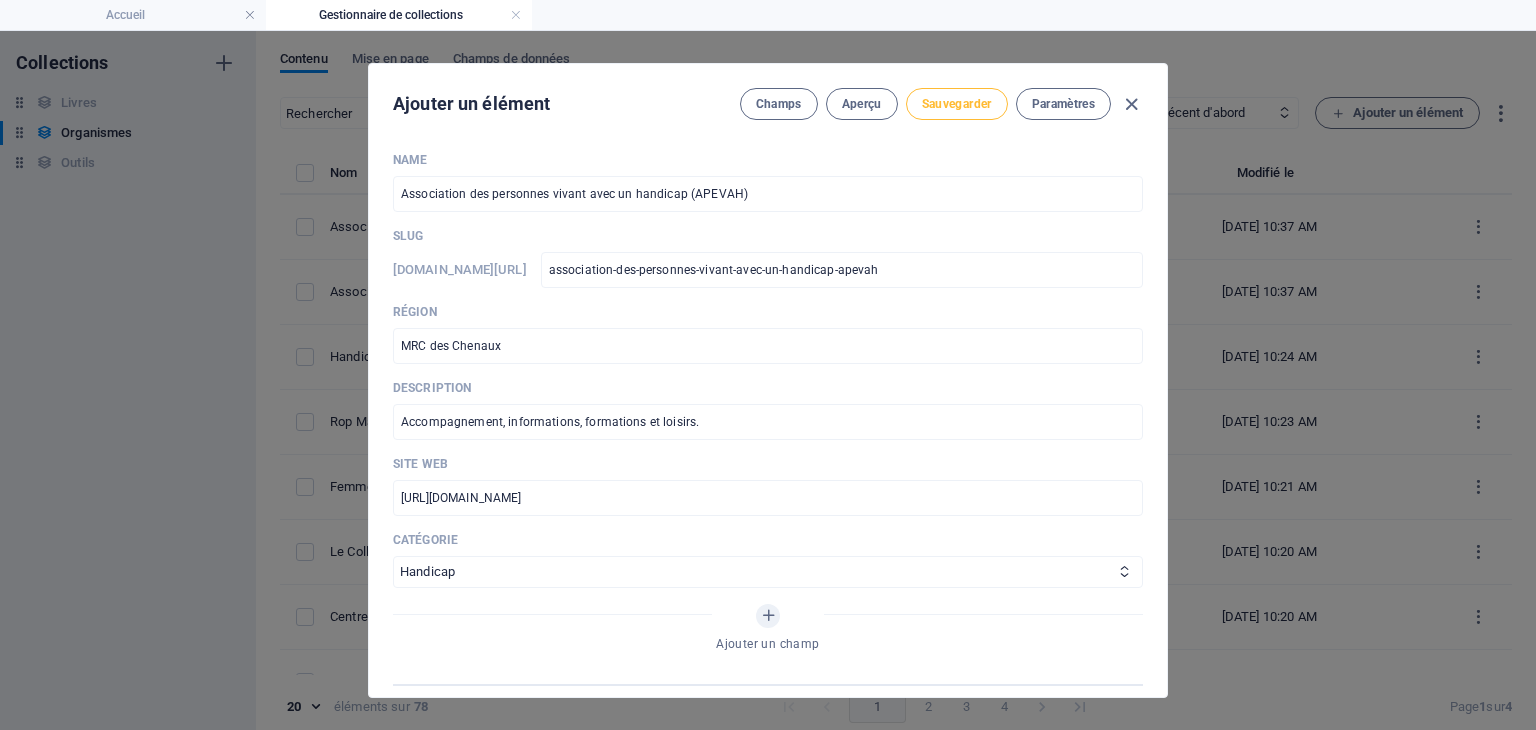 click on "Sauvegarder" at bounding box center [957, 104] 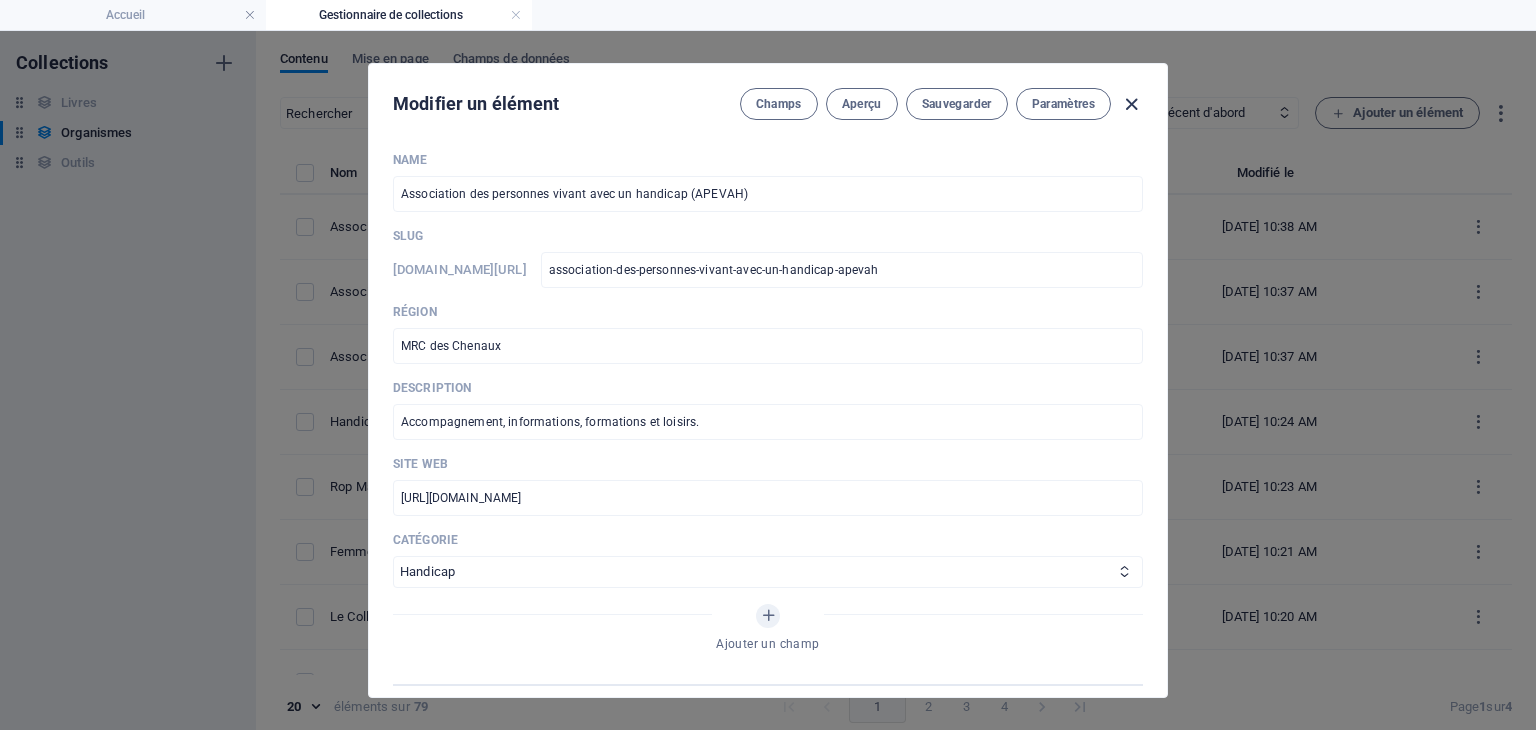 click at bounding box center (1131, 104) 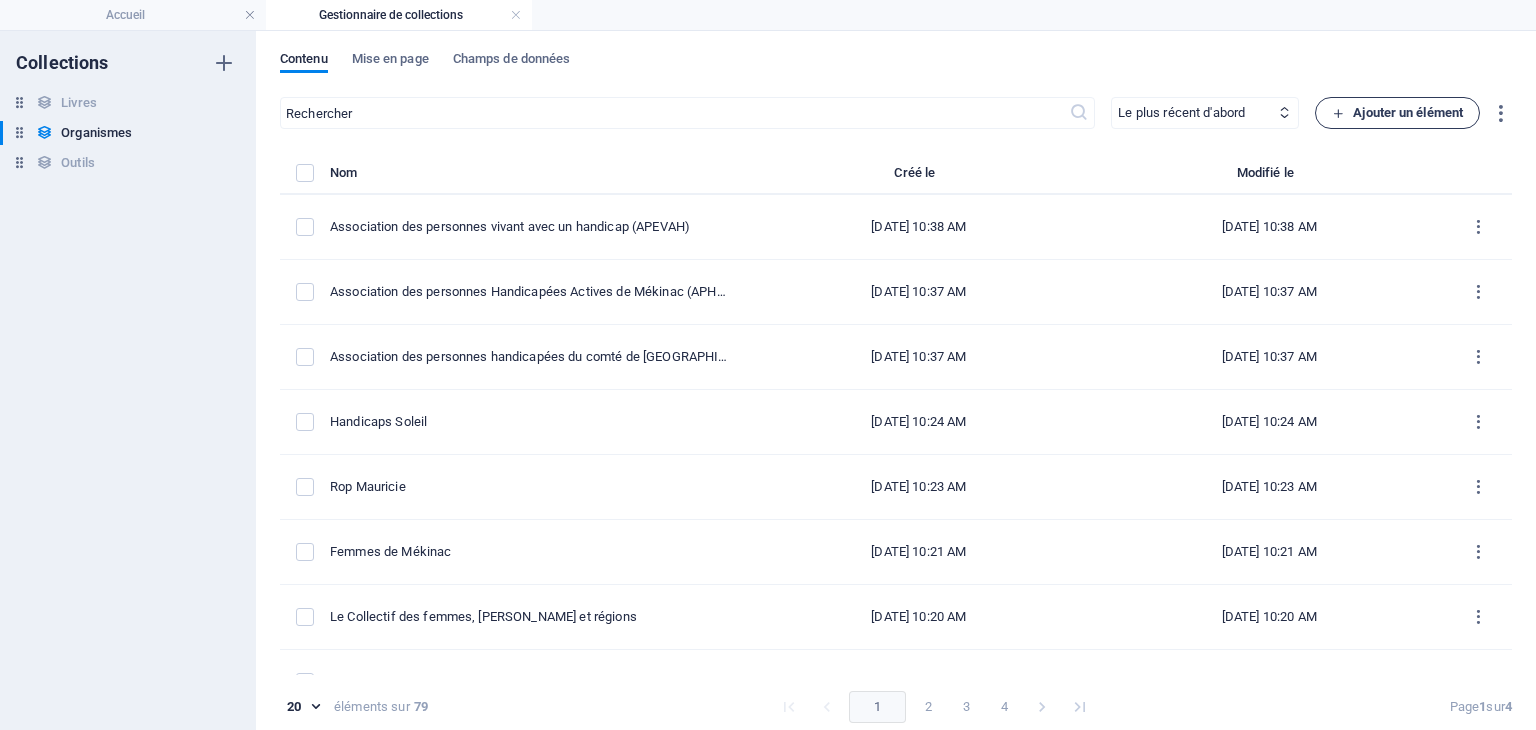 click on "Ajouter un élément" at bounding box center [1397, 113] 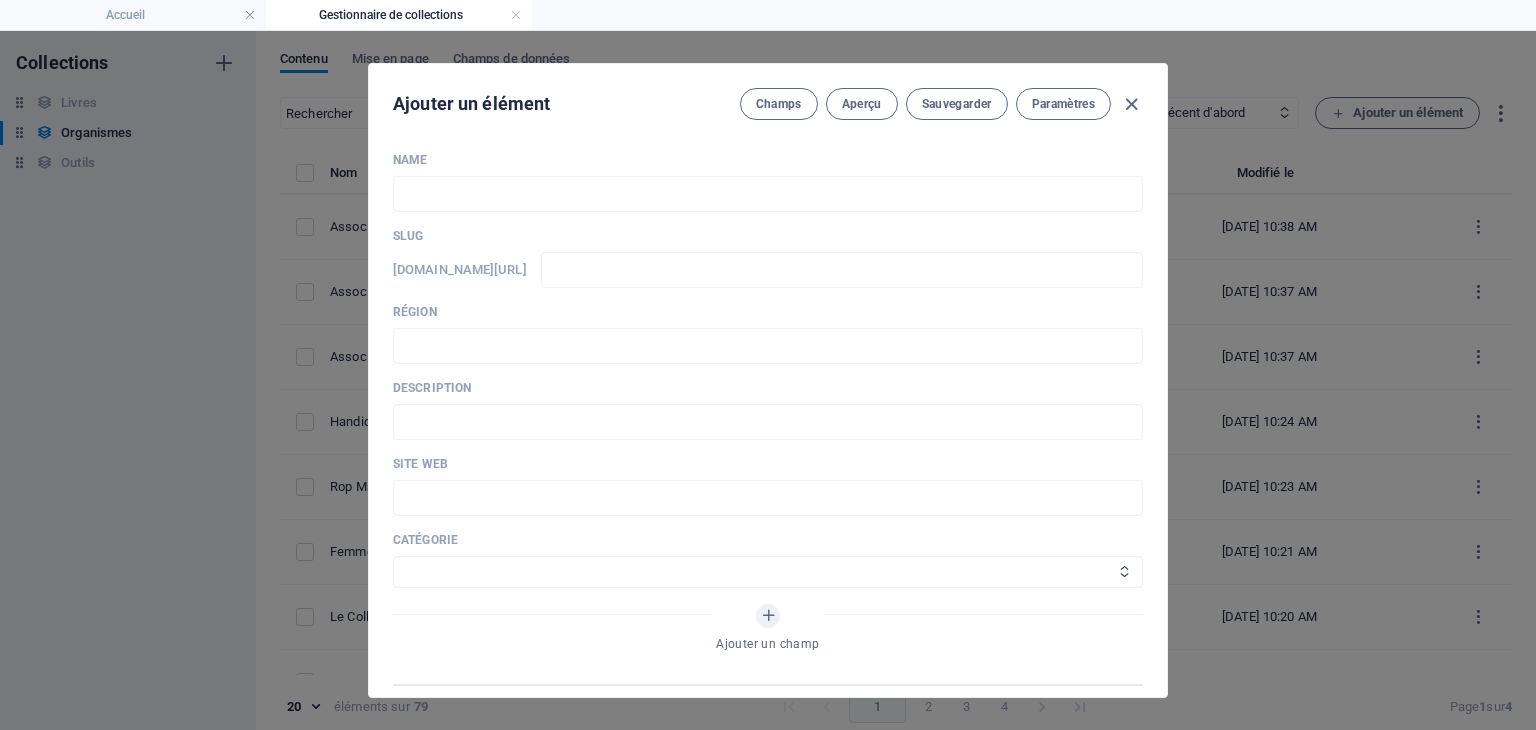 click on "Aide juridique  assurance et emploi Proches aidants Aide à domicile Psychologie et santé mentale Fournisseurs de thérapies alternatives Autres Centres de femmes Handicap" at bounding box center (768, 572) 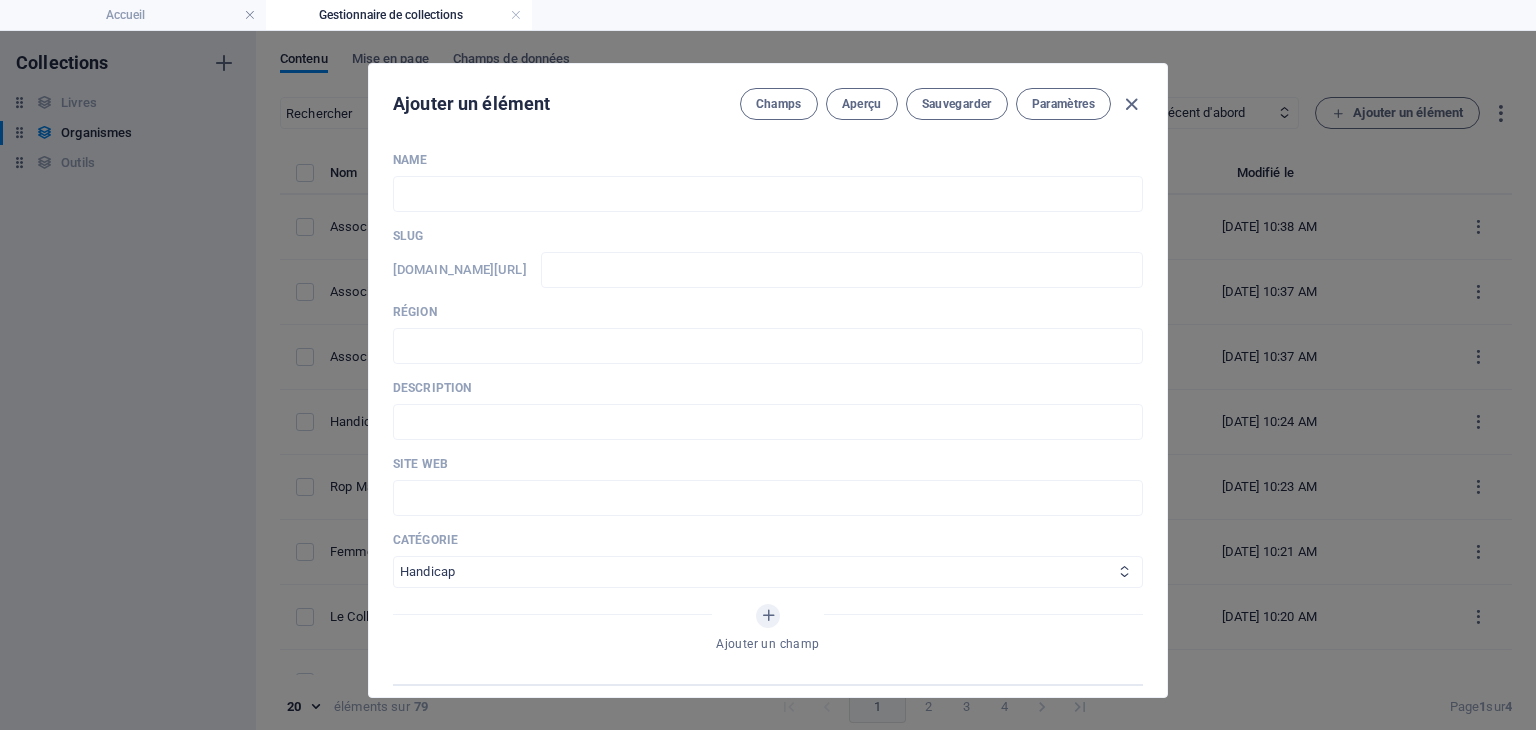 click on "Aide juridique  assurance et emploi Proches aidants Aide à domicile Psychologie et santé mentale Fournisseurs de thérapies alternatives Autres Centres de femmes Handicap" at bounding box center [768, 572] 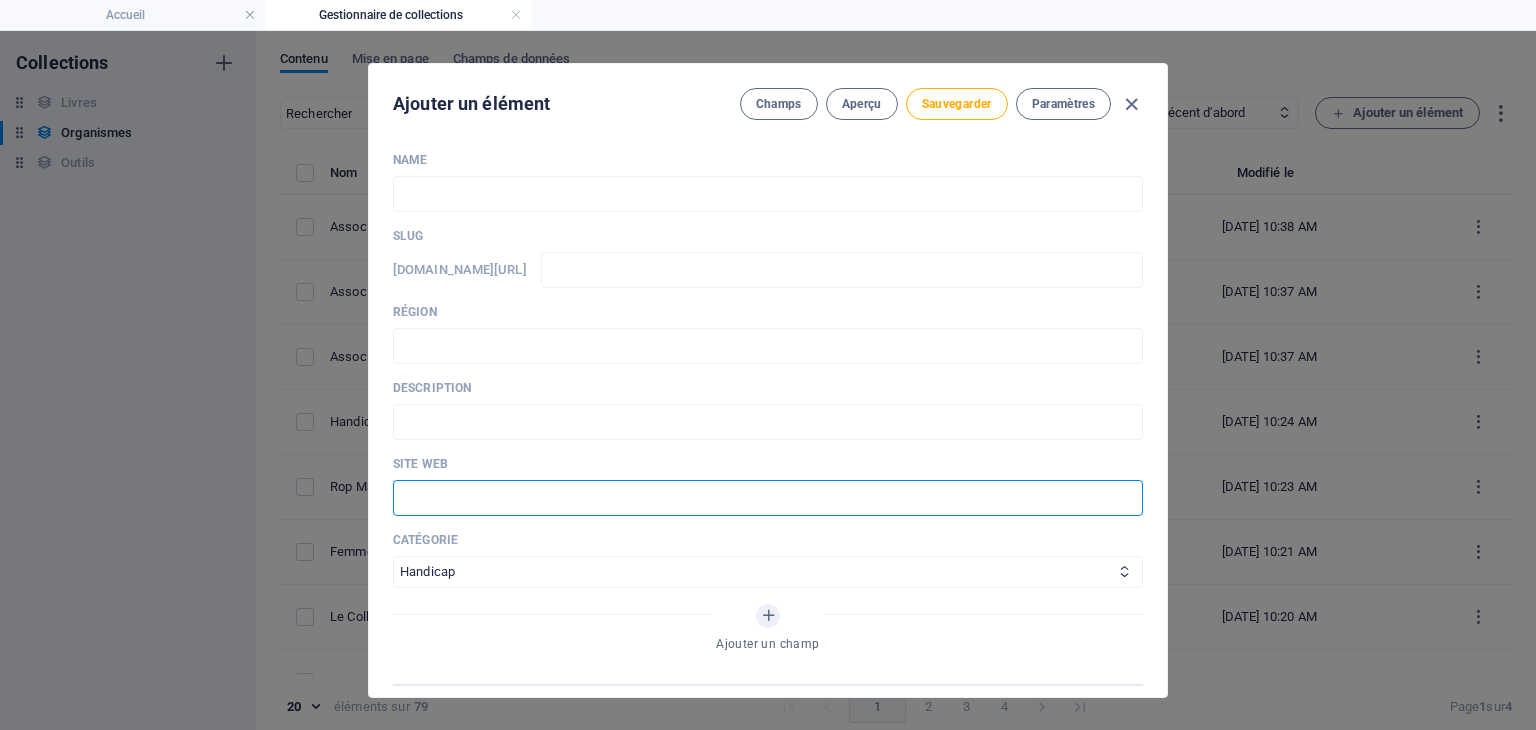 click at bounding box center [768, 498] 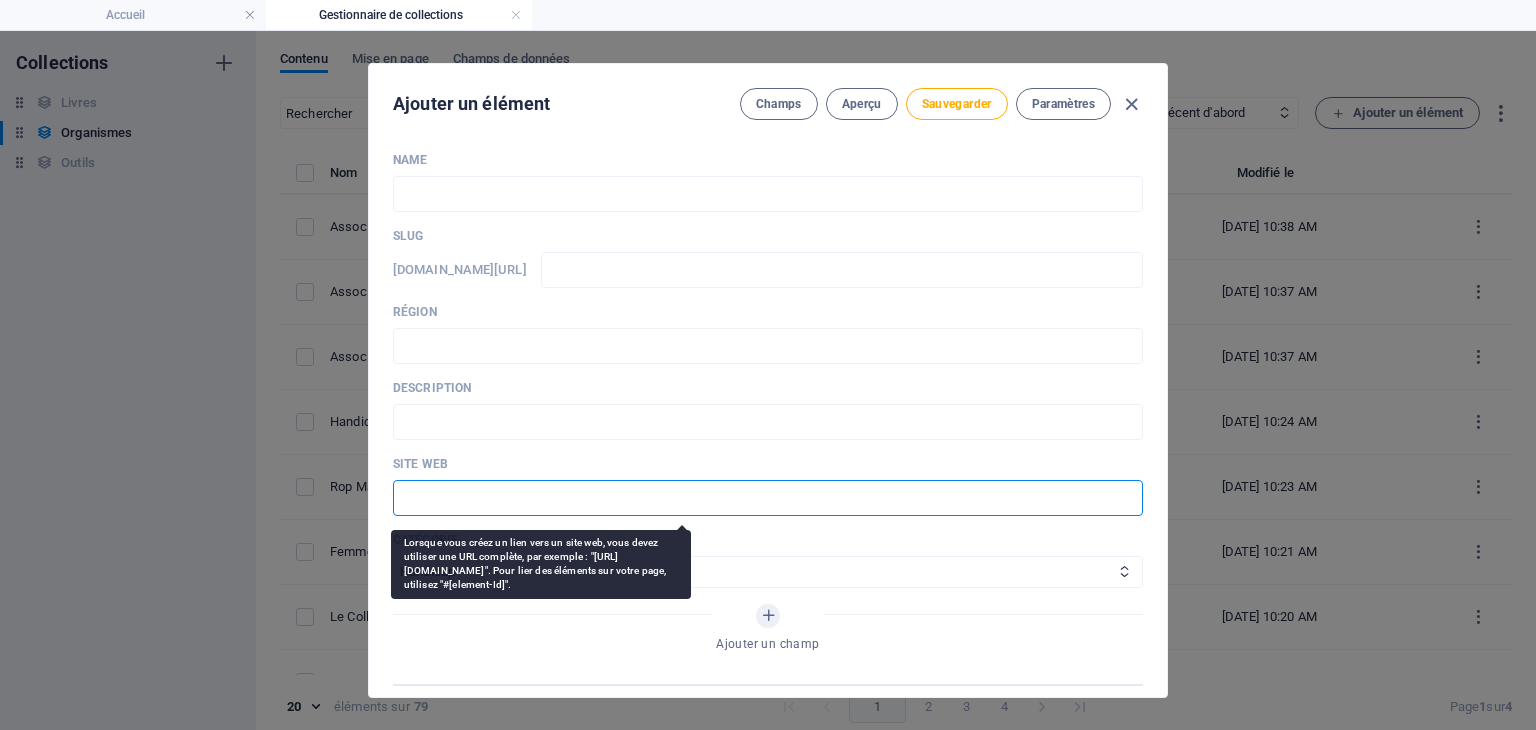 paste on "https://ahamauricie.org/" 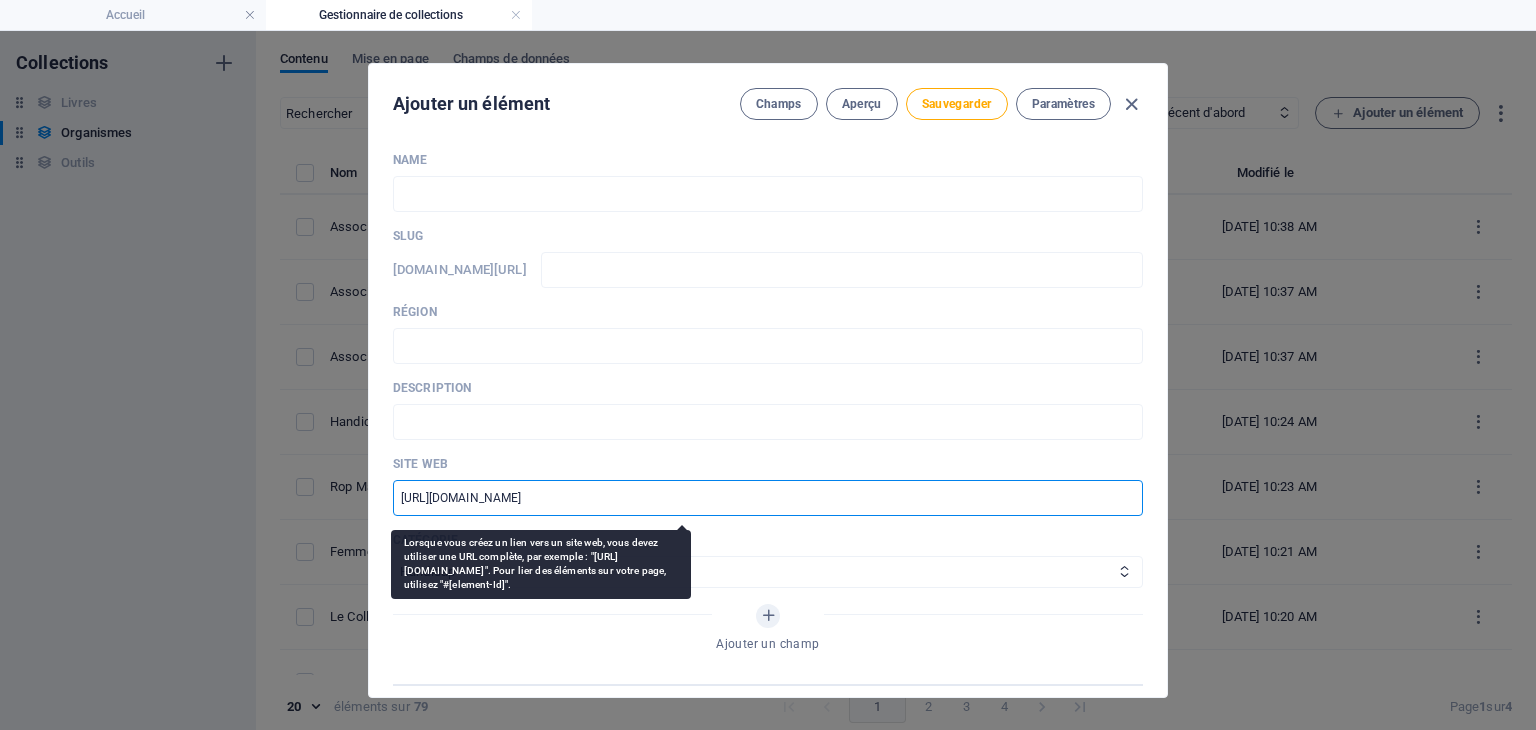 type on "https://ahamauricie.org/" 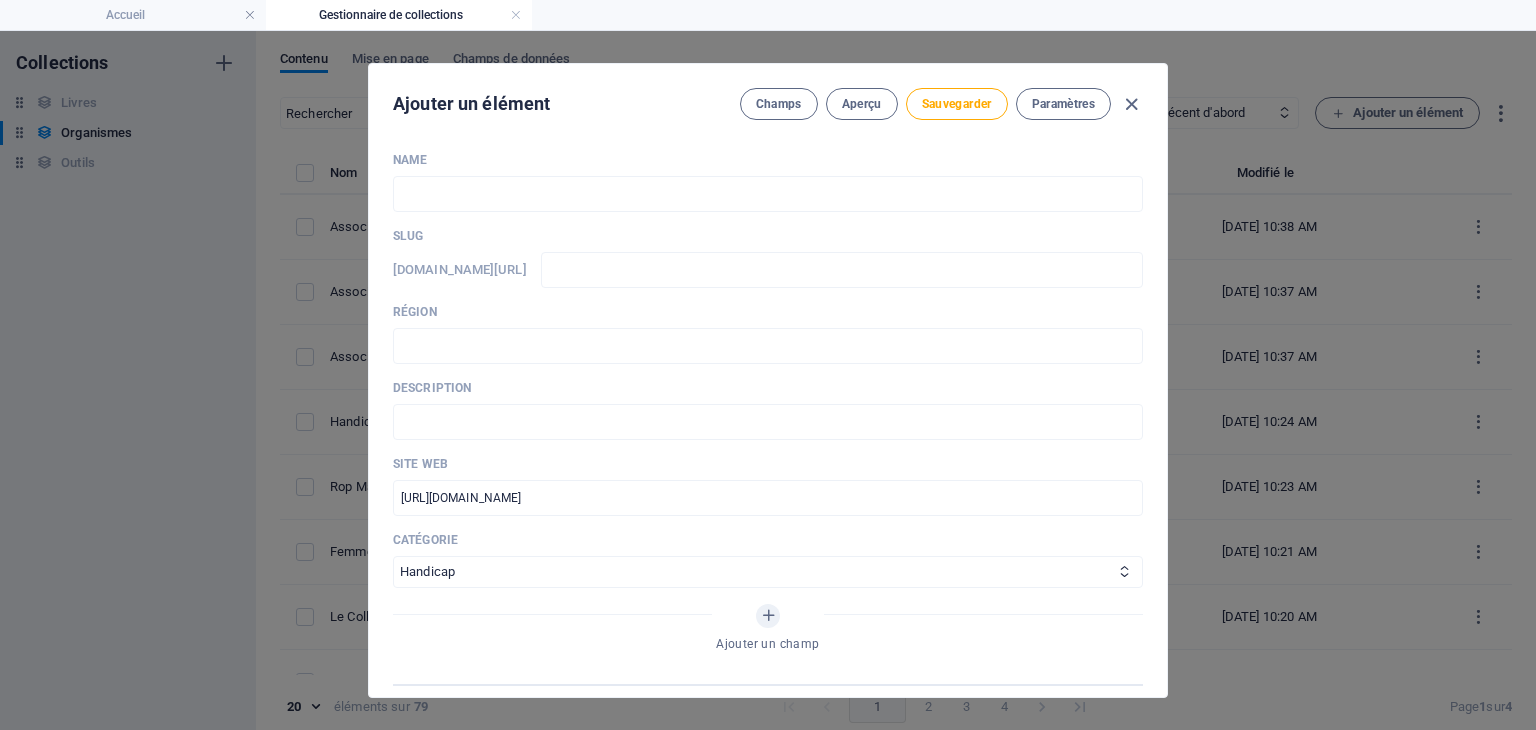 click on "Name ​ Slug www.example.com/organismes-design-page-unique/ ​ Région ​ Description ​ Site web https://ahamauricie.org/ ​ Catégorie Aide juridique  assurance et emploi Proches aidants Aide à domicile Psychologie et santé mentale Fournisseurs de thérapies alternatives Autres Centres de femmes Handicap Ajouter un champ" at bounding box center (768, 418) 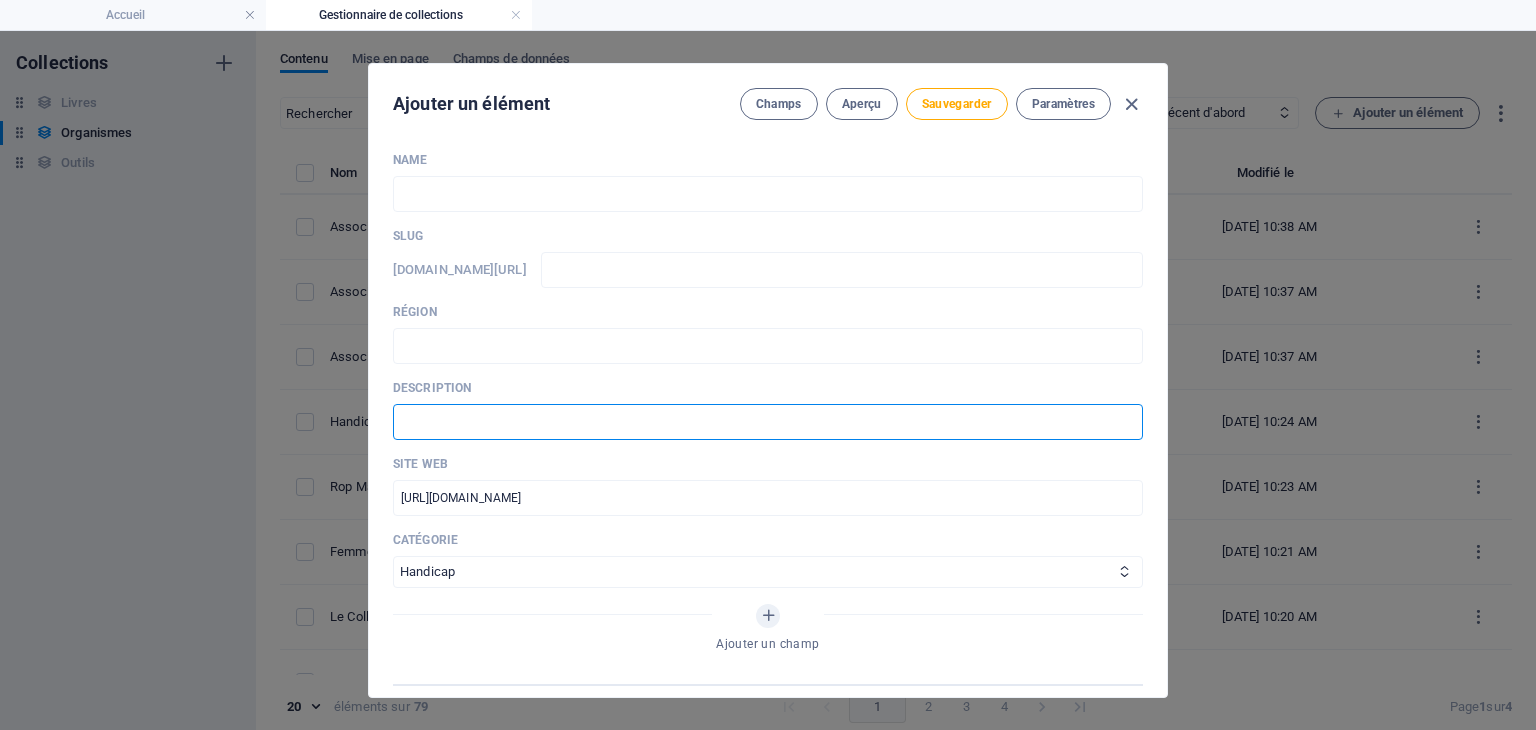 click at bounding box center (768, 422) 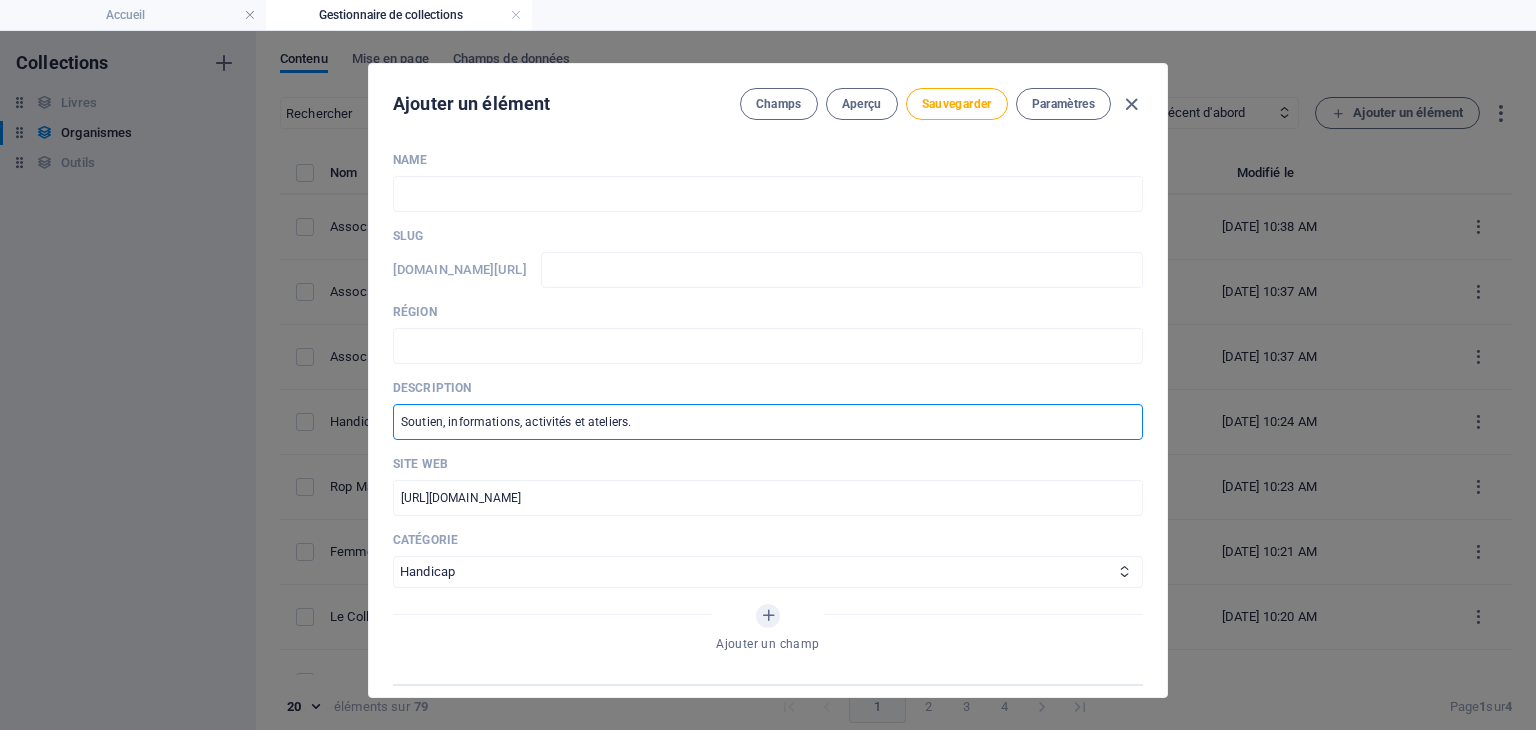 type on "Soutien, informations, activités et ateliers." 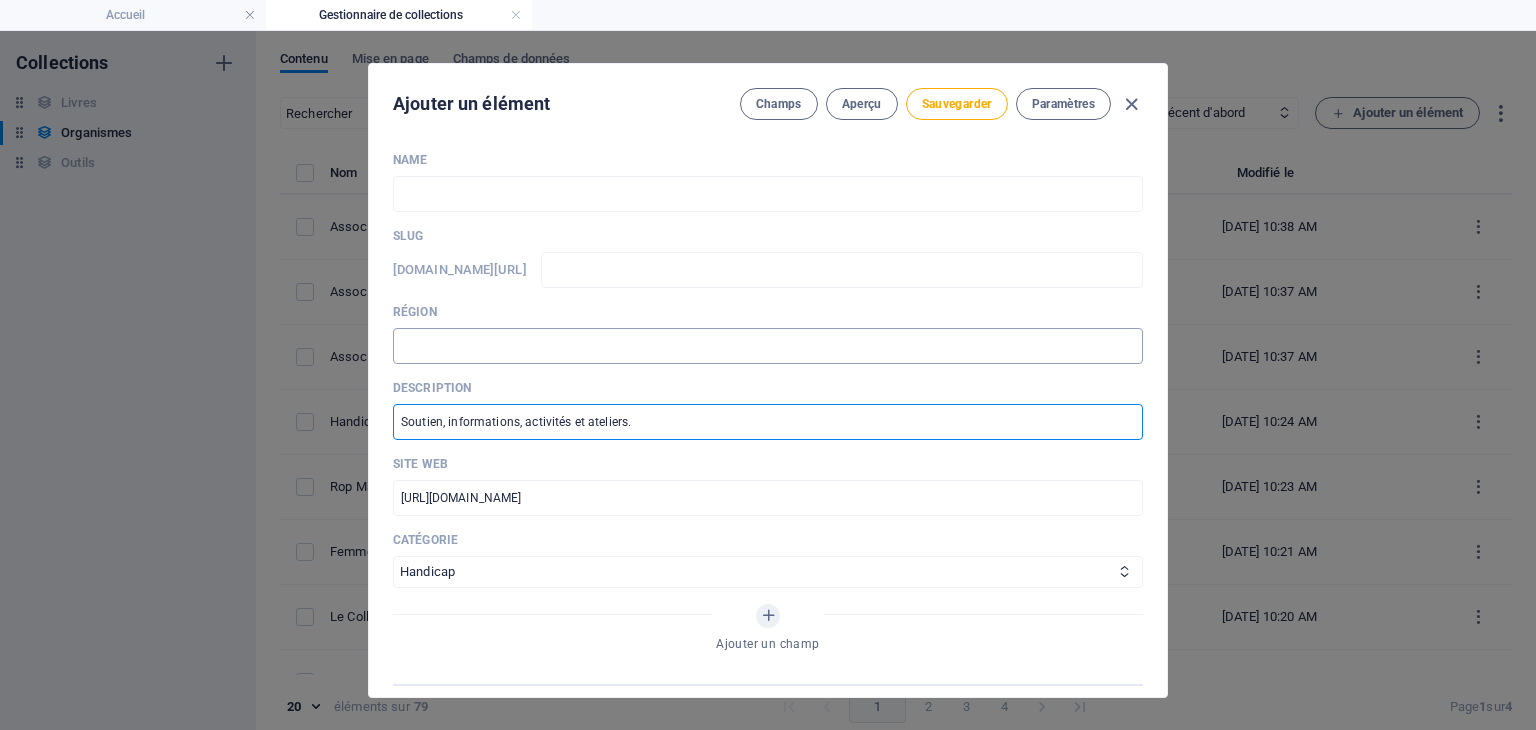 click at bounding box center [768, 346] 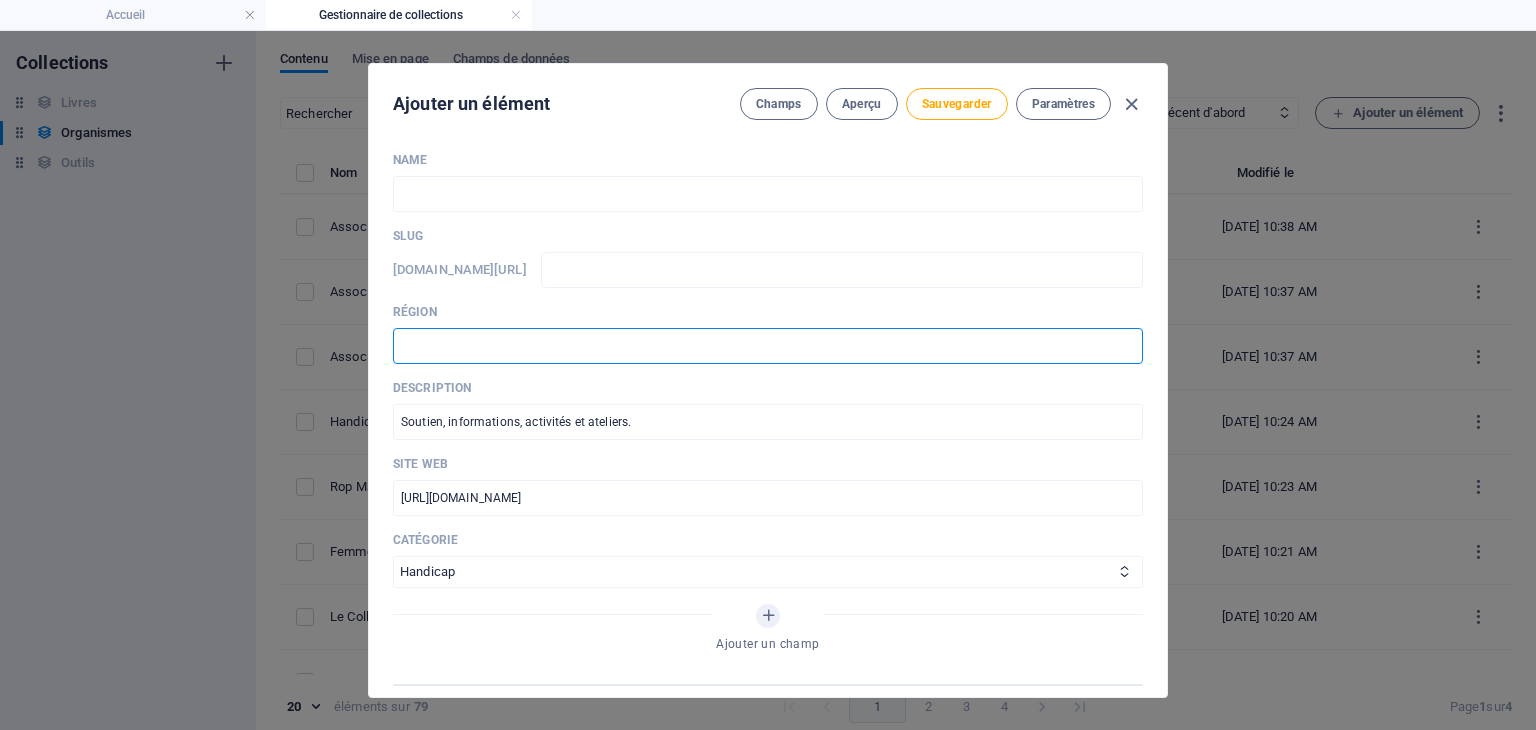 paste on "Mauricie" 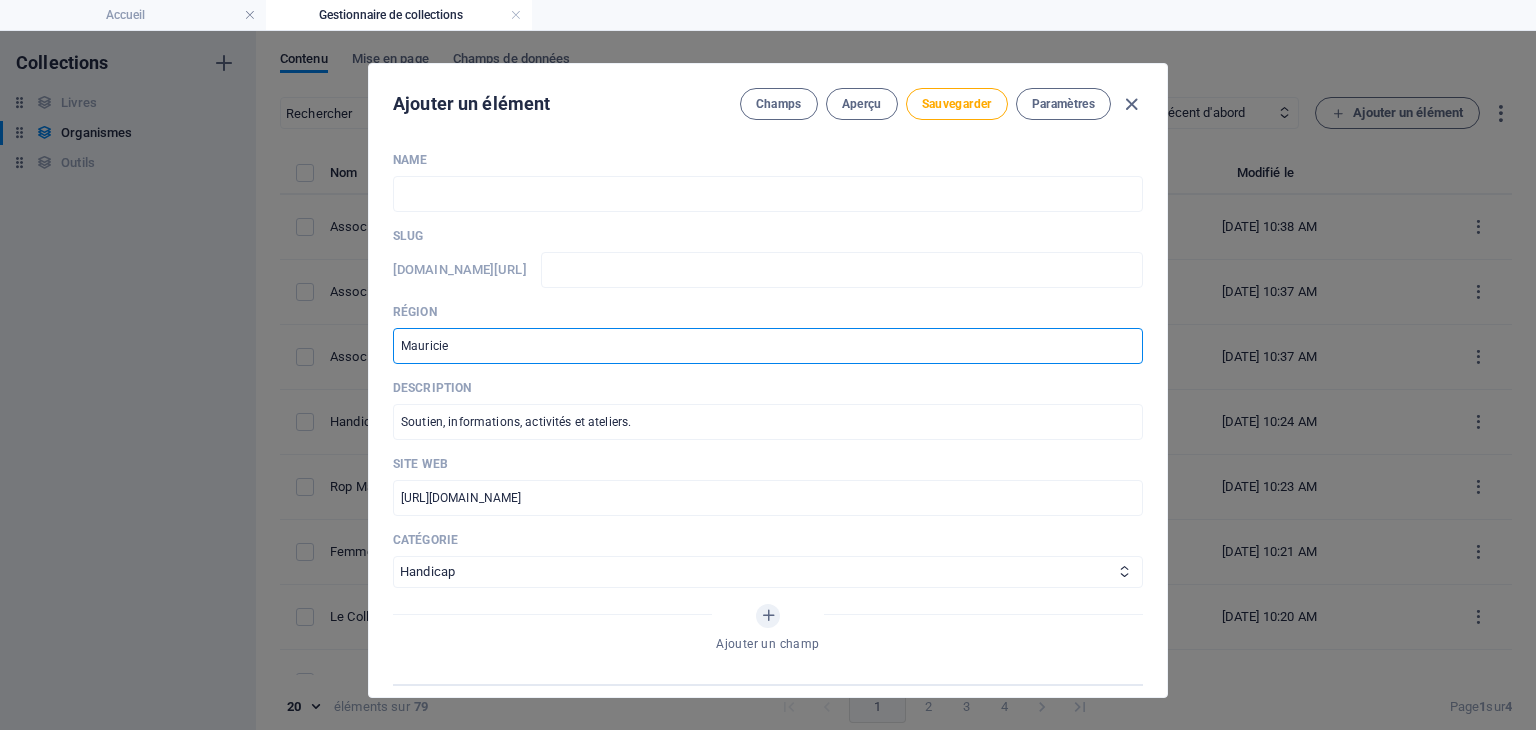type on "Mauricie" 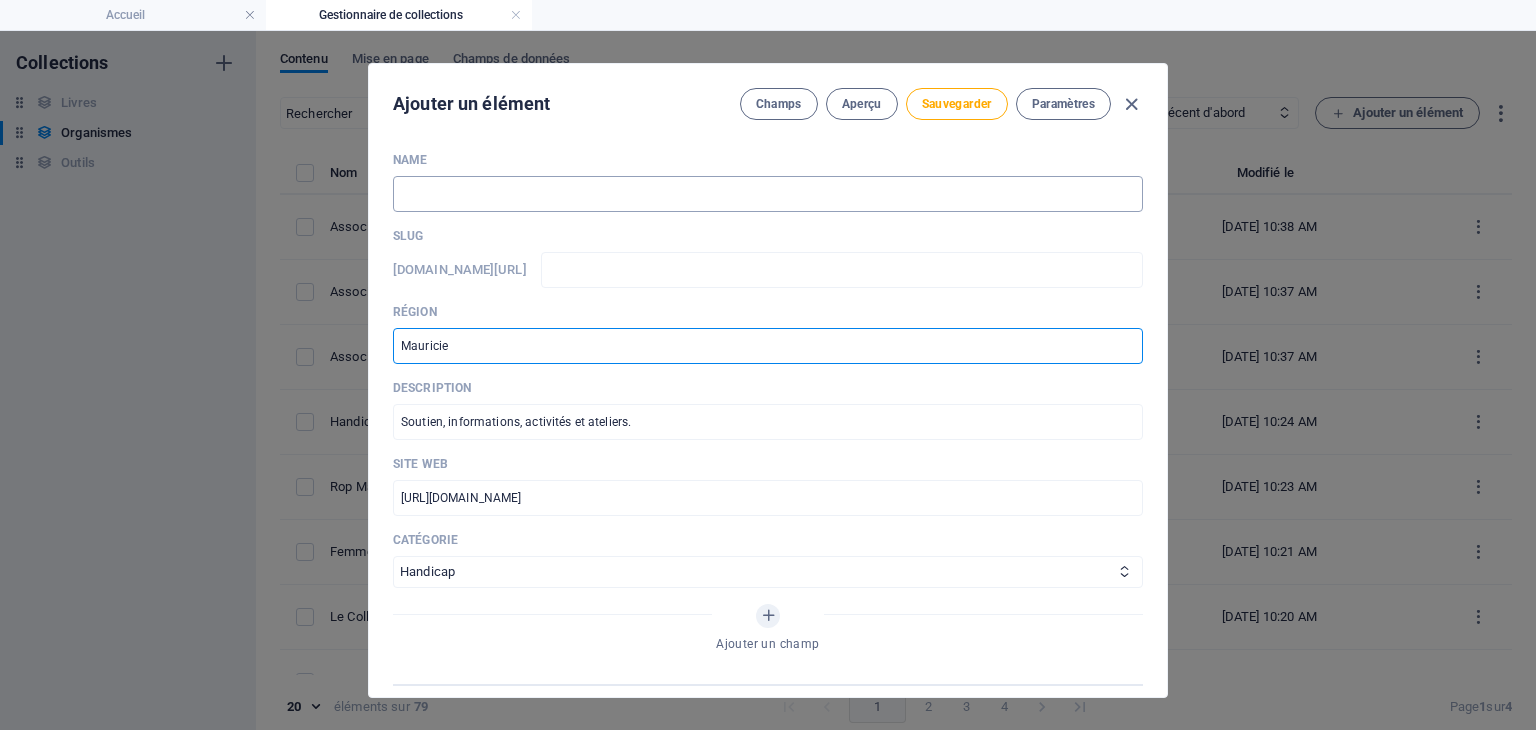 click at bounding box center [768, 194] 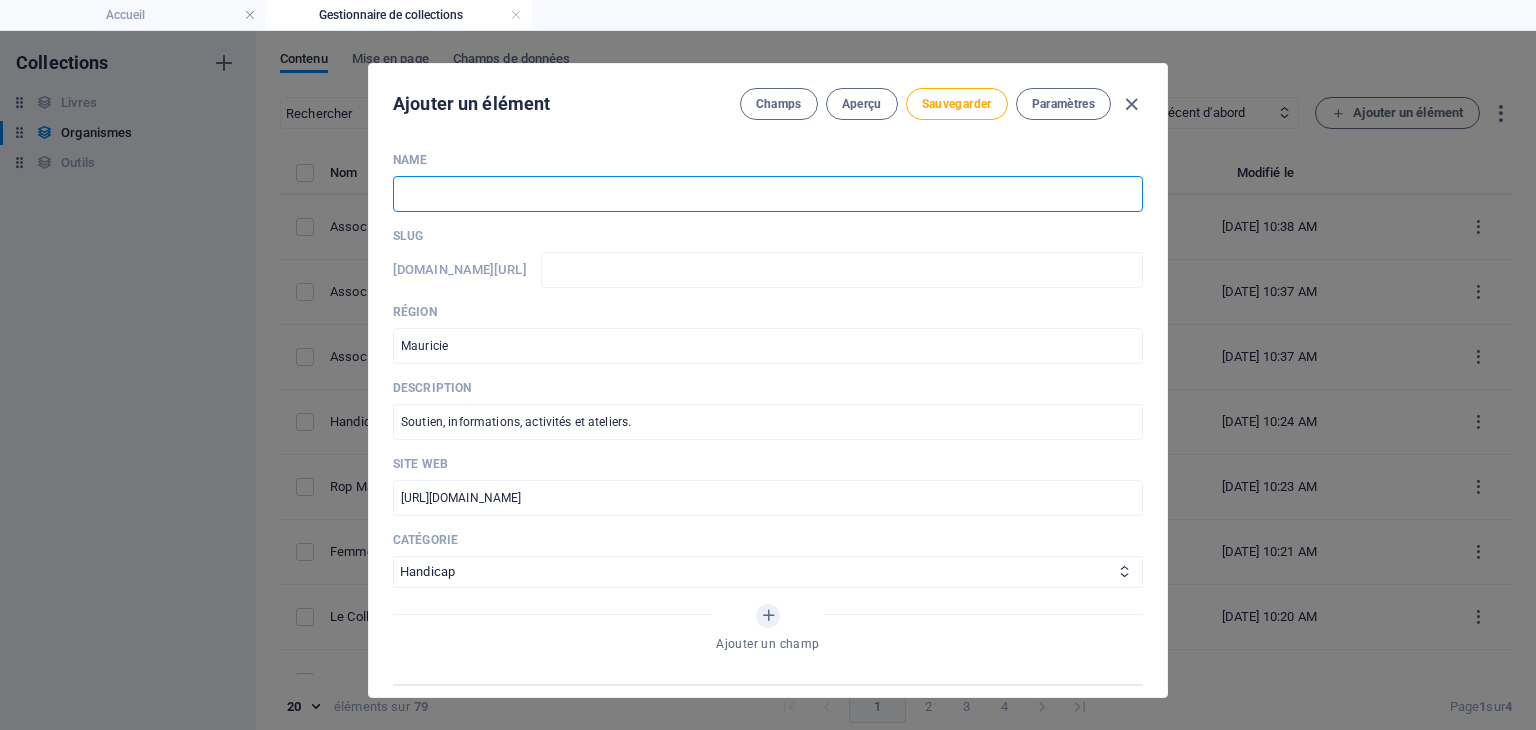 paste on "Association des Personnes Handicapées Adultes de la Mauricie ([GEOGRAPHIC_DATA])" 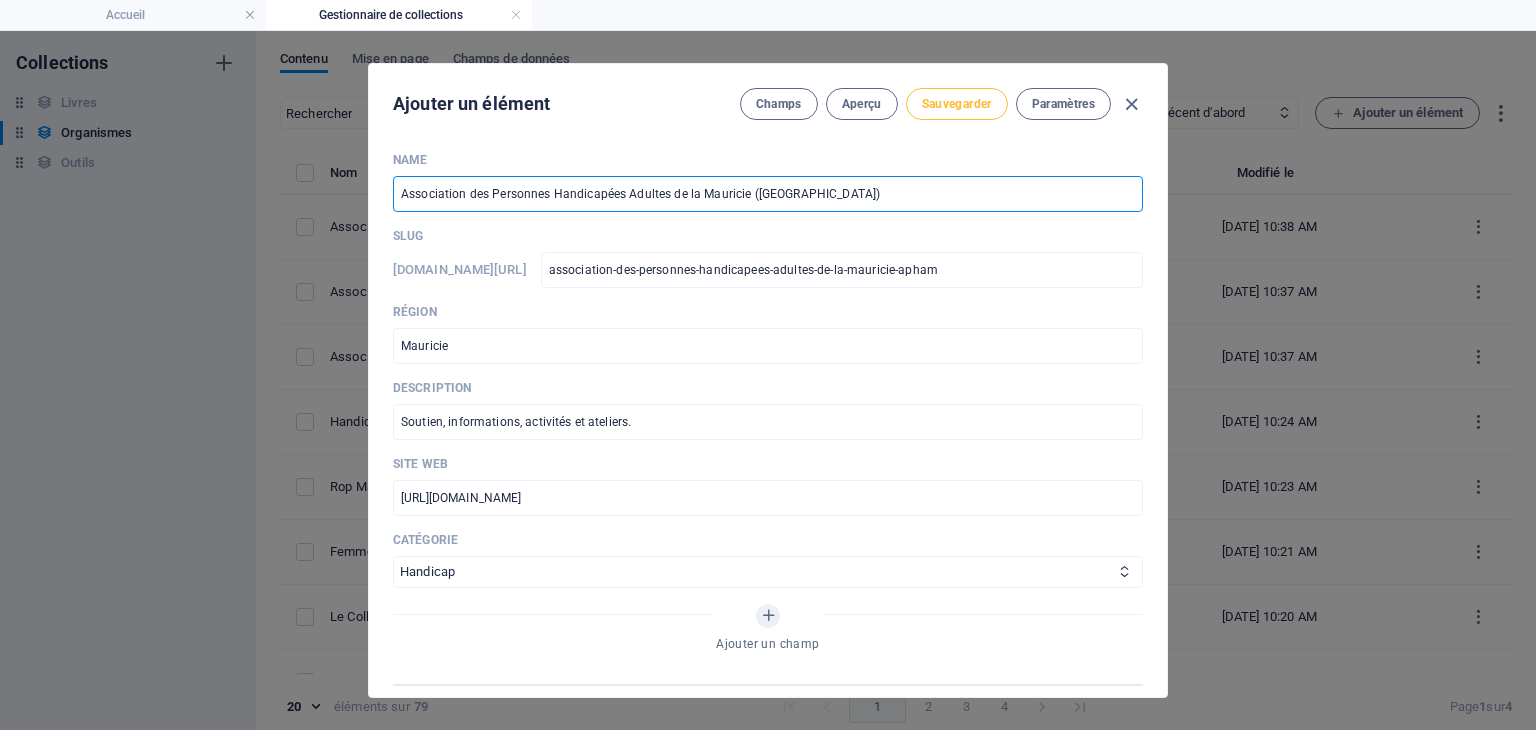 type on "Association des Personnes Handicapées Adultes de la Mauricie ([GEOGRAPHIC_DATA])" 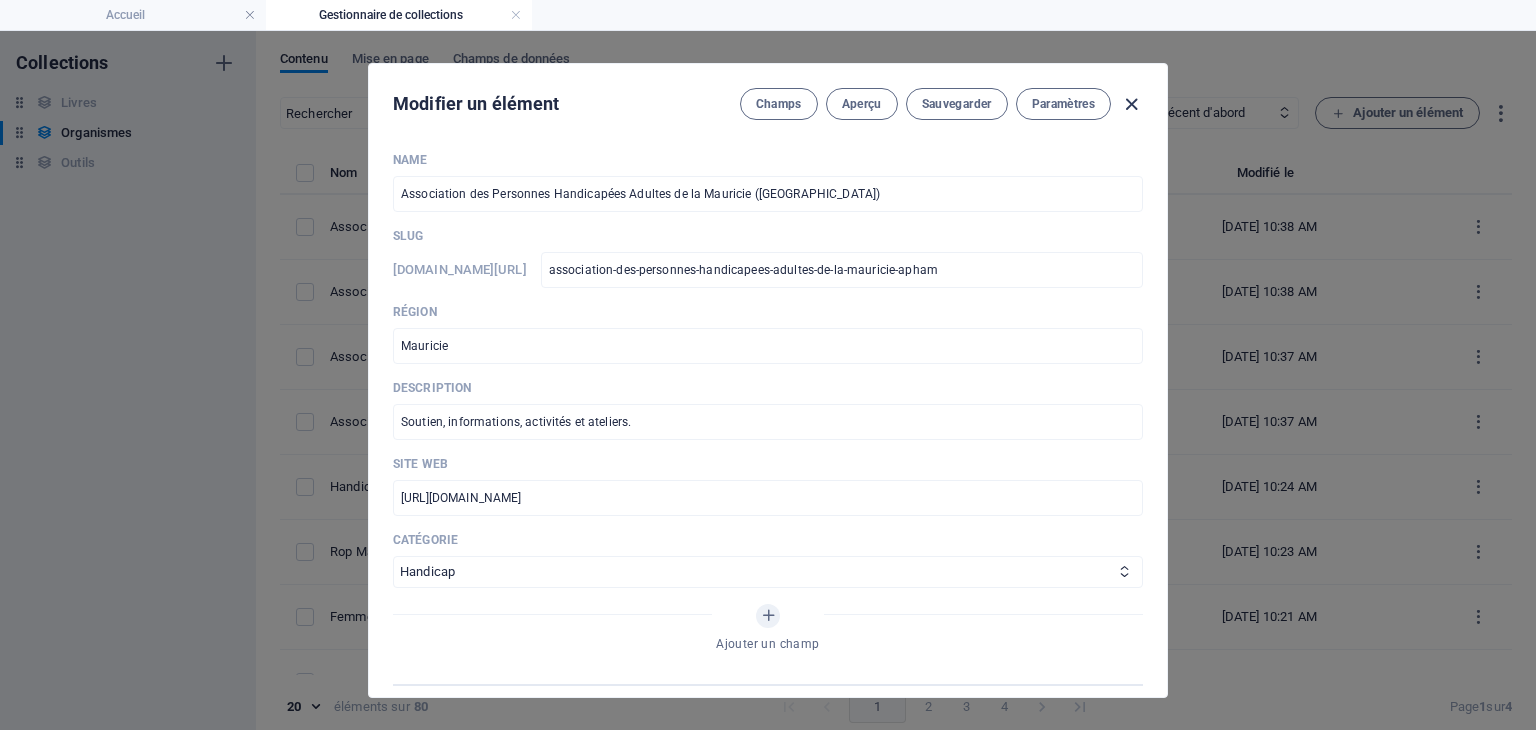 click at bounding box center [1131, 104] 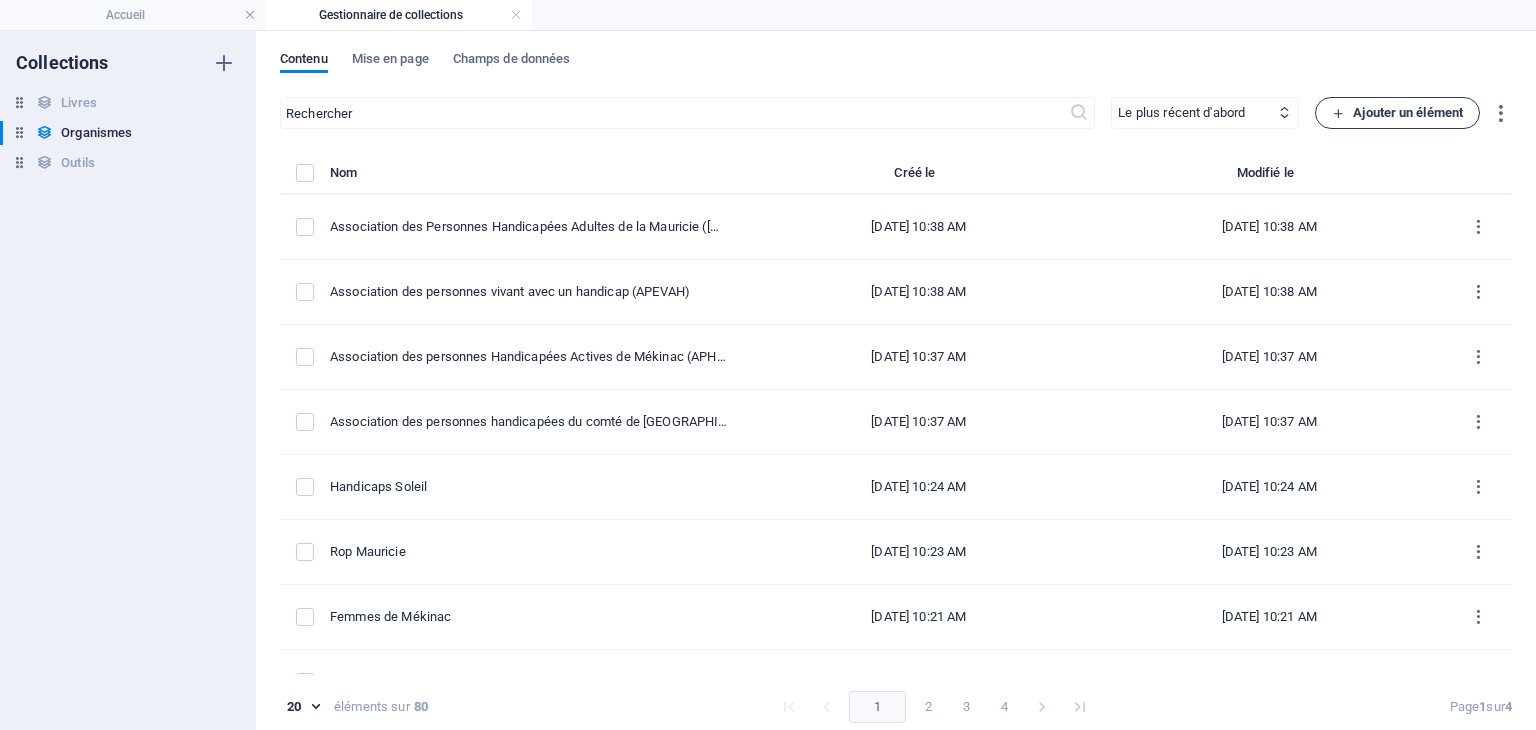 click on "Ajouter un élément" at bounding box center [1397, 113] 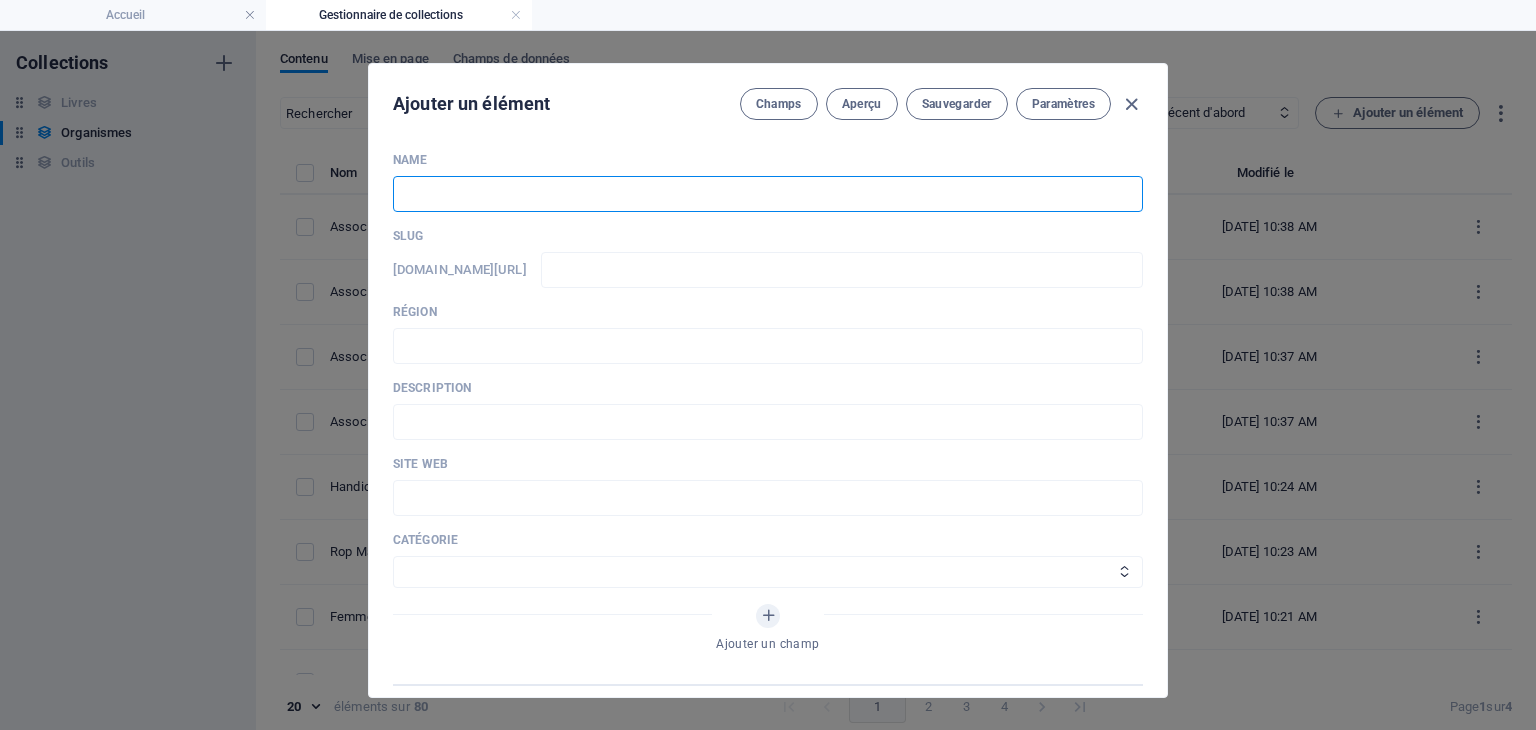click at bounding box center (768, 194) 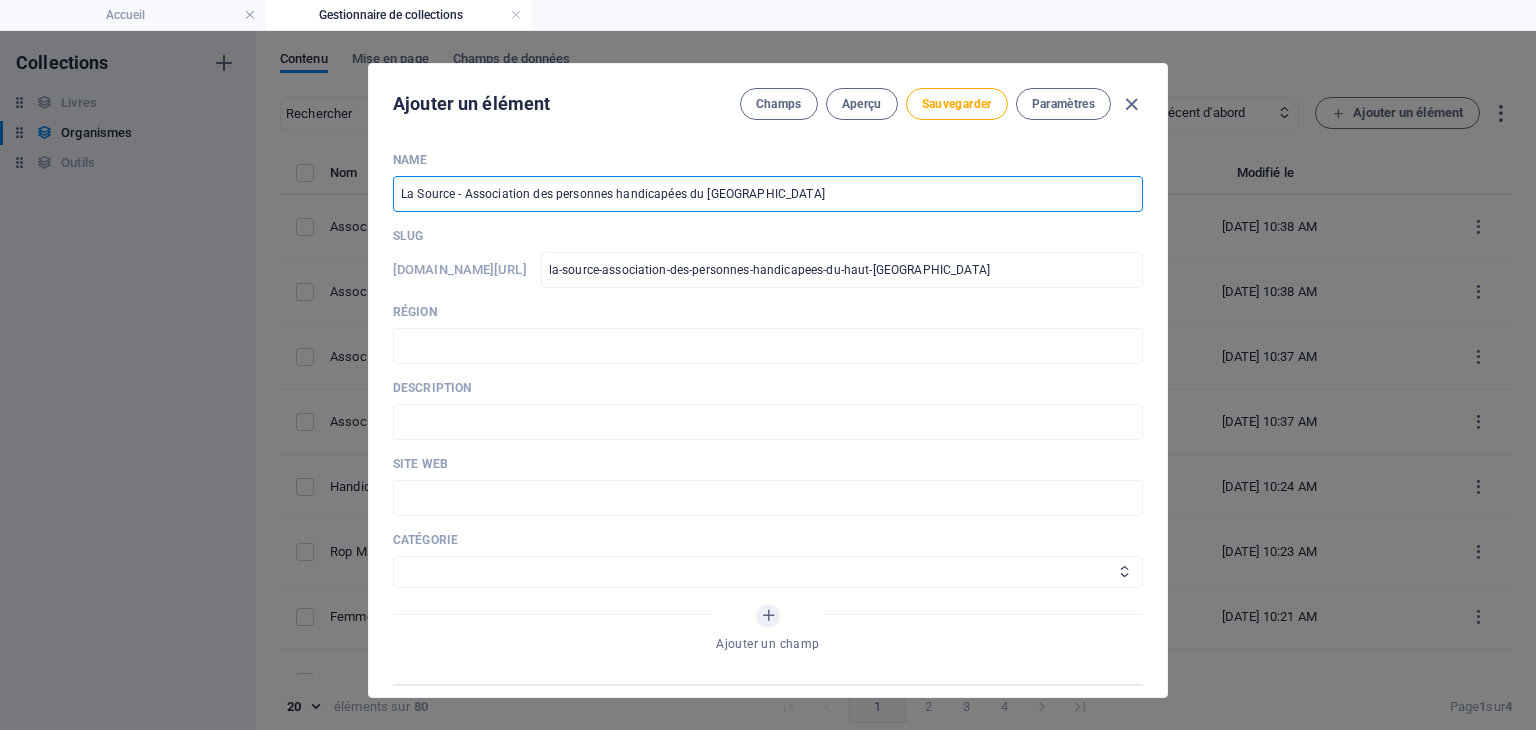 type on "La Source - Association des personnes handicapées du [GEOGRAPHIC_DATA]" 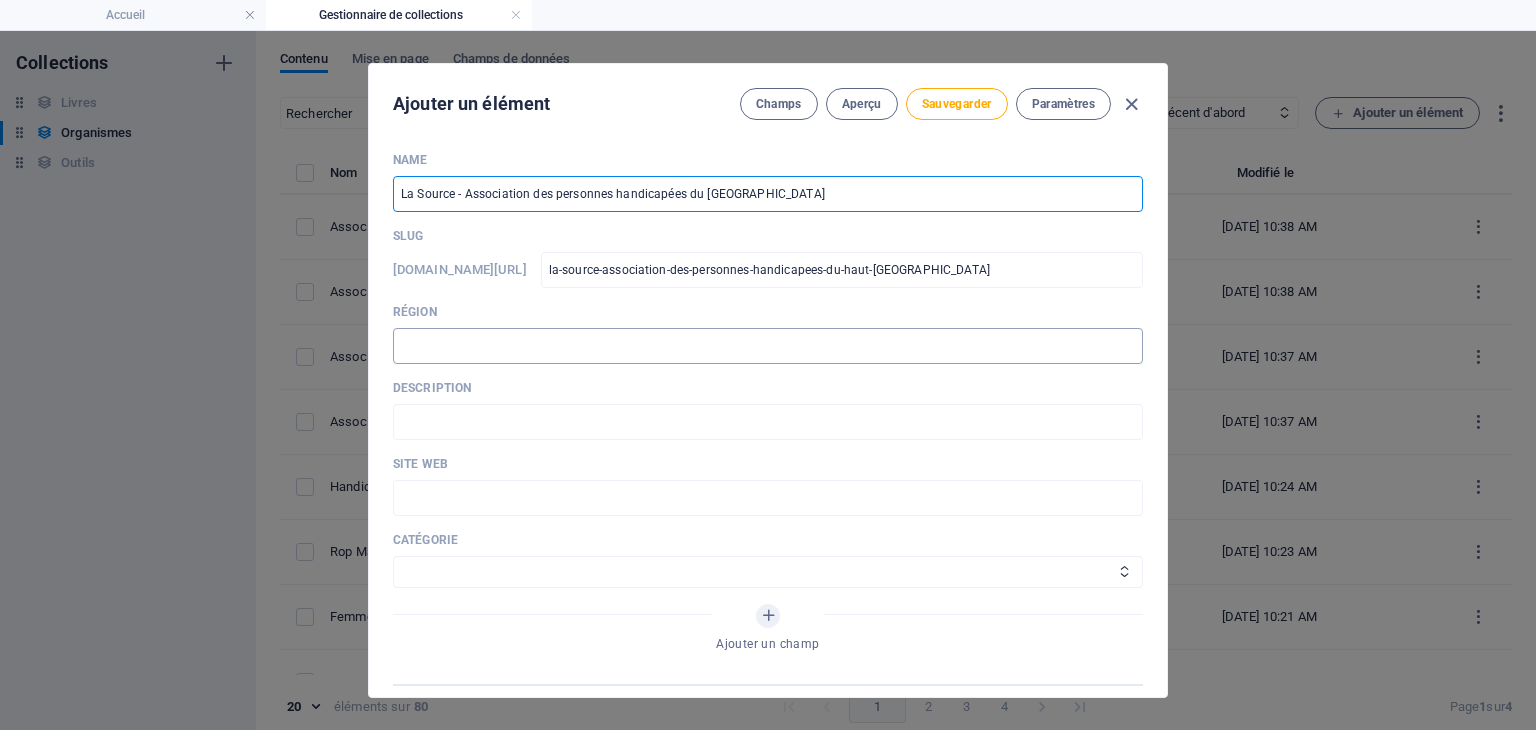 click at bounding box center (768, 346) 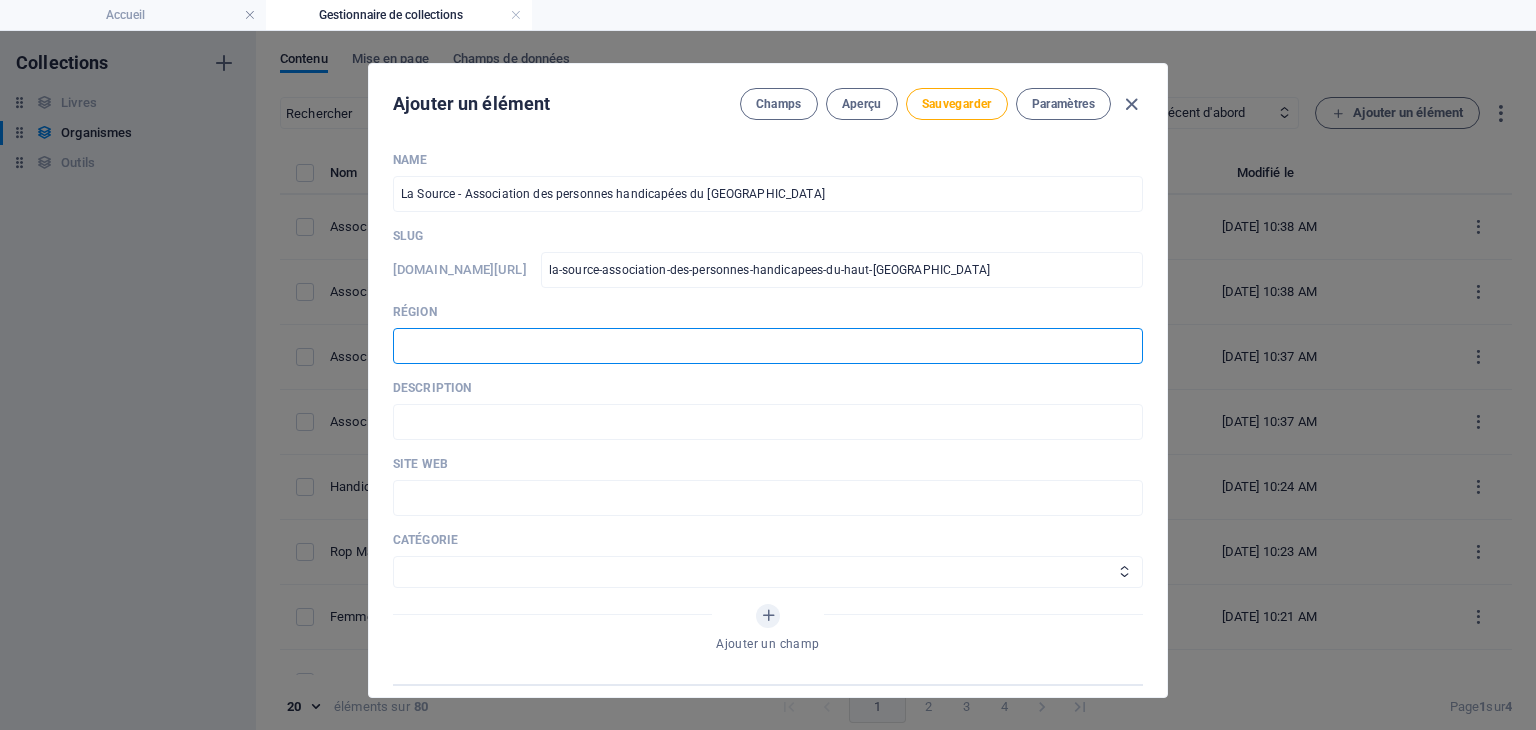 paste on "Haut [GEOGRAPHIC_DATA]" 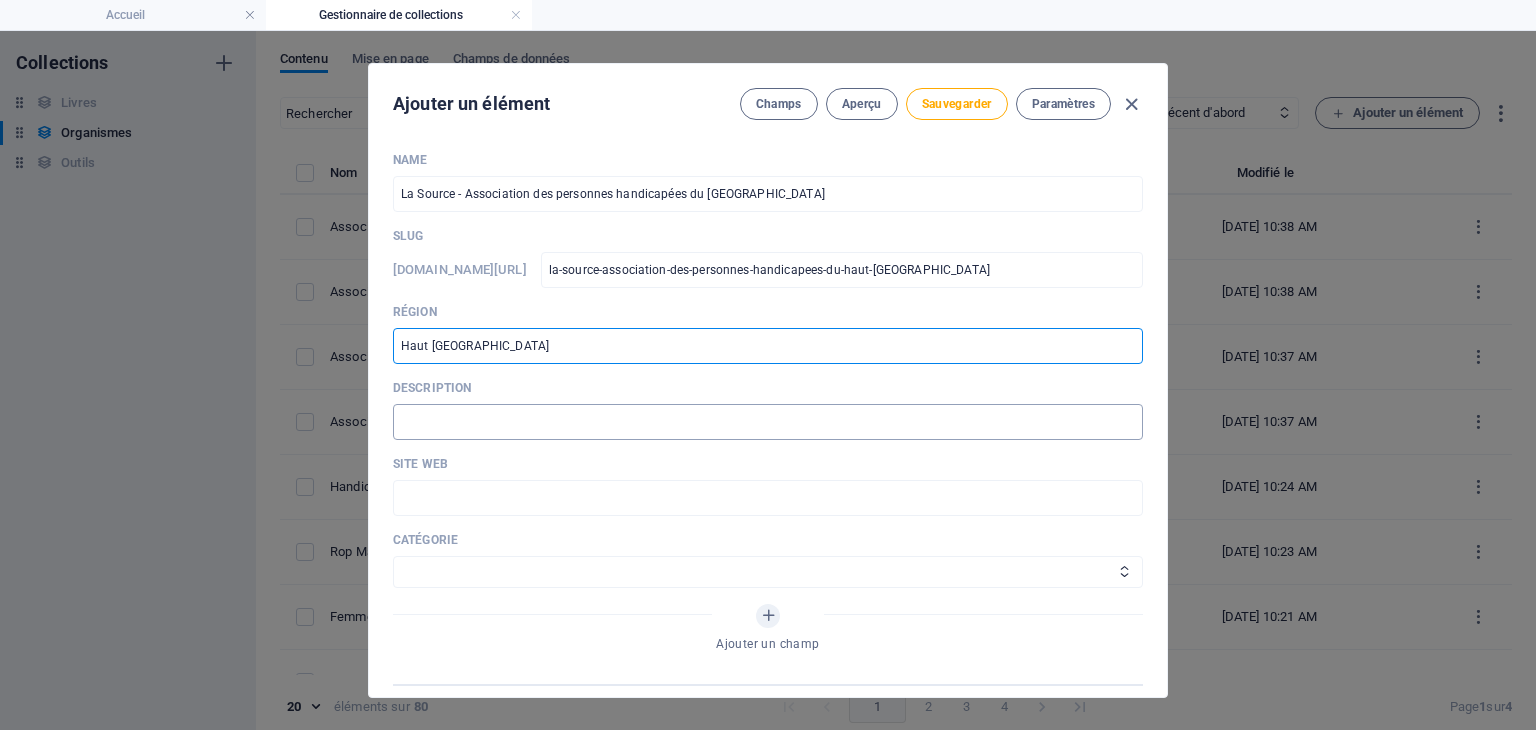 type on "Haut [GEOGRAPHIC_DATA]" 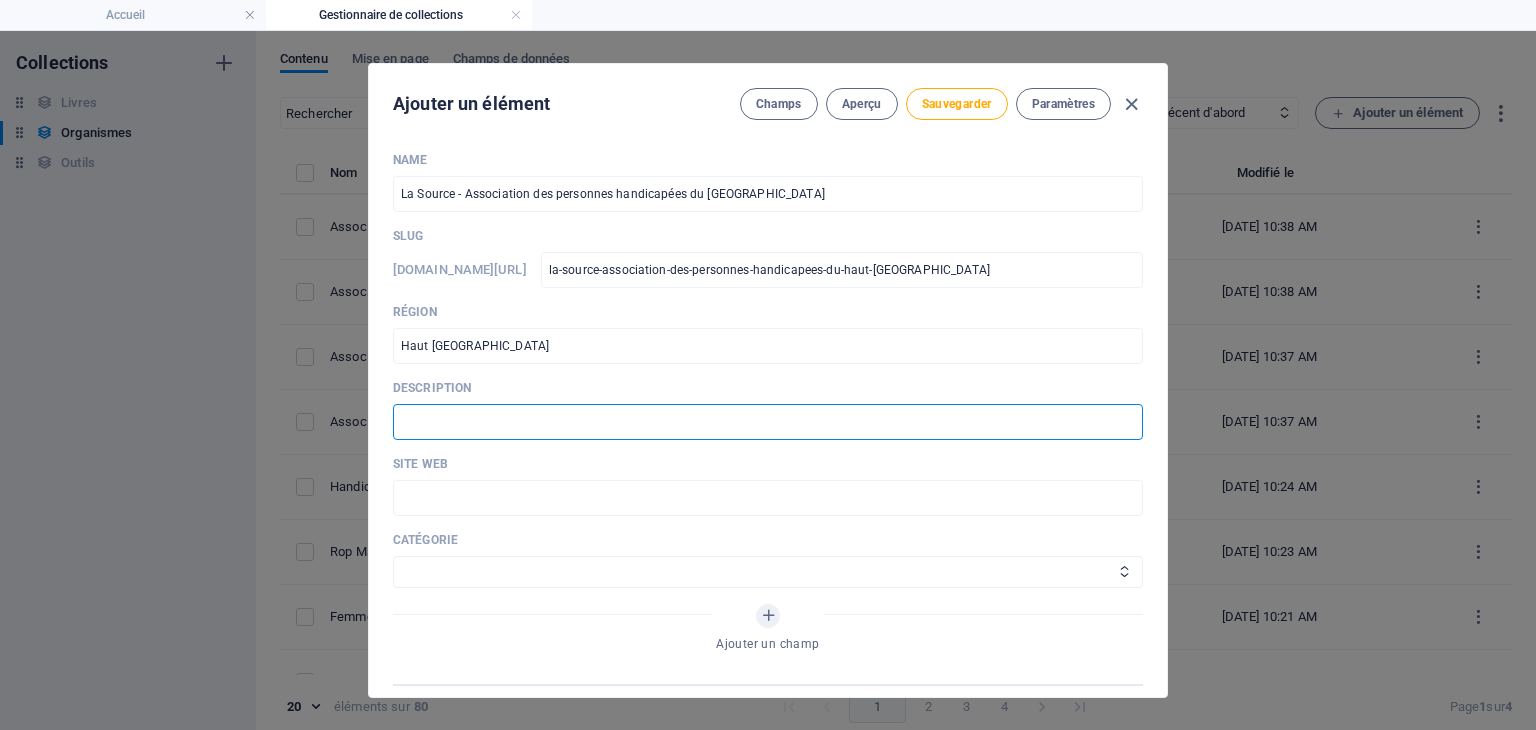 drag, startPoint x: 513, startPoint y: 417, endPoint x: 559, endPoint y: 413, distance: 46.173584 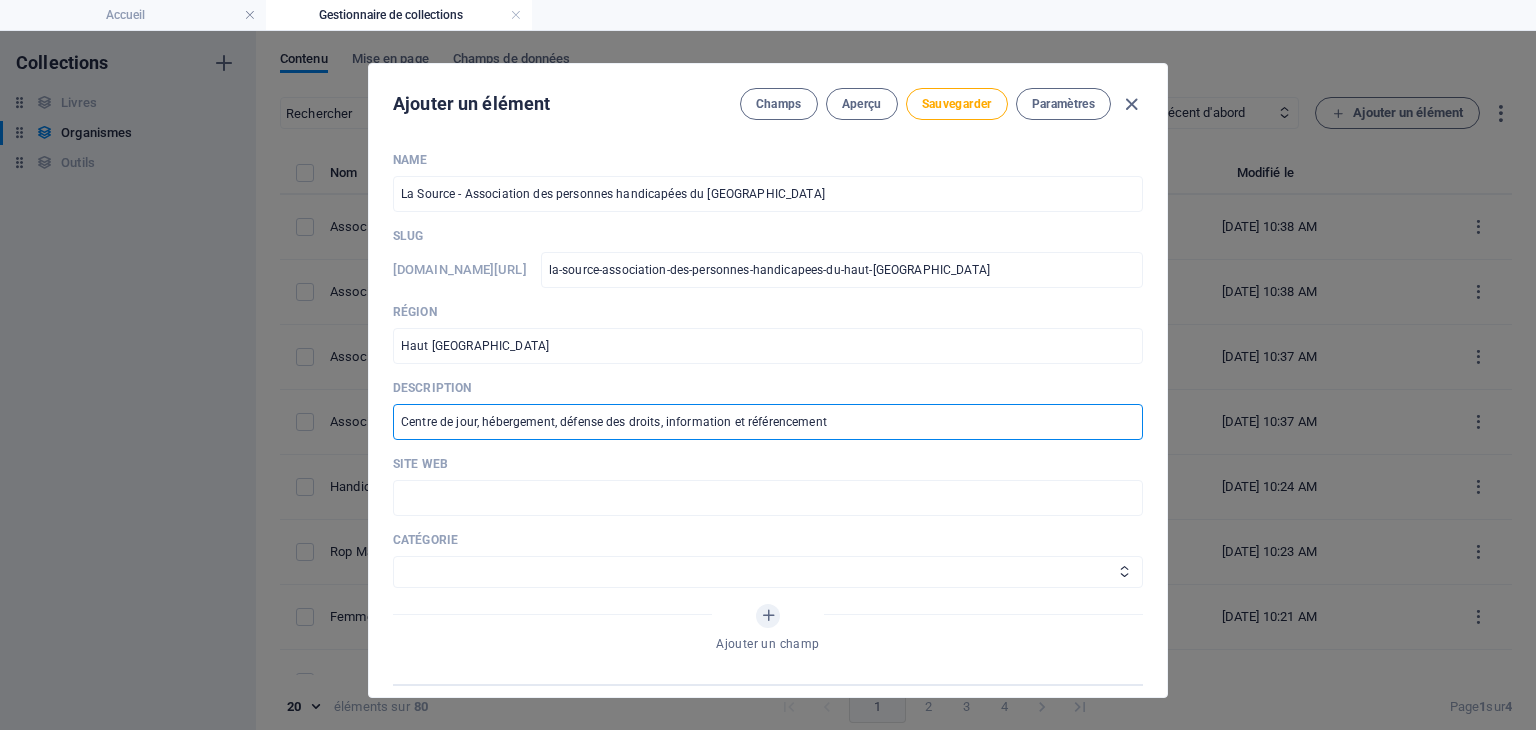 type on "Centre de jour, hébergement, défense des droits, information et référencement" 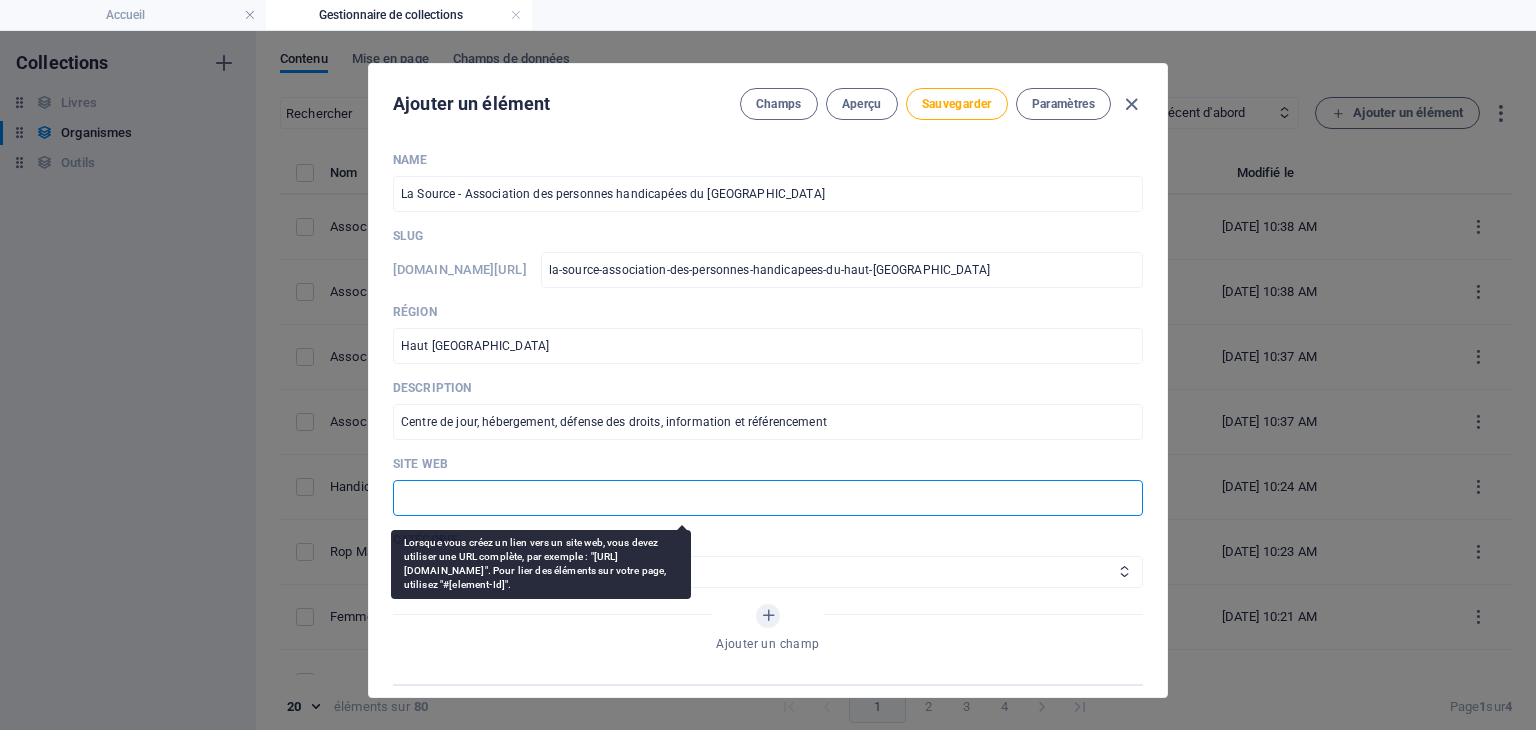 click at bounding box center (768, 498) 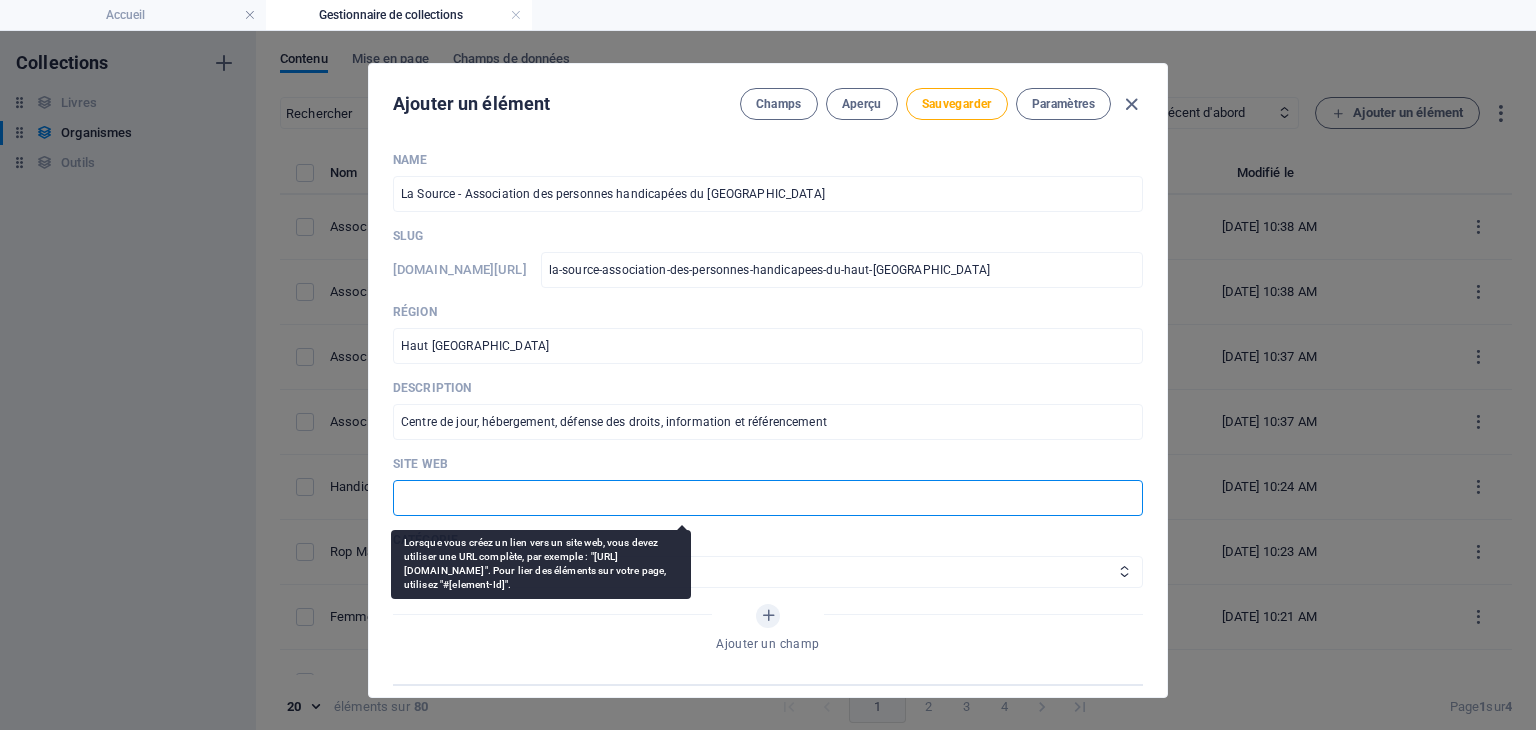 paste on "https://lasourcehsm.org/" 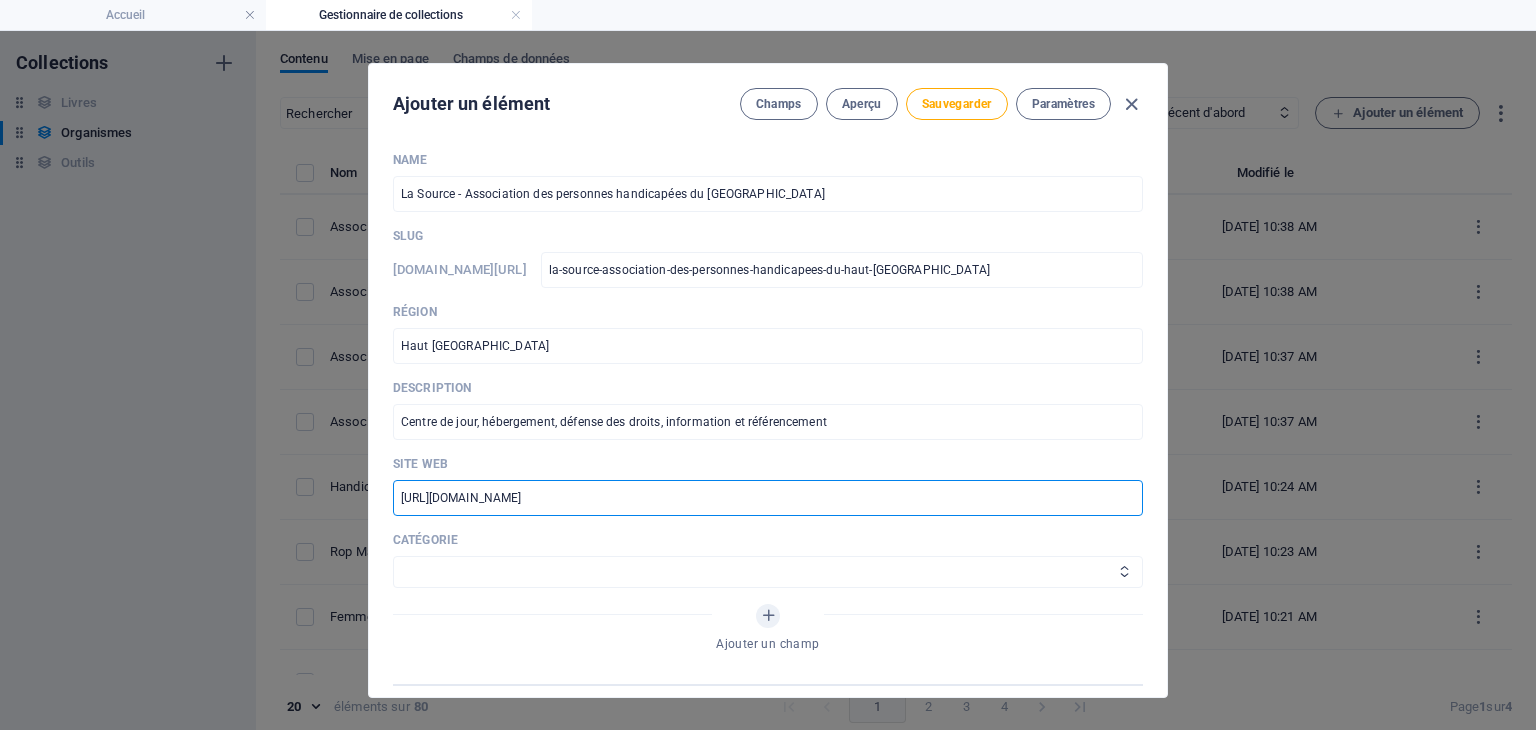 type on "https://lasourcehsm.org/" 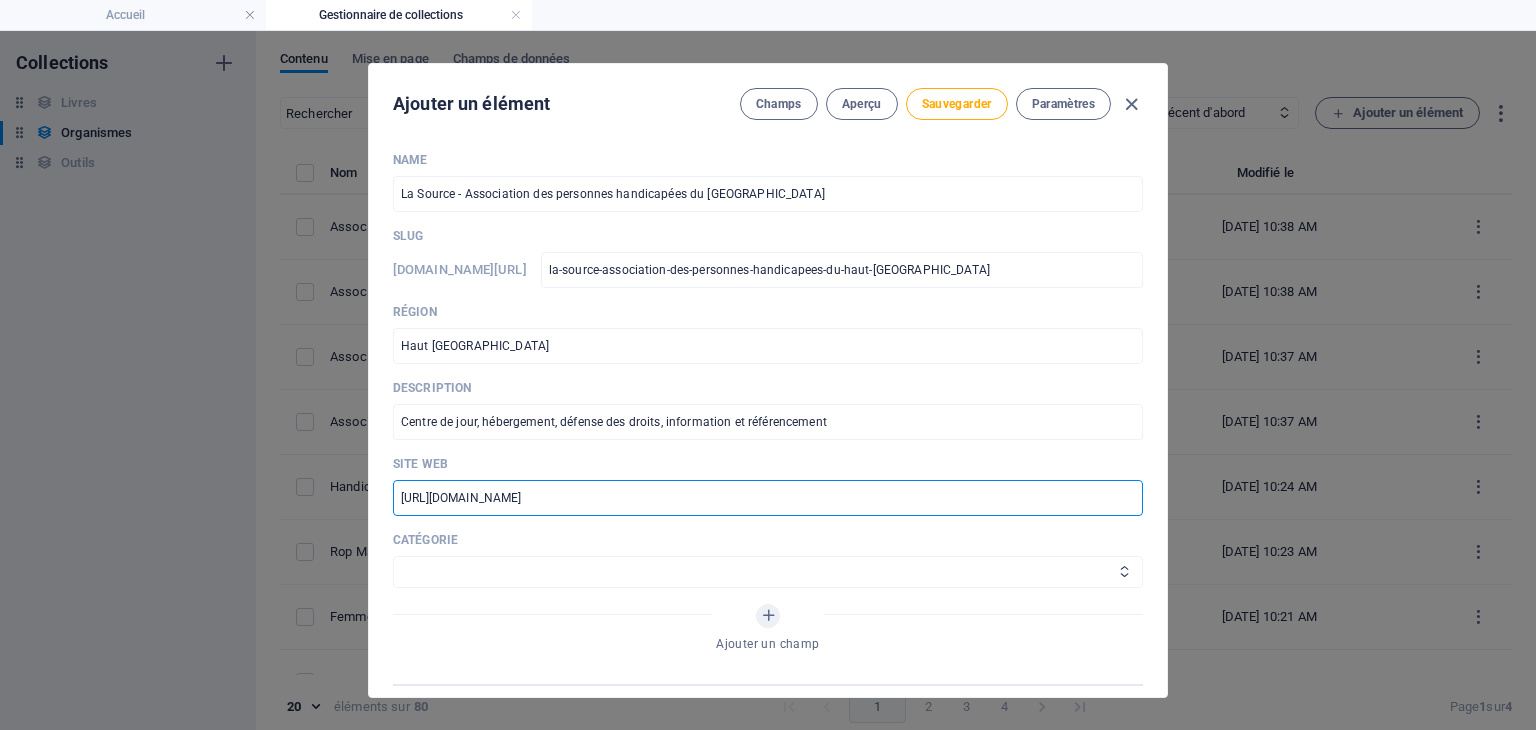 click on "Aide juridique  assurance et emploi Proches aidants Aide à domicile Psychologie et santé mentale Fournisseurs de thérapies alternatives Autres Centres de femmes Handicap" at bounding box center [768, 572] 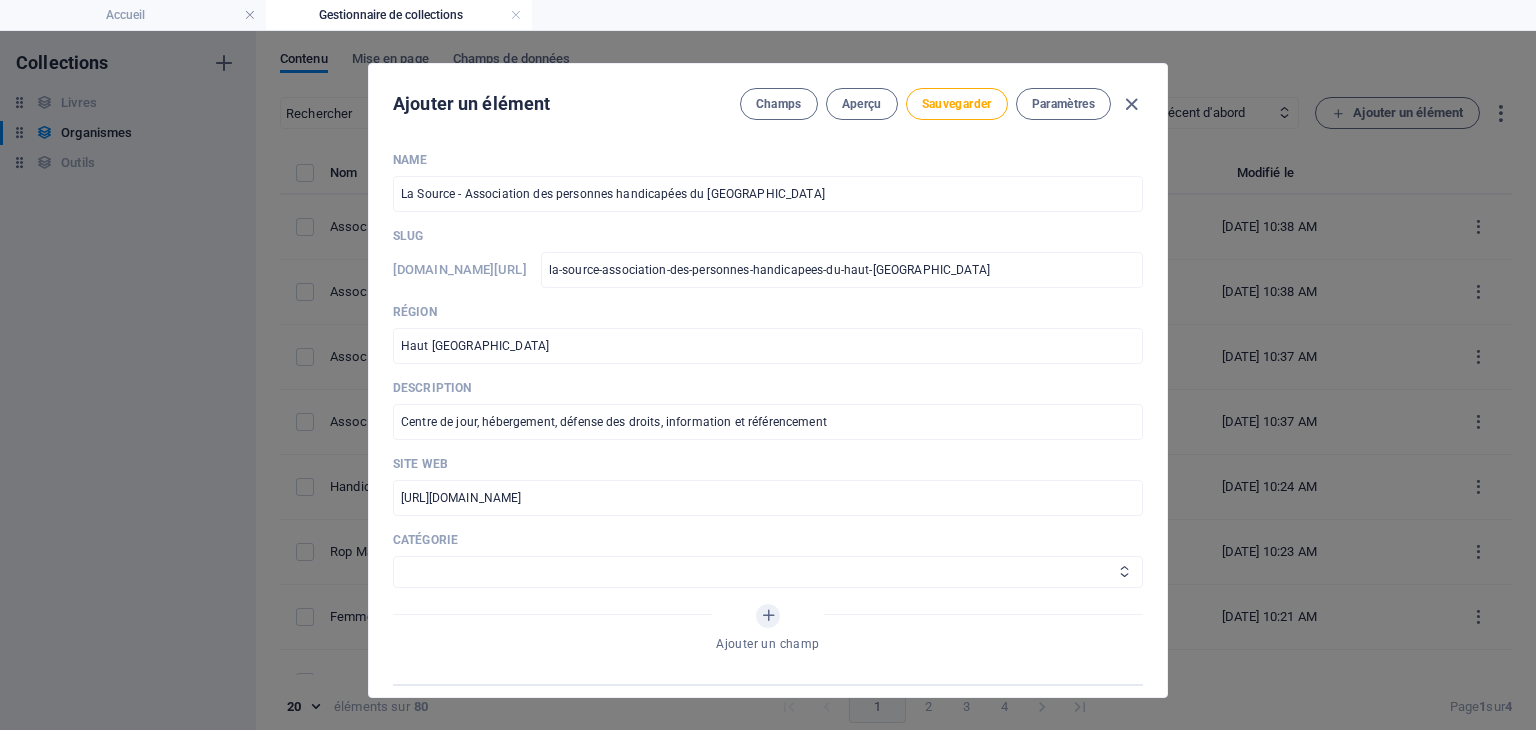select on "Handicap" 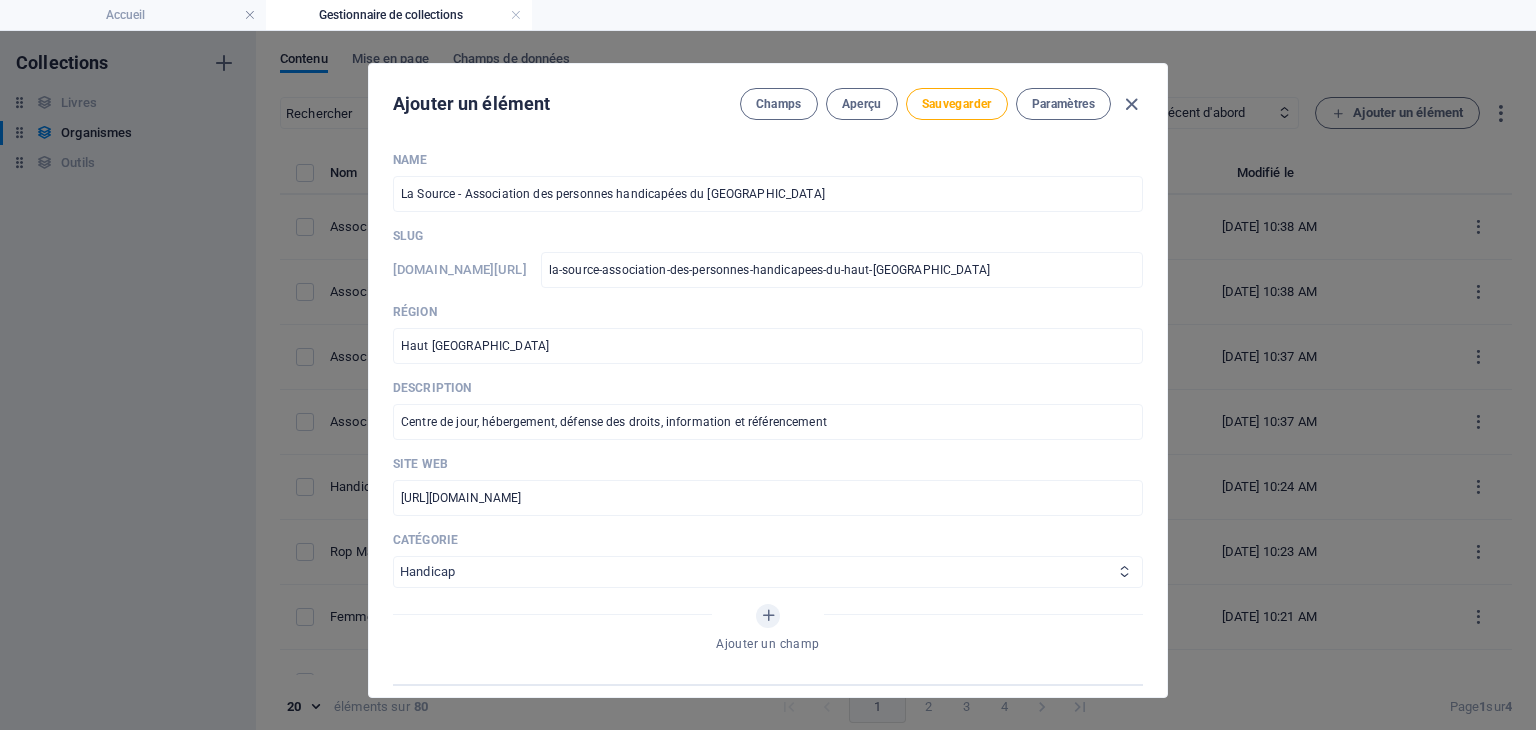 click on "Aide juridique  assurance et emploi Proches aidants Aide à domicile Psychologie et santé mentale Fournisseurs de thérapies alternatives Autres Centres de femmes Handicap" at bounding box center [768, 572] 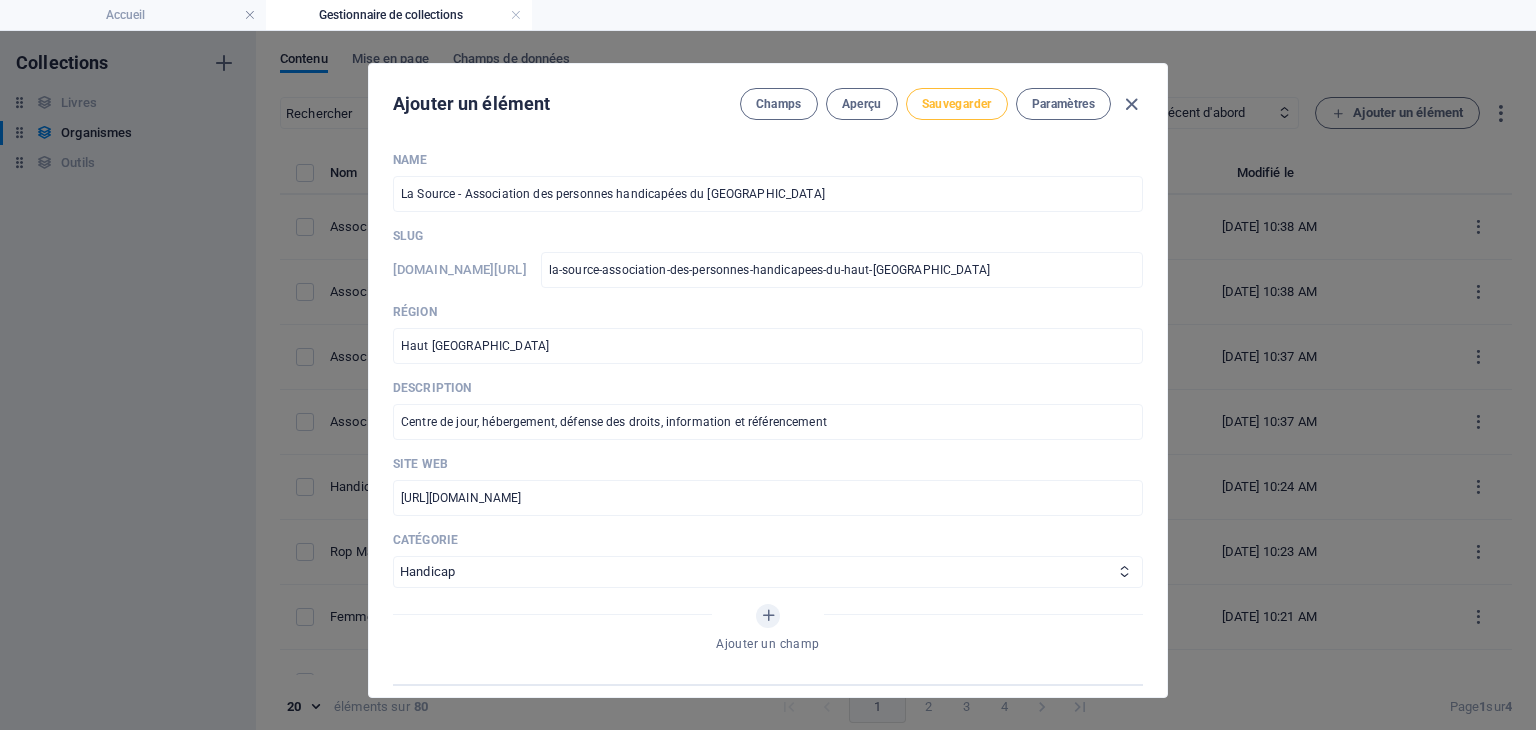 click on "Sauvegarder" at bounding box center [957, 104] 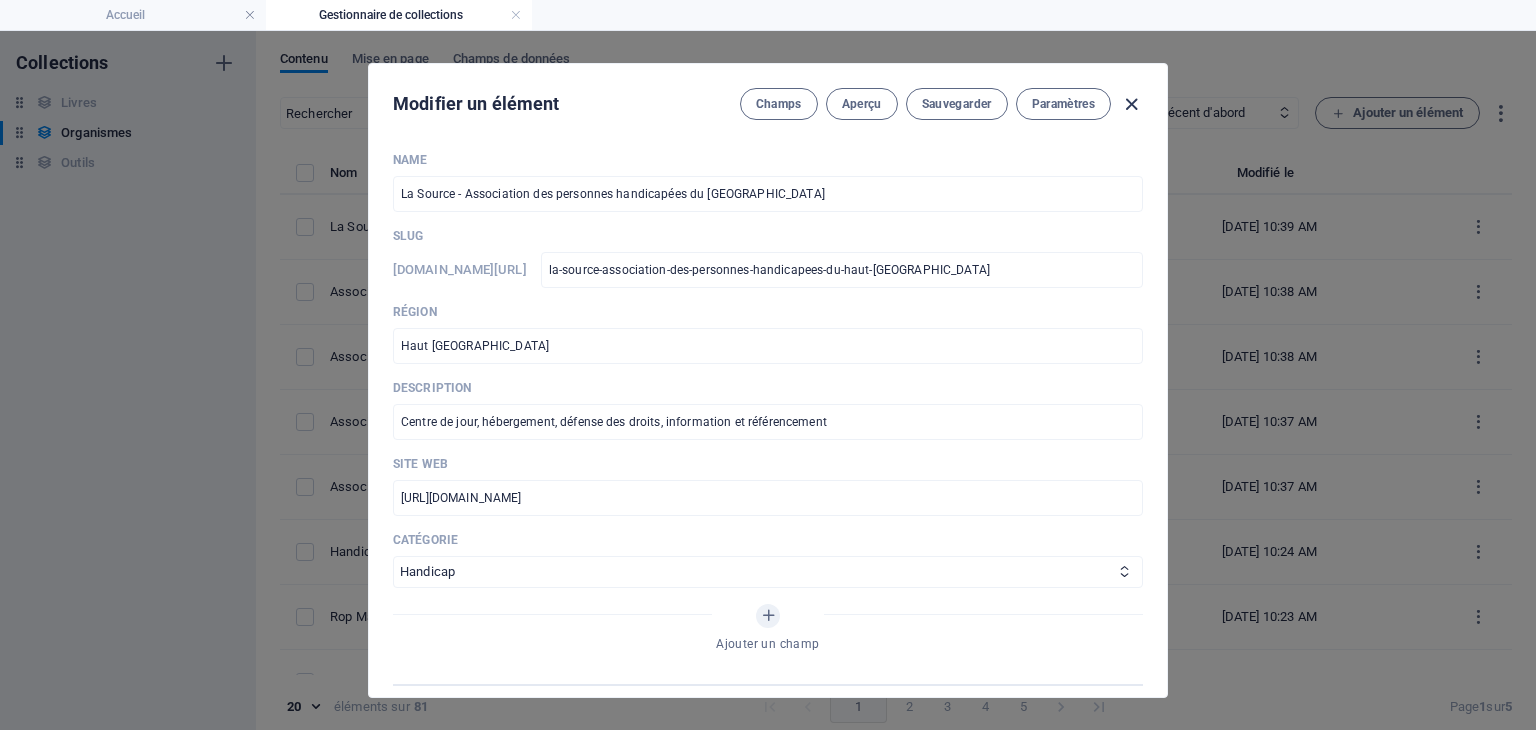 click at bounding box center [1131, 104] 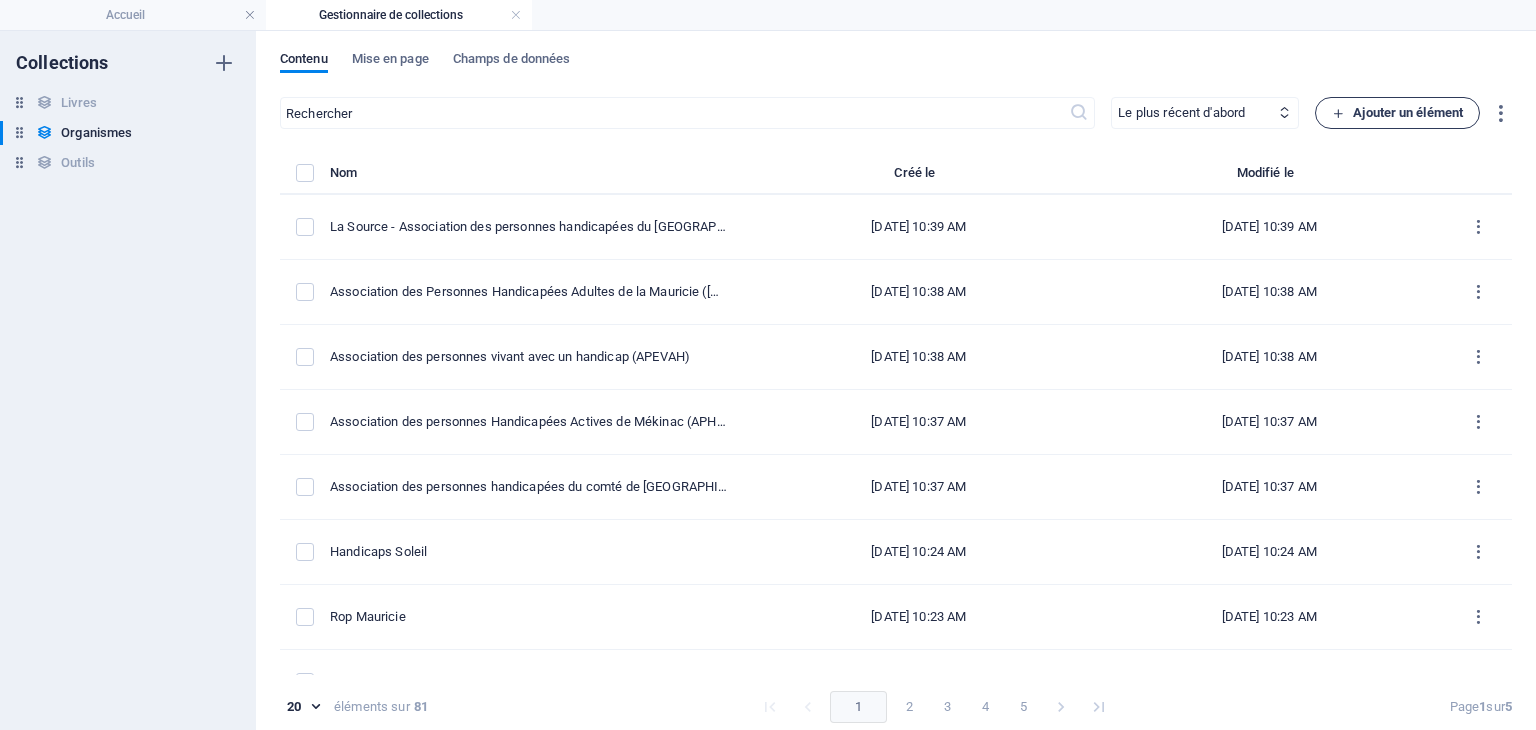 click on "Ajouter un élément" at bounding box center (1397, 113) 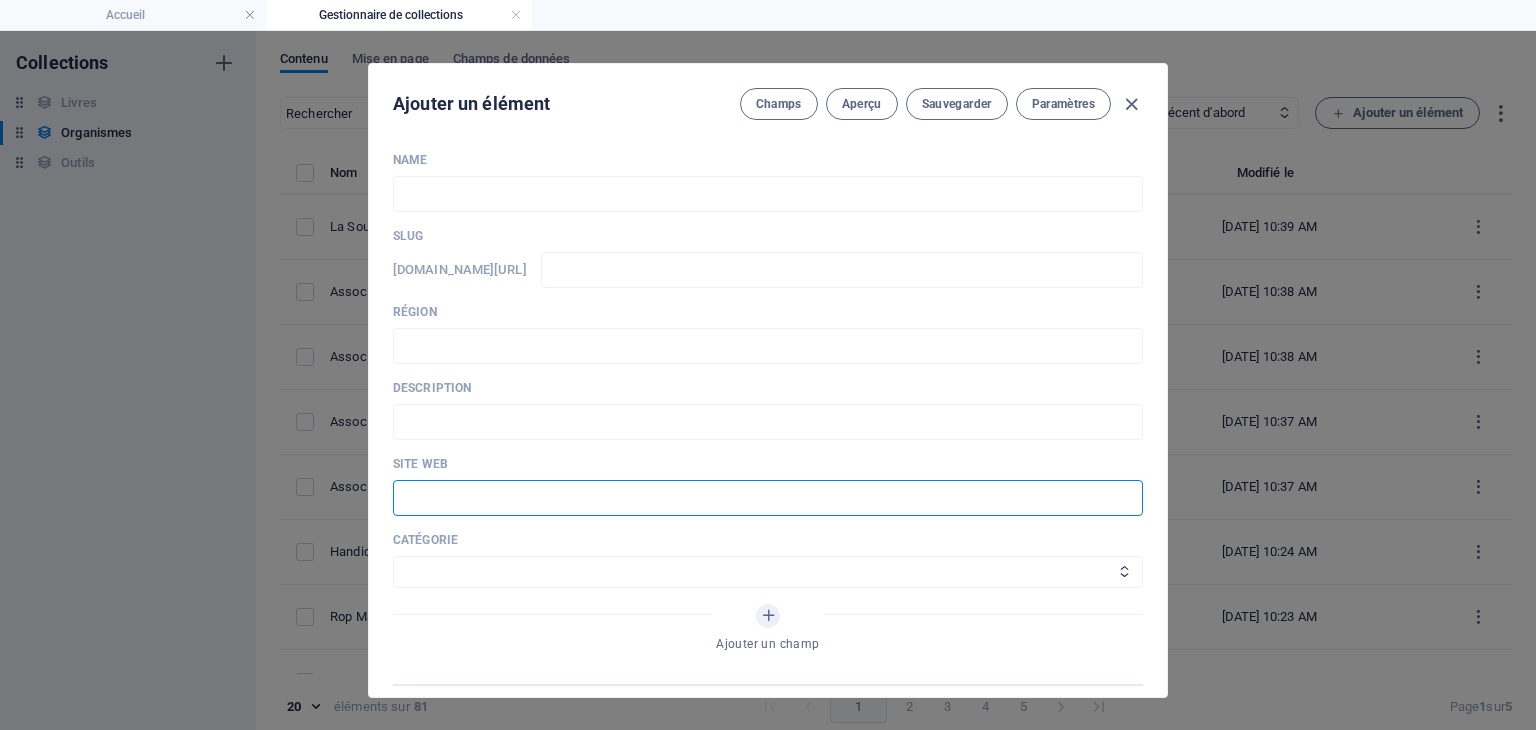 click at bounding box center [768, 498] 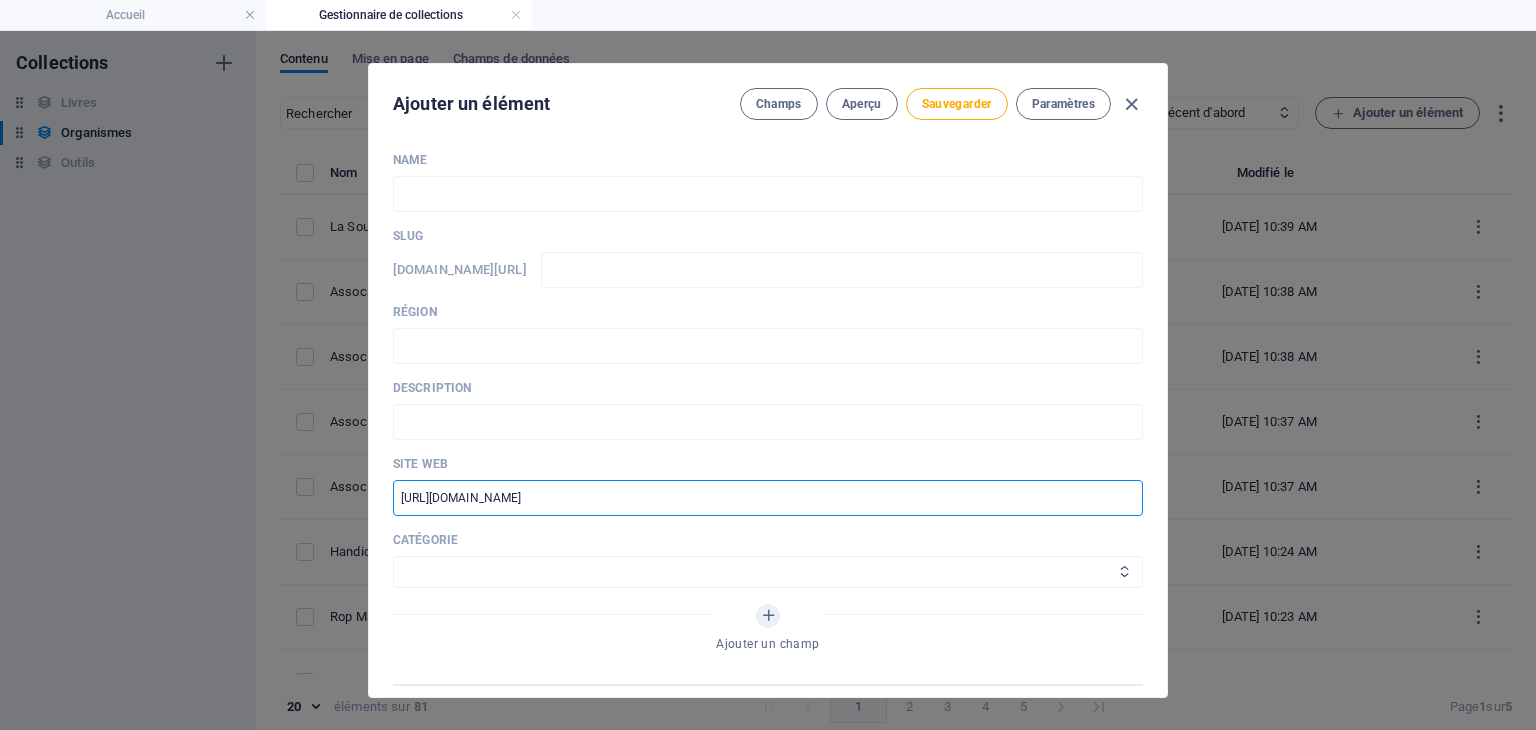 type on "https://www.aphe.ca/" 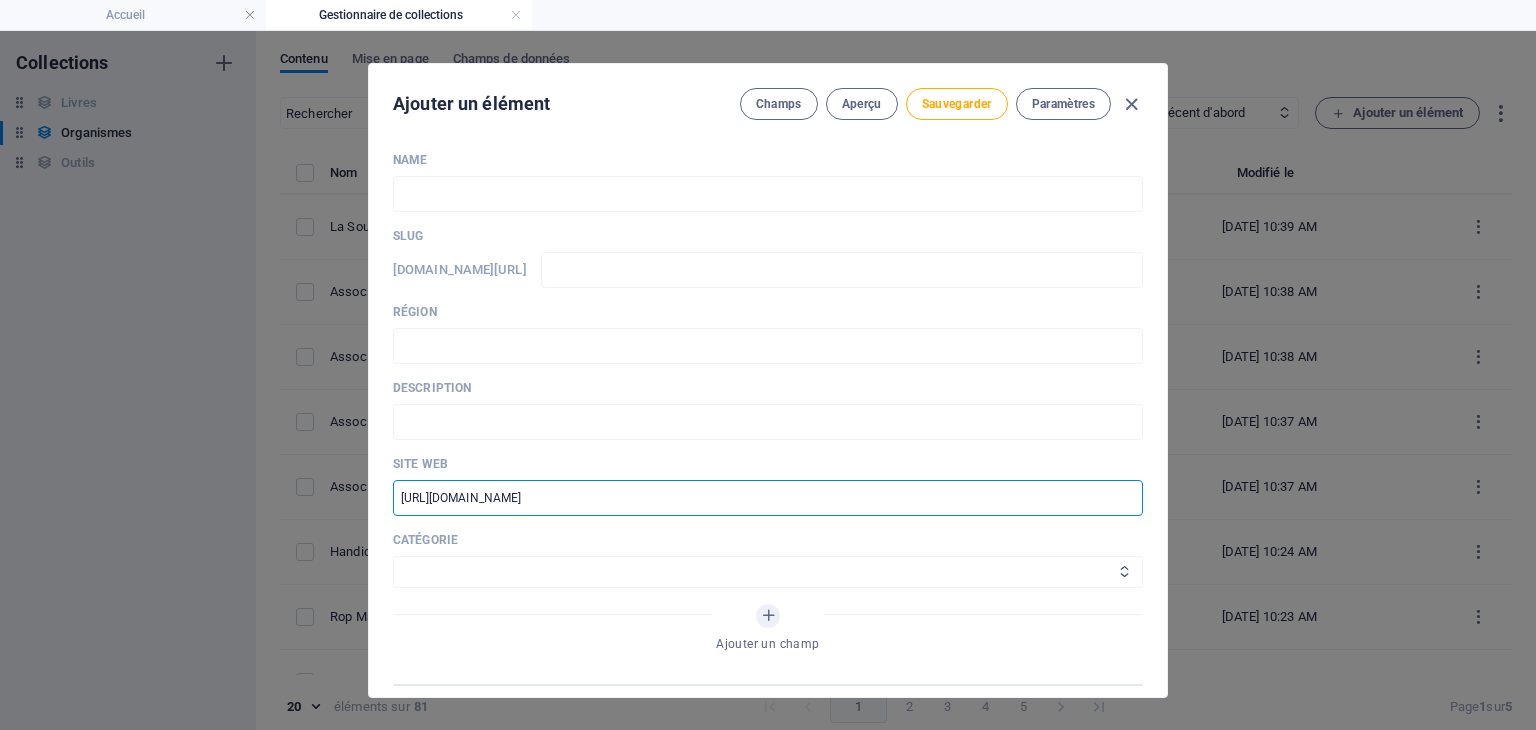 click on "Aide juridique  assurance et emploi Proches aidants Aide à domicile Psychologie et santé mentale Fournisseurs de thérapies alternatives Autres Centres de femmes Handicap" at bounding box center [768, 572] 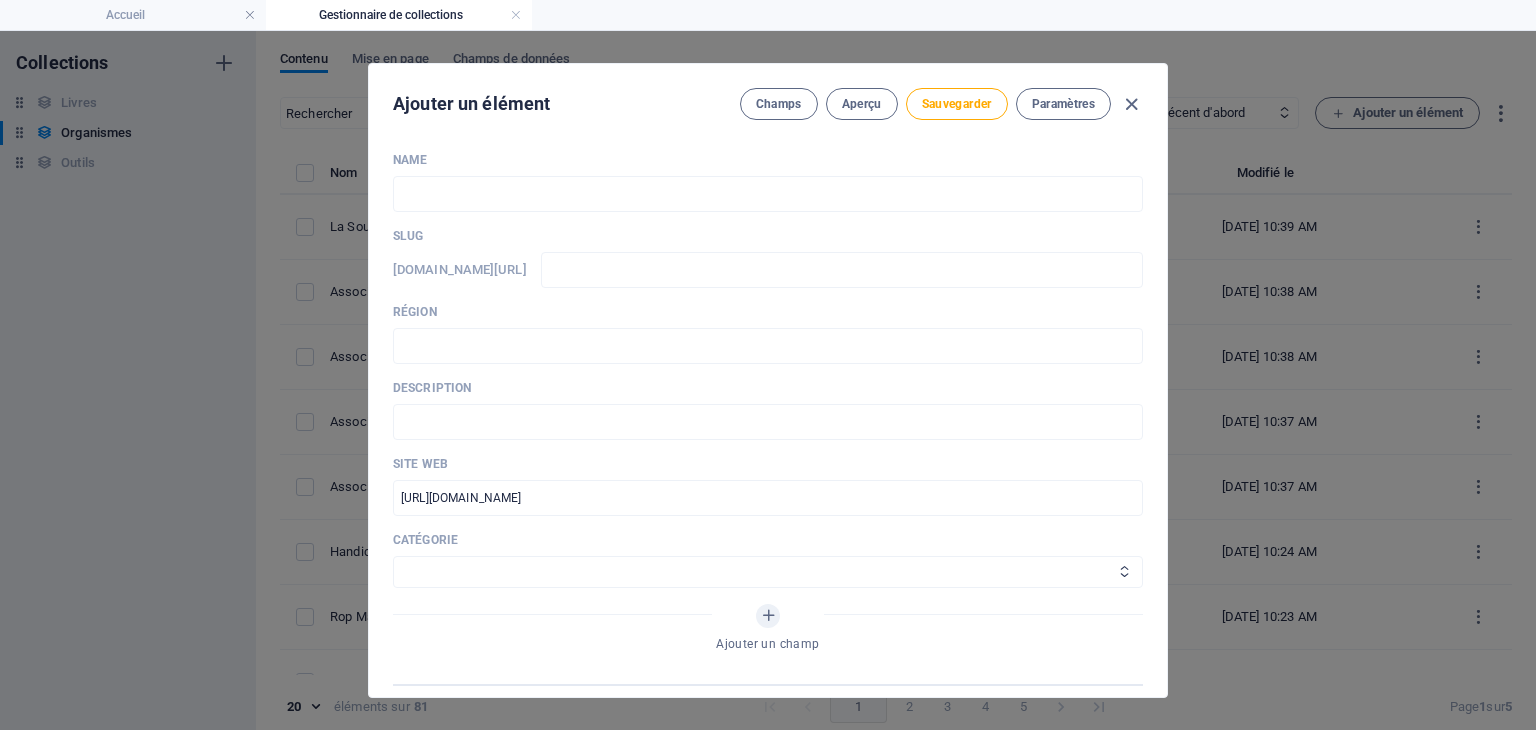select on "Handicap" 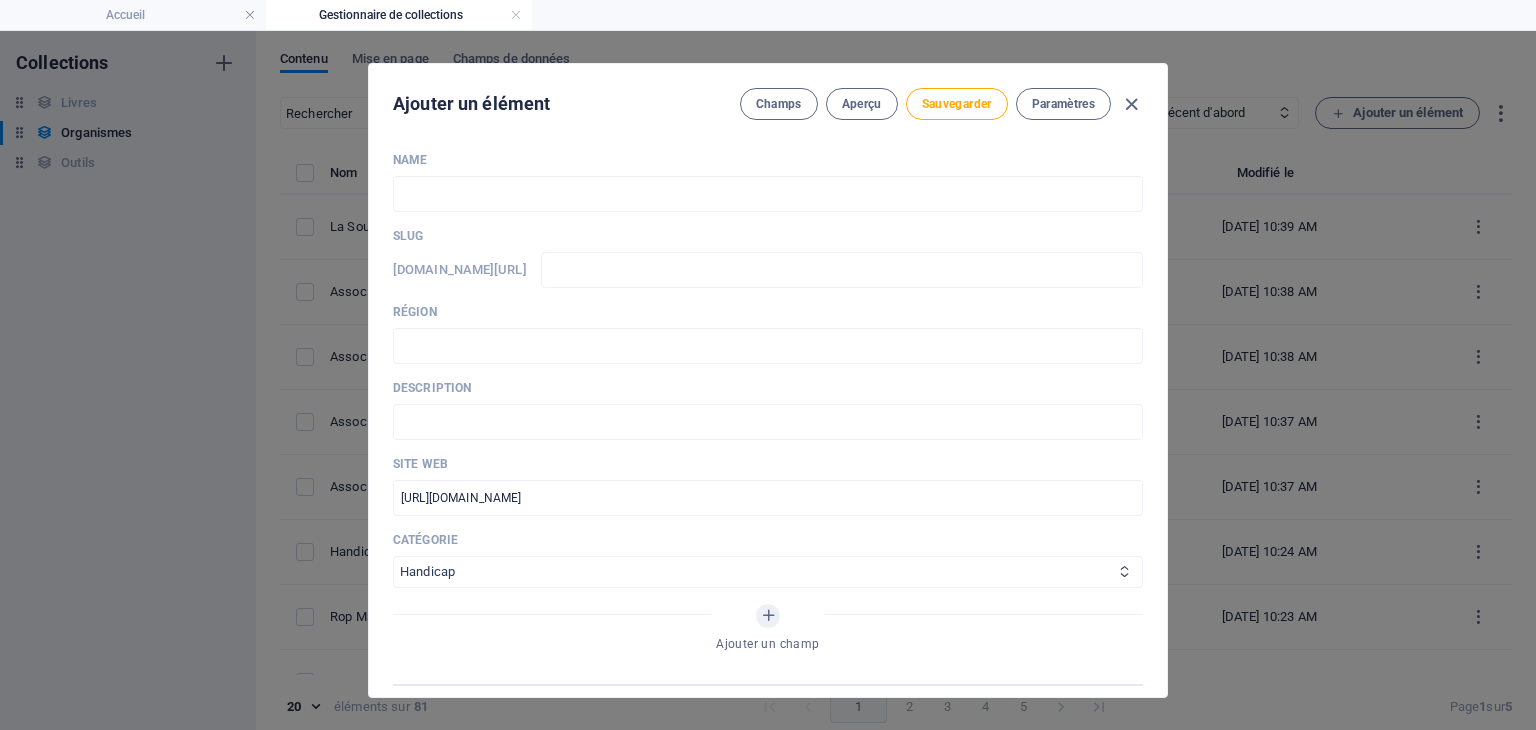 click on "Aide juridique  assurance et emploi Proches aidants Aide à domicile Psychologie et santé mentale Fournisseurs de thérapies alternatives Autres Centres de femmes Handicap" at bounding box center (768, 572) 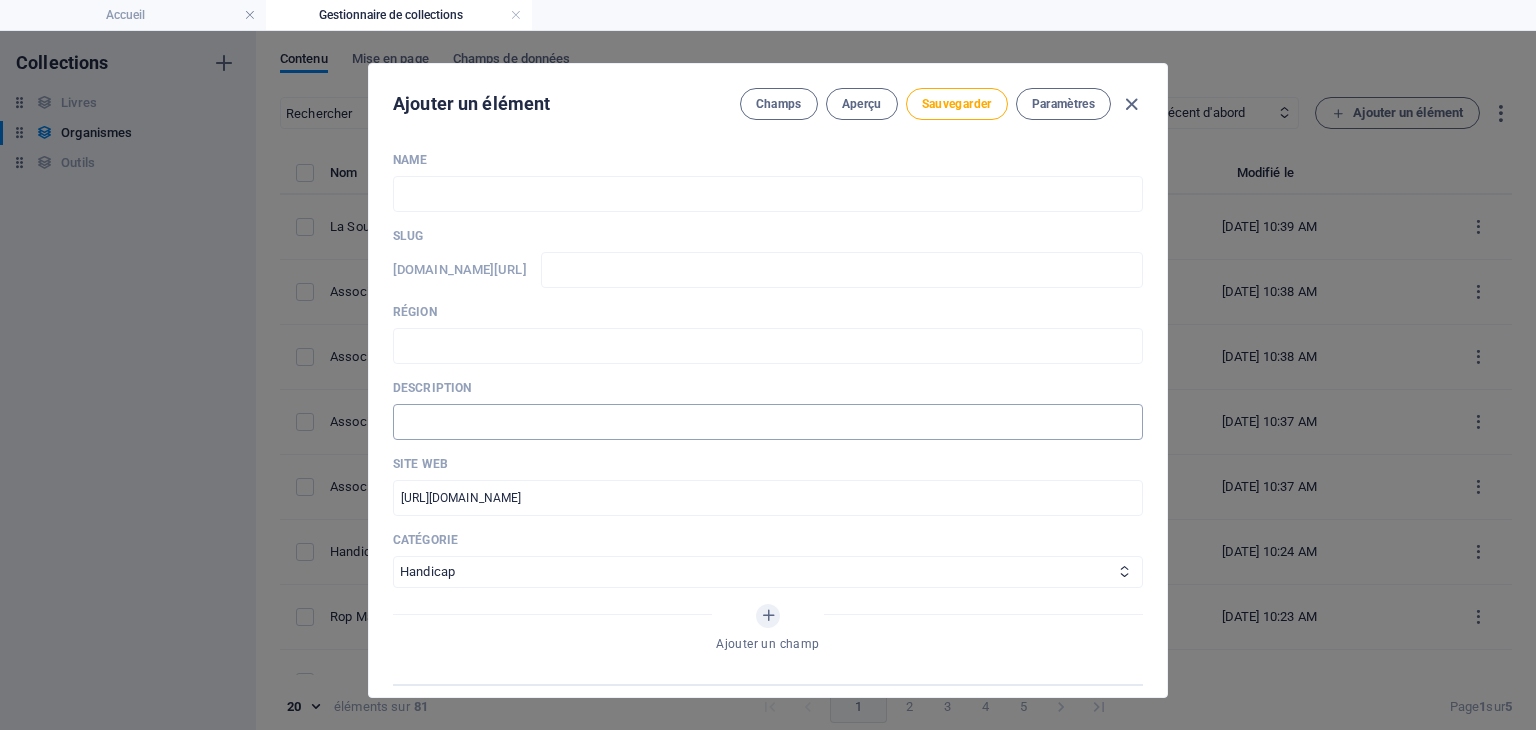 click at bounding box center [768, 422] 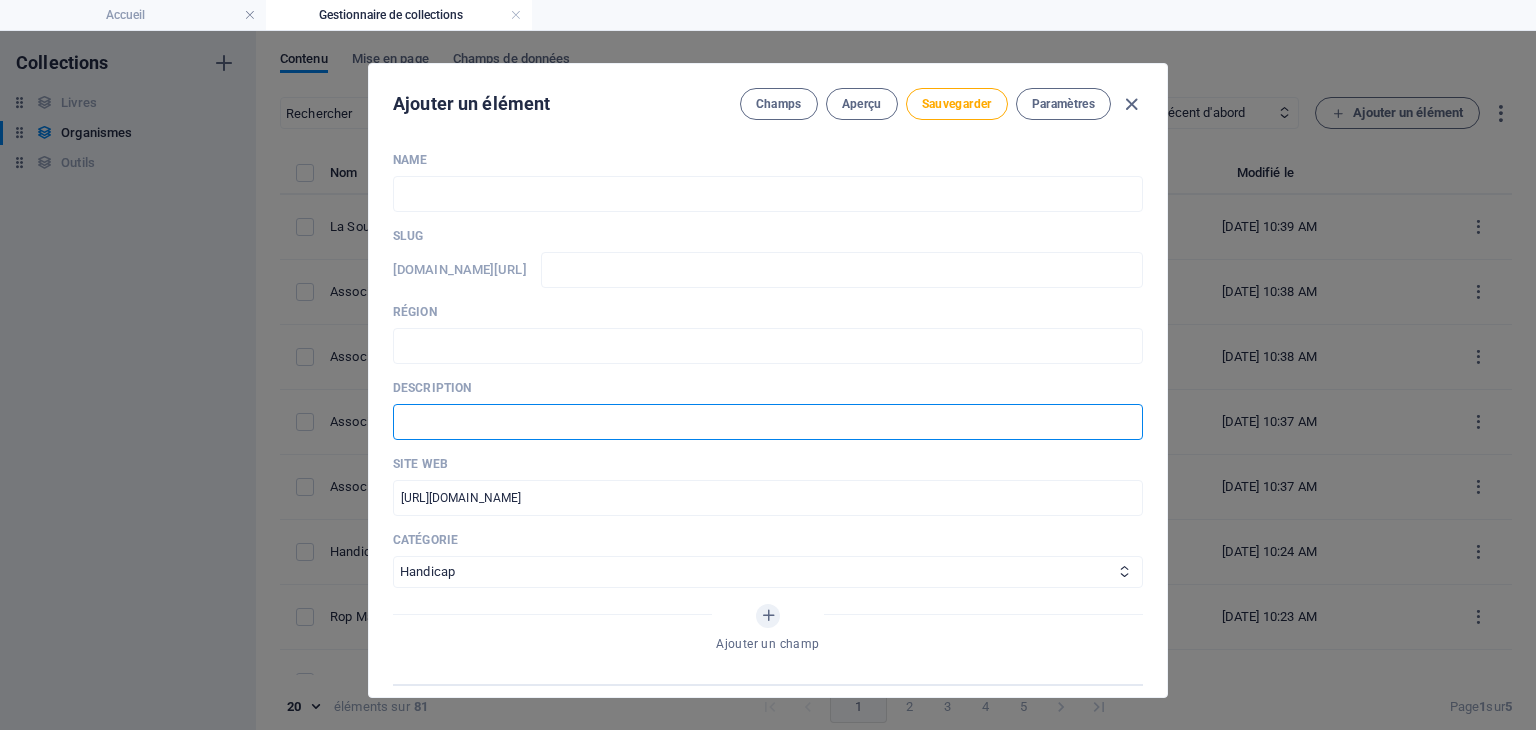 paste on "Soutien, informations, activités et ateliers." 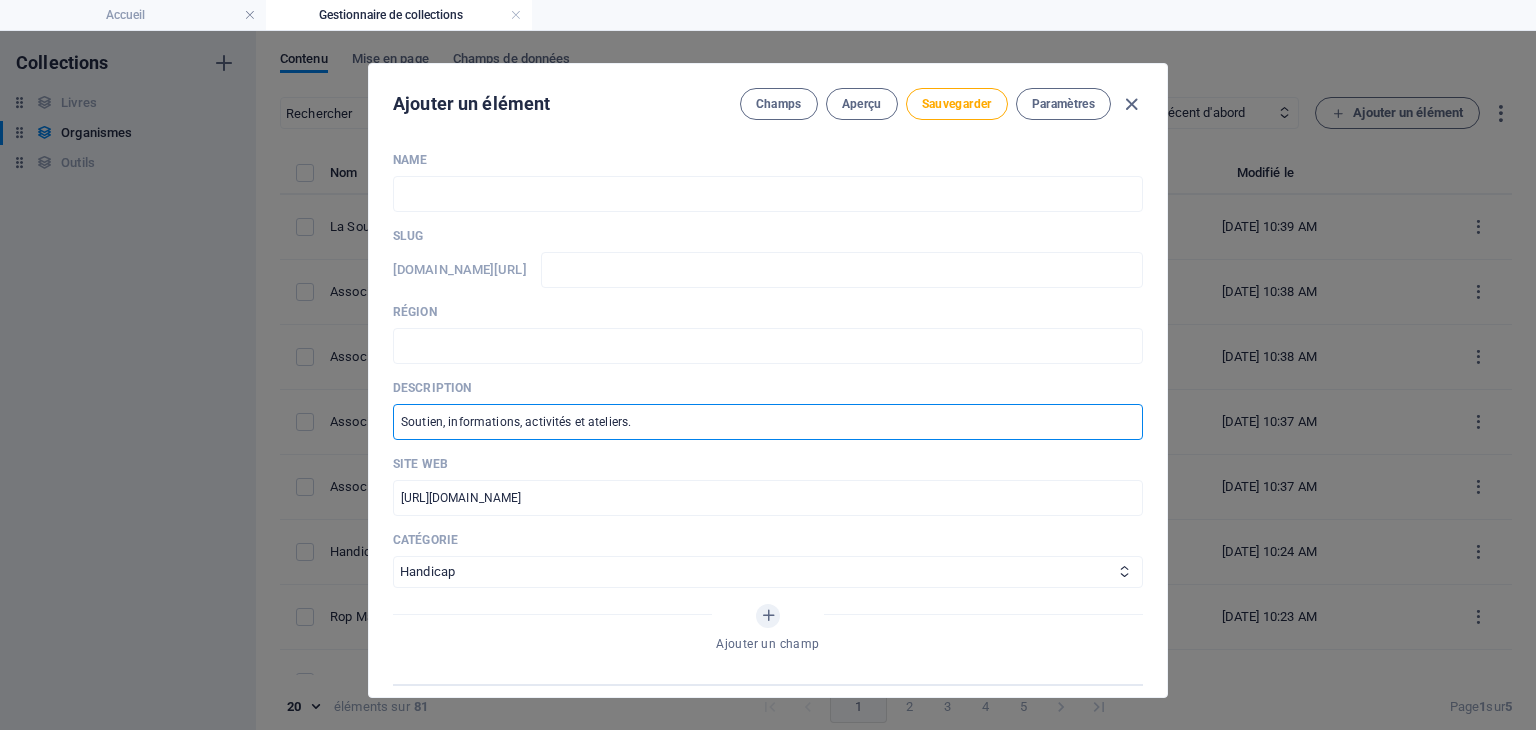 type on "Soutien, informations, activités et ateliers." 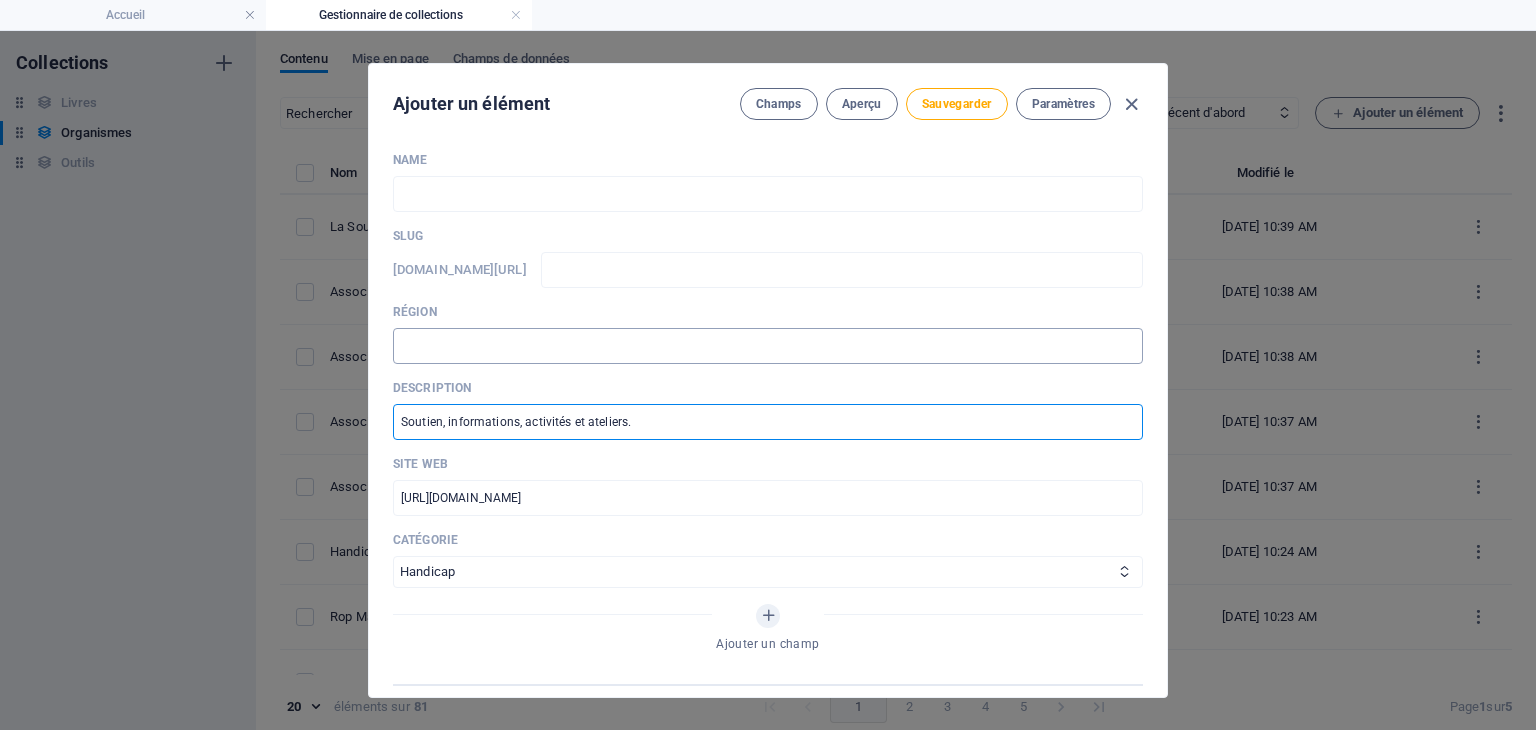 click at bounding box center (768, 346) 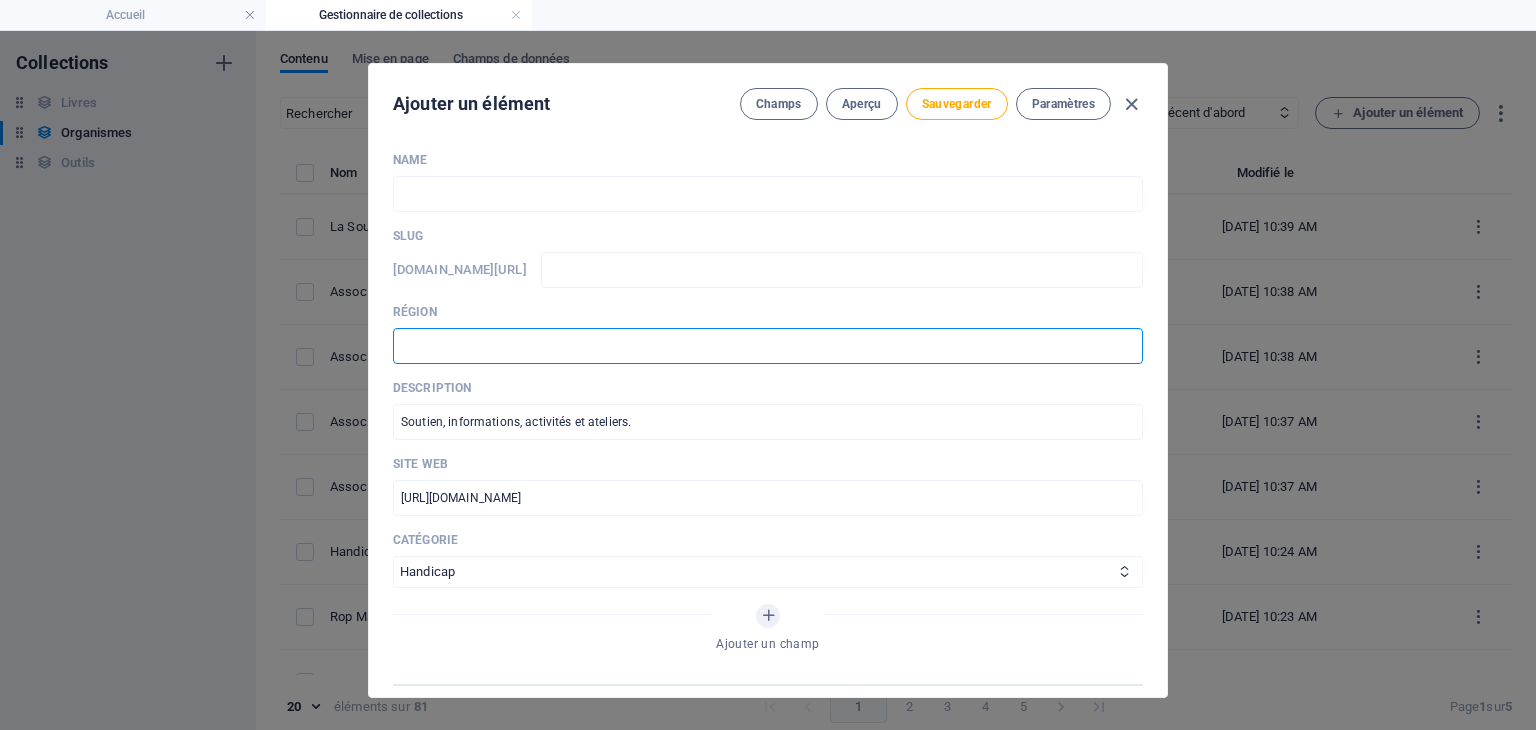paste on "MRC de l’Érable" 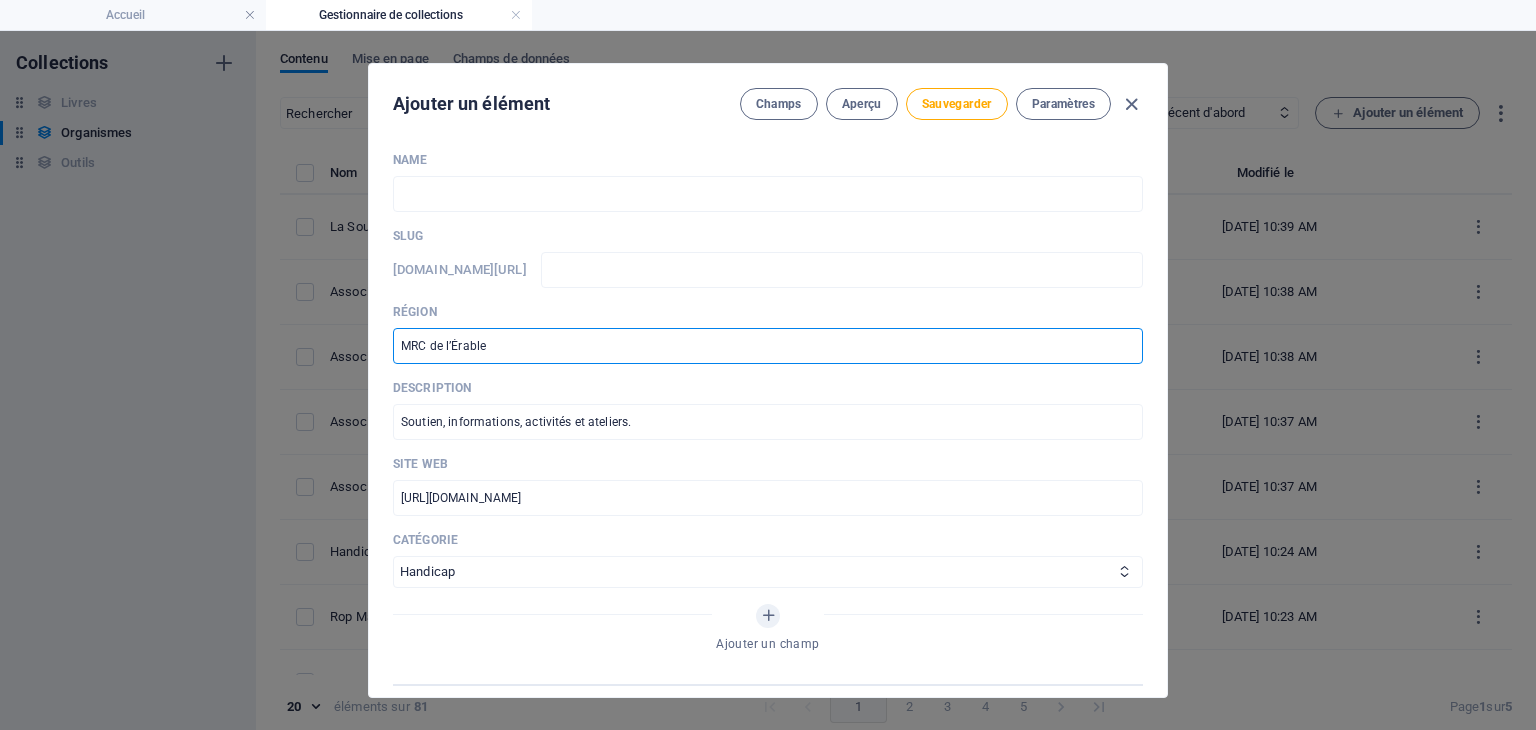 type on "MRC de l’Érable" 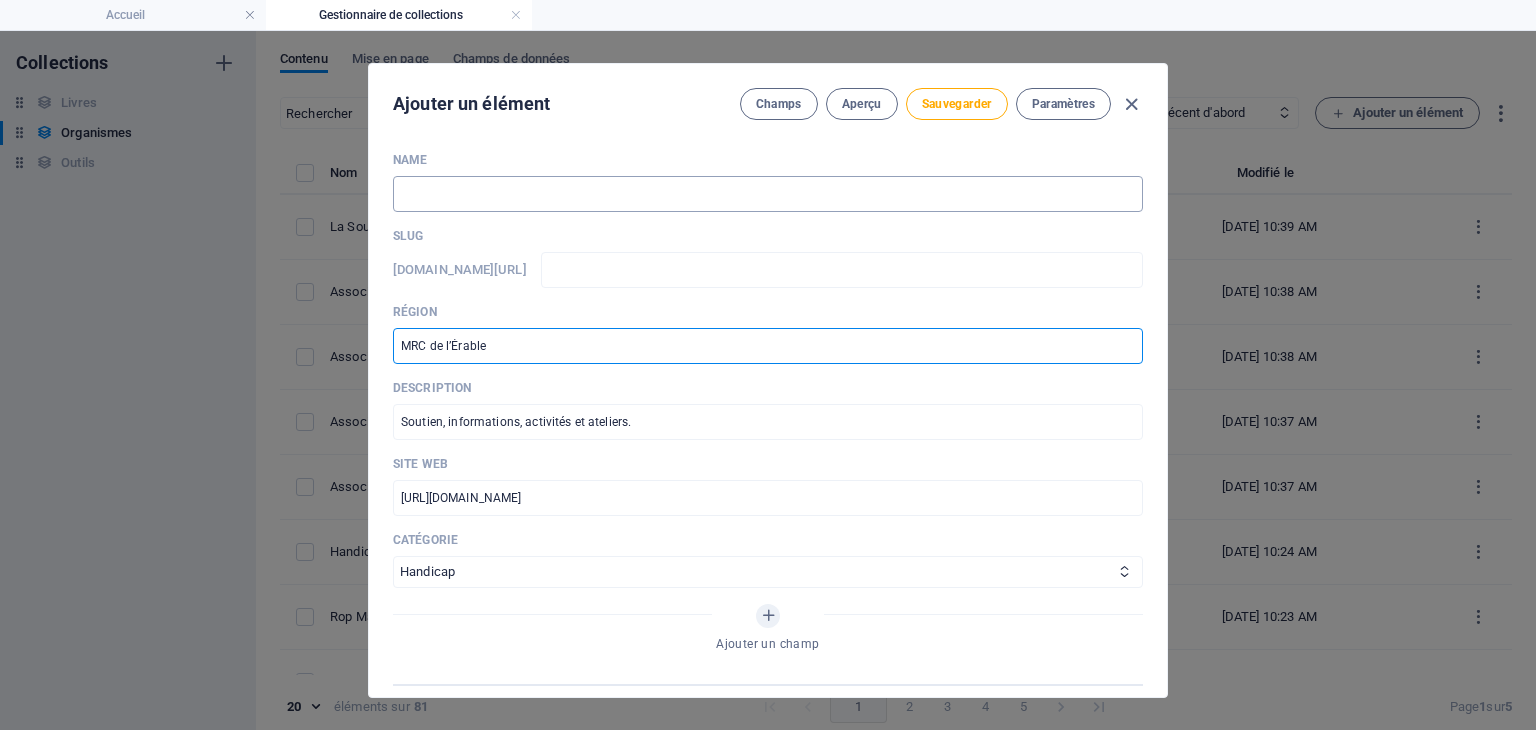 click at bounding box center [768, 194] 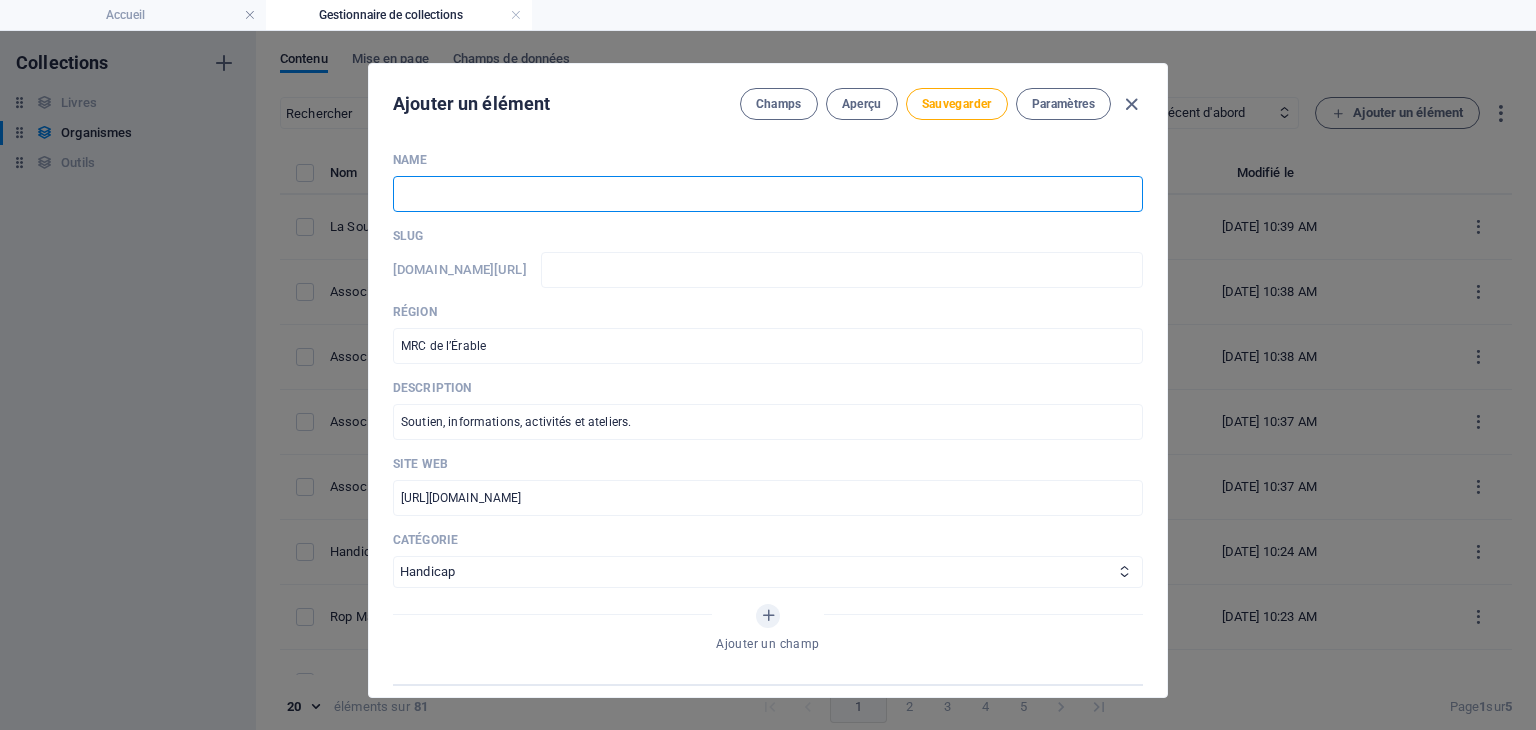paste on "Association des personnes handicapées de l'Érable inc. (APHÉ)" 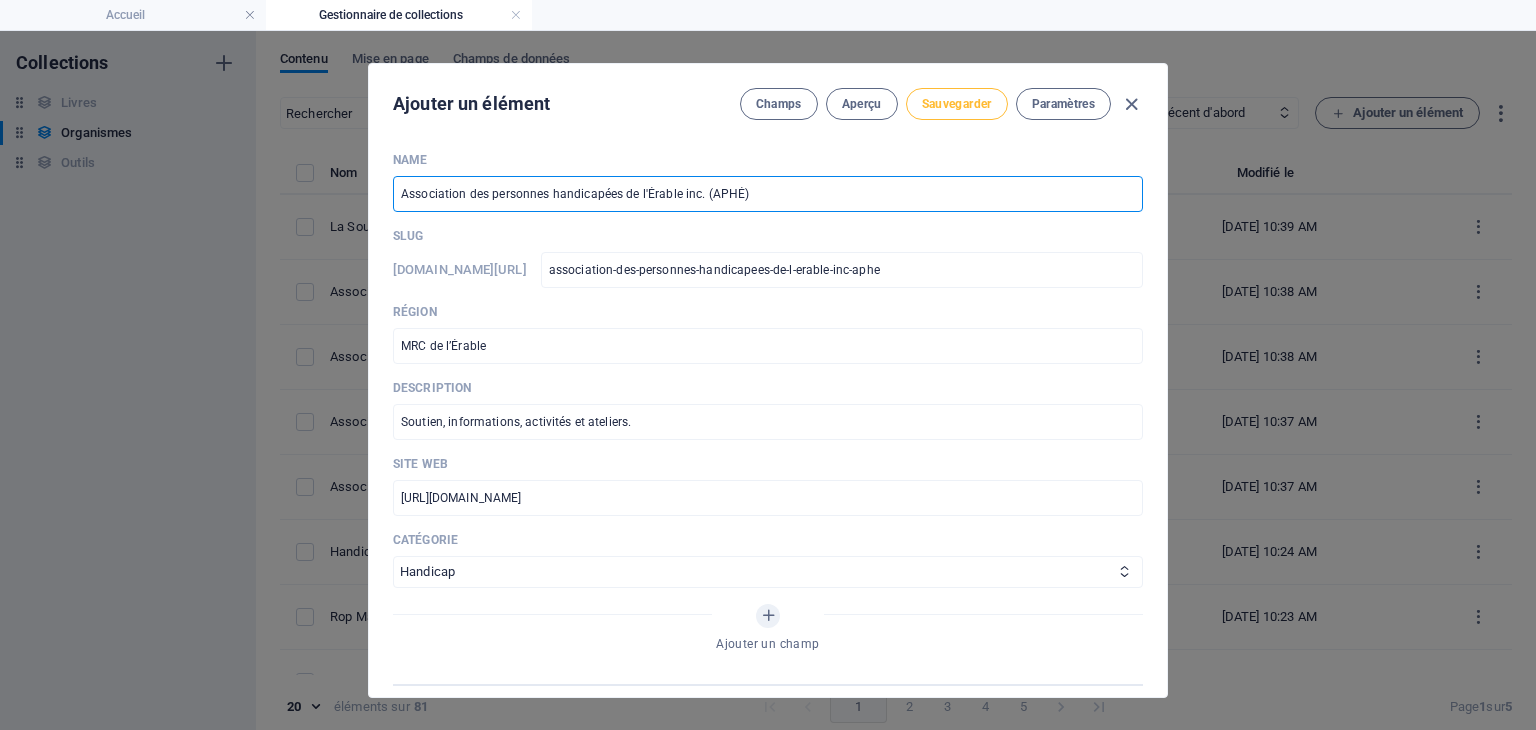 type on "Association des personnes handicapées de l'Érable inc. (APHÉ)" 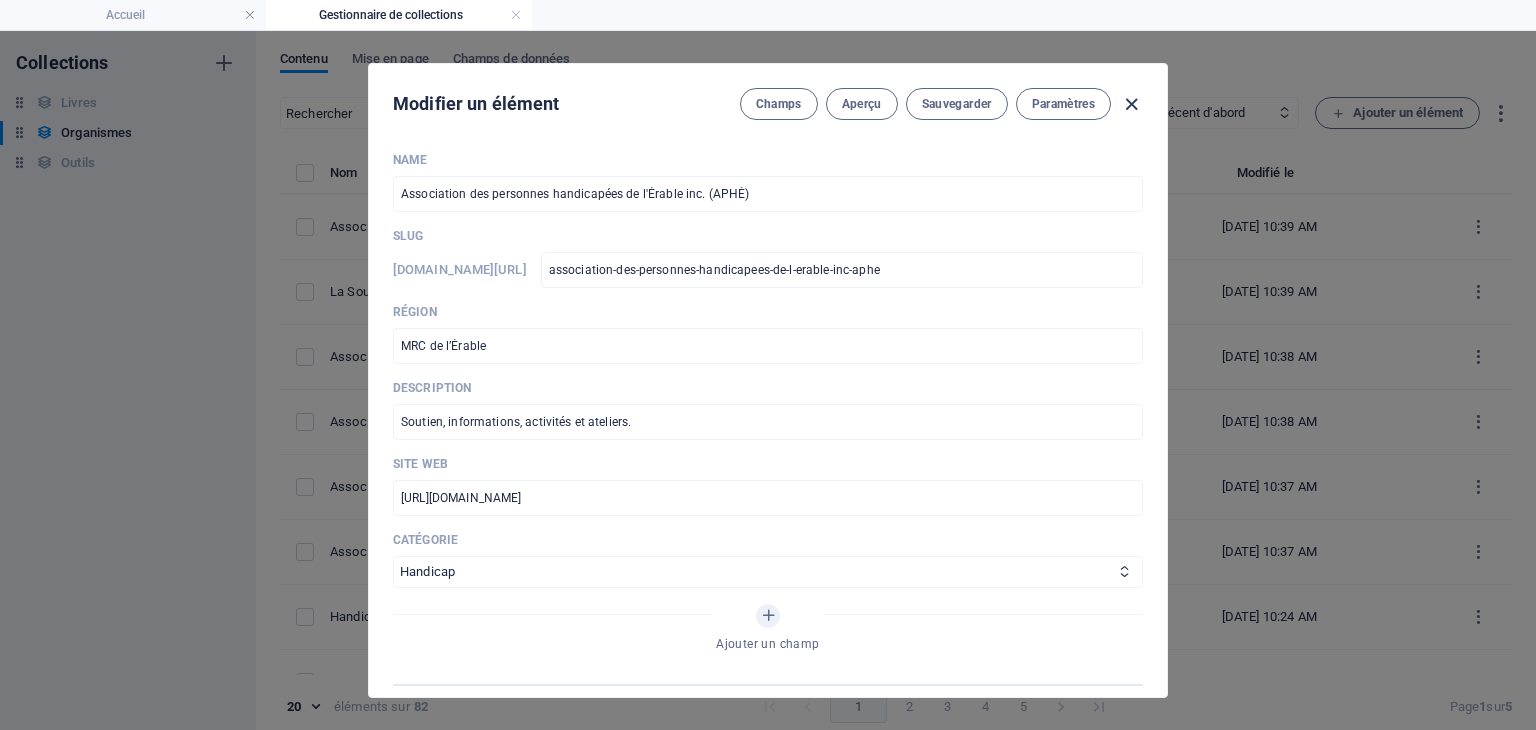 click at bounding box center [1131, 104] 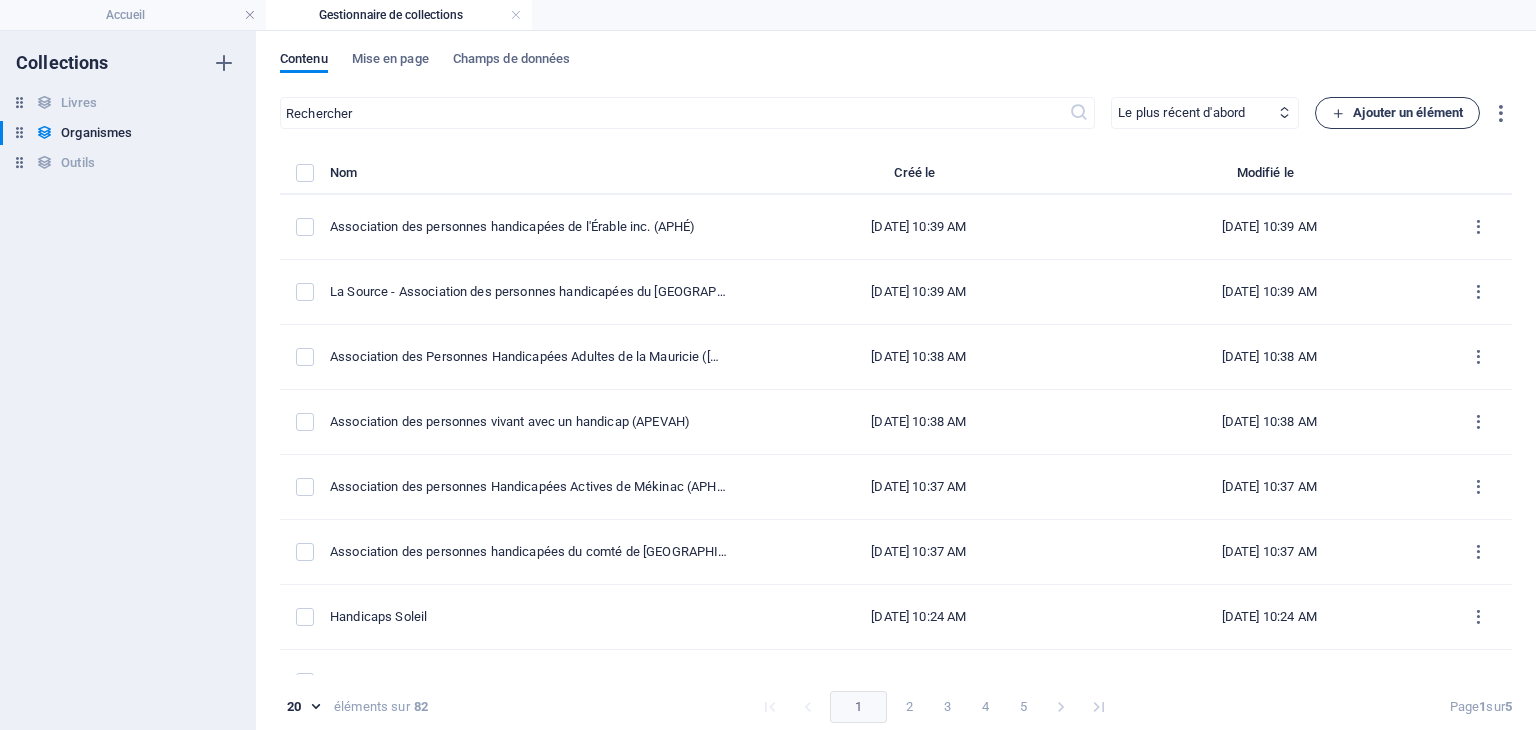 click on "Ajouter un élément" at bounding box center (1397, 113) 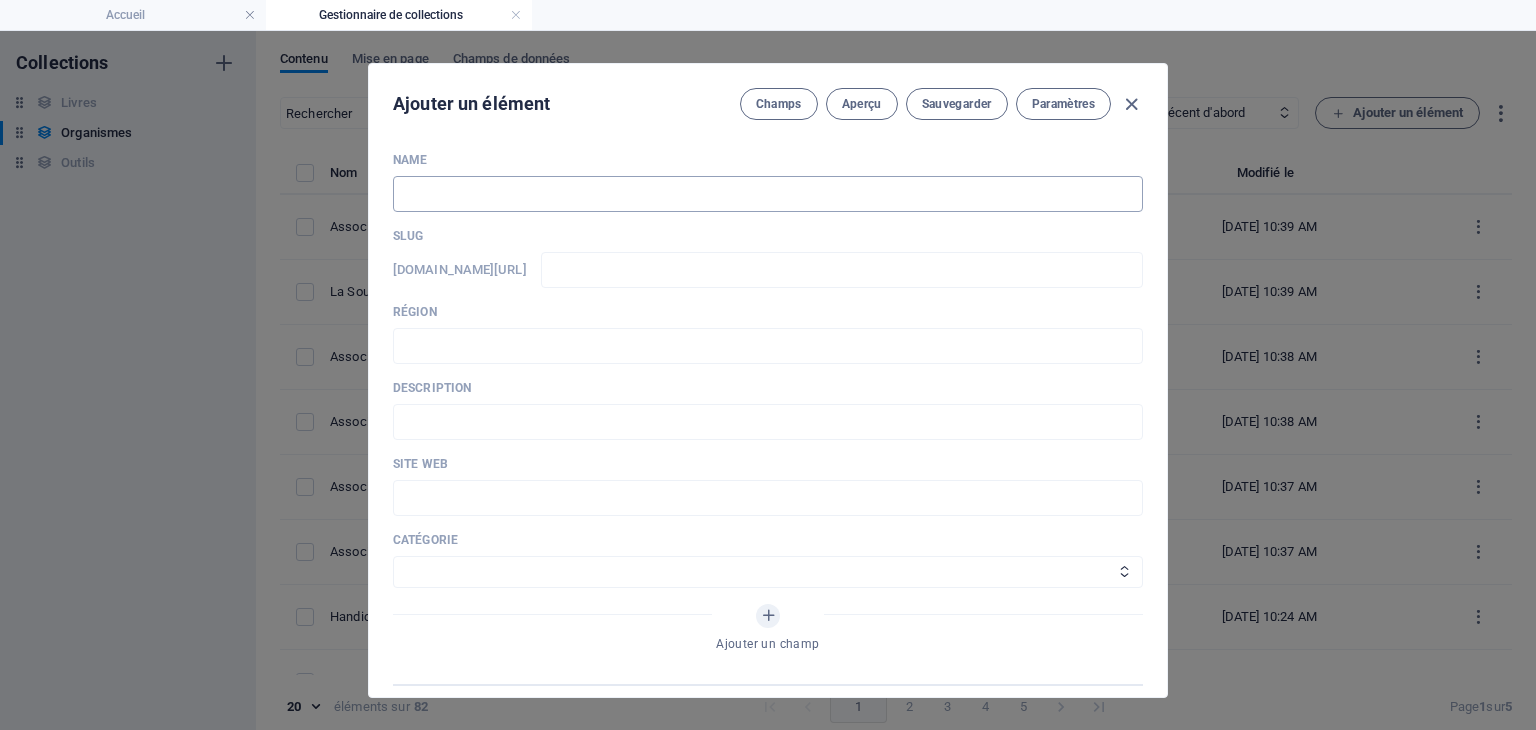 click at bounding box center [768, 194] 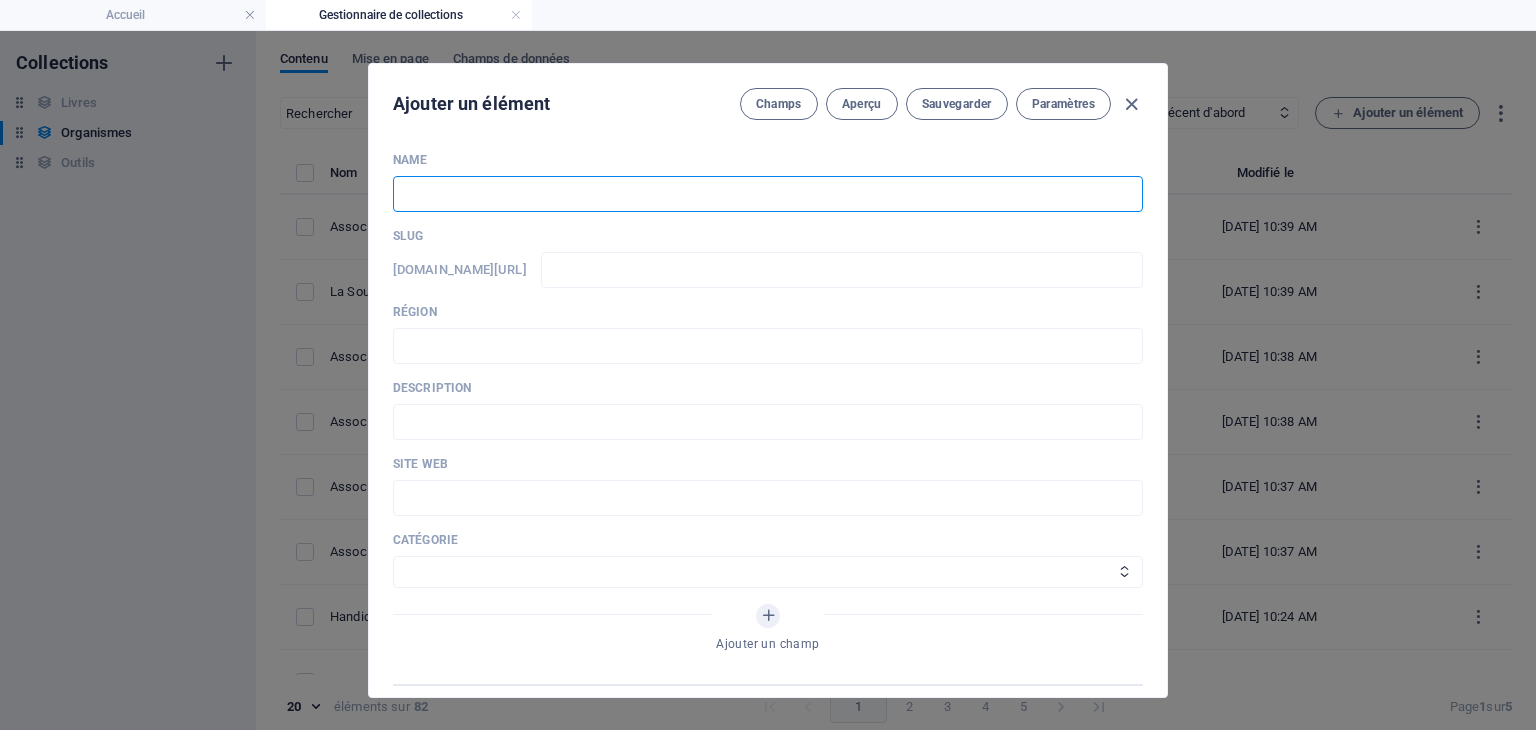 paste on "Handicap Action Autonomie Bois-Francs" 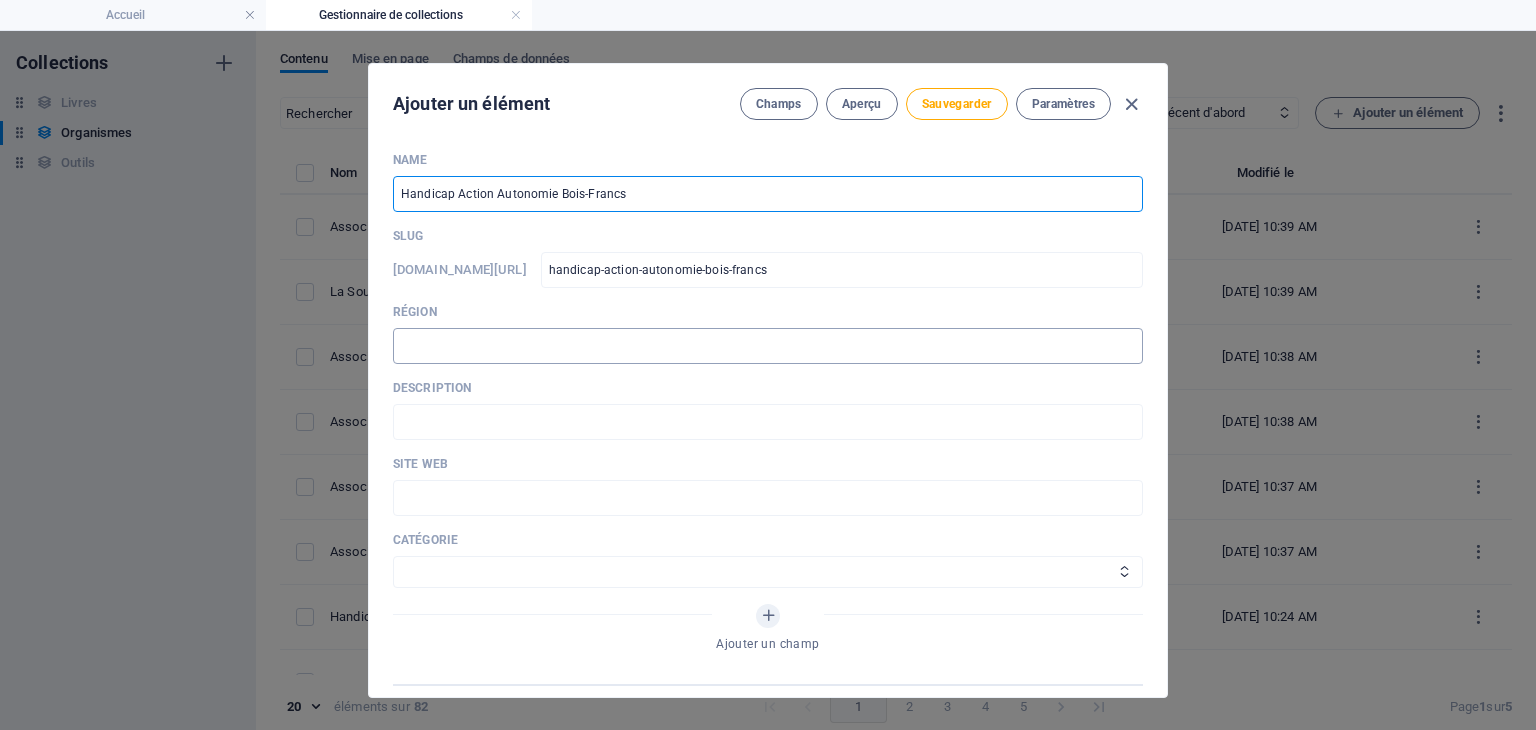 type on "Handicap Action Autonomie Bois-Francs" 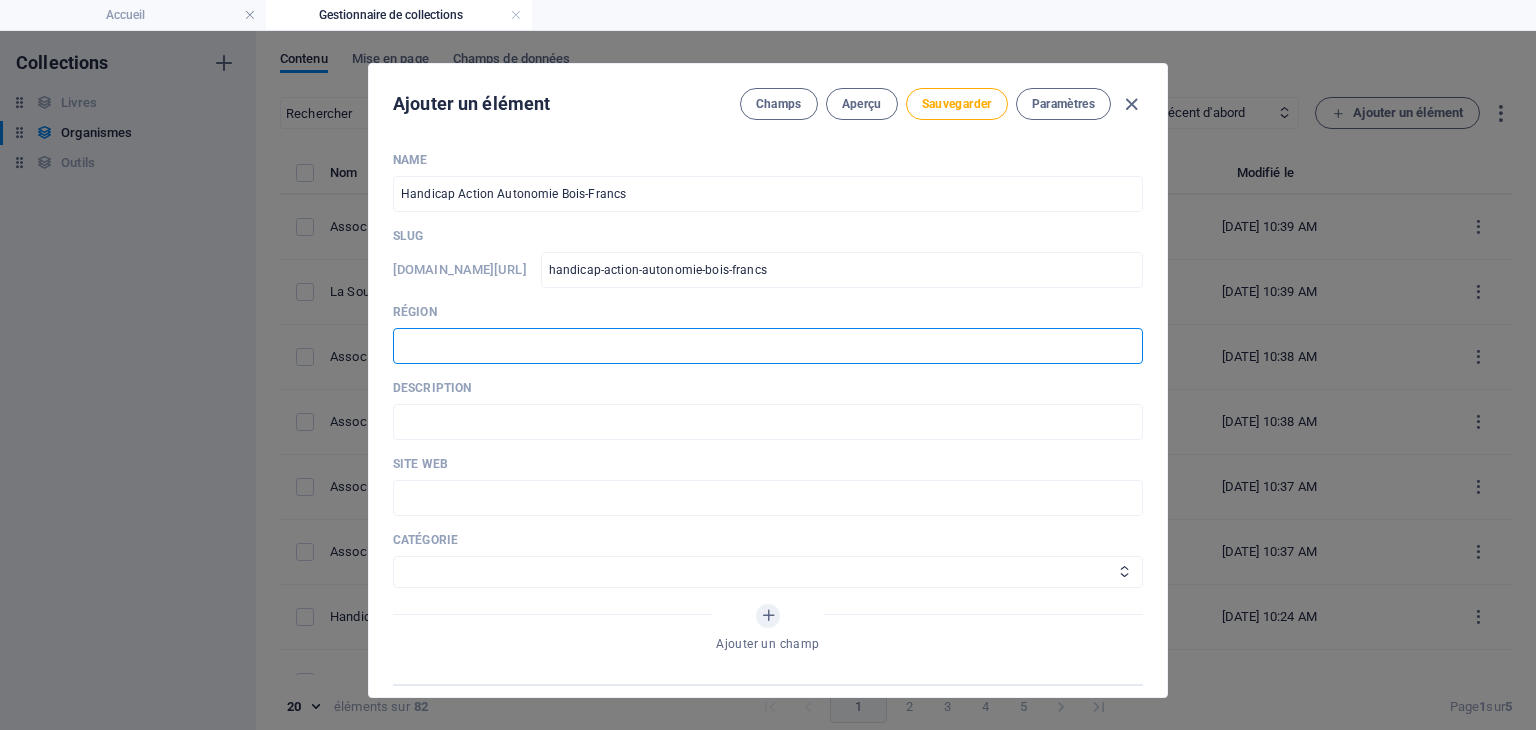 paste on "MRC d’Arthabaska" 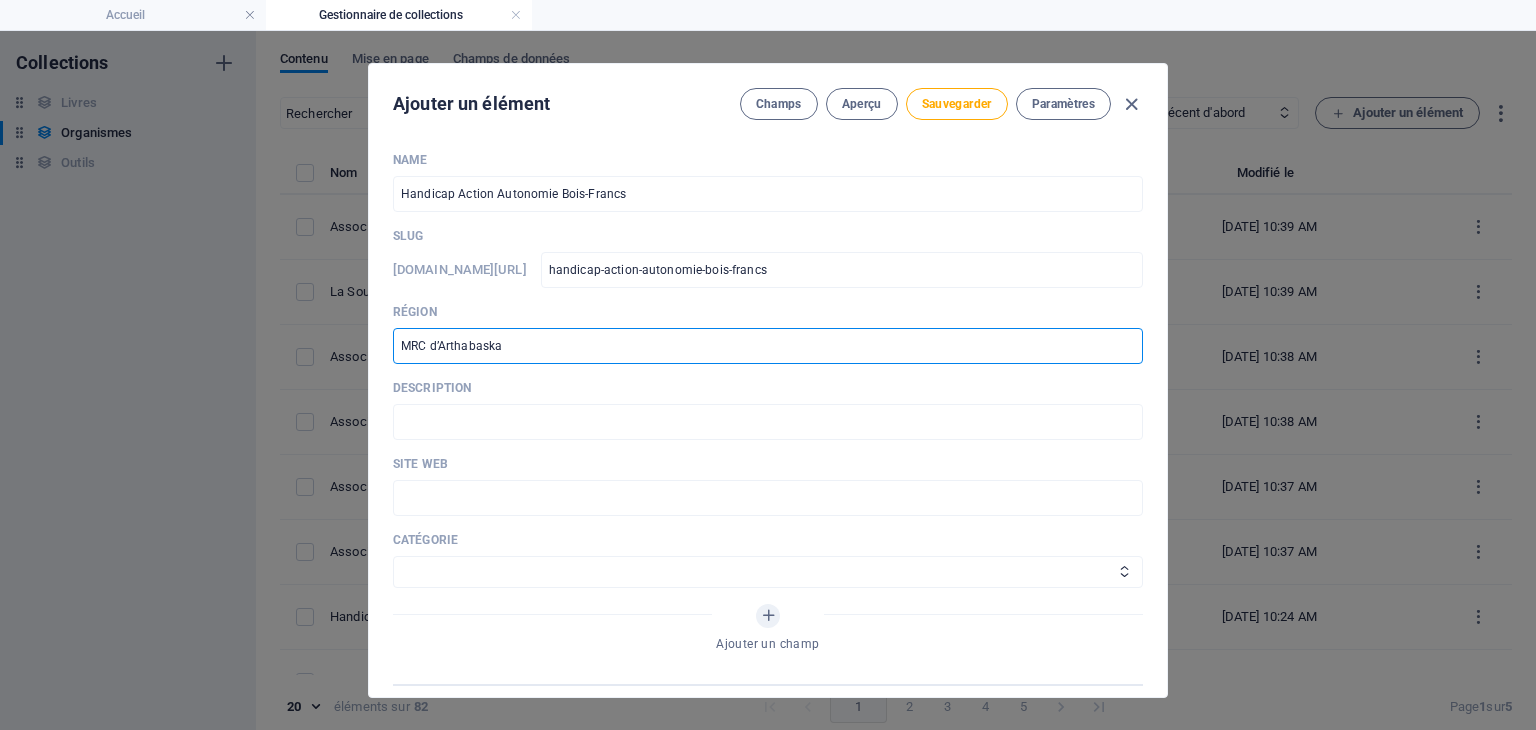 type on "MRC d’Arthabaska" 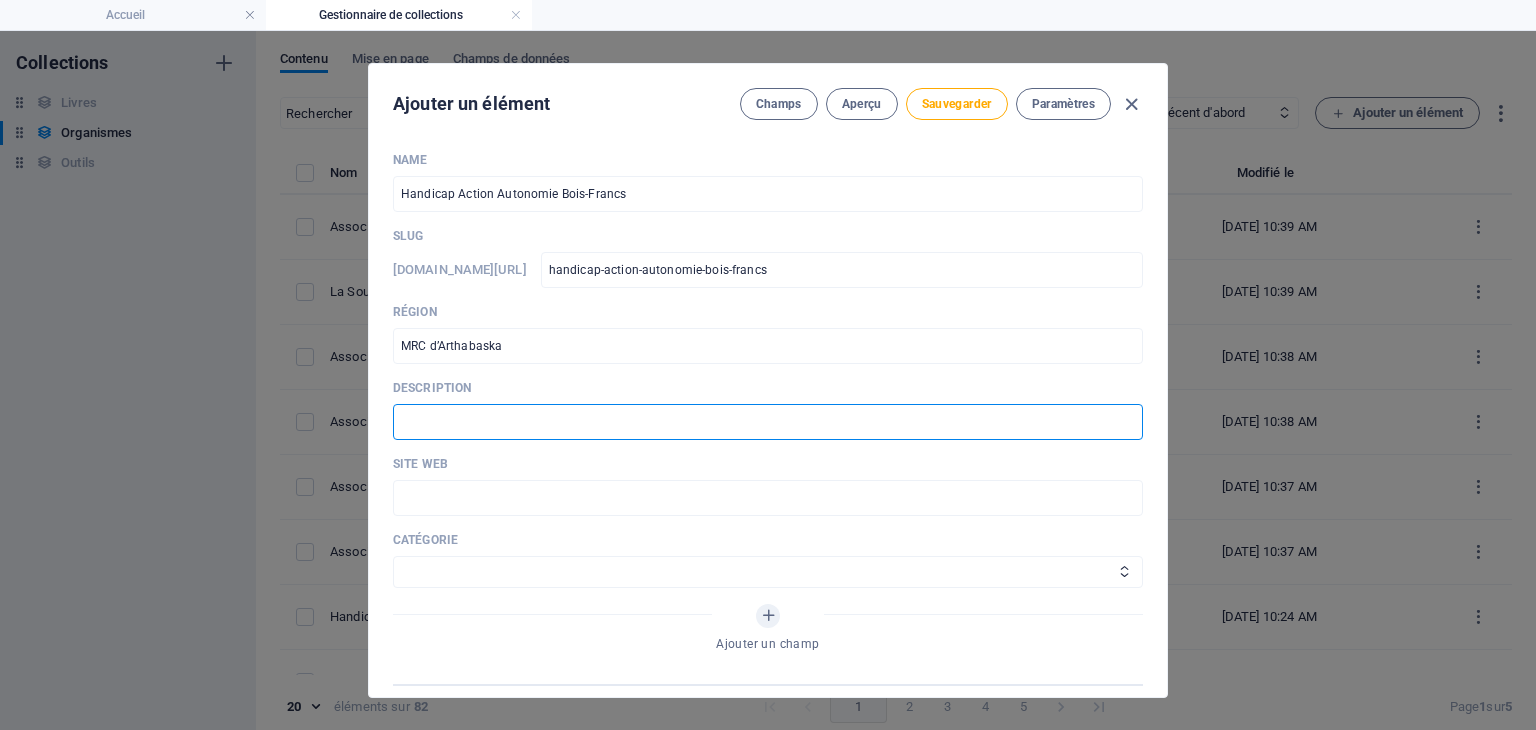 click at bounding box center [768, 422] 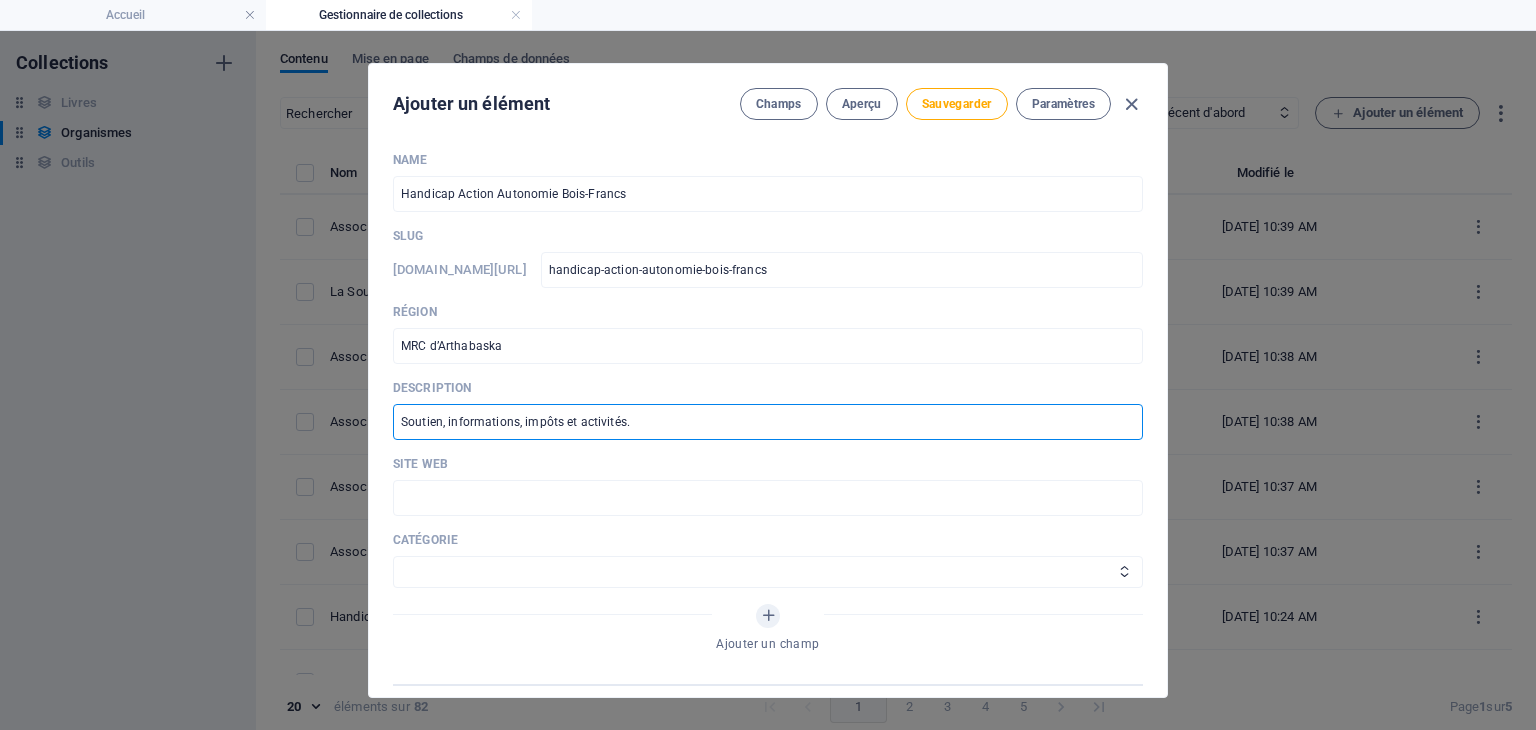 type on "Soutien, informations, impôts et activités." 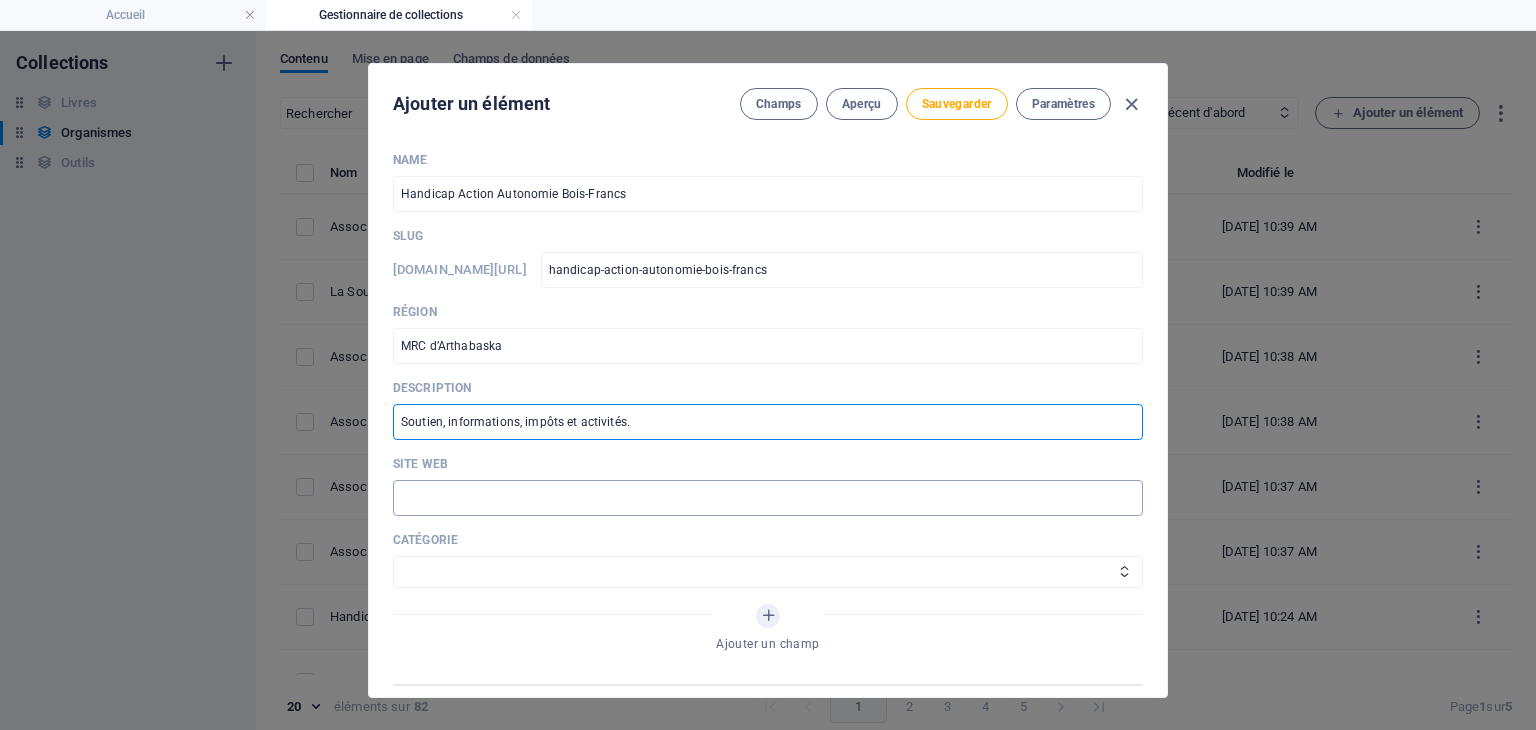 click at bounding box center [768, 498] 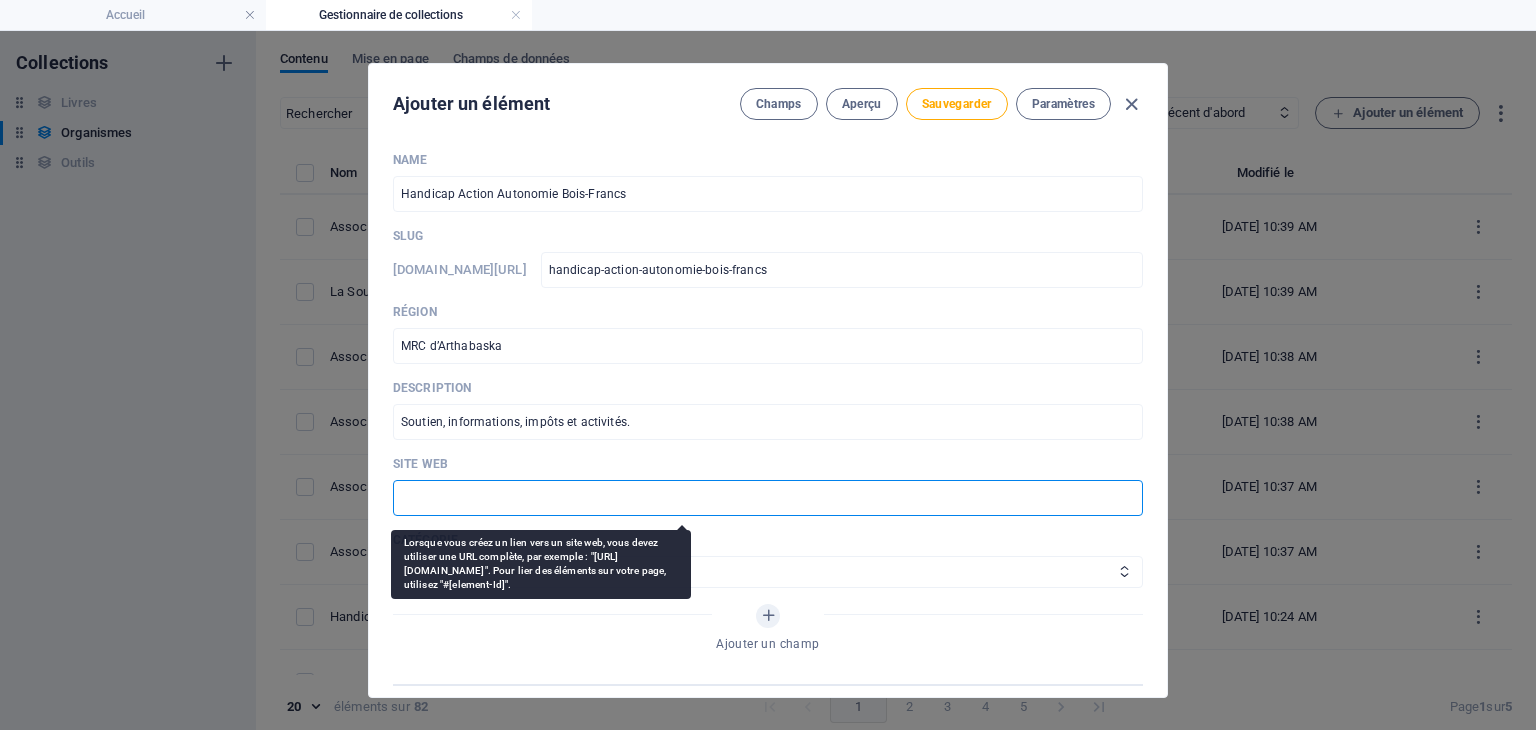 paste on "https://www.haabf.org/" 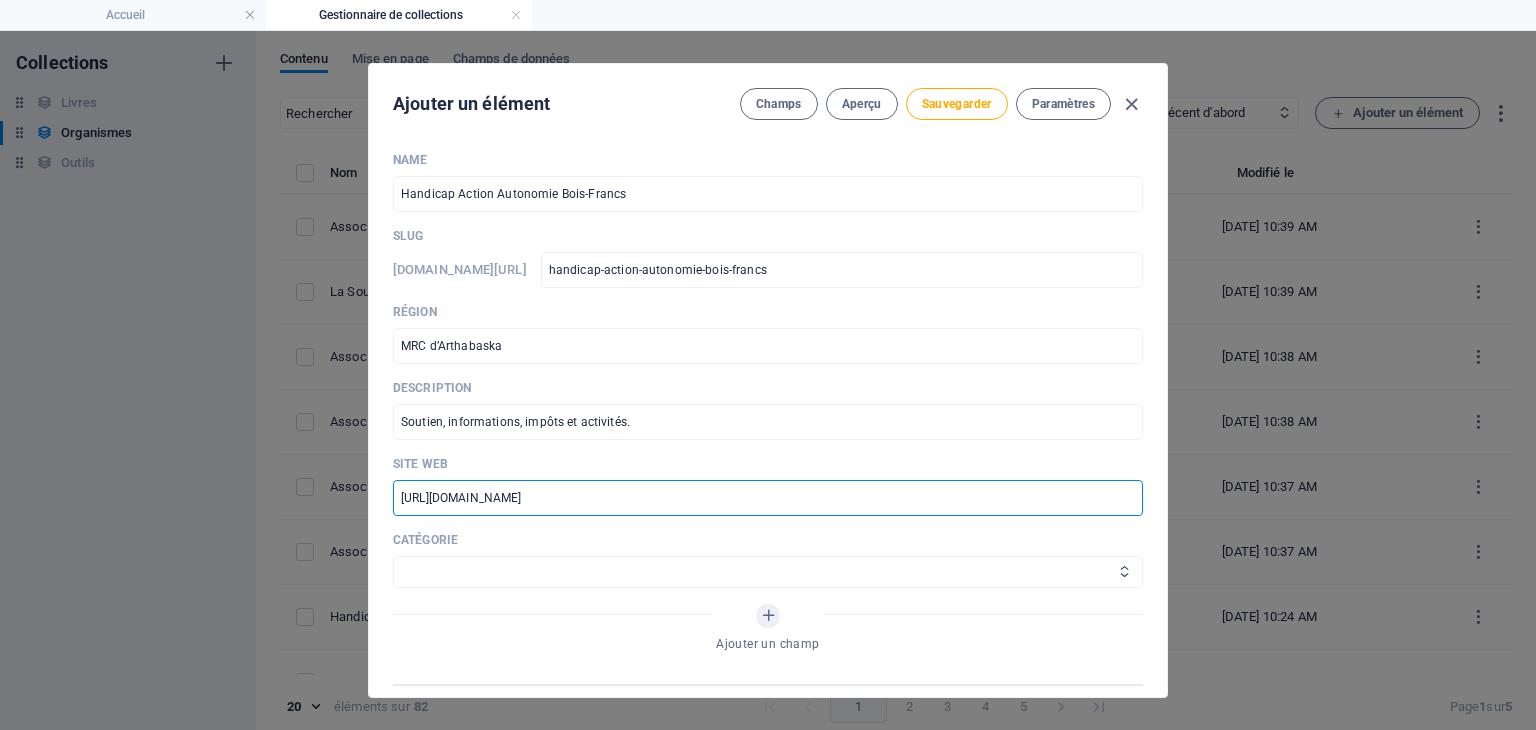 type on "https://www.haabf.org/" 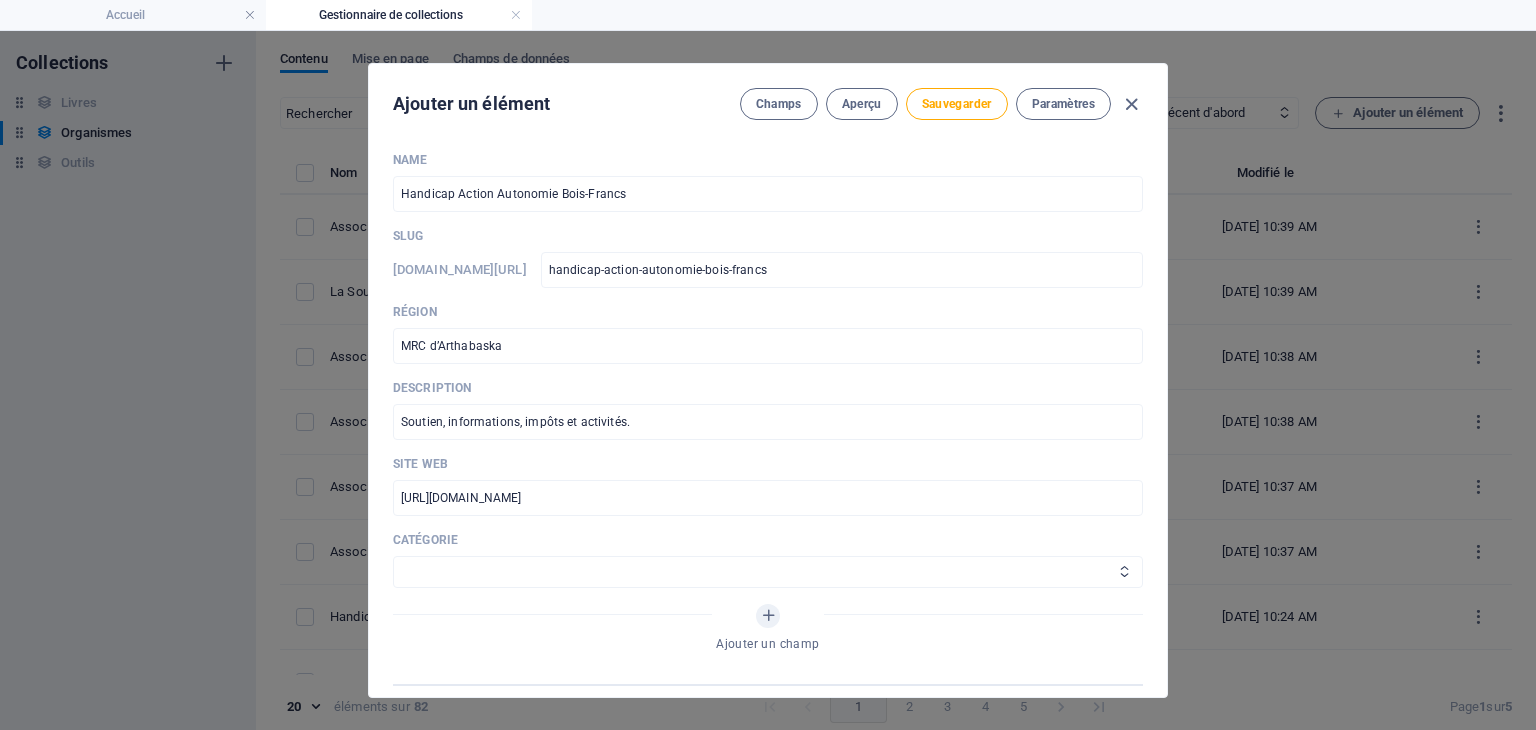 click on "Aide juridique  assurance et emploi Proches aidants Aide à domicile Psychologie et santé mentale Fournisseurs de thérapies alternatives Autres Centres de femmes Handicap" at bounding box center [768, 572] 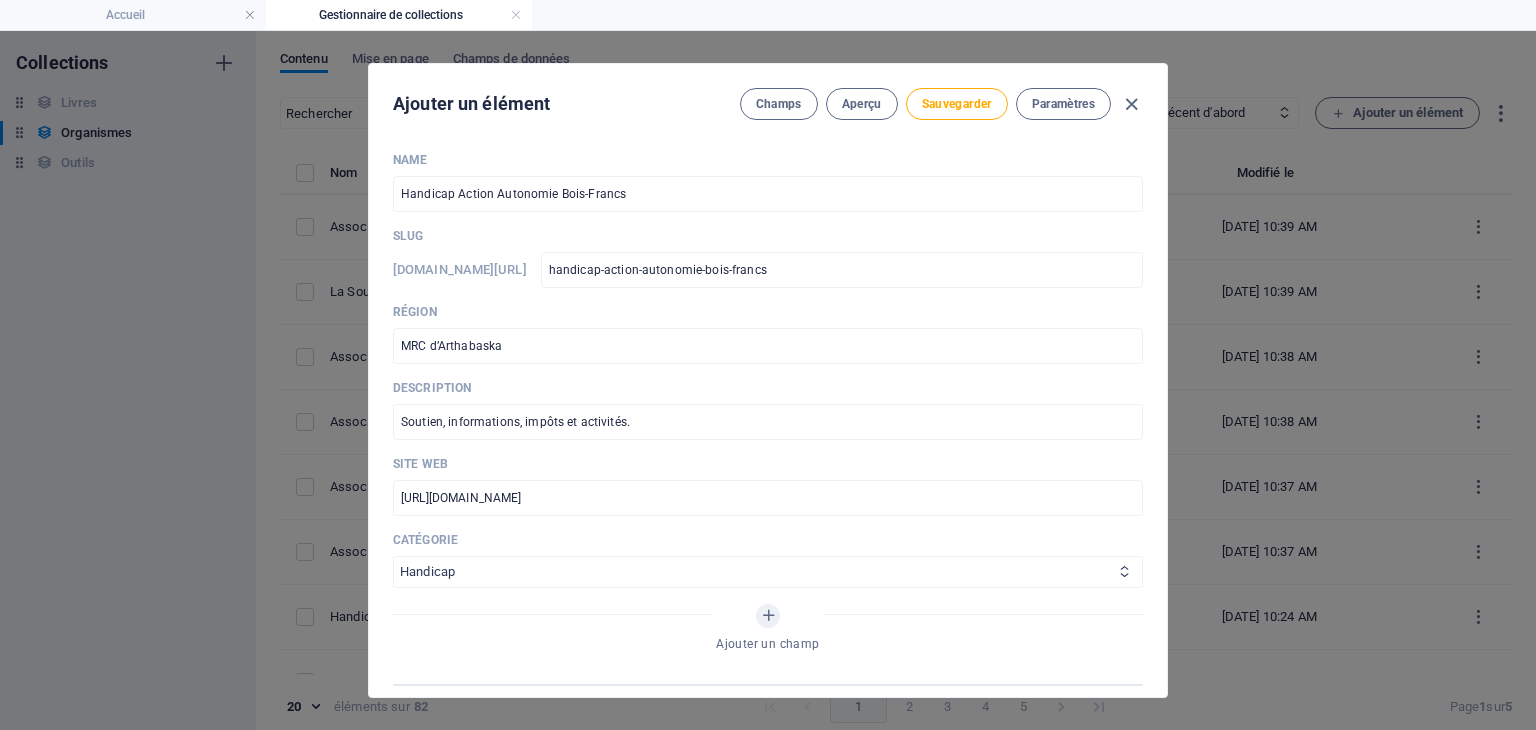 click on "Aide juridique  assurance et emploi Proches aidants Aide à domicile Psychologie et santé mentale Fournisseurs de thérapies alternatives Autres Centres de femmes Handicap" at bounding box center [768, 572] 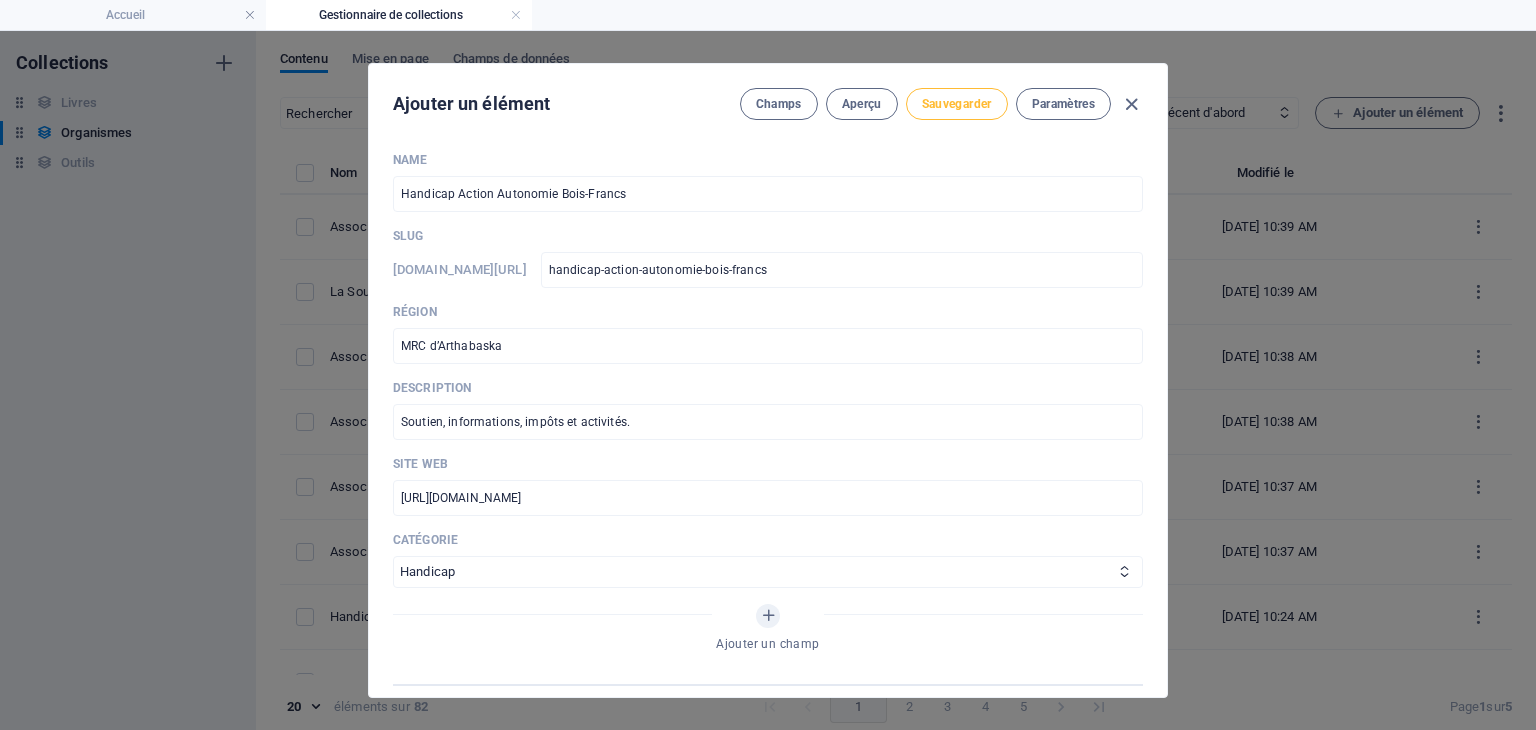 click on "Sauvegarder" at bounding box center (957, 104) 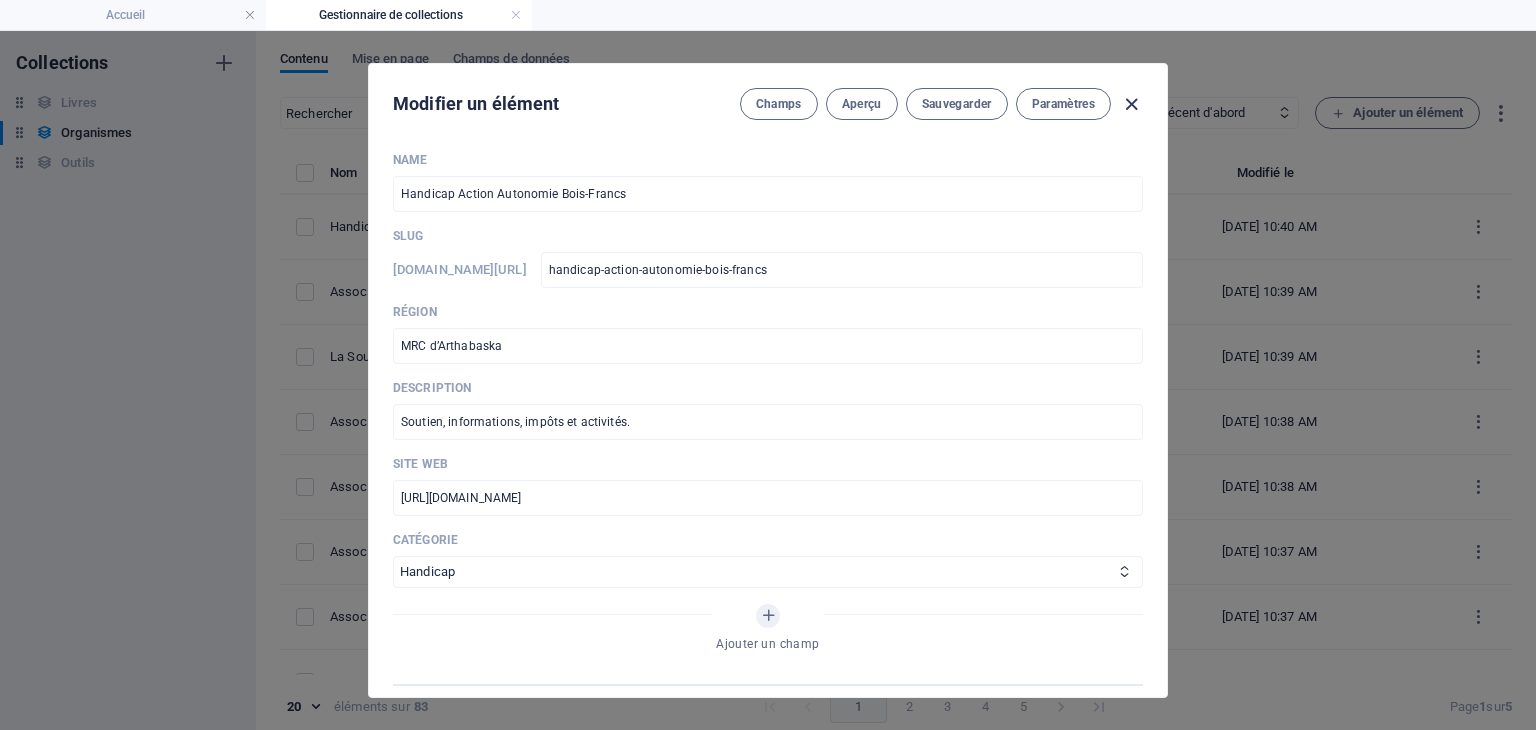 click at bounding box center [1131, 104] 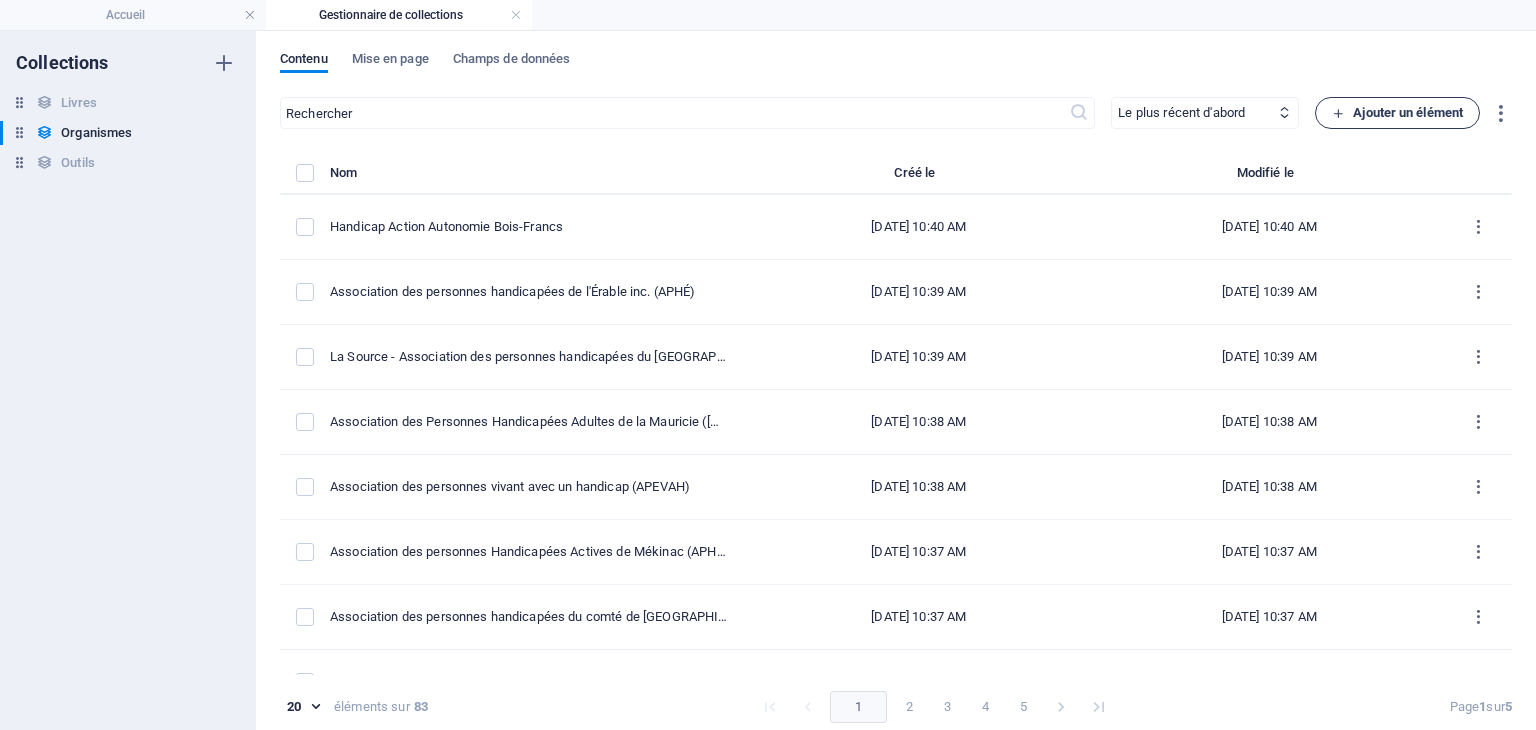 click on "Ajouter un élément" at bounding box center (1397, 113) 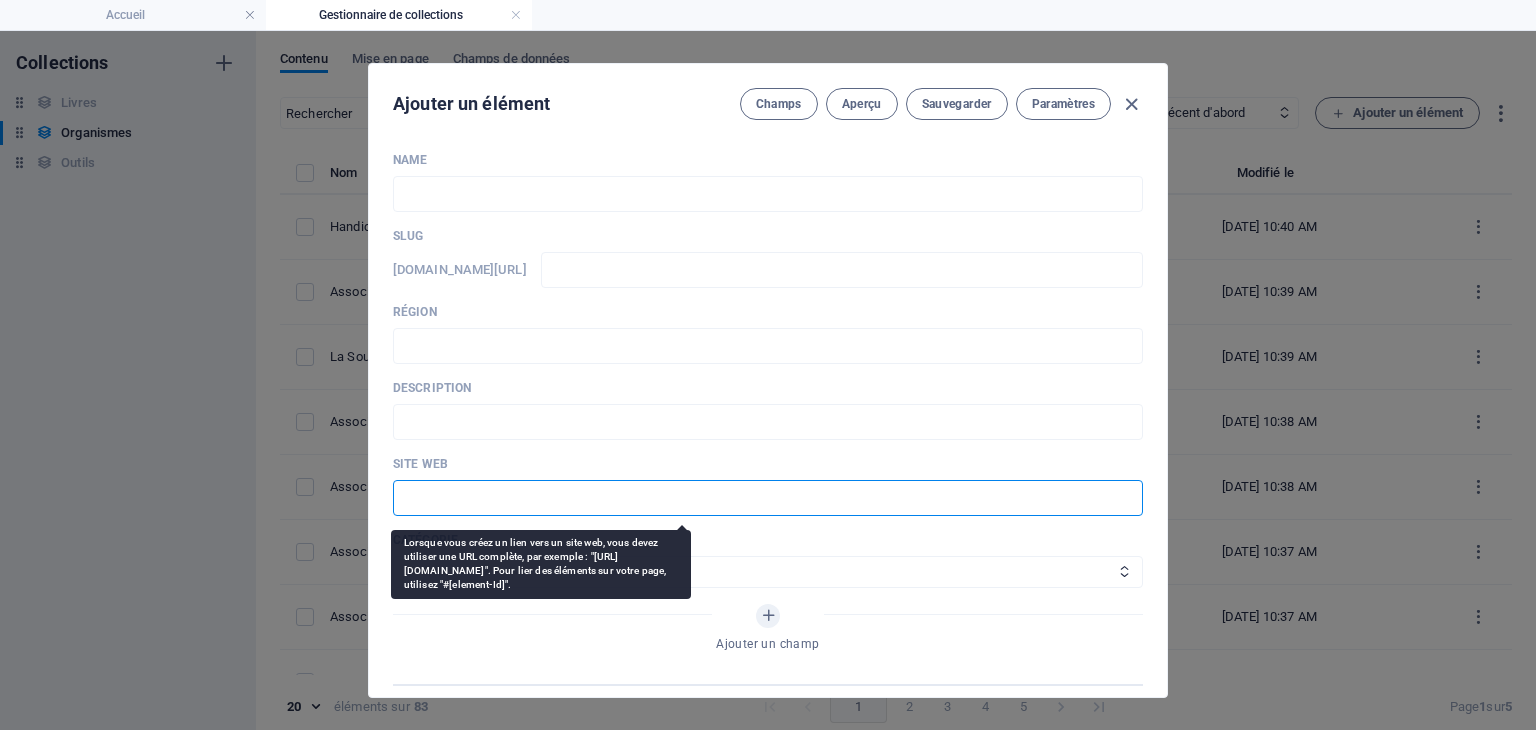 click at bounding box center [768, 498] 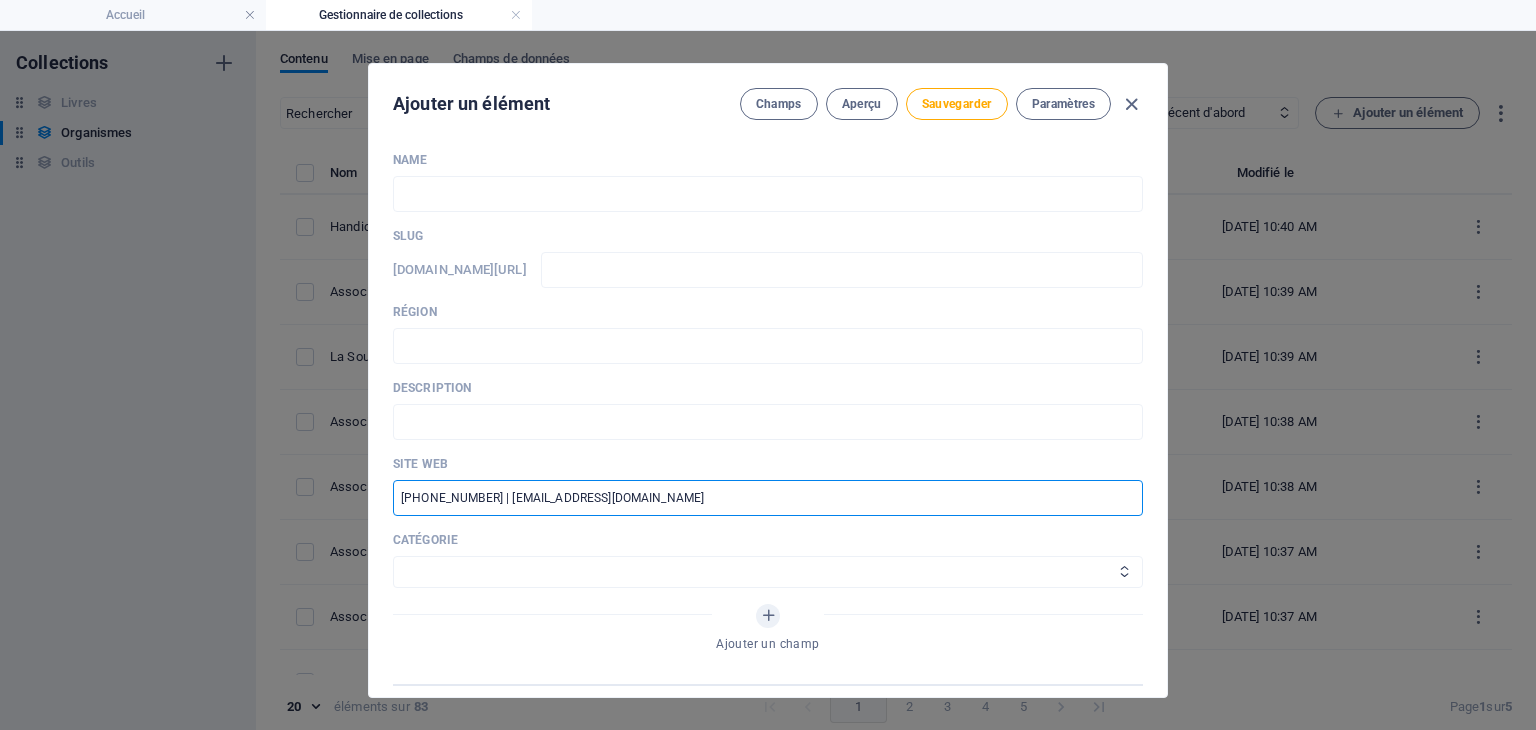 type on "819 292-1004 | direction@aphmrcb.org" 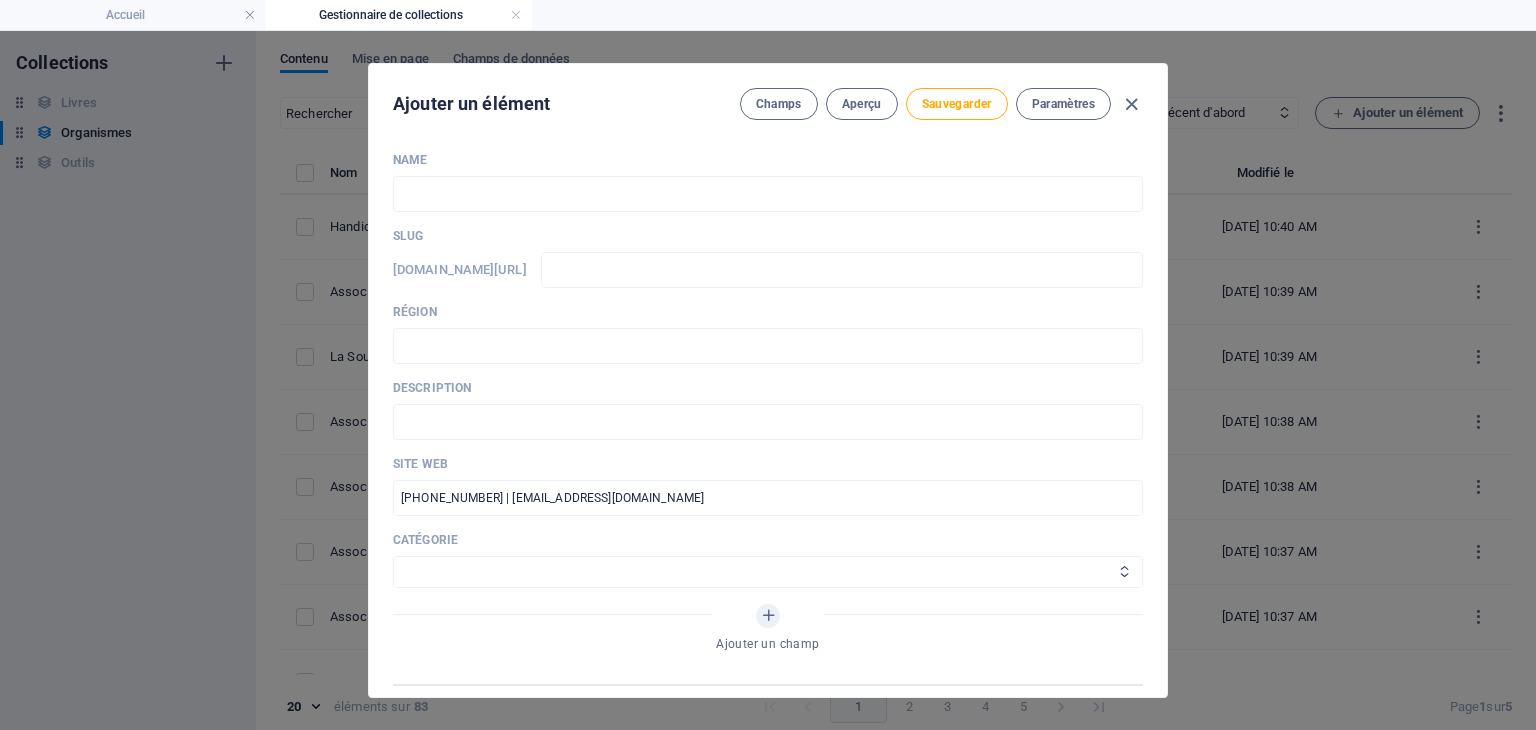 click on "Aide juridique  assurance et emploi Proches aidants Aide à domicile Psychologie et santé mentale Fournisseurs de thérapies alternatives Autres Centres de femmes Handicap" at bounding box center (768, 572) 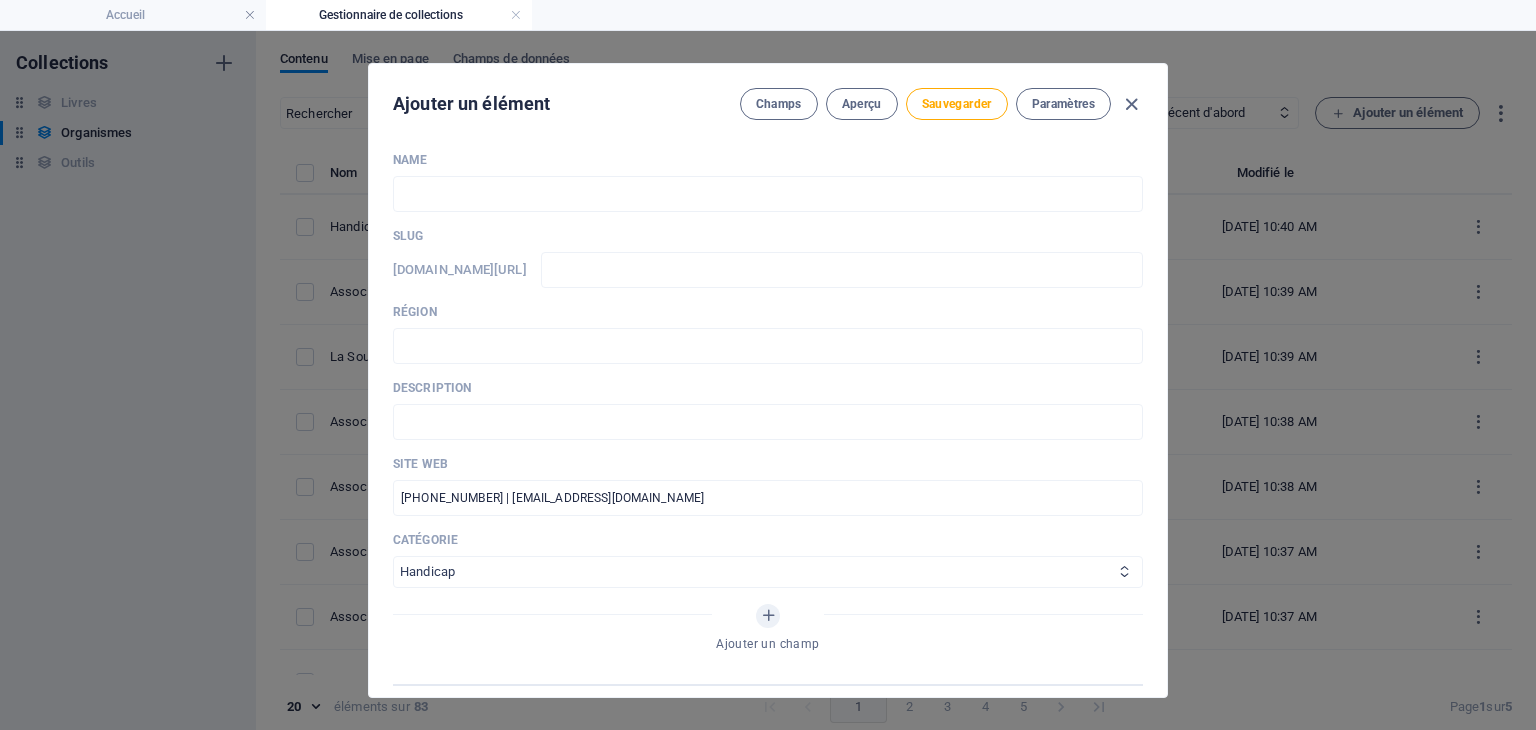 click on "Aide juridique  assurance et emploi Proches aidants Aide à domicile Psychologie et santé mentale Fournisseurs de thérapies alternatives Autres Centres de femmes Handicap" at bounding box center (768, 572) 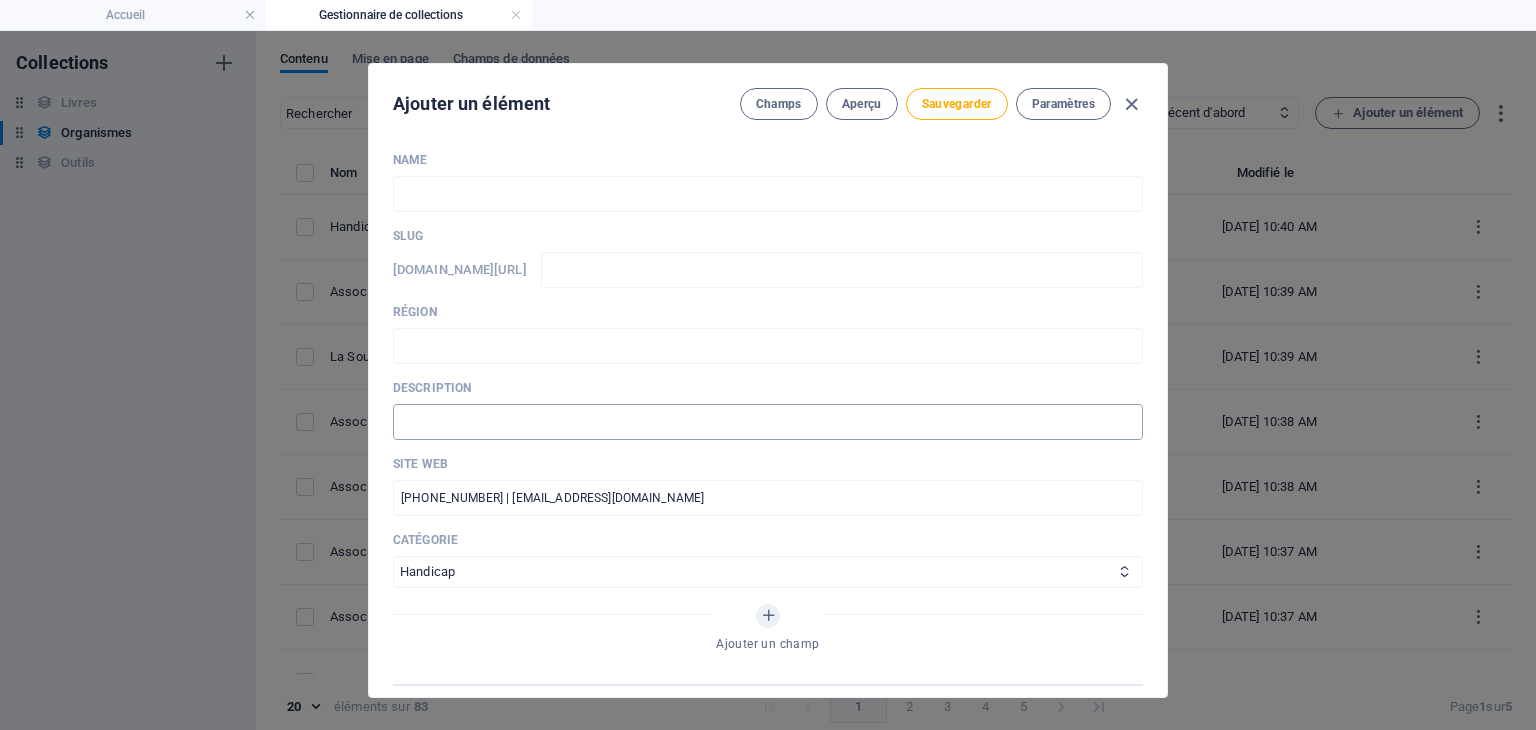 click at bounding box center [768, 422] 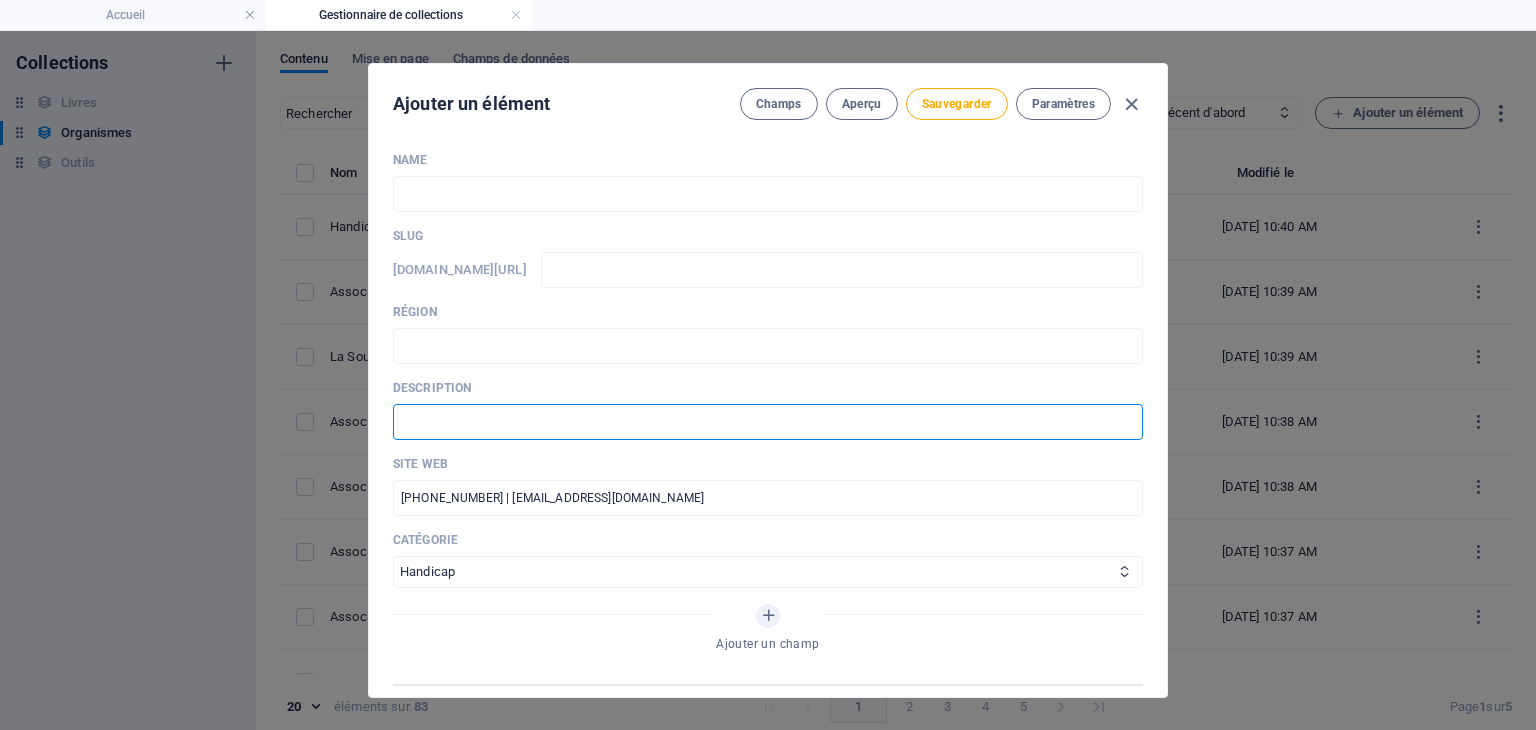 paste on "Accompagnement, défense des droits, répit, ateliers et activités." 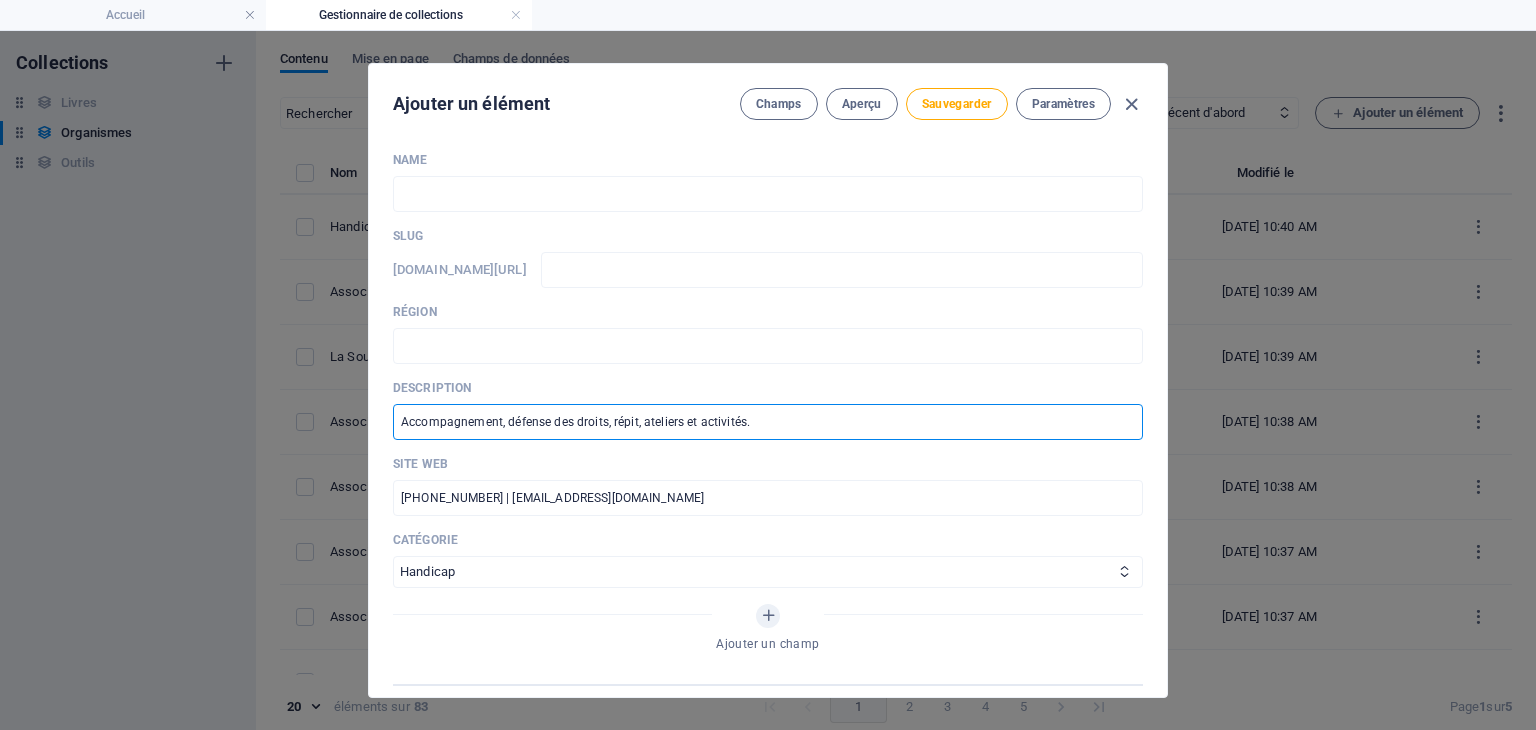 type on "Accompagnement, défense des droits, répit, ateliers et activités." 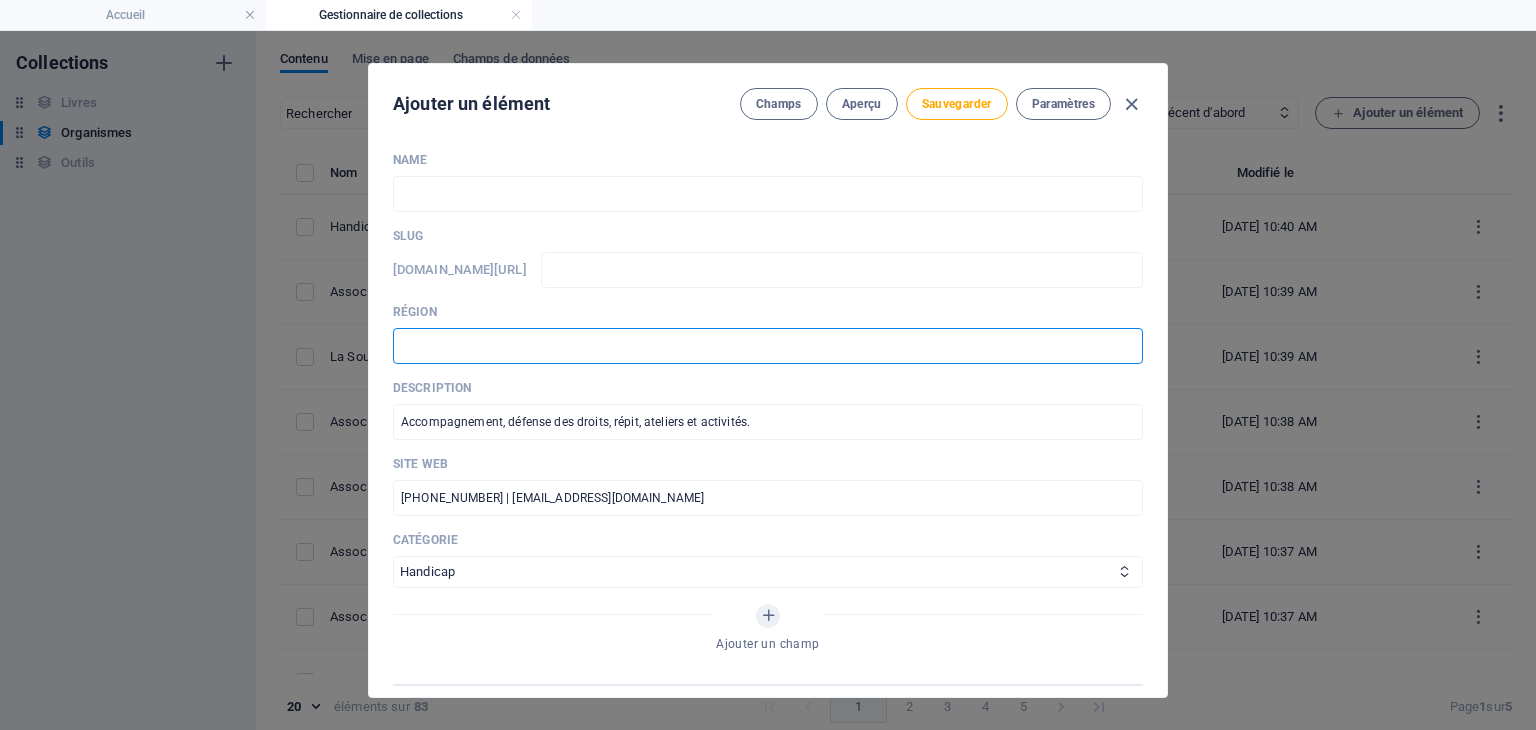 click at bounding box center (768, 346) 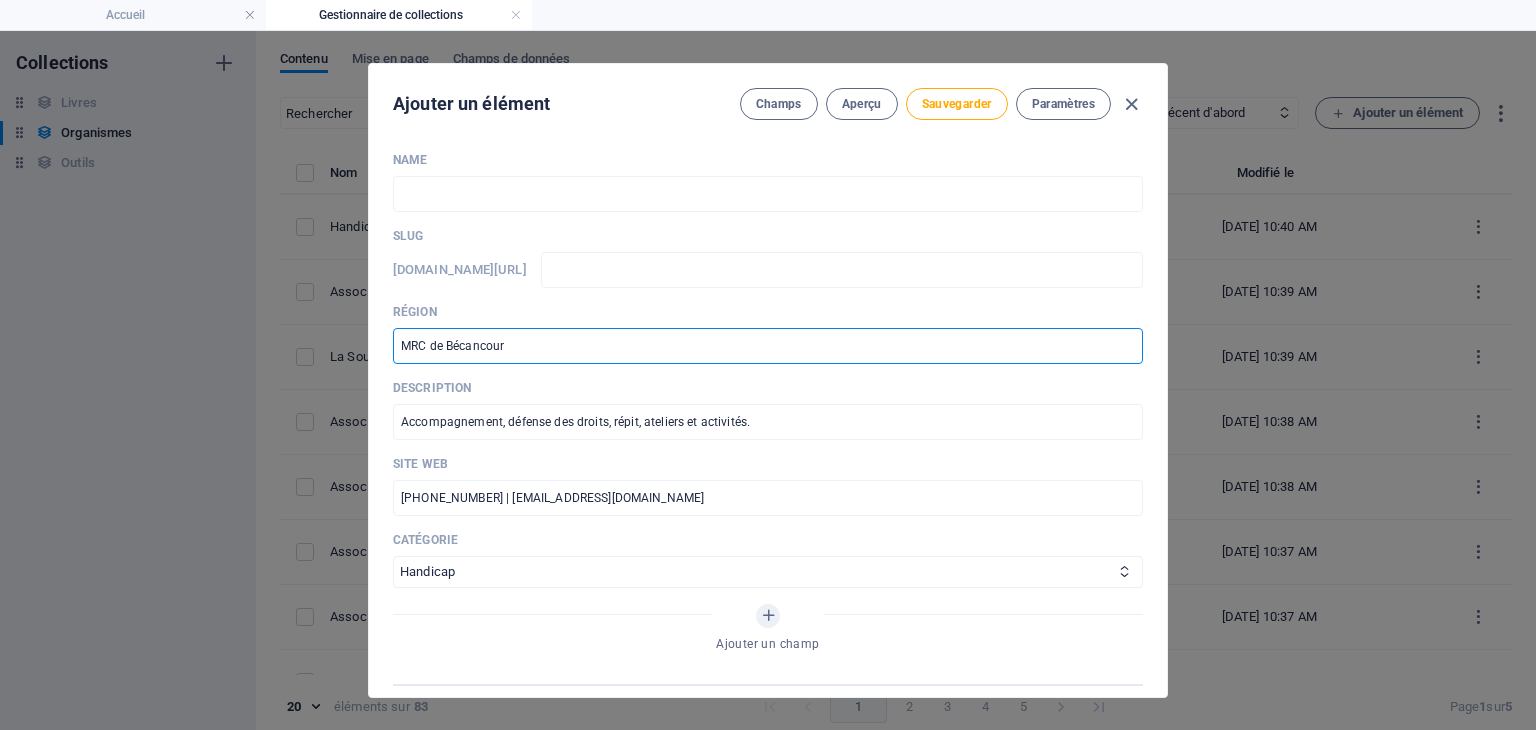 type on "MRC de Bécancour" 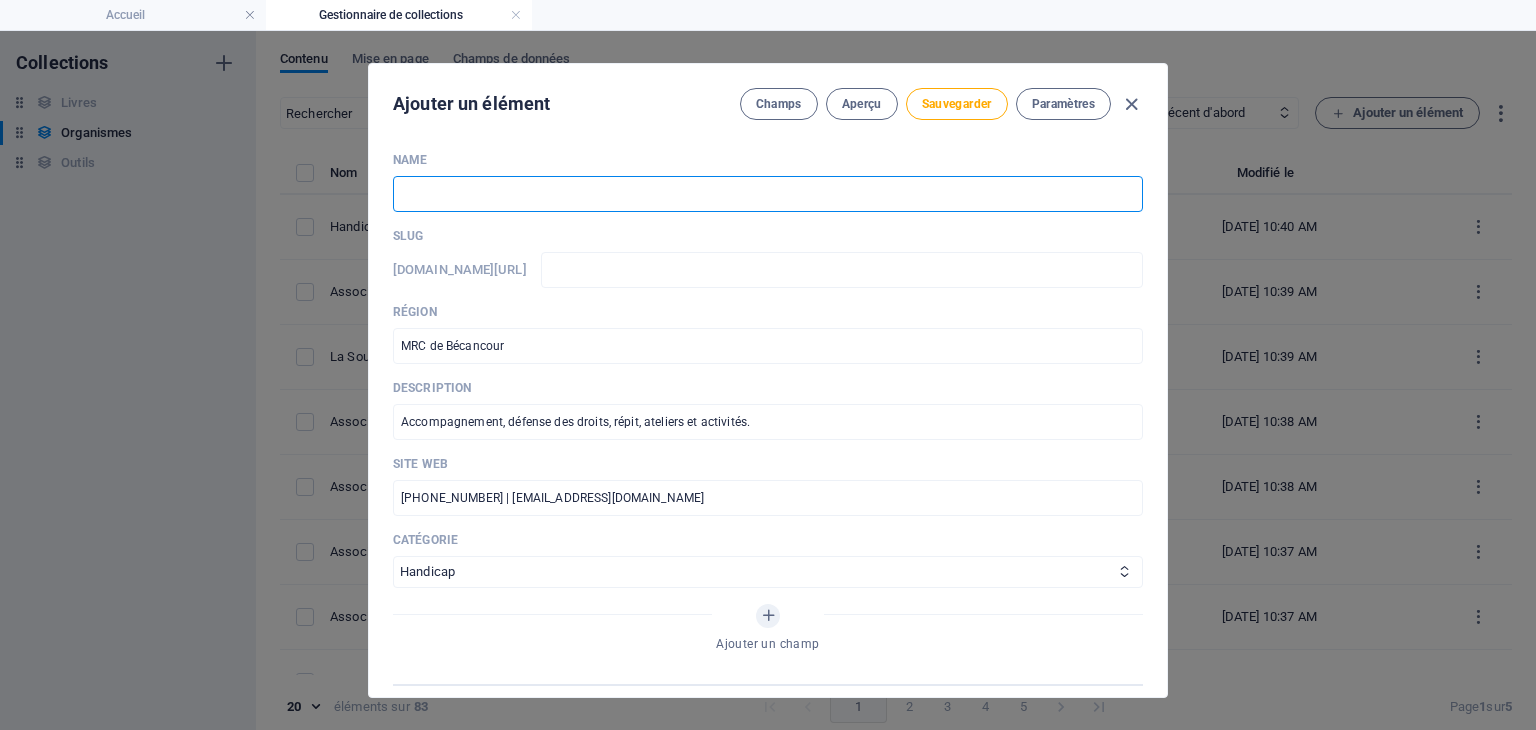 click at bounding box center (768, 194) 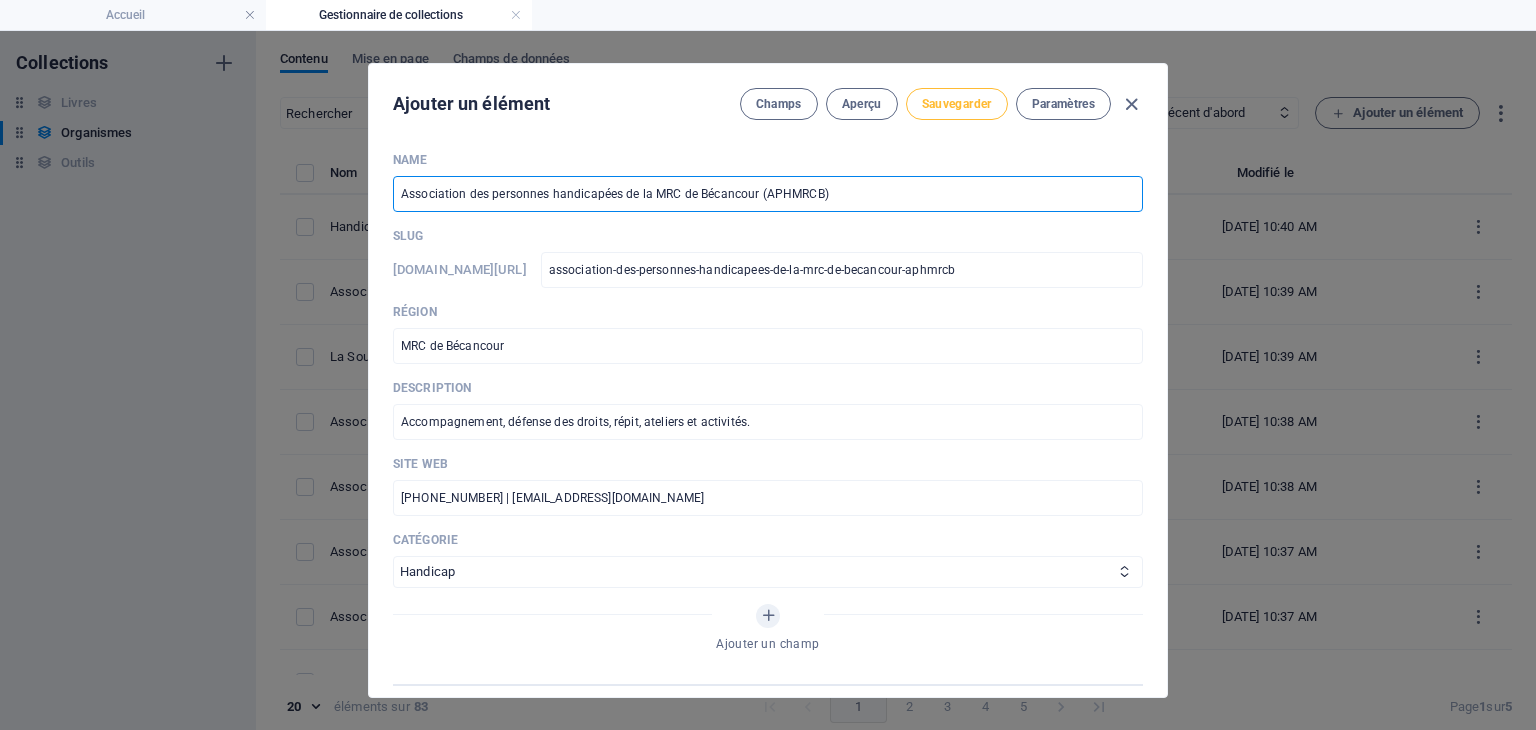 type on "Association des personnes handicapées de la MRC de Bécancour (APHMRCB)" 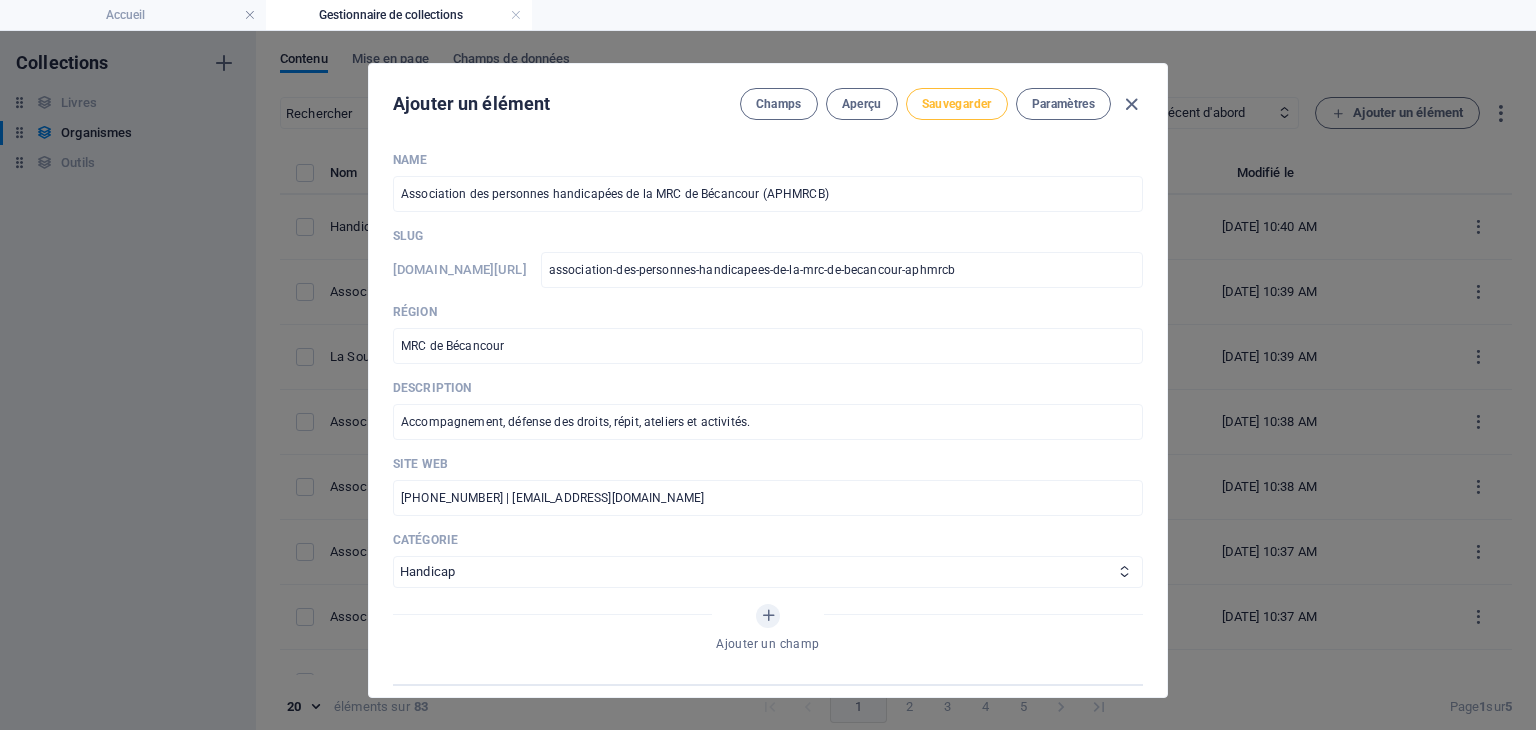 click on "Sauvegarder" at bounding box center (957, 104) 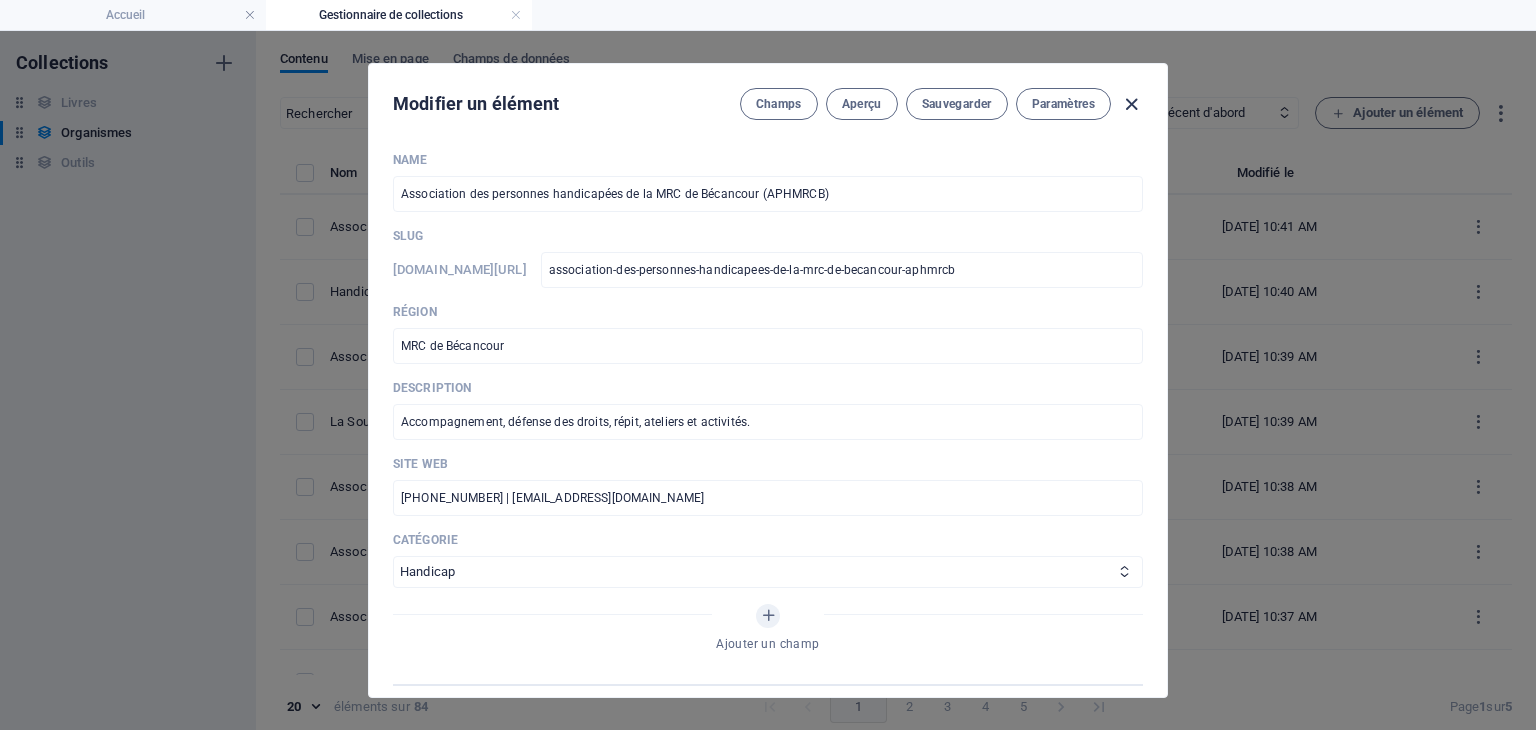 click at bounding box center [1131, 104] 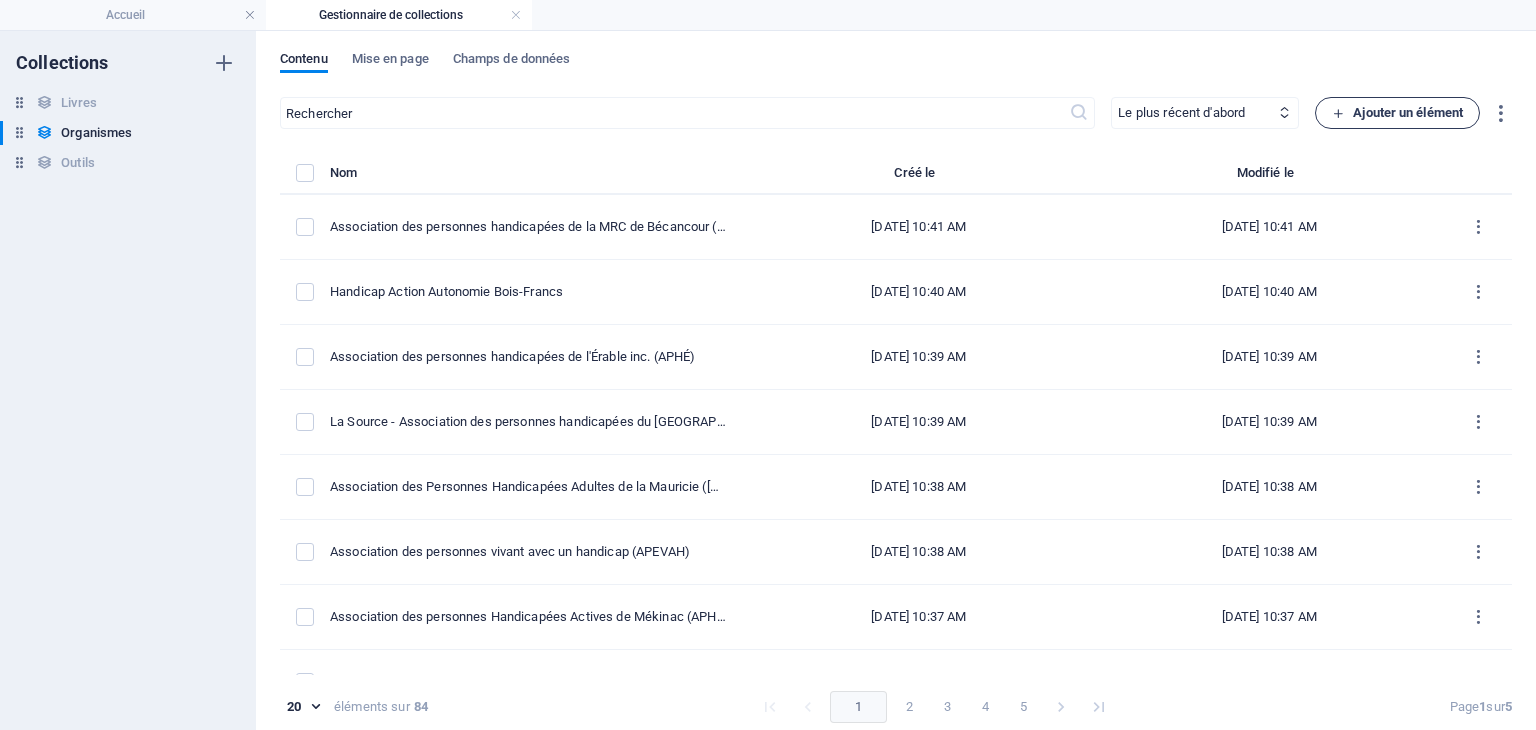 click at bounding box center (1338, 113) 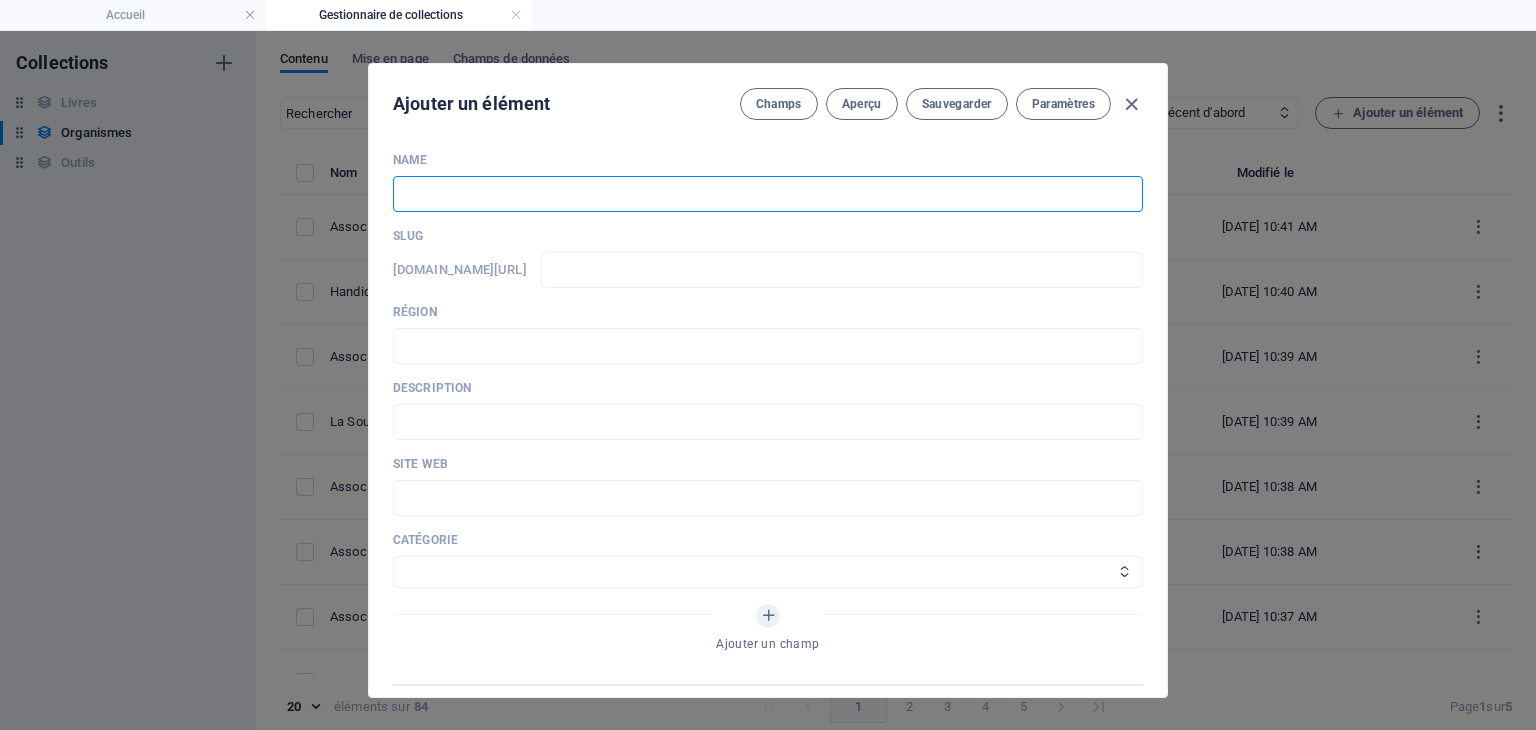 click at bounding box center (768, 194) 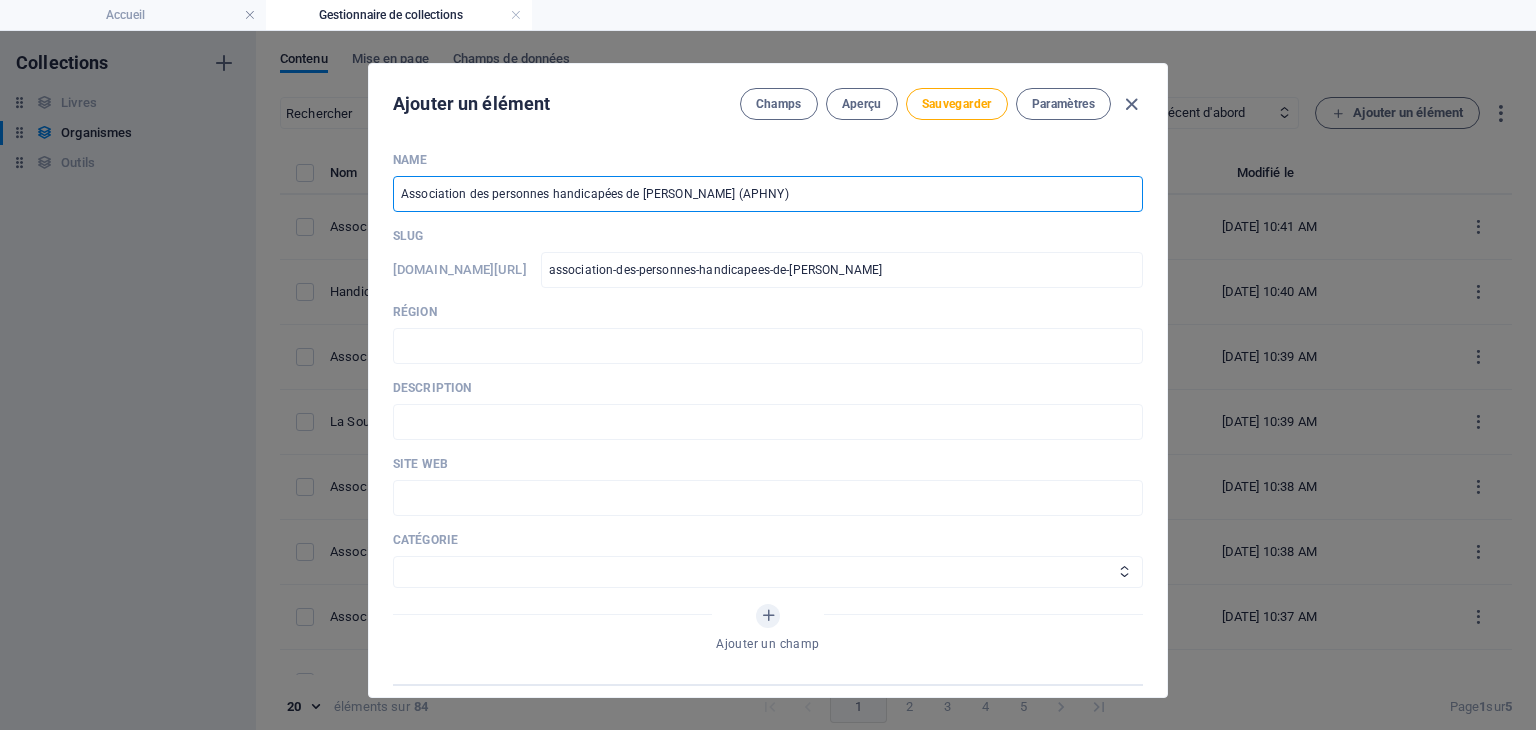 type on "Association des personnes handicapées de [PERSON_NAME] (APHNY)" 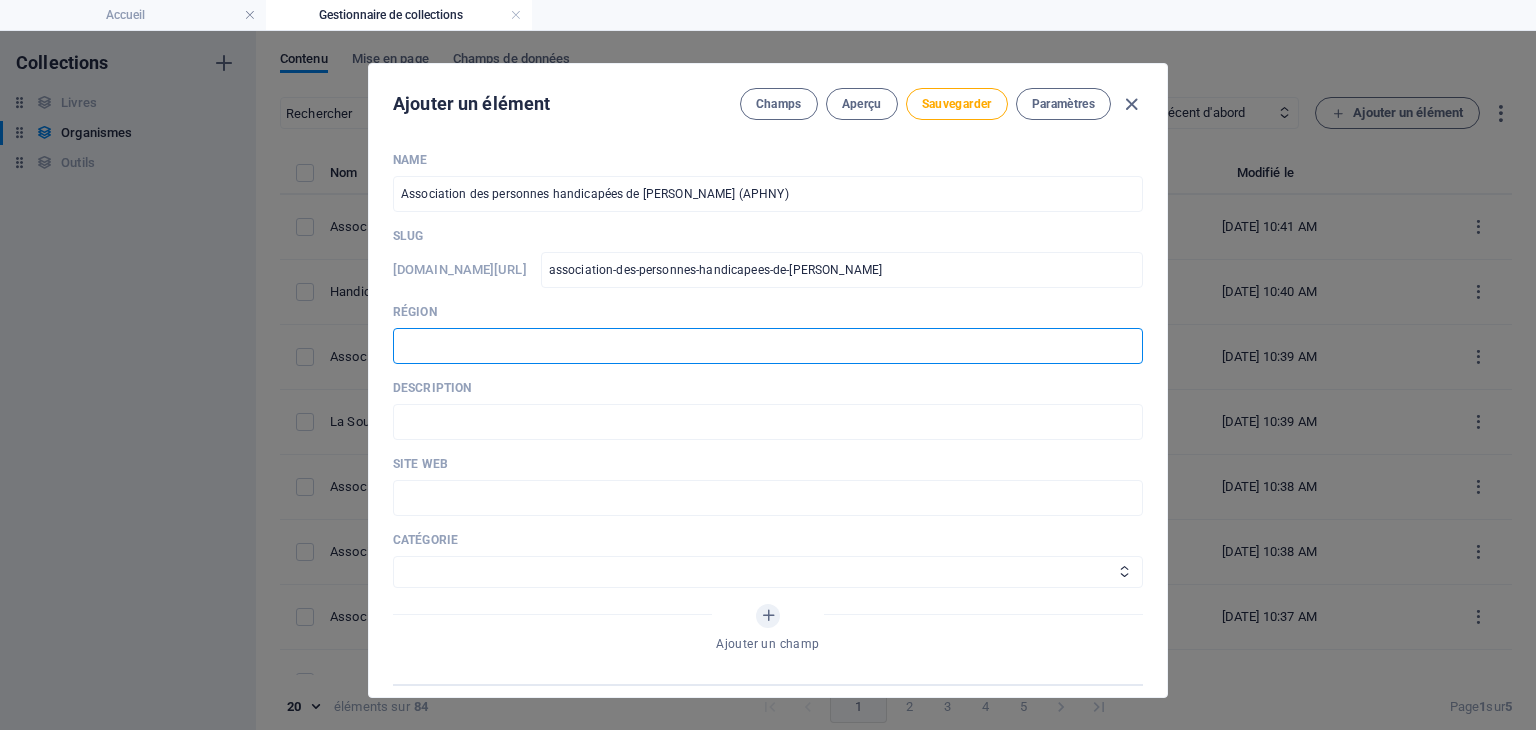 click at bounding box center (768, 346) 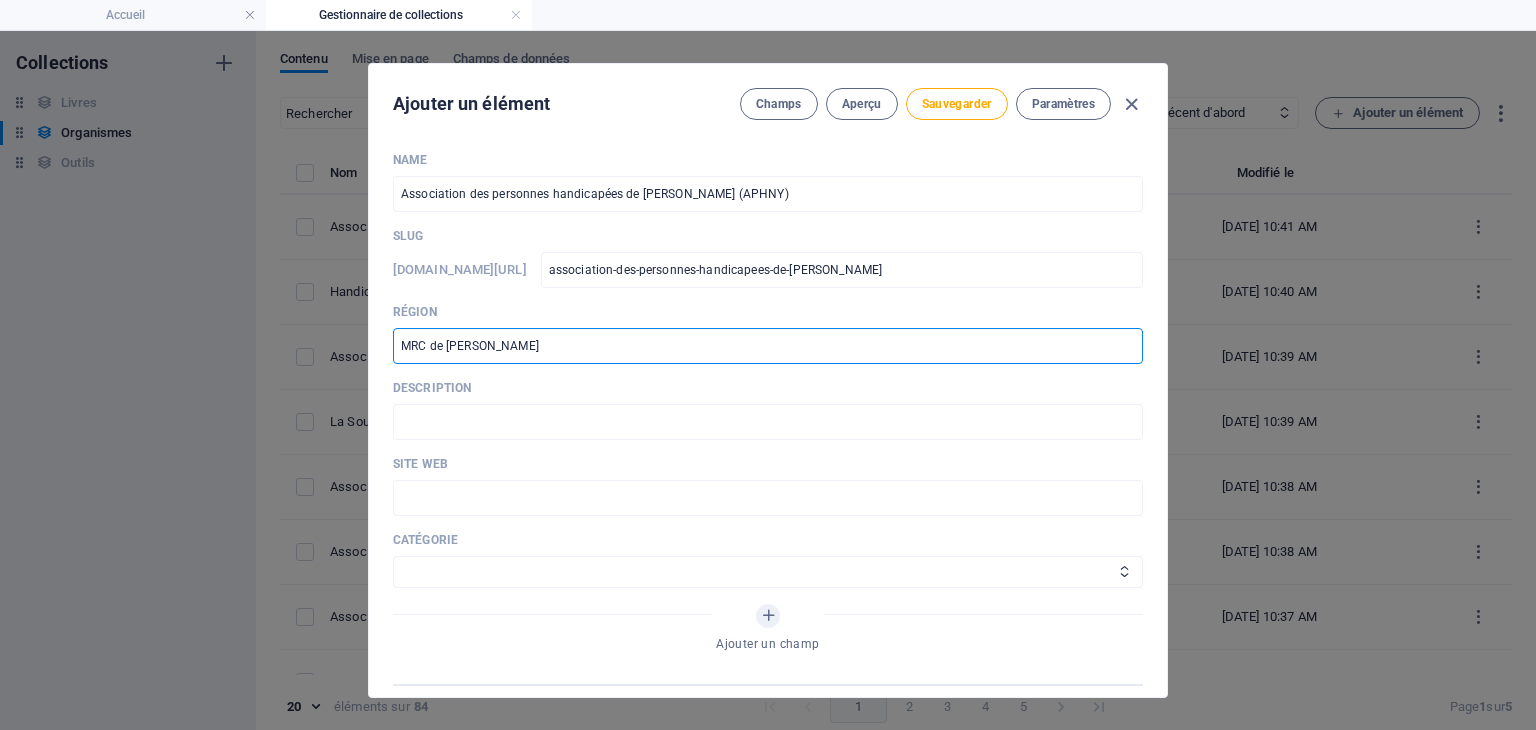 type on "MRC de [PERSON_NAME]" 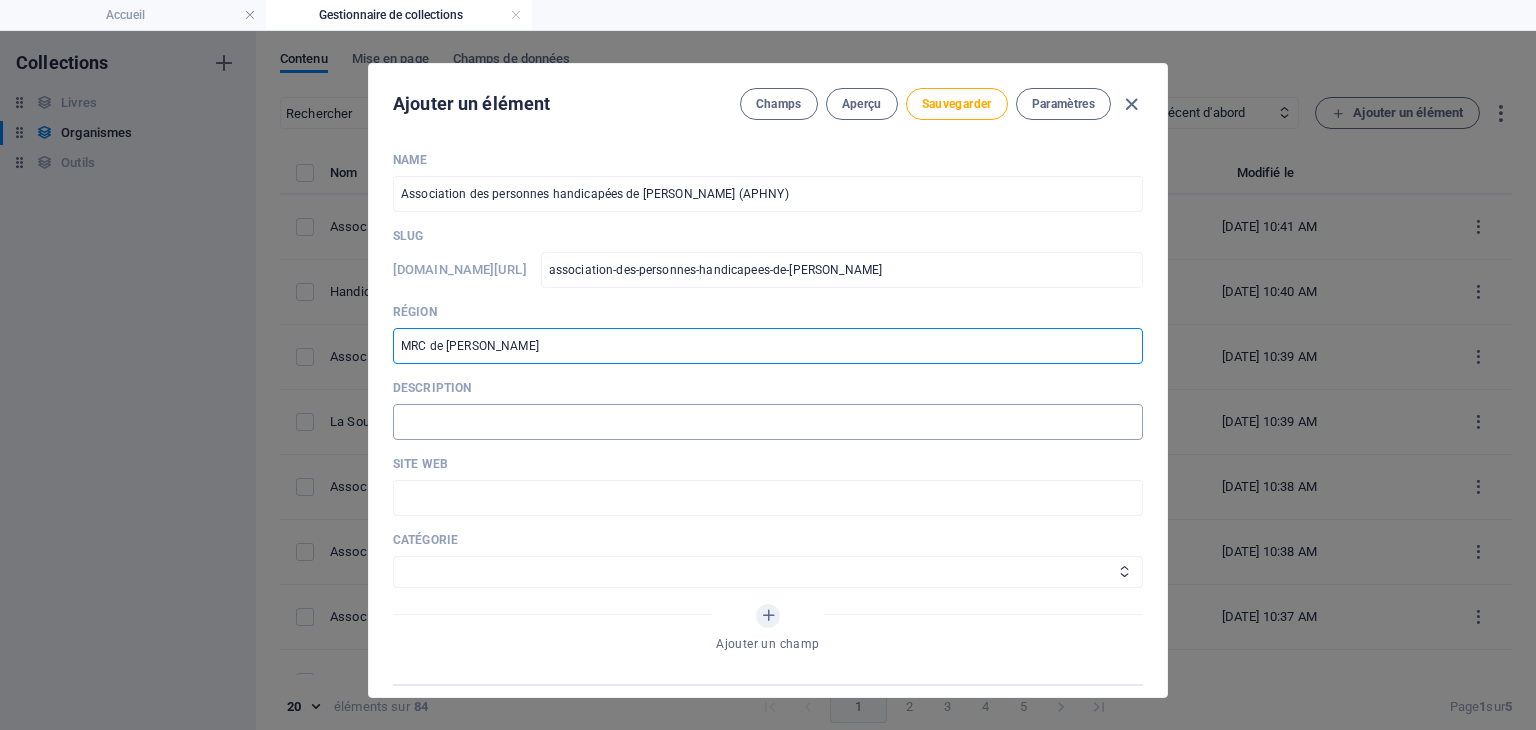 click at bounding box center [768, 422] 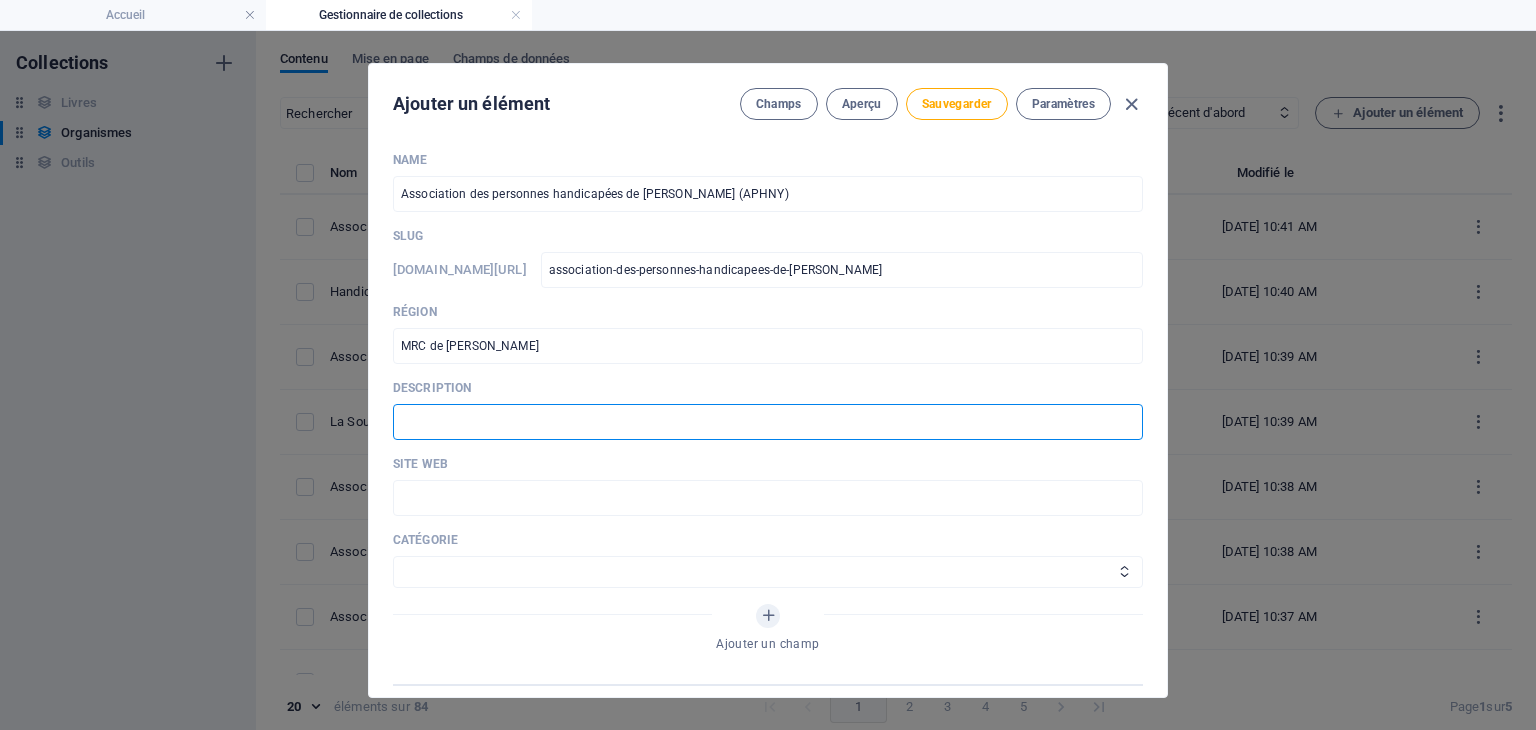 paste on "Défense des droits, accueil, information et activités." 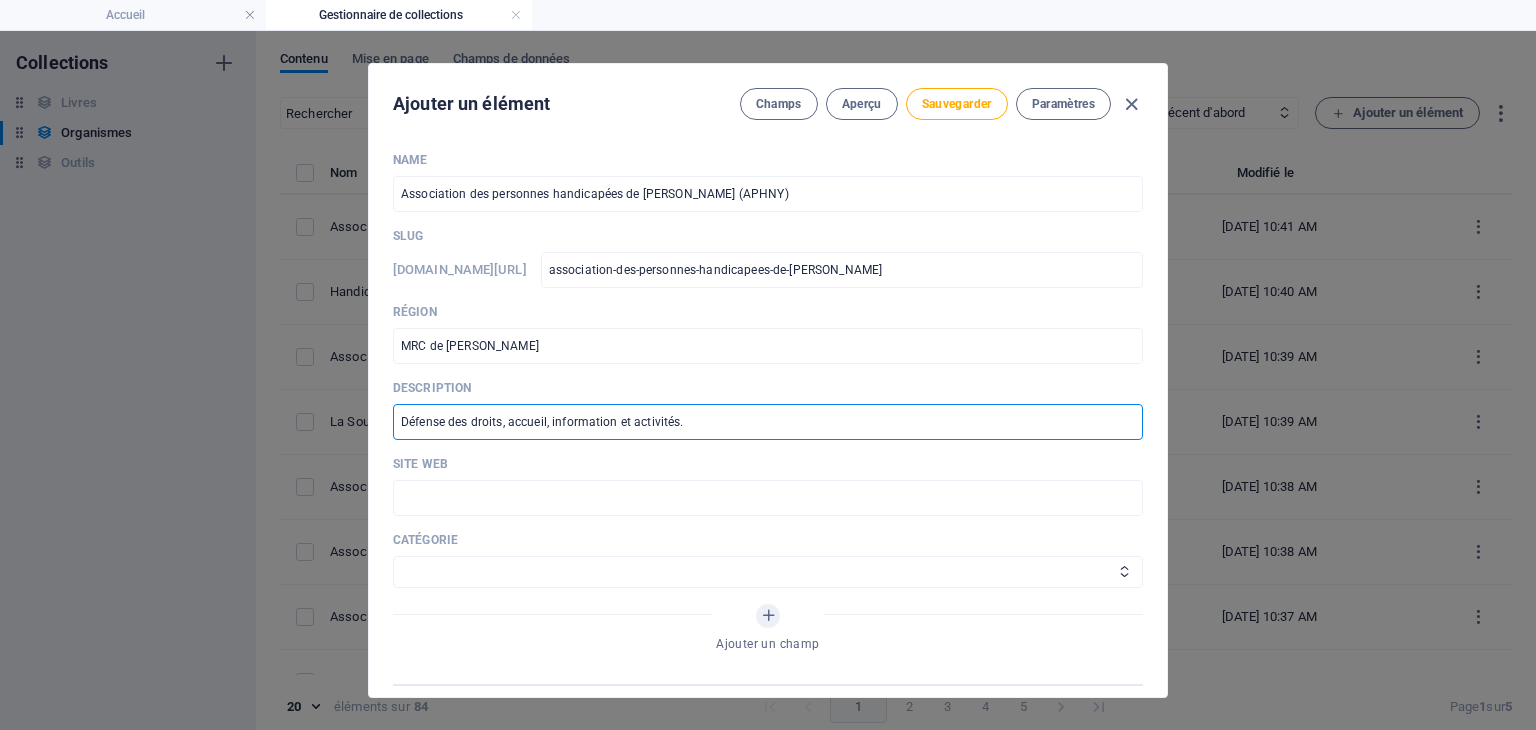 type on "Défense des droits, accueil, information et activités." 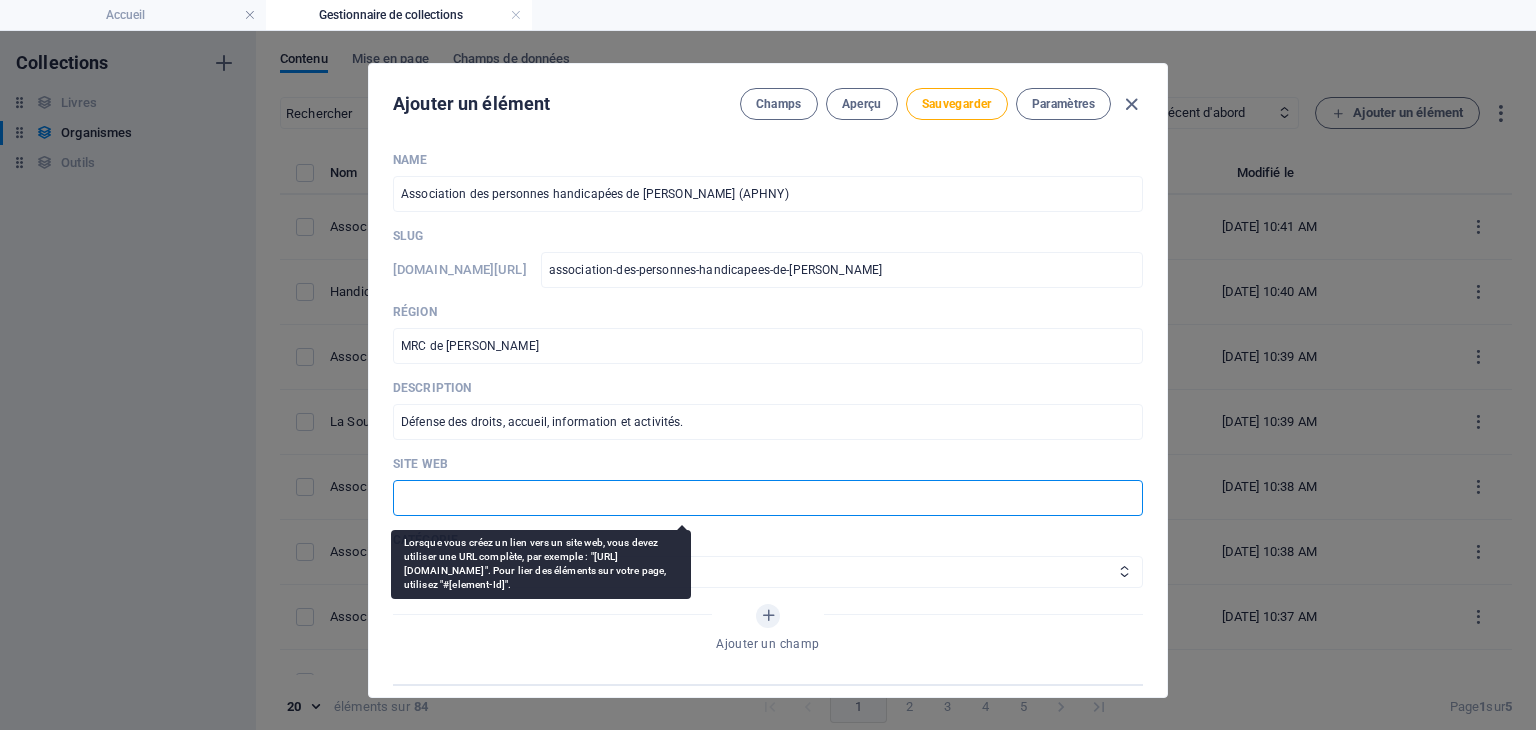 click at bounding box center [768, 498] 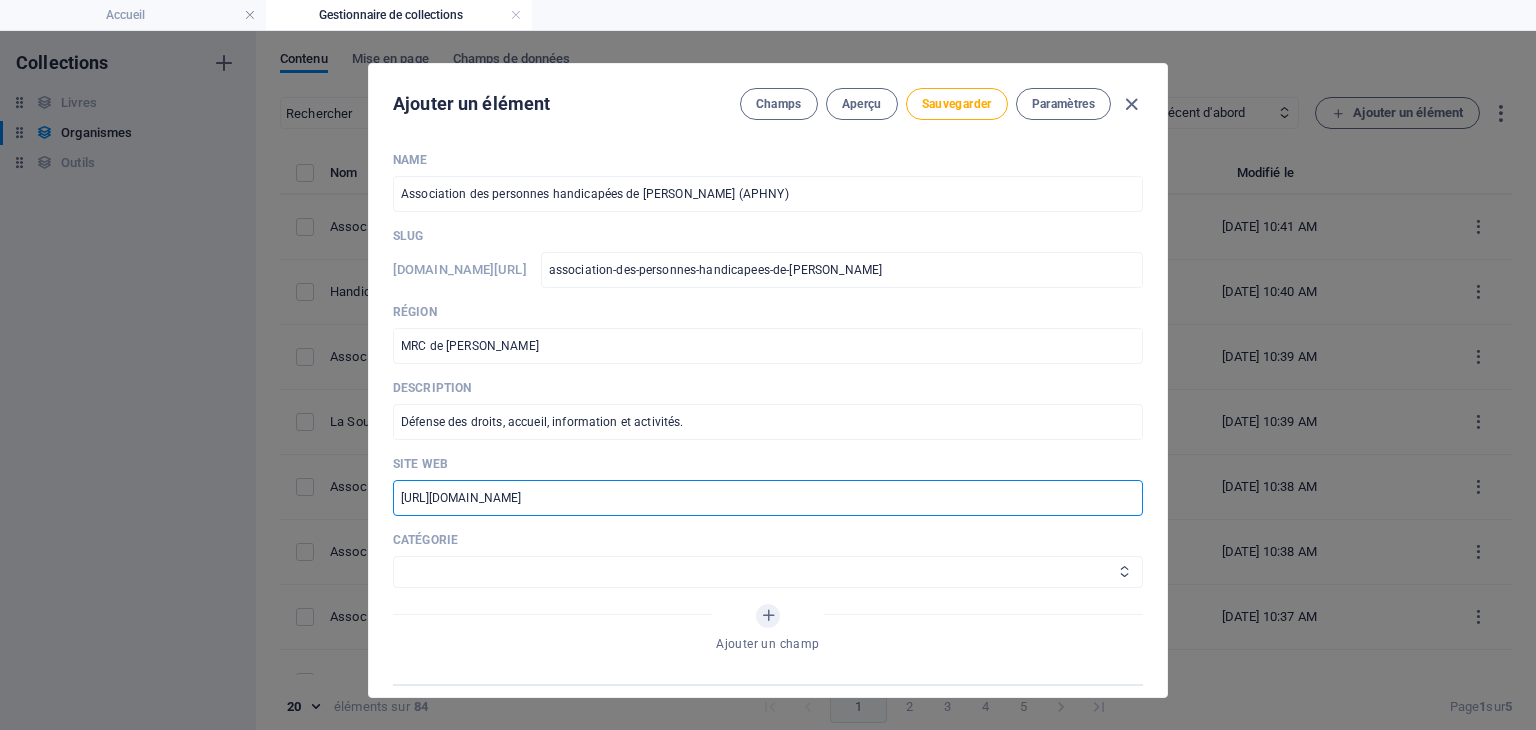 type on "https://www.facebook.com/aphnicolet" 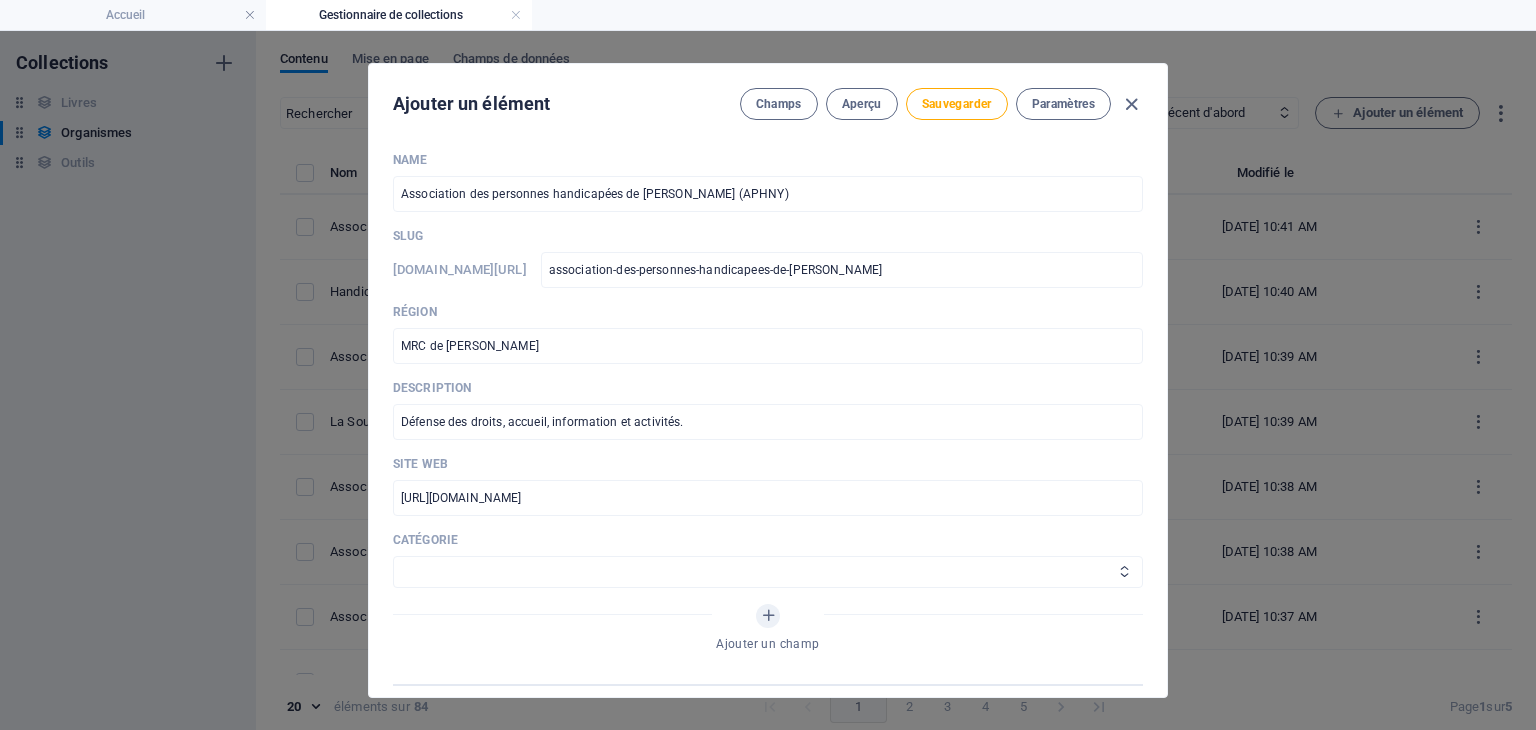 click on "Aide juridique  assurance et emploi Proches aidants Aide à domicile Psychologie et santé mentale Fournisseurs de thérapies alternatives Autres Centres de femmes Handicap" at bounding box center (768, 572) 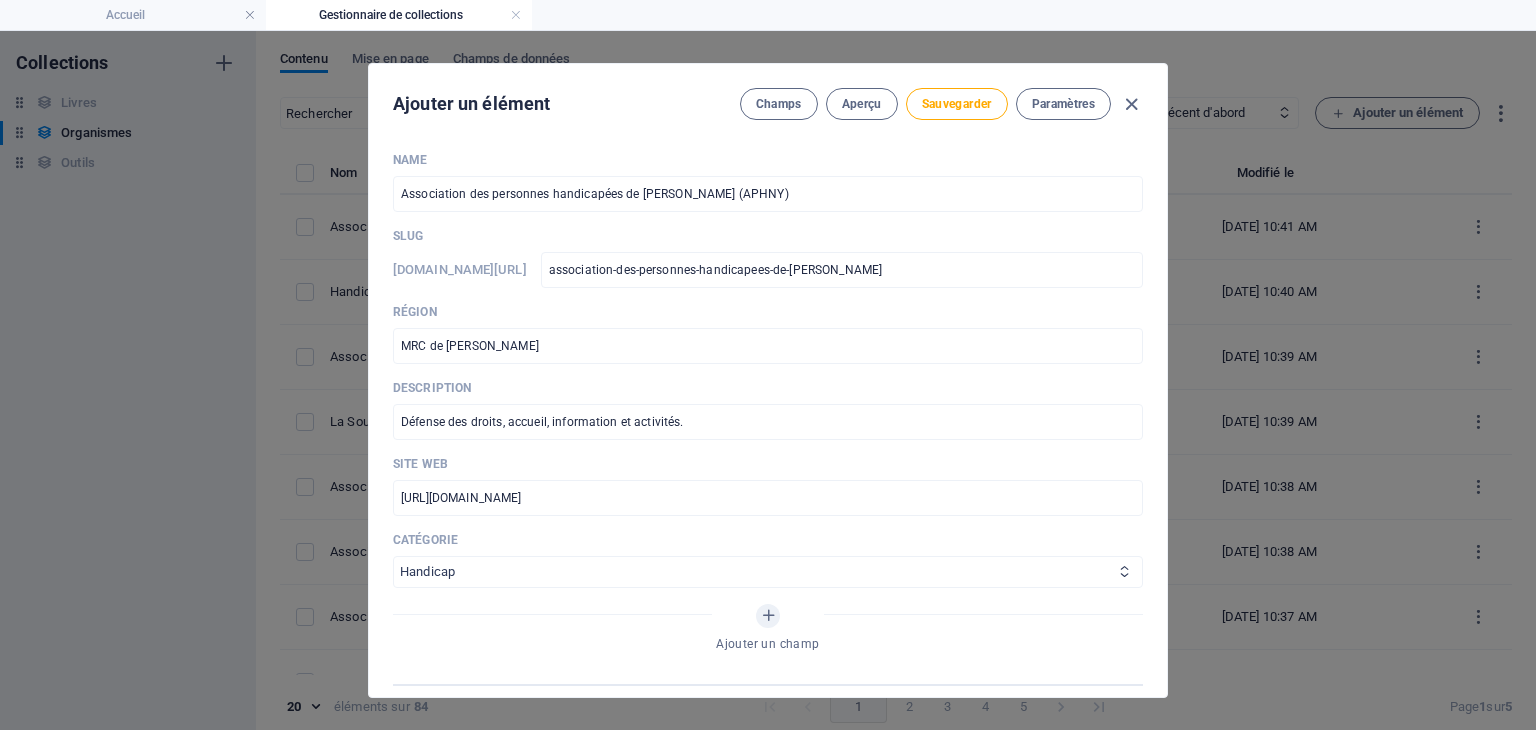 click on "Aide juridique  assurance et emploi Proches aidants Aide à domicile Psychologie et santé mentale Fournisseurs de thérapies alternatives Autres Centres de femmes Handicap" at bounding box center (768, 572) 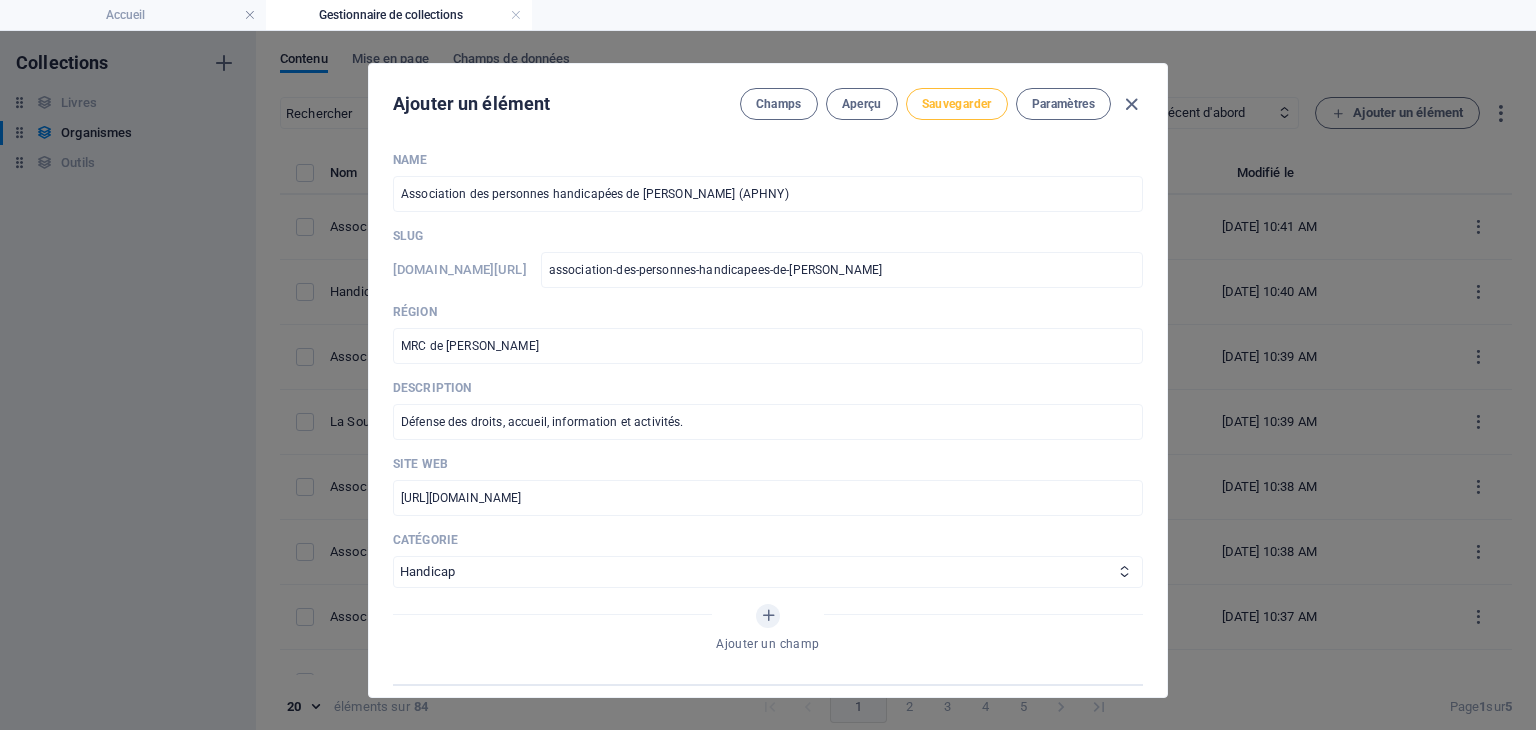 click on "Sauvegarder" at bounding box center (957, 104) 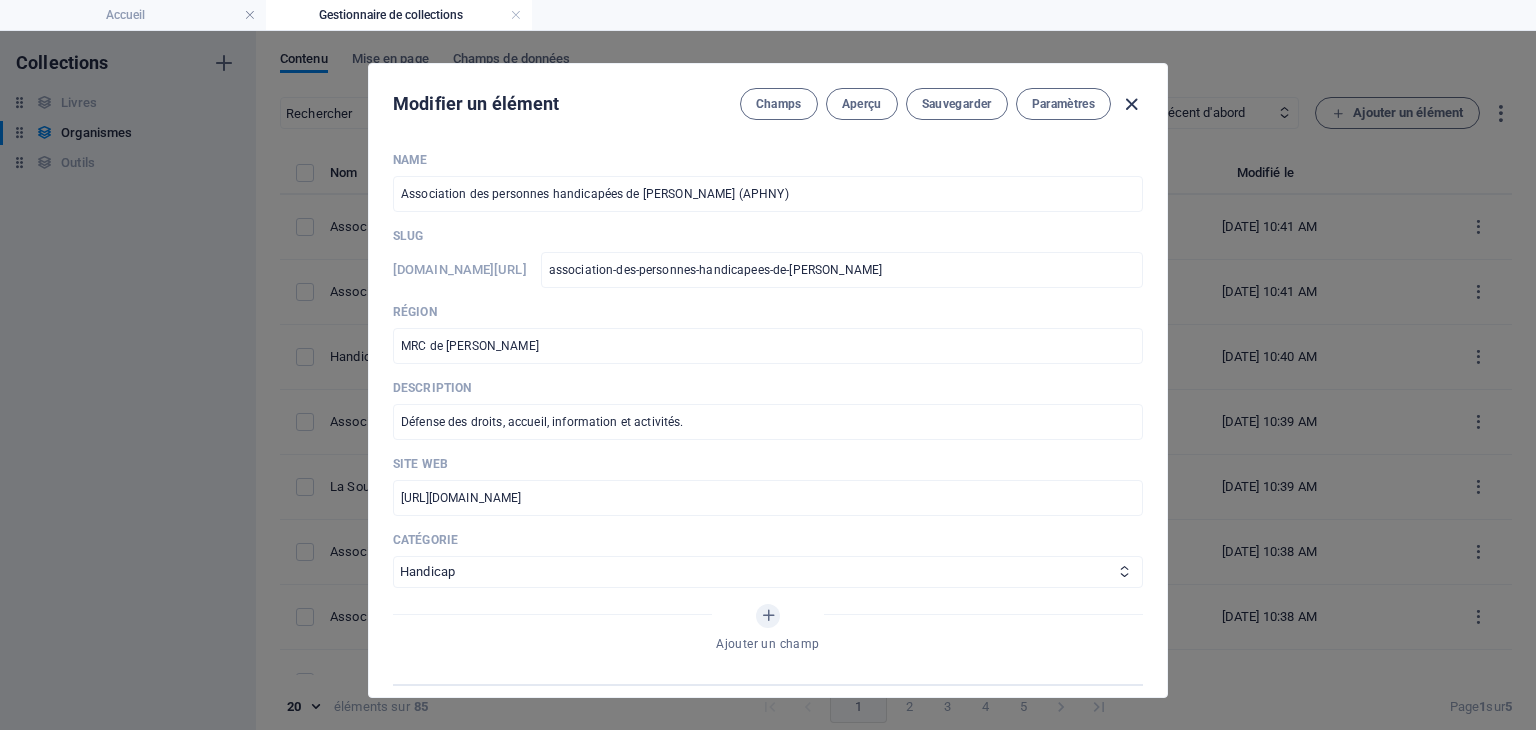 click at bounding box center [1131, 104] 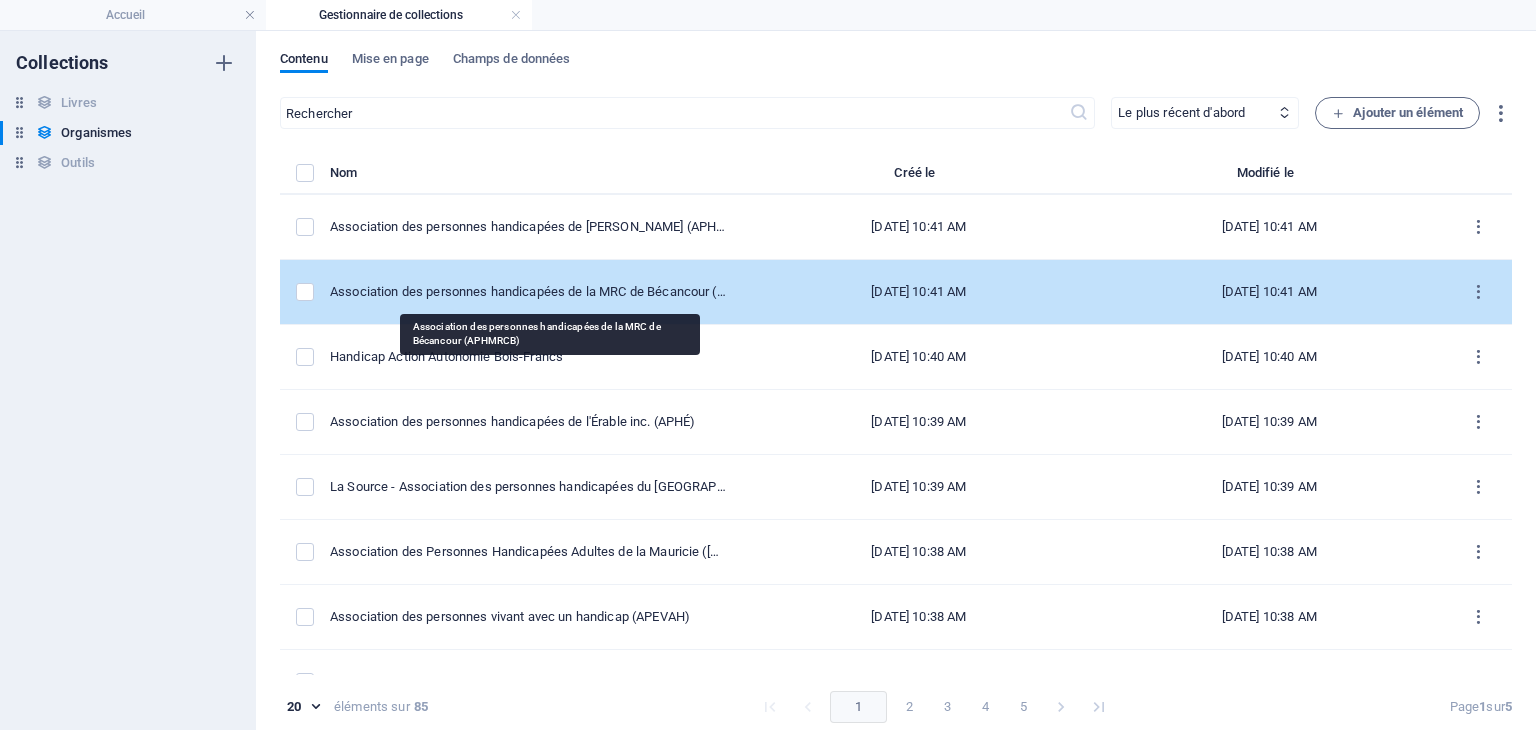 click on "Association des personnes handicapées de la MRC de Bécancour (APHMRCB)" at bounding box center (529, 292) 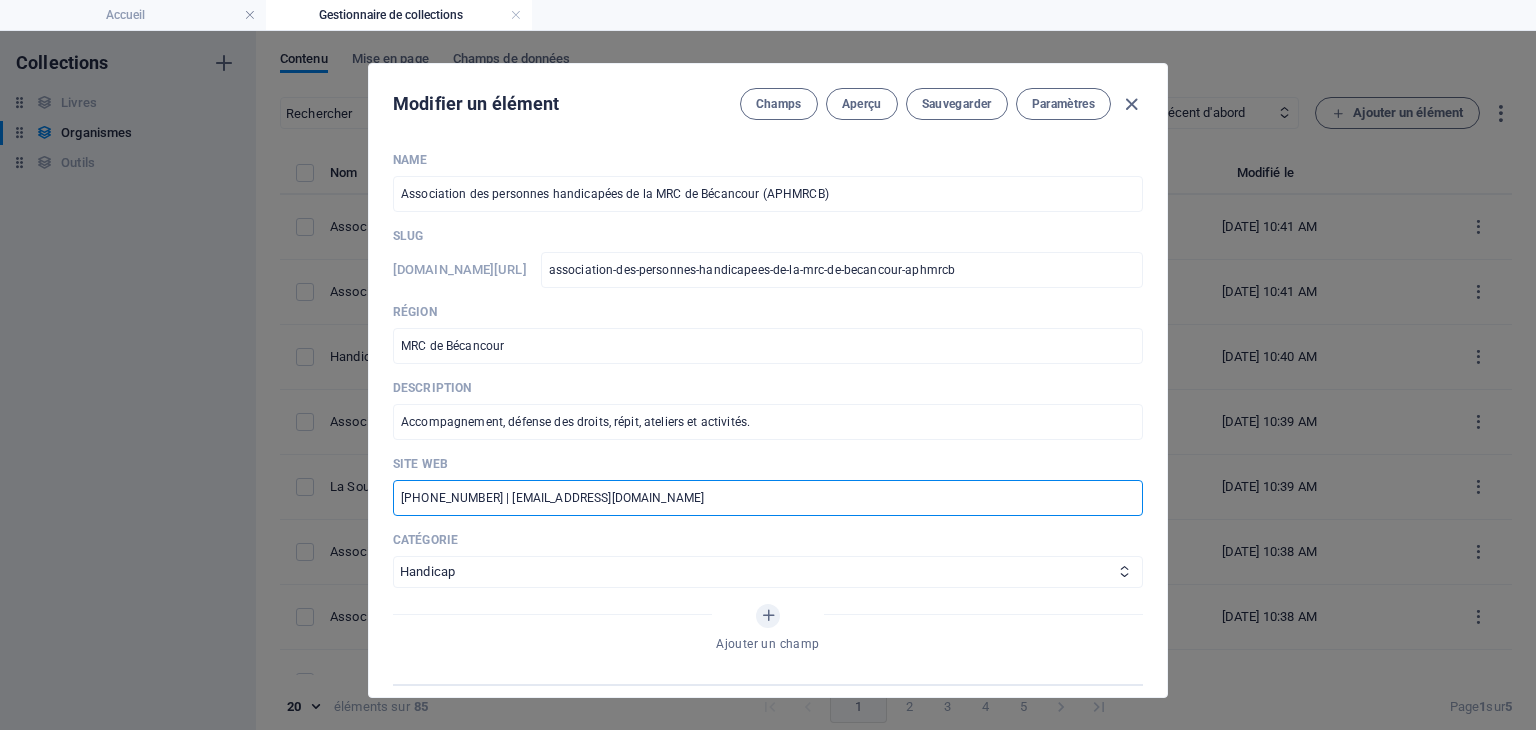 drag, startPoint x: 673, startPoint y: 501, endPoint x: 386, endPoint y: 487, distance: 287.34125 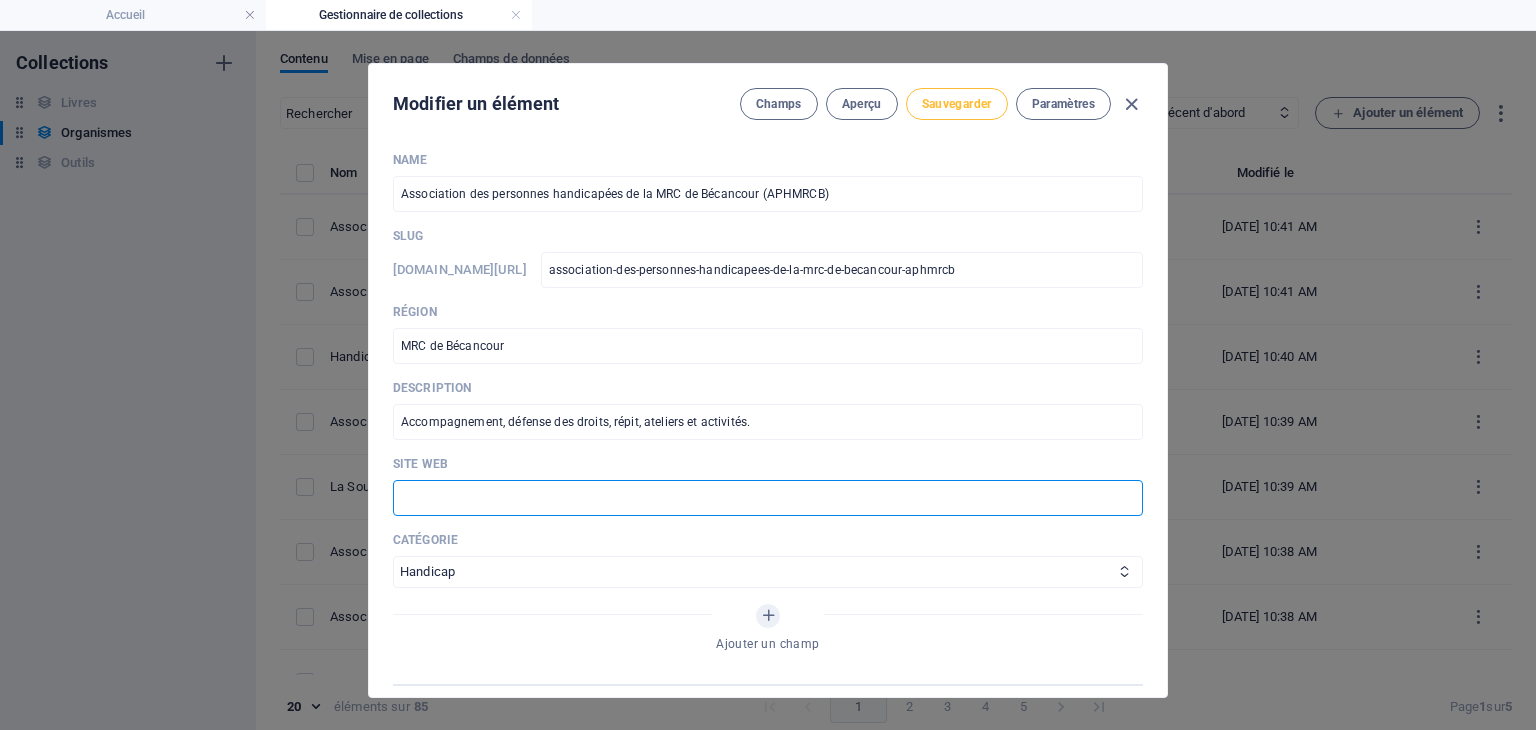 type 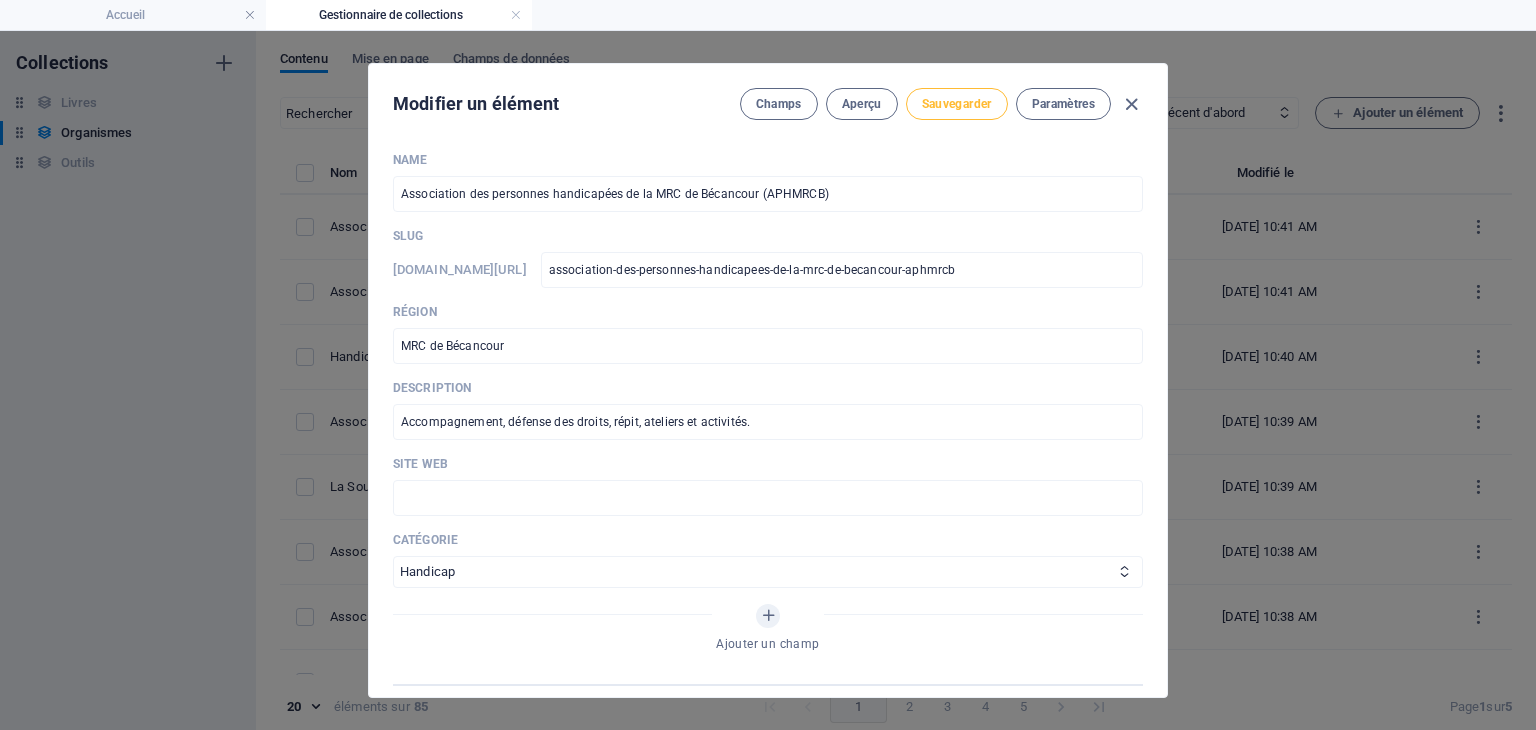 click on "Sauvegarder" at bounding box center (957, 104) 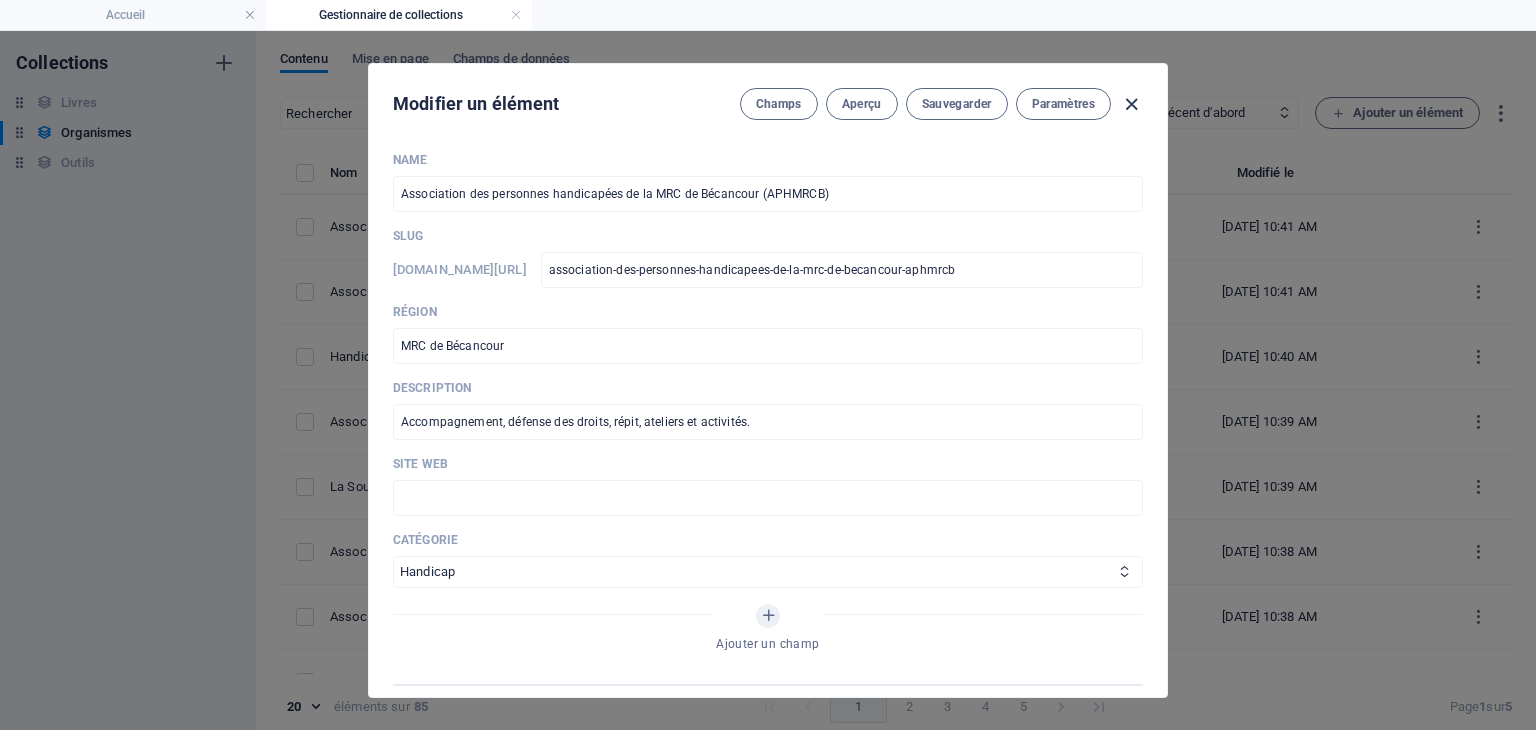 click at bounding box center [1131, 104] 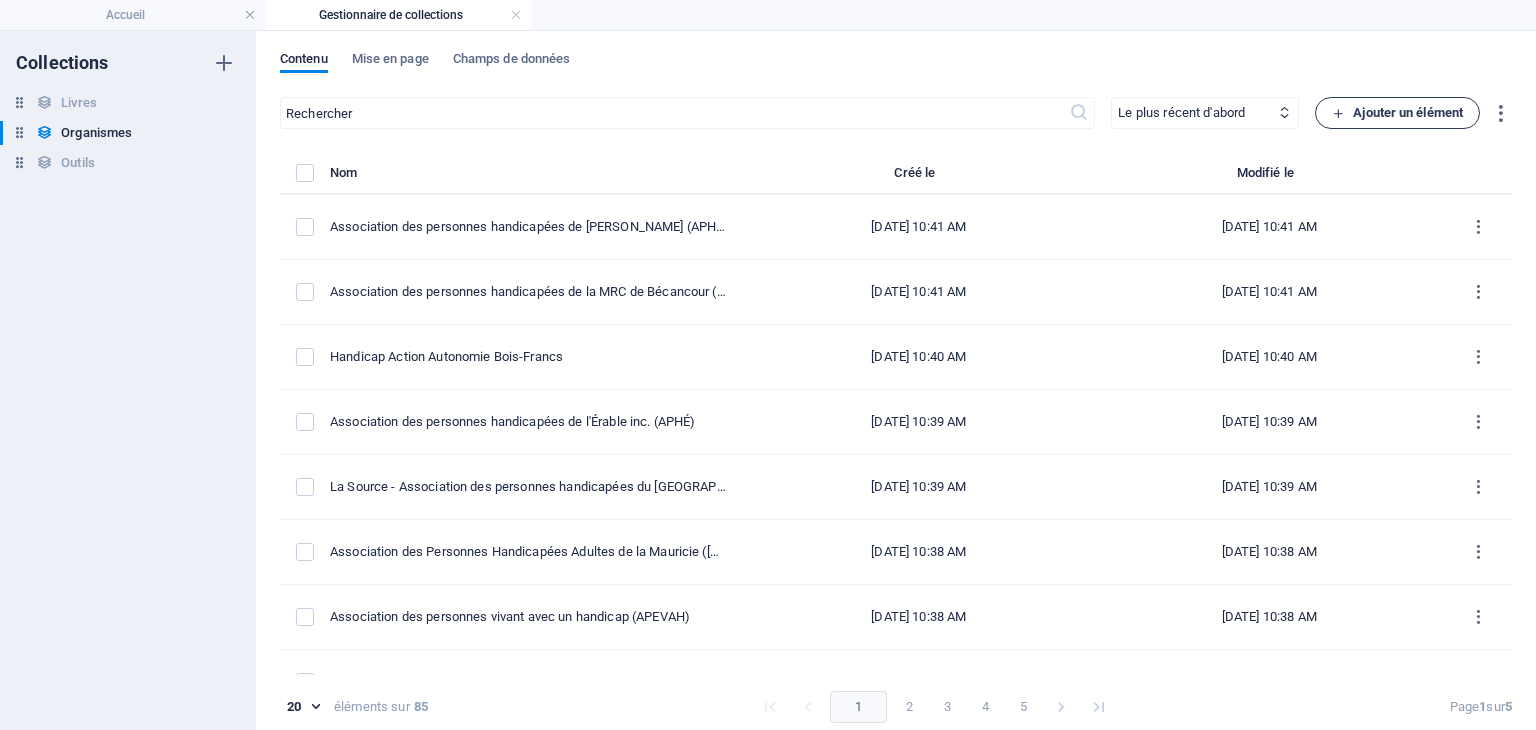 click on "Ajouter un élément" at bounding box center (1397, 113) 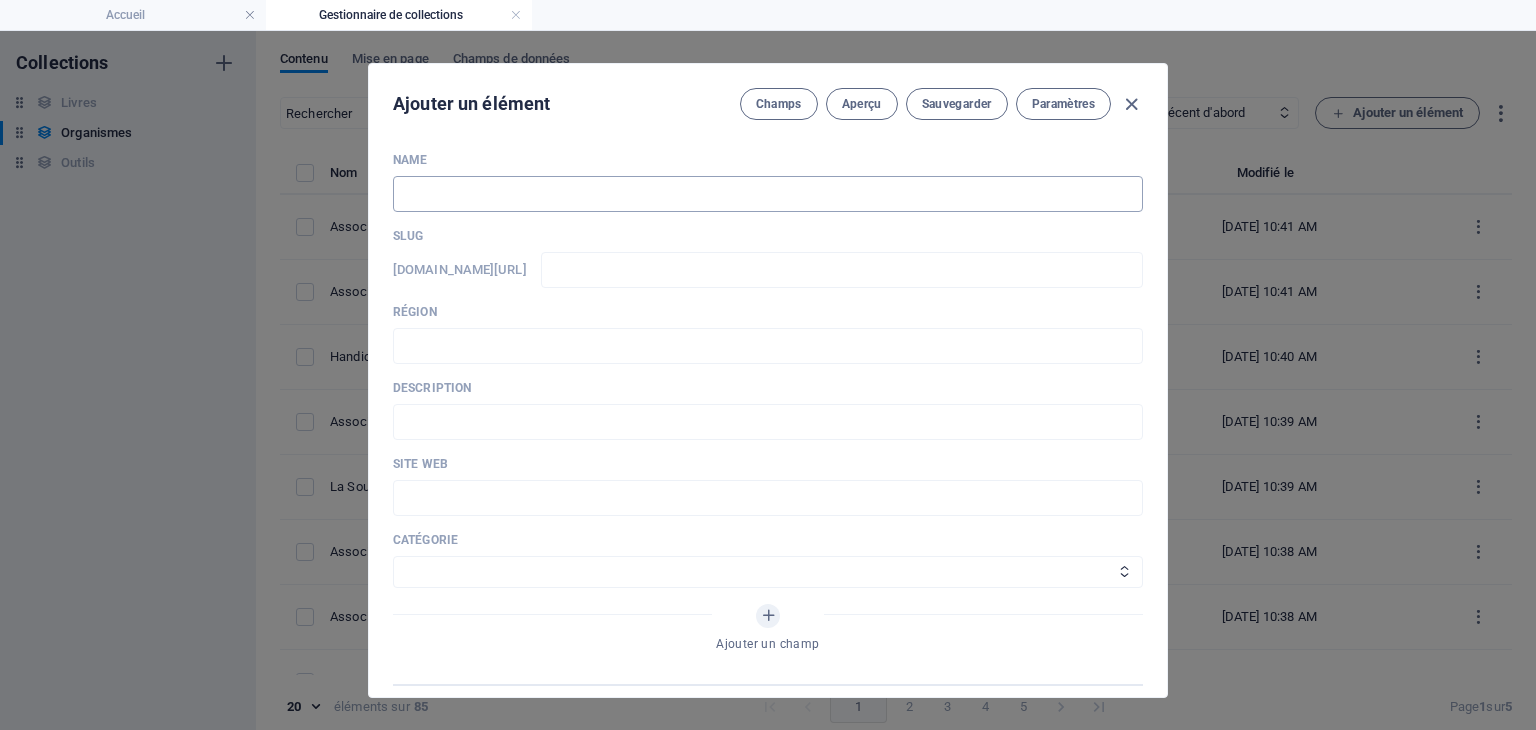 click at bounding box center [768, 194] 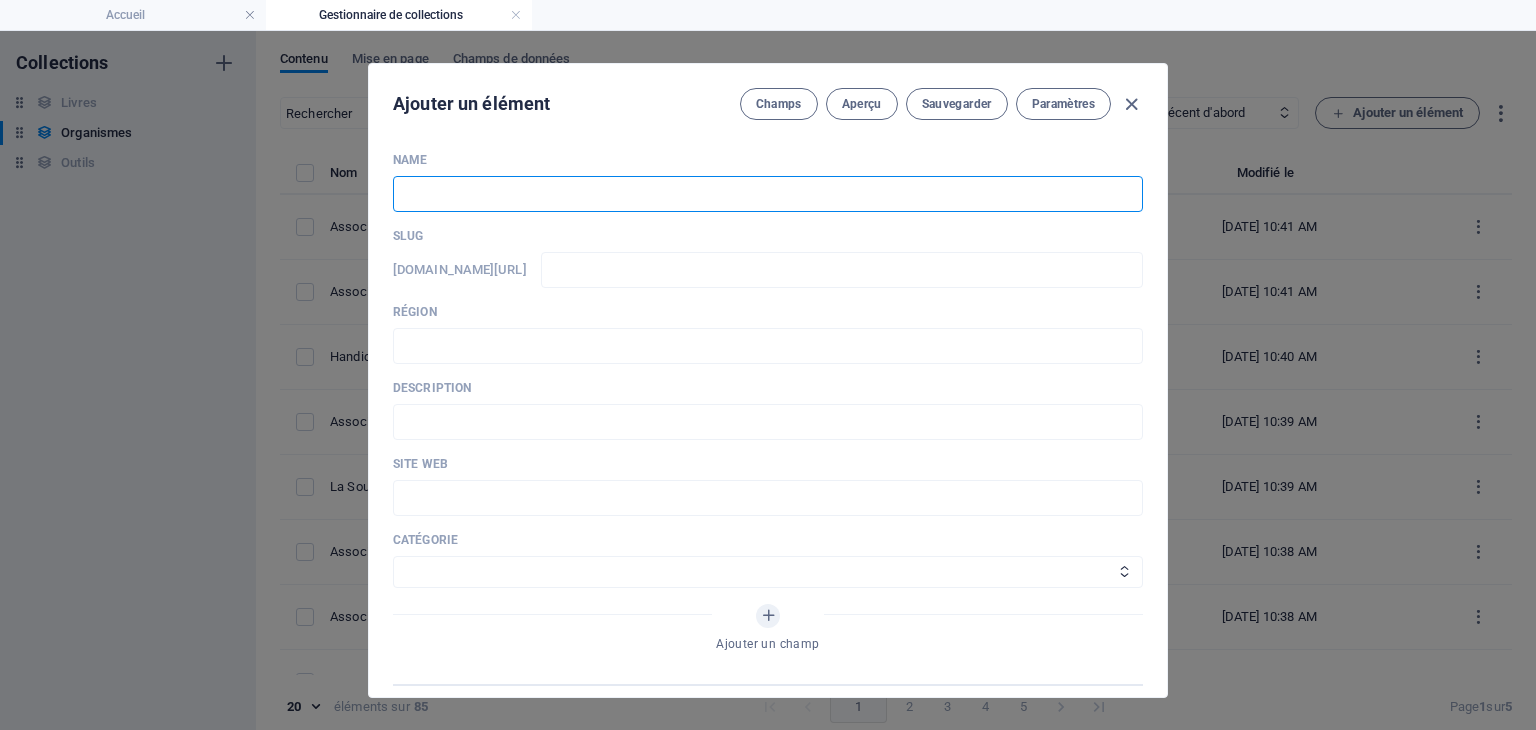 paste on "Réseau Autonomie Santé (R.A.S.)" 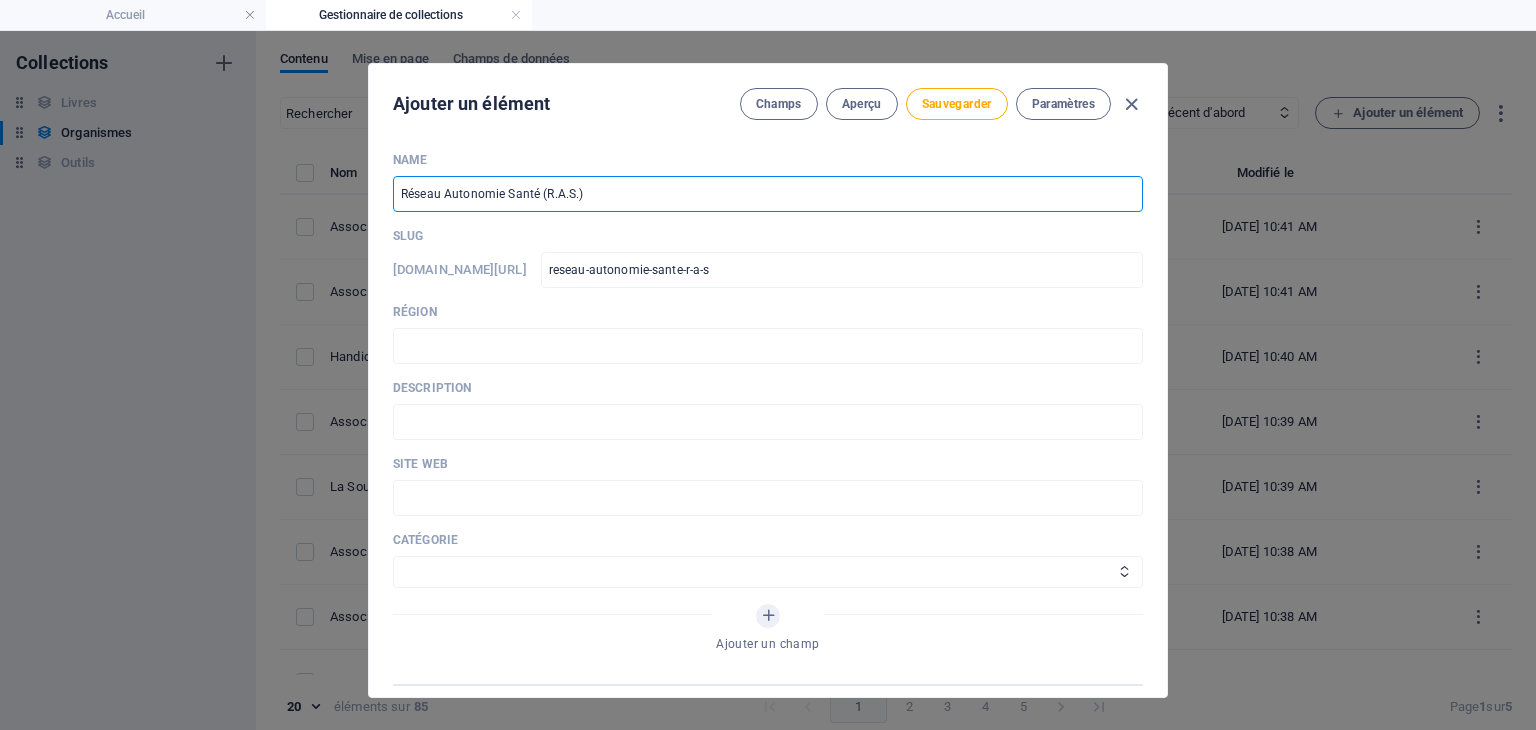 type on "Réseau Autonomie Santé (R.A.S.)" 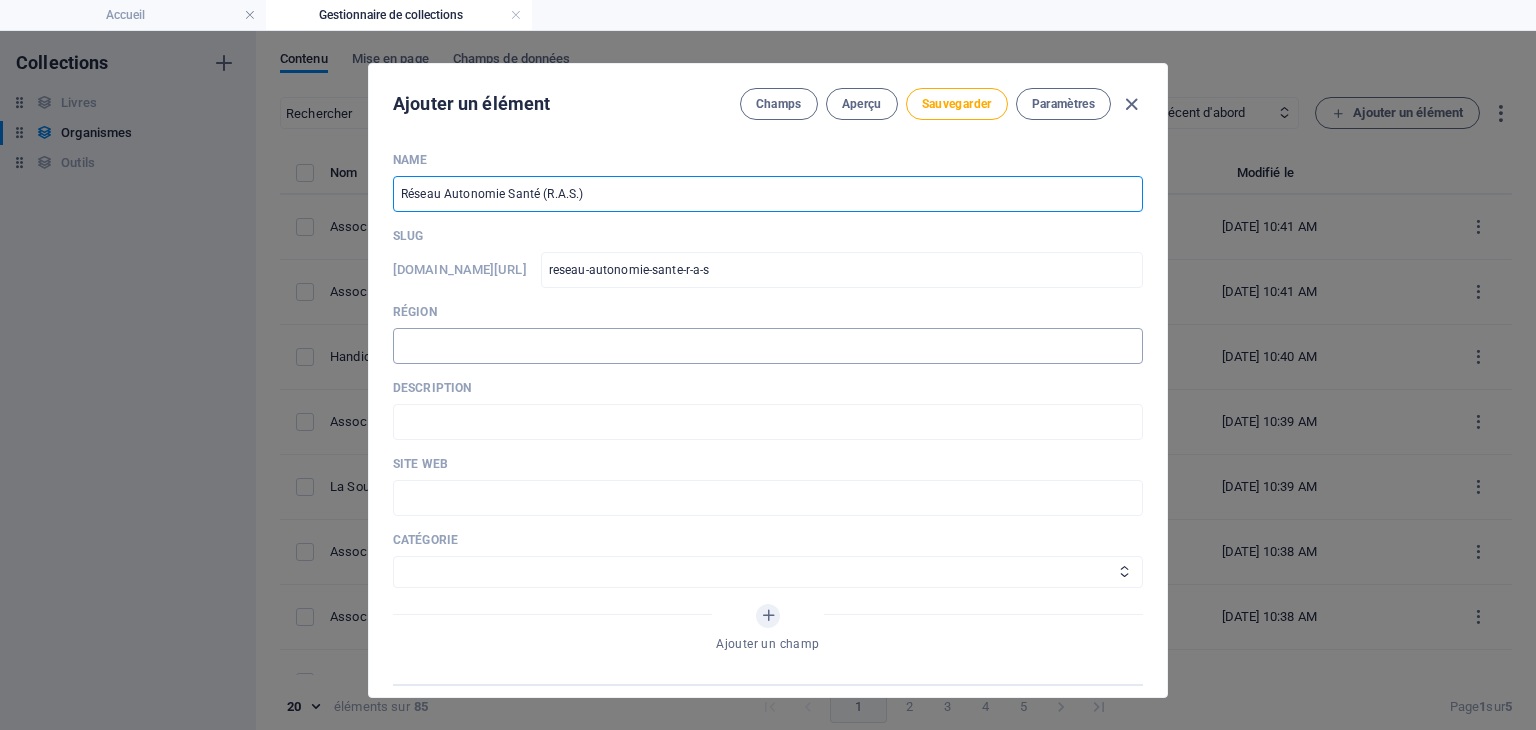 click at bounding box center [768, 346] 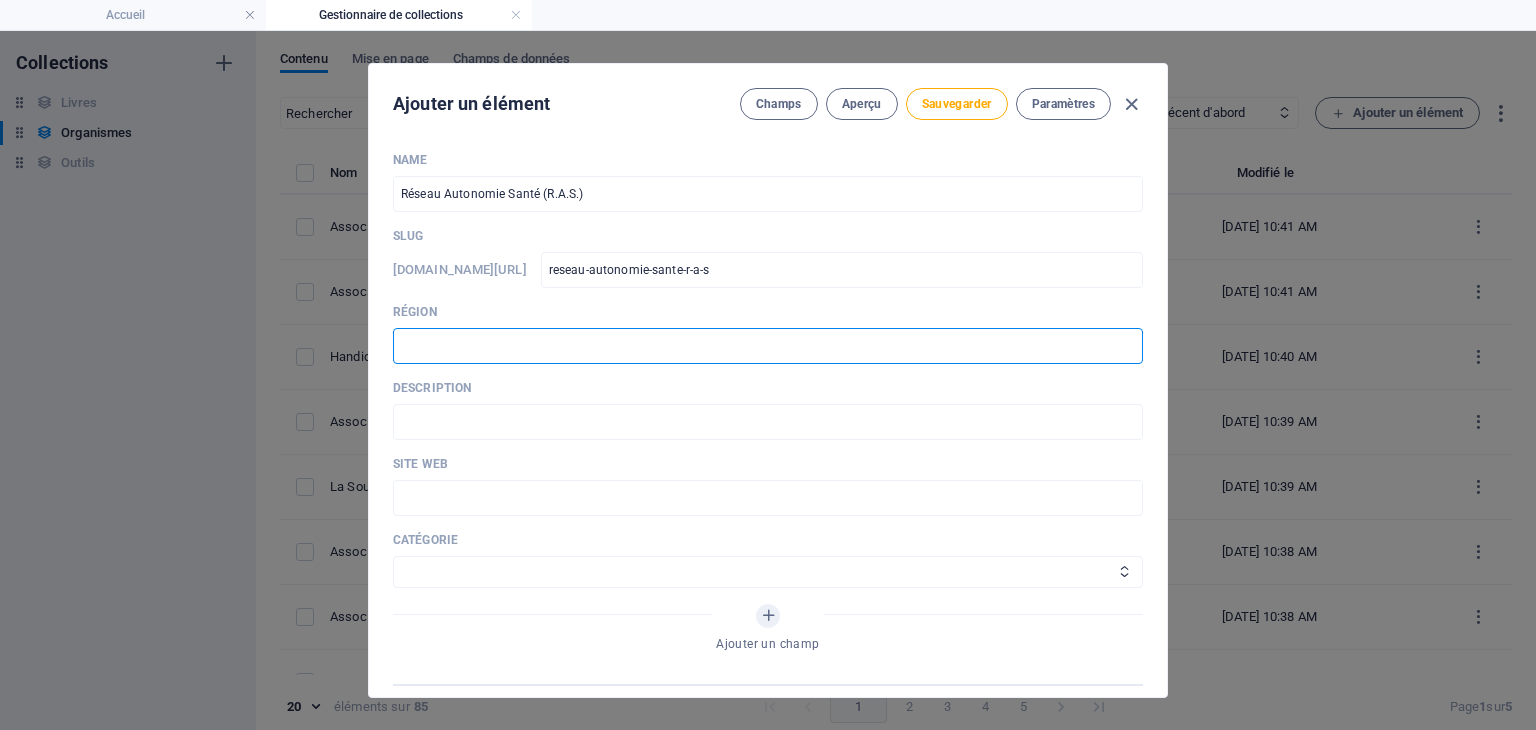 paste on "Centre-du-[GEOGRAPHIC_DATA]" 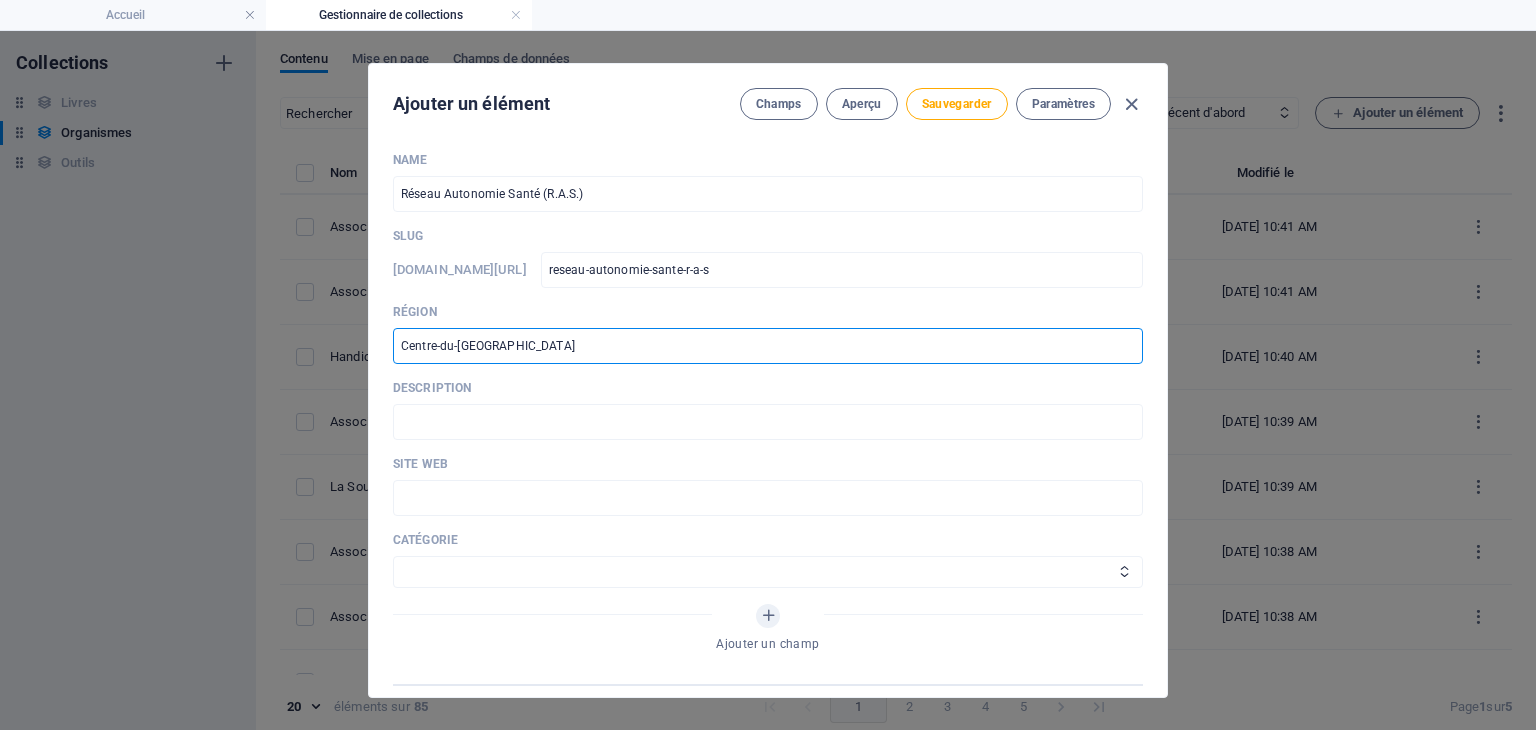 type on "Centre-du-[GEOGRAPHIC_DATA]" 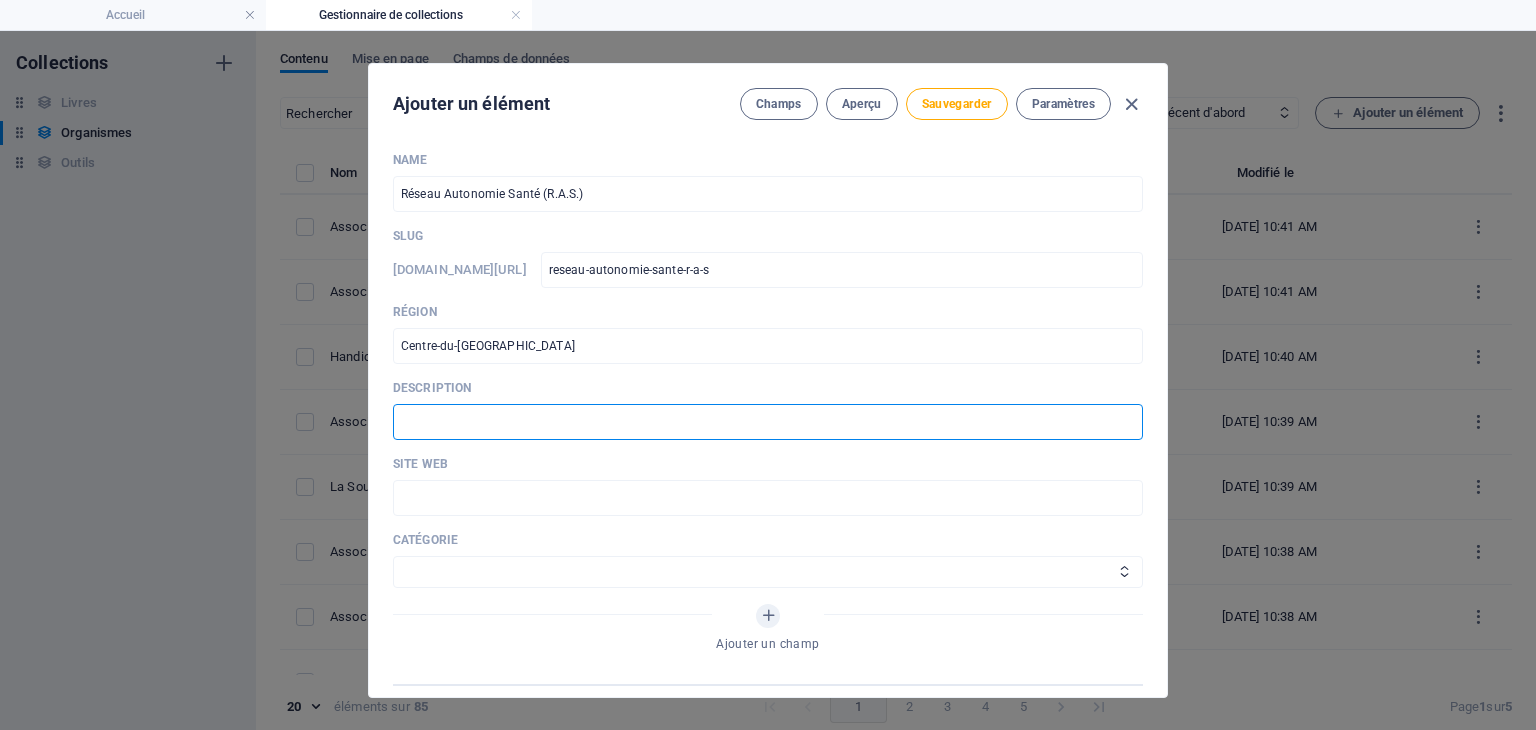 click at bounding box center (768, 422) 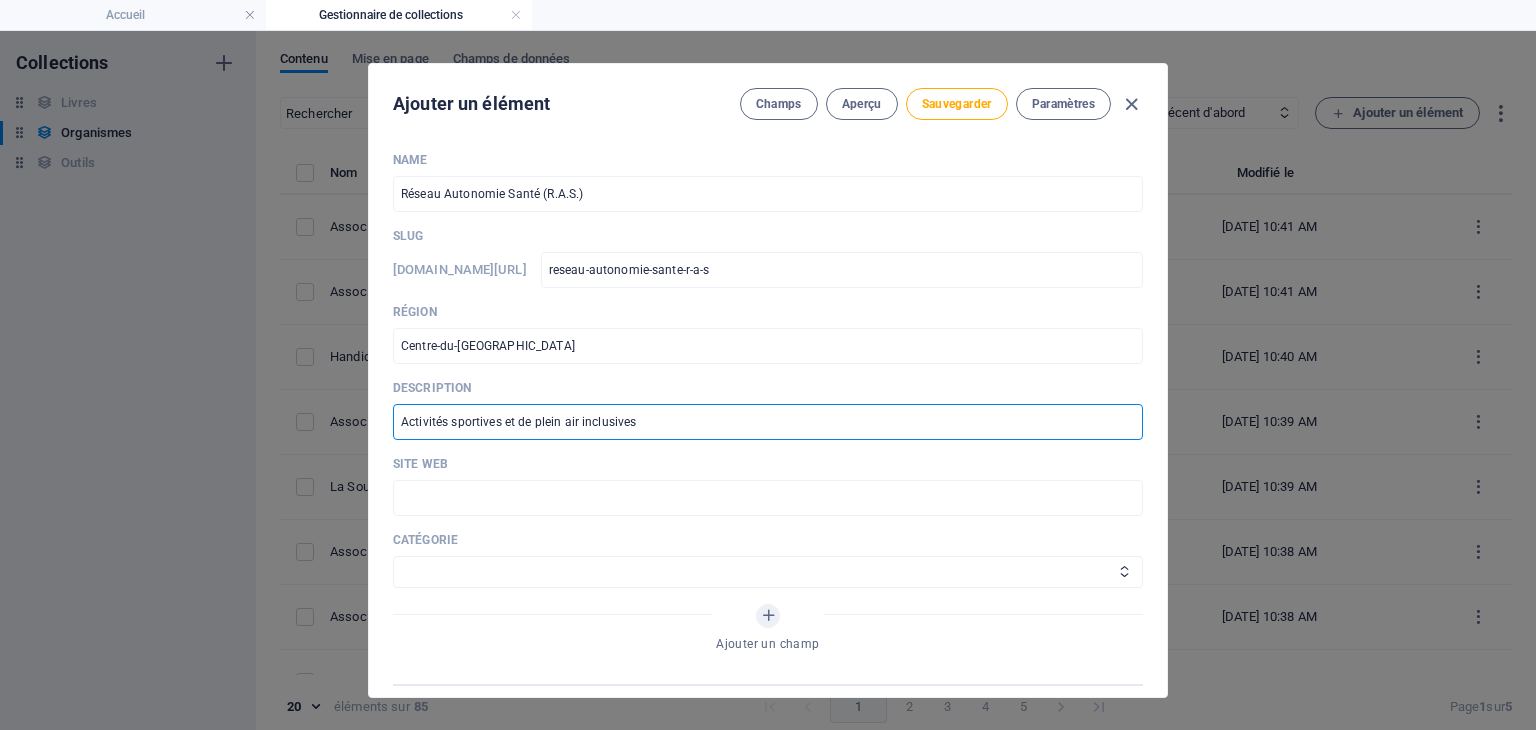 type on "Activités sportives et de plein air inclusives" 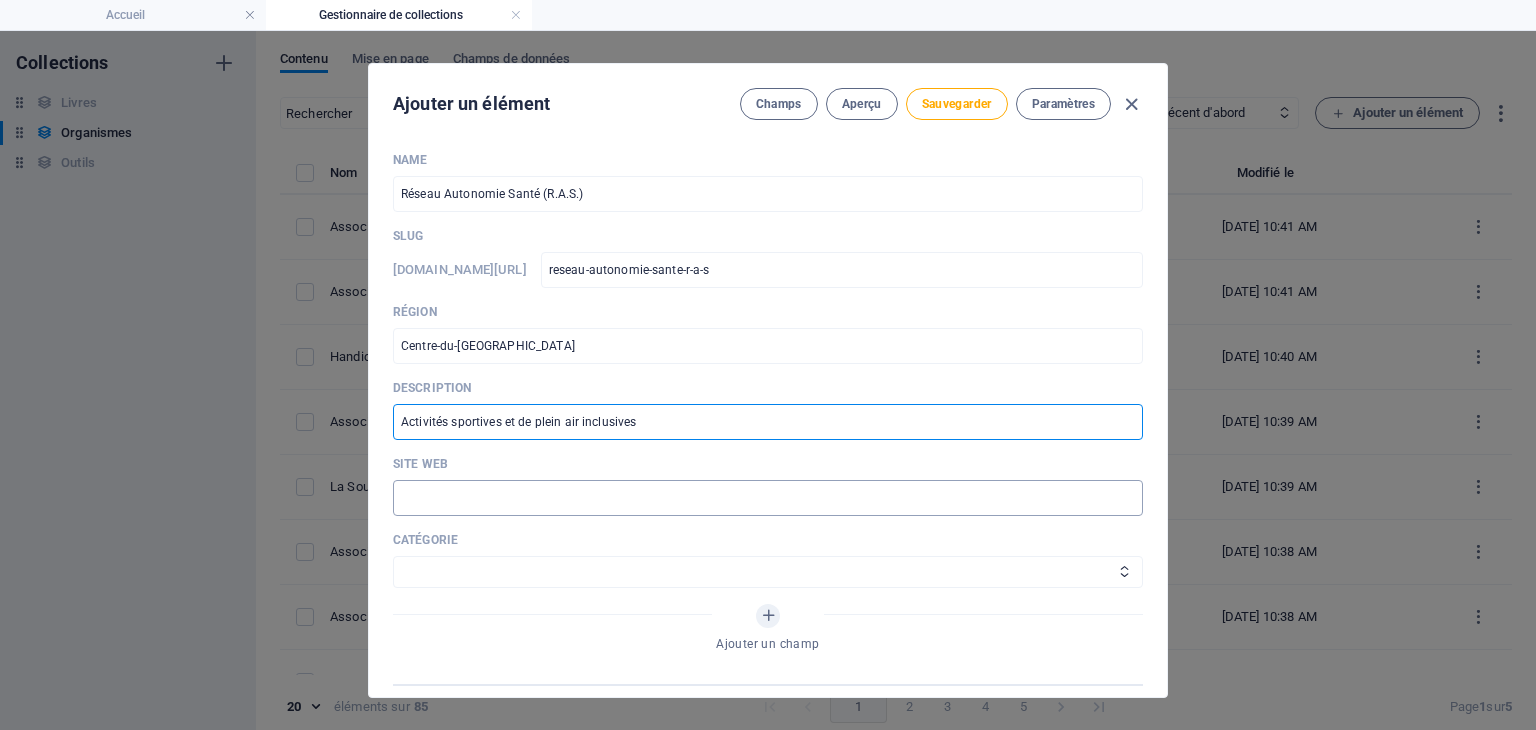 click at bounding box center [768, 498] 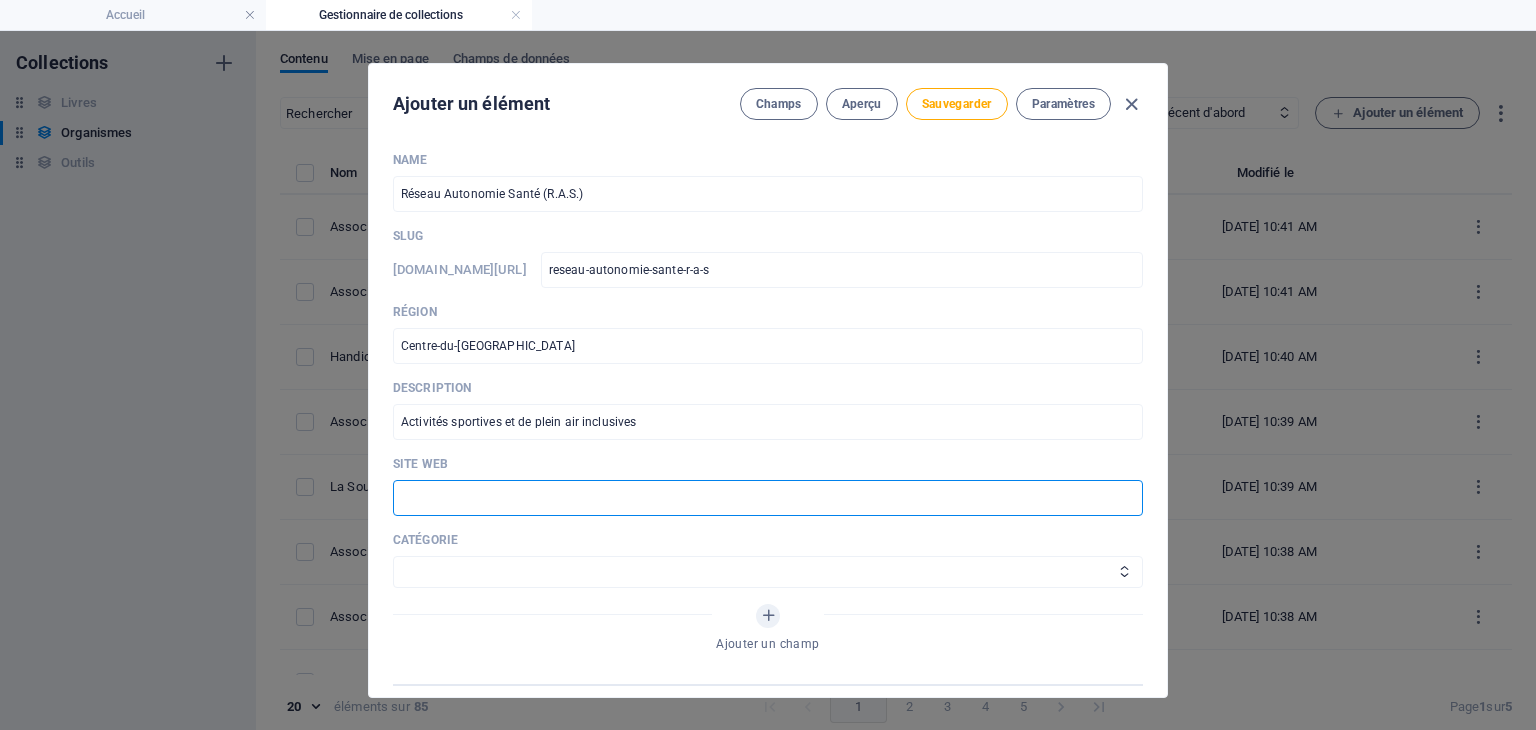 paste on "https://www.reseau-ras.com/" 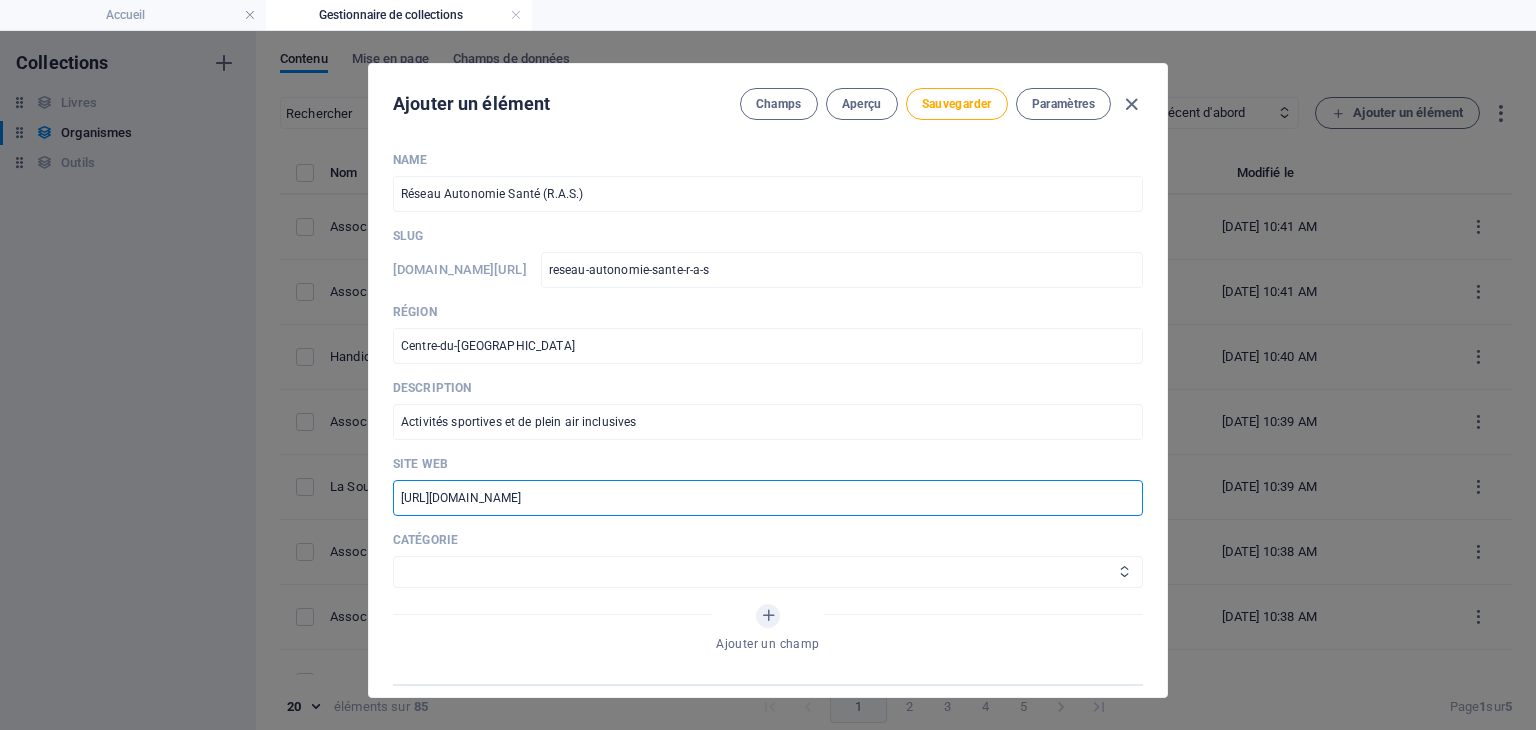 type on "https://www.reseau-ras.com/" 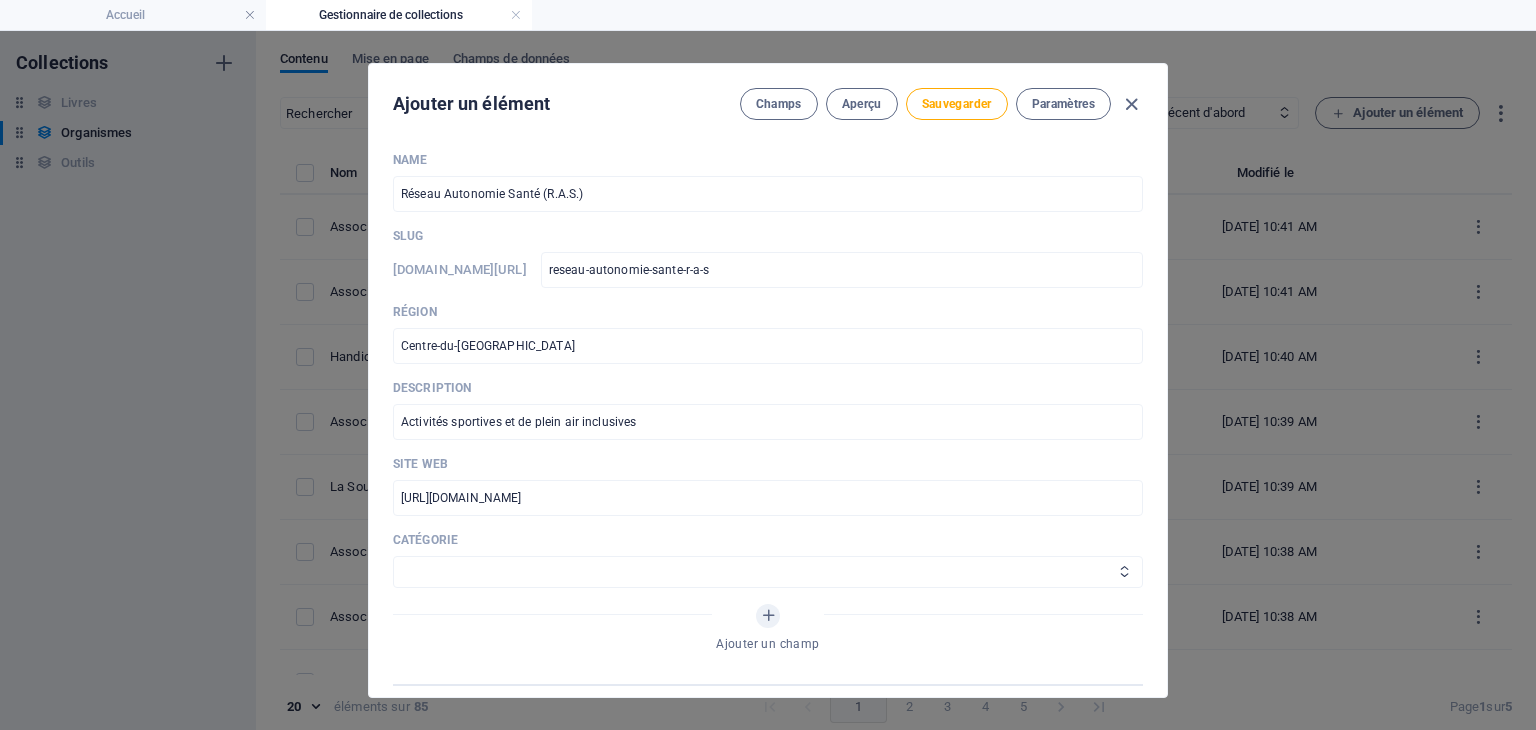 click on "Aide juridique  assurance et emploi Proches aidants Aide à domicile Psychologie et santé mentale Fournisseurs de thérapies alternatives Autres Centres de femmes Handicap" at bounding box center (768, 572) 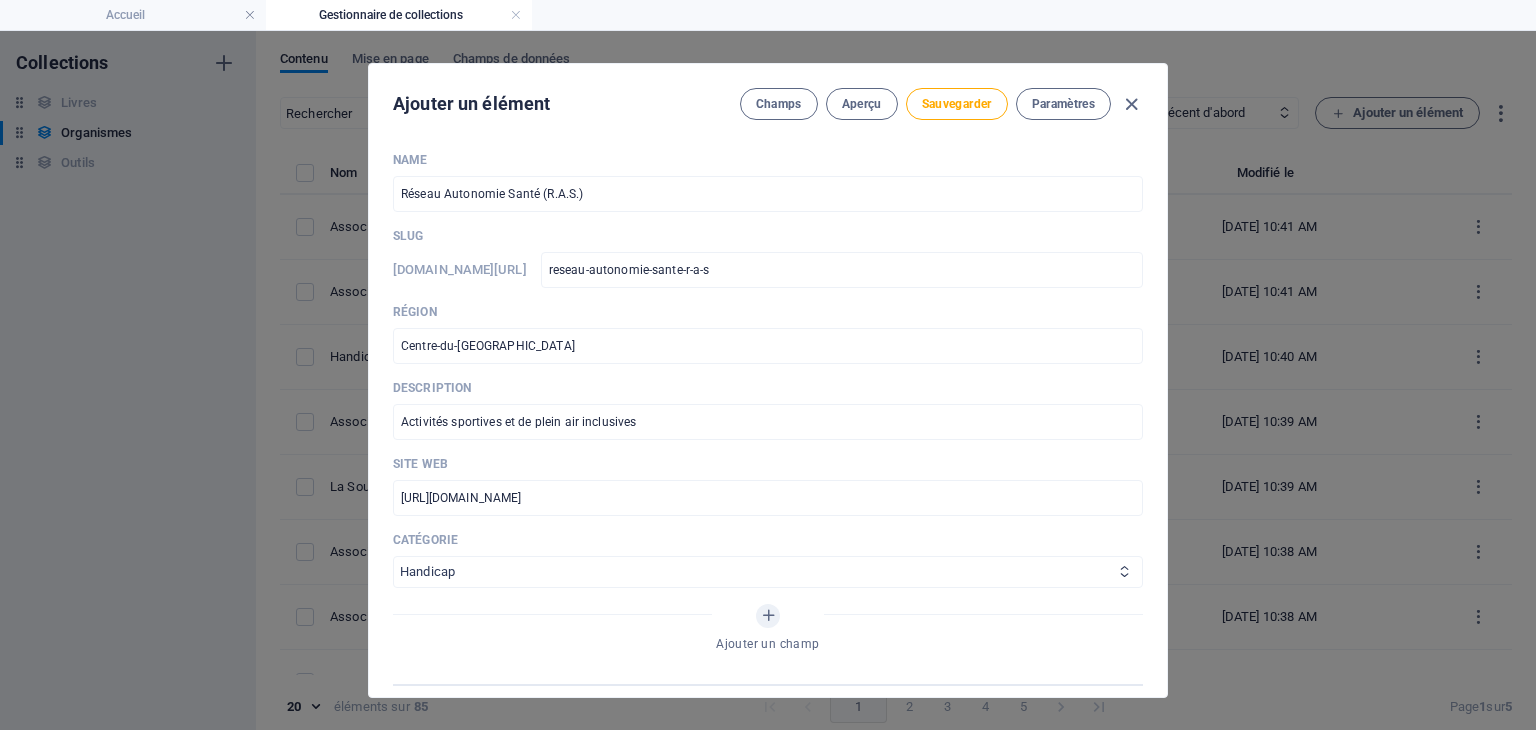 click on "Aide juridique  assurance et emploi Proches aidants Aide à domicile Psychologie et santé mentale Fournisseurs de thérapies alternatives Autres Centres de femmes Handicap" at bounding box center [768, 572] 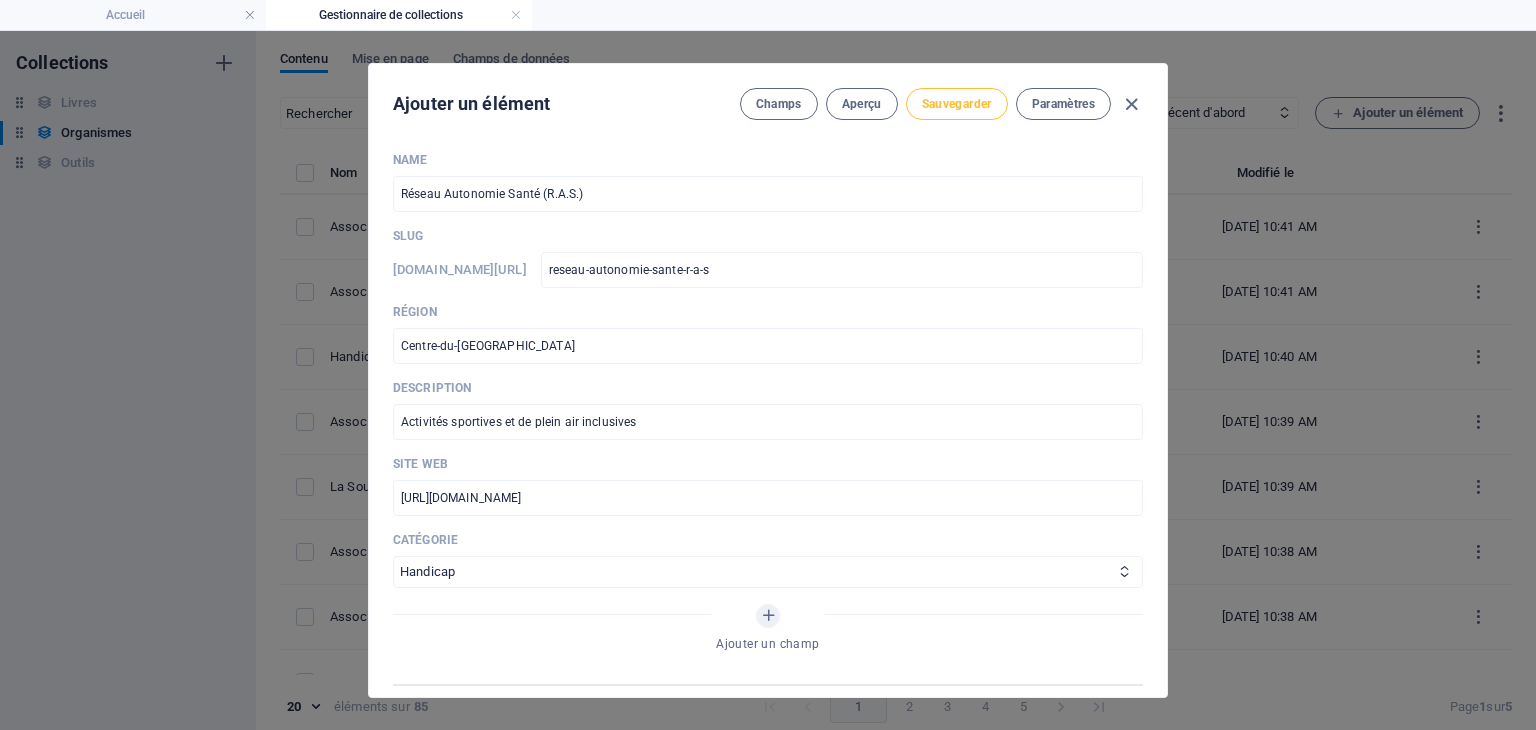 click on "Sauvegarder" at bounding box center (957, 104) 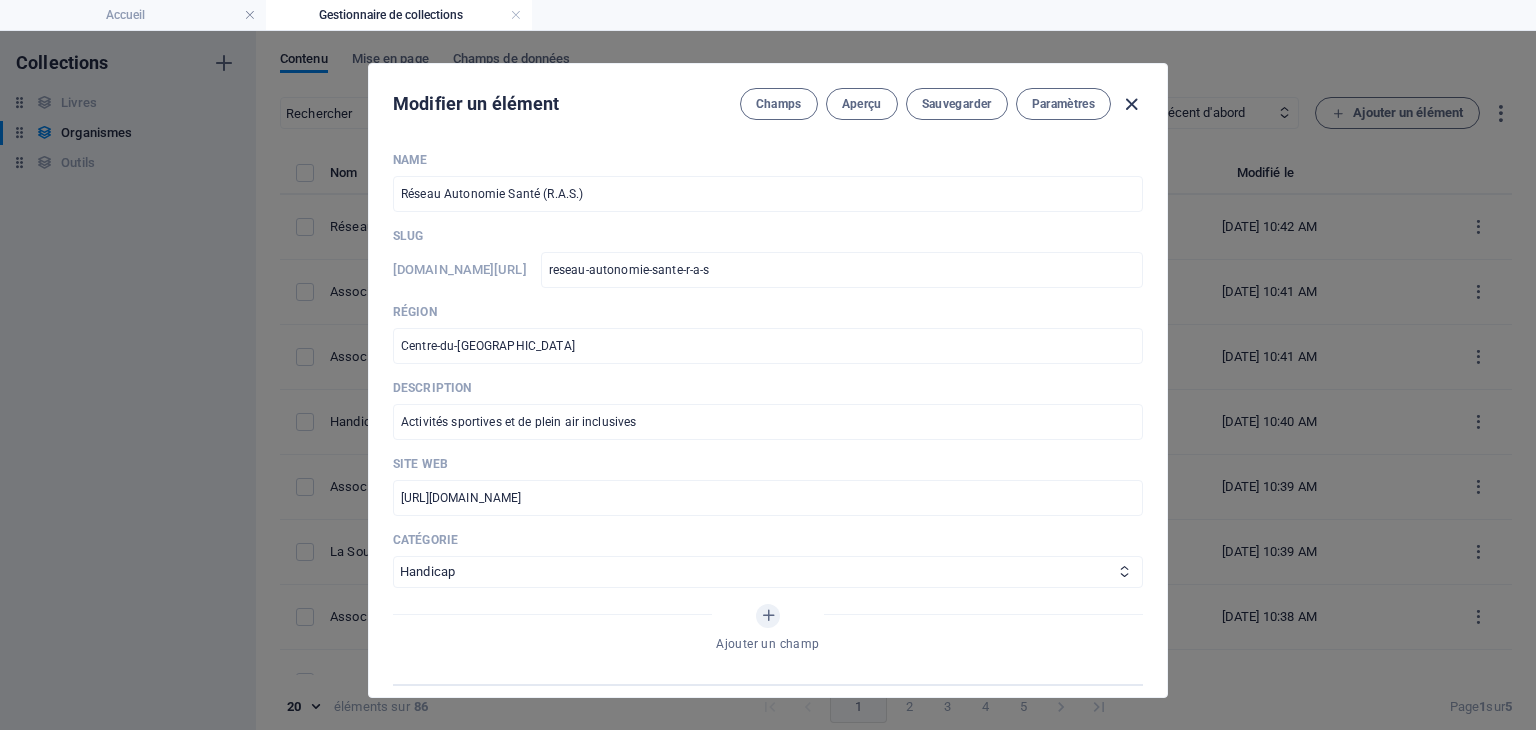click at bounding box center [1131, 104] 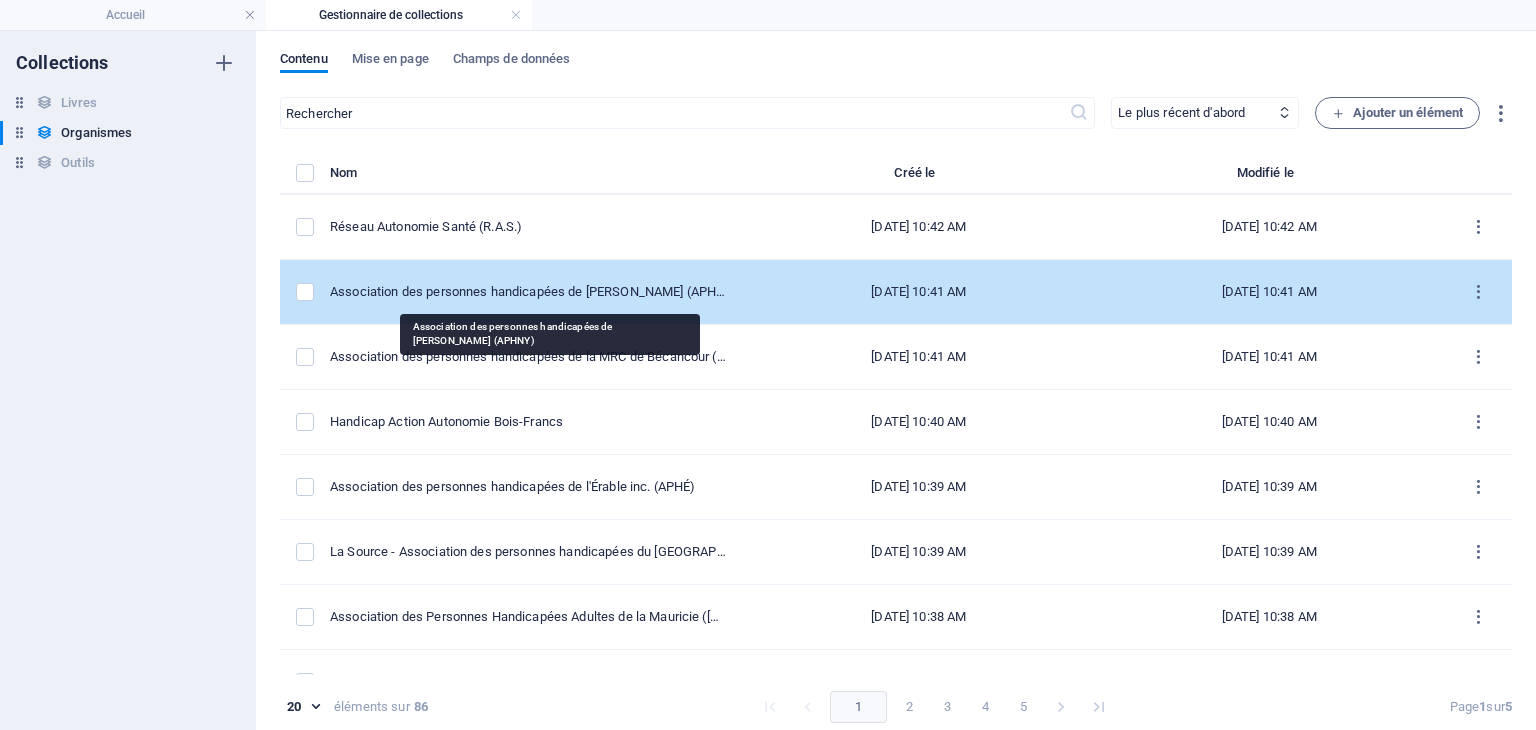 click on "Association des personnes handicapées de [PERSON_NAME] (APHNY)" at bounding box center [529, 292] 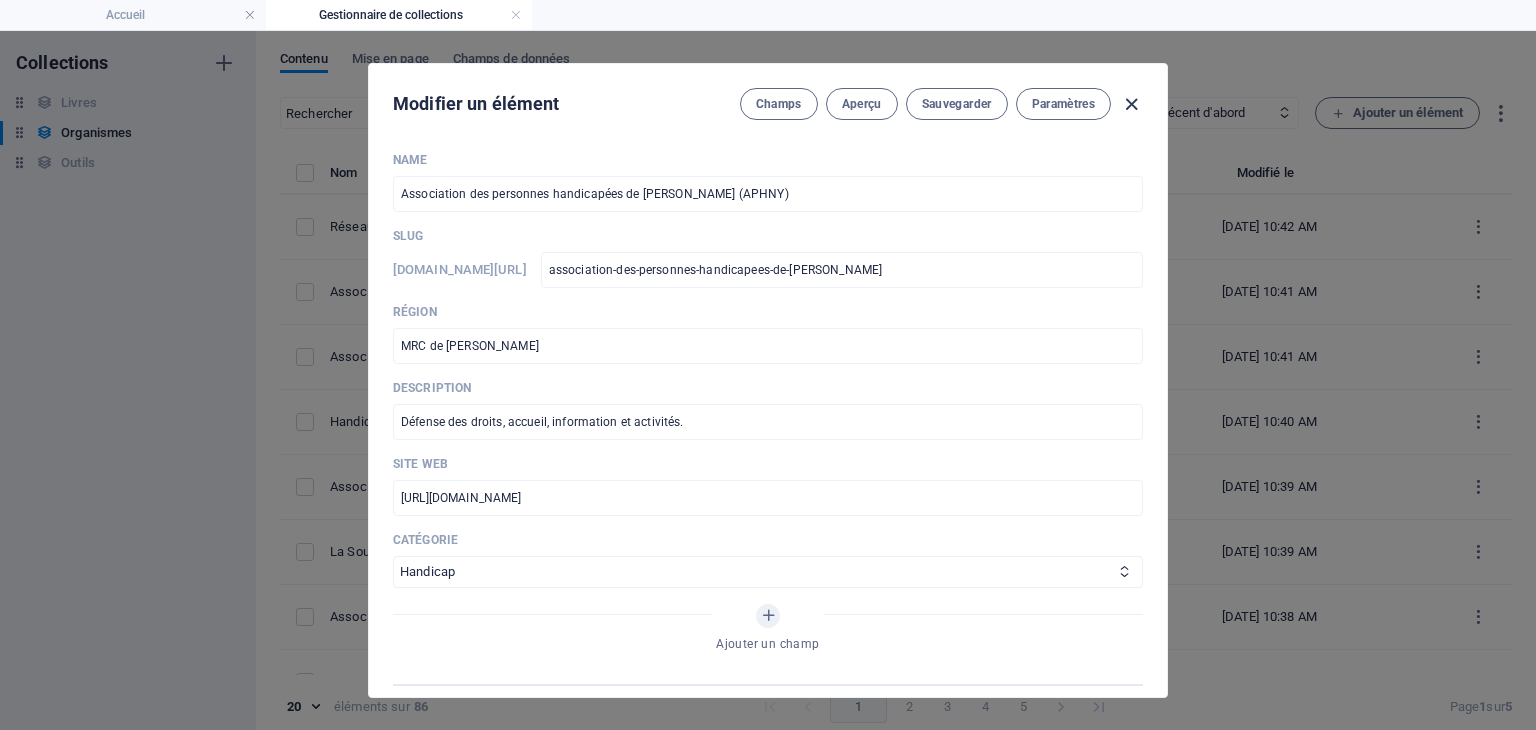 click at bounding box center (1131, 104) 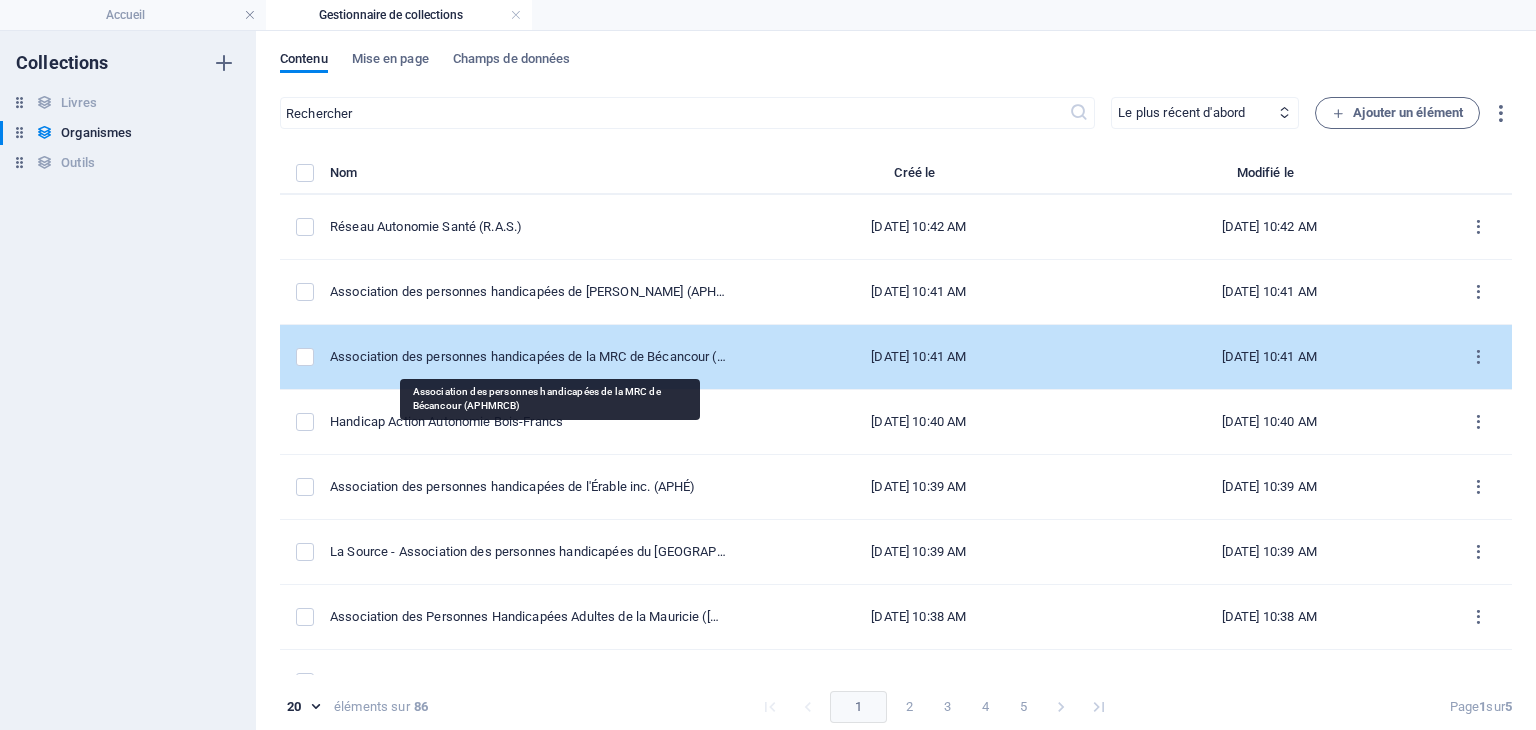 click on "Association des personnes handicapées de la MRC de Bécancour (APHMRCB)" at bounding box center [529, 357] 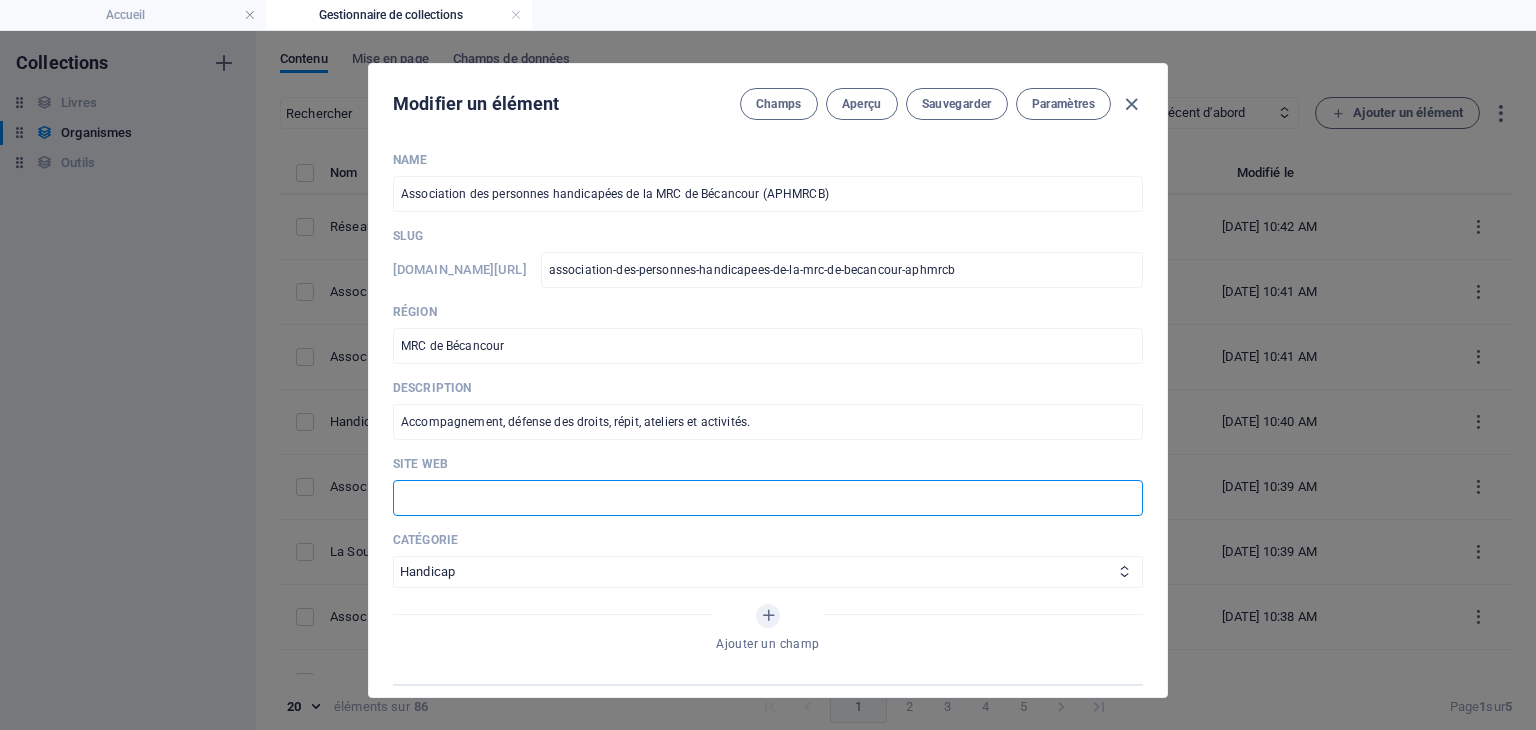 drag, startPoint x: 513, startPoint y: 493, endPoint x: 525, endPoint y: 484, distance: 15 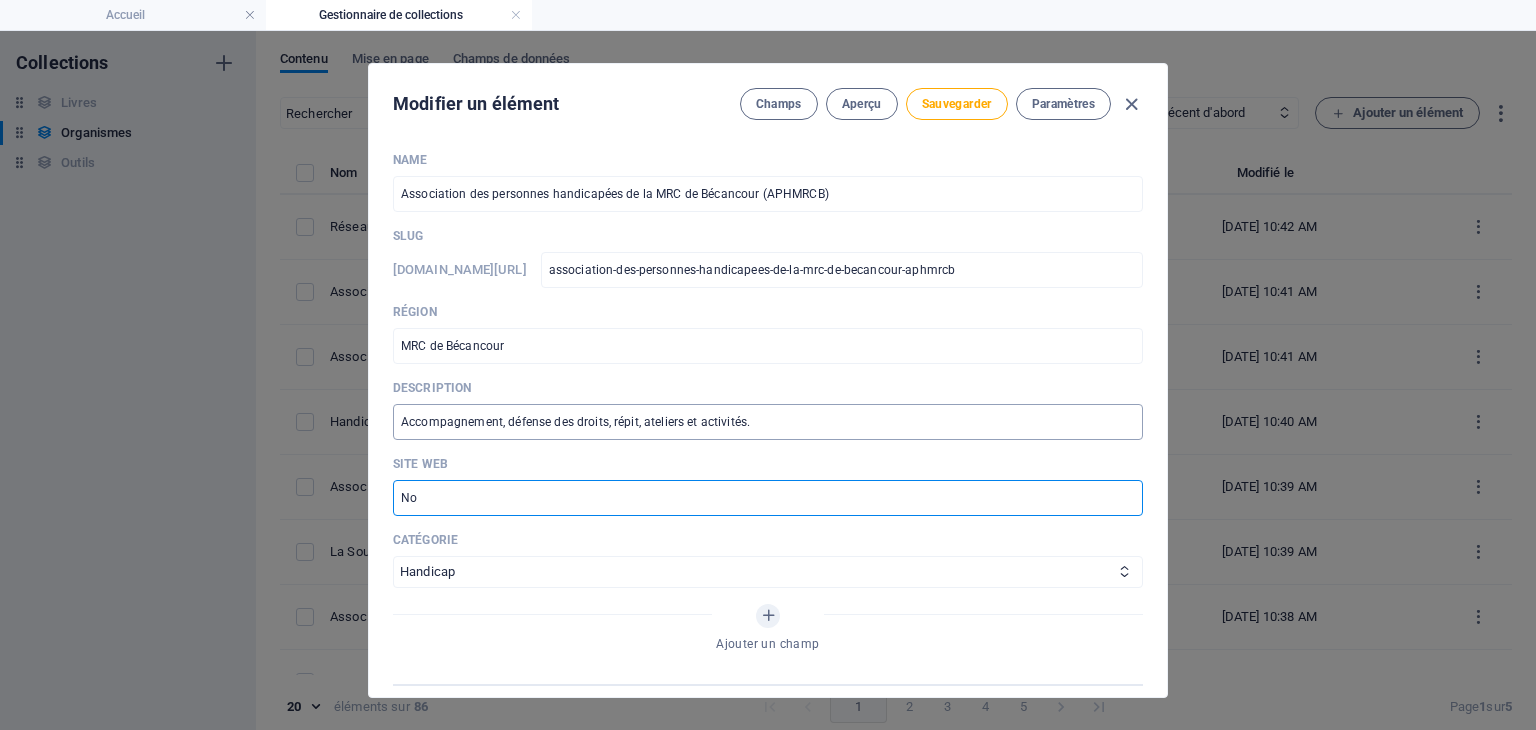 type 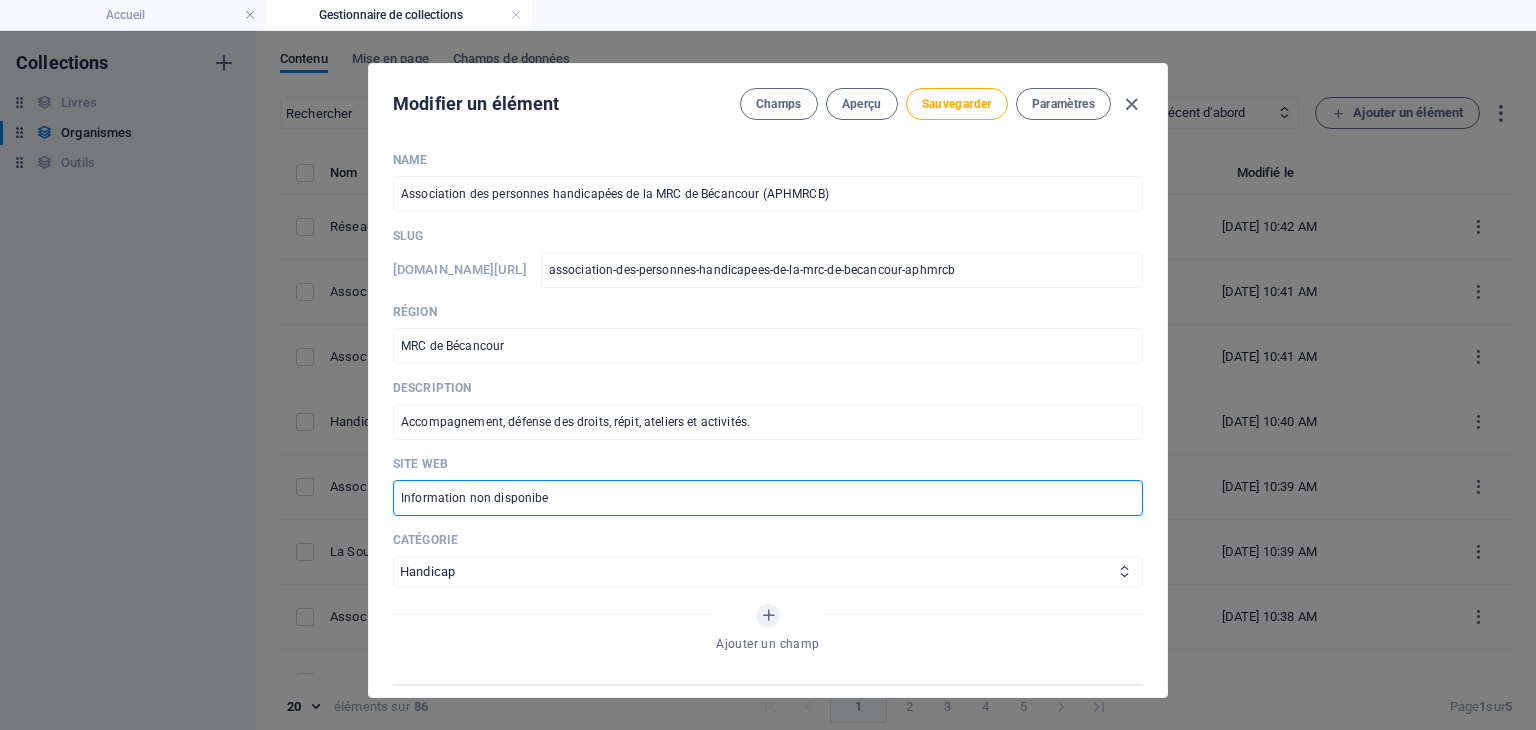 drag, startPoint x: 552, startPoint y: 504, endPoint x: 381, endPoint y: 507, distance: 171.0263 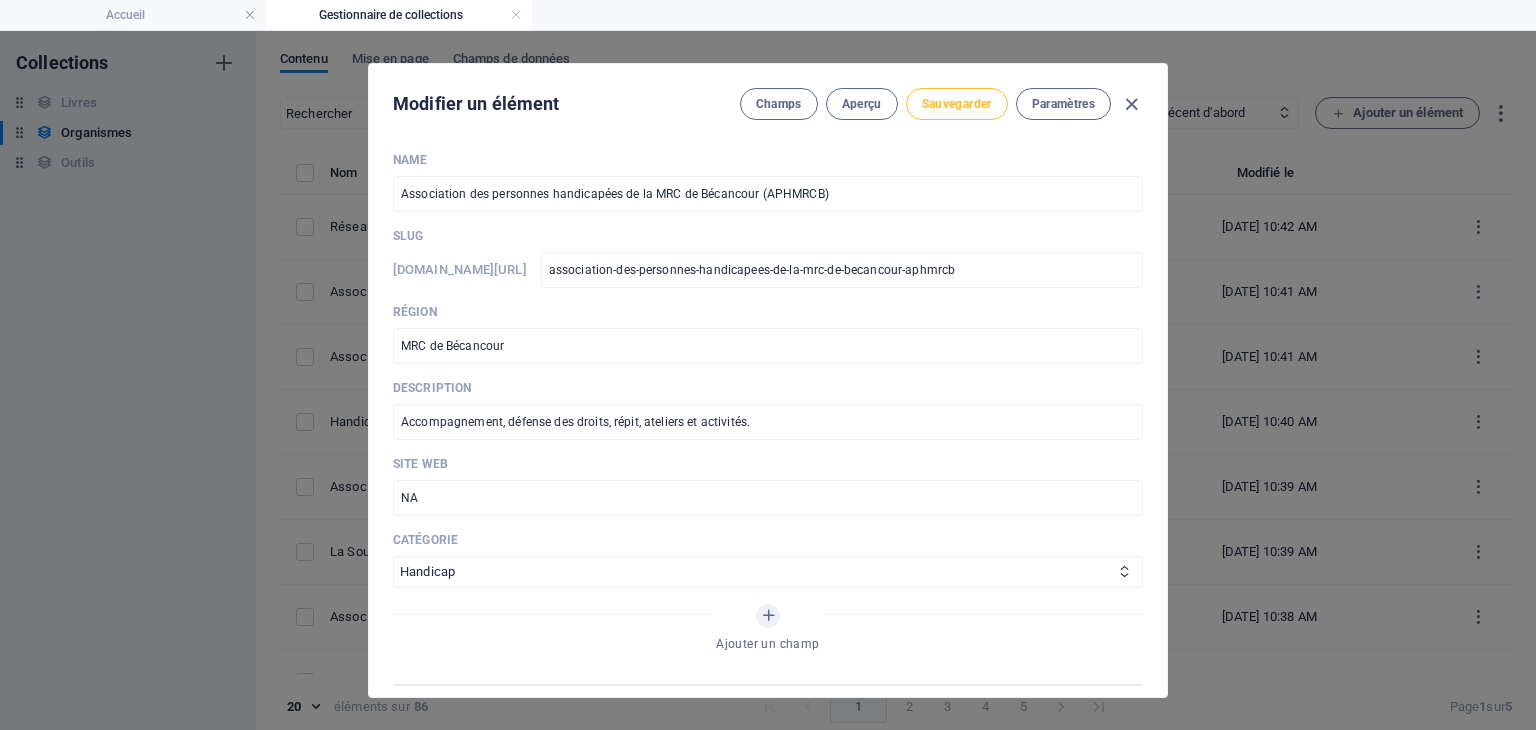 click on "Sauvegarder" at bounding box center [957, 104] 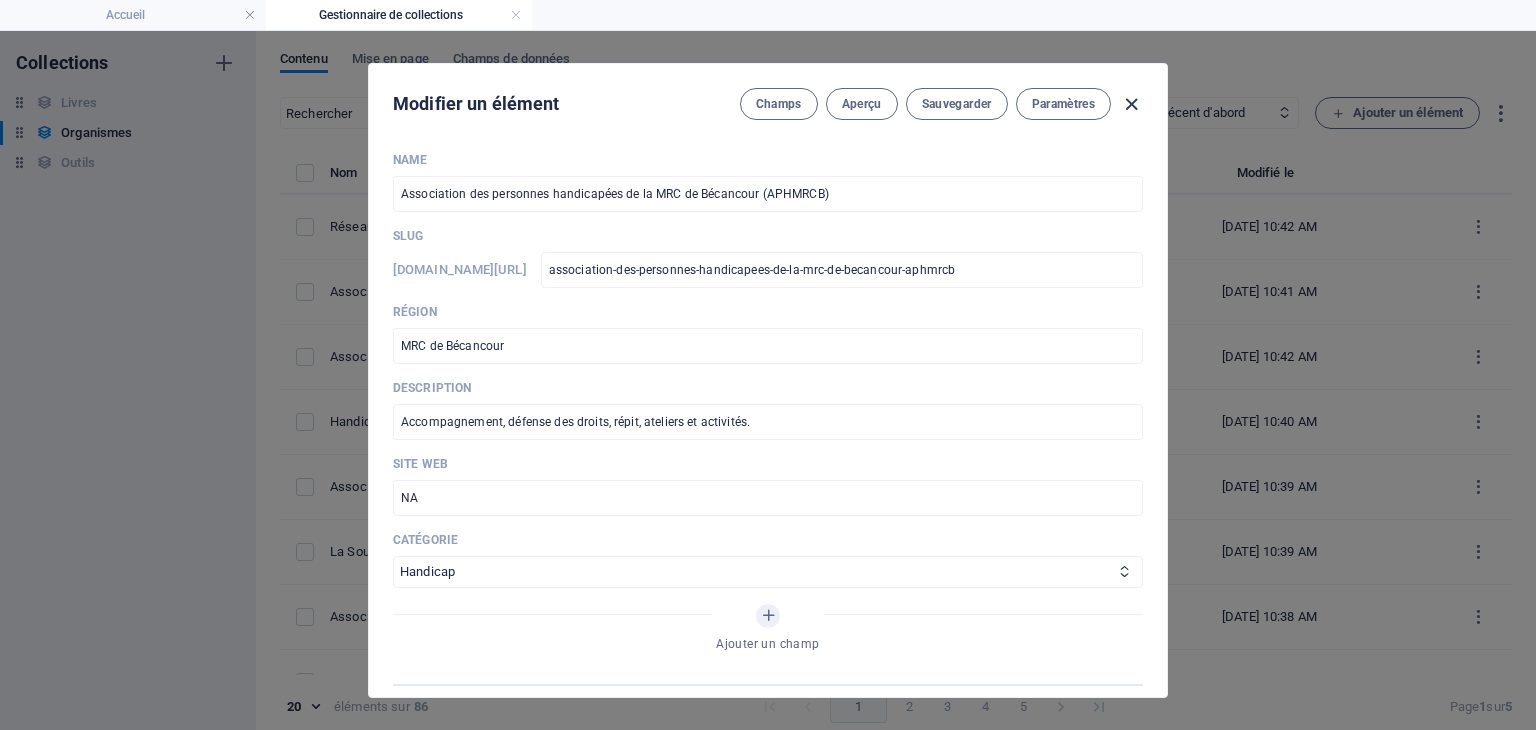 click at bounding box center [1131, 104] 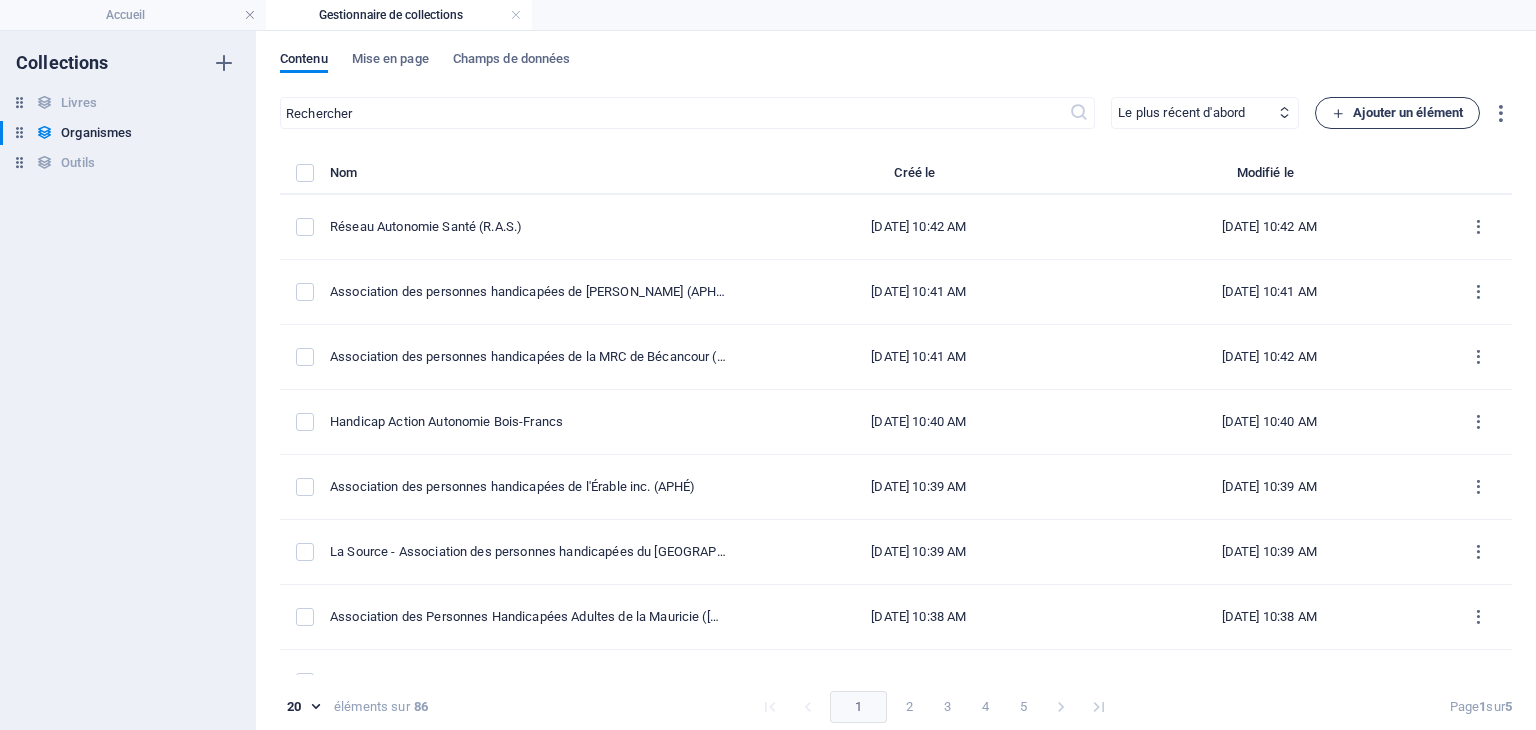 click on "Ajouter un élément" at bounding box center [1397, 113] 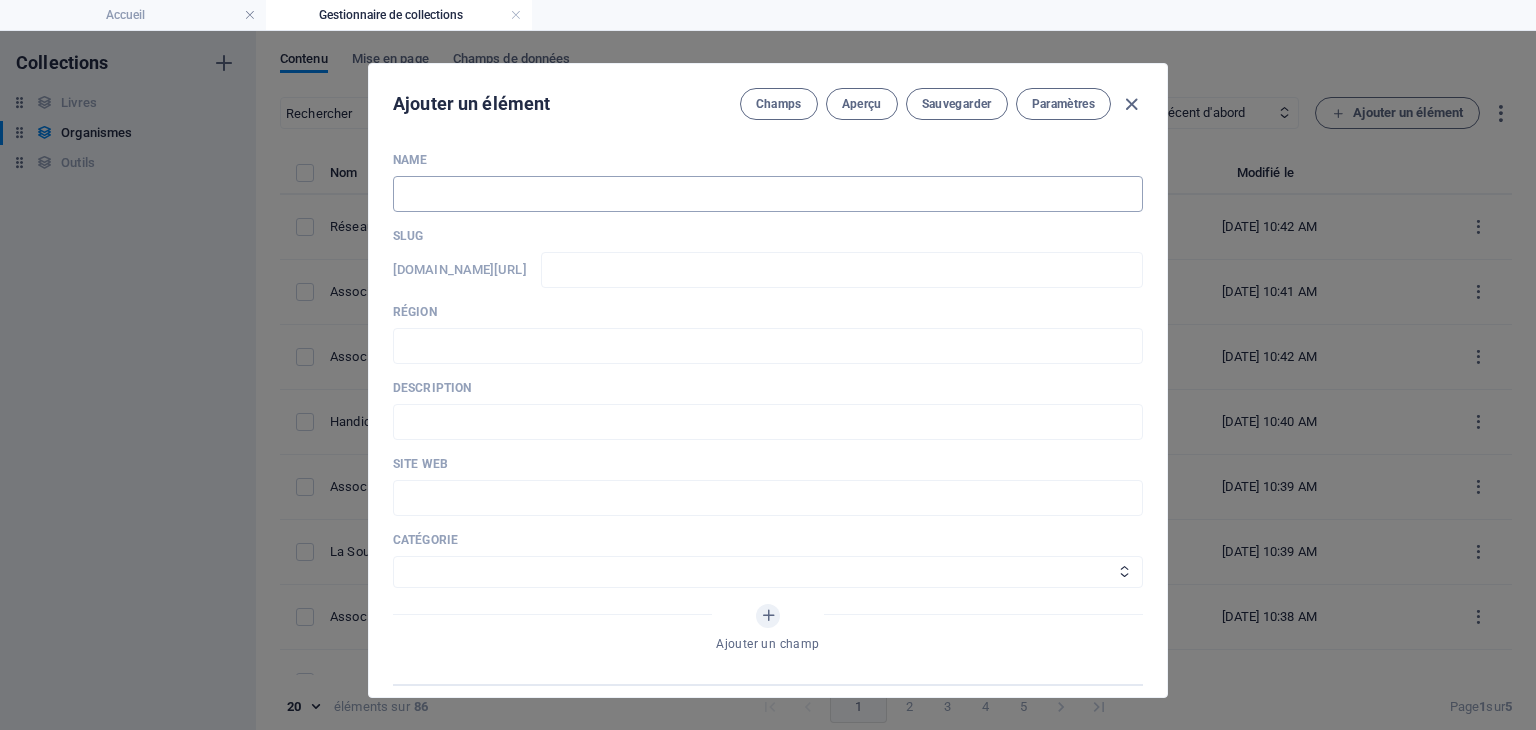 click at bounding box center (768, 194) 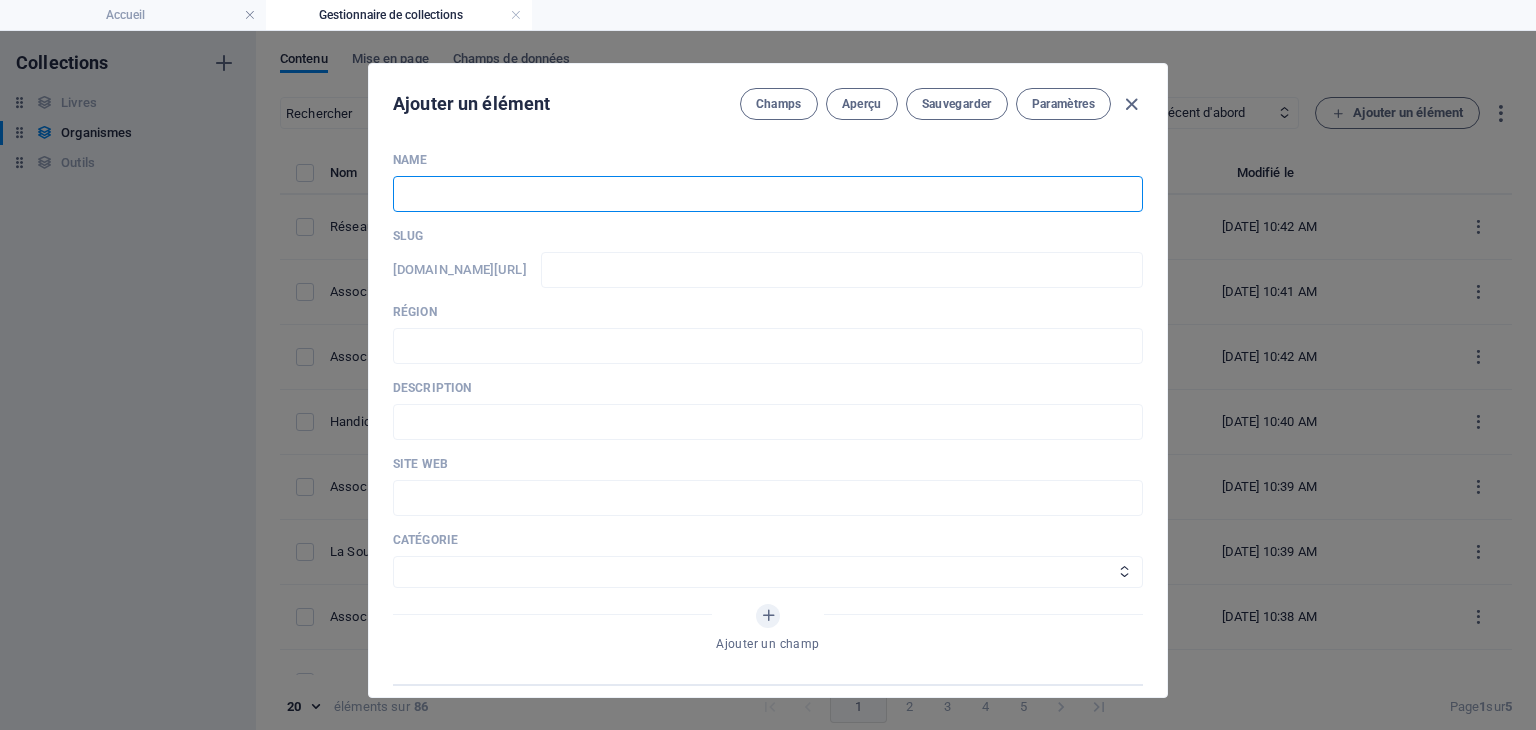 paste on "Retrieving data. Wait a few seconds and try to cut or copy again." 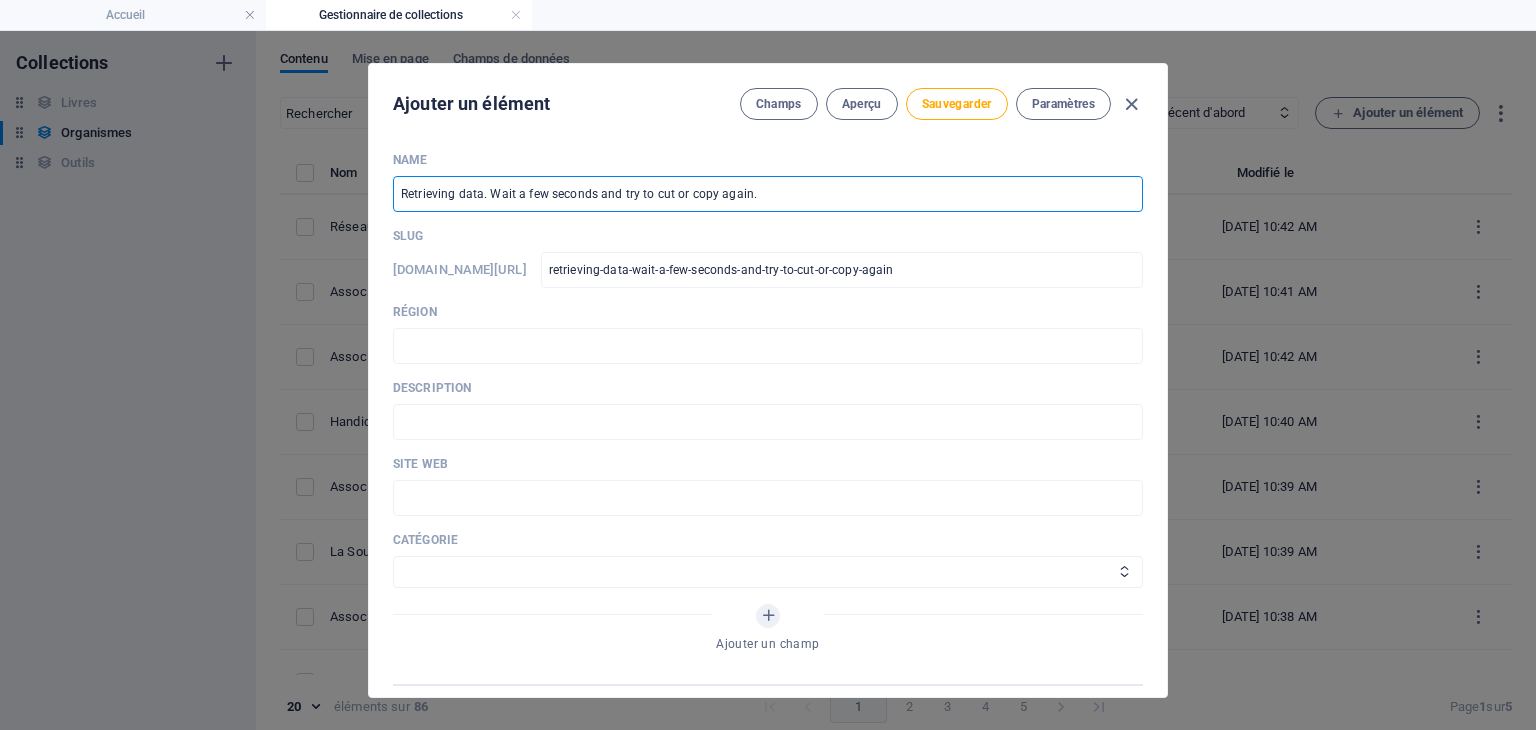 drag, startPoint x: 778, startPoint y: 192, endPoint x: 352, endPoint y: 192, distance: 426 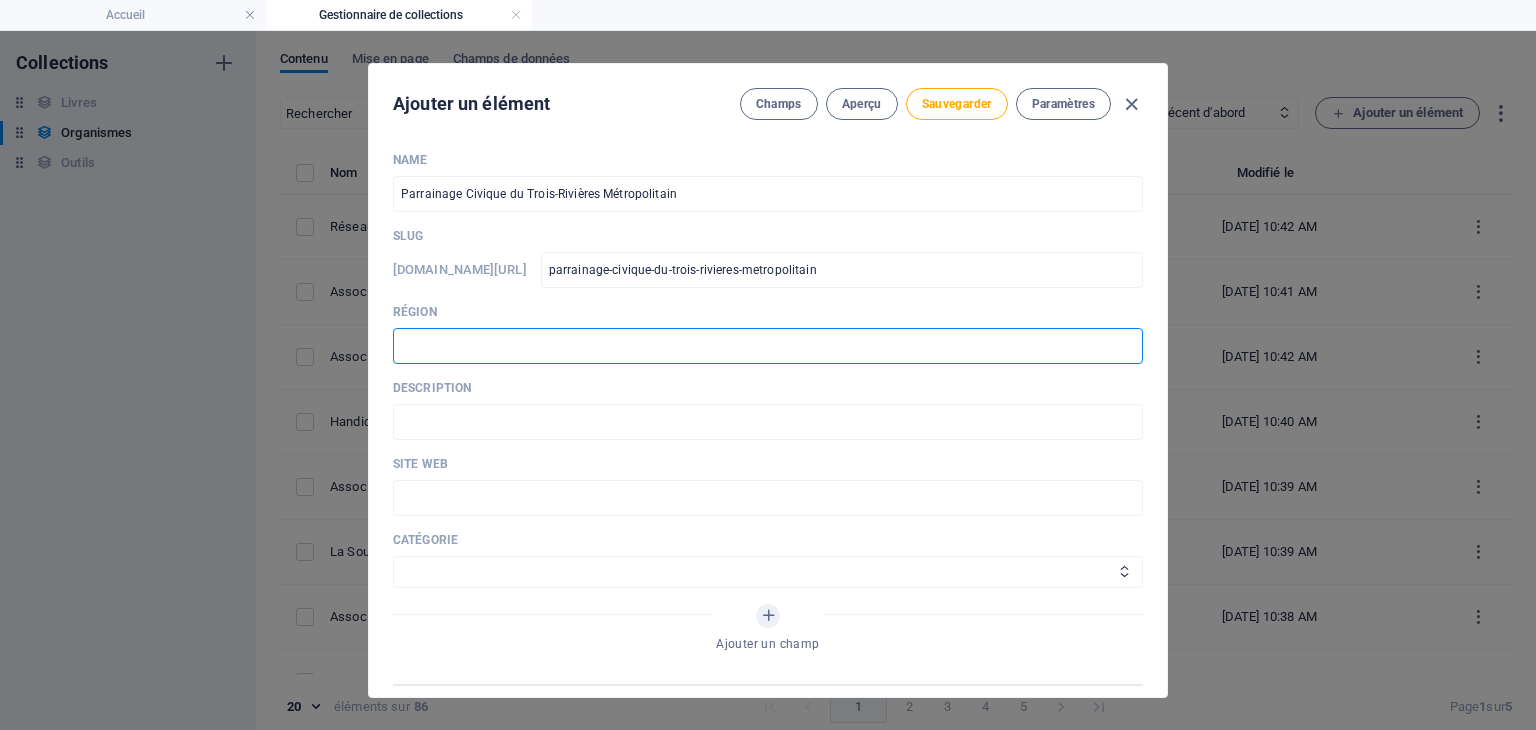 click at bounding box center (768, 346) 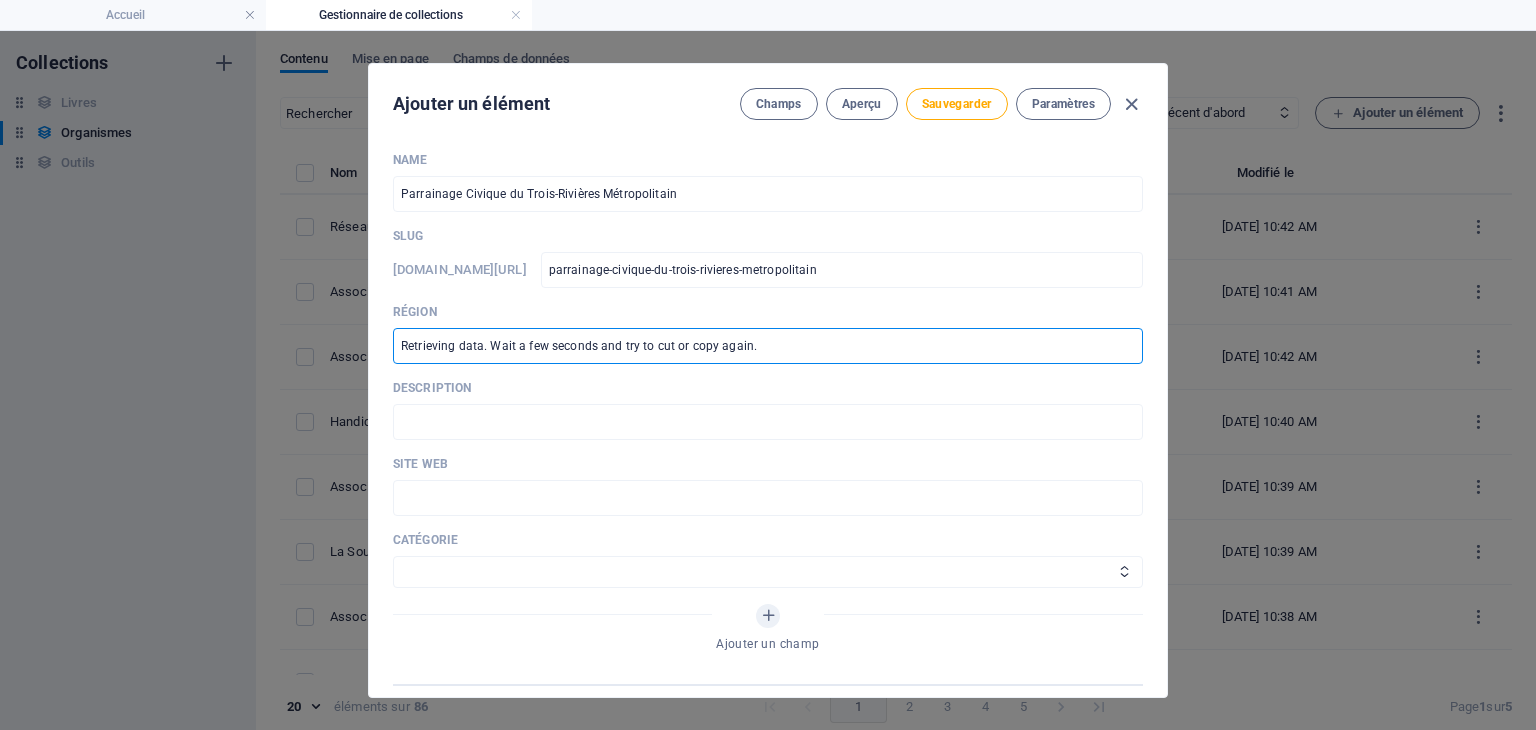 drag, startPoint x: 776, startPoint y: 331, endPoint x: 370, endPoint y: 334, distance: 406.01108 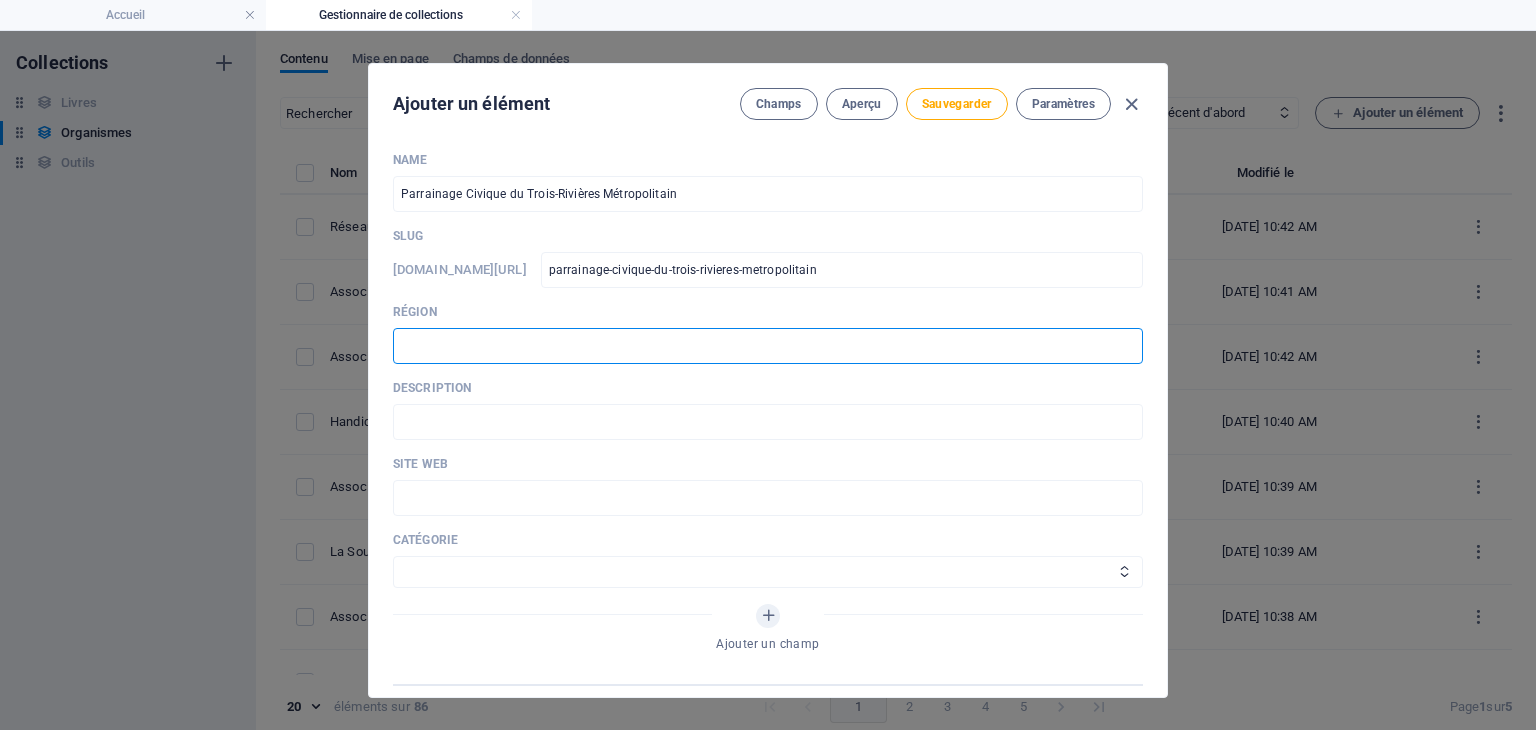paste on "[GEOGRAPHIC_DATA]" 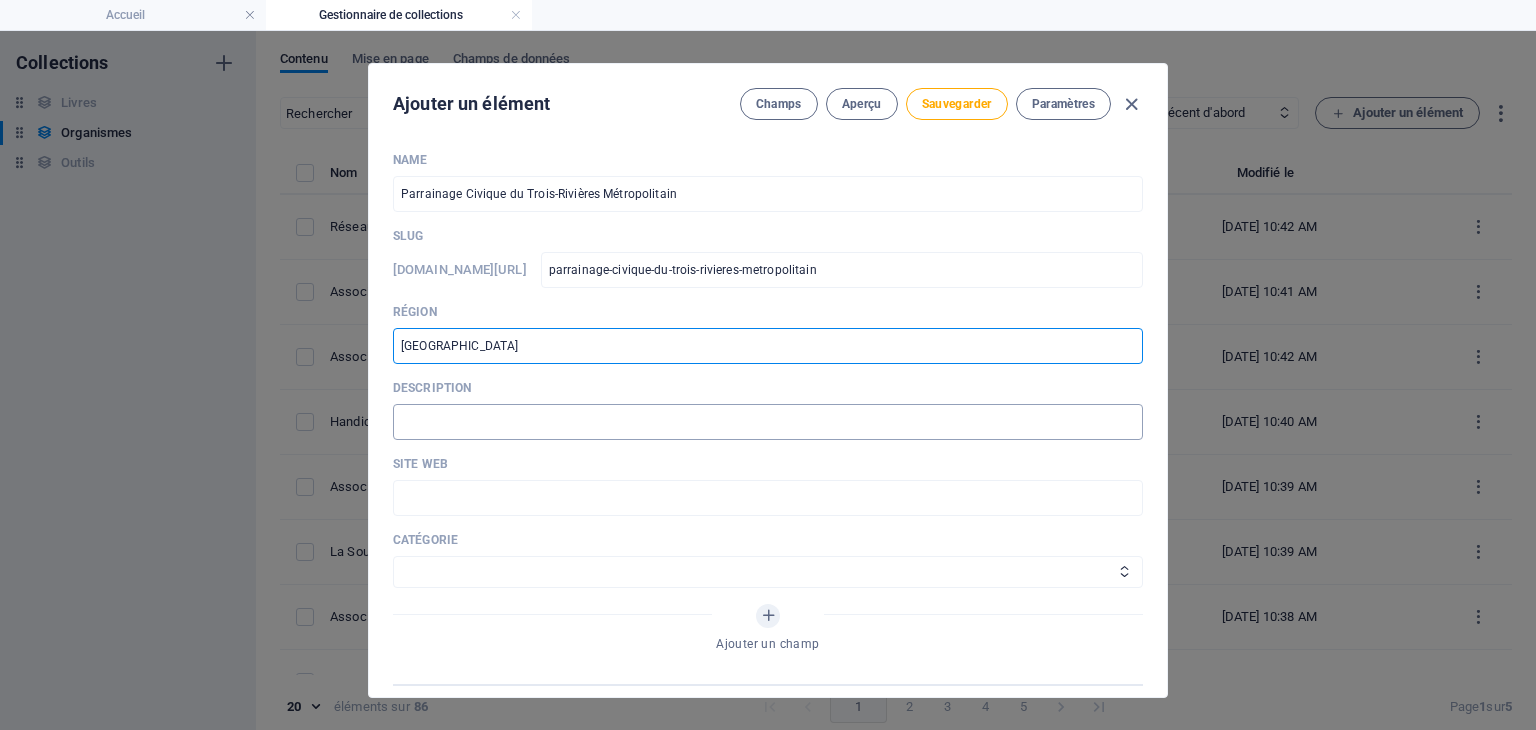 click at bounding box center (768, 422) 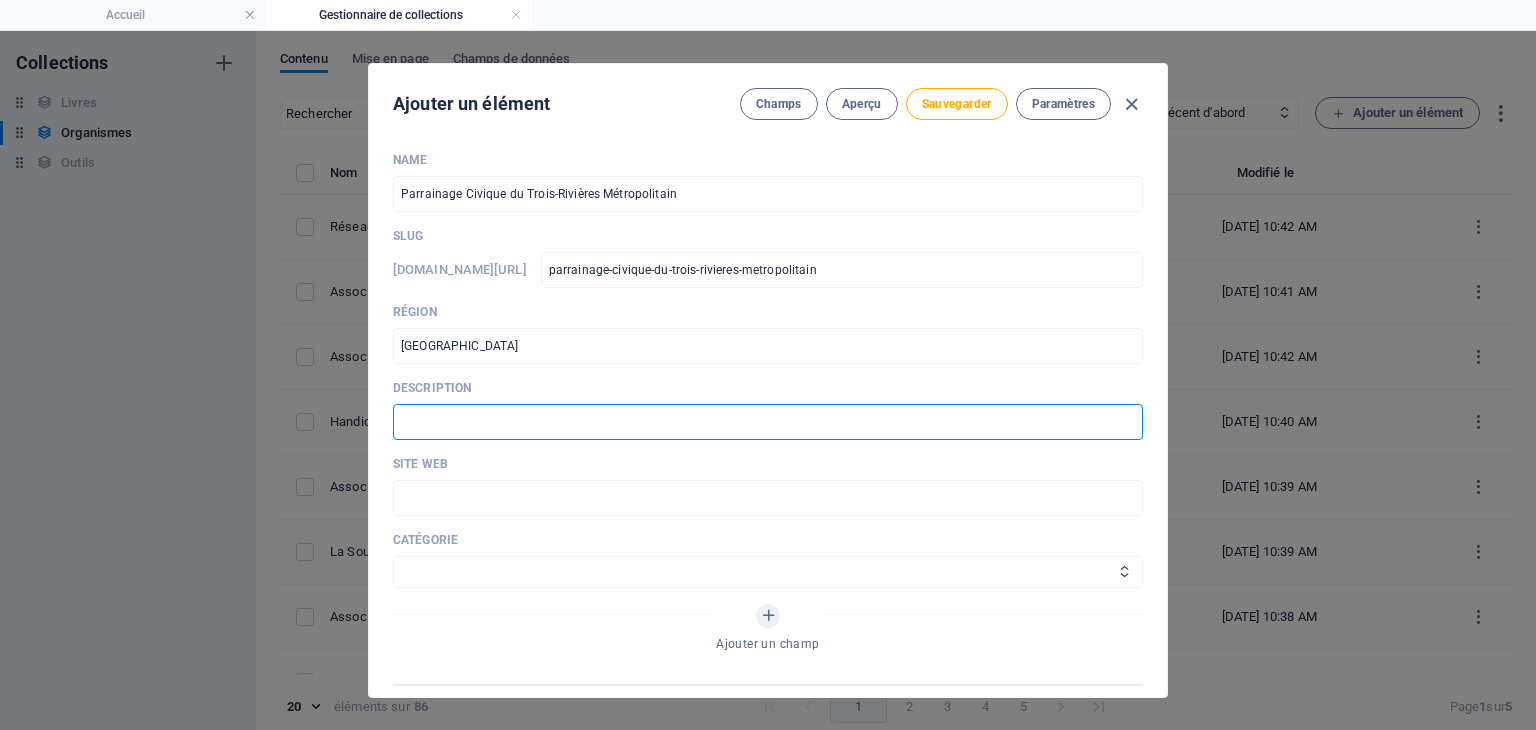 paste on "Retrieving data. Wait a few seconds and try to cut or copy again." 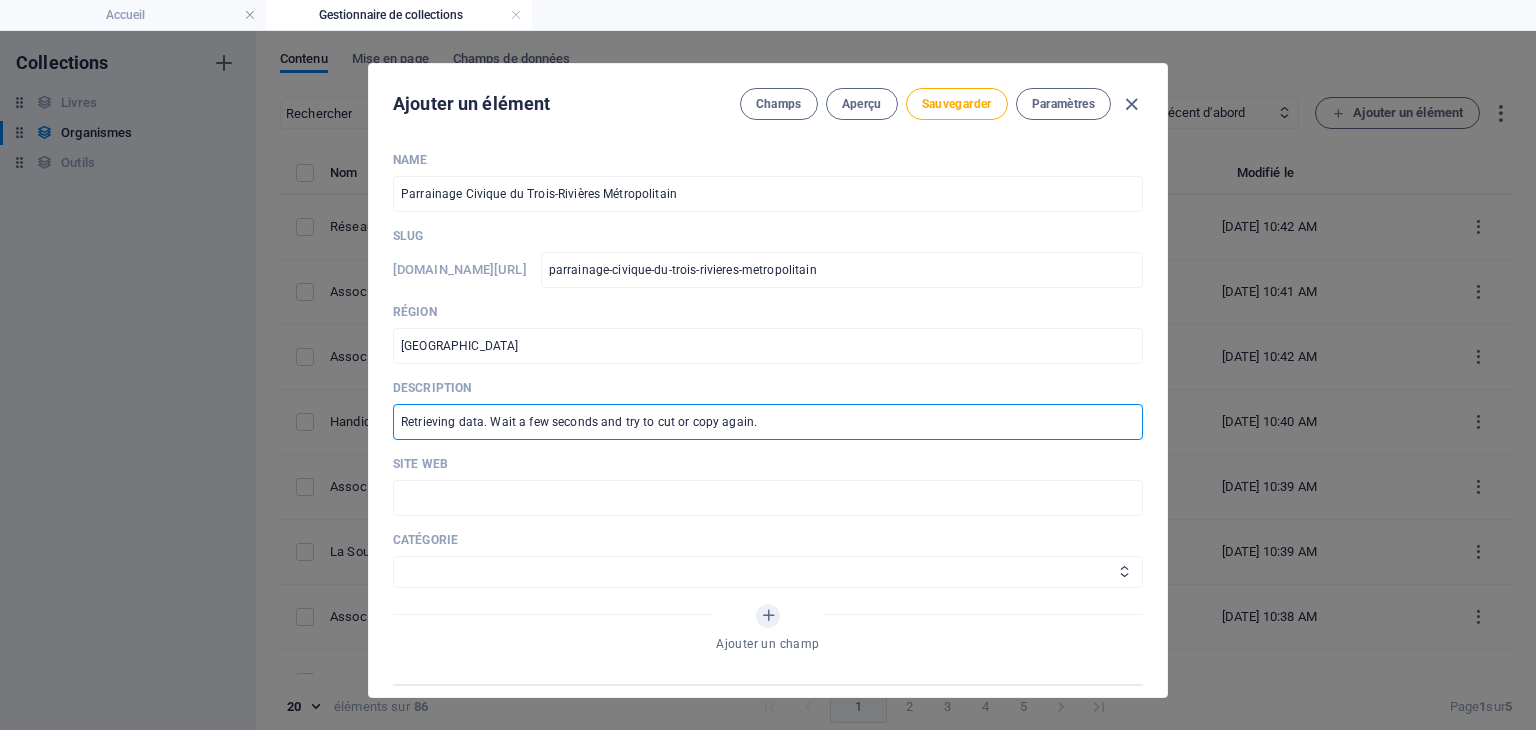 drag, startPoint x: 782, startPoint y: 421, endPoint x: 387, endPoint y: 423, distance: 395.00507 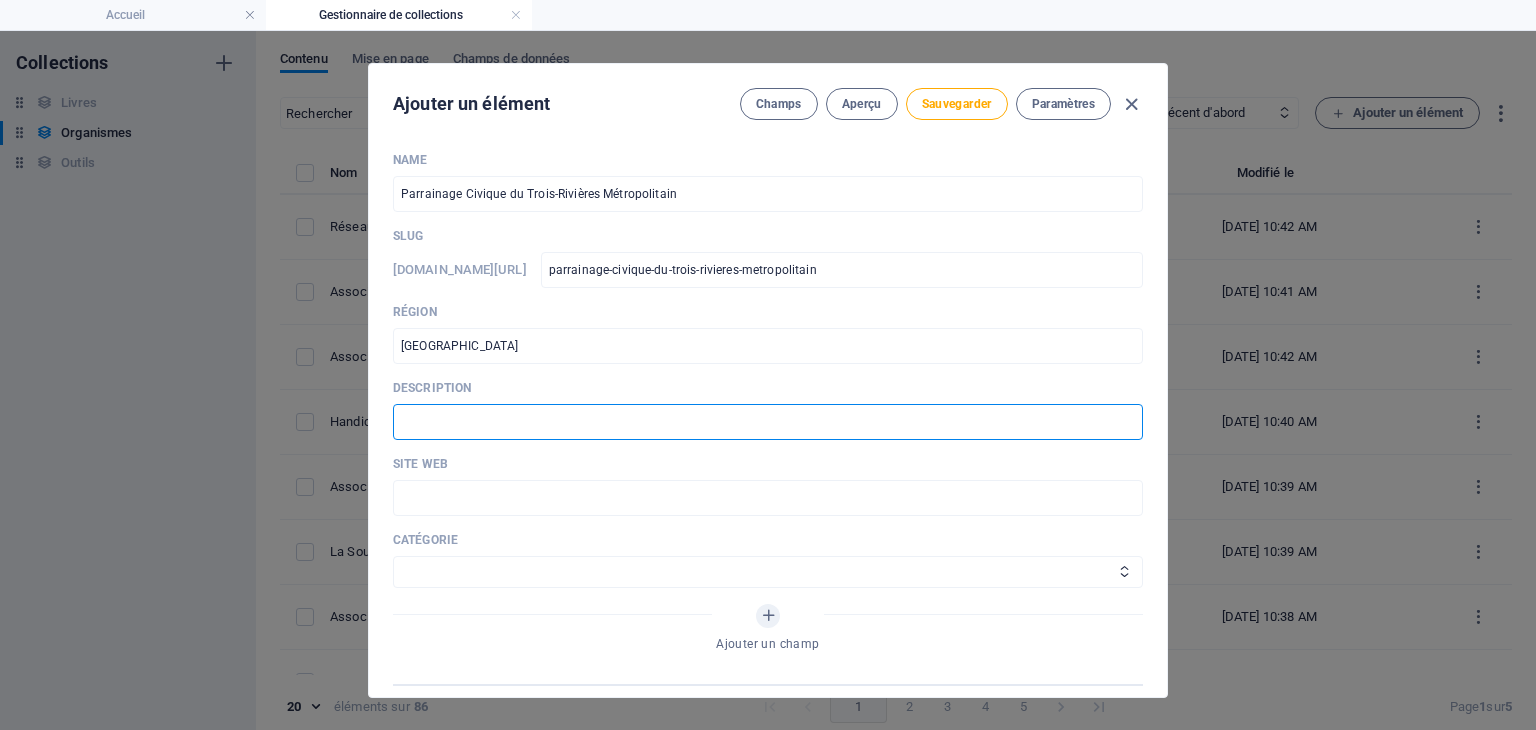 paste on "Retrieving data. Wait a few seconds and try to cut or copy again." 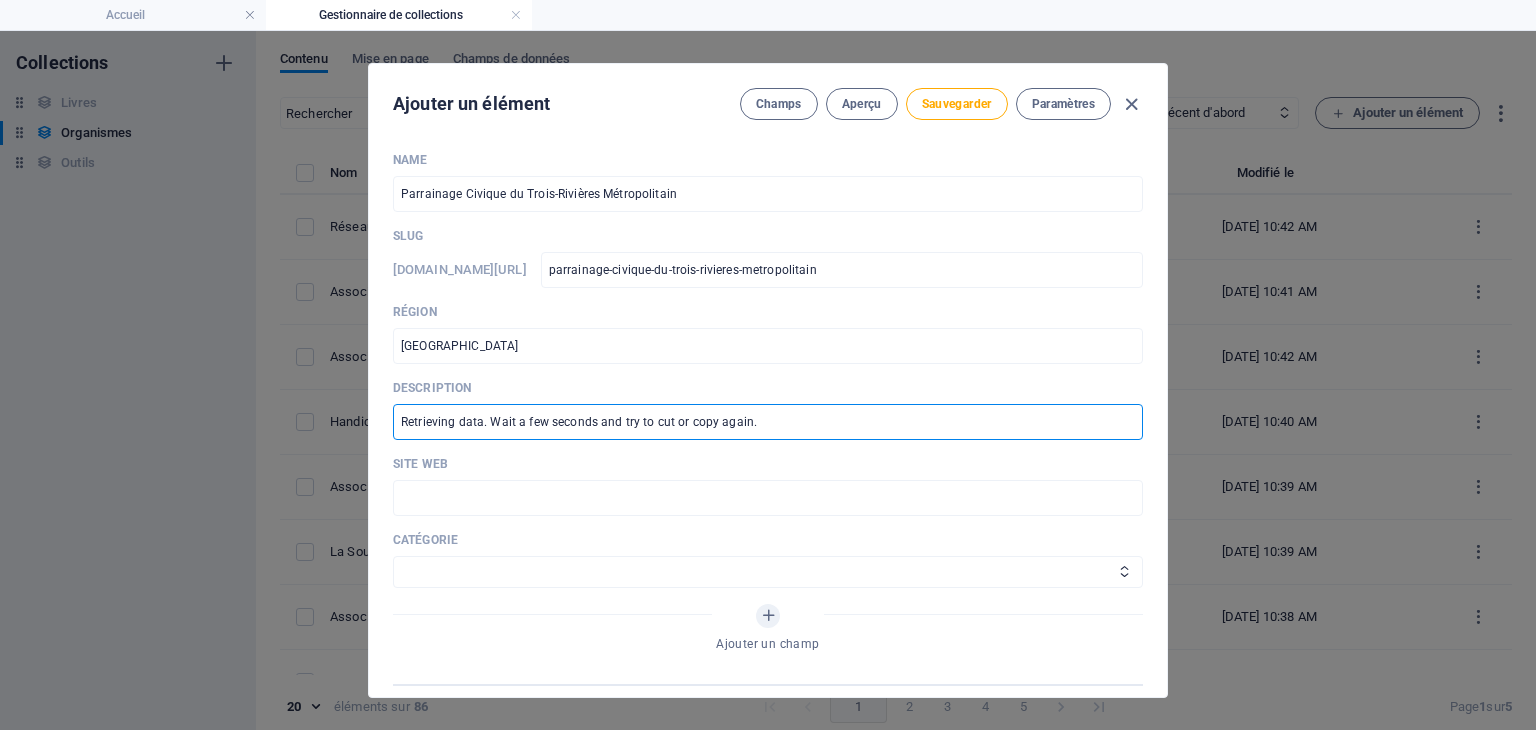 drag, startPoint x: 795, startPoint y: 422, endPoint x: 340, endPoint y: 424, distance: 455.0044 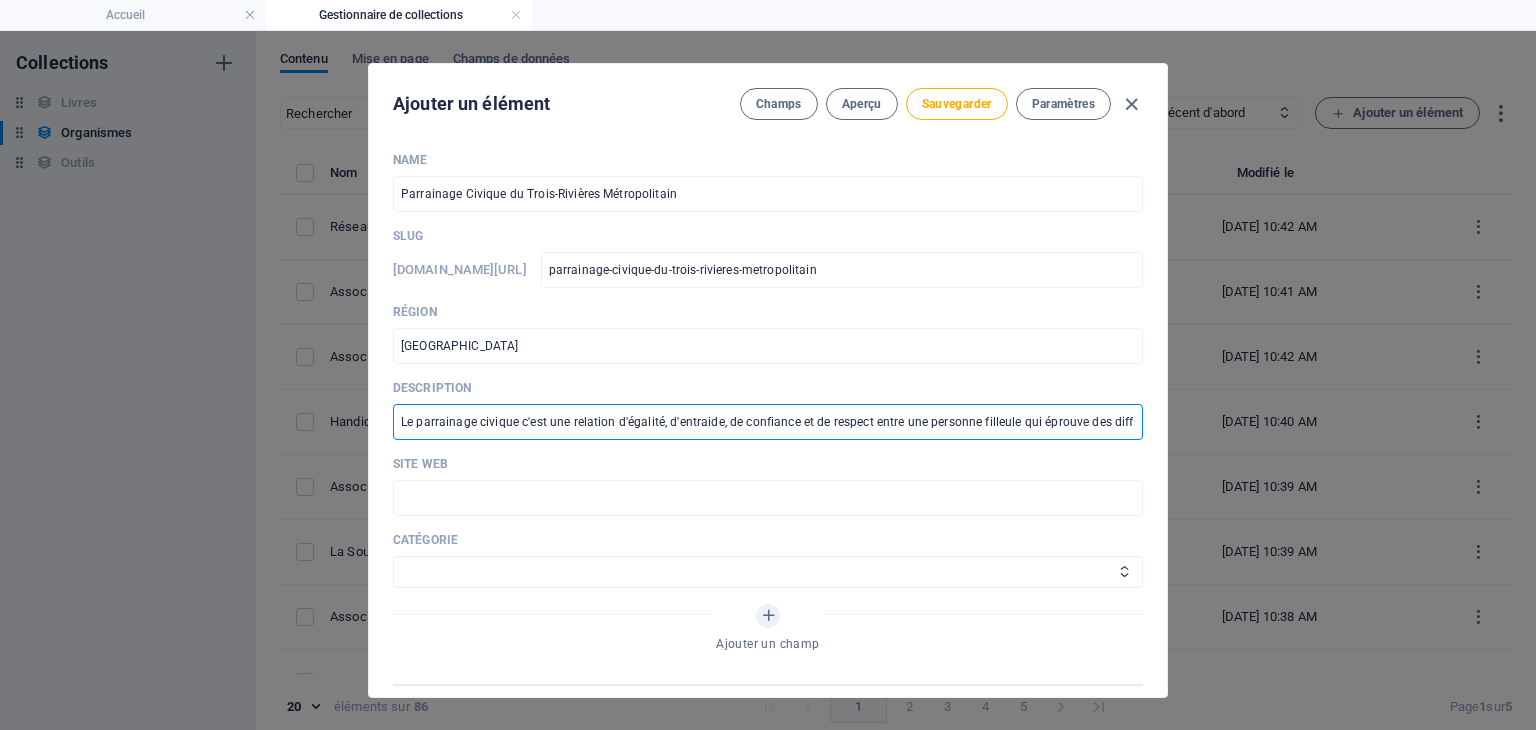 scroll, scrollTop: 0, scrollLeft: 835, axis: horizontal 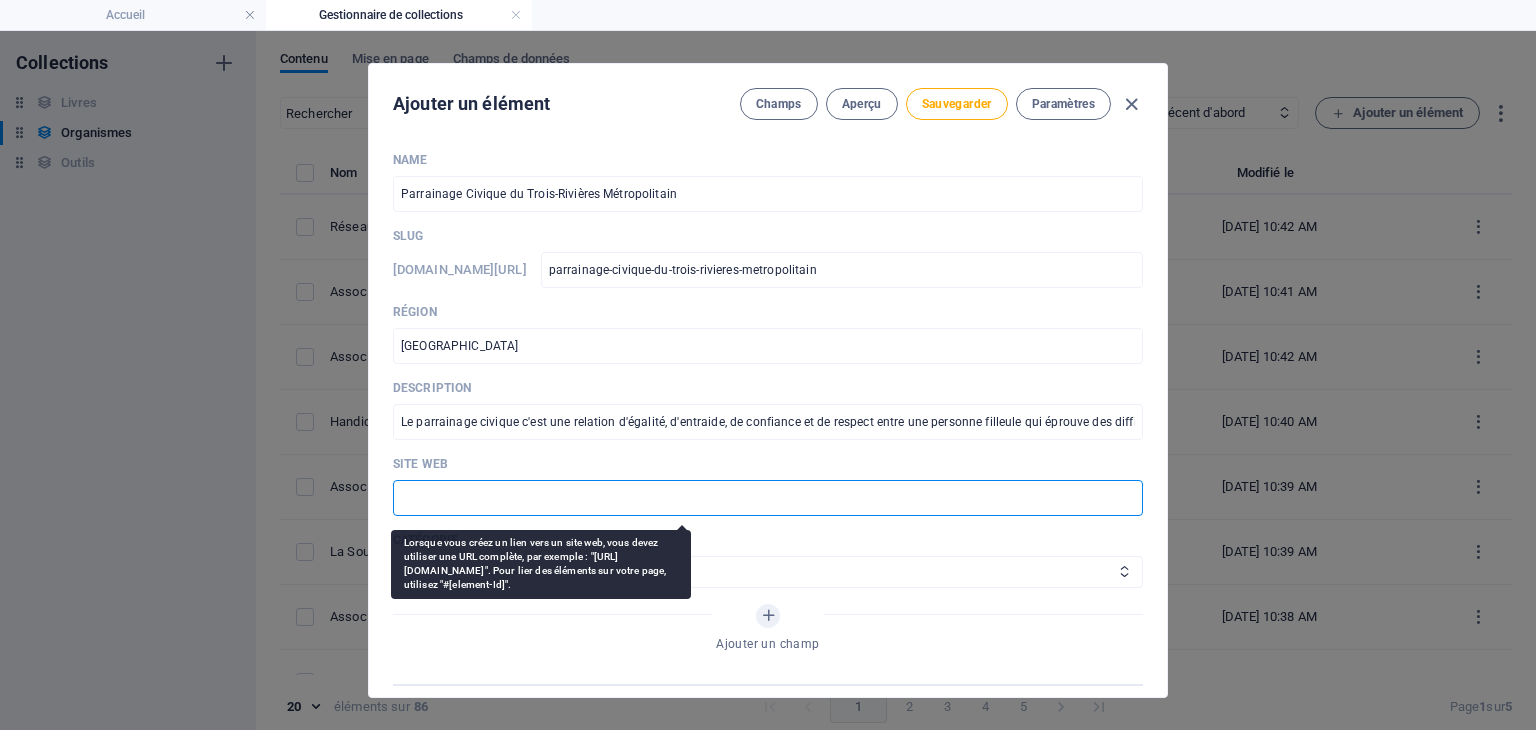 click at bounding box center [768, 498] 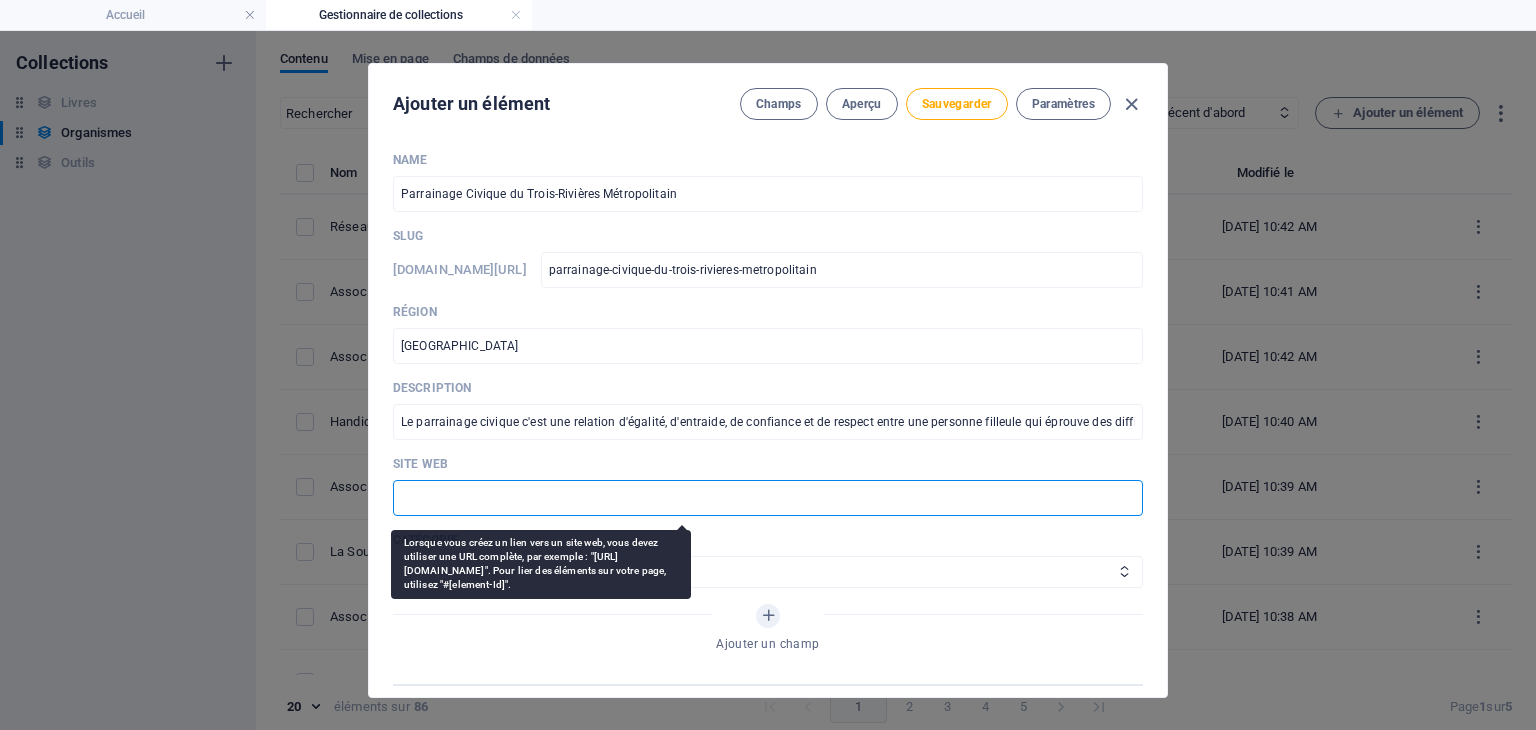 paste on "Retrieving data. Wait a few seconds and try to cut or copy again." 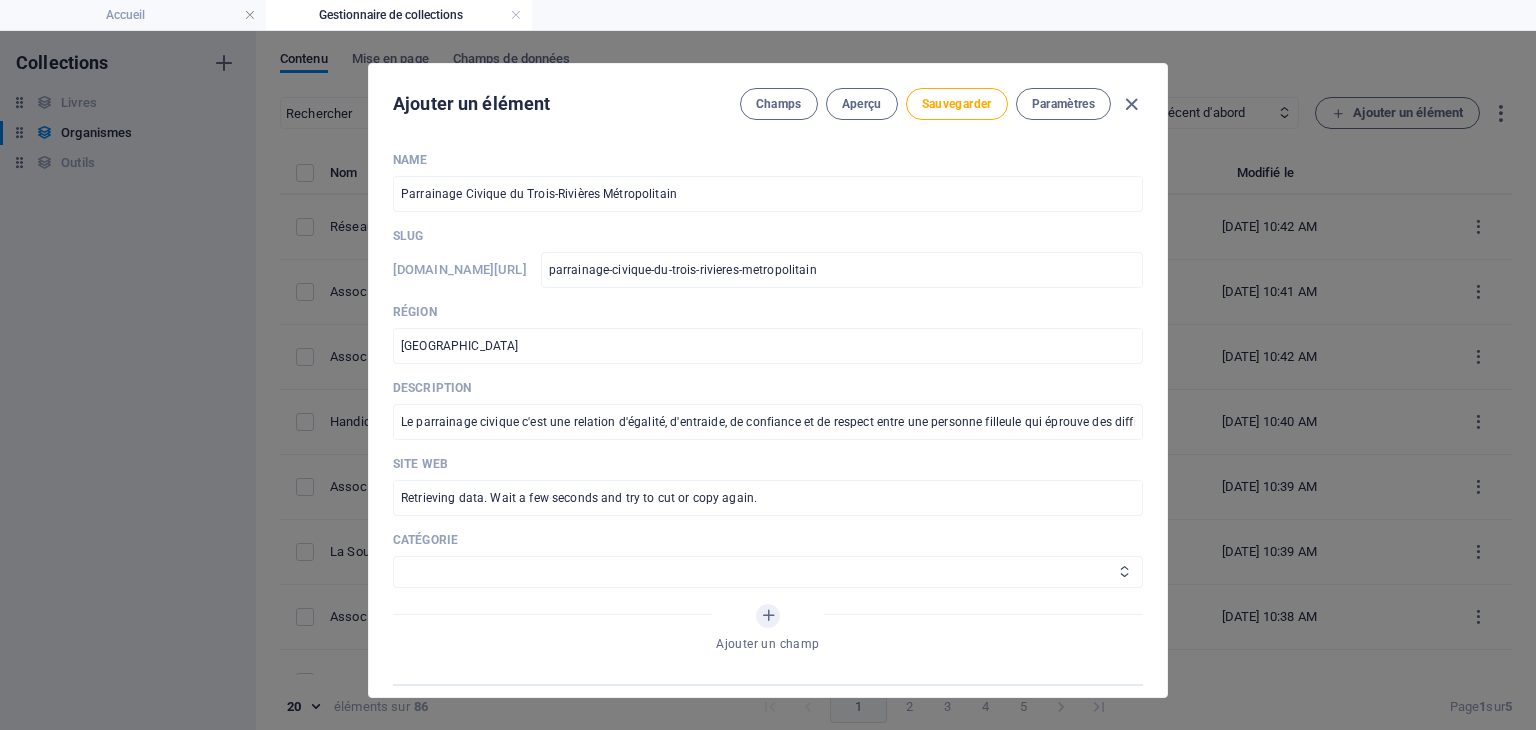 click on "Aide juridique  assurance et emploi Proches aidants Aide à domicile Psychologie et santé mentale Fournisseurs de thérapies alternatives Autres Centres de femmes Handicap" at bounding box center [768, 572] 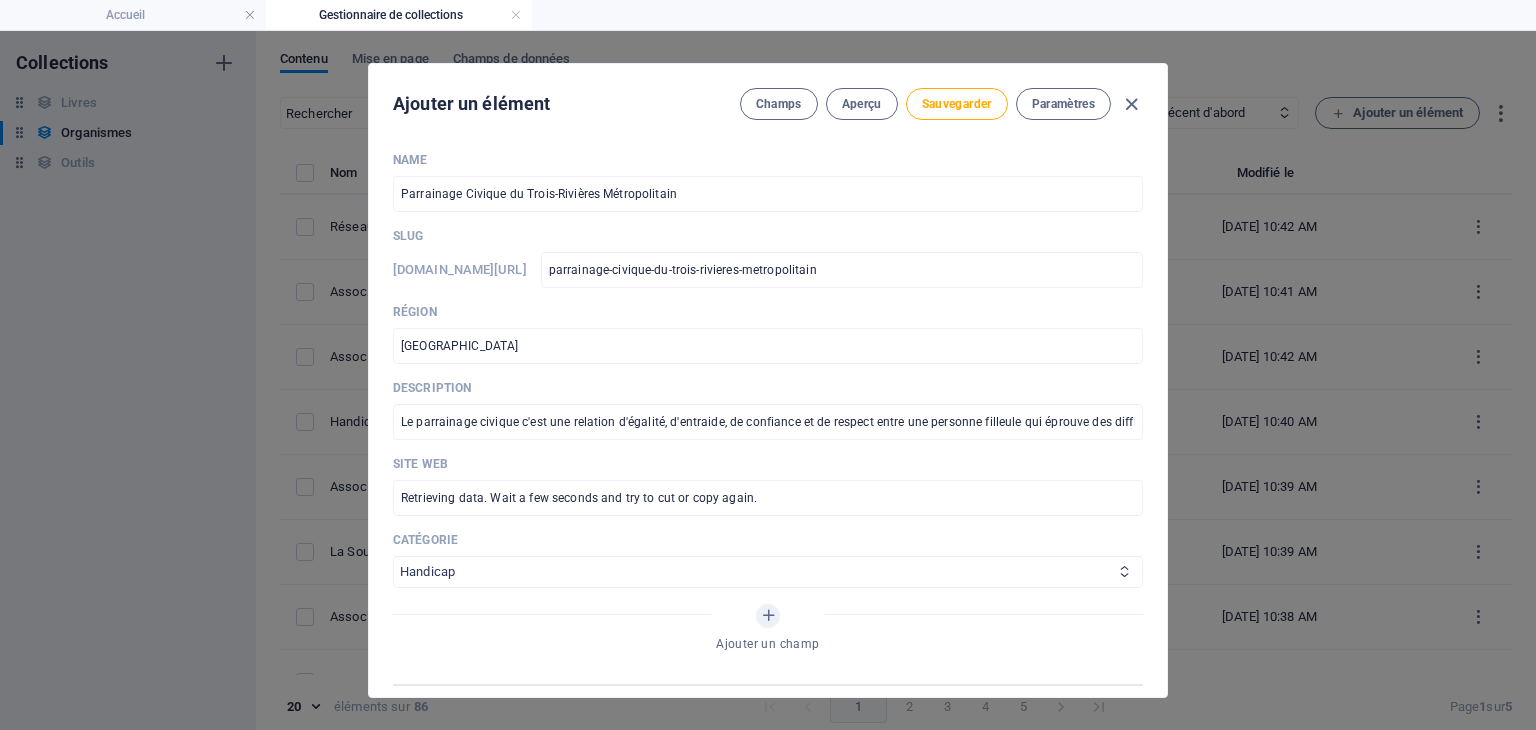 click on "Aide juridique  assurance et emploi Proches aidants Aide à domicile Psychologie et santé mentale Fournisseurs de thérapies alternatives Autres Centres de femmes Handicap" at bounding box center [768, 572] 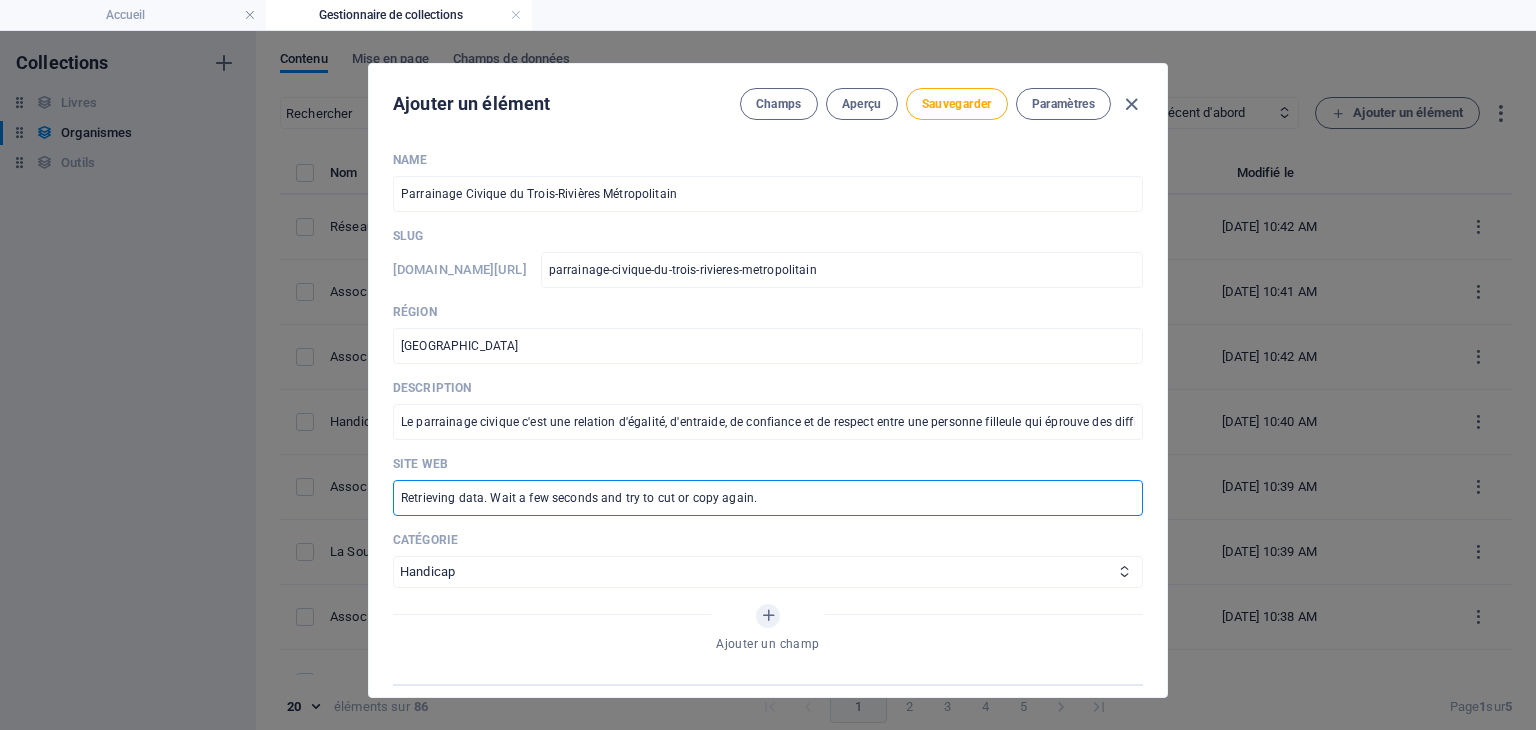 drag, startPoint x: 770, startPoint y: 491, endPoint x: 368, endPoint y: 485, distance: 402.04477 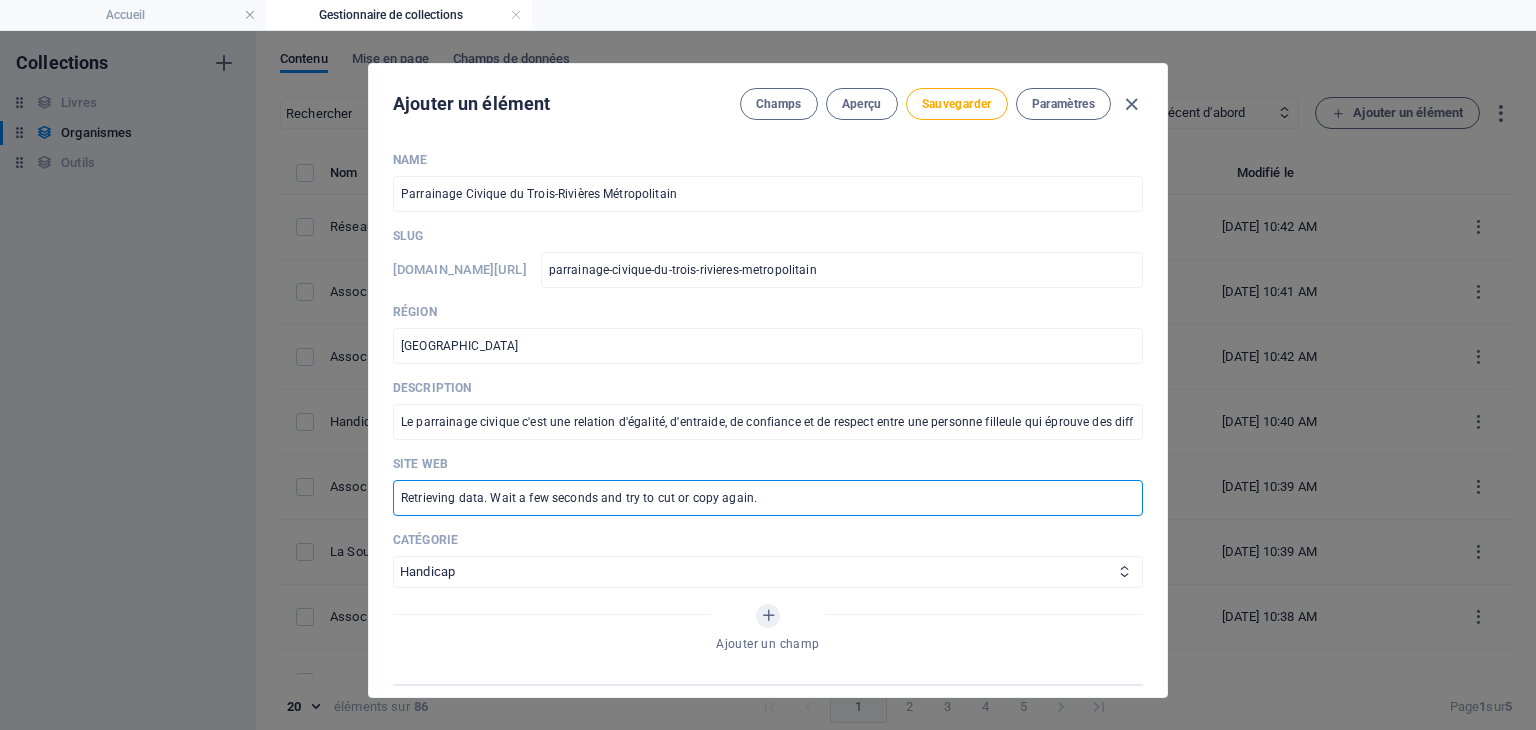 drag, startPoint x: 757, startPoint y: 496, endPoint x: 334, endPoint y: 493, distance: 423.01065 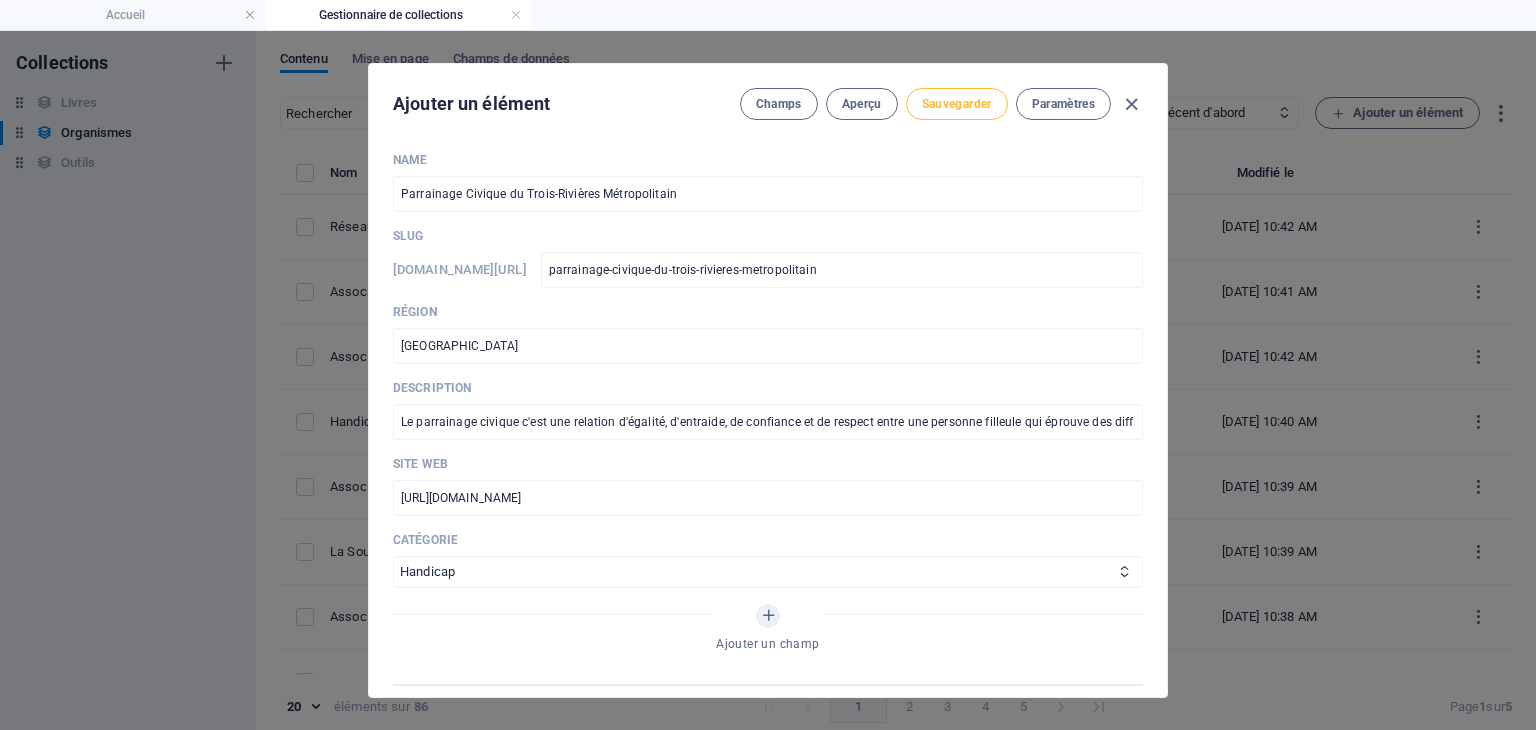 click on "Sauvegarder" at bounding box center [957, 104] 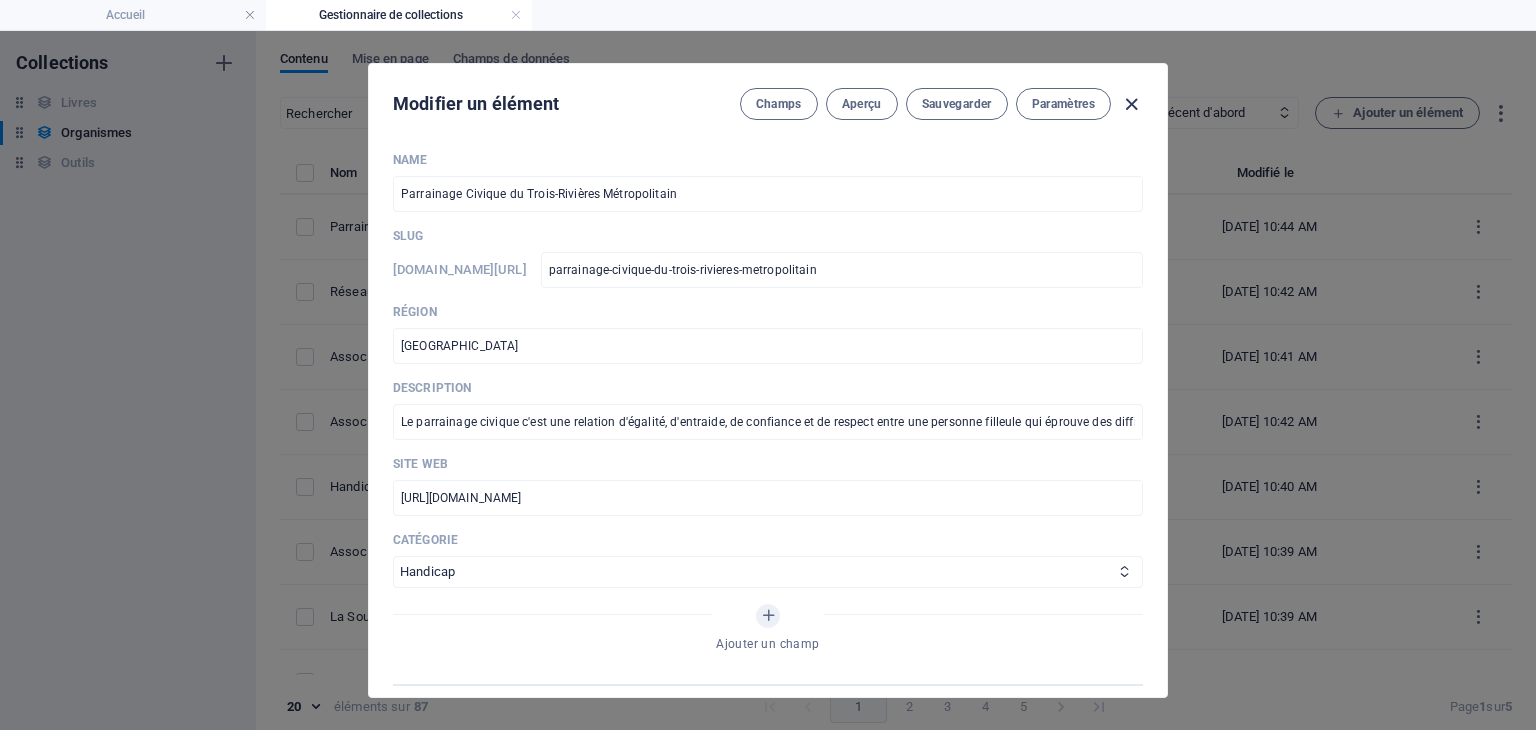 click at bounding box center (1131, 104) 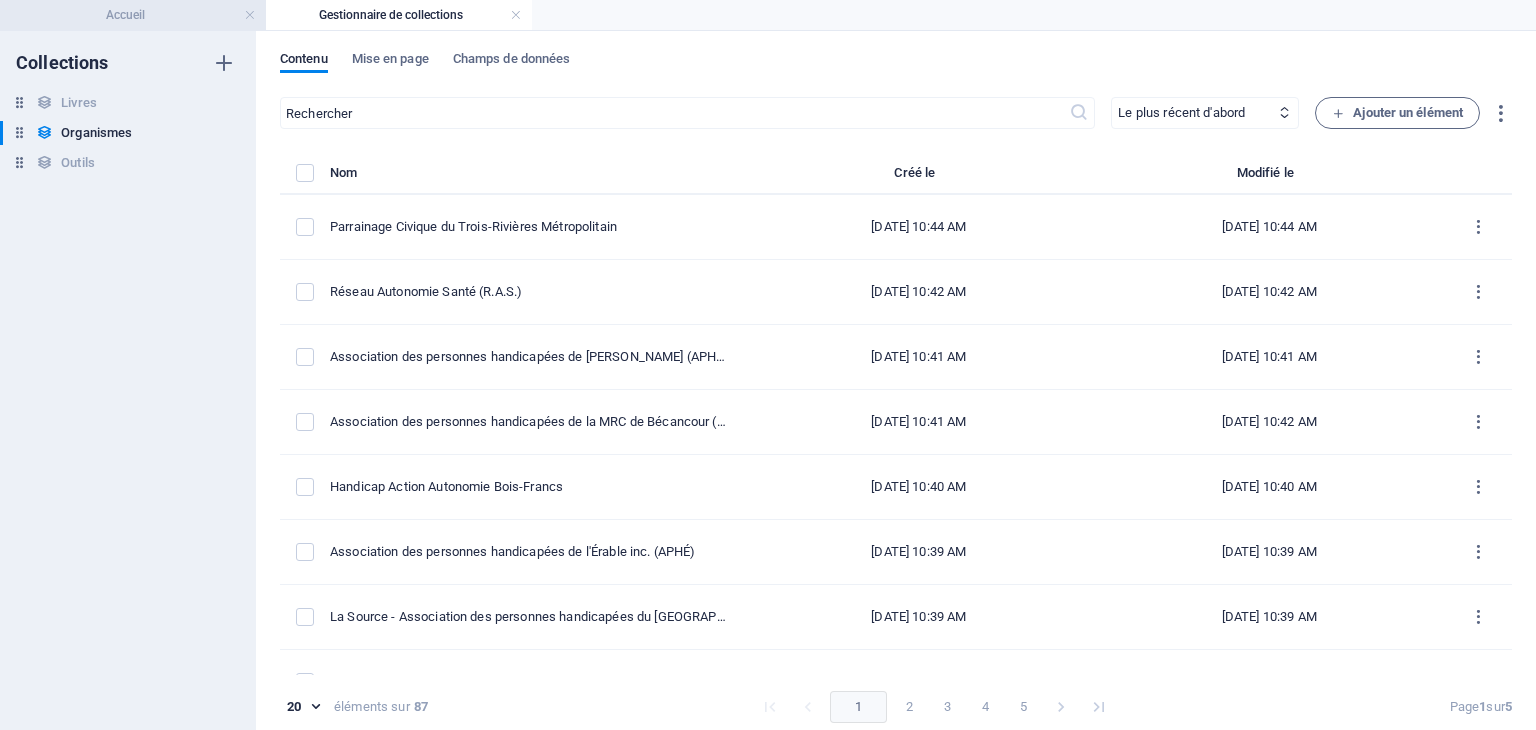 click on "Accueil" at bounding box center [133, 15] 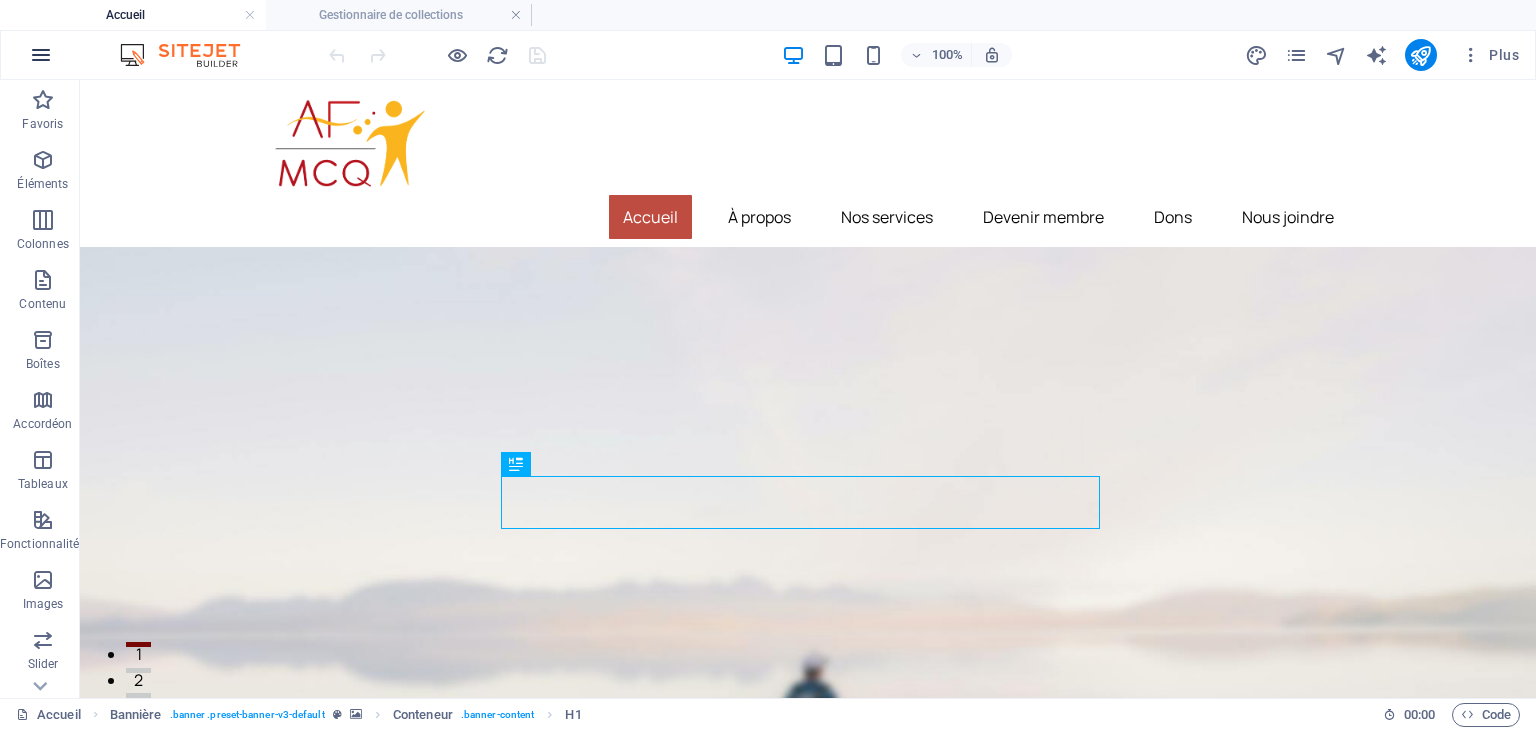 click at bounding box center (41, 55) 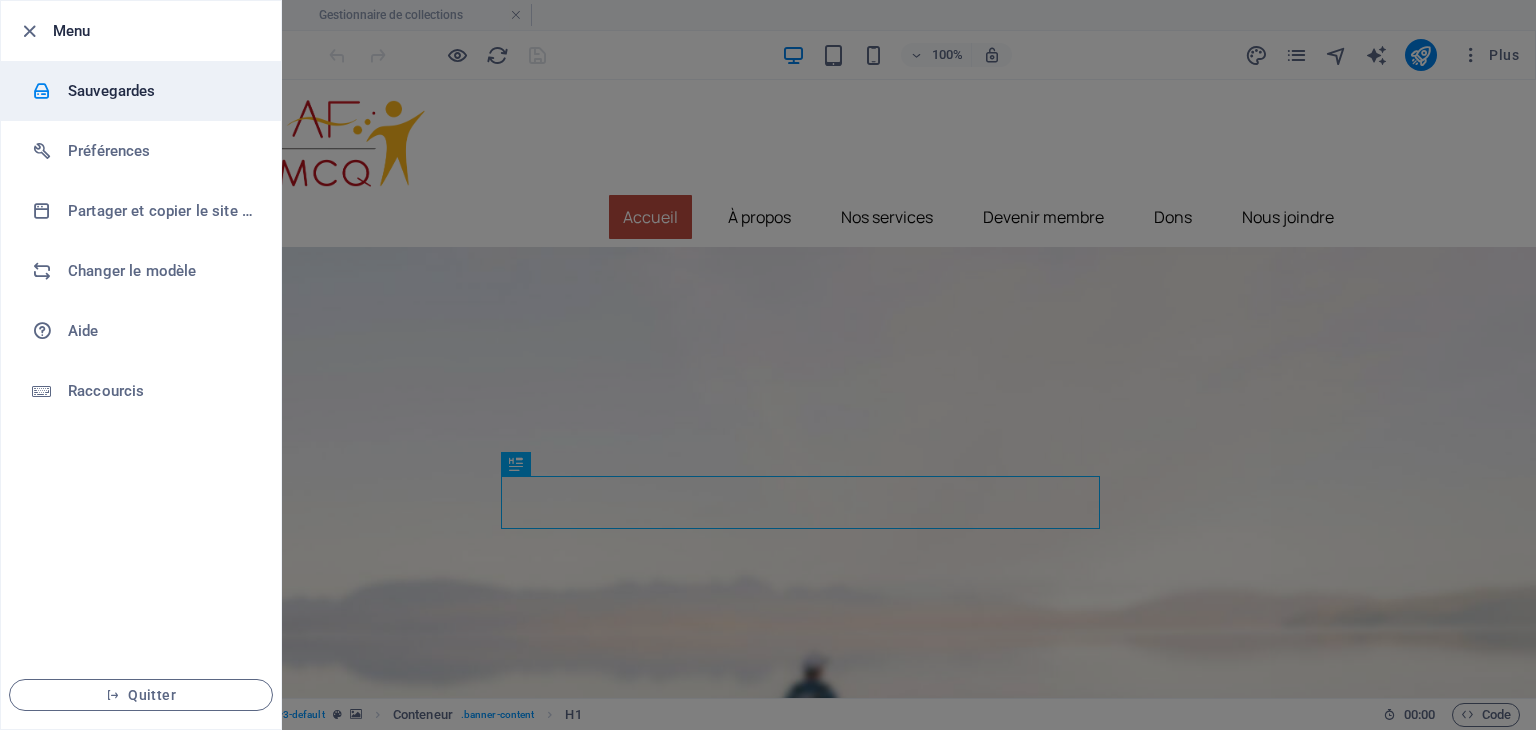 click on "Sauvegardes" at bounding box center [160, 91] 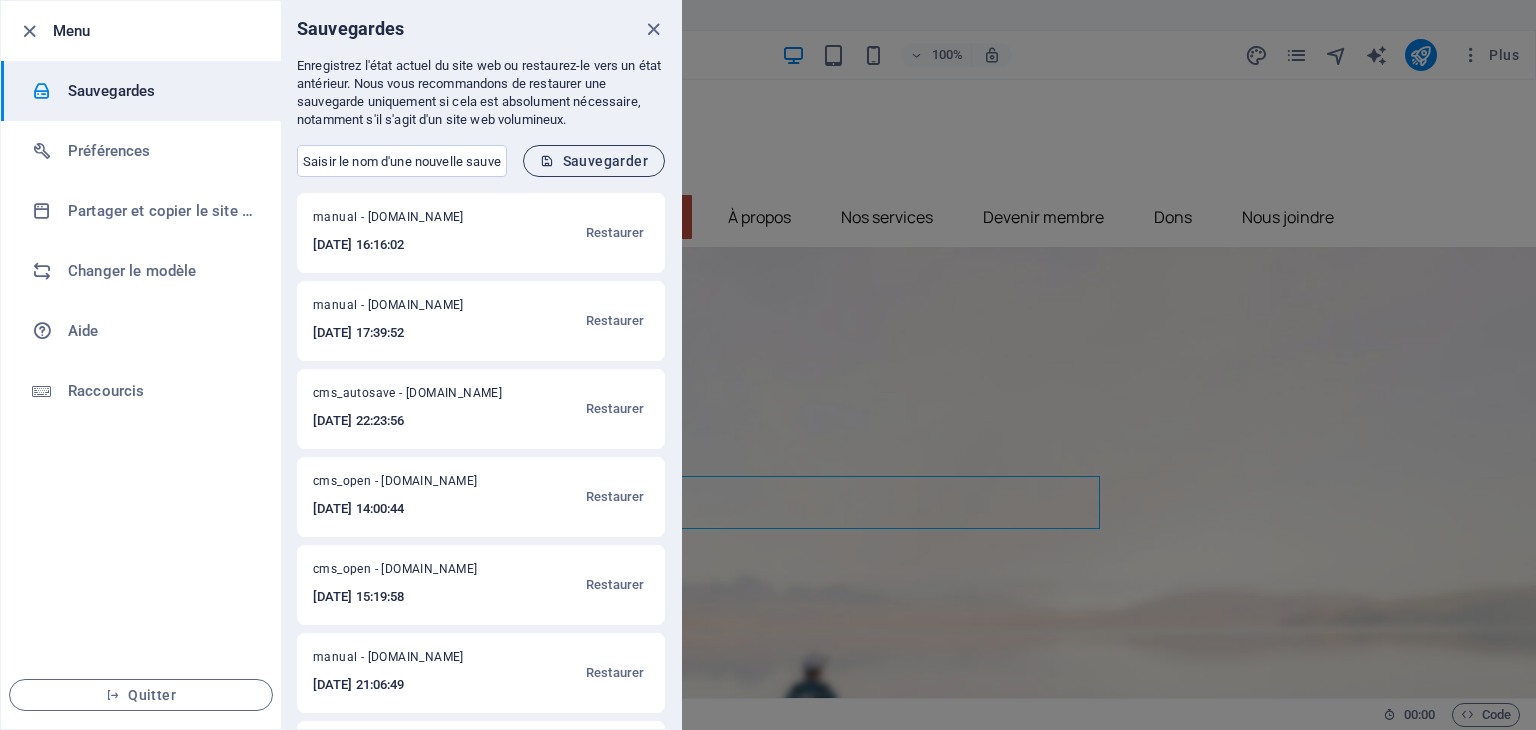 click on "Sauvegarder" at bounding box center (594, 161) 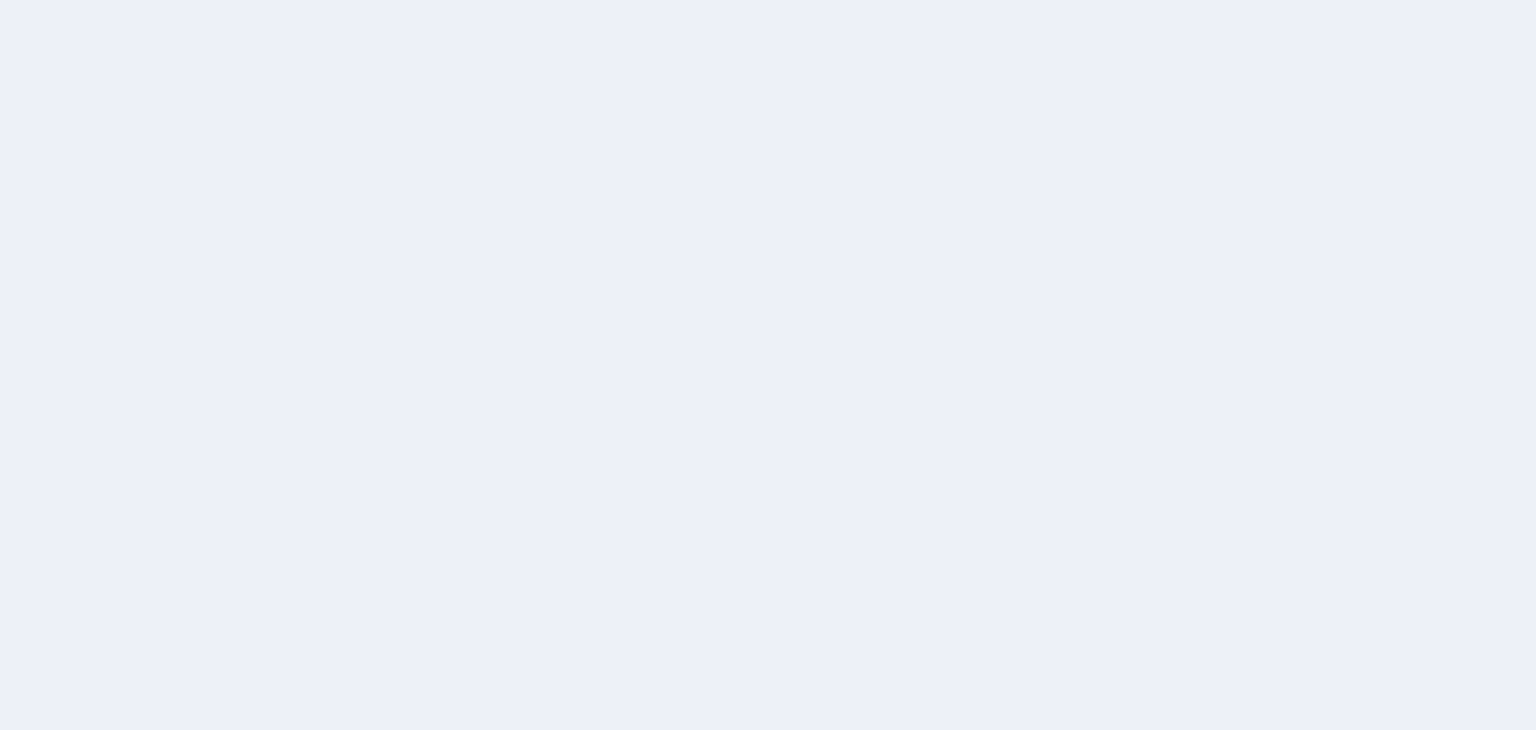 scroll, scrollTop: 0, scrollLeft: 0, axis: both 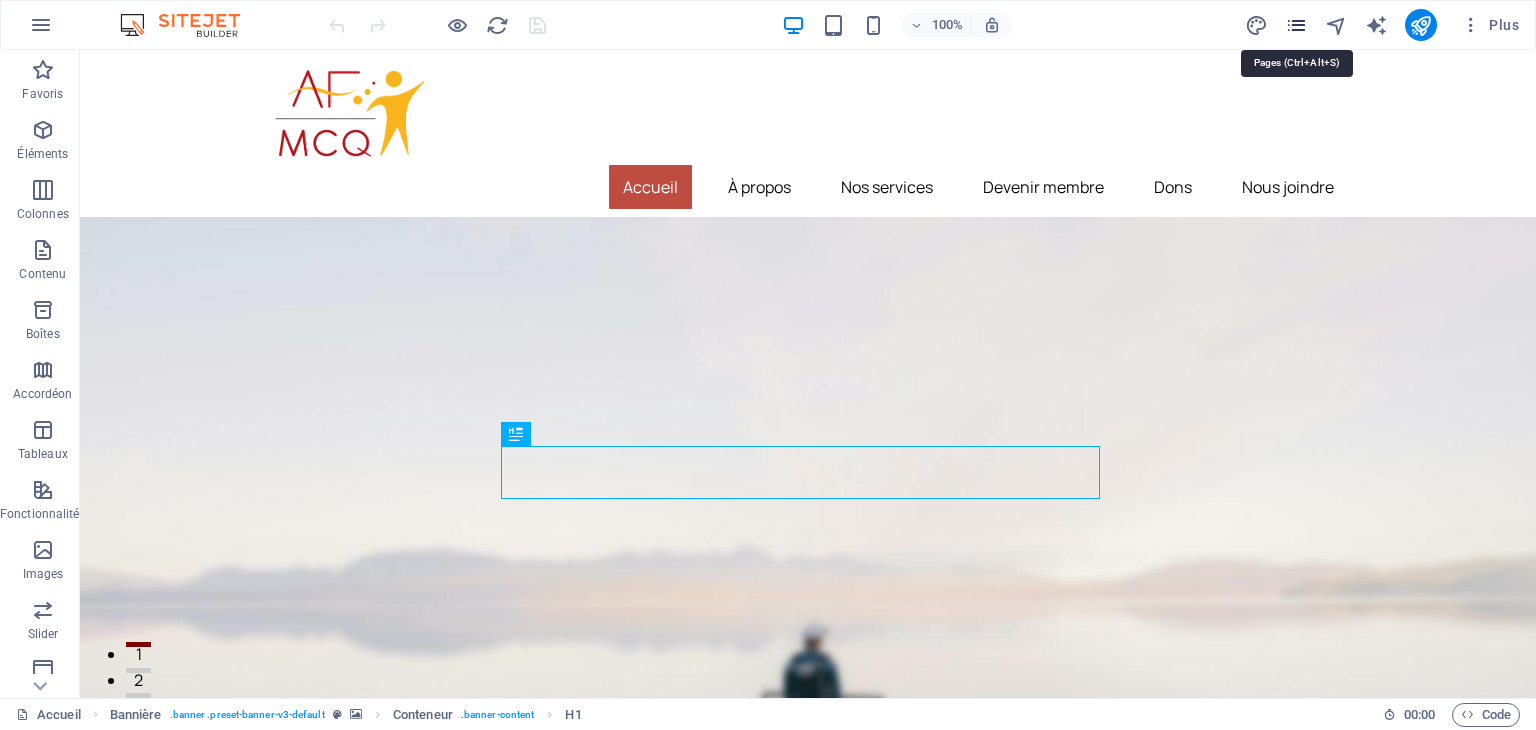click at bounding box center [1296, 25] 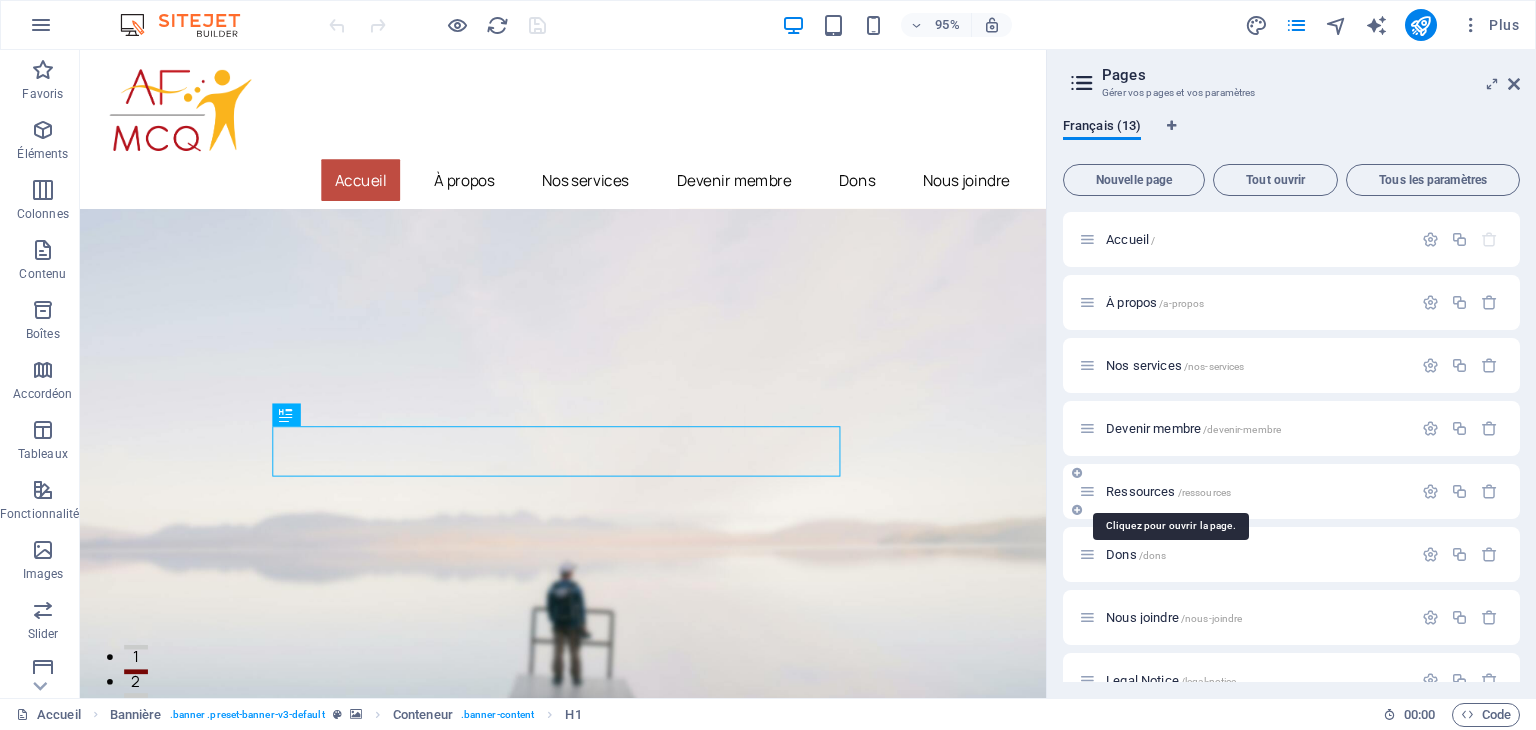 click on "Ressources /ressources" at bounding box center (1168, 491) 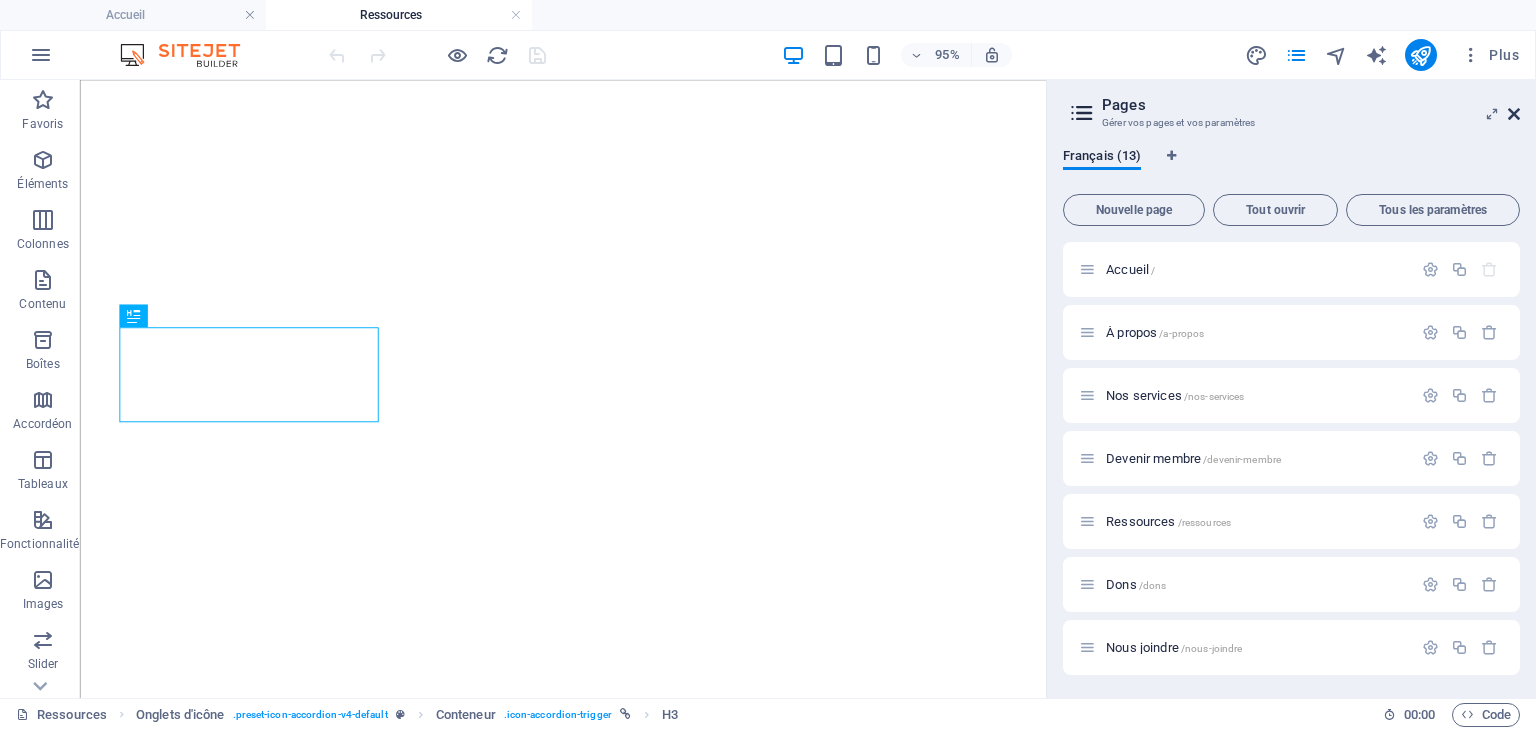 click at bounding box center (1514, 114) 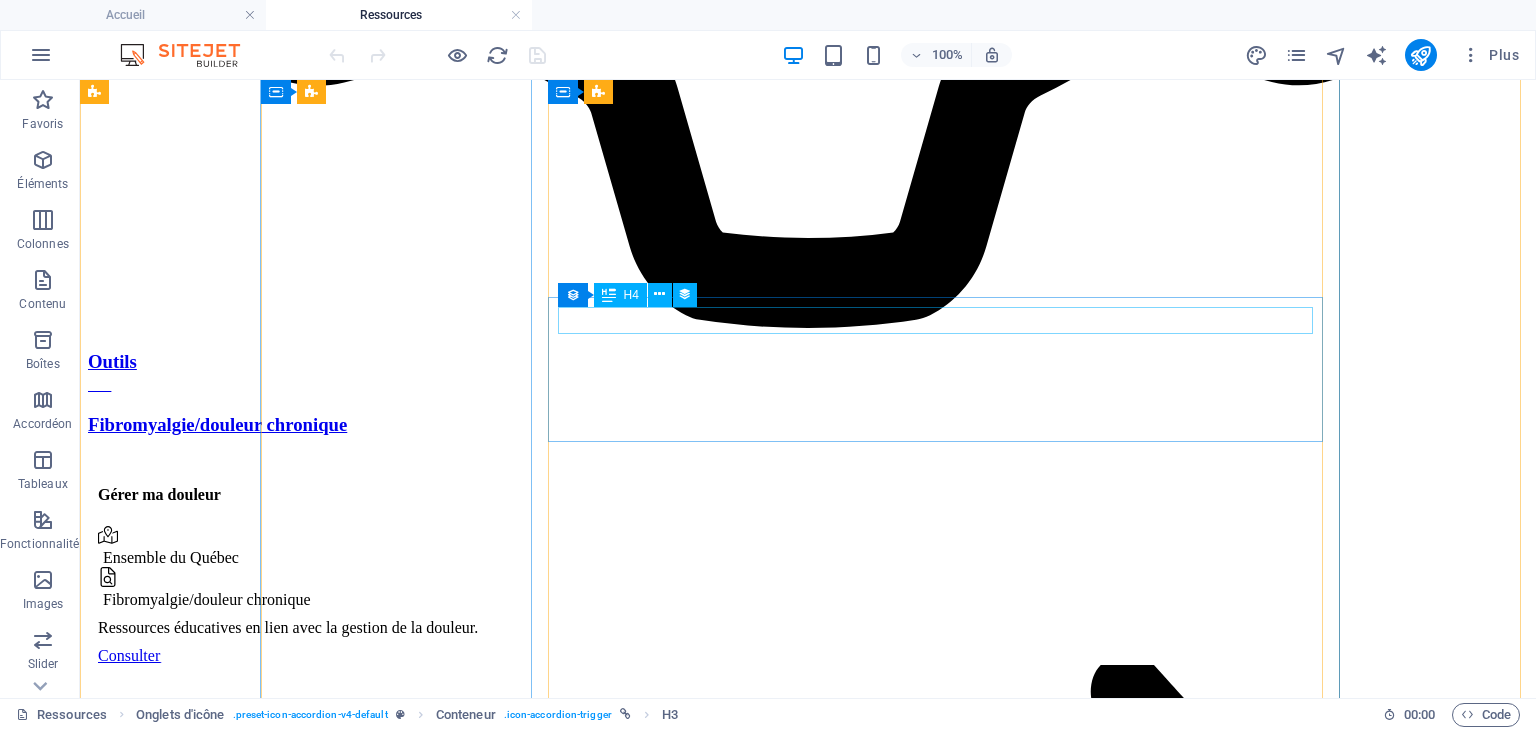 scroll, scrollTop: 1576, scrollLeft: 0, axis: vertical 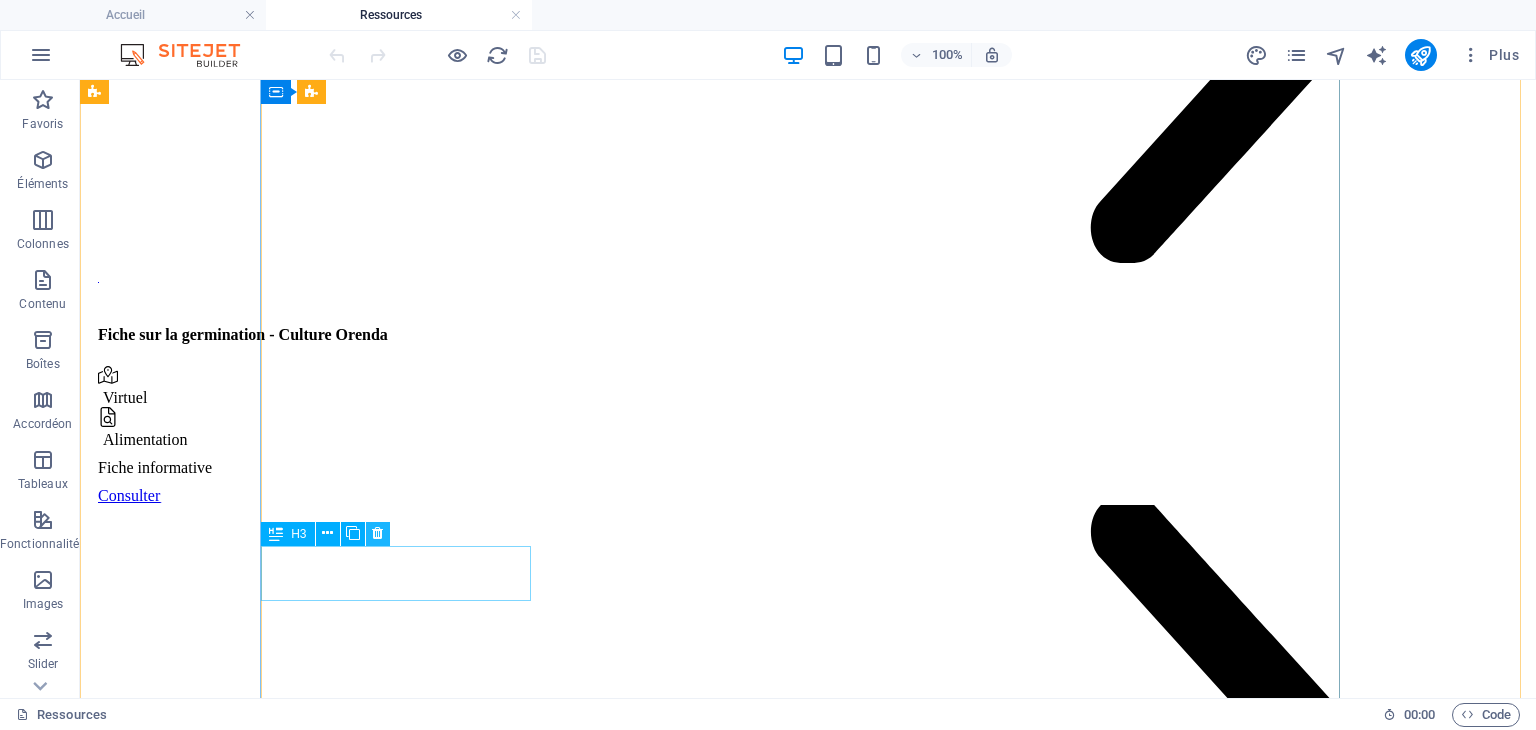 click at bounding box center [377, 533] 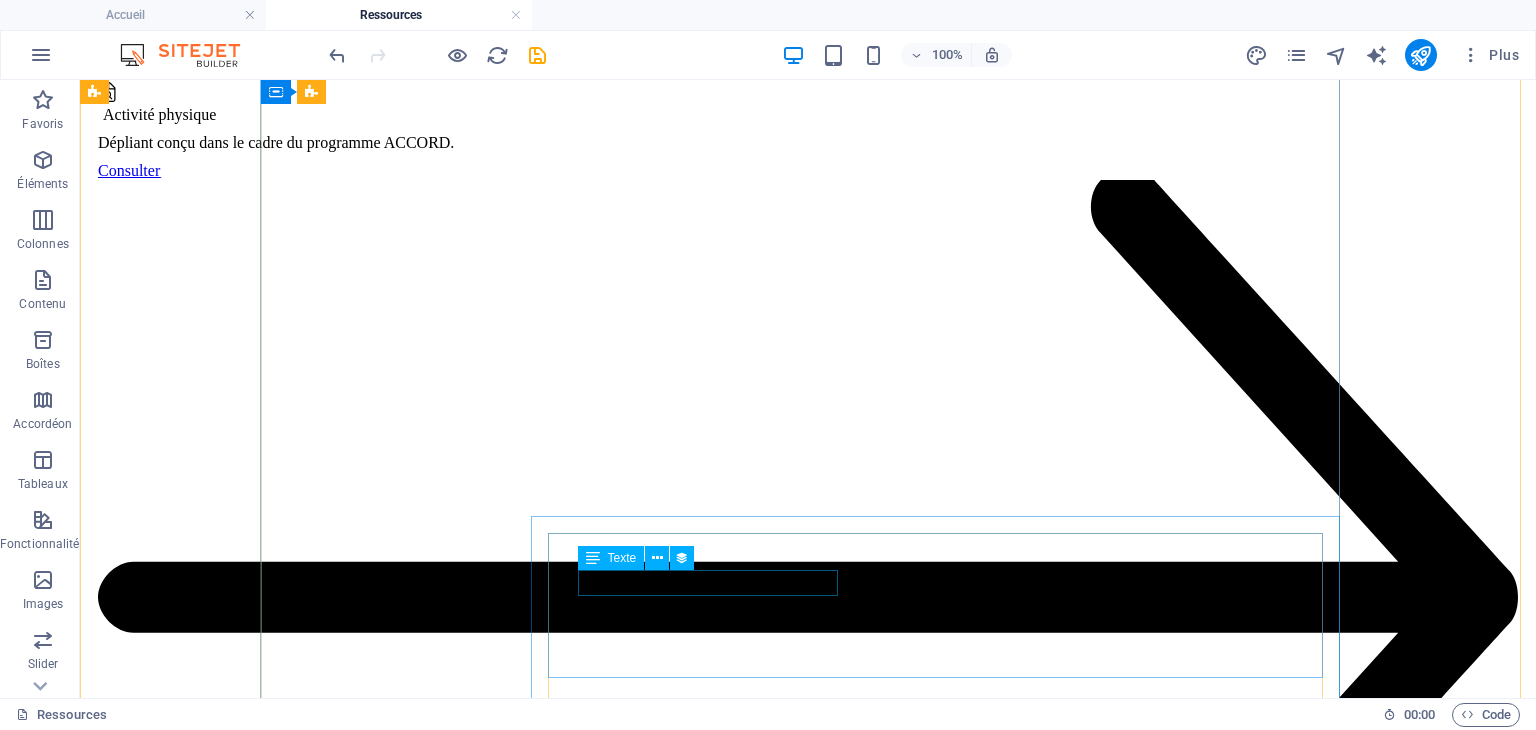 scroll, scrollTop: 30307, scrollLeft: 0, axis: vertical 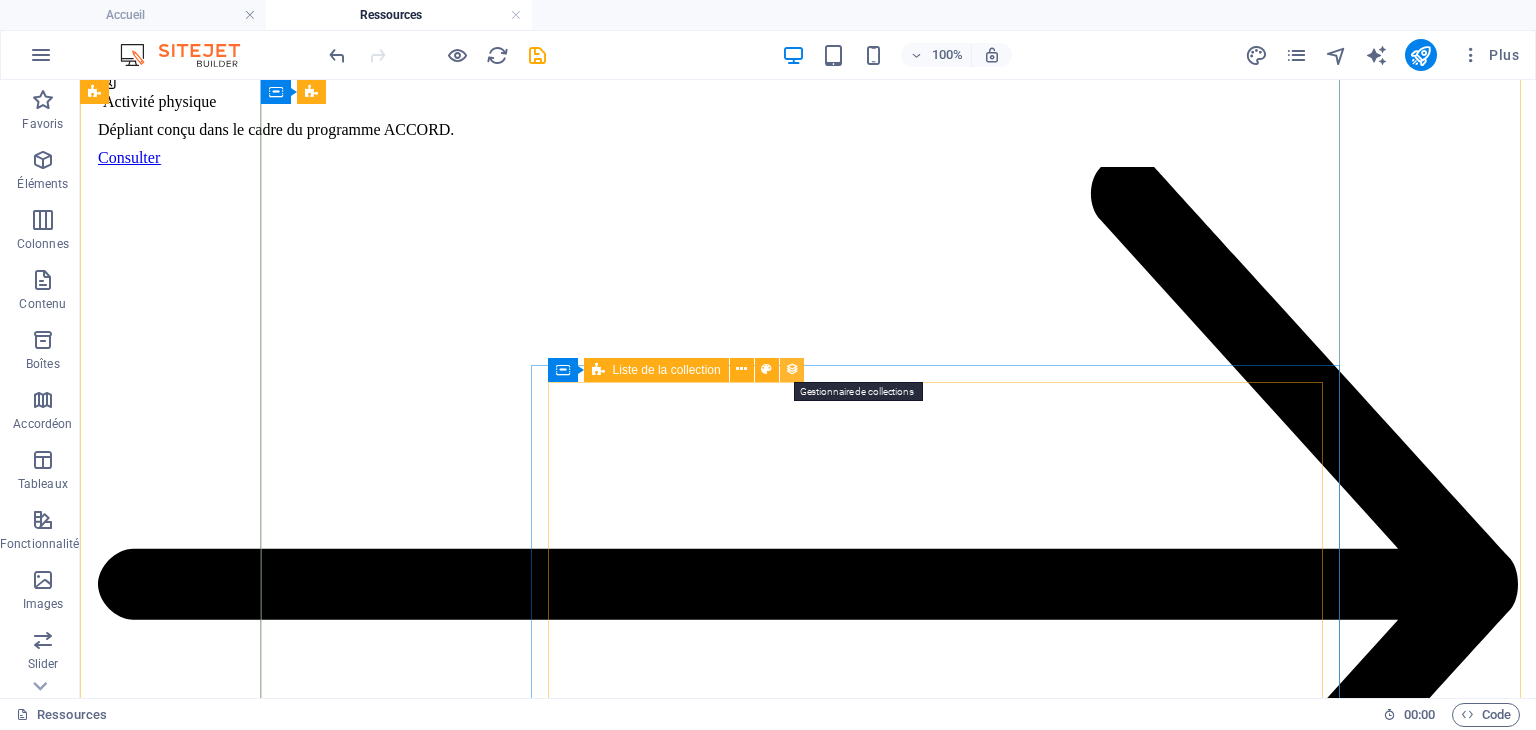 click at bounding box center [792, 369] 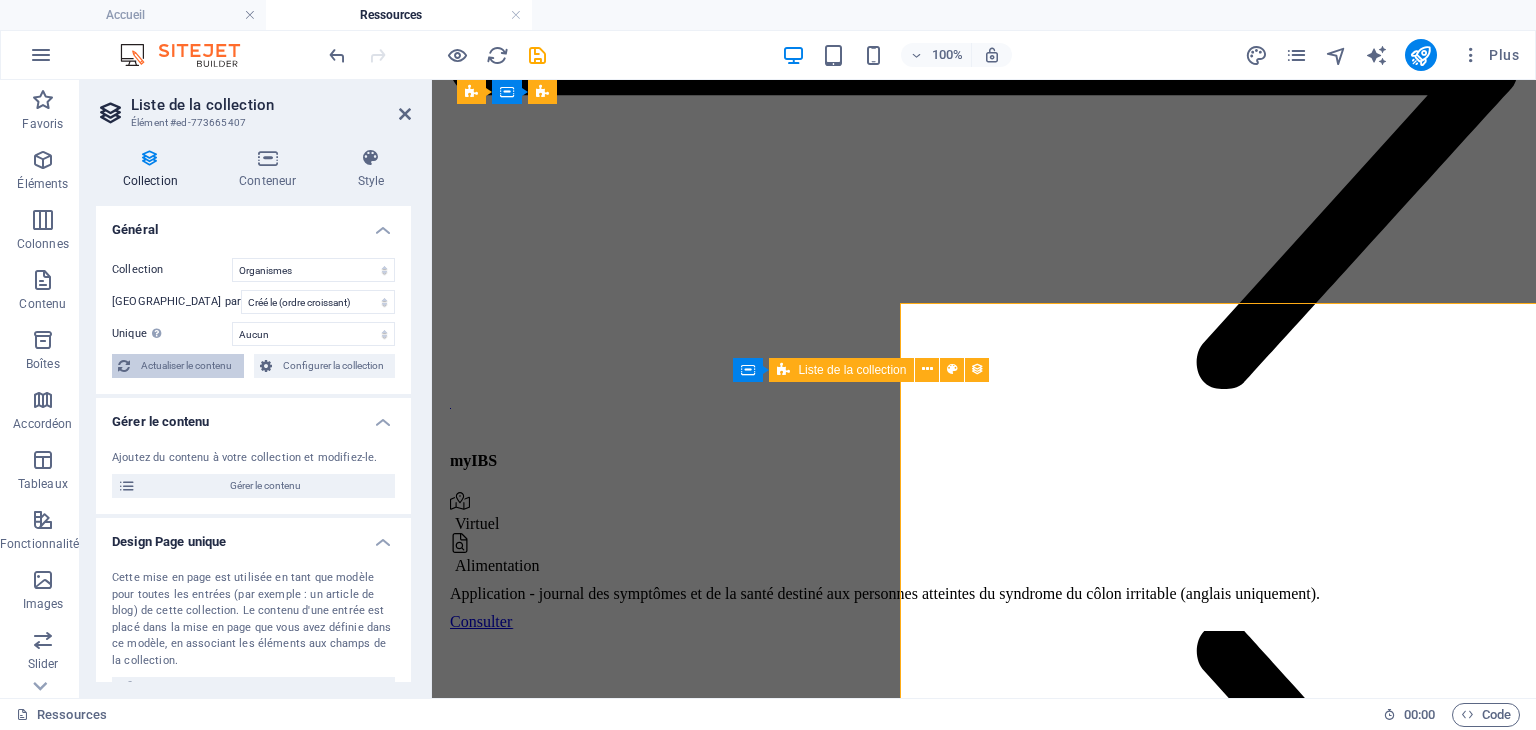 scroll, scrollTop: 30385, scrollLeft: 0, axis: vertical 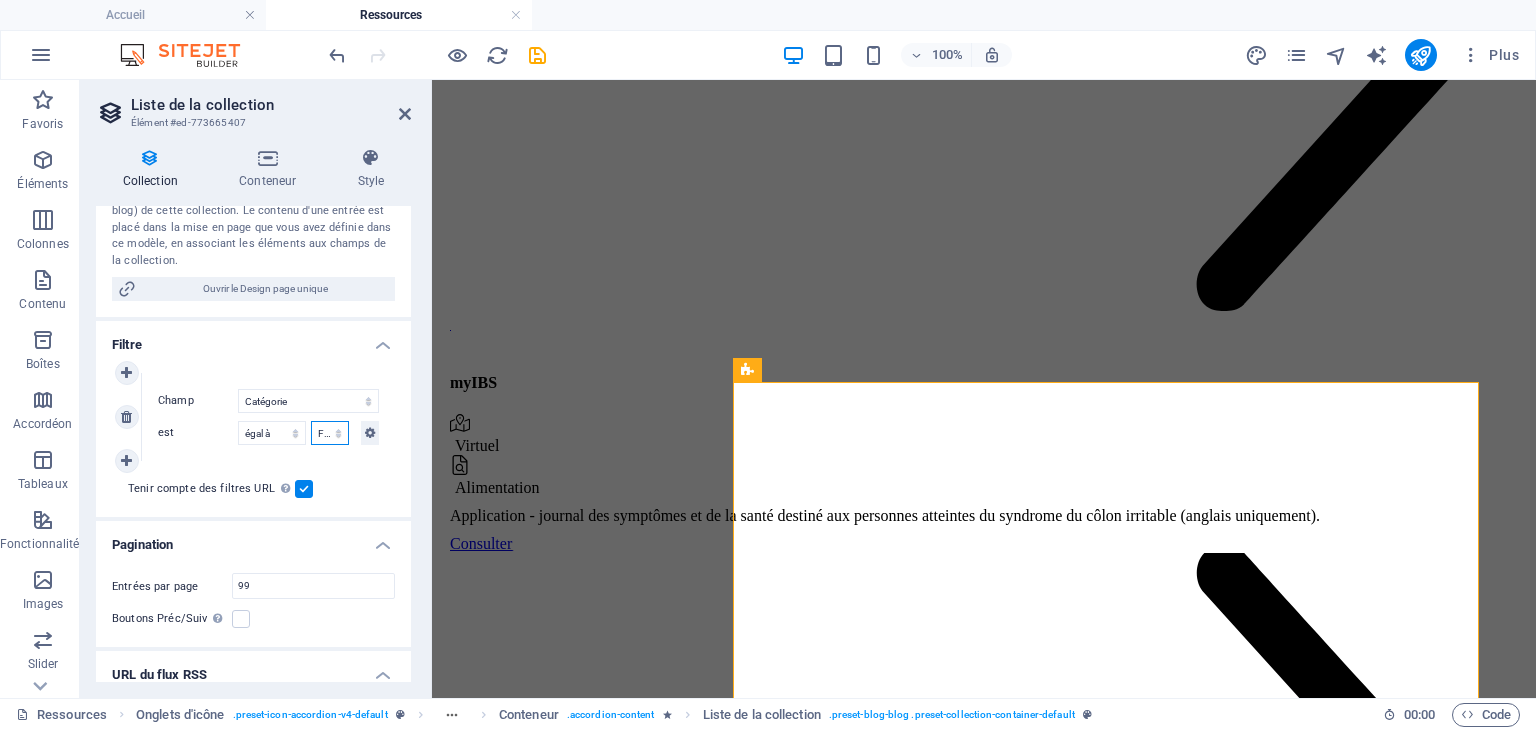 click on "Aide juridique  assurance et emploi Proches aidants Aide à domicile Psychologie et santé mentale Fournisseurs de thérapies alternatives Autres Centres de femmes Handicap" at bounding box center (330, 433) 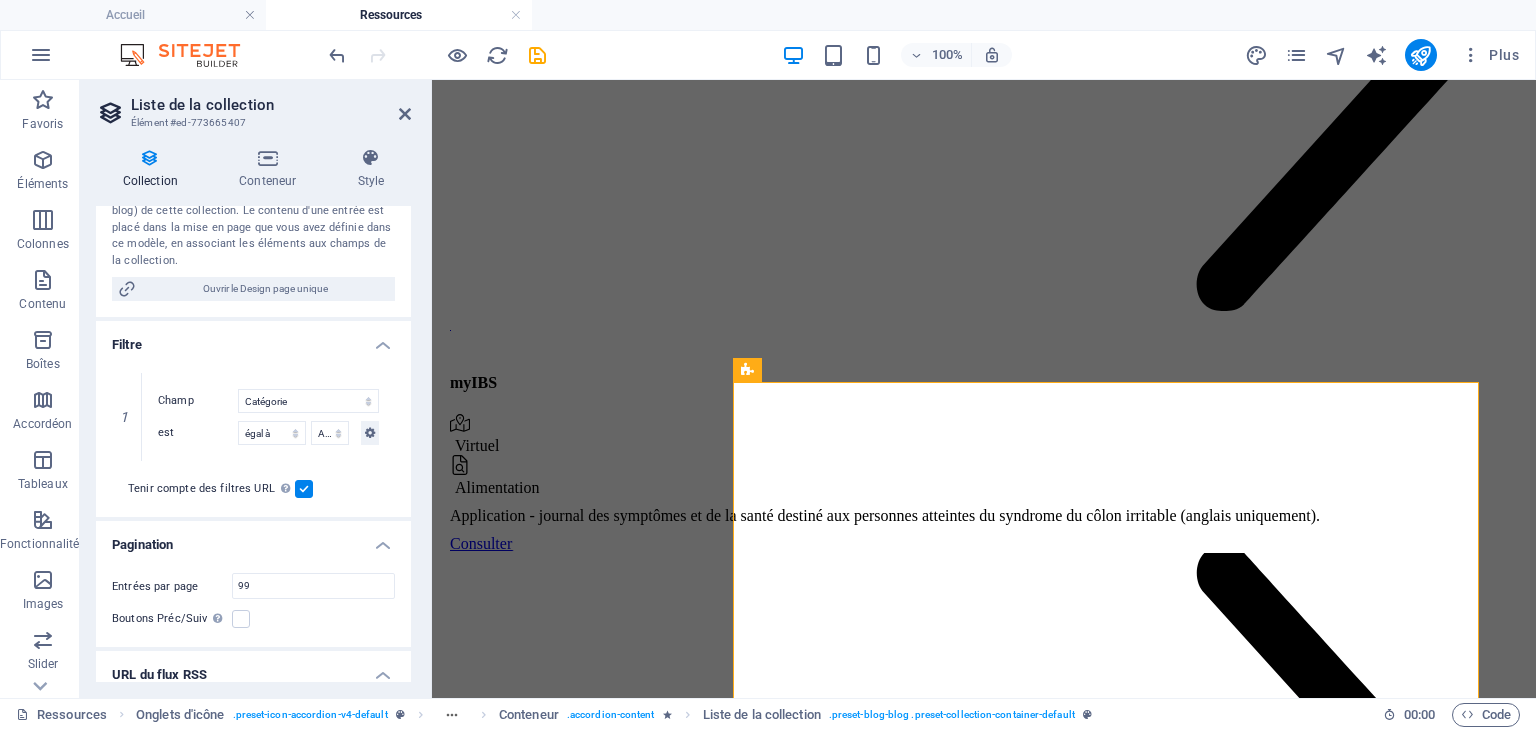select on "66e85b22efa2b21399474de2" 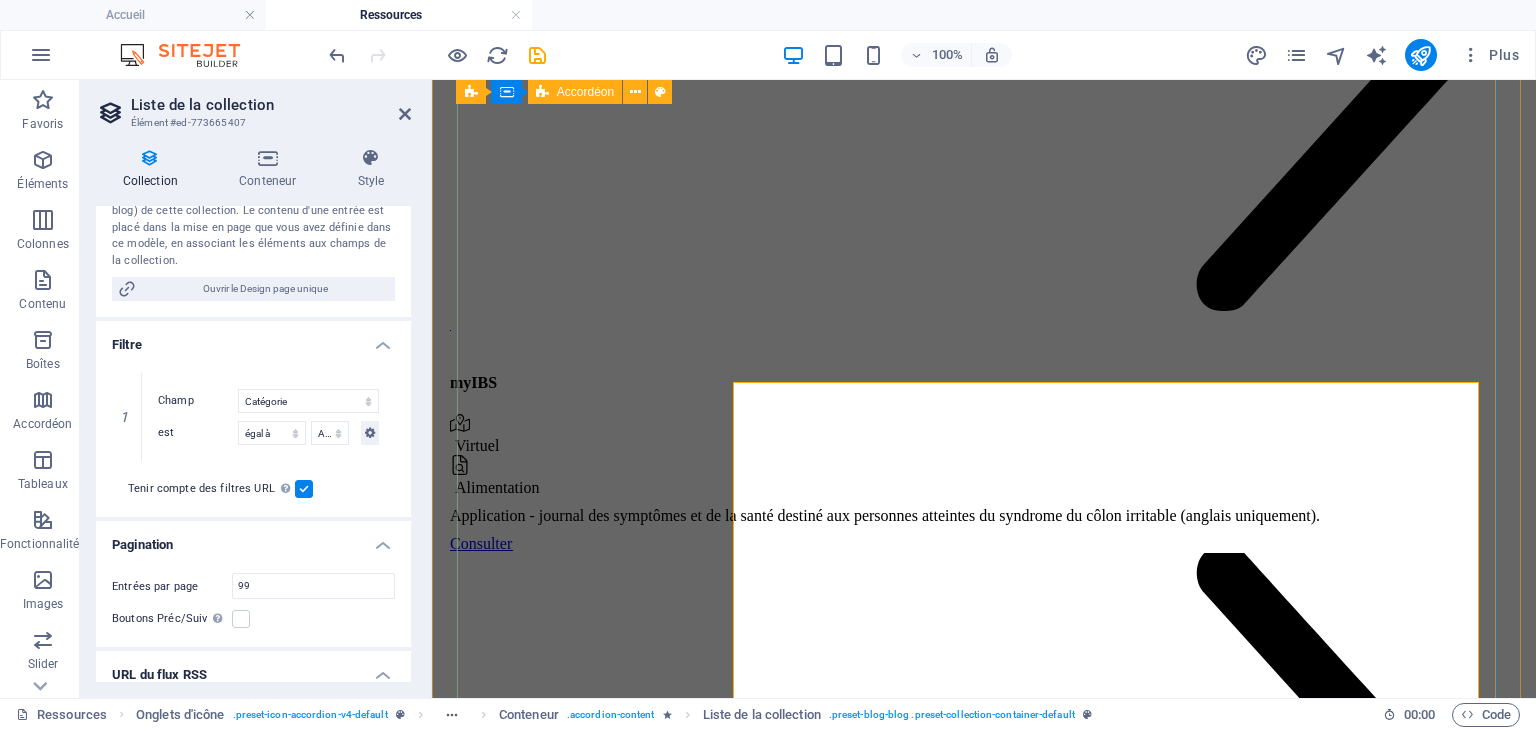 click on "Aide juridique, assurance et emploi Centre de justice de proximité du [GEOGRAPHIC_DATA]-du-Québec   Donne de l’information juridique, informe sur différentes manières de régler vos conflits sans avoir recours aux tribunaux et oriente vers des ressources spécialisées. Consulter      SEMO Centre-du-[GEOGRAPHIC_DATA]-du-Québec   Aide pour la recherche d'emploi, l'intégration et le maintien en emploi. Consulter      Carrefour jeunesse-emploi comté Nicolet-Bécancour Comté Nicolet-Bécancour   Aide à l'emploi, démarrage d'entreprise et persévérance scolaire 12-35 ans. Consulter      Carrefour jeunesse-emploi [PERSON_NAME] Drummondville   Aide à l'emploi, démarrage d'entreprise et persévérance scolaire 16-35 ans. Consulter      [PERSON_NAME] travail [GEOGRAPHIC_DATA] et Victoriaville   Recherche d'emploi et maintien à l'emploi. Consulter      Carrefour jeunesse-emploi Arthabaska MRC d'Arthabaska   Consulter      Carrefour jeunesse-emploi MRC de Maskinongé" at bounding box center [984, 103813] 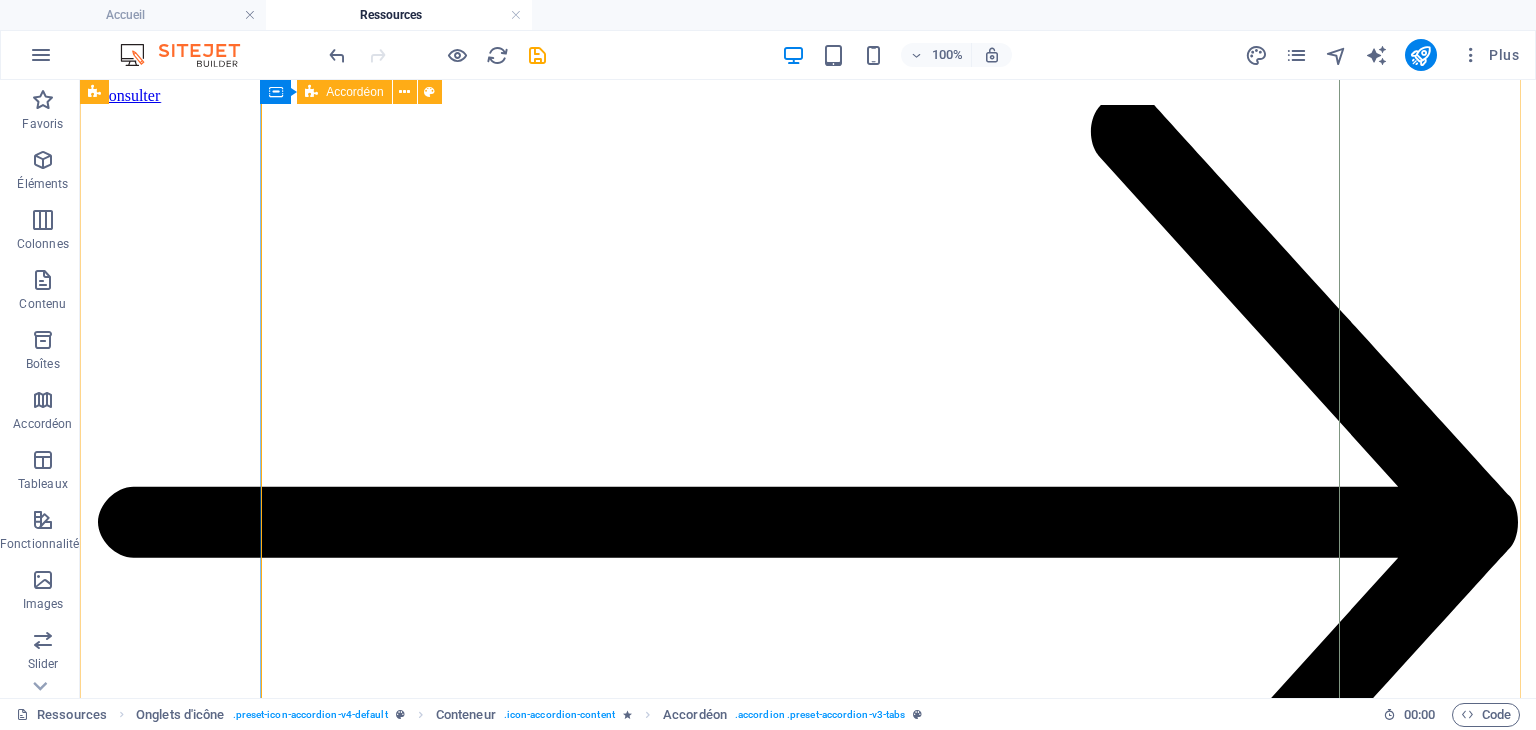 scroll, scrollTop: 34907, scrollLeft: 0, axis: vertical 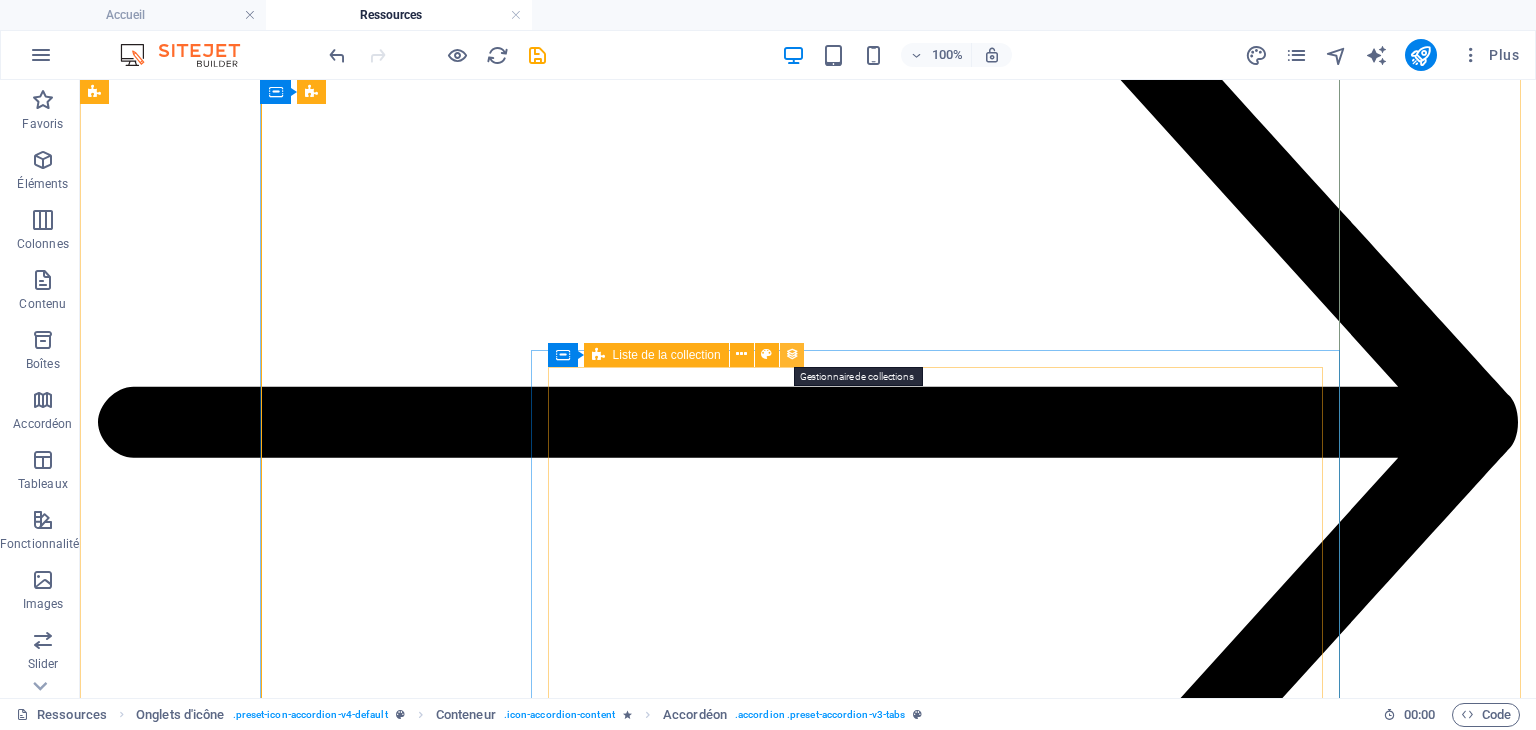 click at bounding box center (792, 354) 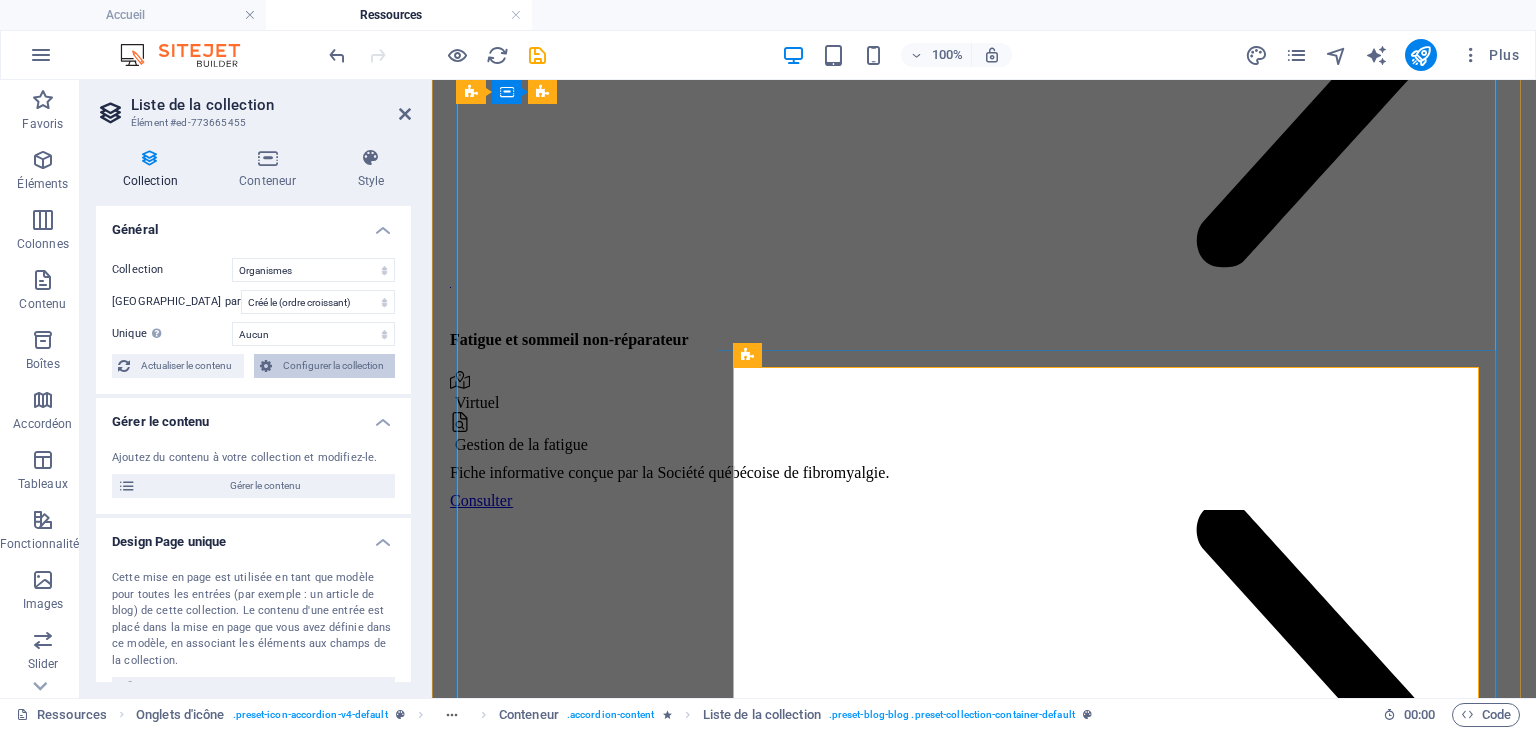 scroll, scrollTop: 34985, scrollLeft: 0, axis: vertical 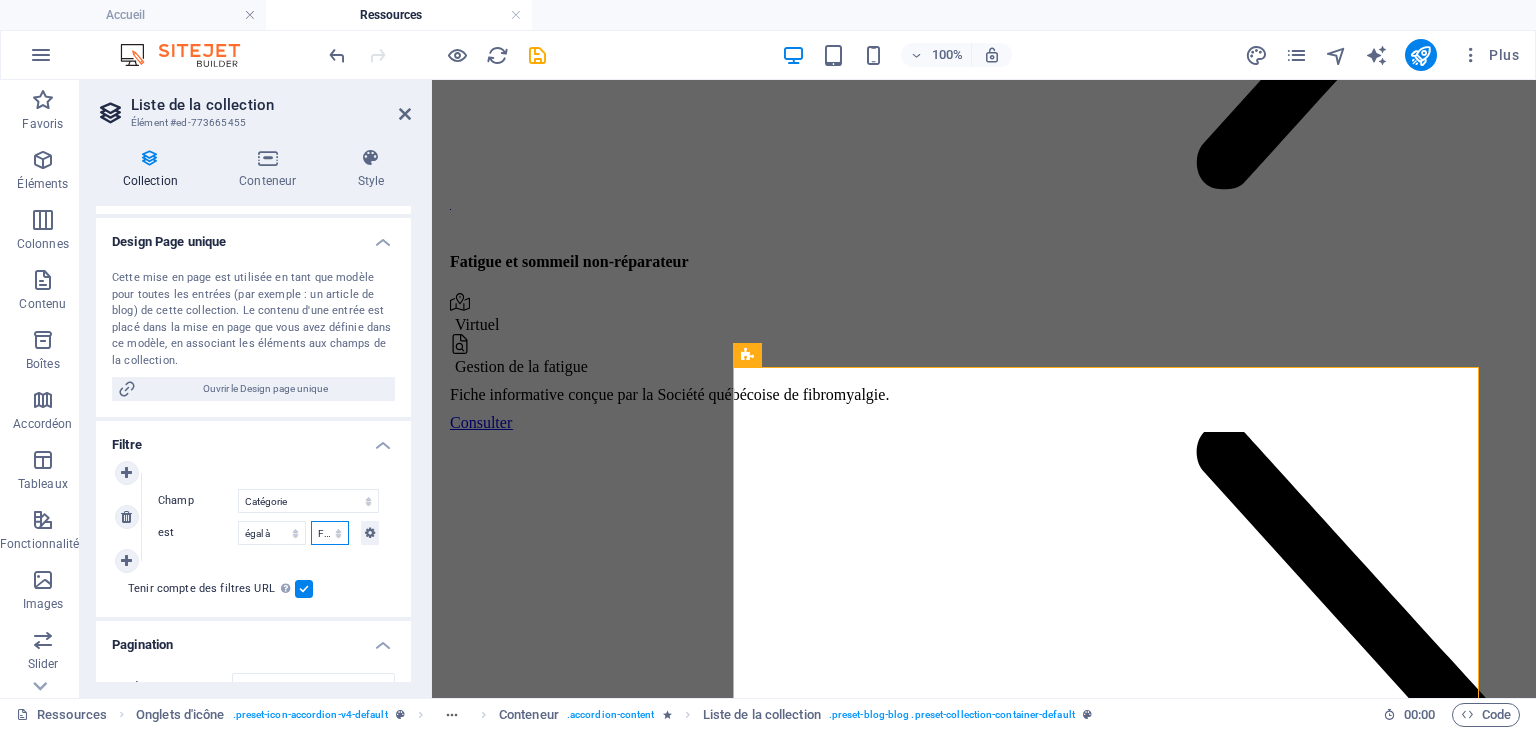 click on "Aide juridique  assurance et emploi Proches aidants Aide à domicile Psychologie et santé mentale Fournisseurs de thérapies alternatives Autres Centres de femmes Handicap" at bounding box center [330, 533] 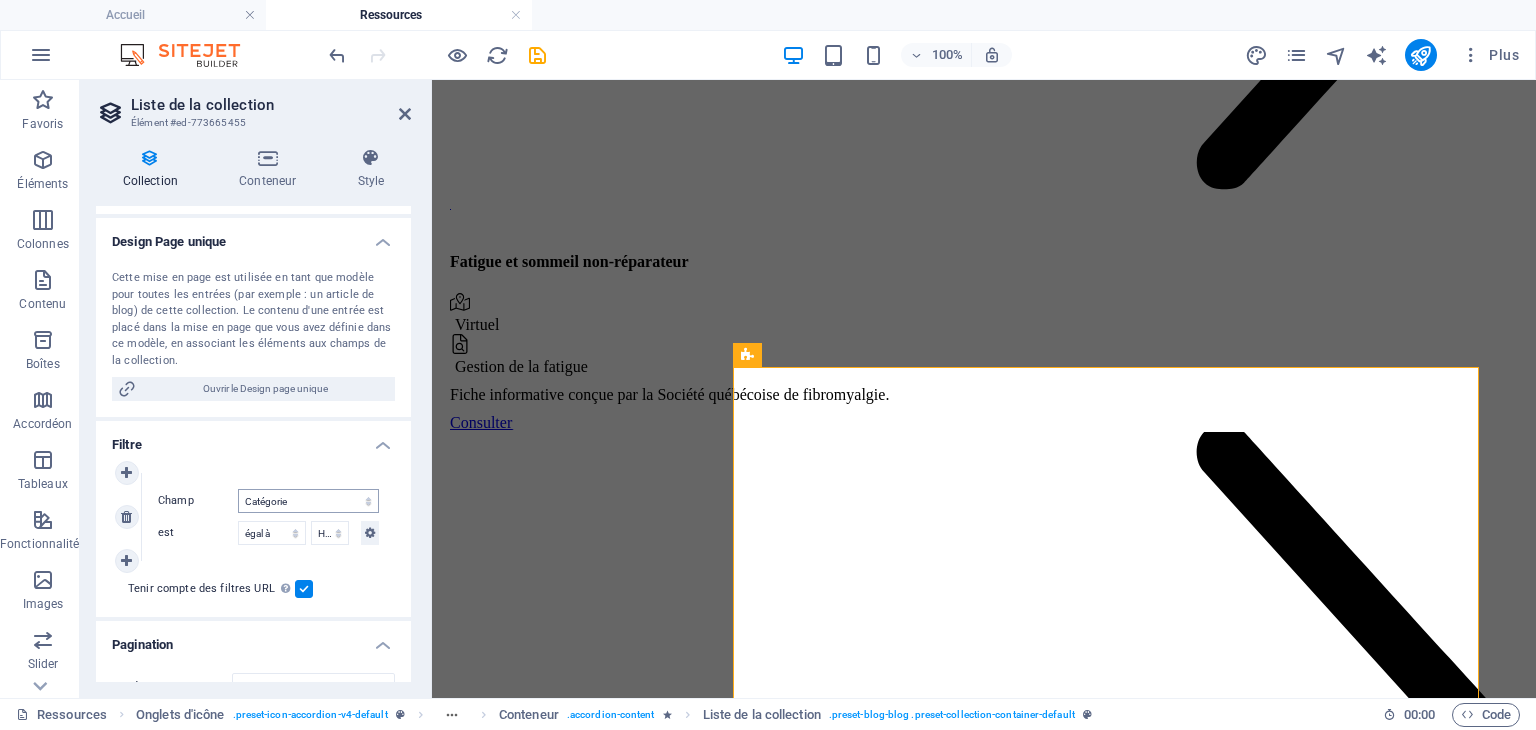 select on "66e85b22efa2b21399474de2" 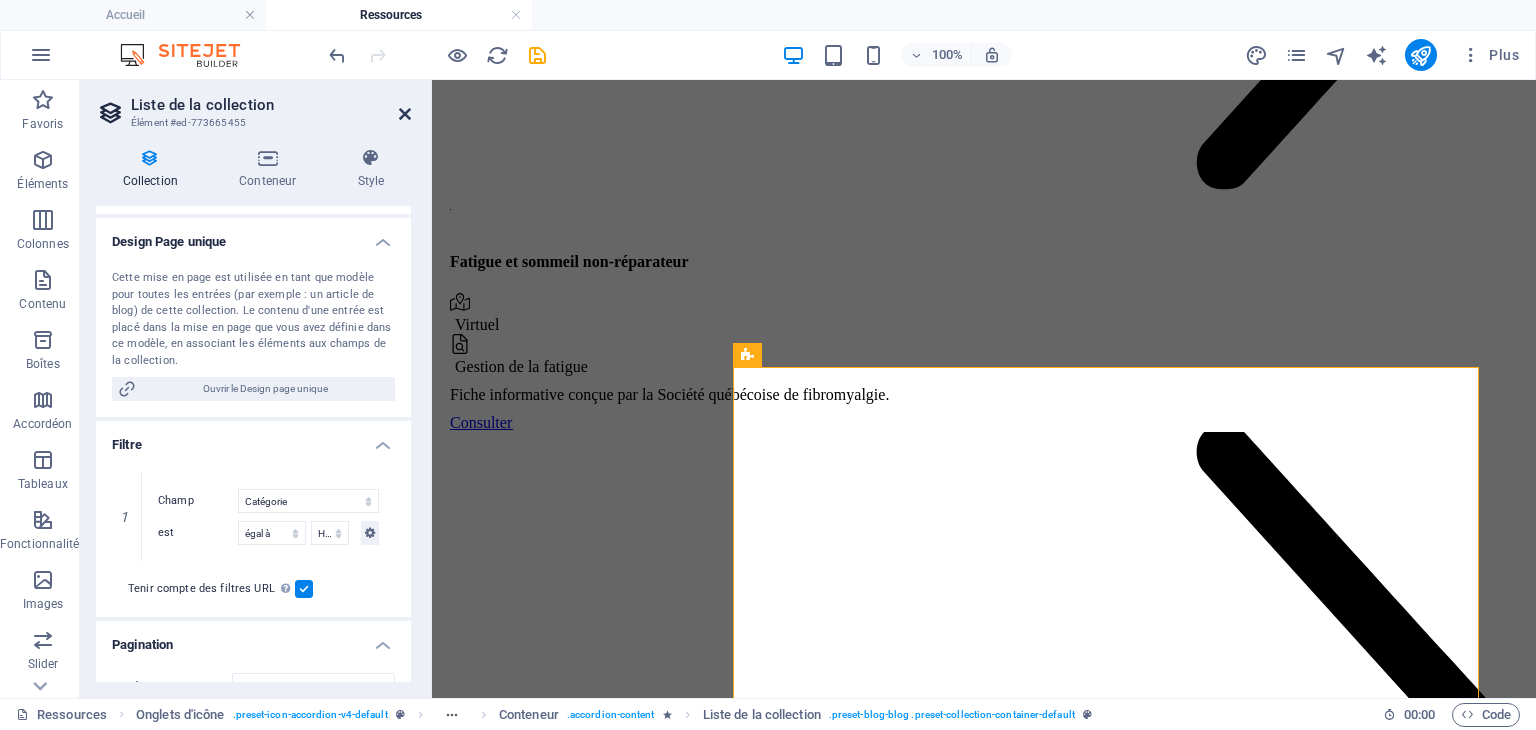 drag, startPoint x: 407, startPoint y: 113, endPoint x: 328, endPoint y: 38, distance: 108.93117 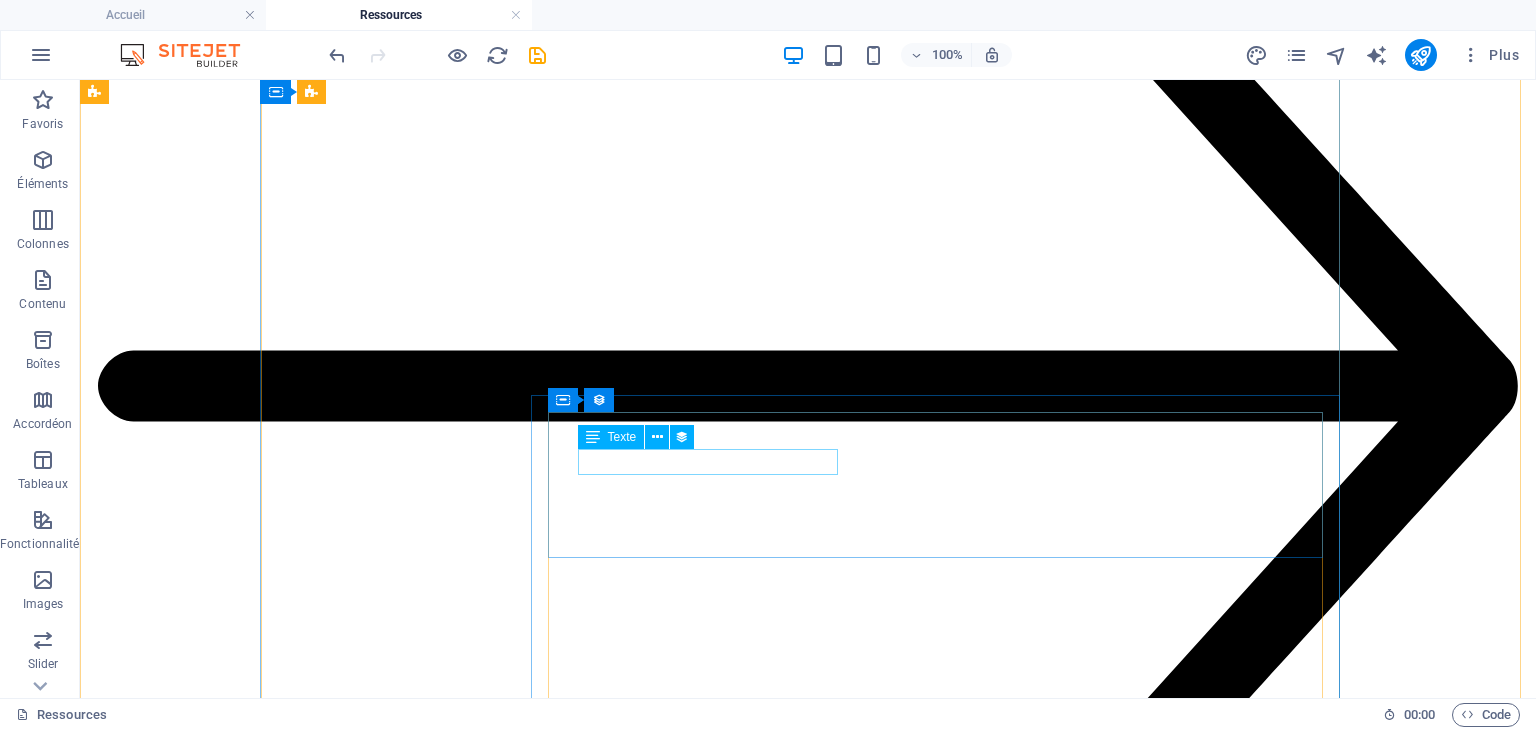 scroll, scrollTop: 37107, scrollLeft: 0, axis: vertical 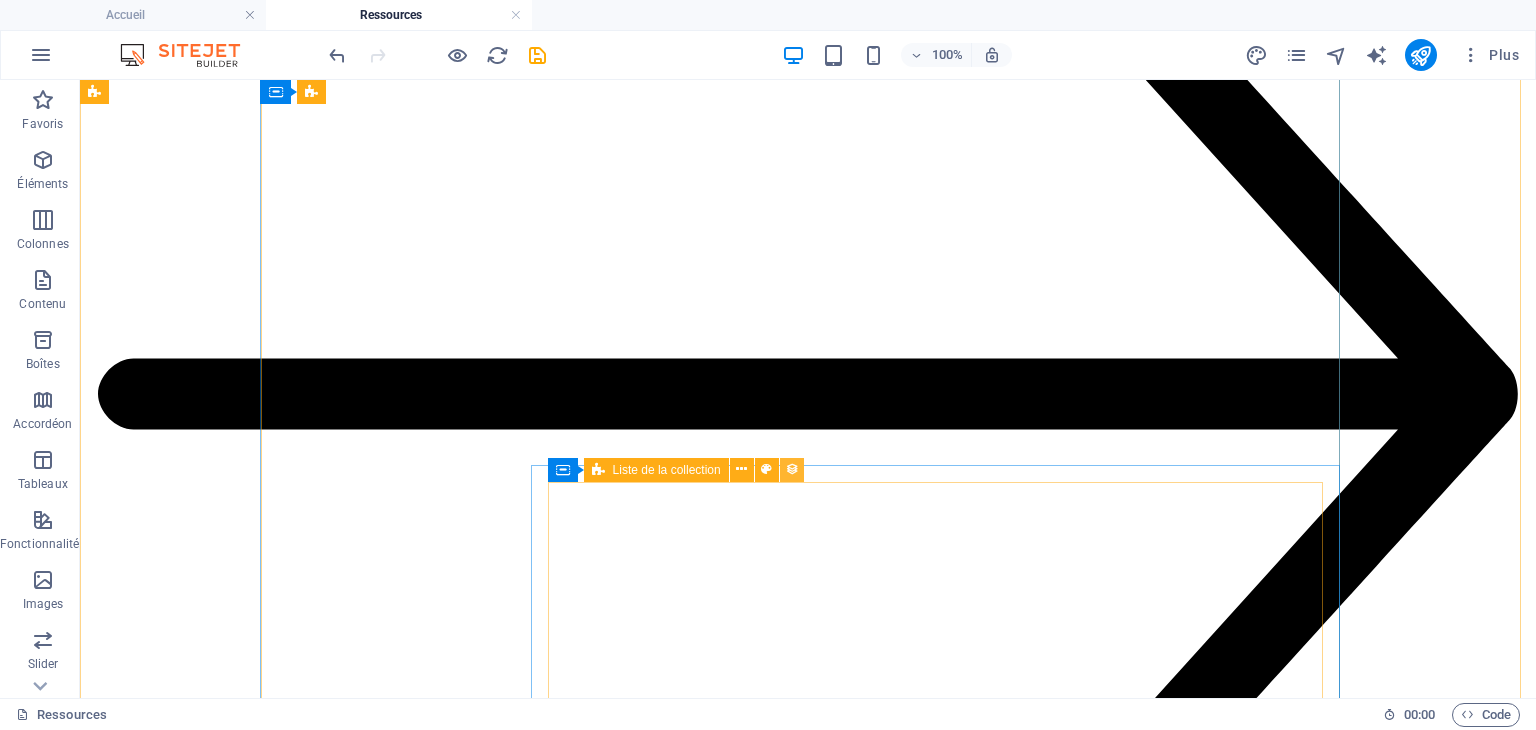 click at bounding box center [792, 469] 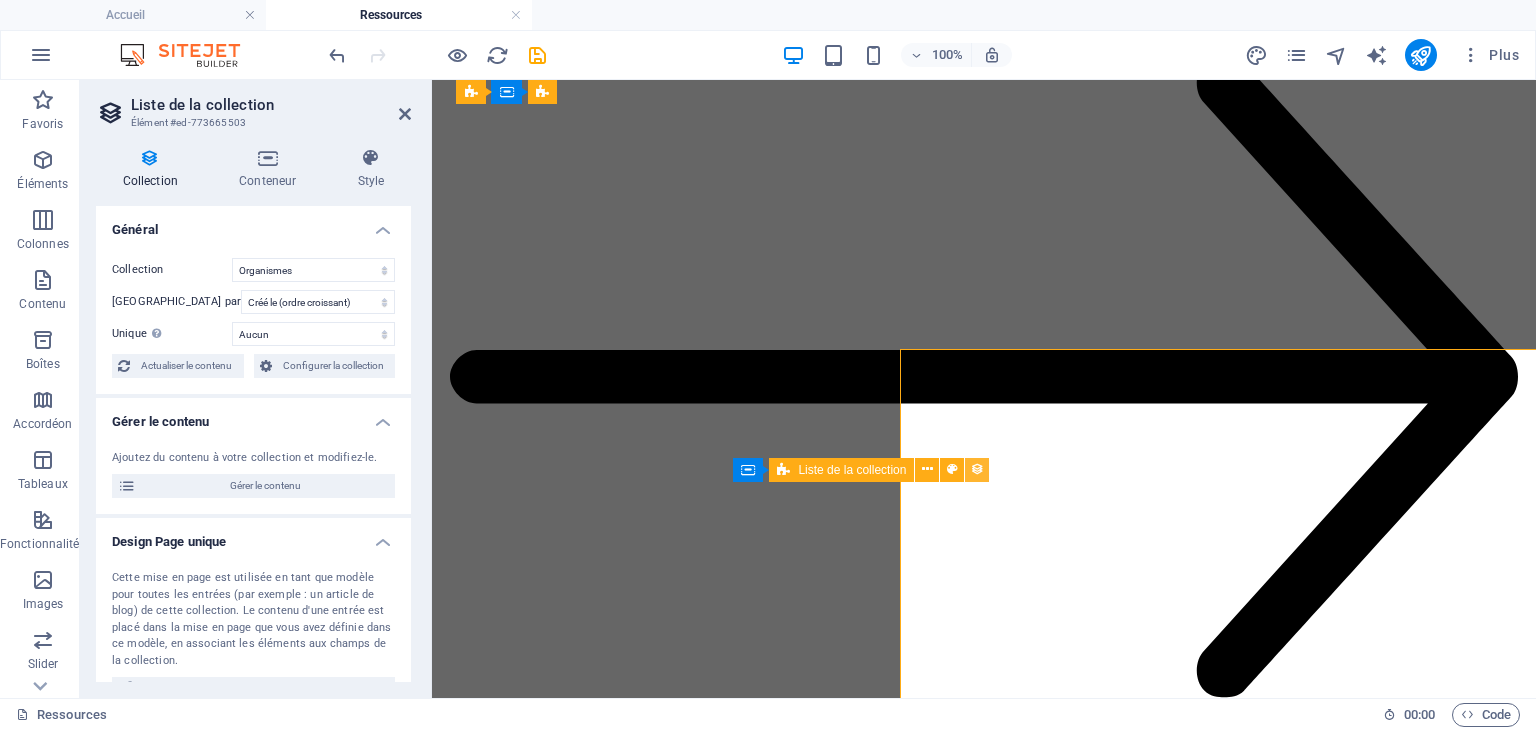 scroll, scrollTop: 37240, scrollLeft: 0, axis: vertical 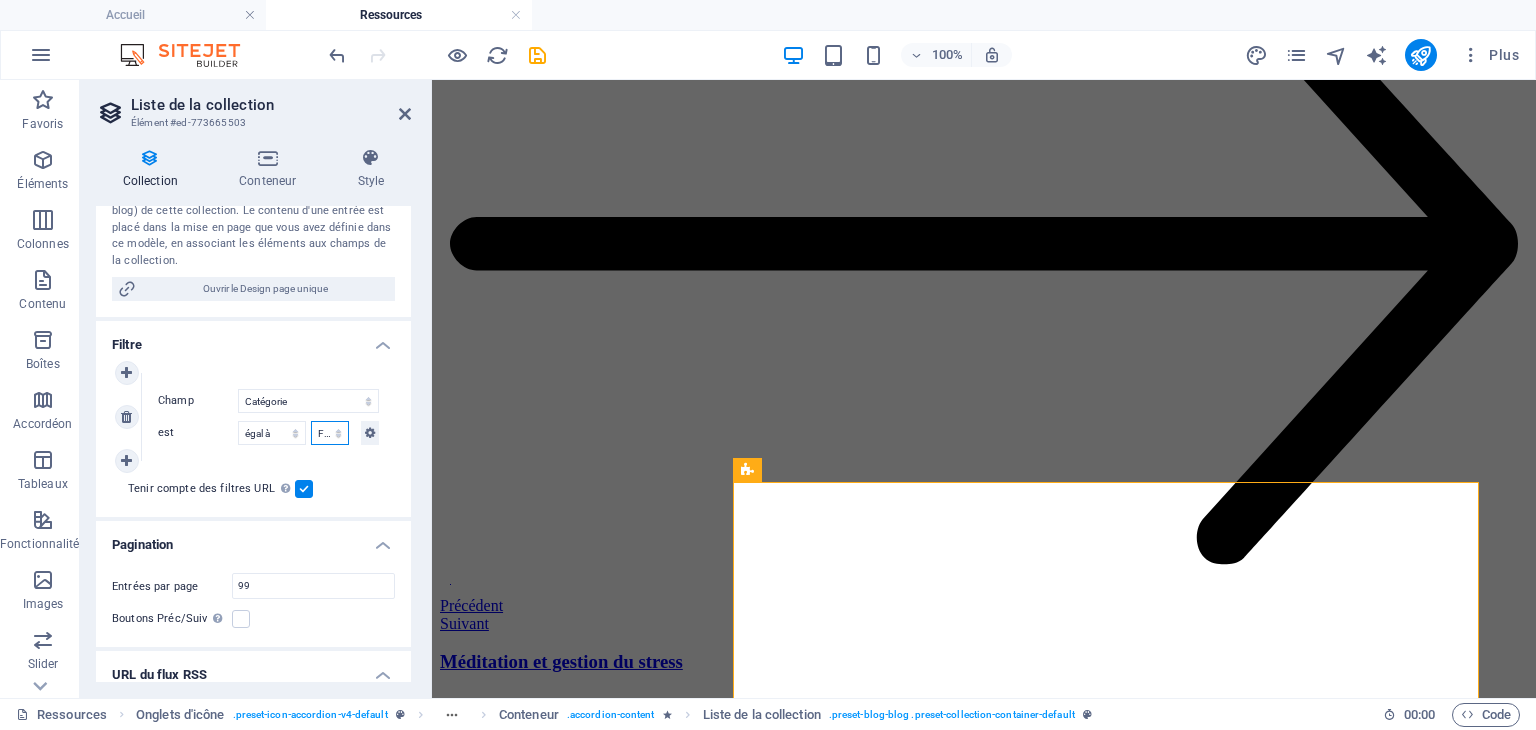 click on "Aide juridique  assurance et emploi Proches aidants Aide à domicile Psychologie et santé mentale Fournisseurs de thérapies alternatives Autres Centres de femmes Handicap" at bounding box center (330, 433) 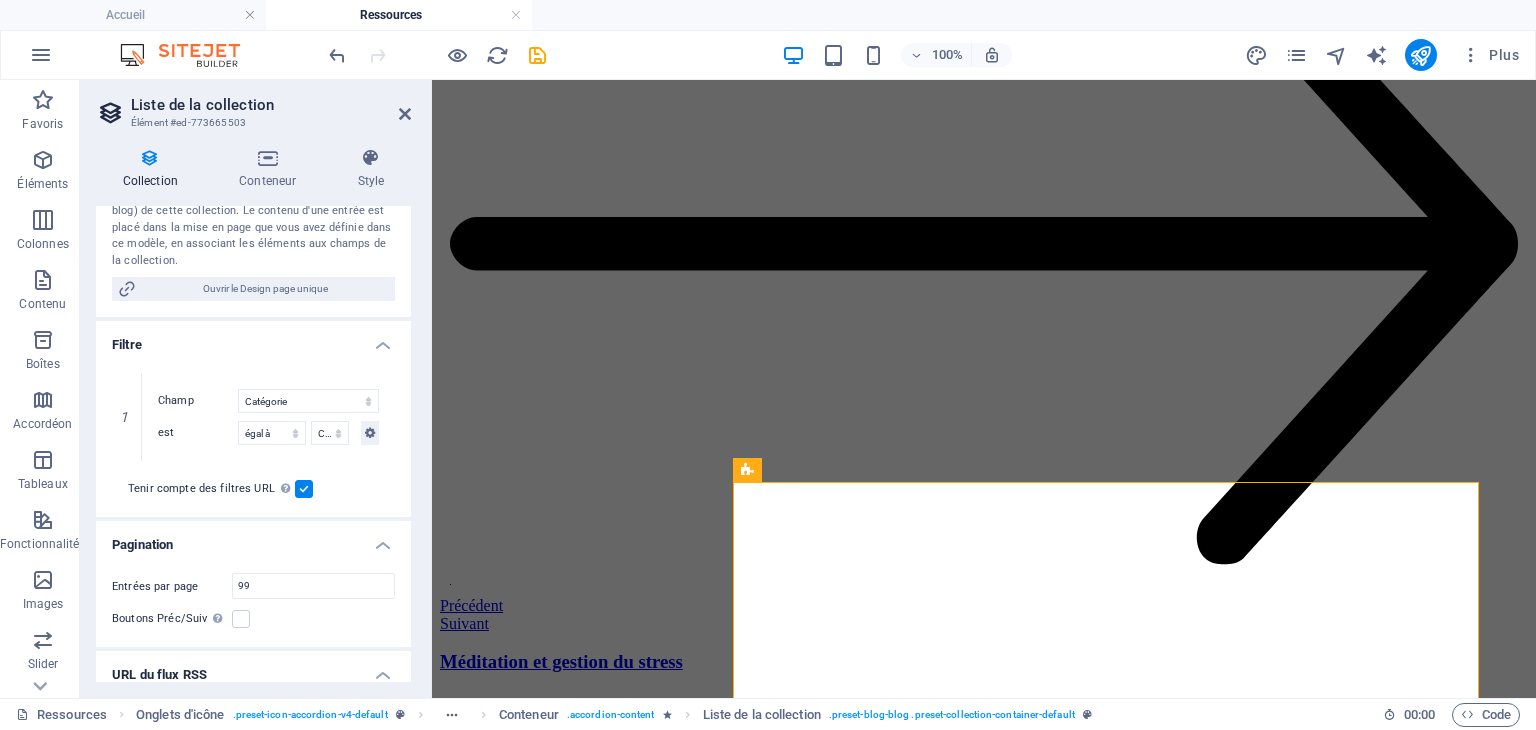 select on "66e85b22efa2b21399474de2" 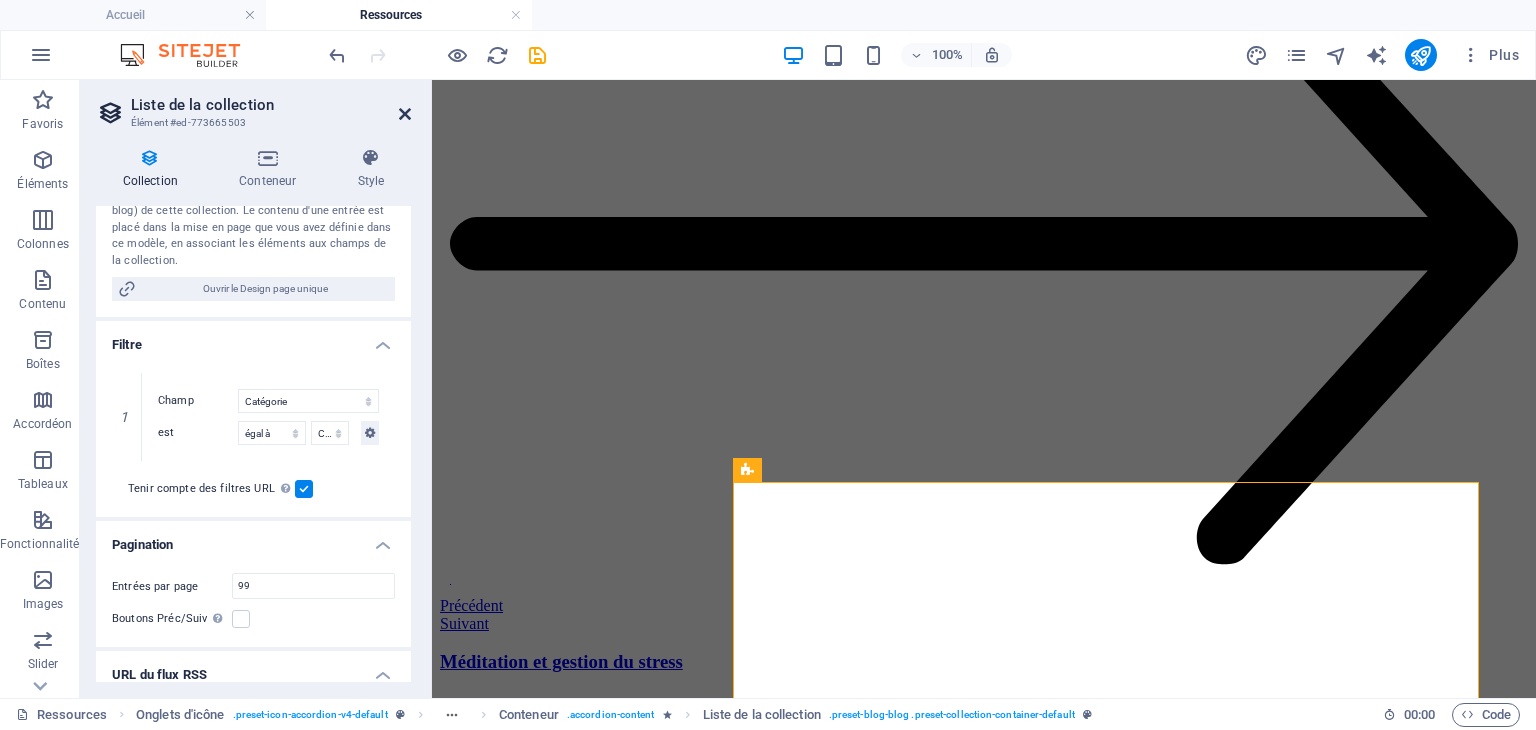 click at bounding box center [405, 114] 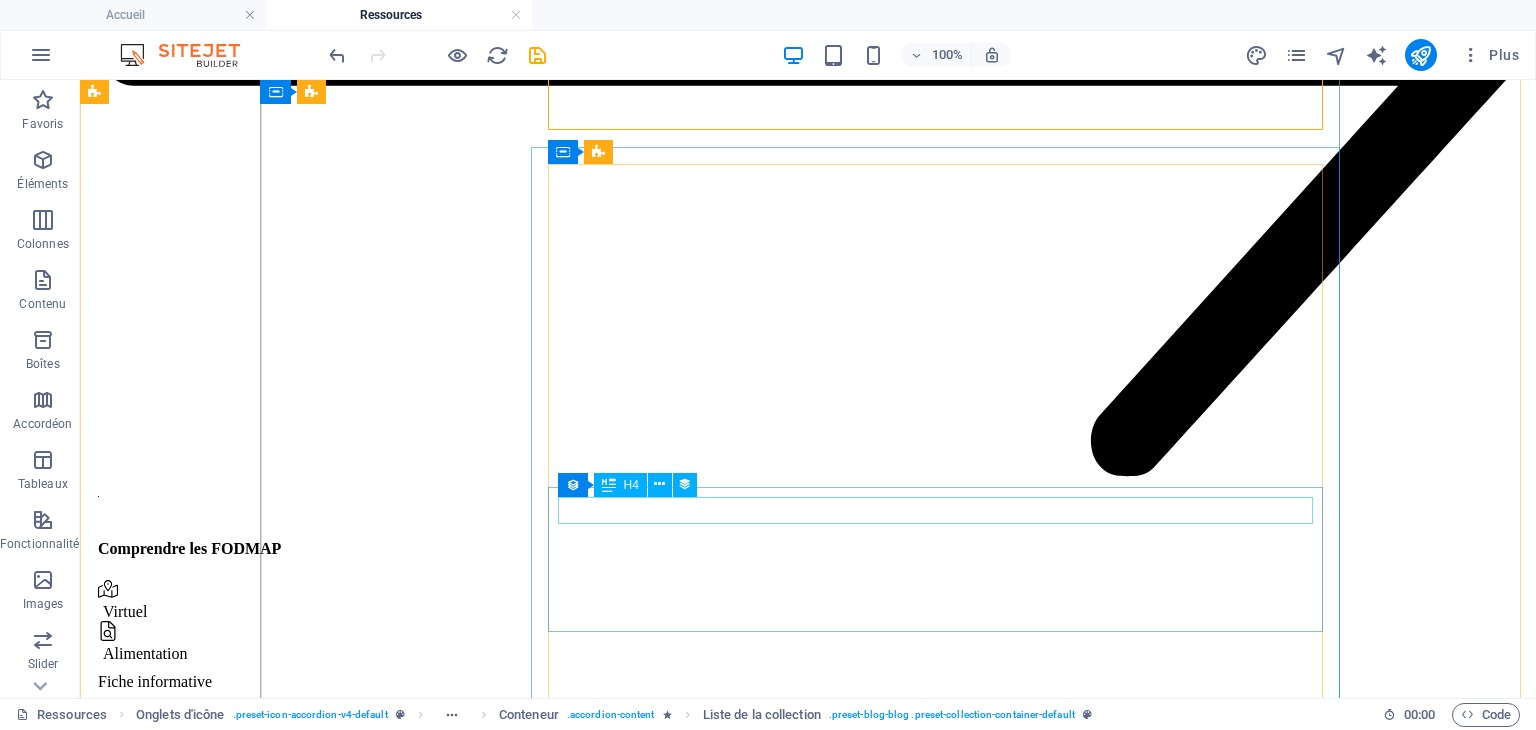 scroll, scrollTop: 38507, scrollLeft: 0, axis: vertical 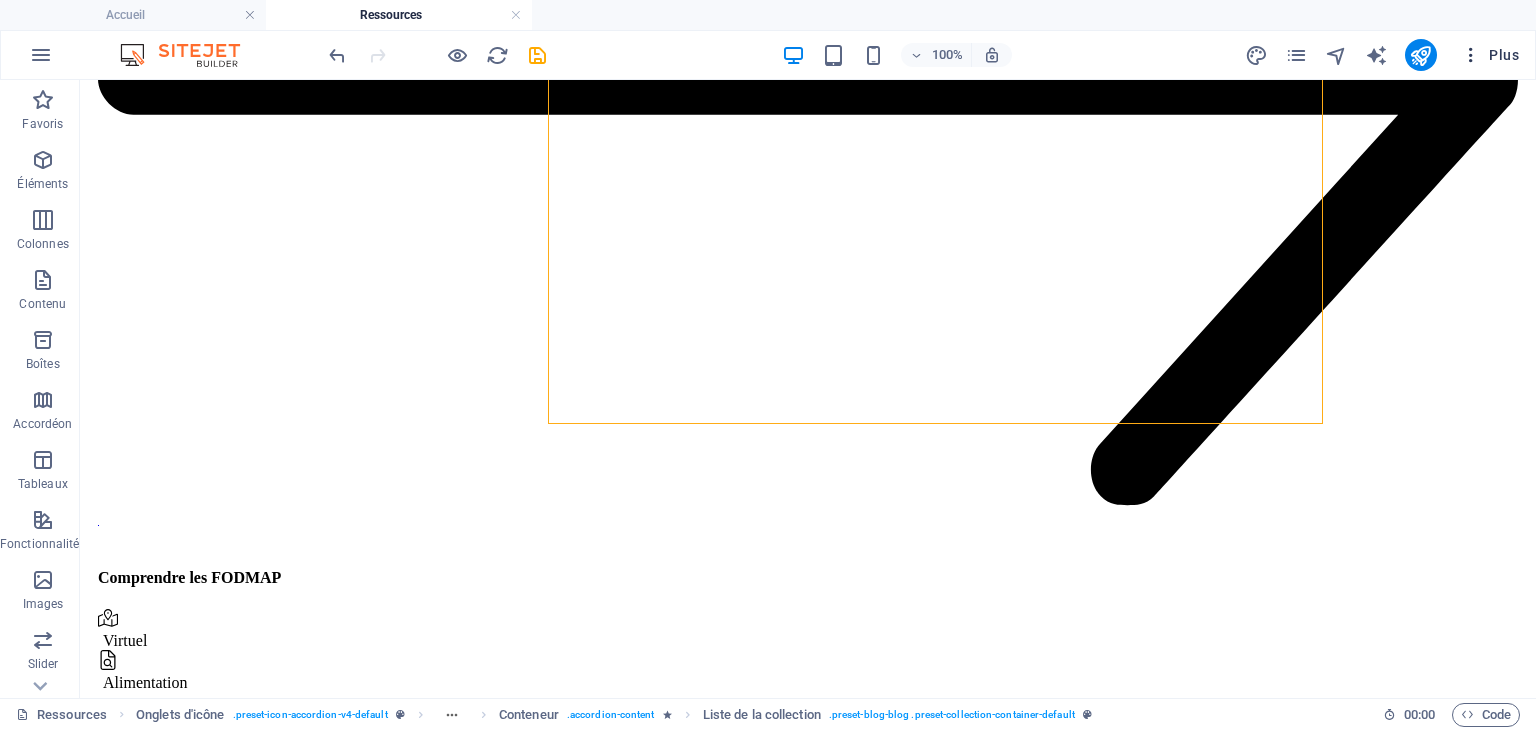 click at bounding box center [1471, 55] 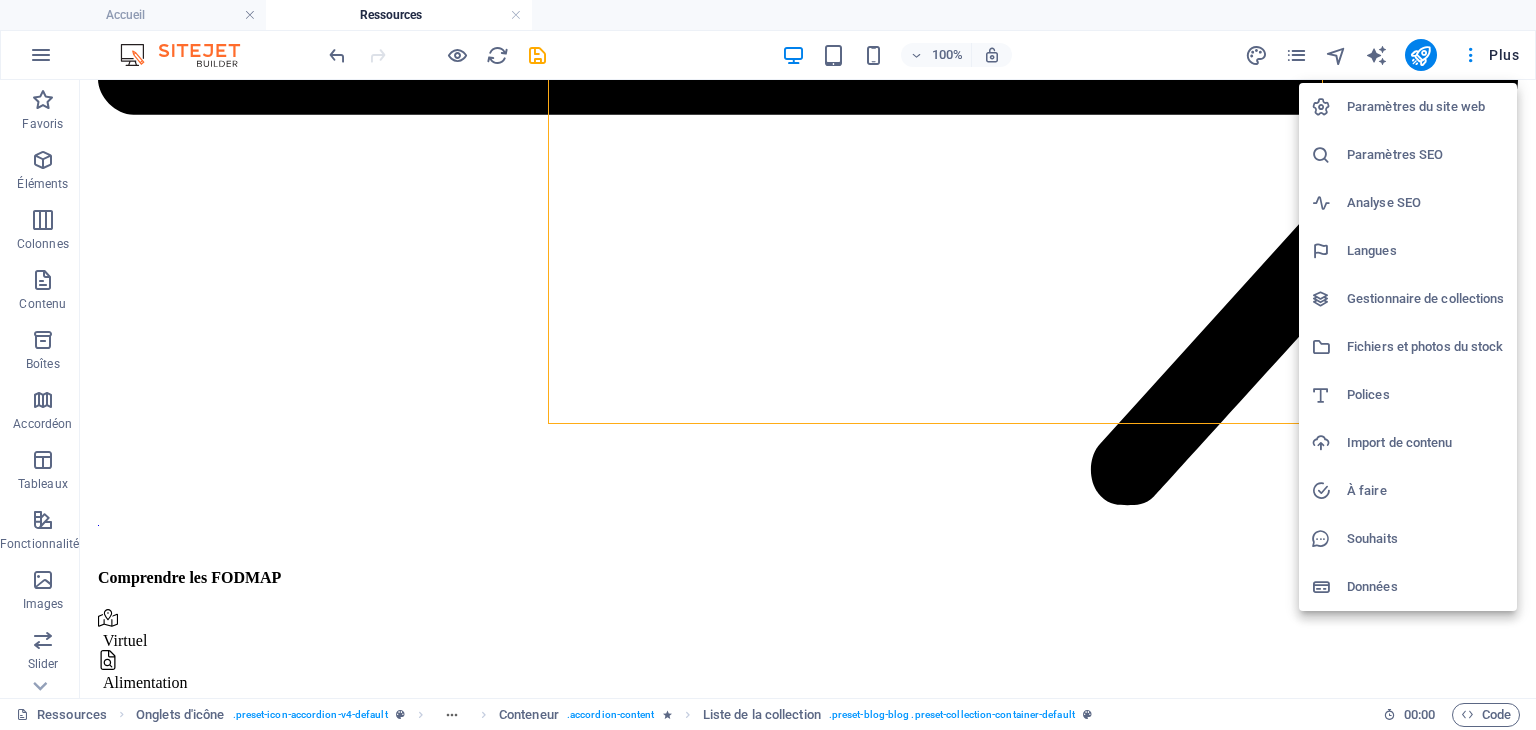 click on "Gestionnaire de collections" at bounding box center (1426, 299) 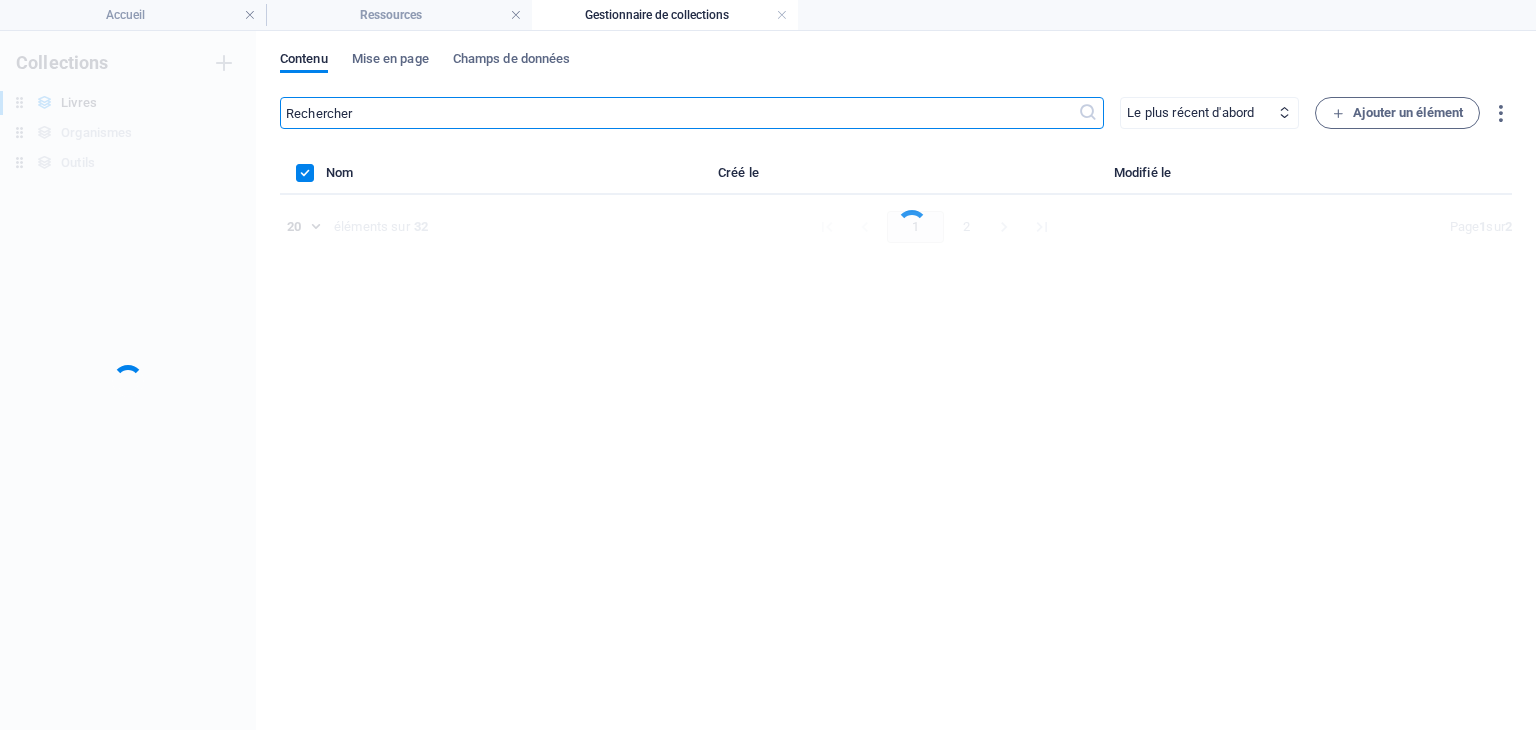 scroll, scrollTop: 0, scrollLeft: 0, axis: both 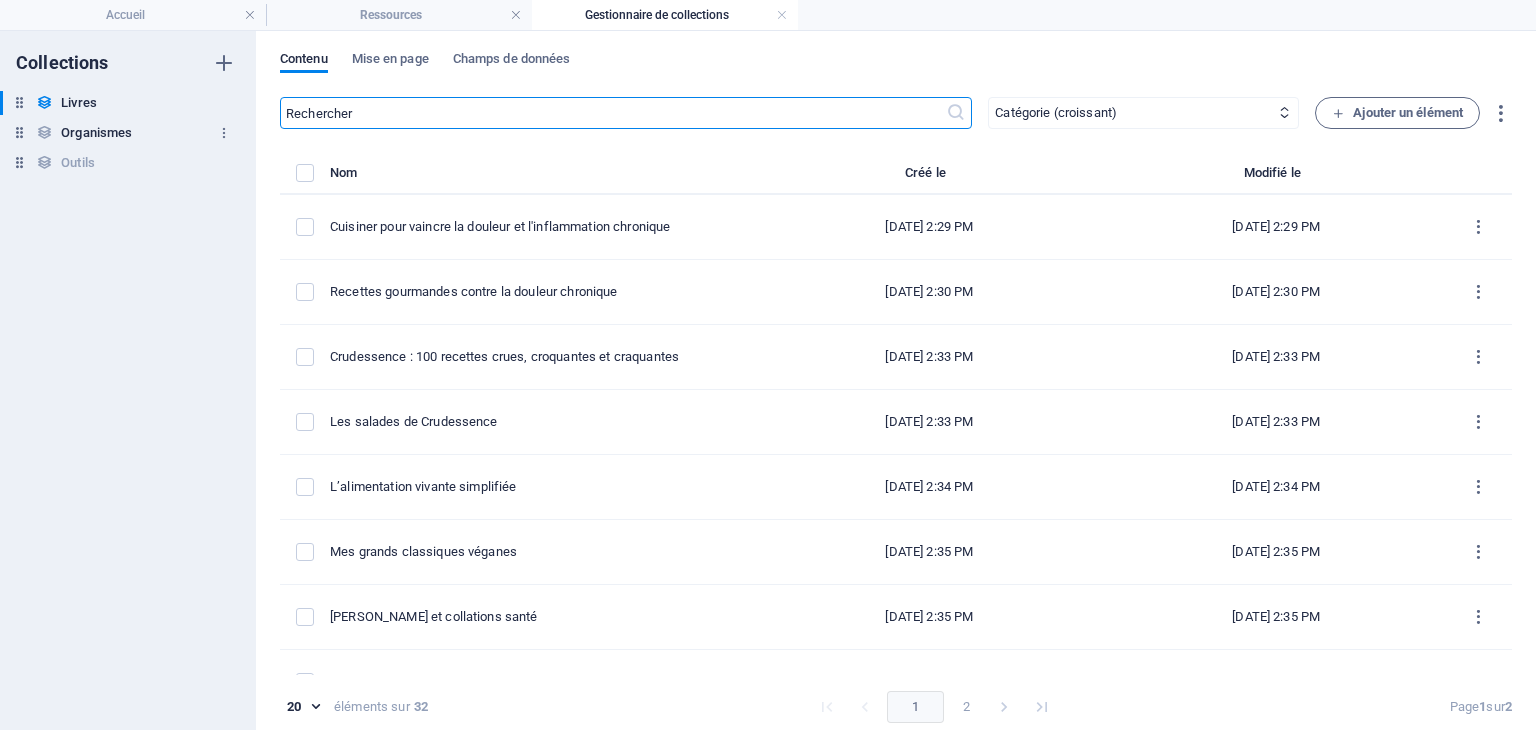 click on "Organismes" at bounding box center [96, 133] 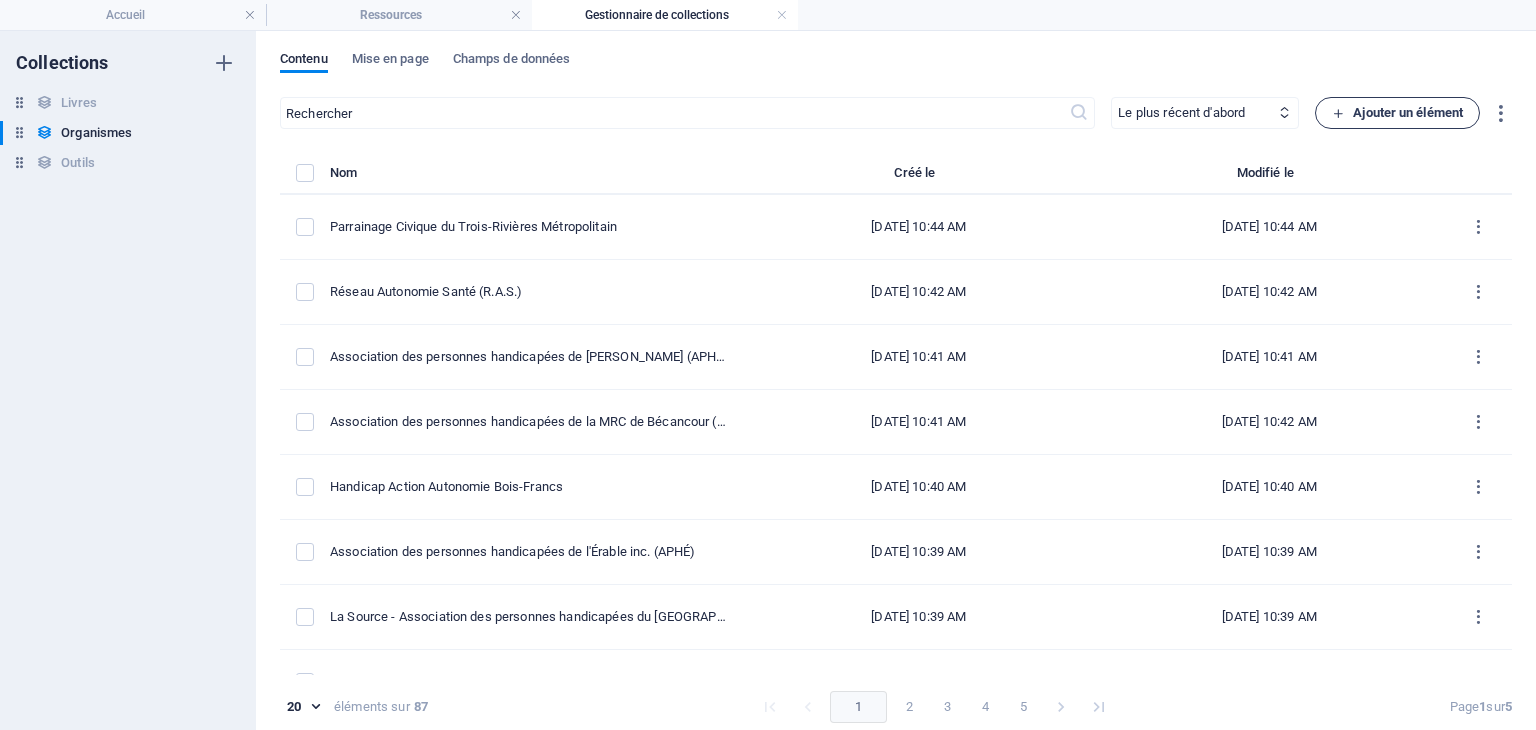 click on "Ajouter un élément" at bounding box center (1397, 113) 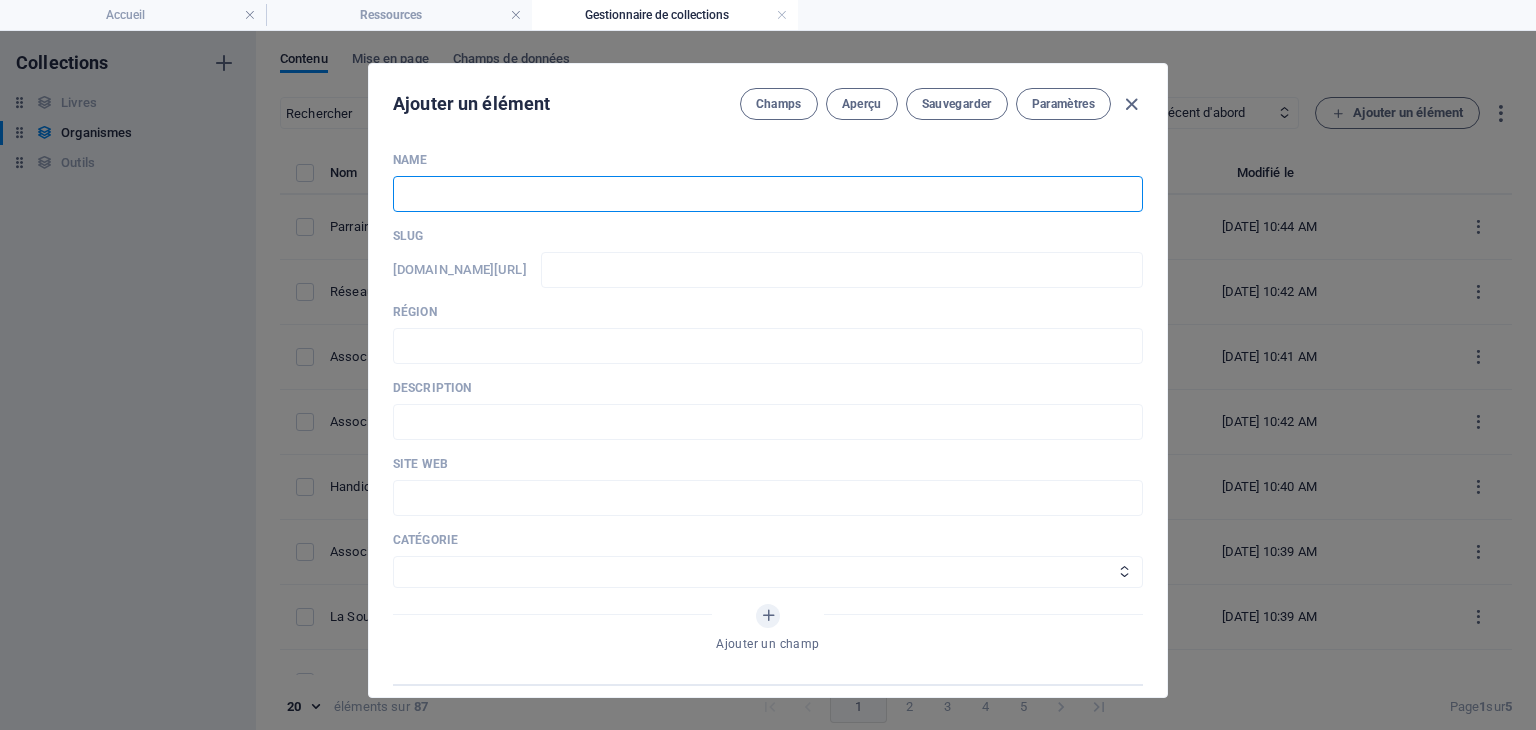click at bounding box center (768, 194) 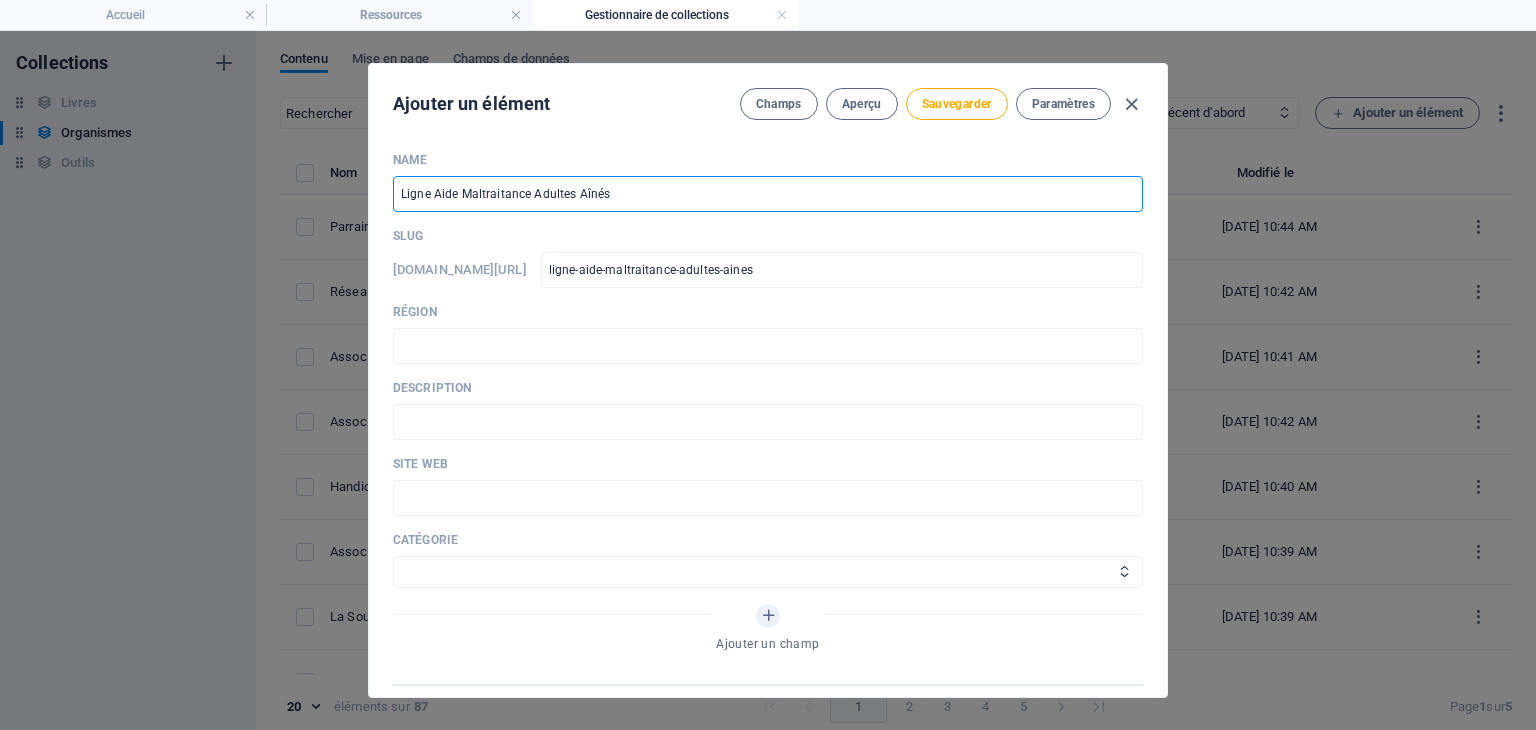 type on "Ligne Aide Maltraitance Adultes Aînés" 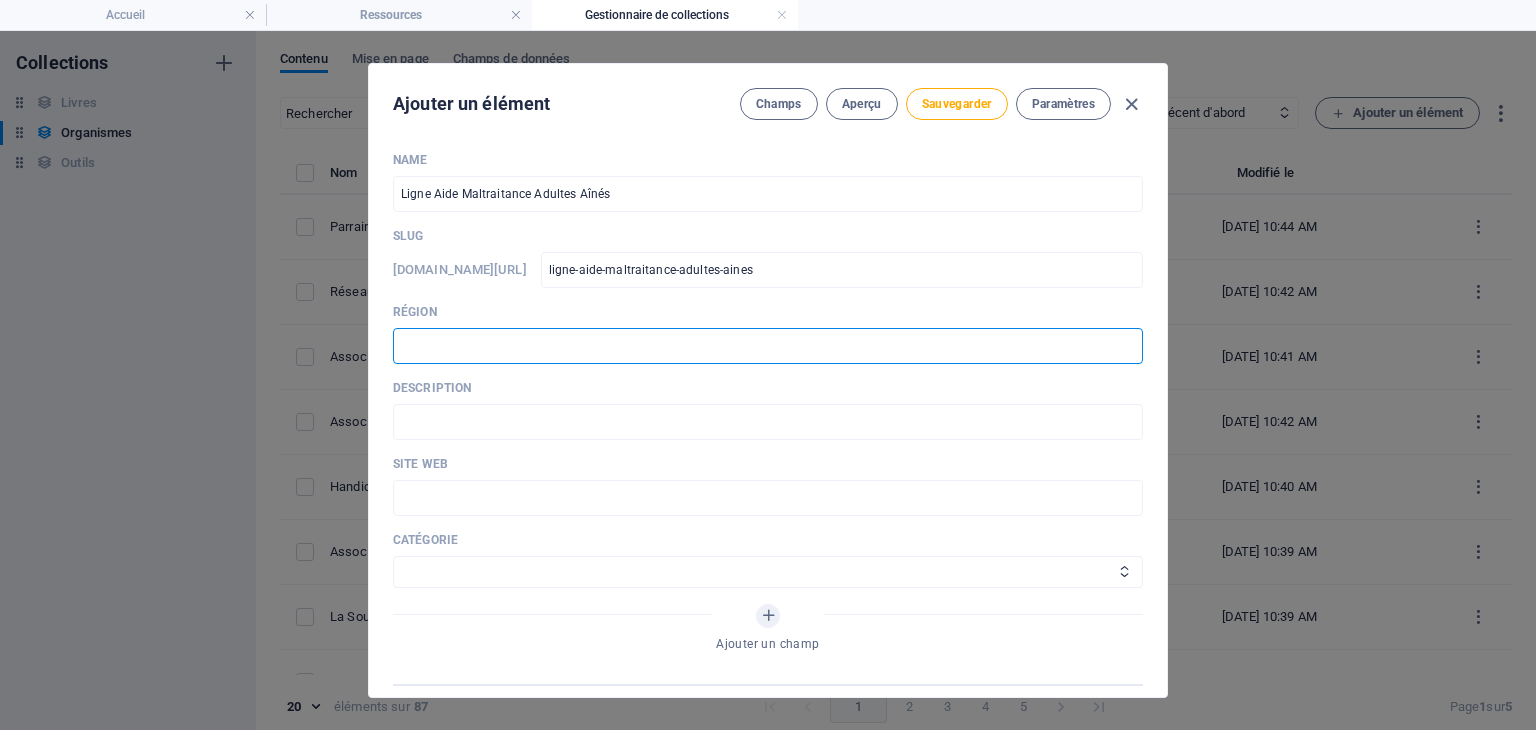 click at bounding box center [768, 346] 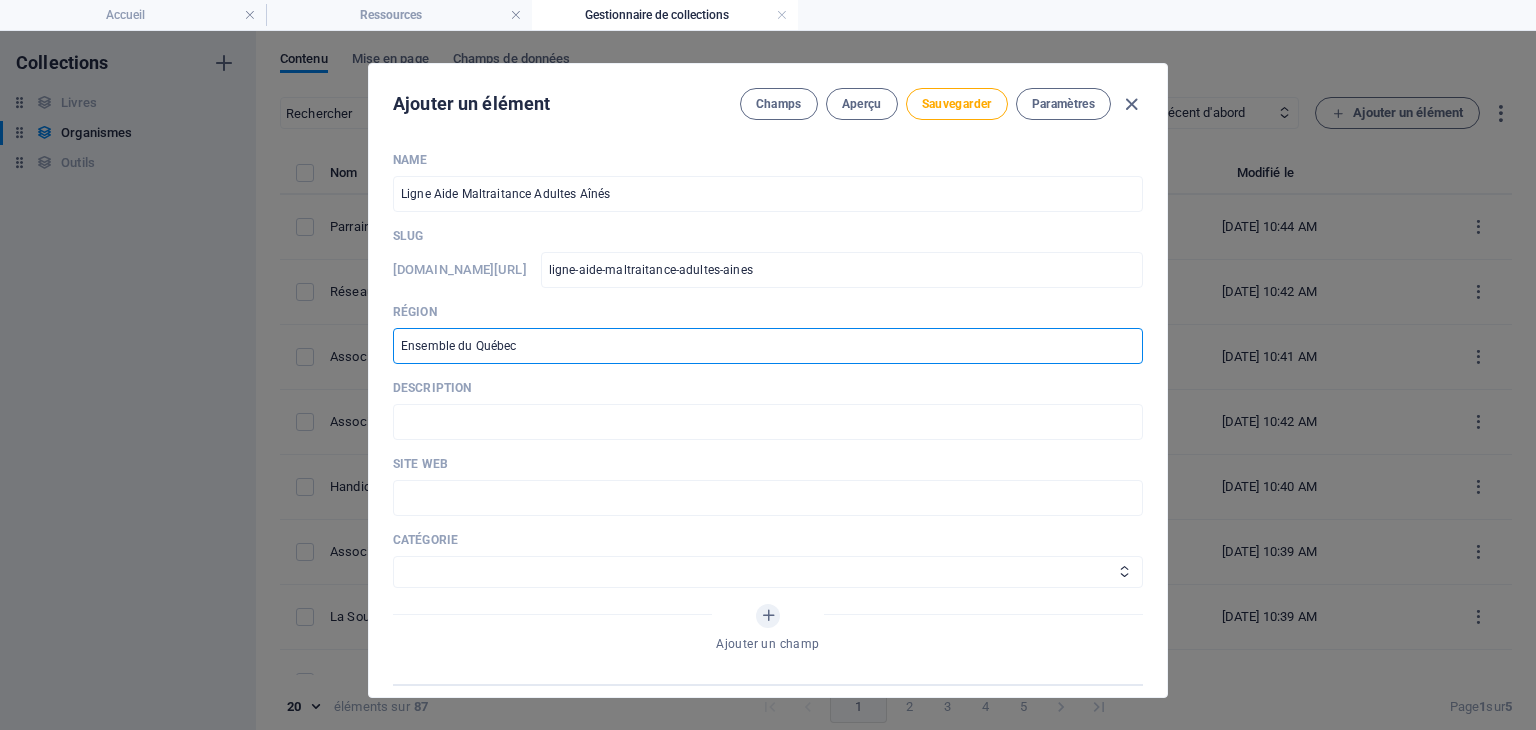 type on "Ensemble du Québec" 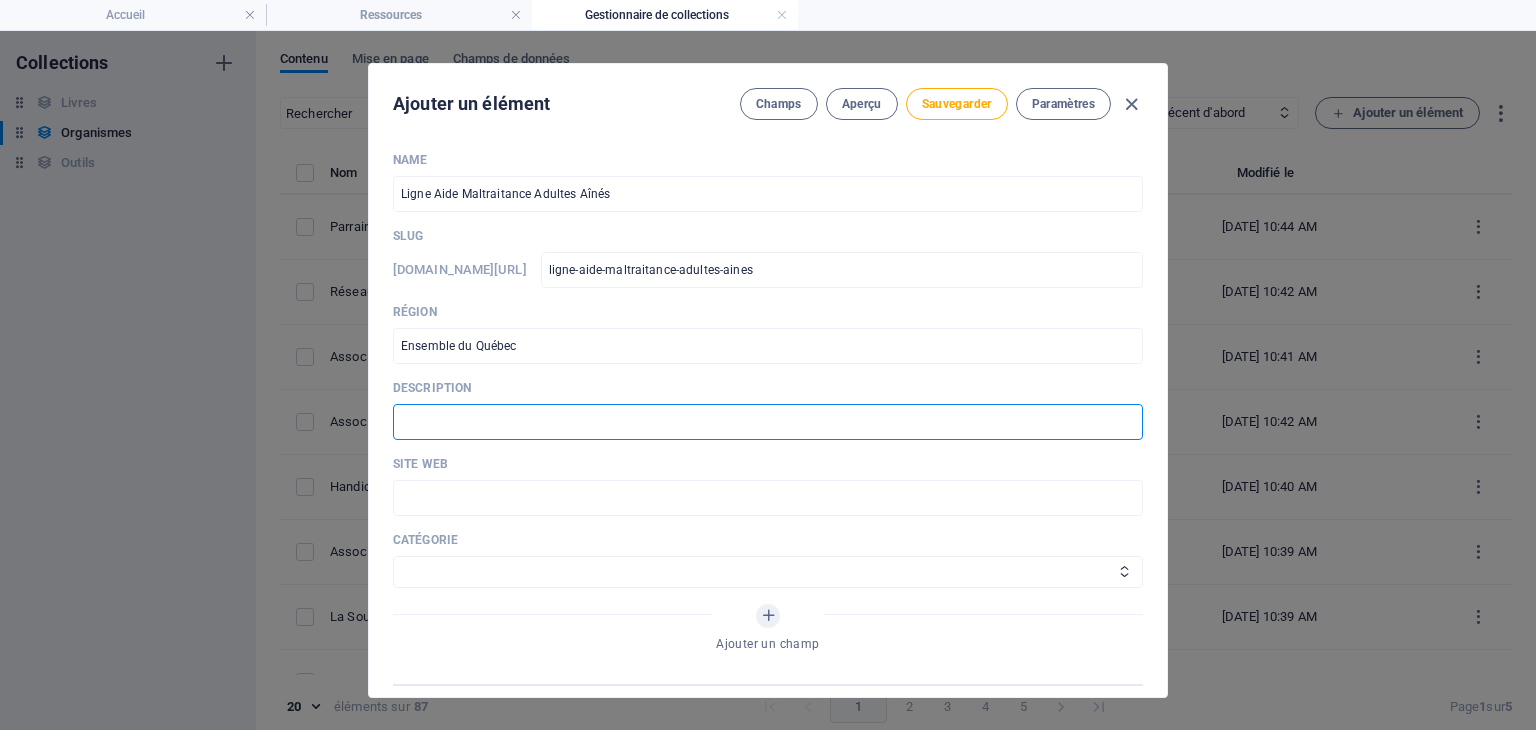 click at bounding box center (768, 422) 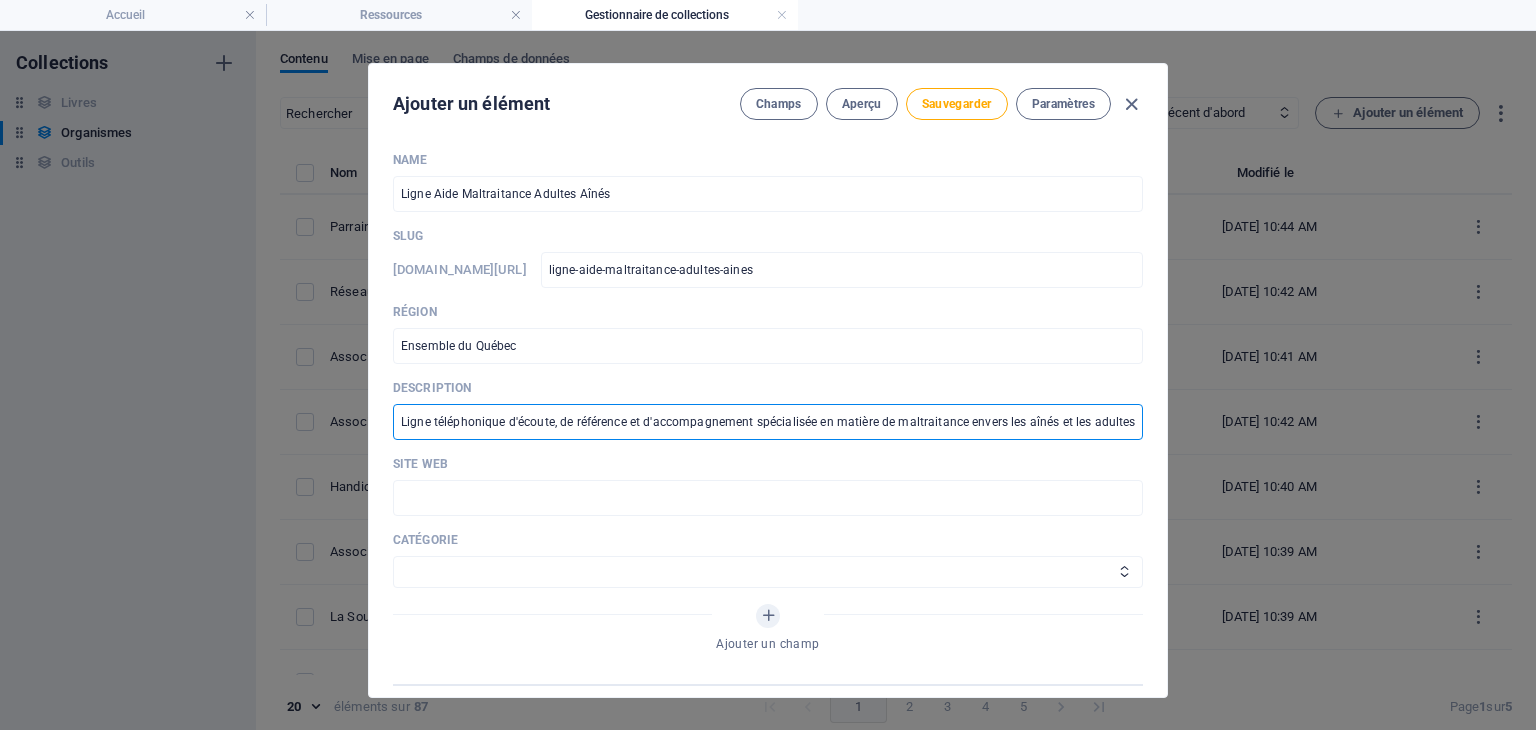 scroll, scrollTop: 0, scrollLeft: 157, axis: horizontal 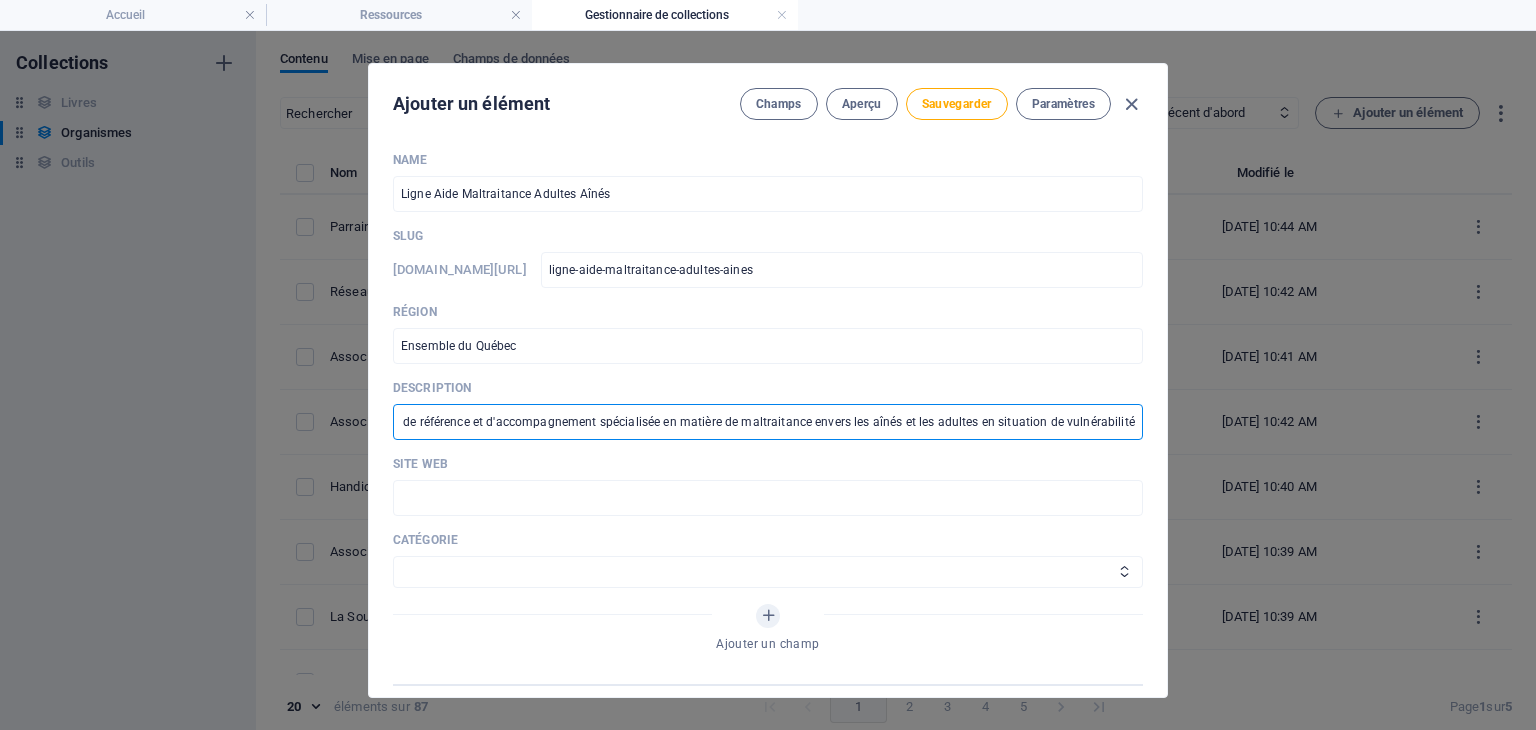 type on "Ligne téléphonique d'écoute, de référence et d'accompagnement spécialisée en matière de maltraitance envers les aînés et les adultes en situation de vulnérabilité." 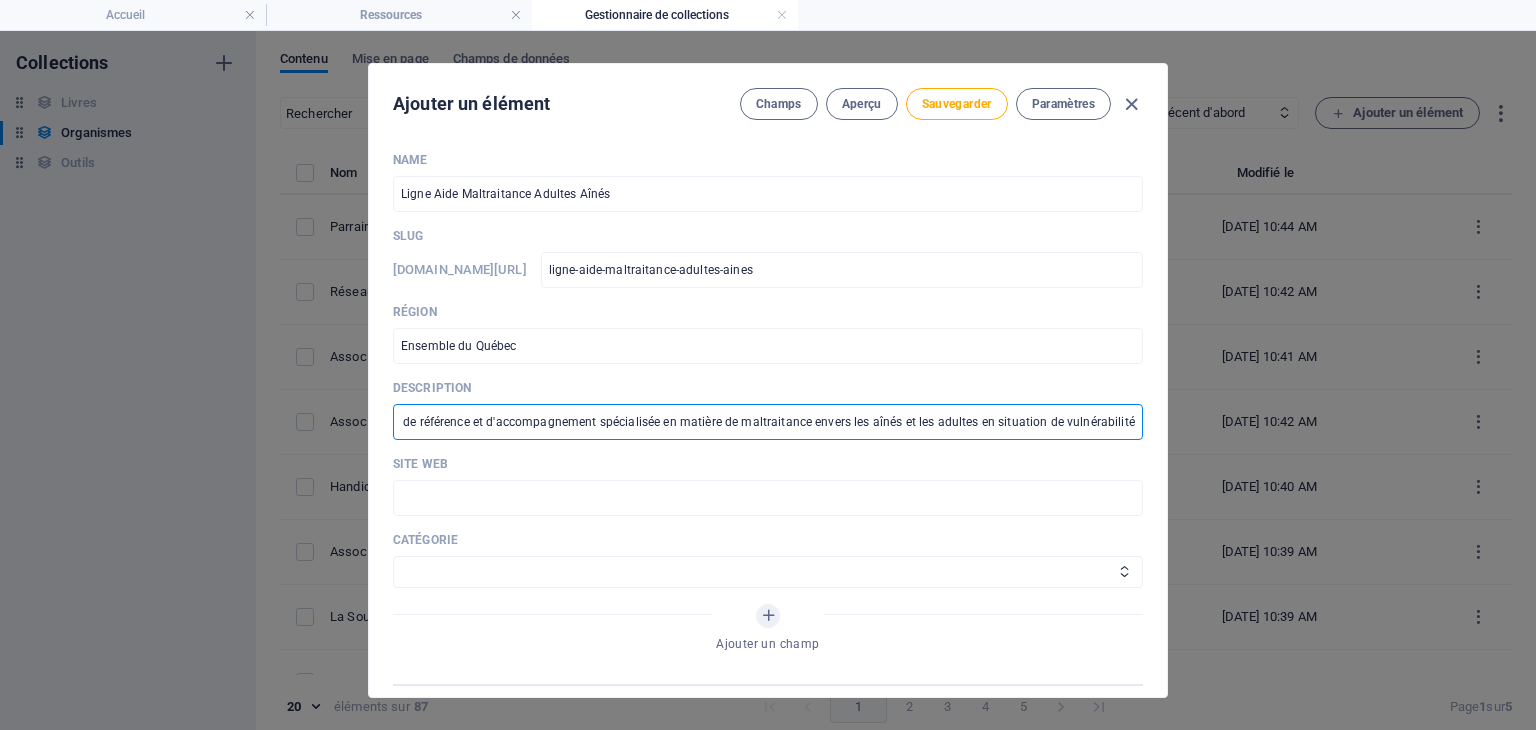 scroll, scrollTop: 0, scrollLeft: 0, axis: both 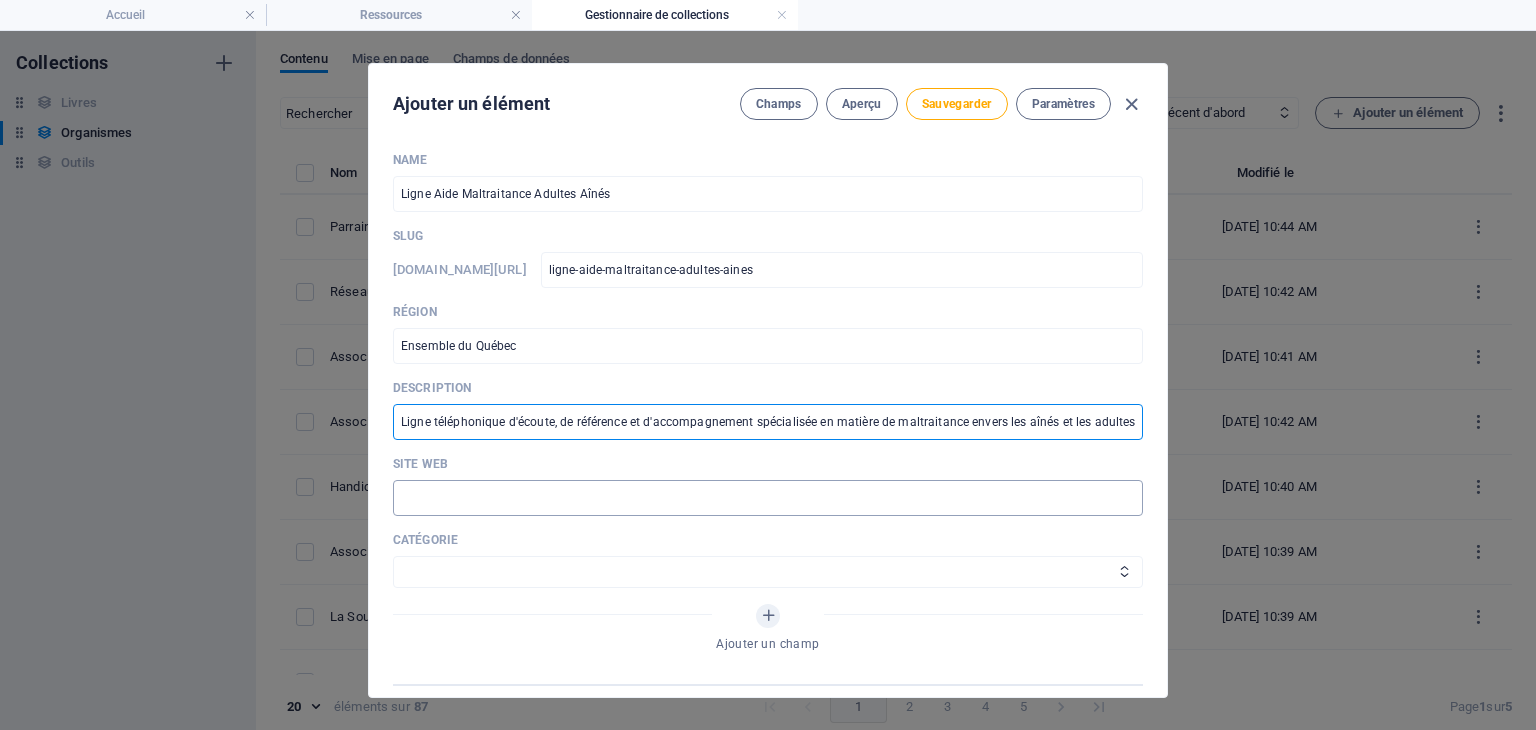 click at bounding box center [768, 498] 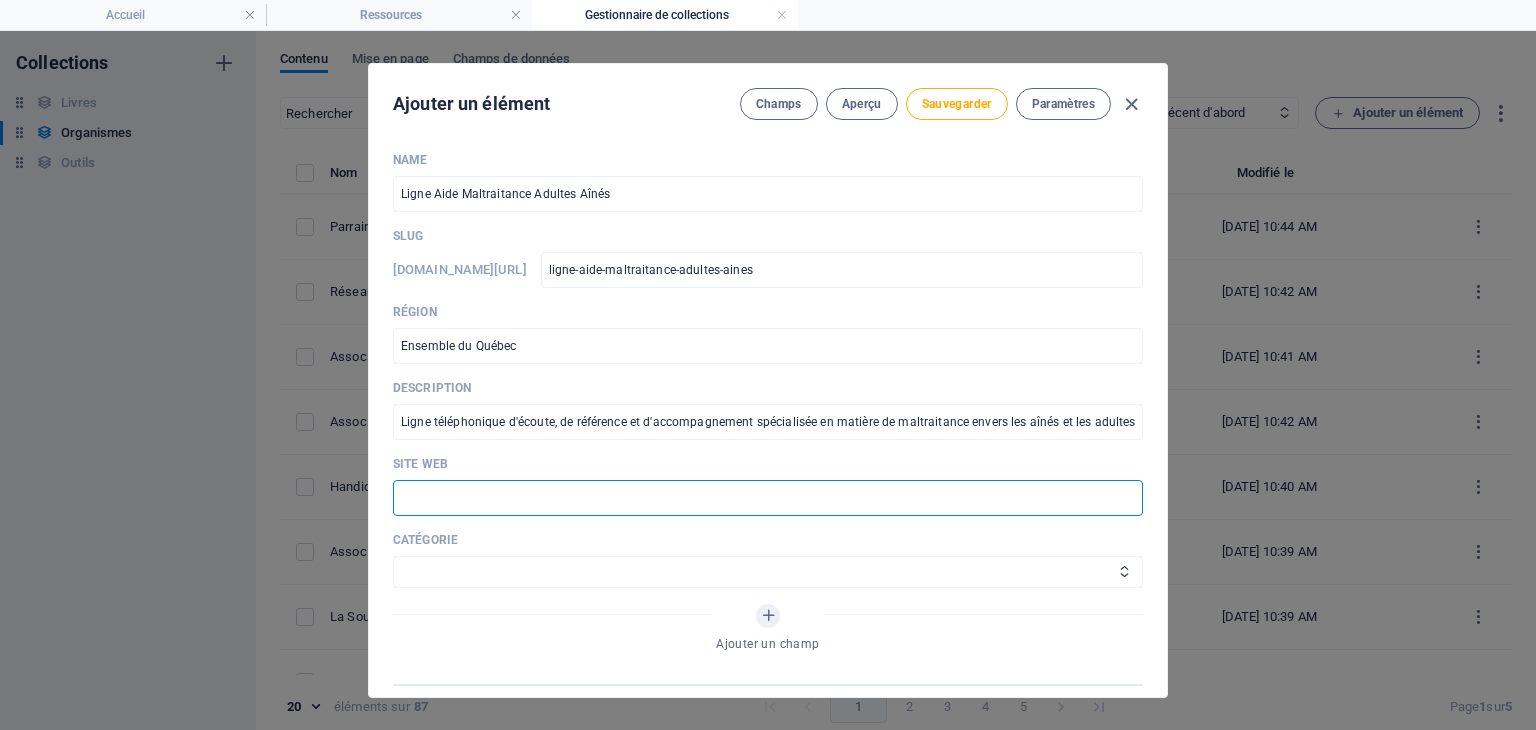 paste on "Ligne Aide Maltraitance Adultes Aînés — Service provincial d'écoute et de référence spécialisé en maltraitance." 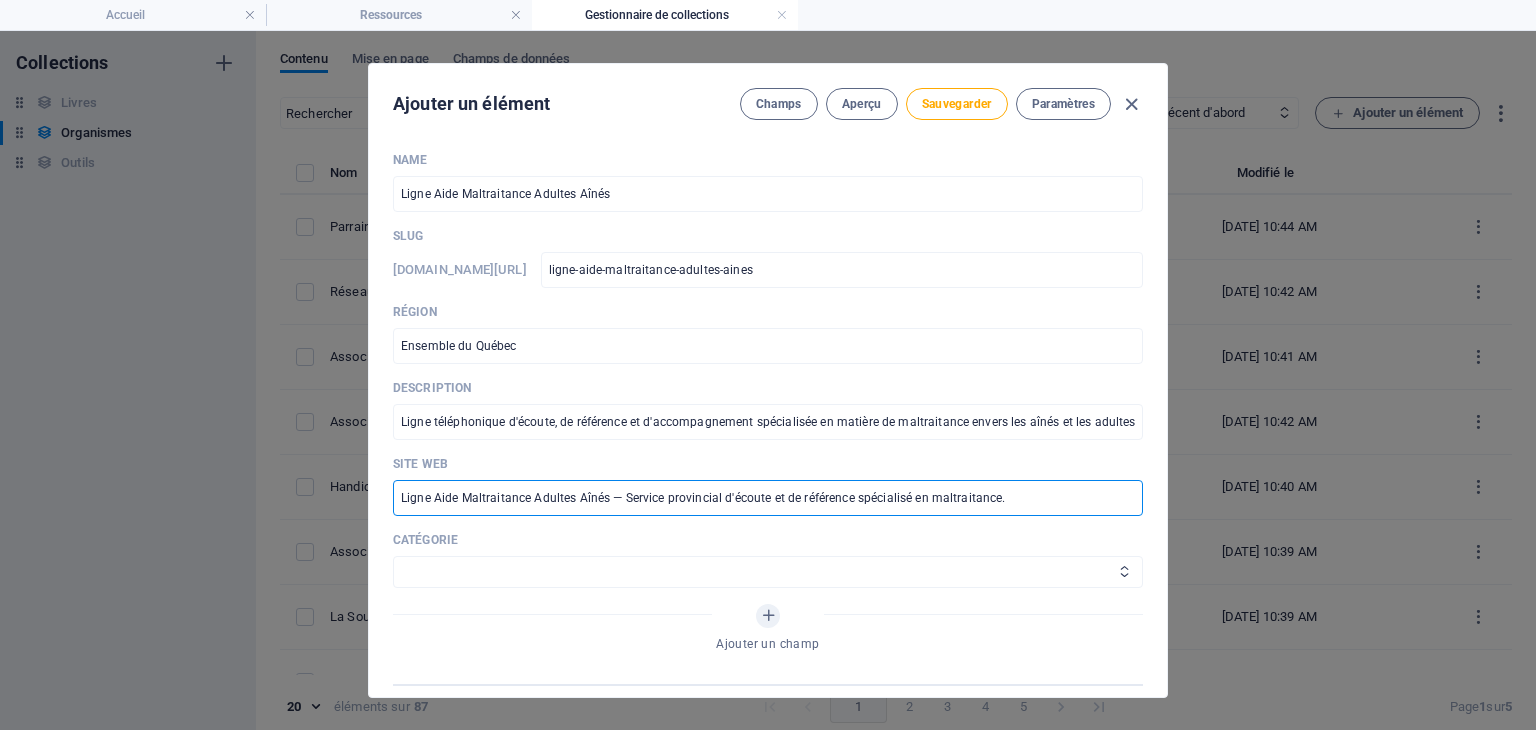 type on "Ligne Aide Maltraitance Adultes Aînés — Service provincial d'écoute et de référence spécialisé en maltraitance." 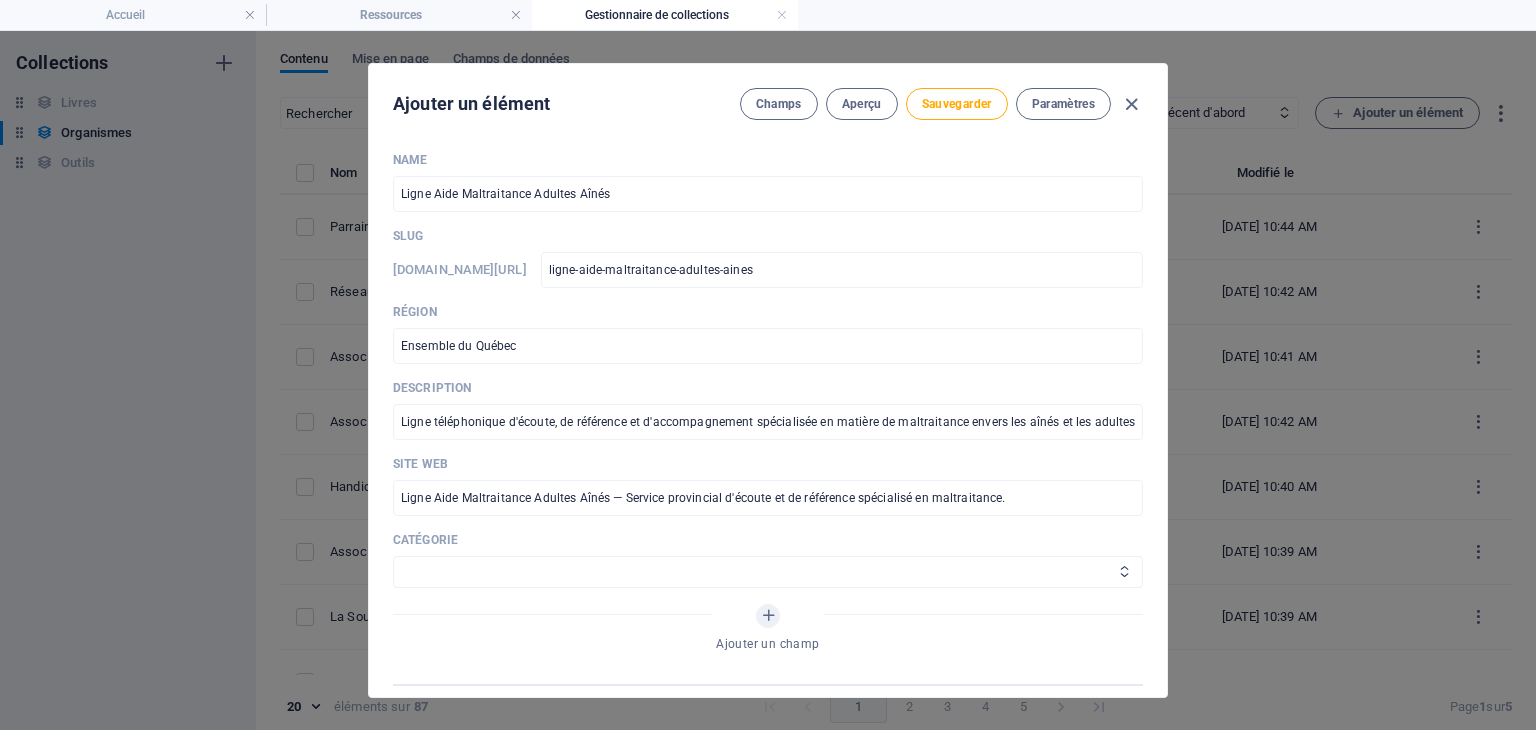 select on "Autres" 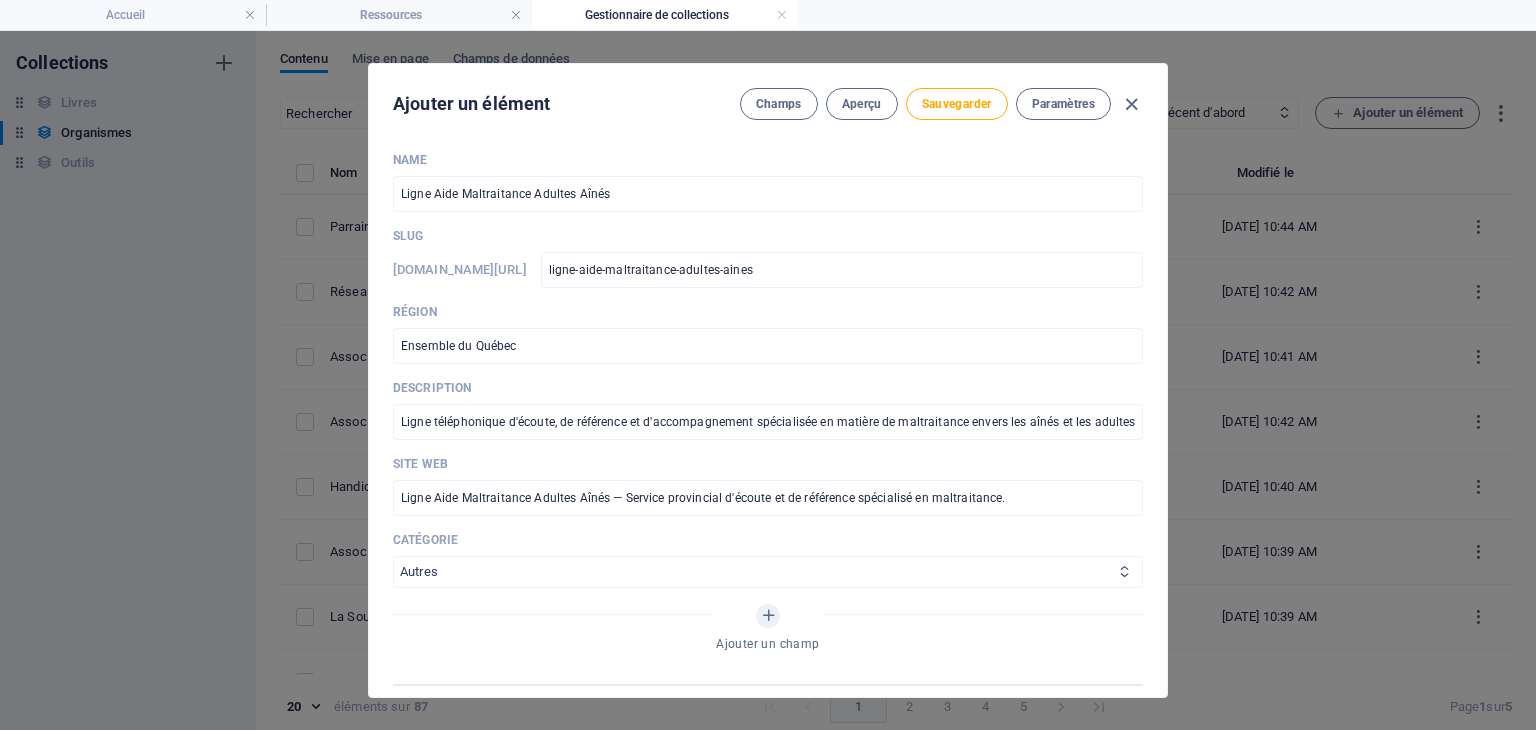 click on "Aide juridique  assurance et emploi Proches aidants Aide à domicile Psychologie et santé mentale Fournisseurs de thérapies alternatives Autres Centres de femmes Handicap" at bounding box center (768, 572) 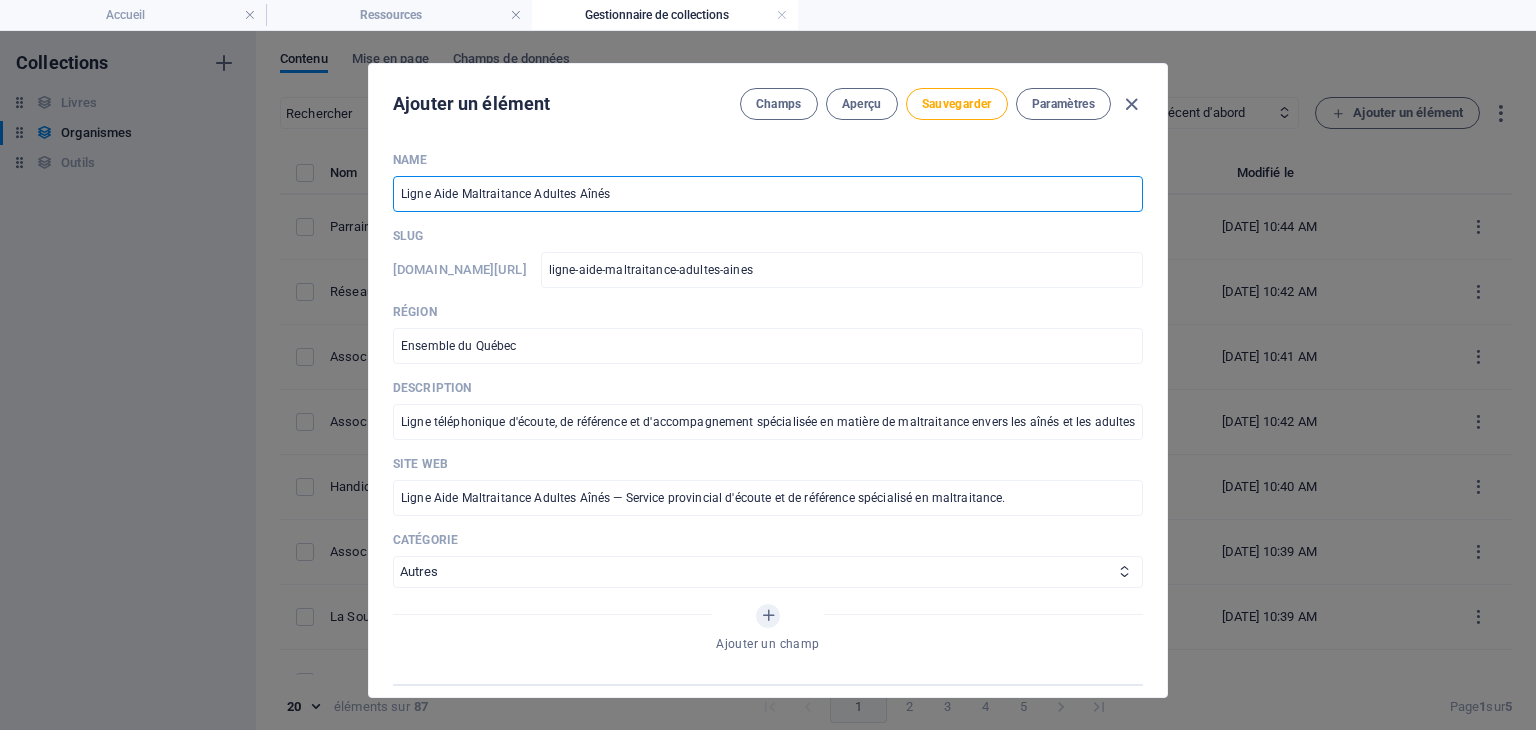 click on "Ligne Aide Maltraitance Adultes Aînés" at bounding box center (768, 194) 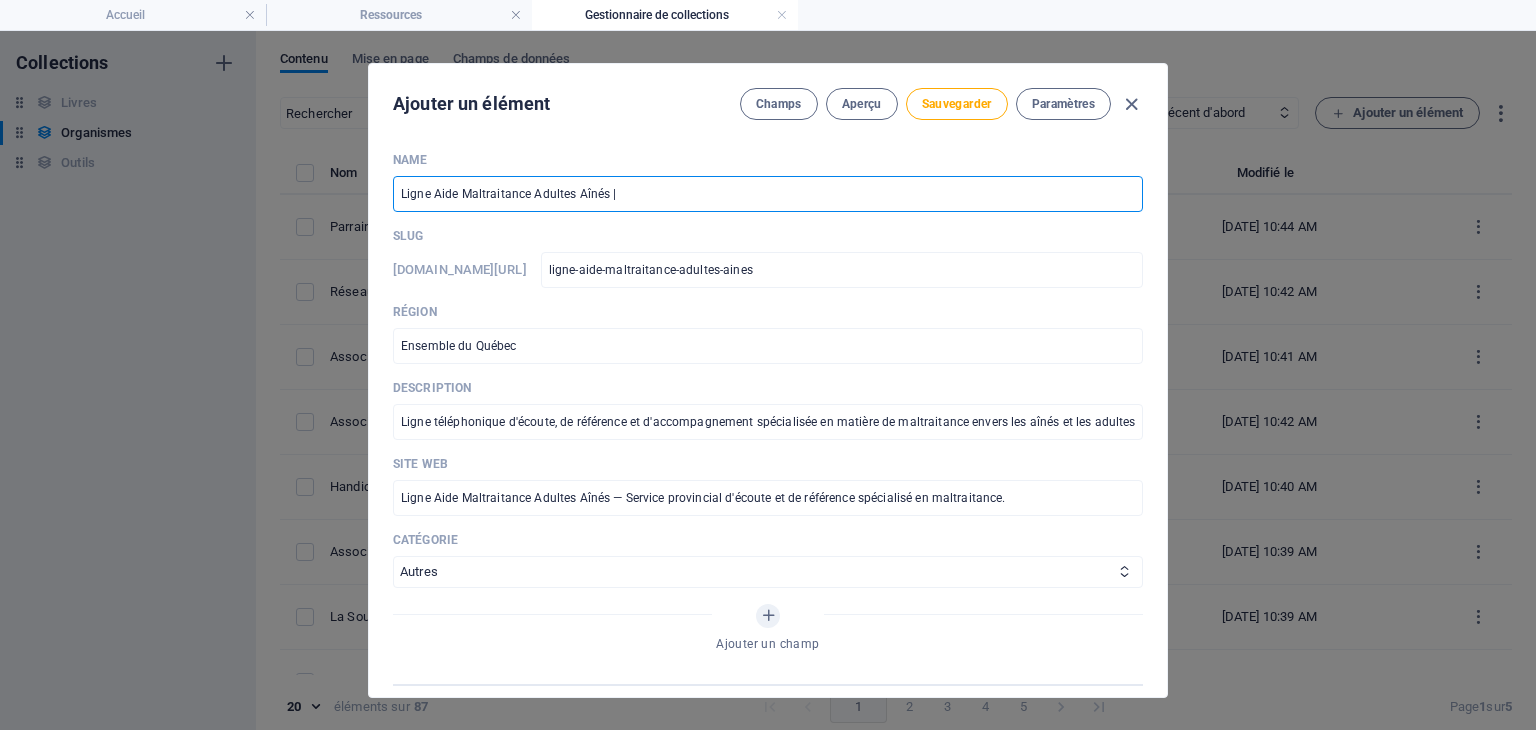 paste on "V" 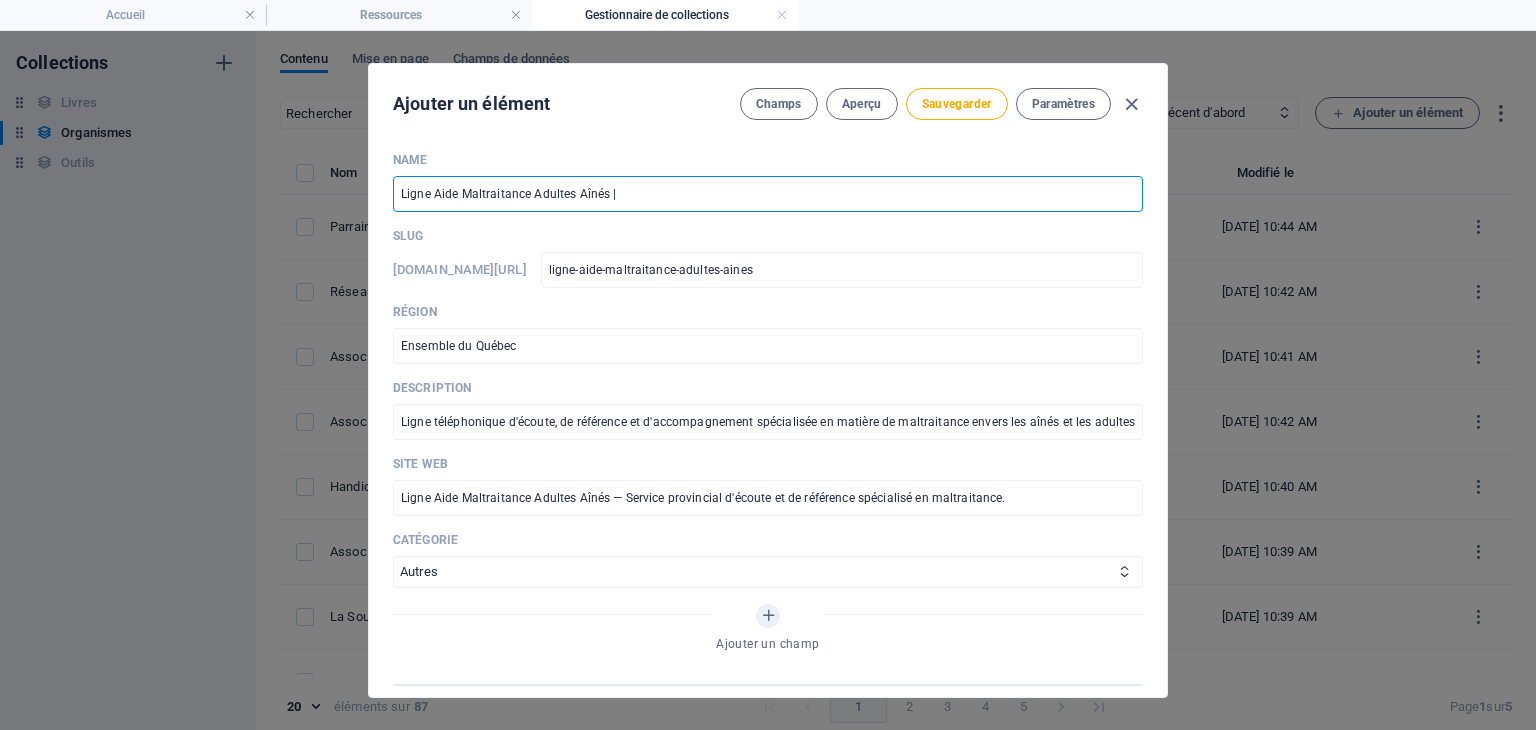 type on "Ligne Aide Maltraitance Adultes Aînés | V" 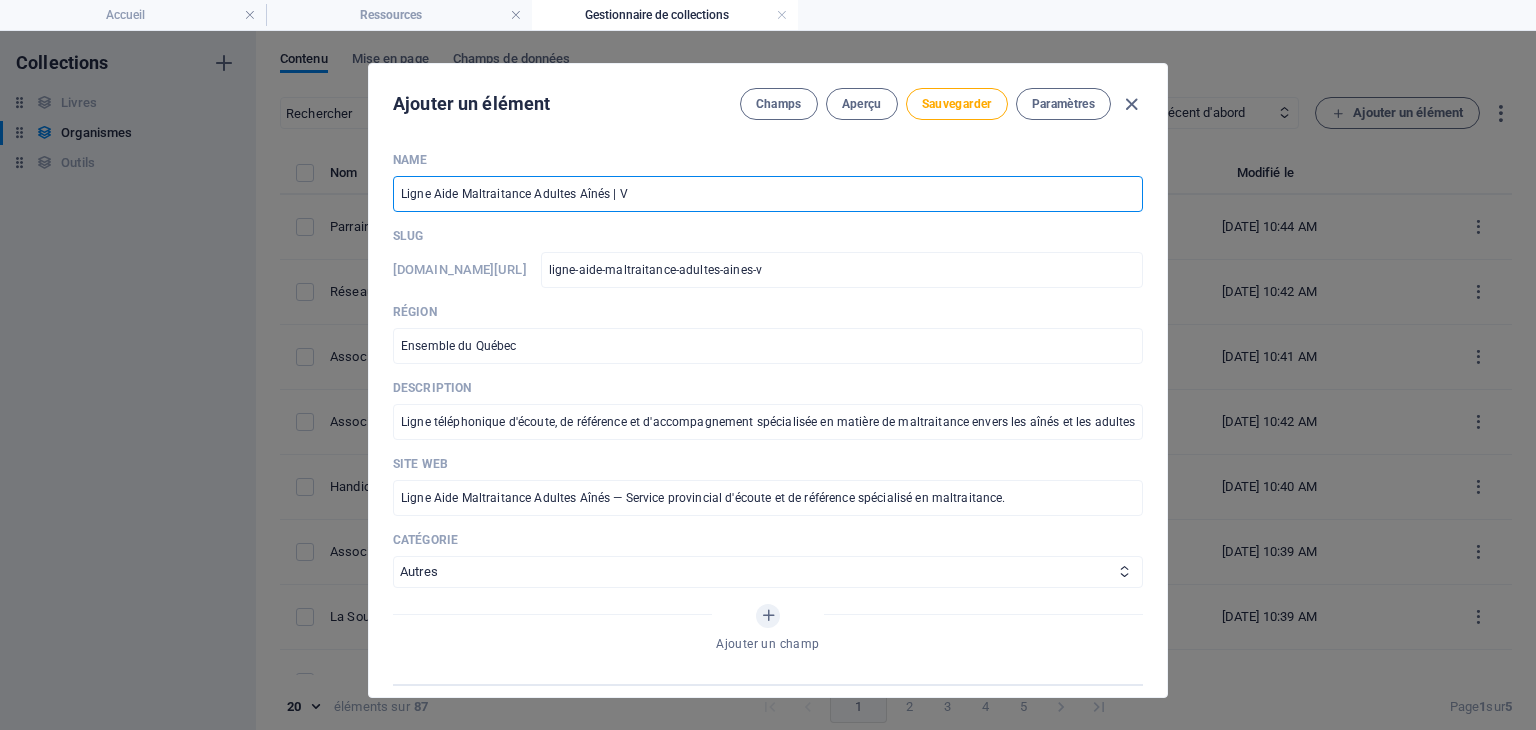 type on "Ligne Aide Maltraitance Adultes Aînés |" 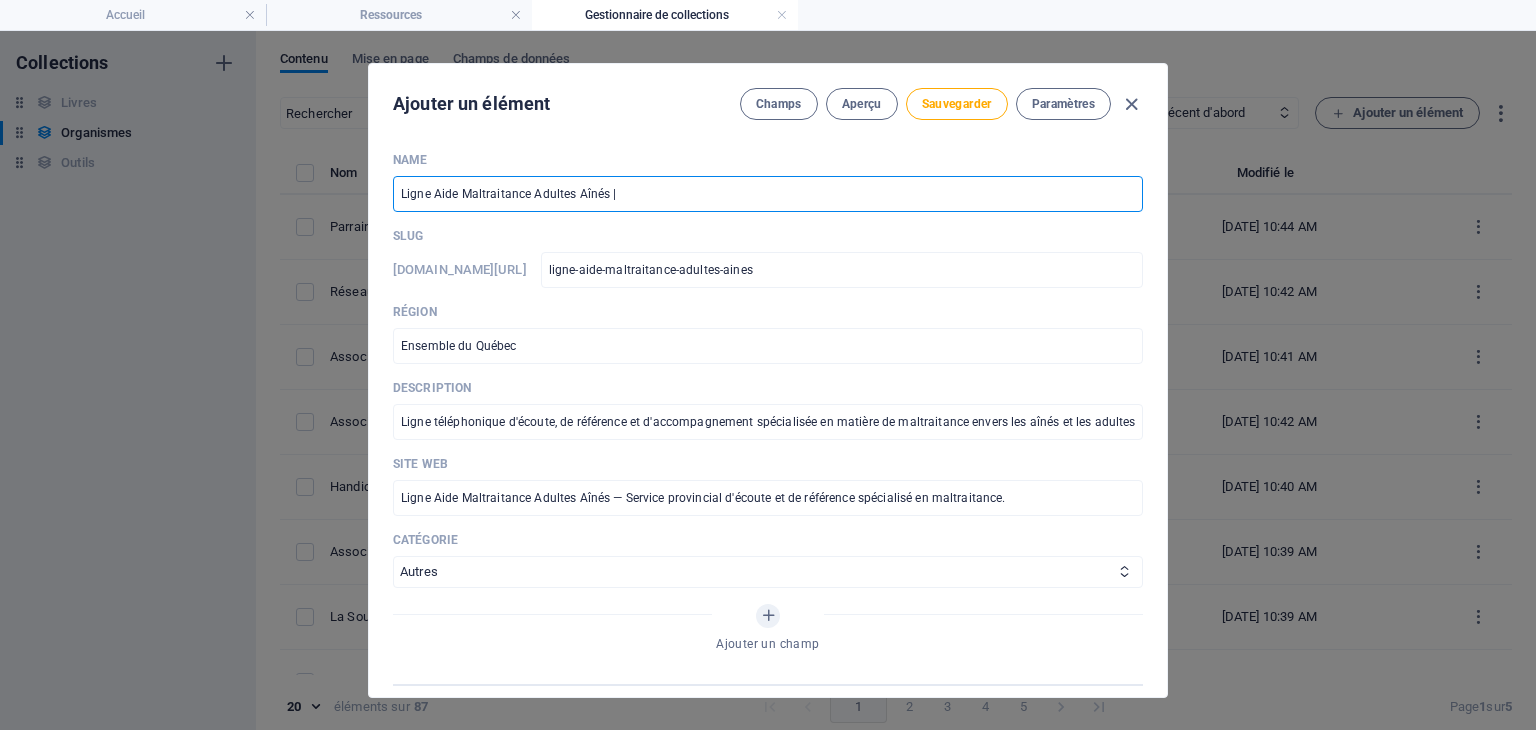 type on "Ligne Aide Maltraitance Adultes Aînés | V" 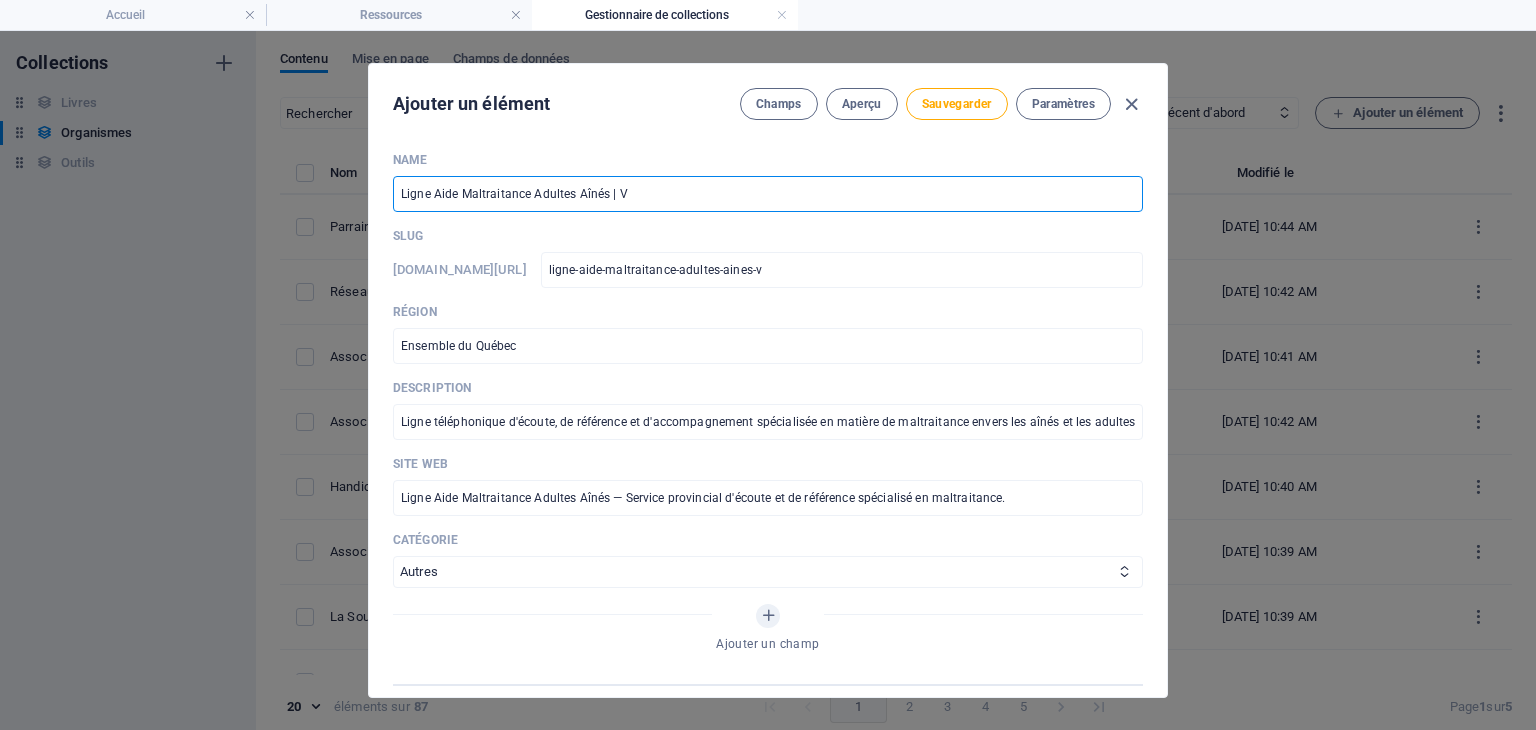 type on "Ligne Aide Maltraitance Adultes Aînés |" 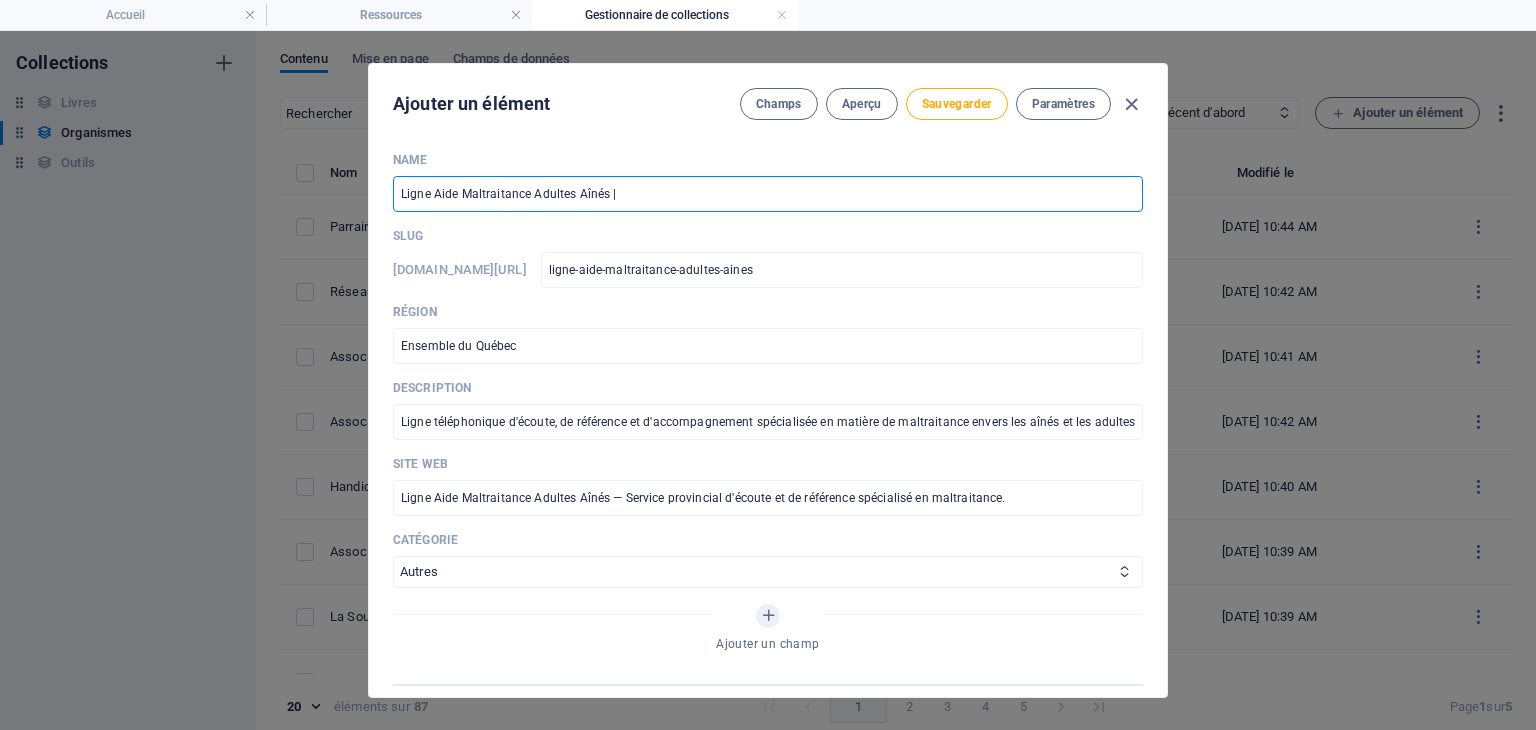 paste 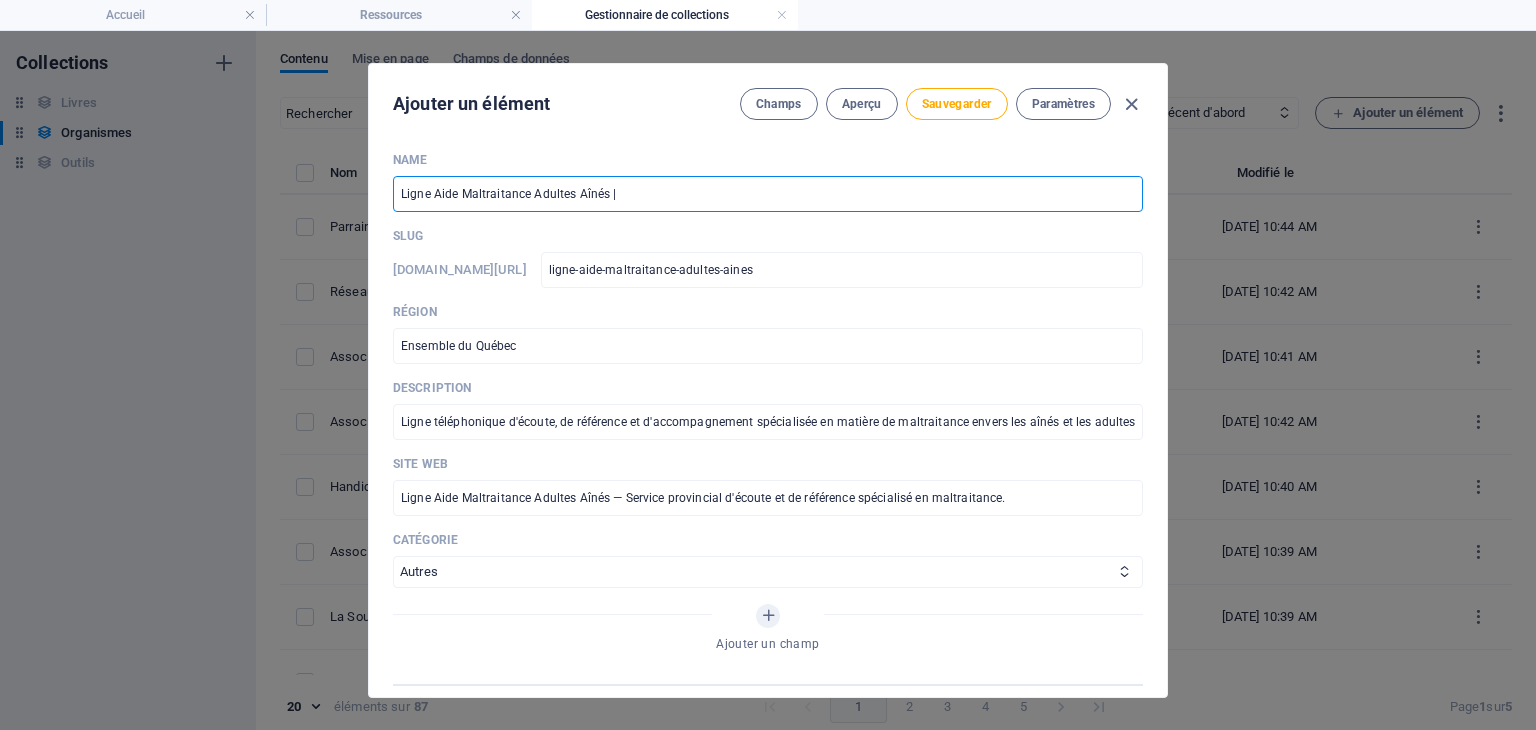 paste on "[PHONE_NUMBER]" 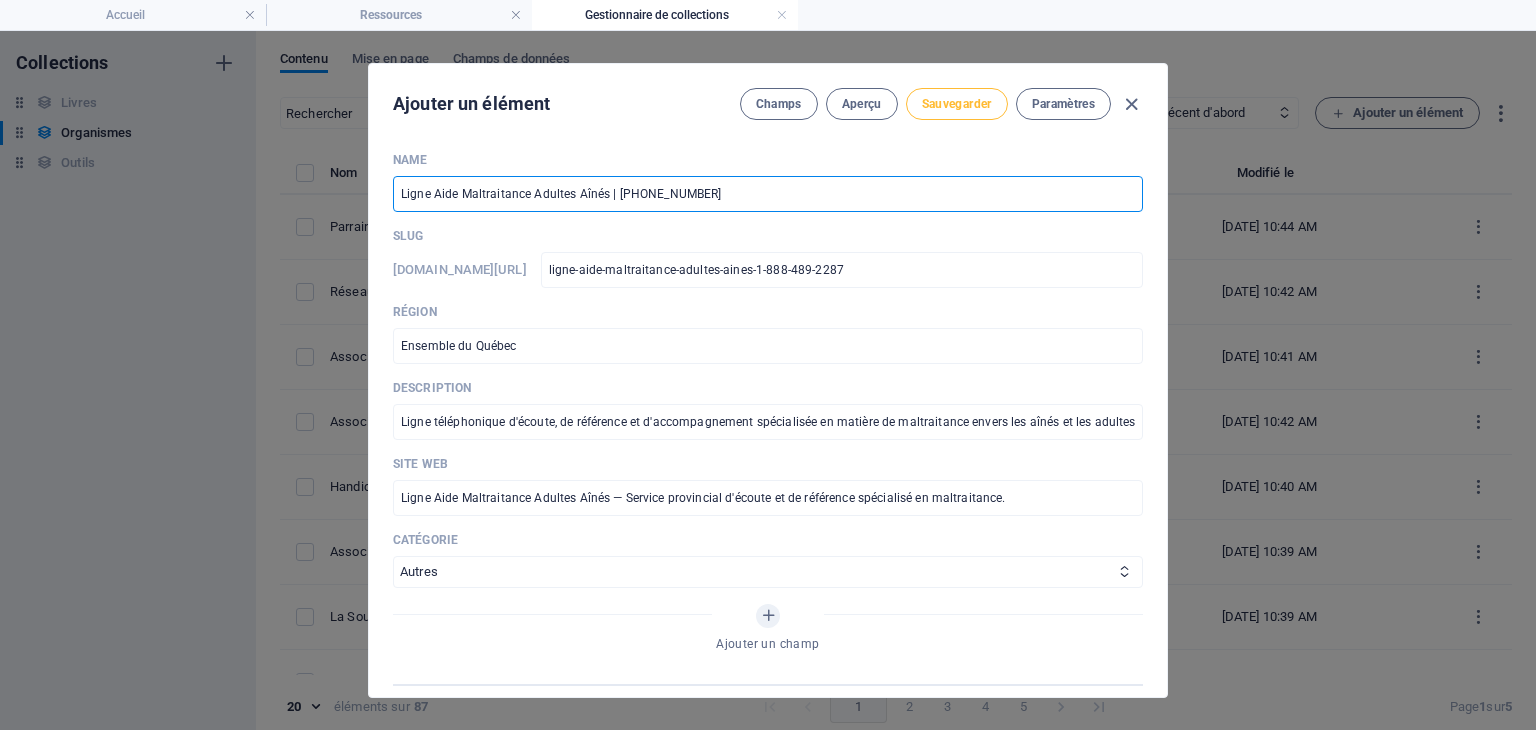 type on "Ligne Aide Maltraitance Adultes Aînés | [PHONE_NUMBER]" 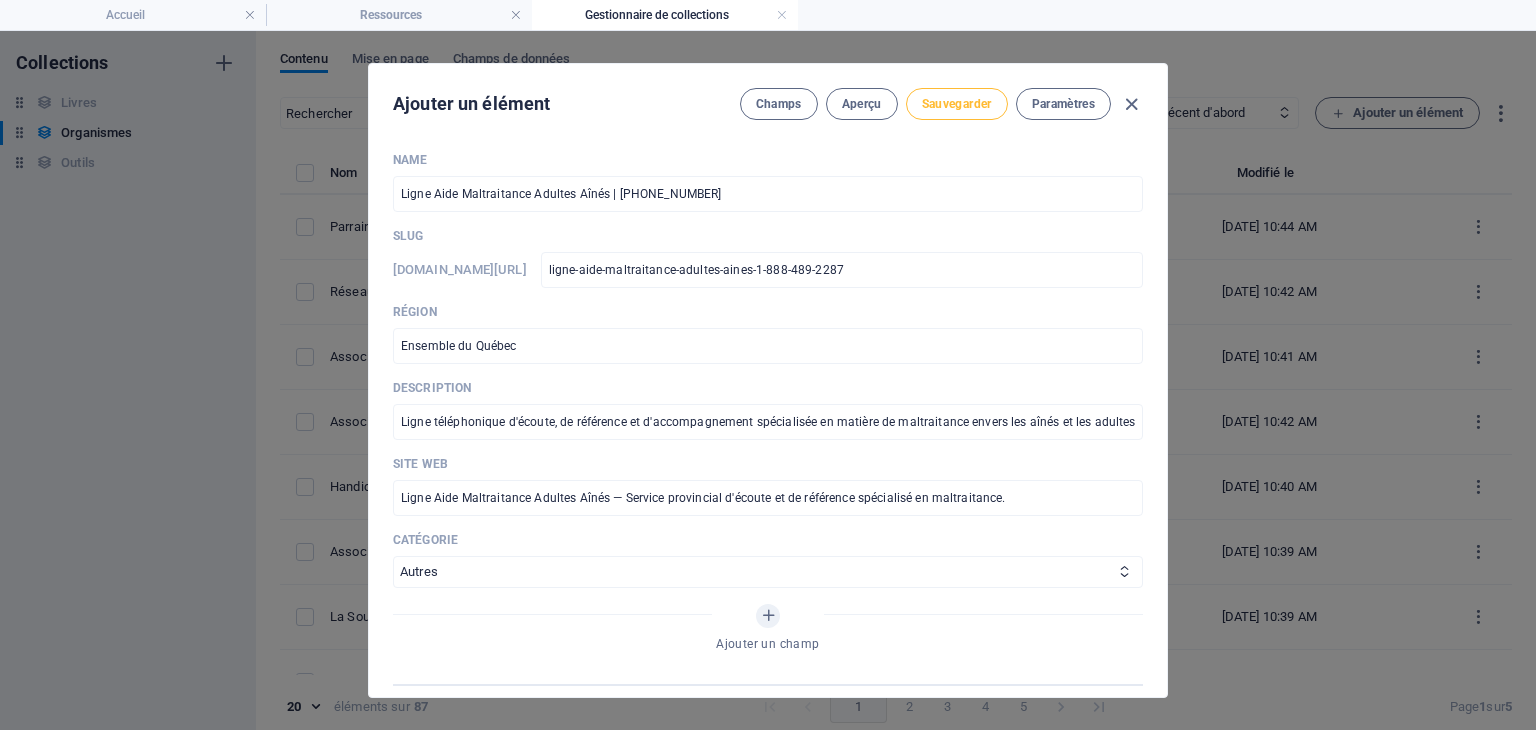 click on "Sauvegarder" at bounding box center [957, 104] 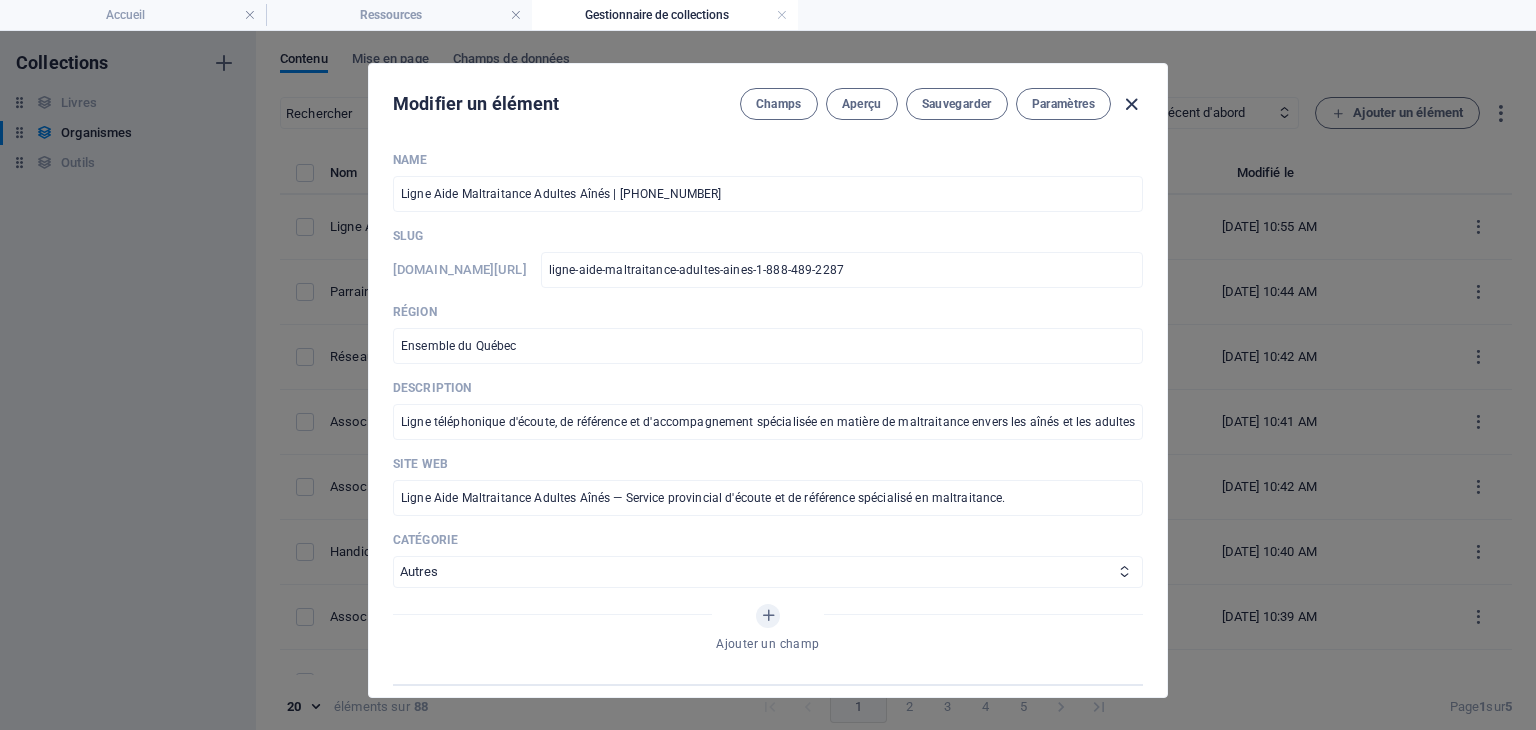 click at bounding box center (1131, 104) 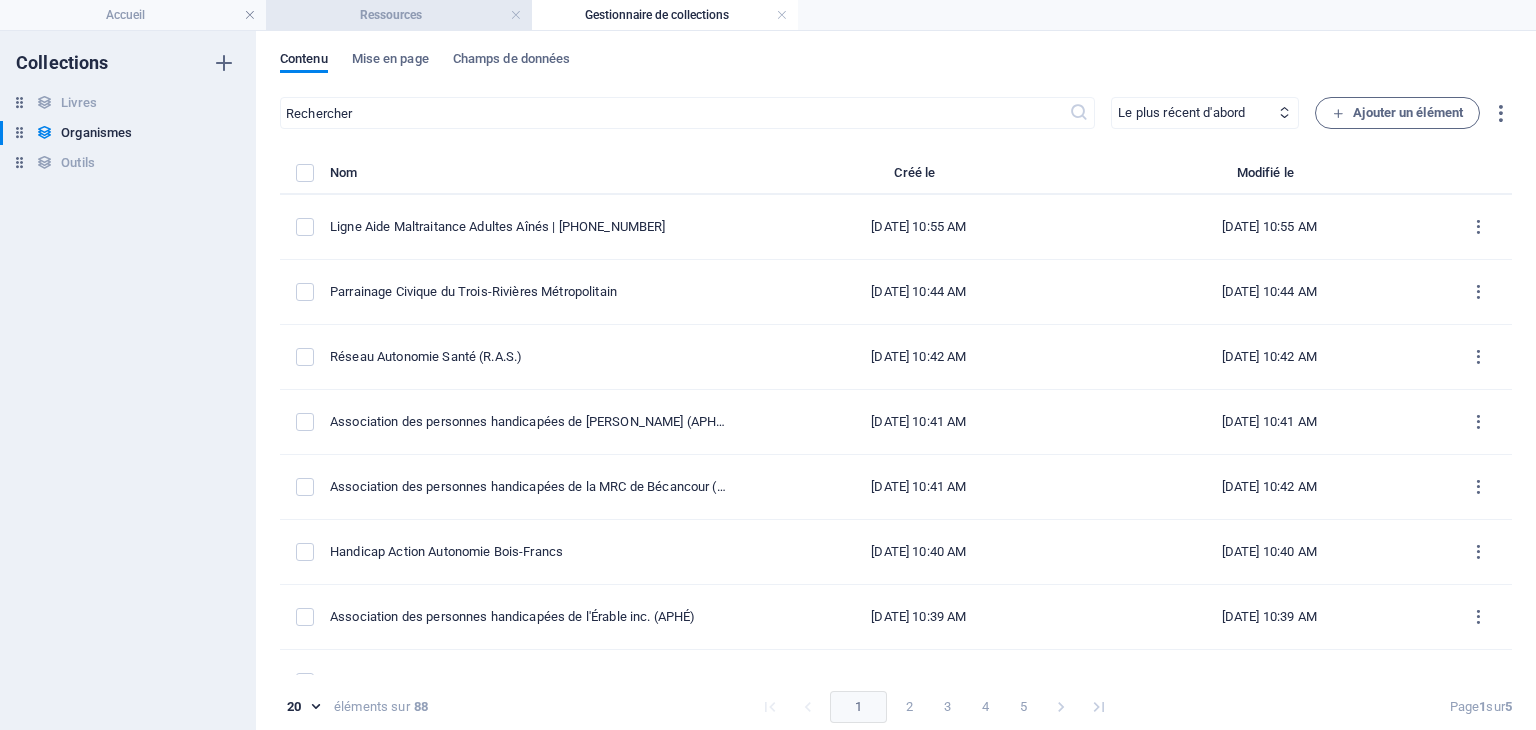 click on "Ressources" at bounding box center [399, 15] 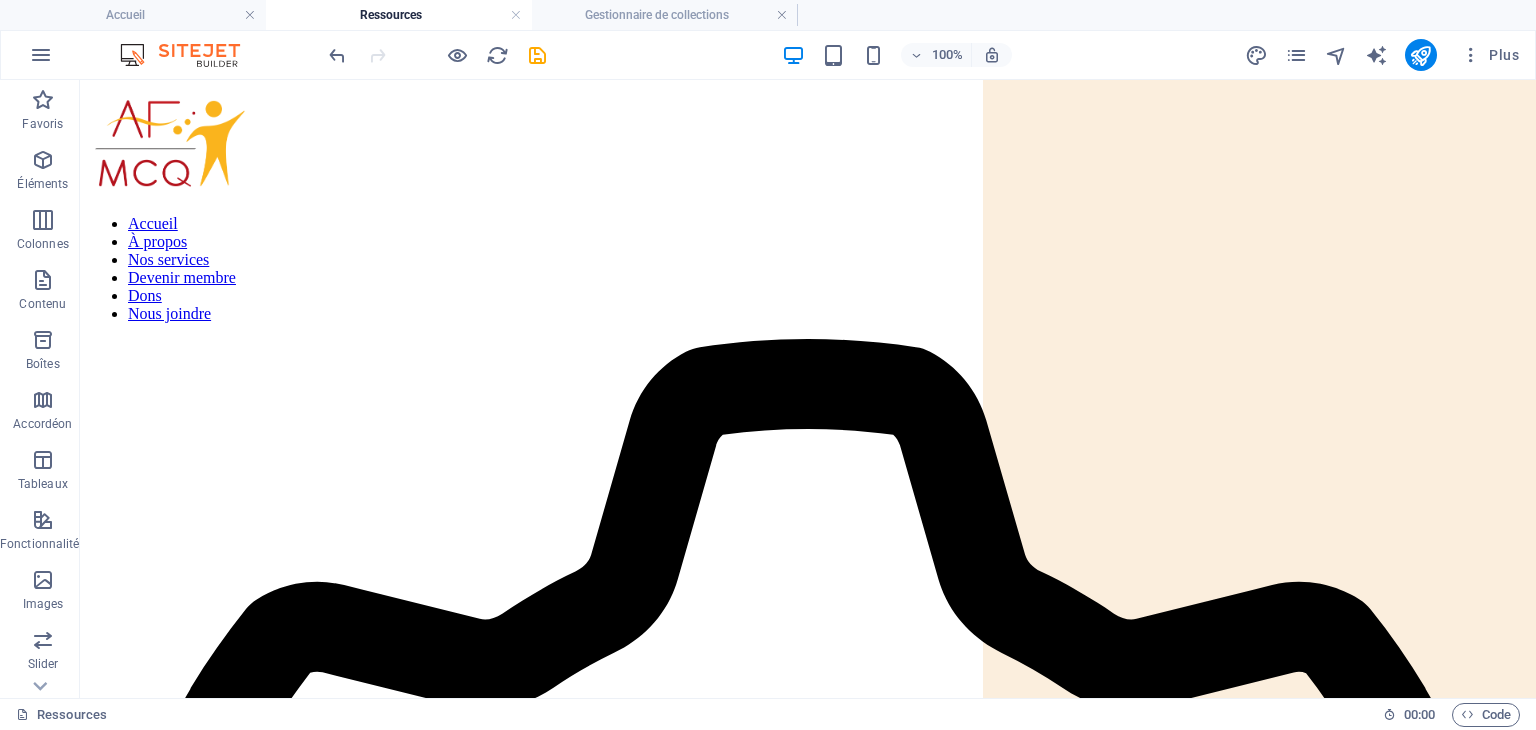 scroll, scrollTop: 38384, scrollLeft: 0, axis: vertical 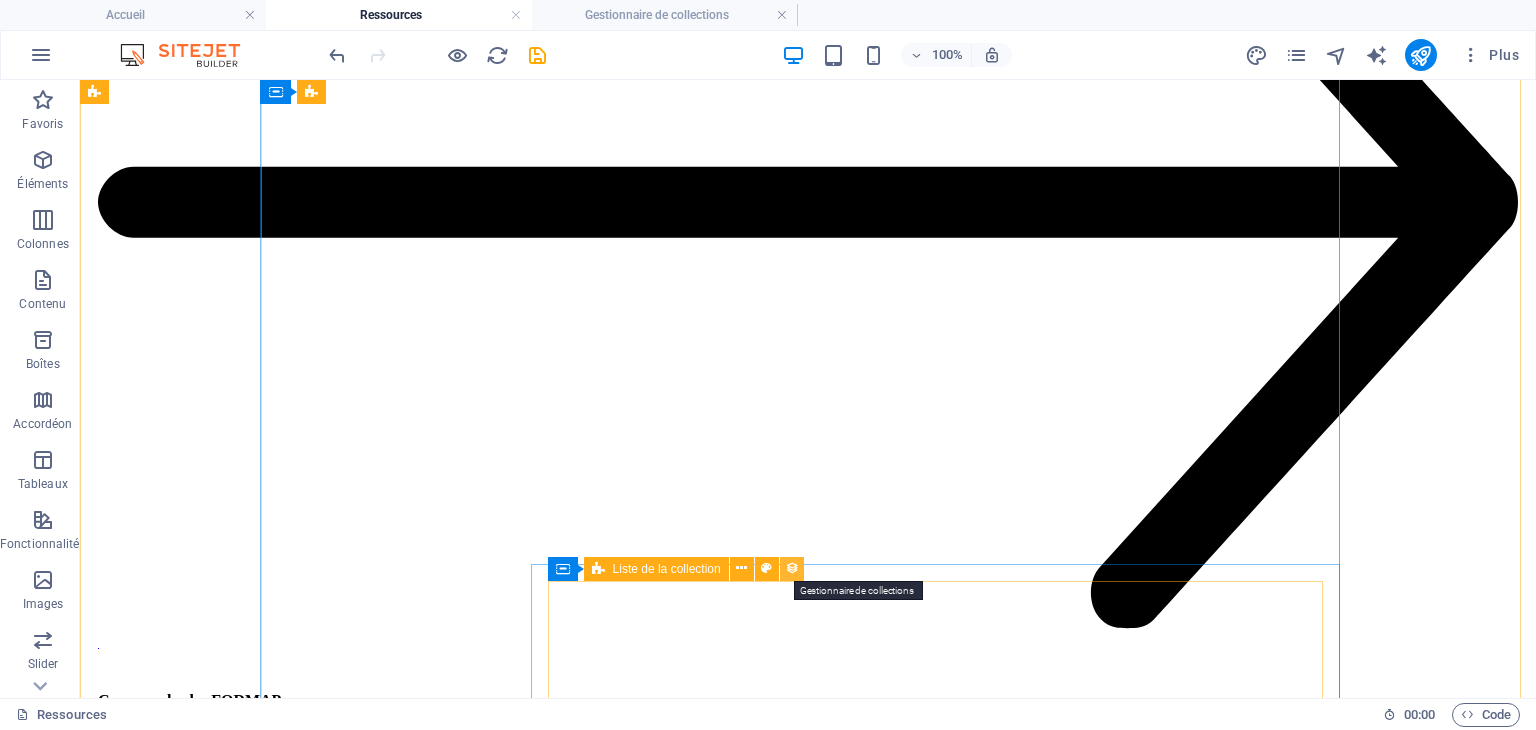 click at bounding box center (792, 568) 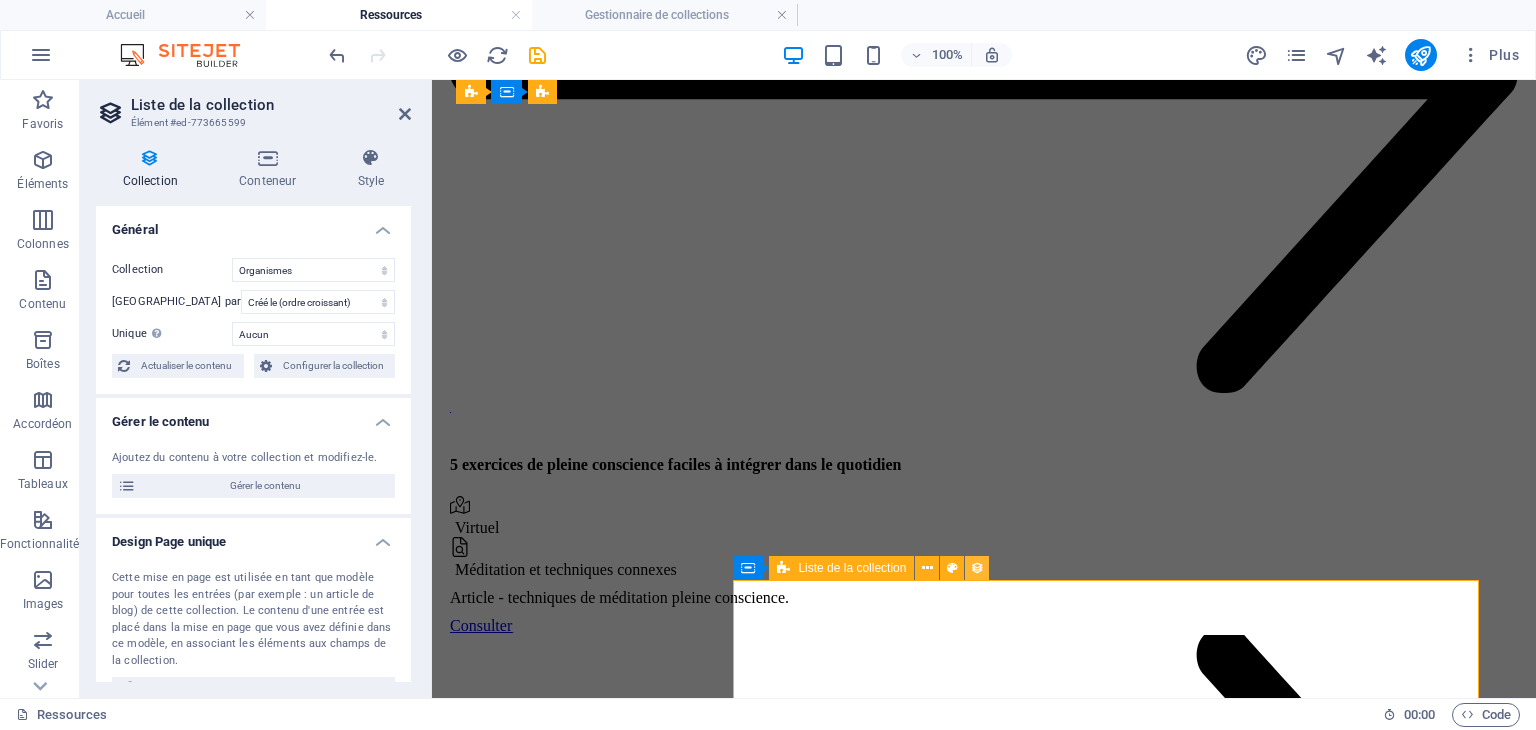 scroll, scrollTop: 38517, scrollLeft: 0, axis: vertical 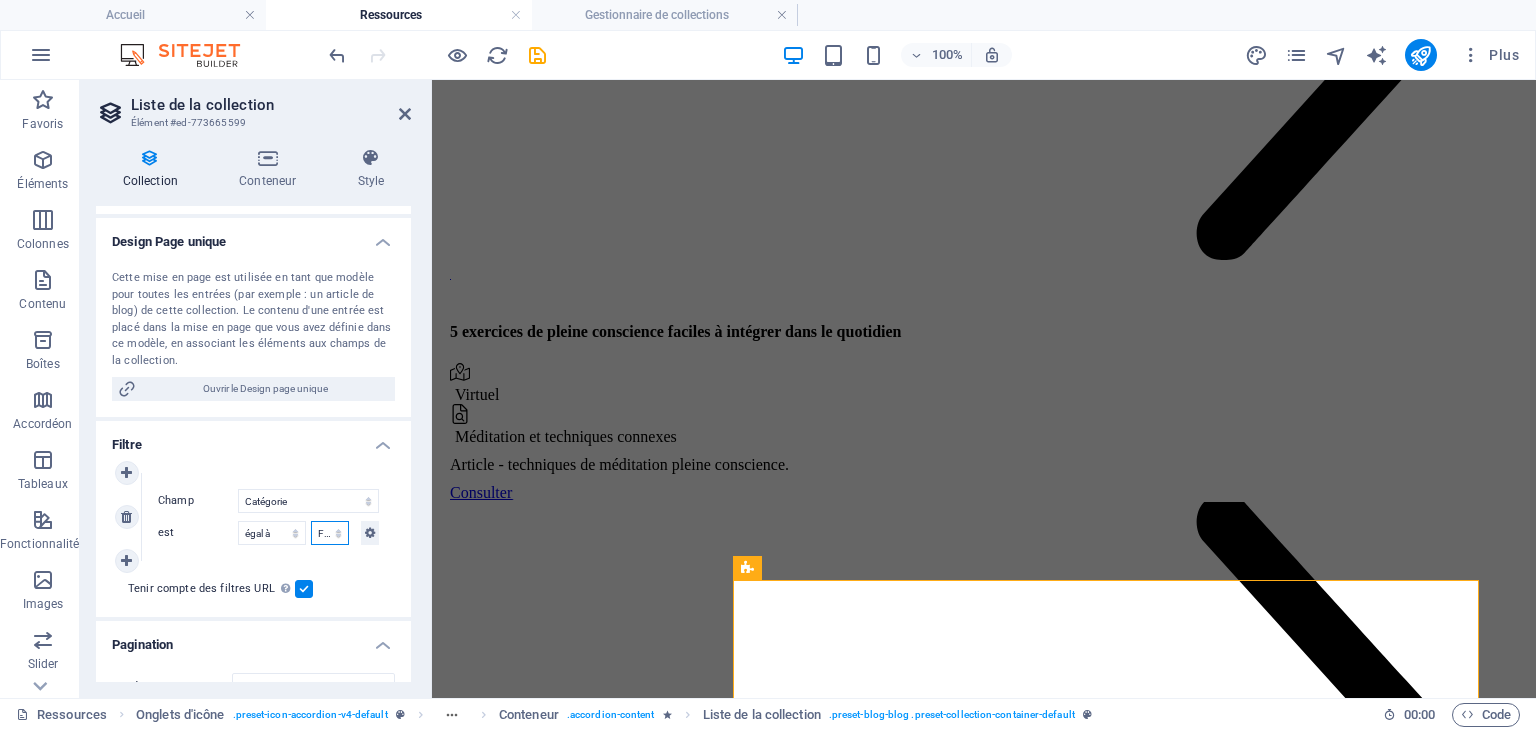 click on "Aide juridique  assurance et emploi Proches aidants Aide à domicile Psychologie et santé mentale Fournisseurs de thérapies alternatives Autres Centres de femmes Handicap" at bounding box center [330, 533] 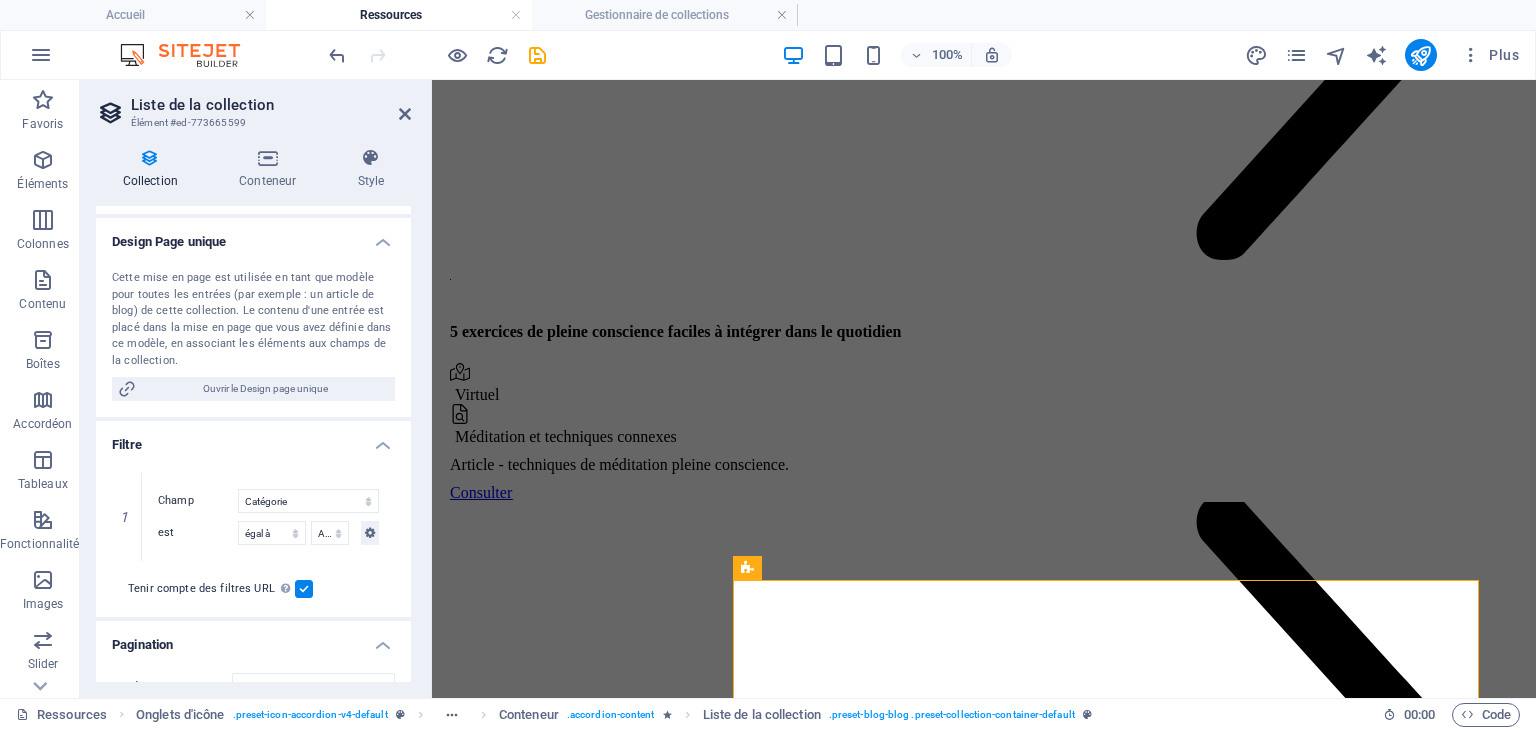 select on "66e85b22efa2b21399474de2" 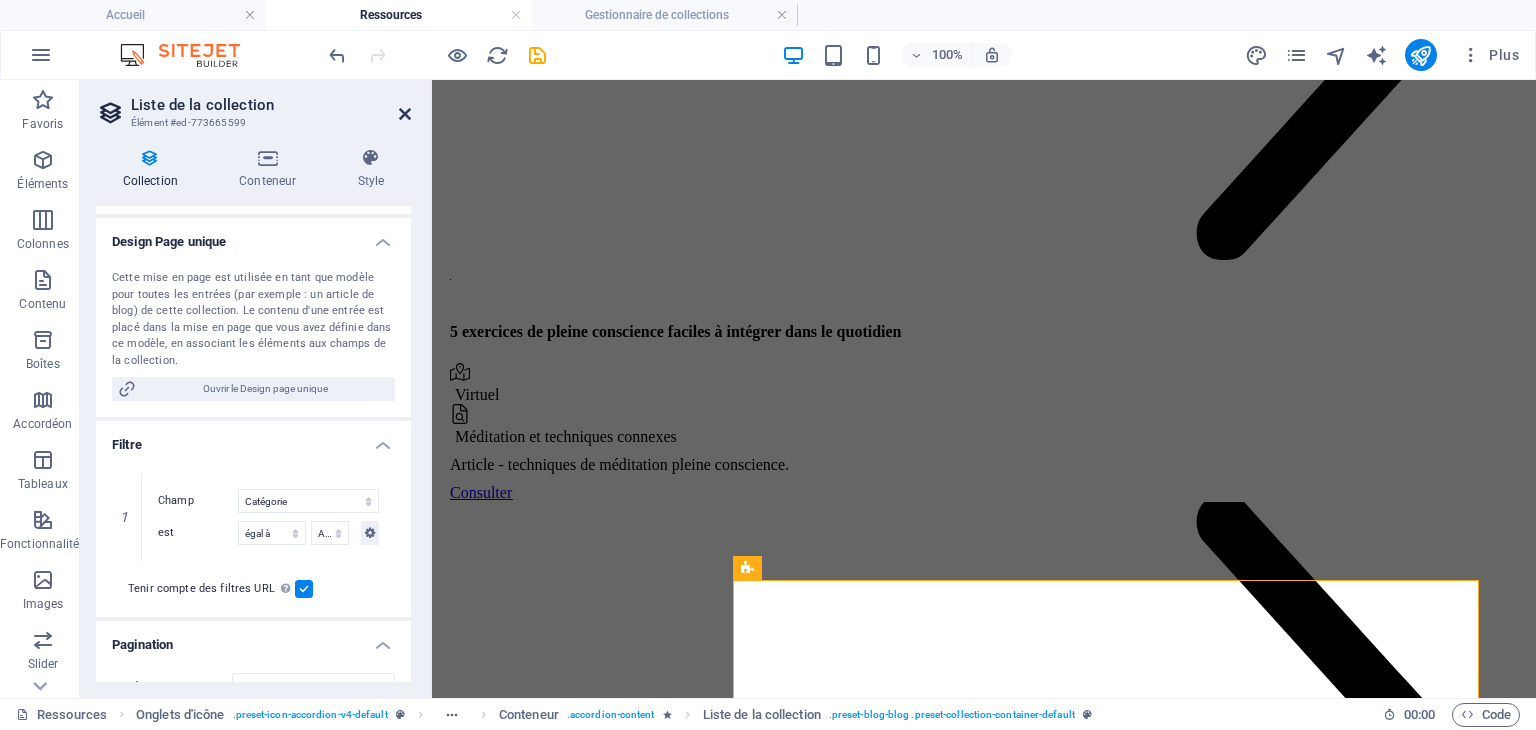click at bounding box center (405, 114) 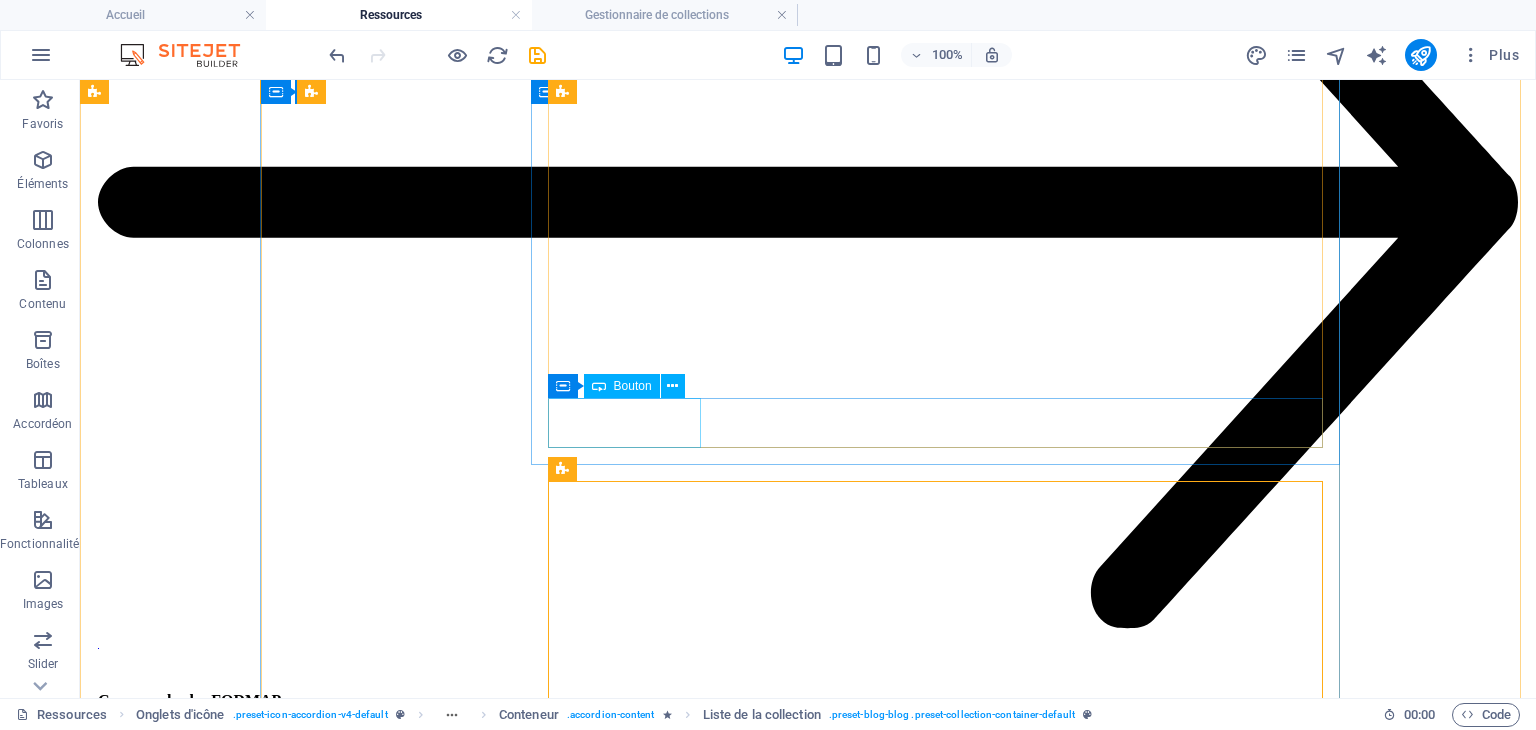 scroll, scrollTop: 38684, scrollLeft: 0, axis: vertical 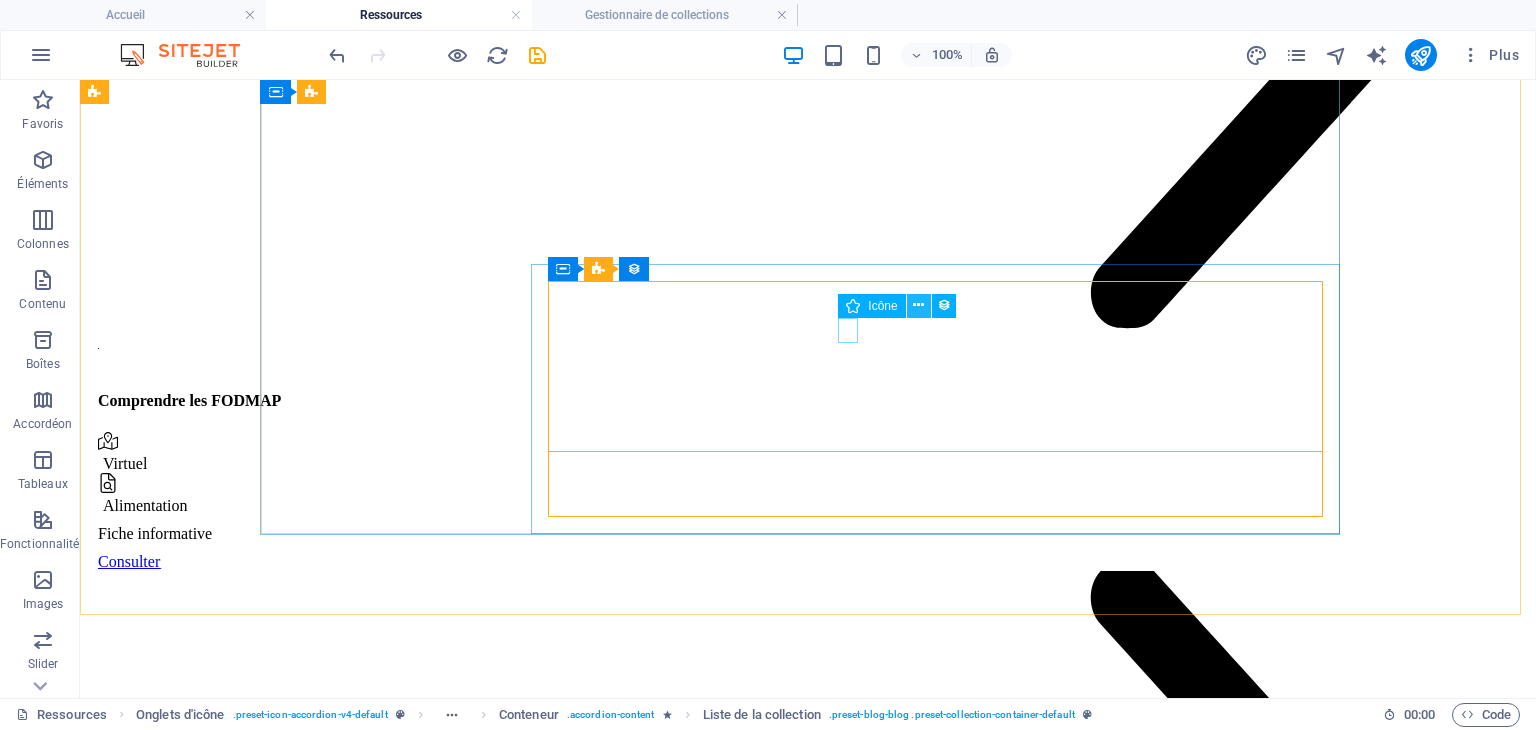 click at bounding box center (918, 305) 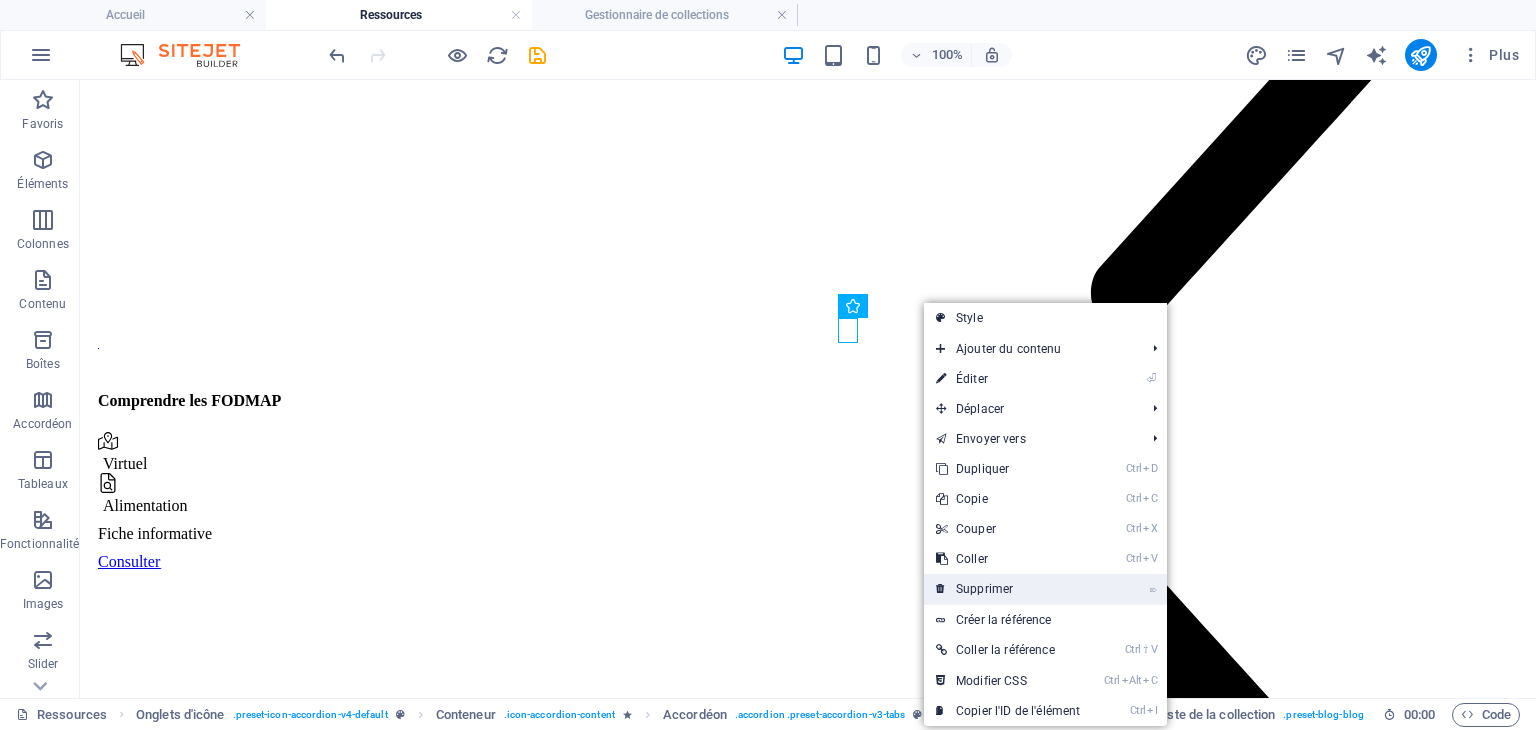 click on "⌦  Supprimer" at bounding box center [1008, 589] 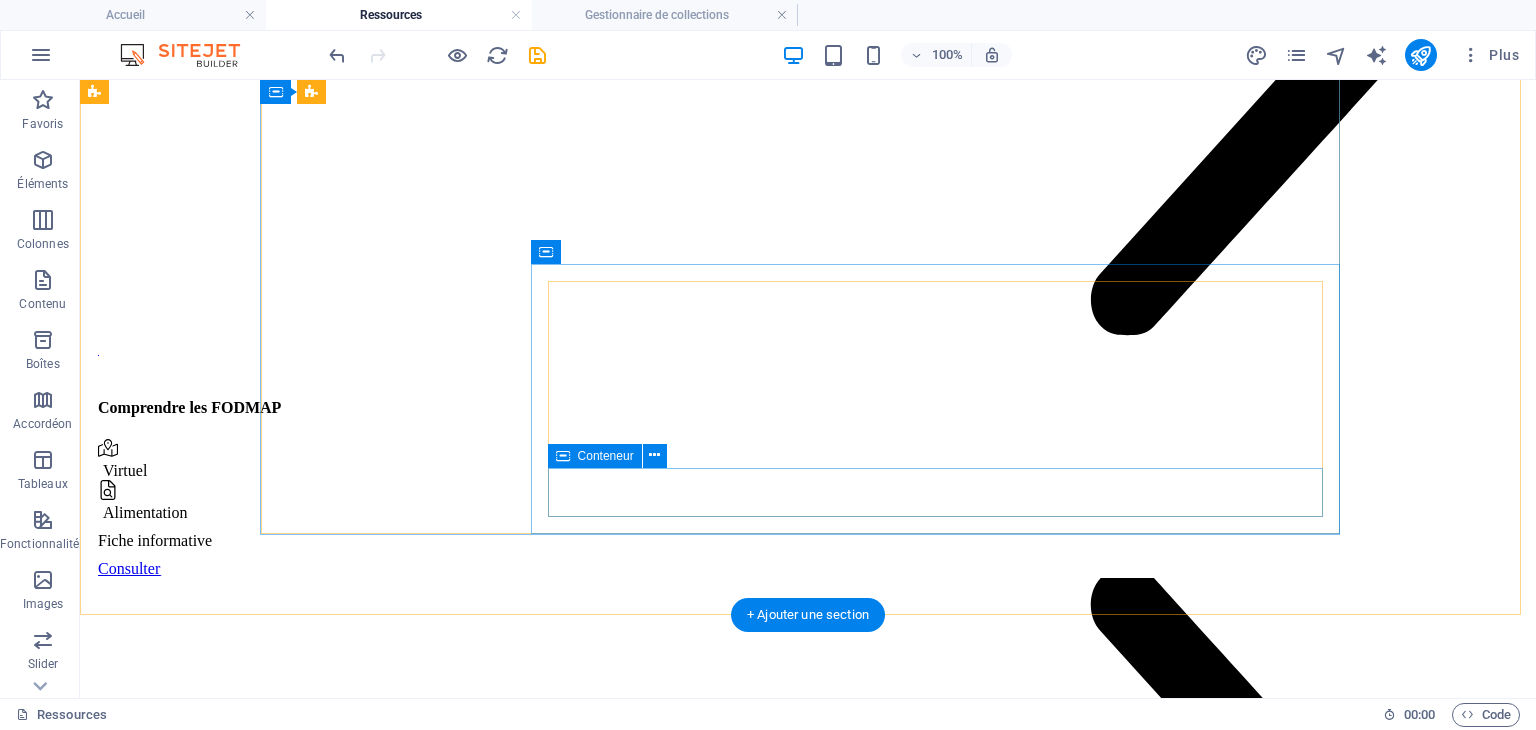 scroll, scrollTop: 38684, scrollLeft: 0, axis: vertical 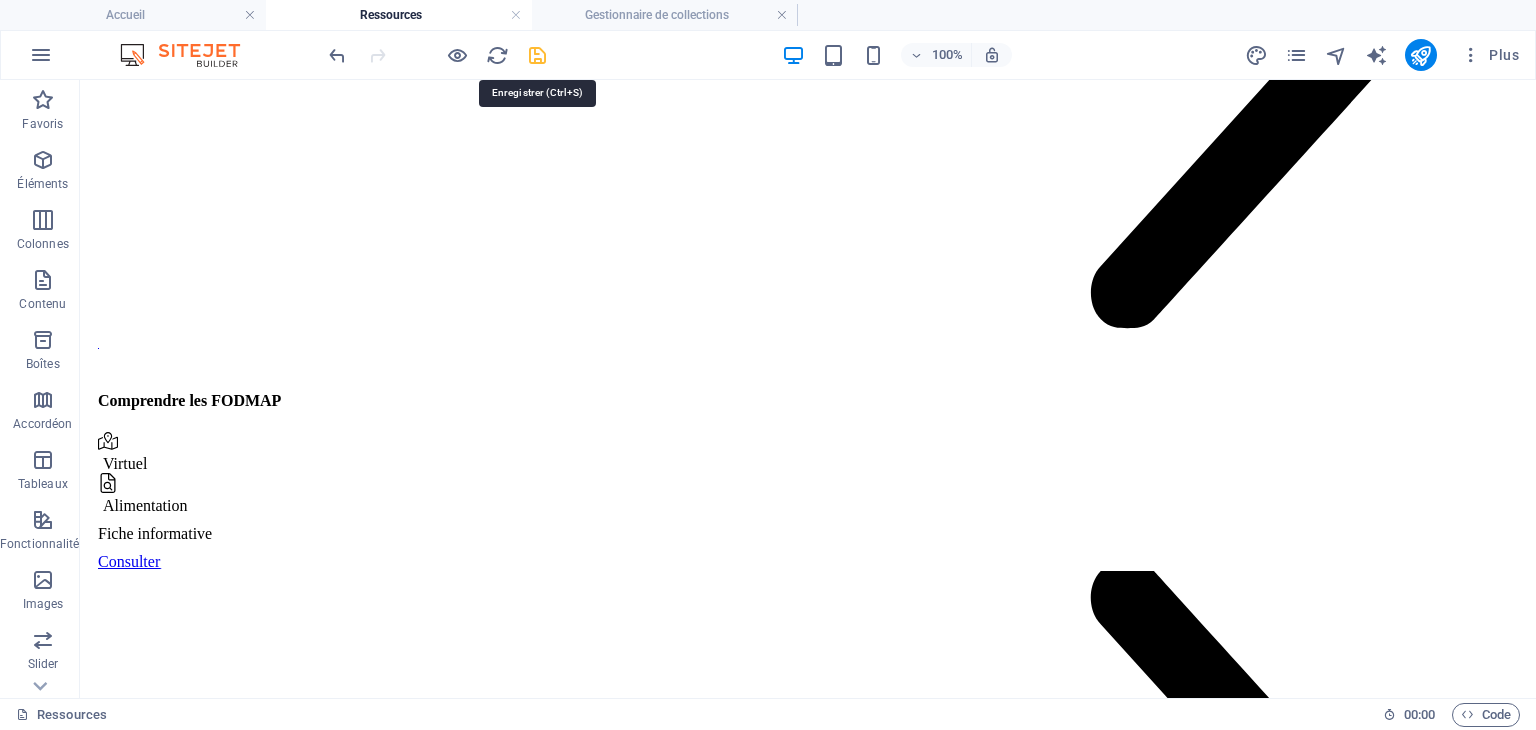 click at bounding box center (537, 55) 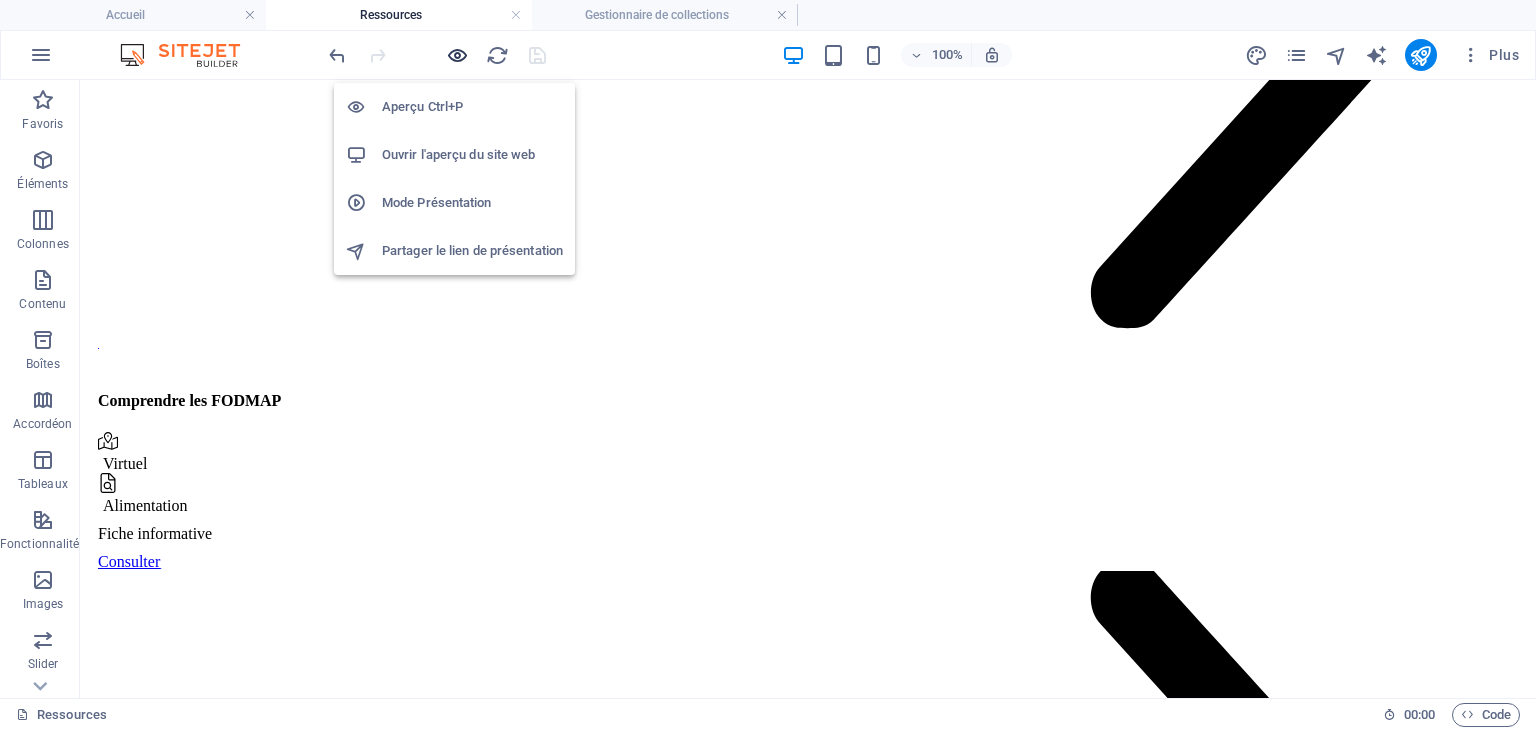 click at bounding box center [457, 55] 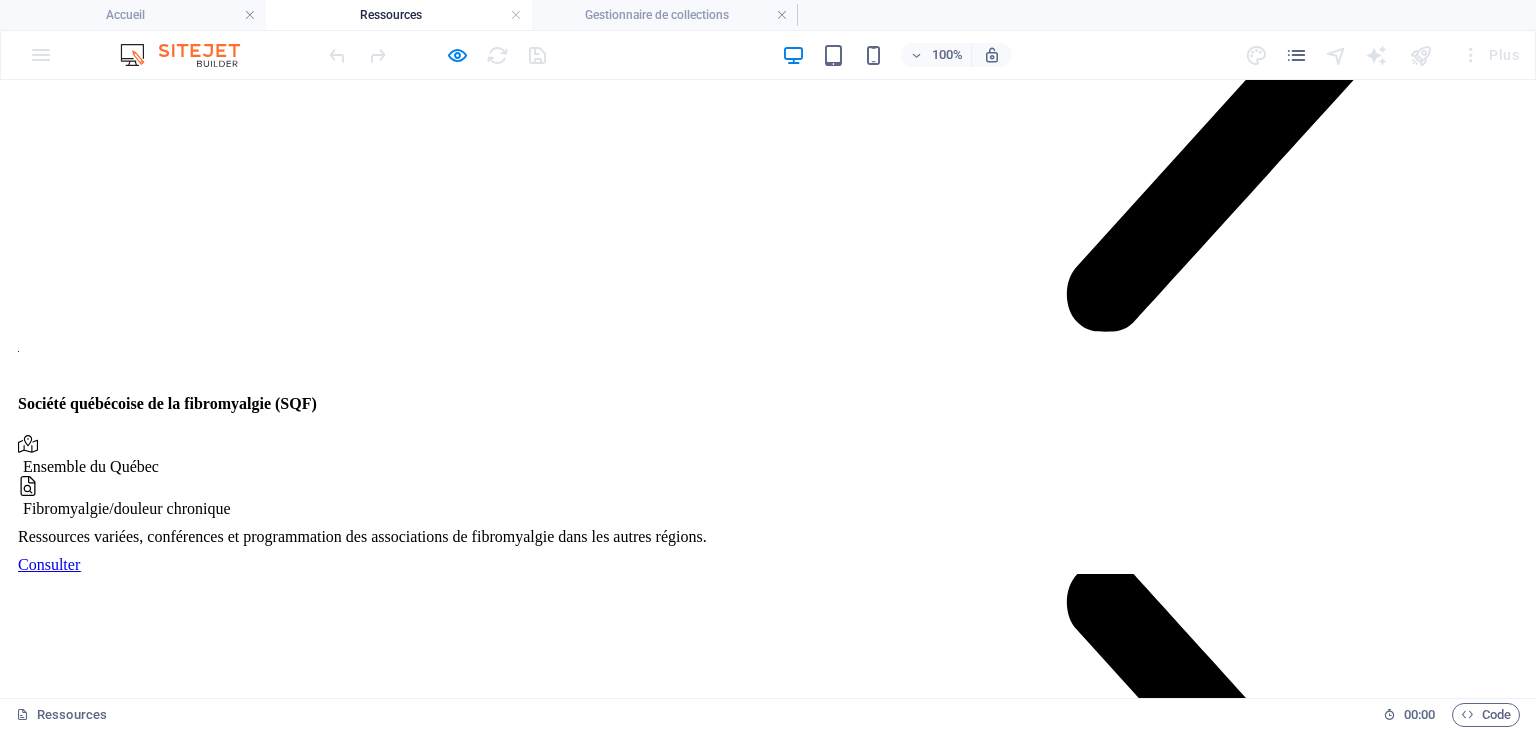 scroll, scrollTop: 3388, scrollLeft: 0, axis: vertical 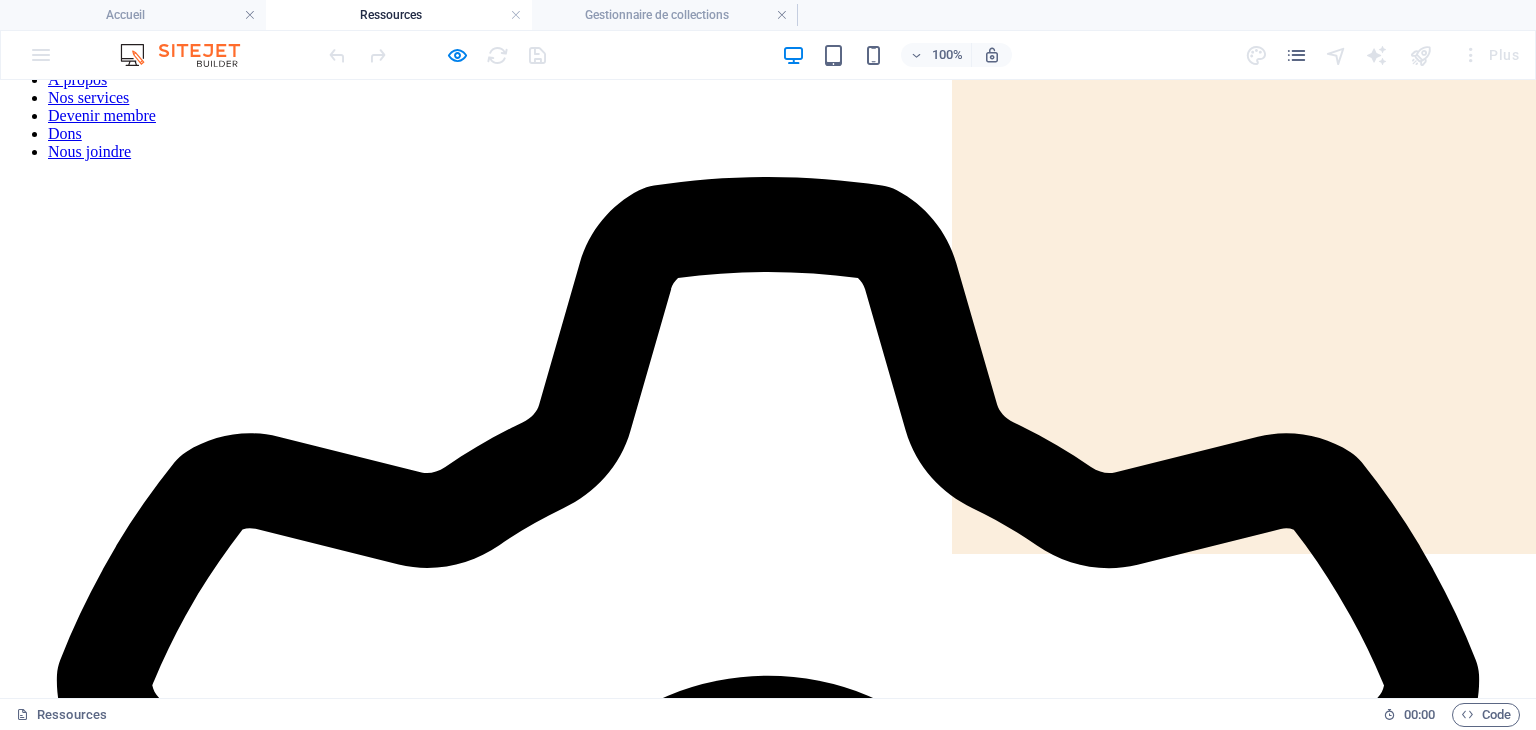 click on "Activité physique" at bounding box center (77, 23436) 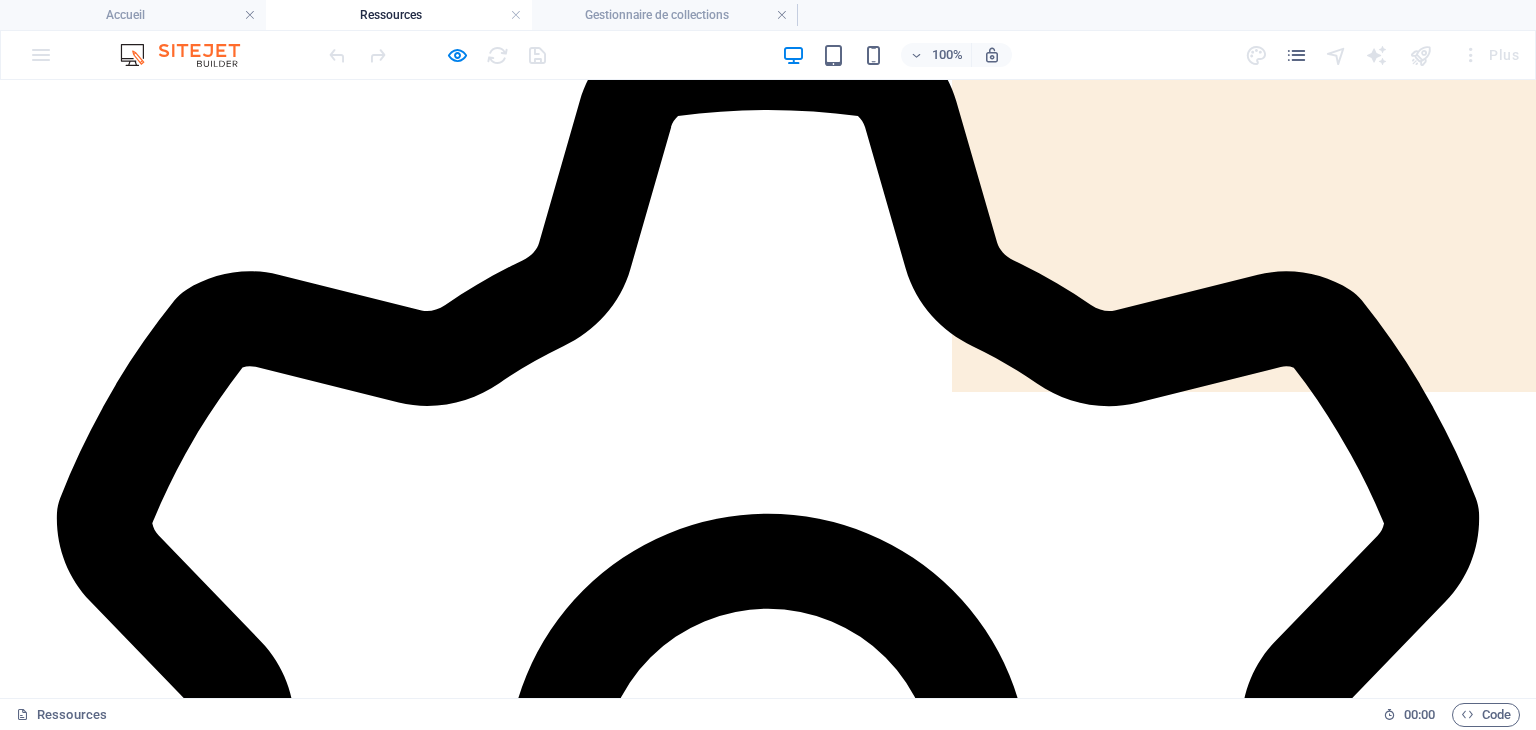 scroll, scrollTop: 139, scrollLeft: 0, axis: vertical 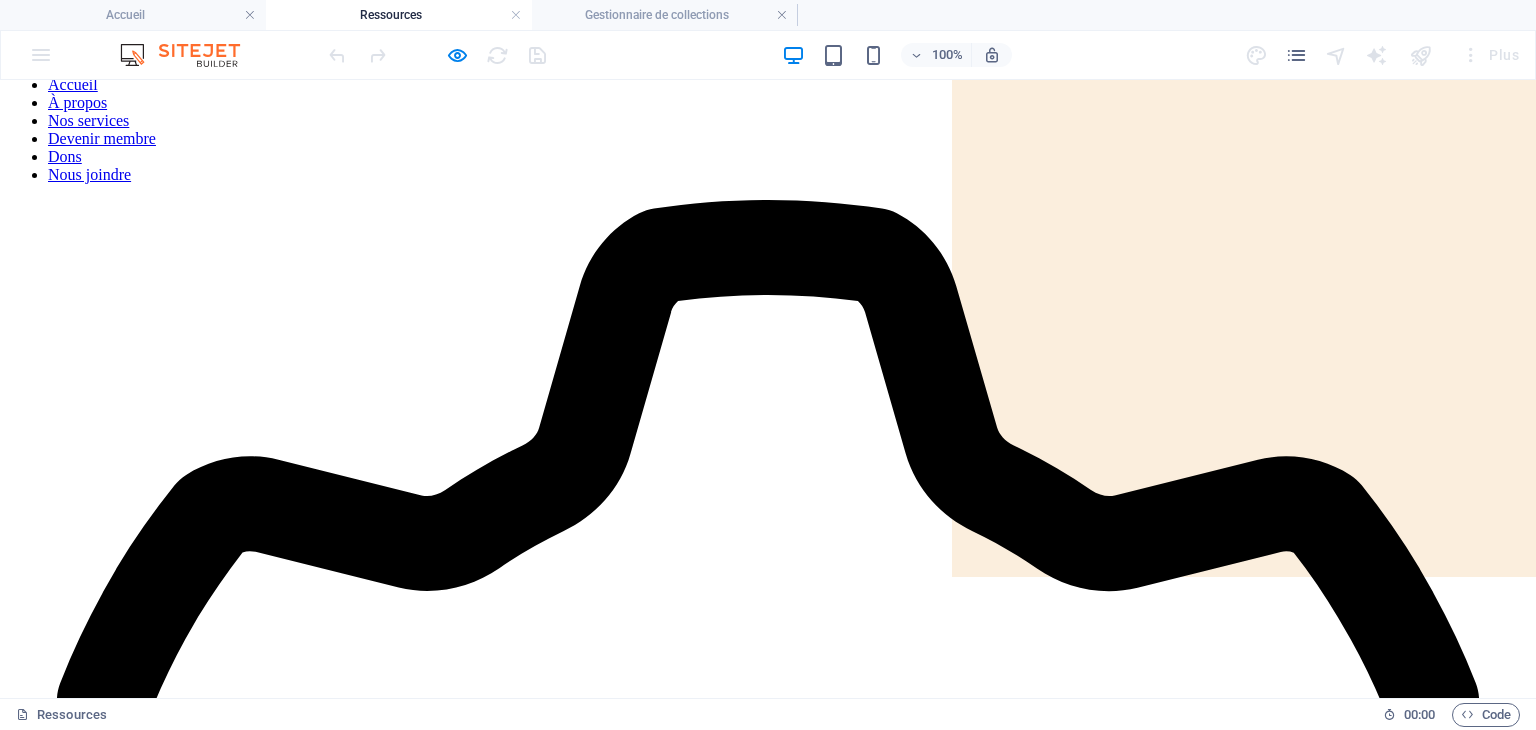 click on "Alimentation" at bounding box center (60, 11035) 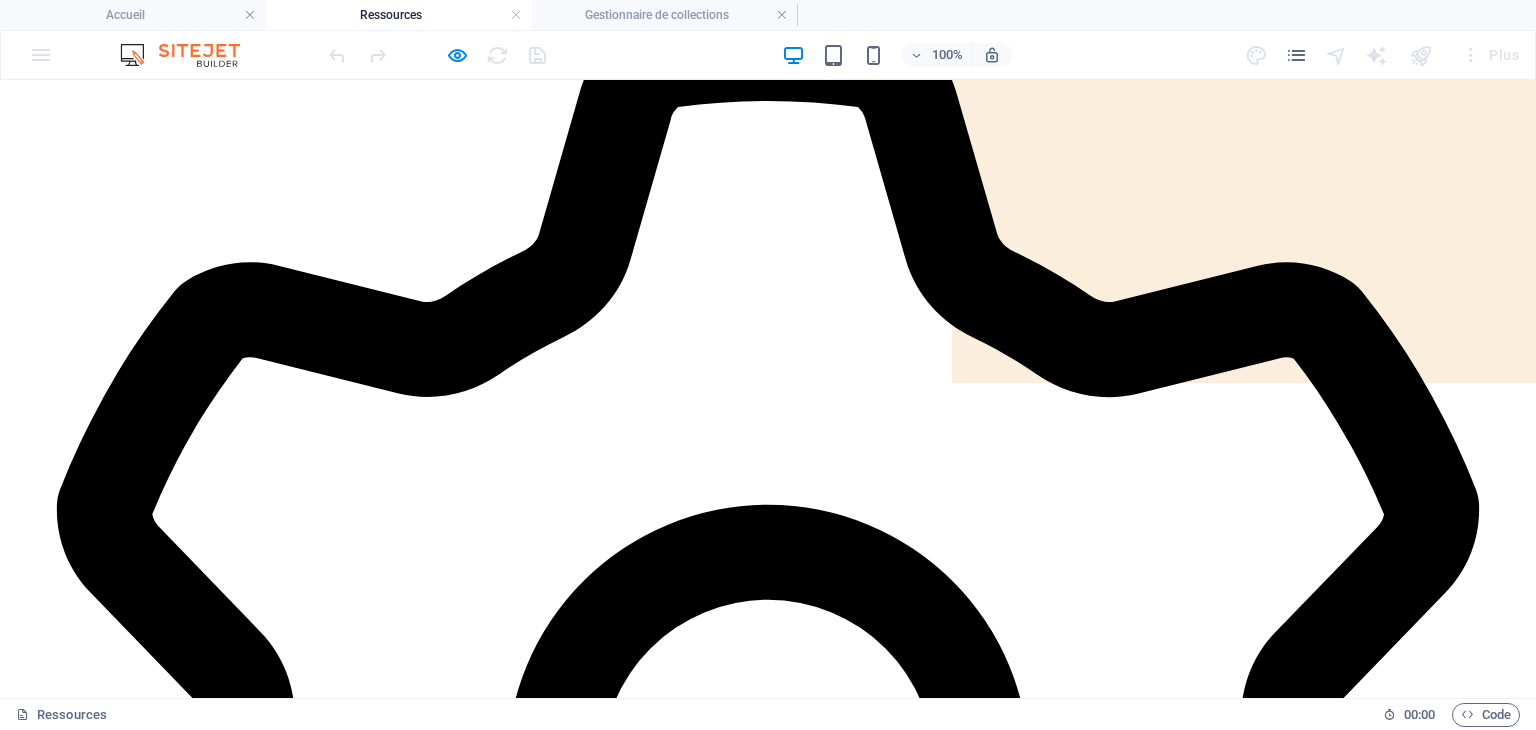 scroll, scrollTop: 239, scrollLeft: 0, axis: vertical 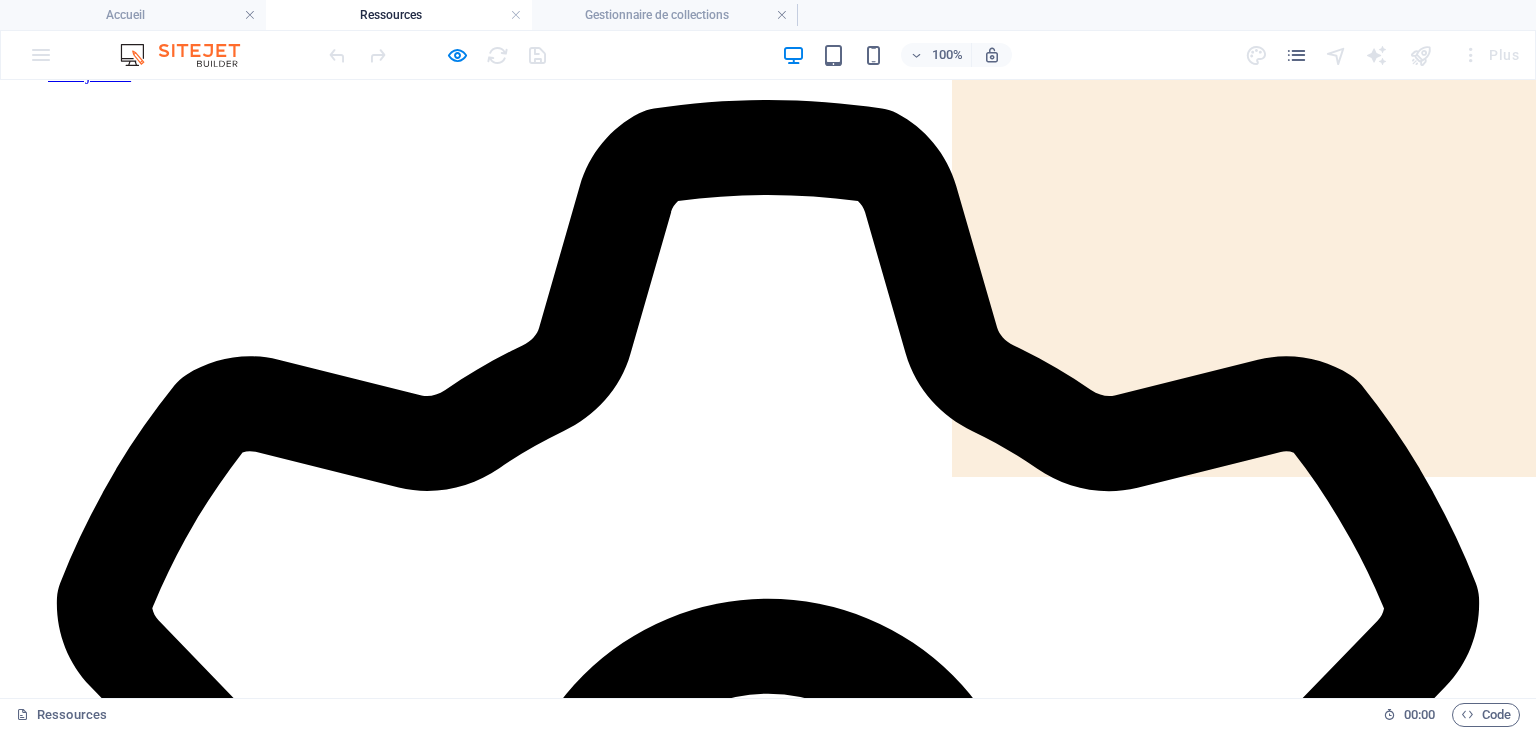 click on "Gestion de la fatigue" at bounding box center [90, 12091] 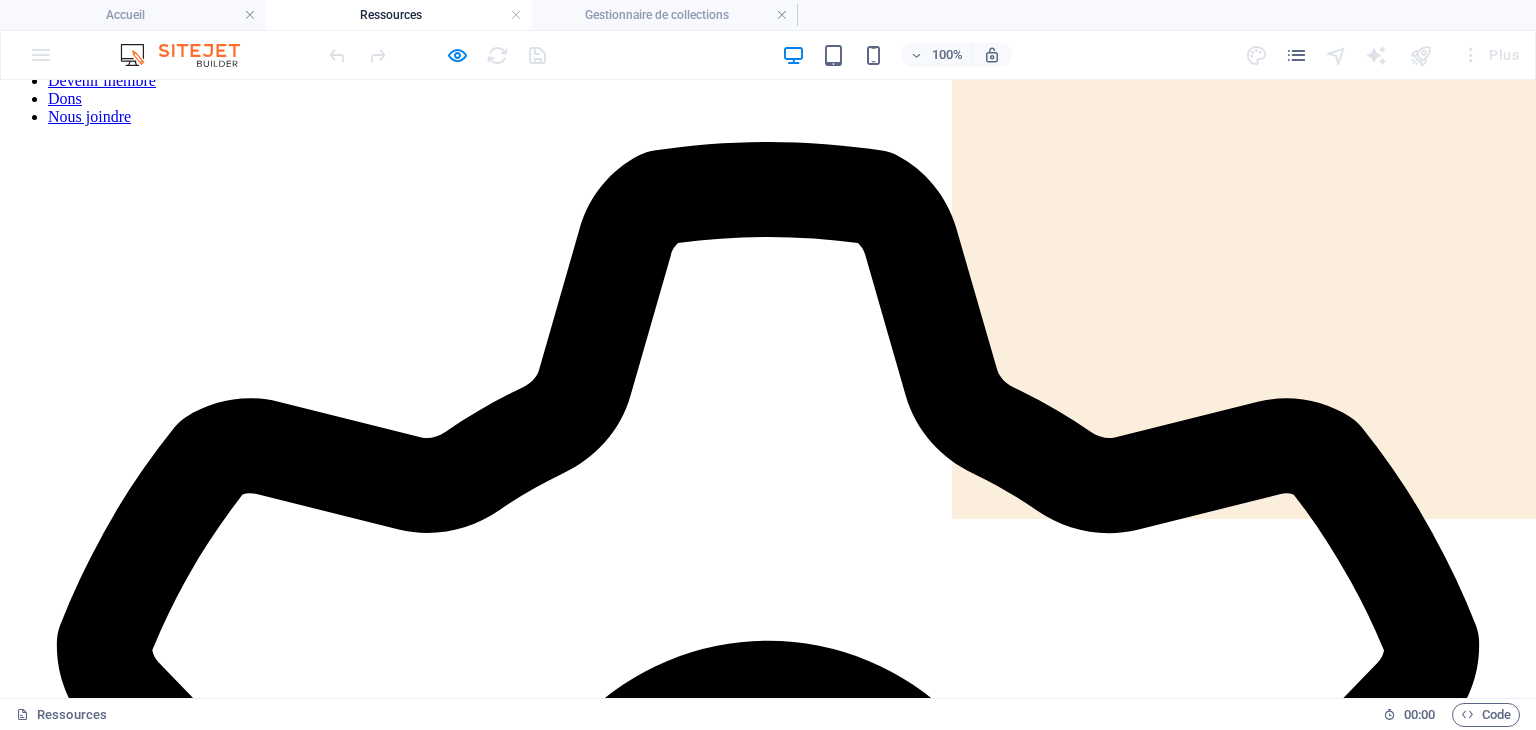 scroll, scrollTop: 0, scrollLeft: 0, axis: both 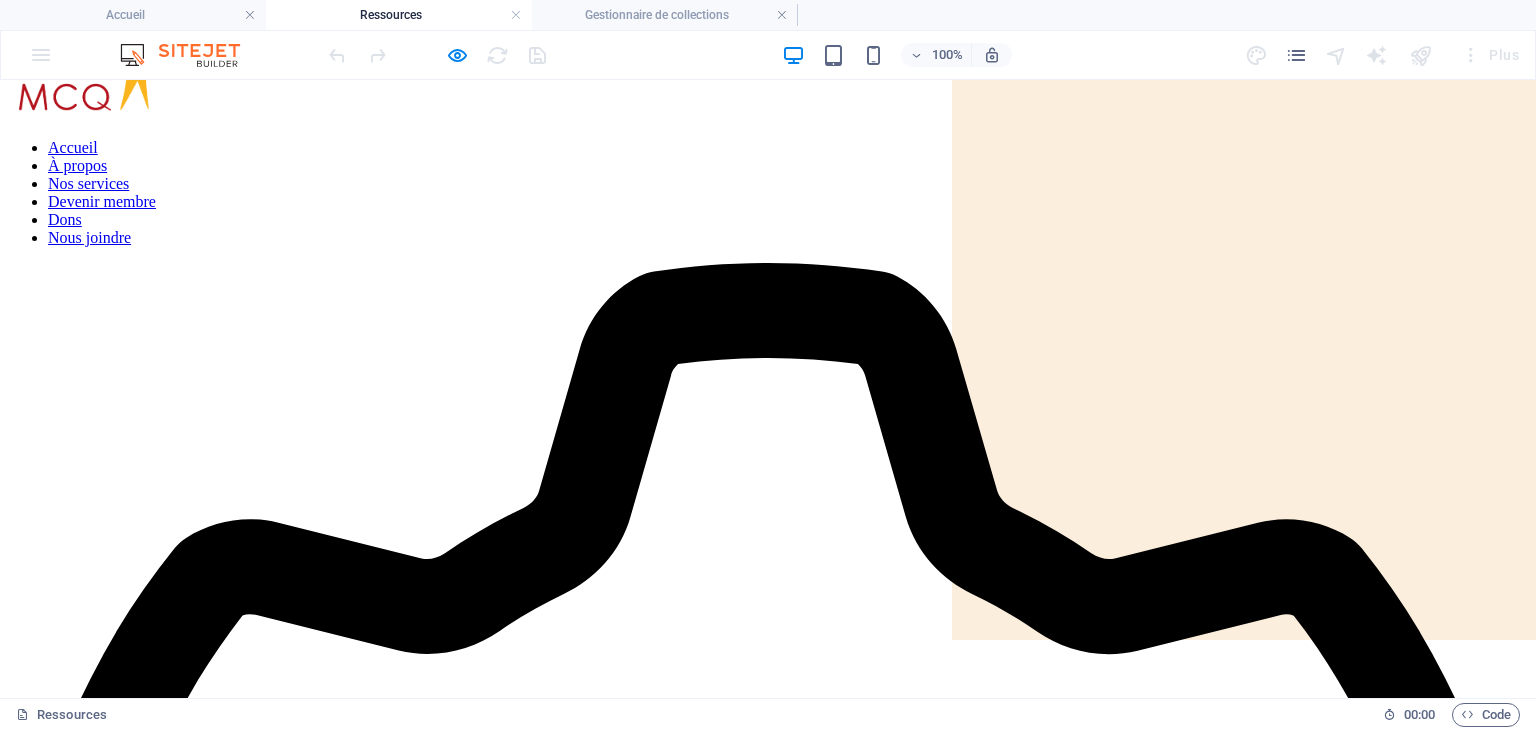 click on "Méditation et gestion du stress" at bounding box center (129, 7762) 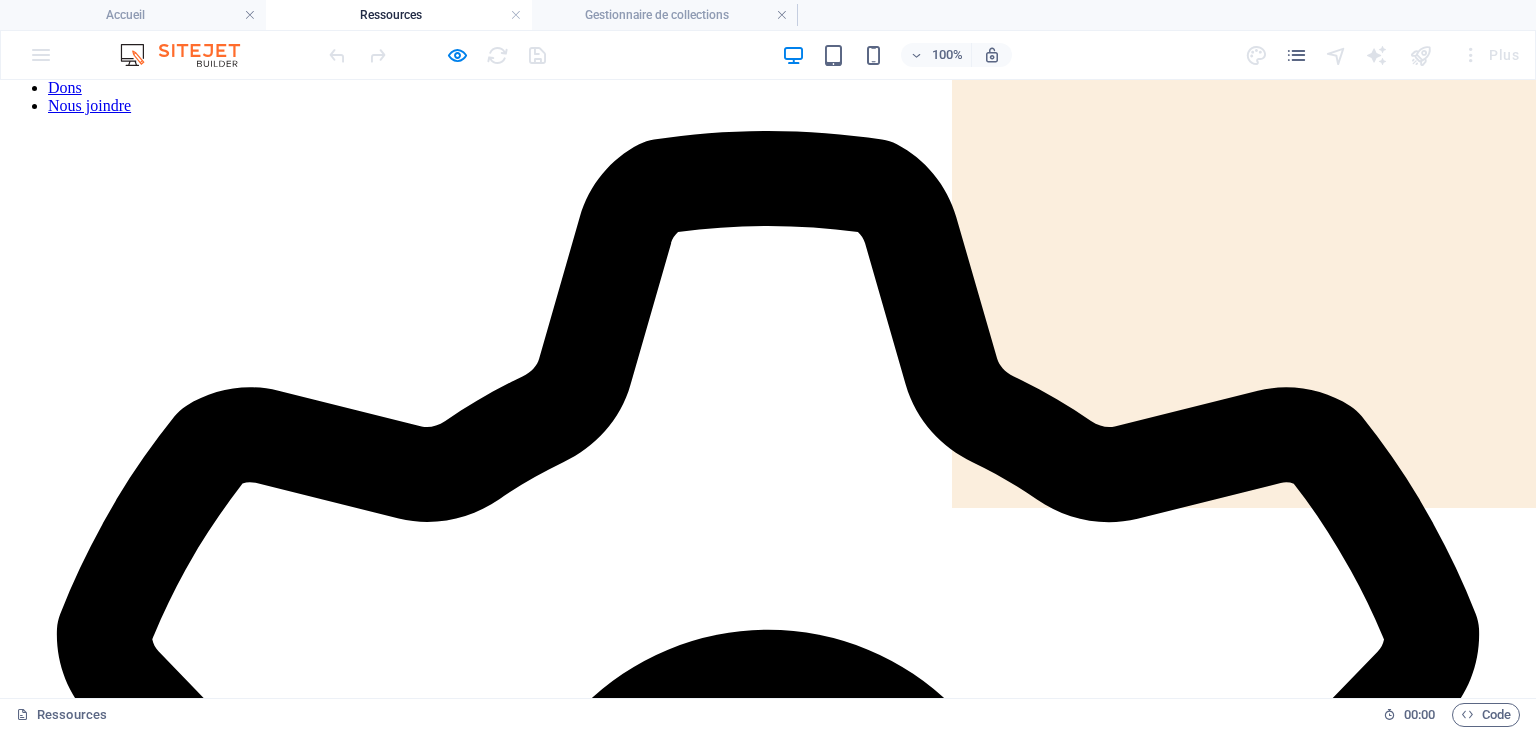 scroll, scrollTop: 0, scrollLeft: 0, axis: both 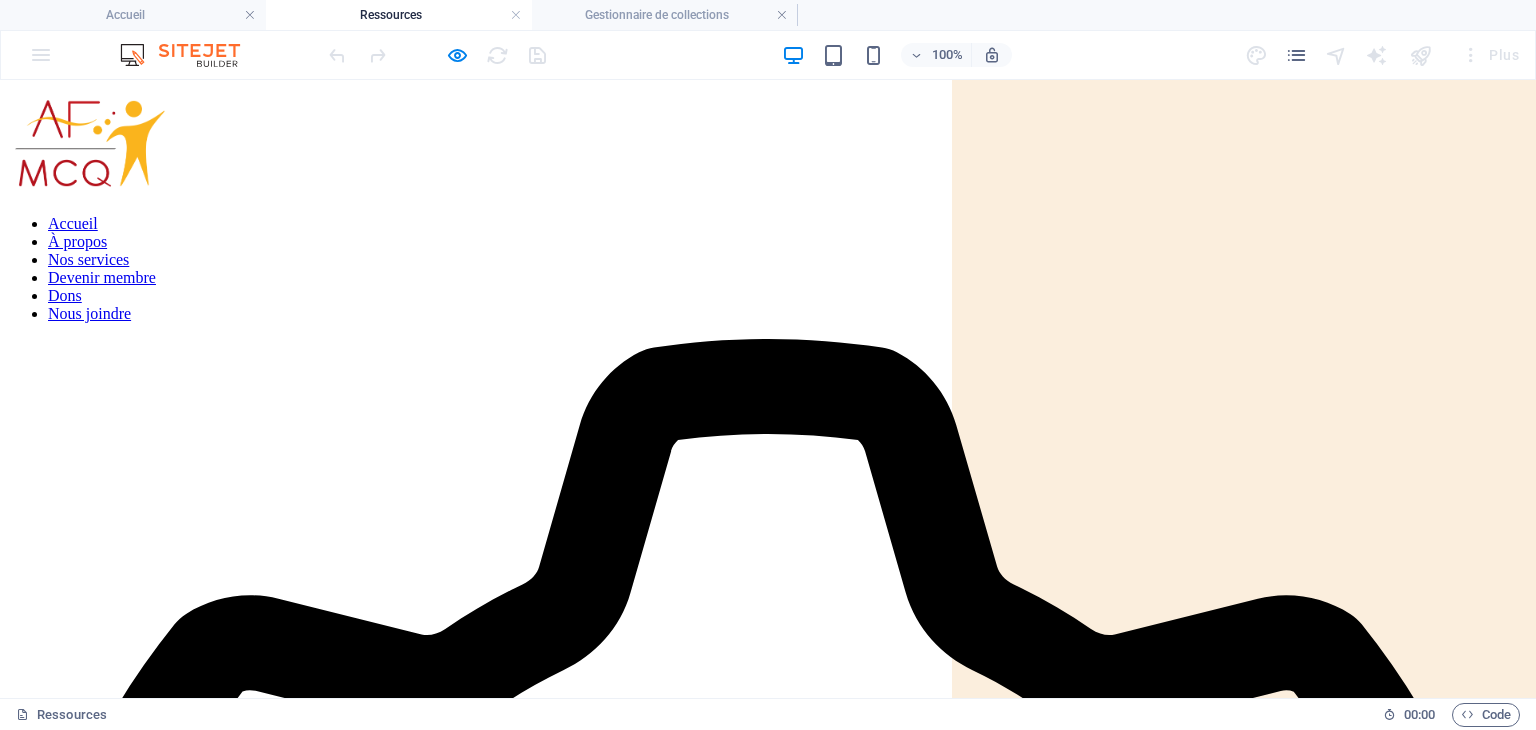 click on "Publications" at bounding box center (768, 17871) 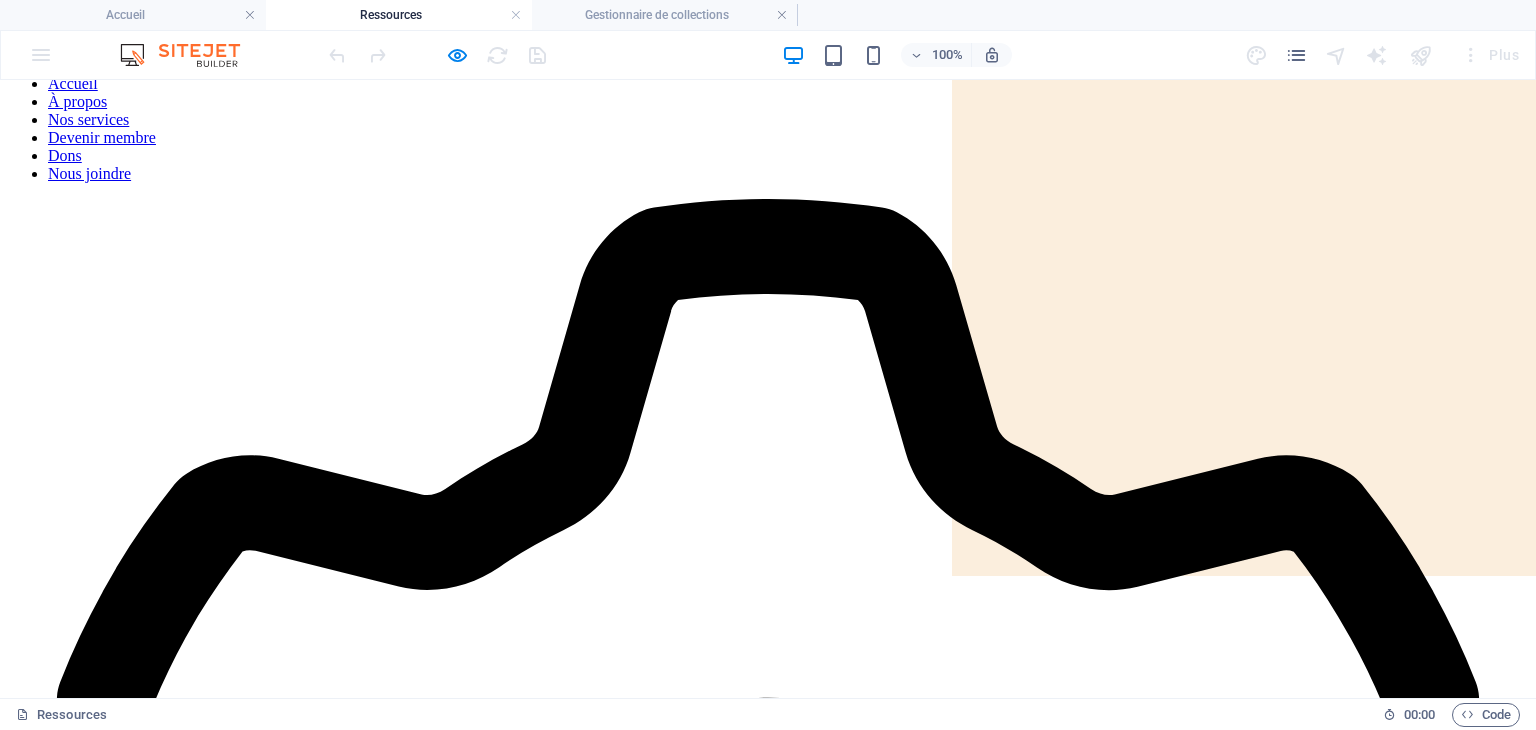 scroll, scrollTop: 123, scrollLeft: 0, axis: vertical 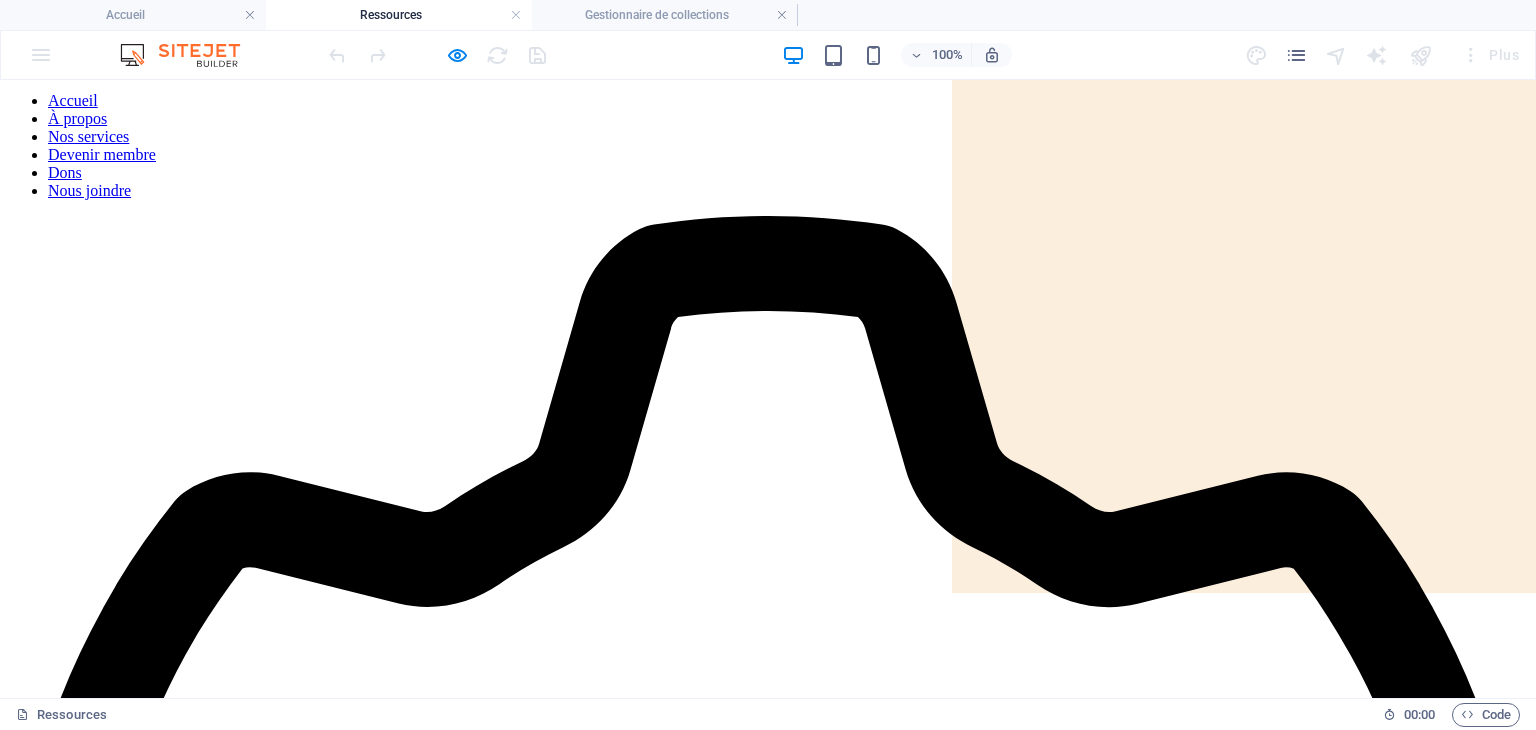click on "Livres disponibles pour l'emprunt à l'AFMCQ" at bounding box center [194, 9777] 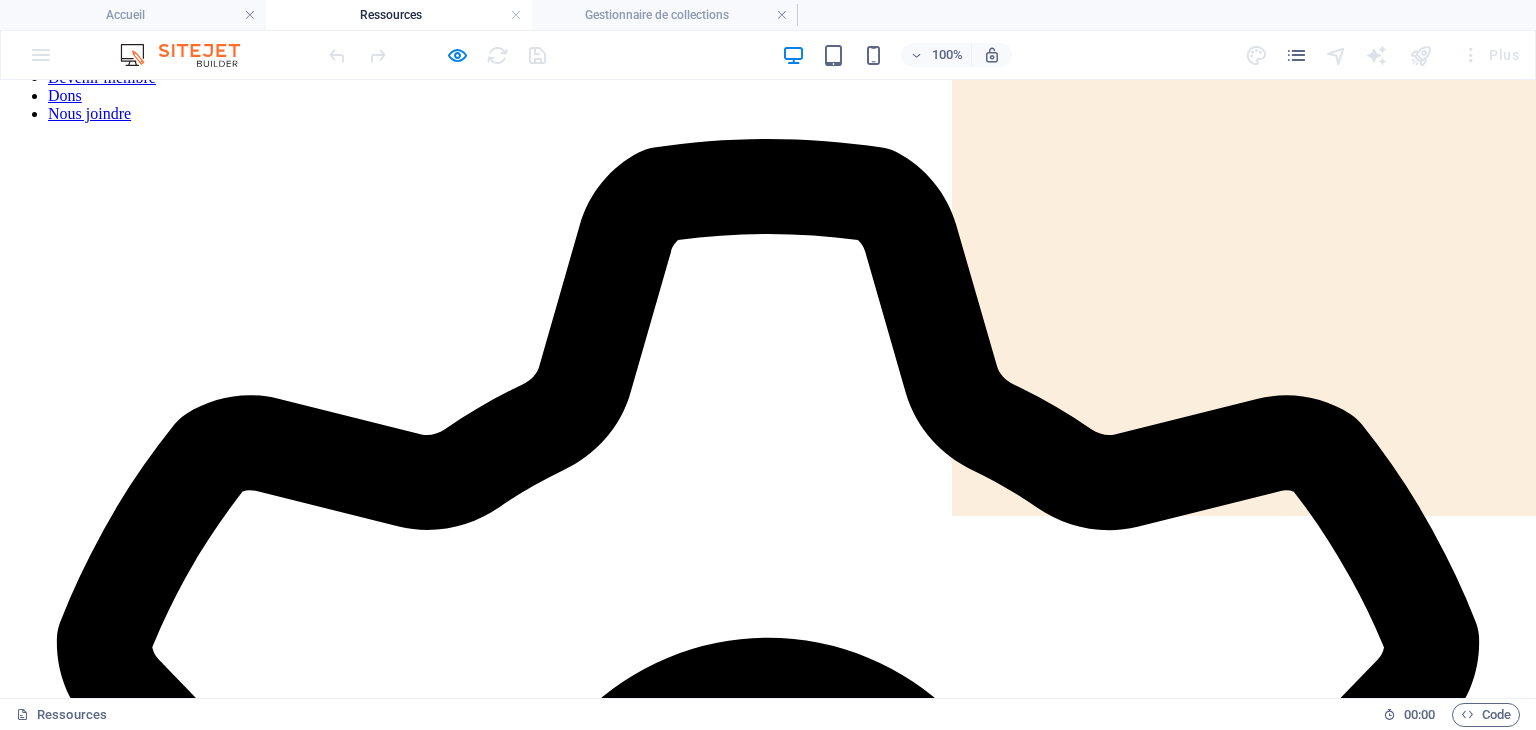 click on "Autres livres" at bounding box center [59, 9952] 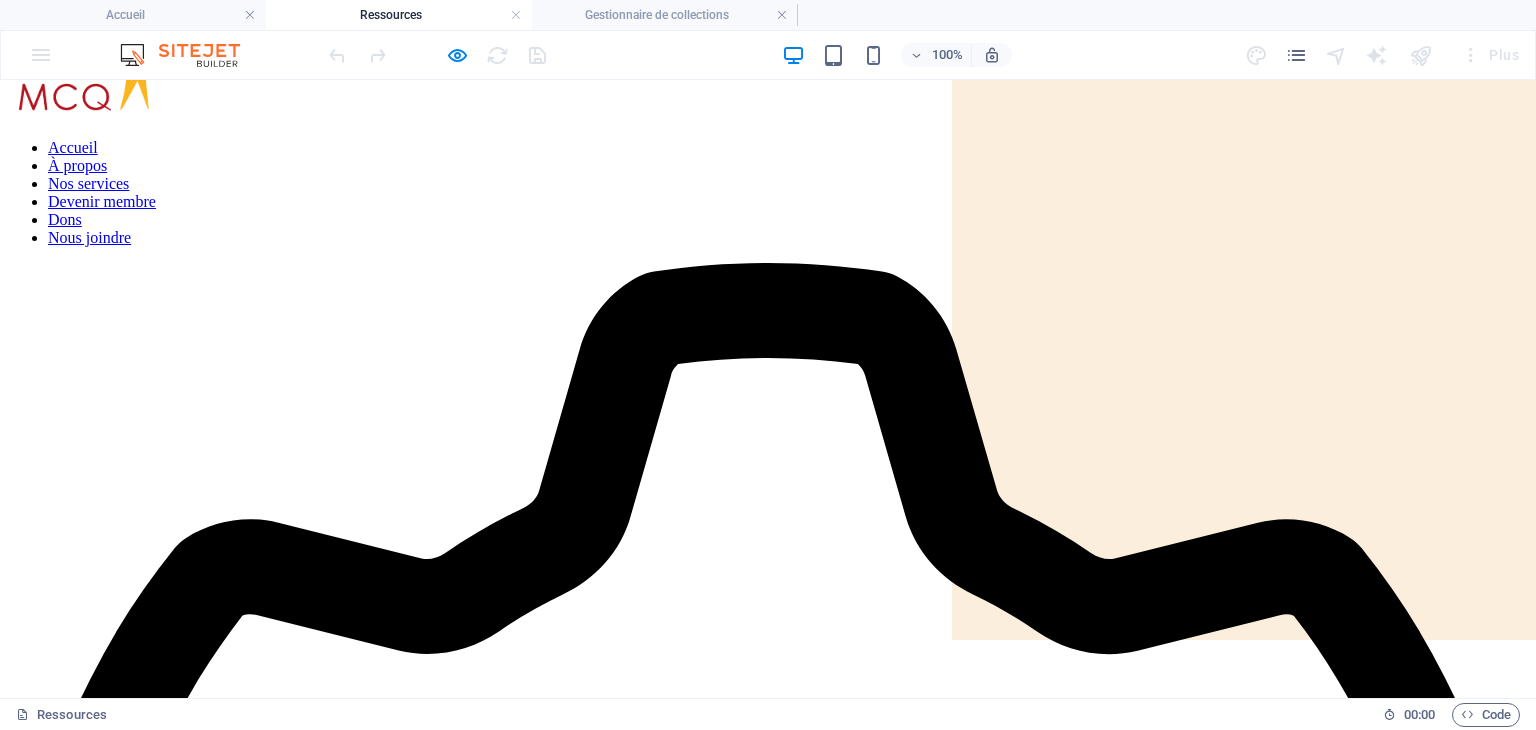 click on "Documents" at bounding box center [52, 9973] 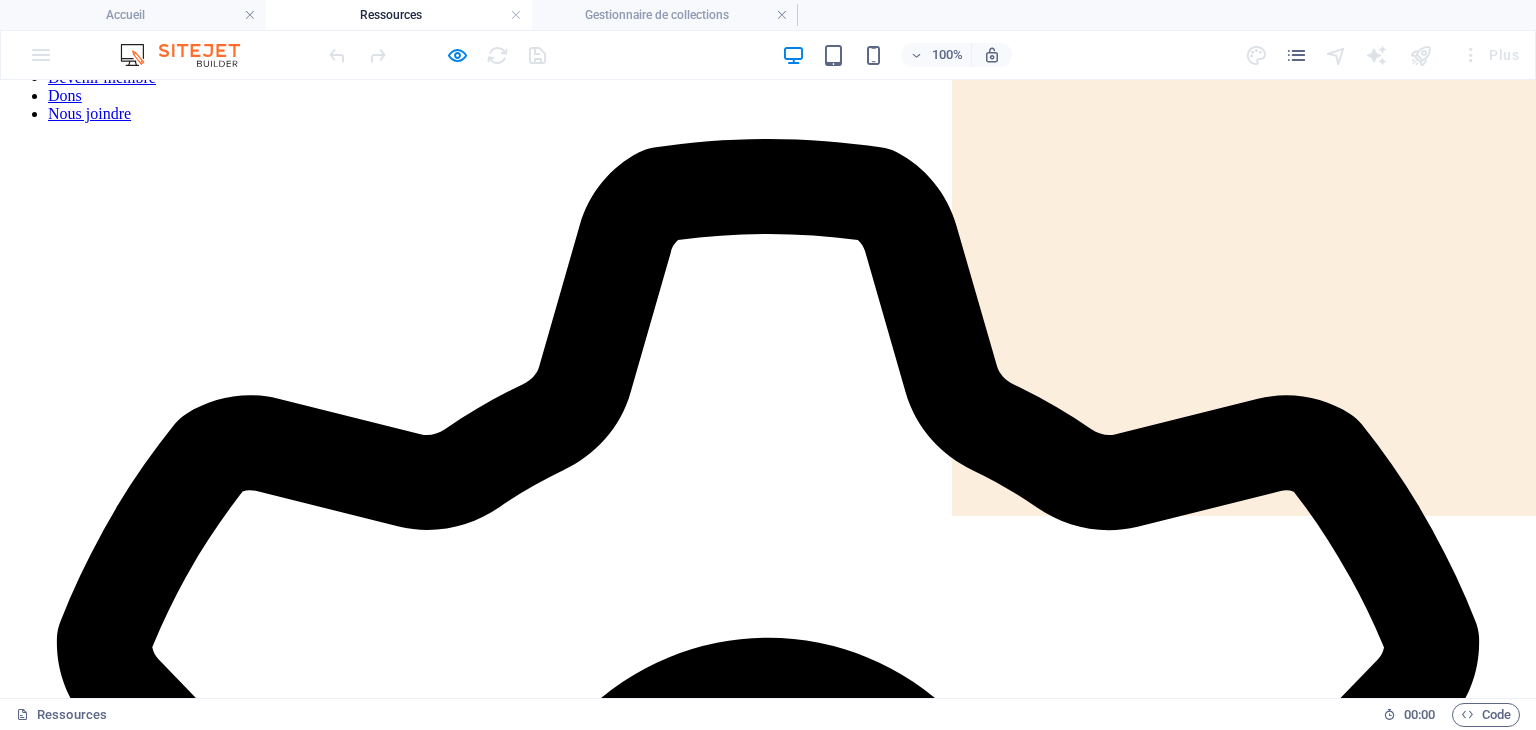 click on "Organismes et professionnels" at bounding box center (768, 7747) 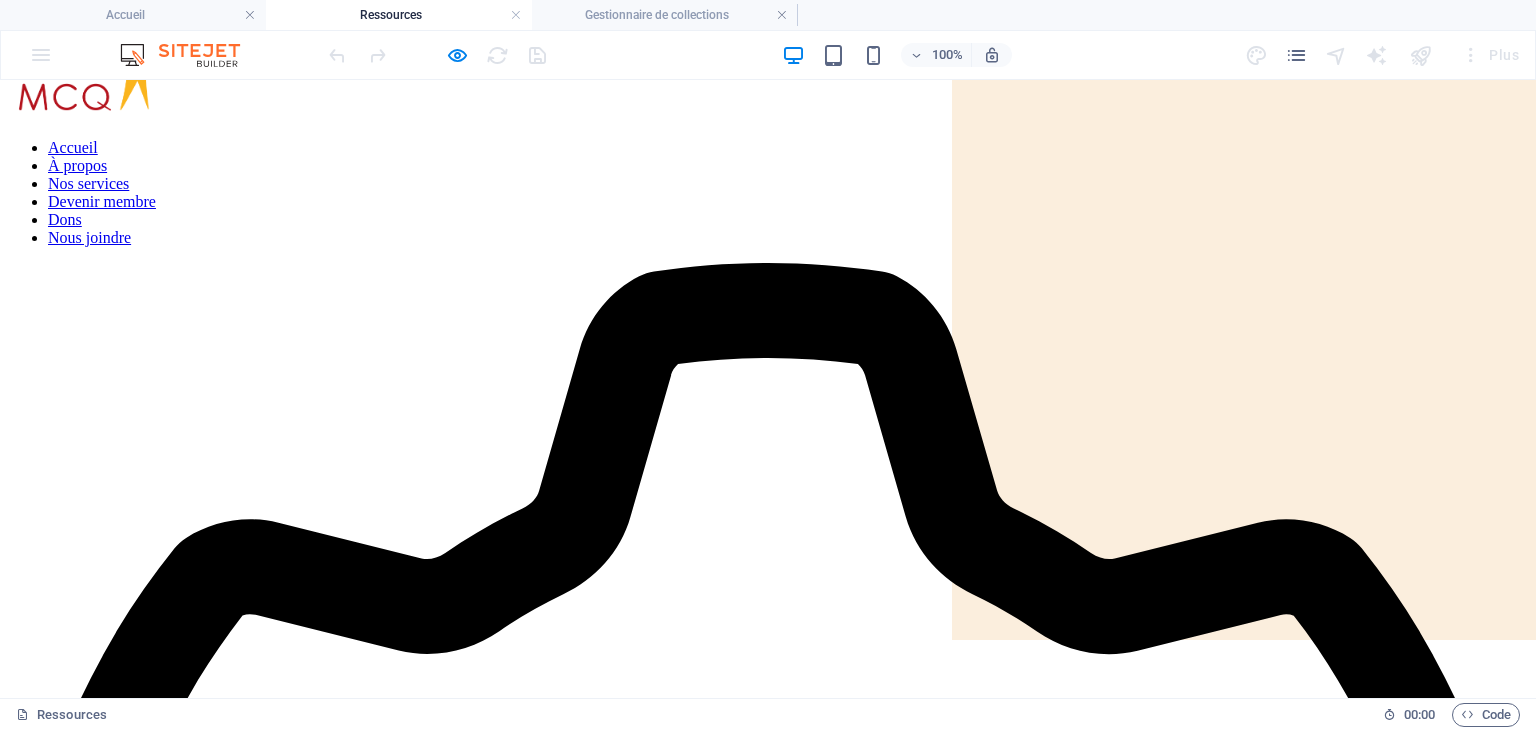 click on "Proche aidance" at bounding box center (69, 24356) 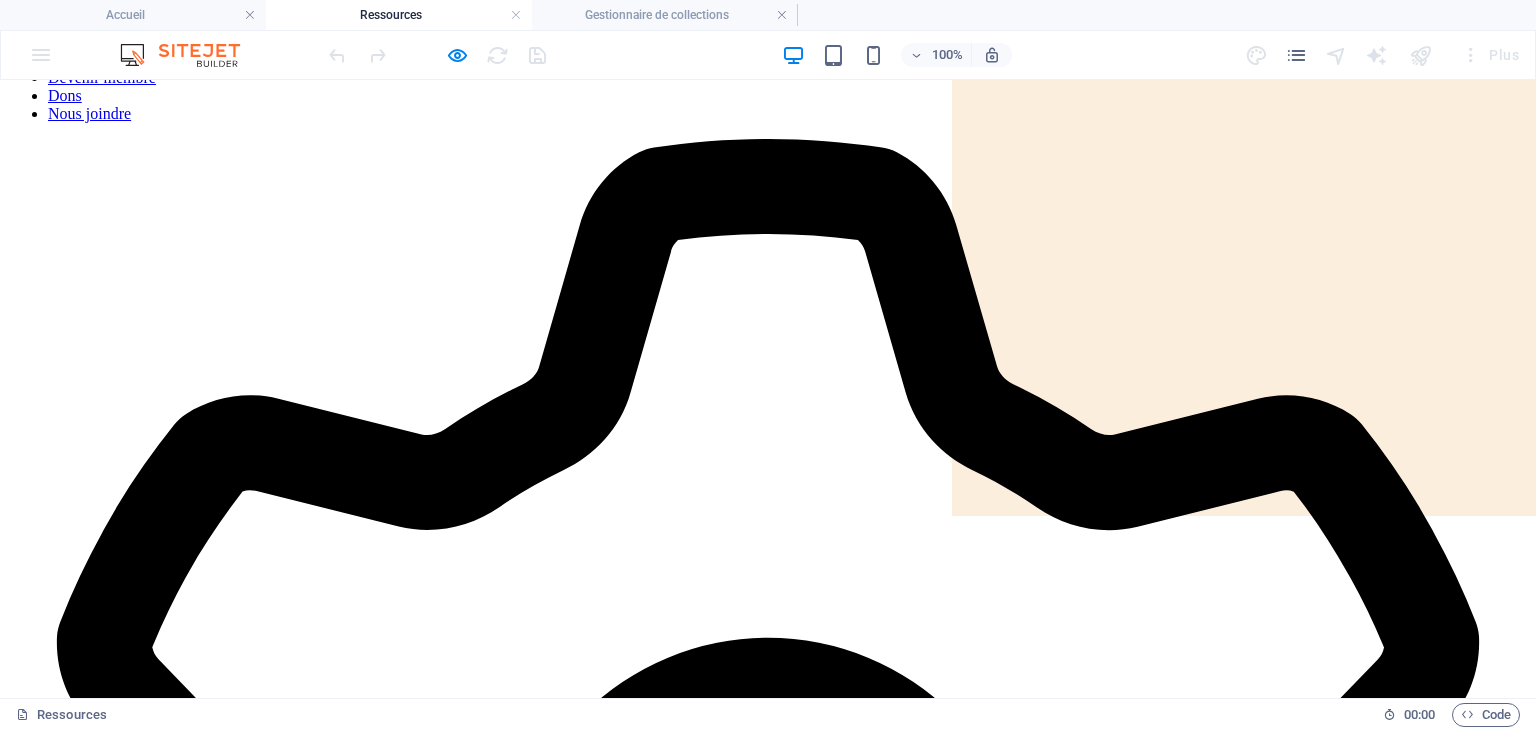 click on "Psychologie et santé mentale" at bounding box center [121, 14291] 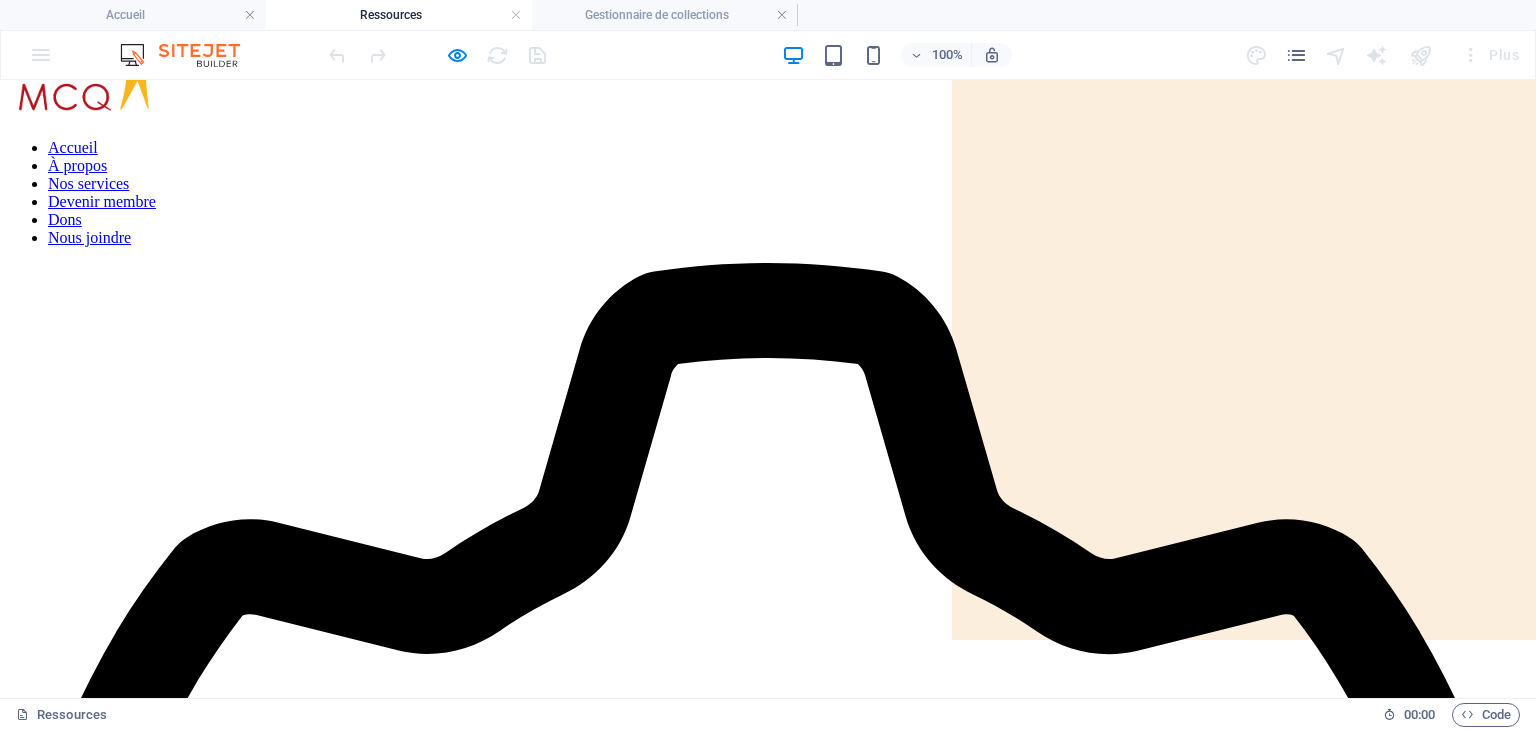 click on "Thérapies alternatives" at bounding box center (97, 13514) 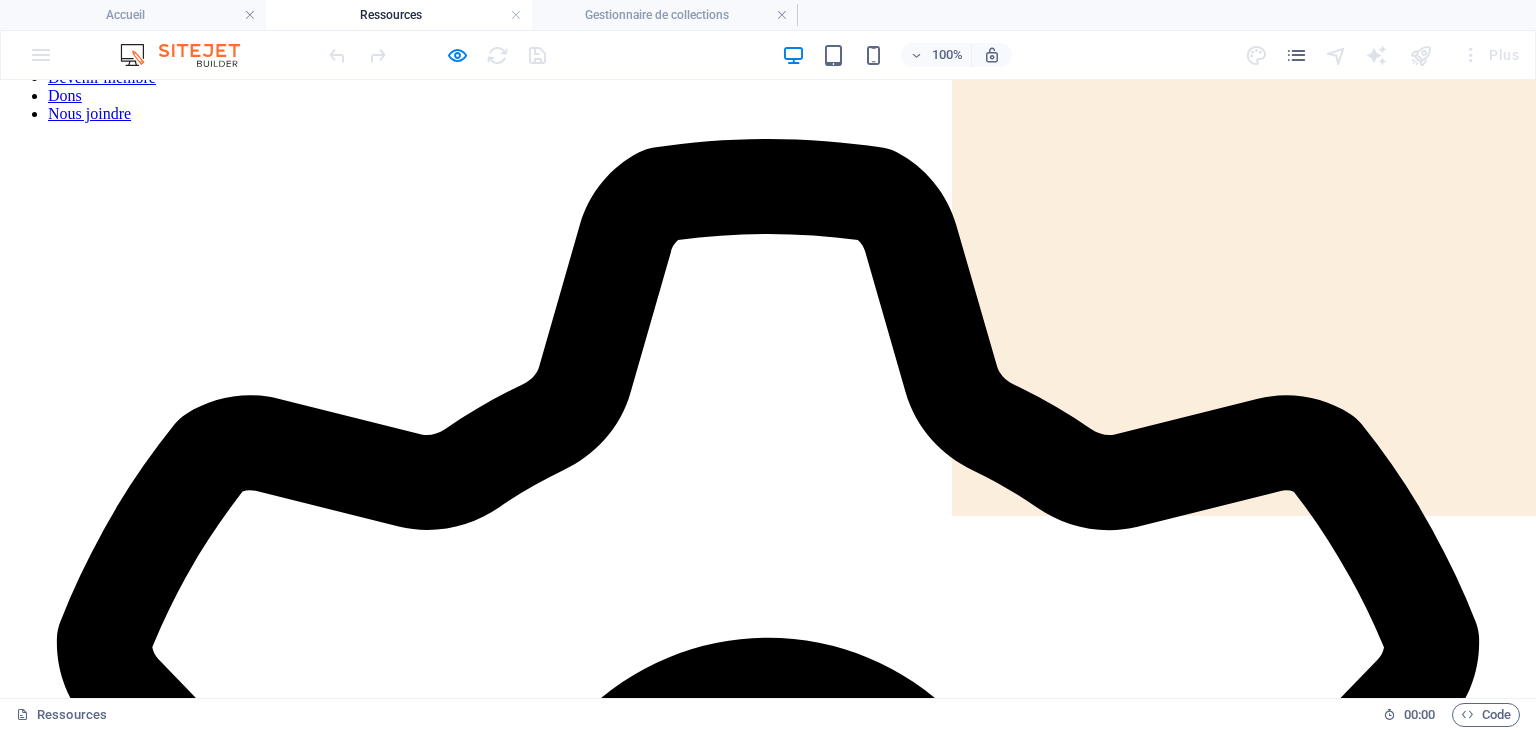 scroll, scrollTop: 76, scrollLeft: 0, axis: vertical 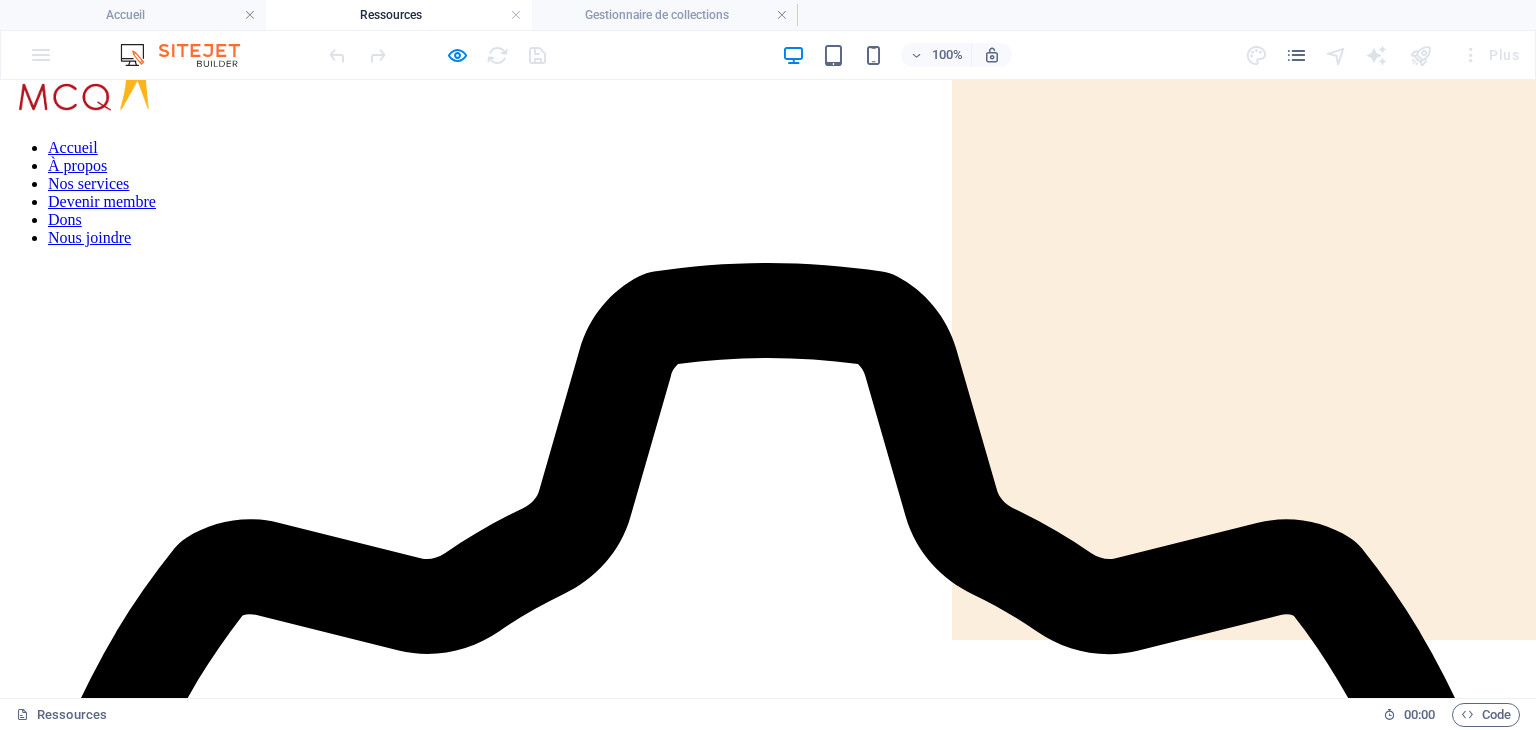 click on "Handicap physique" at bounding box center (85, 33992) 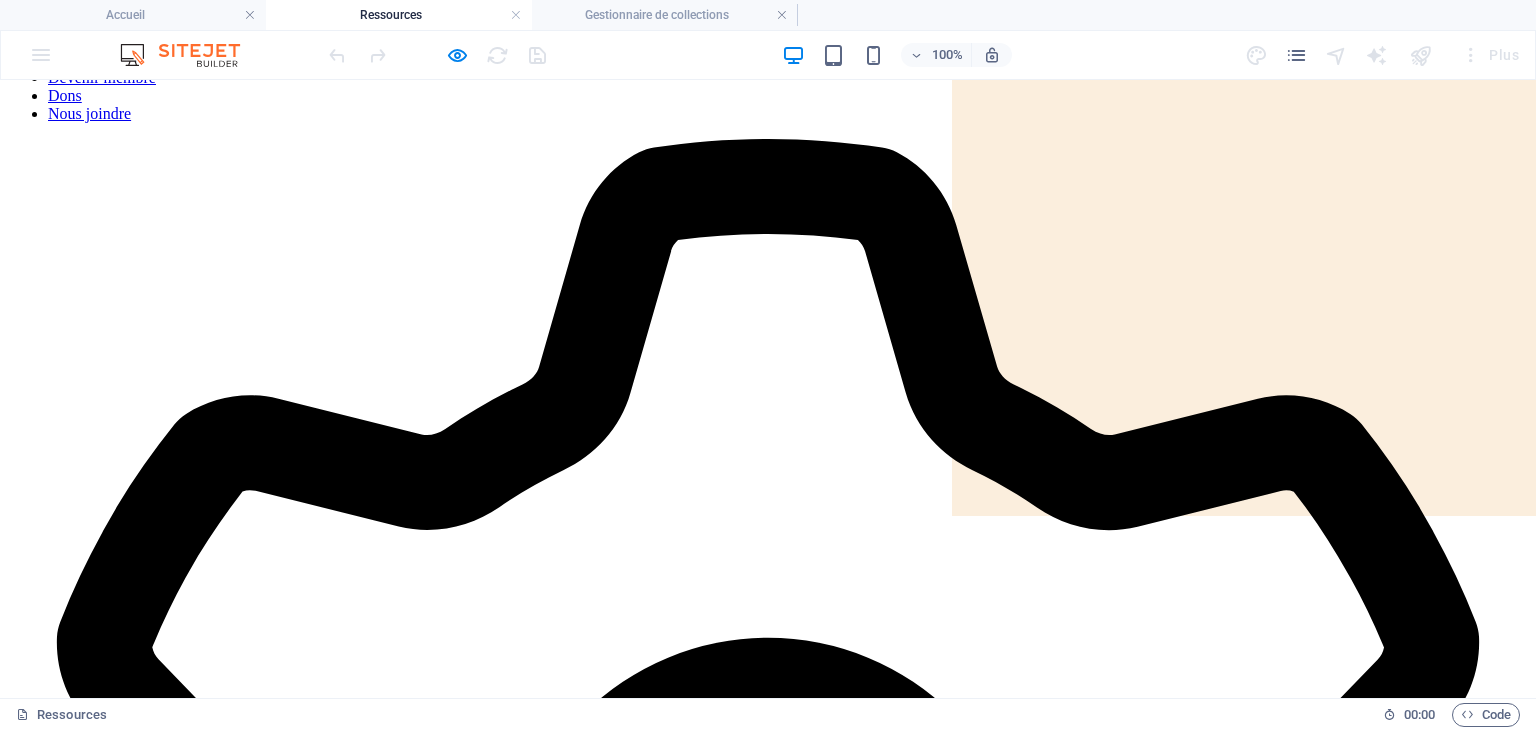 scroll, scrollTop: 76, scrollLeft: 0, axis: vertical 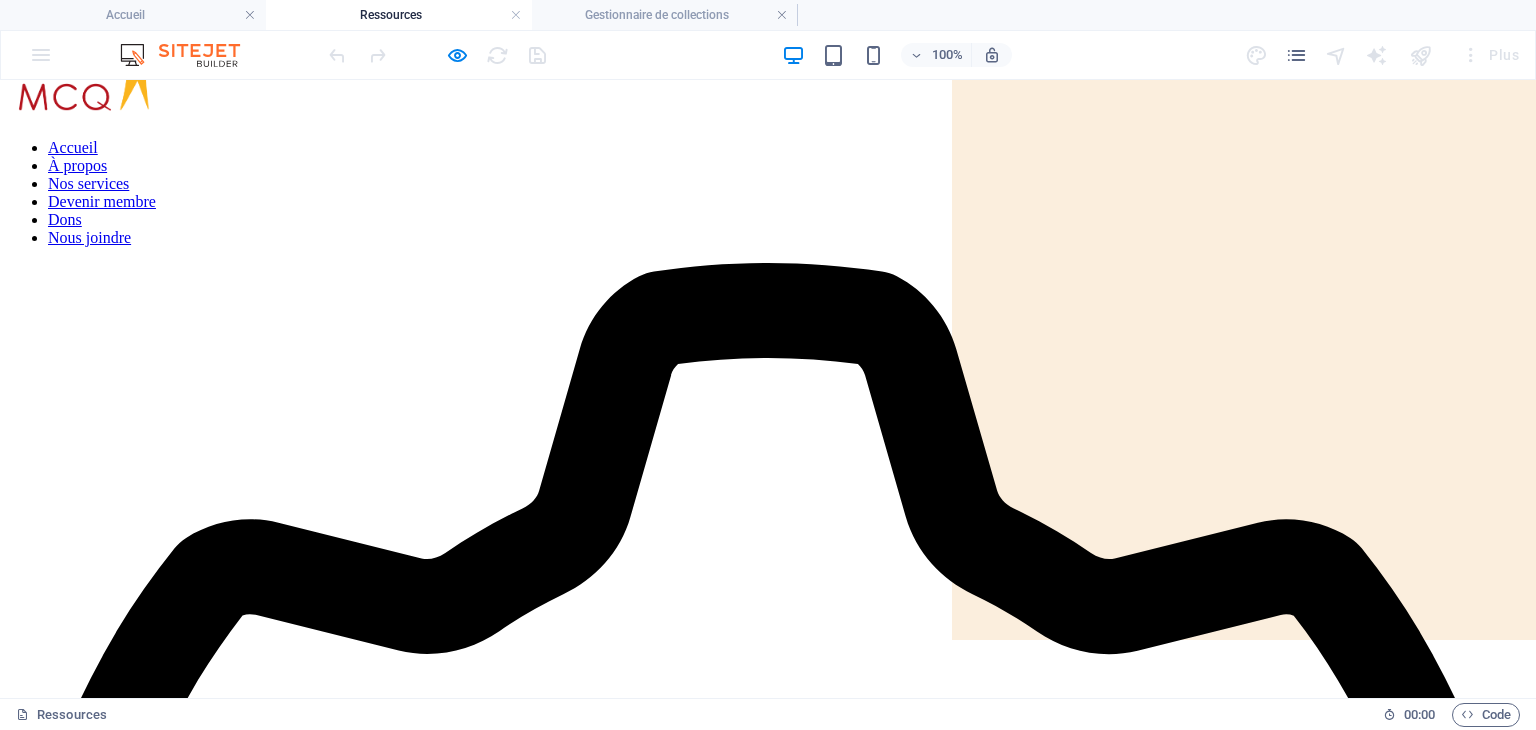 click on "Autres" at bounding box center (35, 14810) 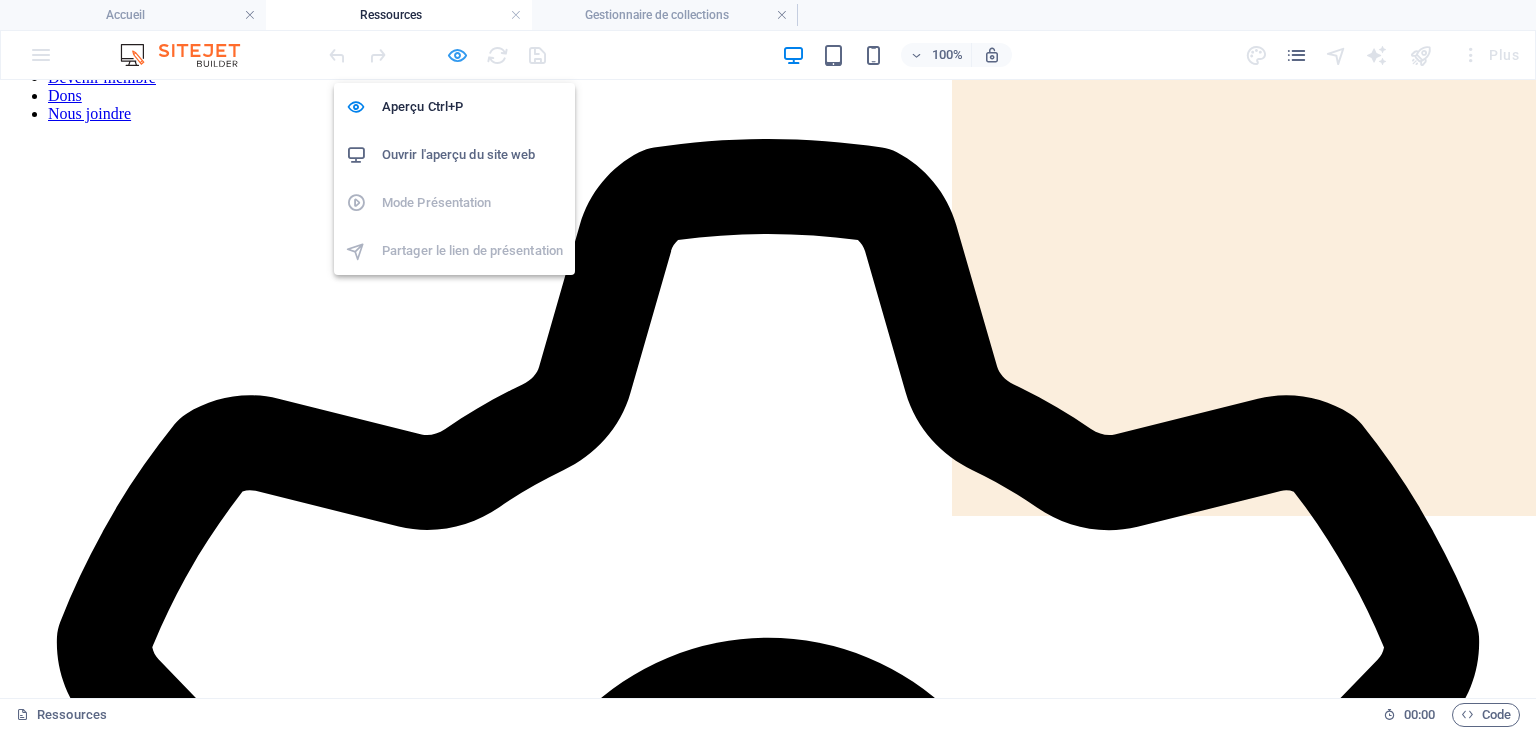 scroll, scrollTop: 76, scrollLeft: 0, axis: vertical 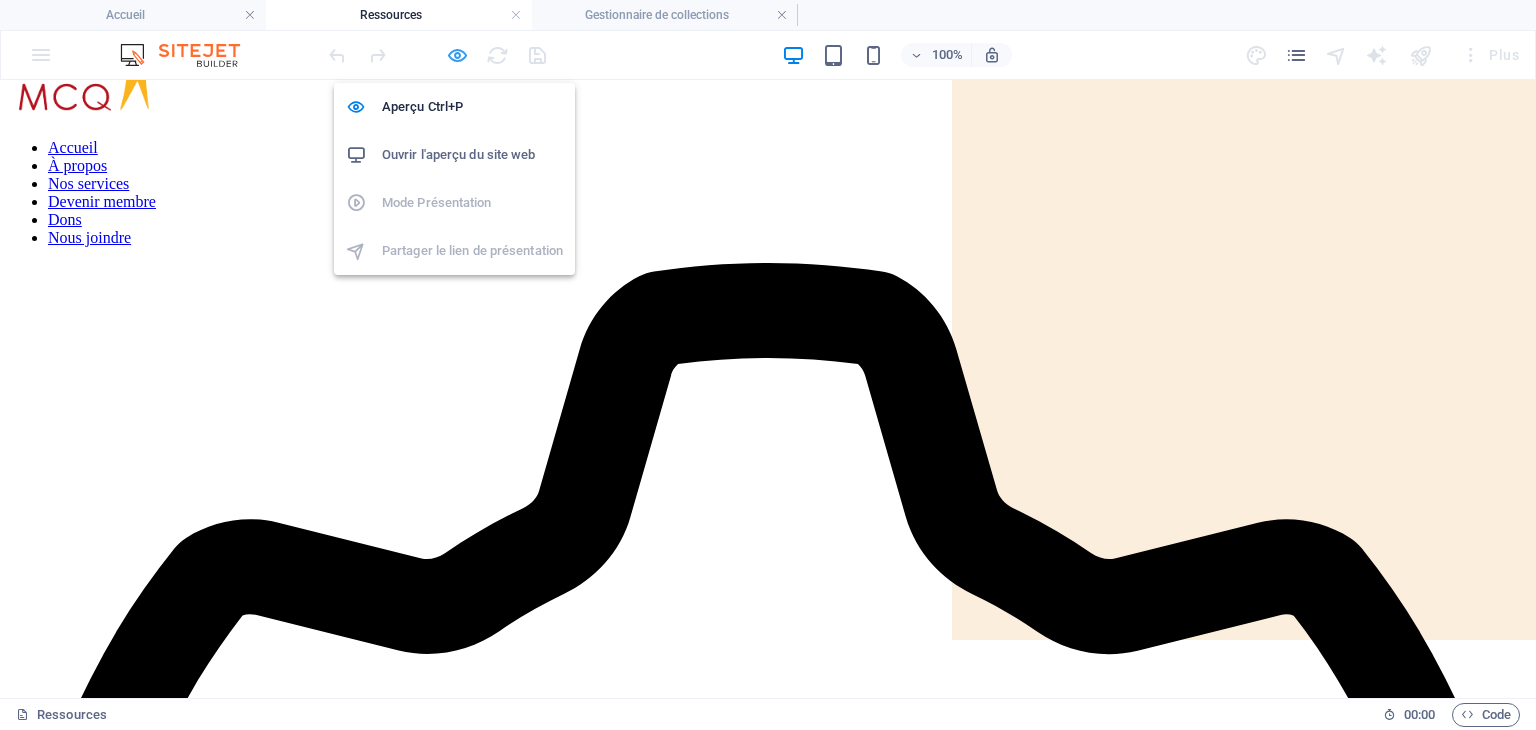click at bounding box center (457, 55) 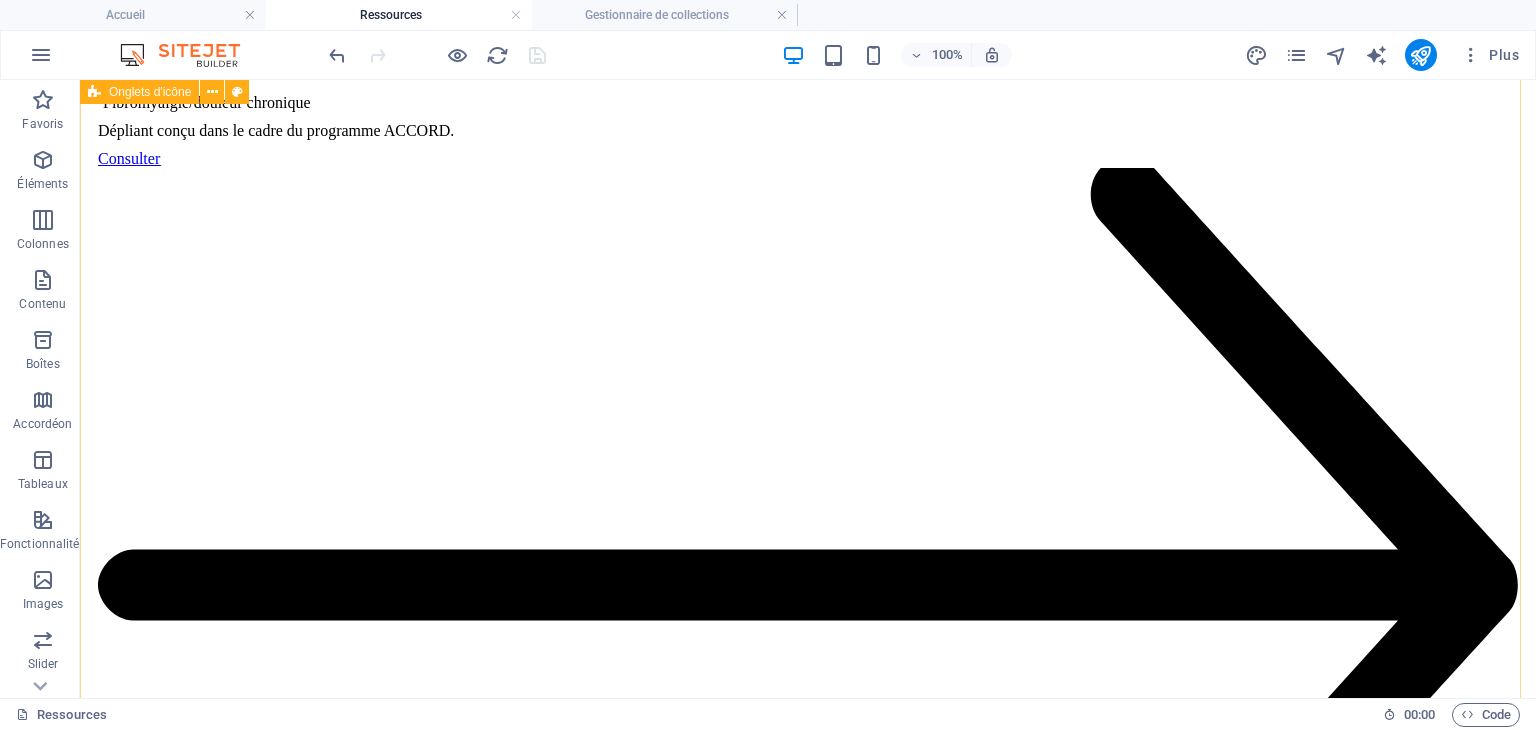 scroll, scrollTop: 10764, scrollLeft: 0, axis: vertical 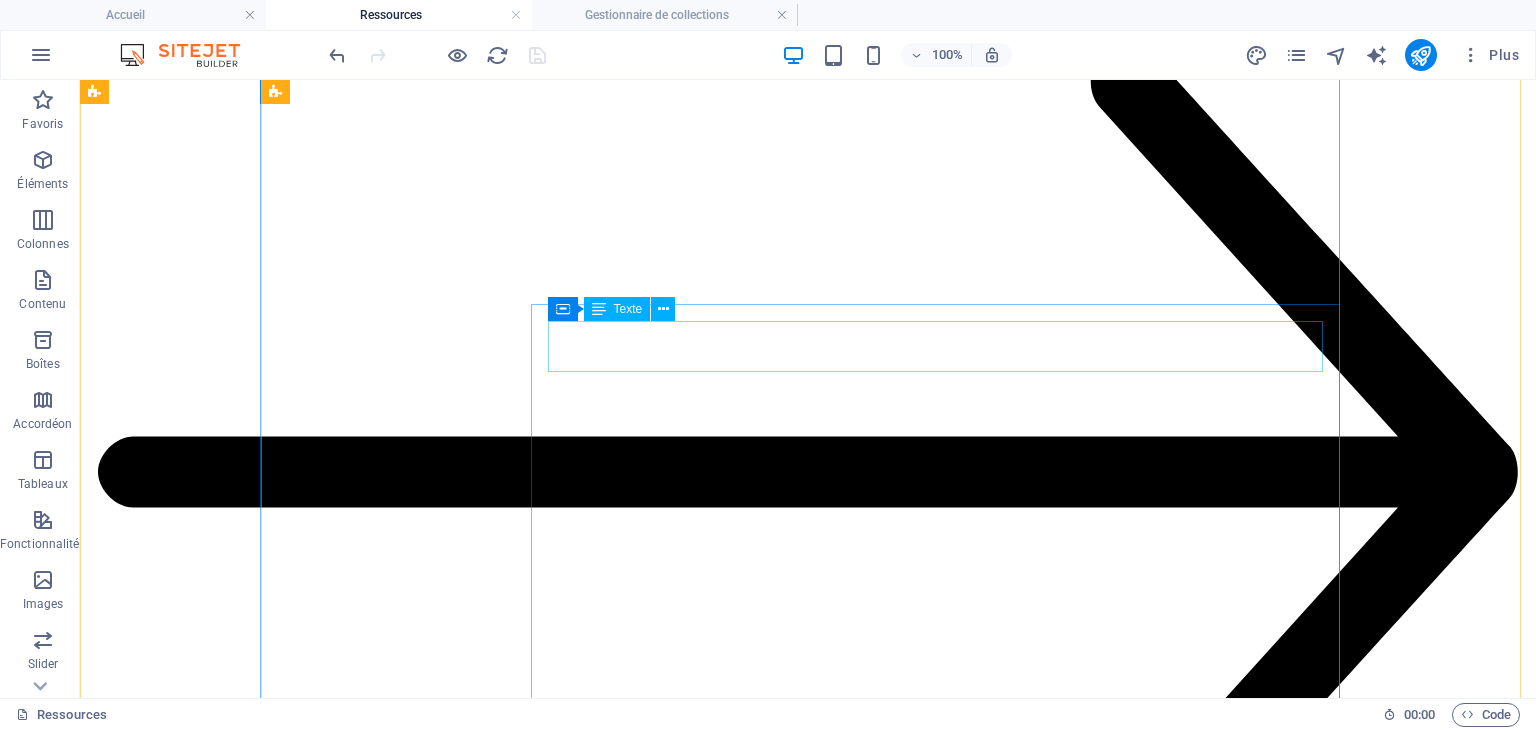 click on "Tous les livres de cette sectionpeuvent être empruntés gratuitement par nos membres. Vous pouvez nous contacter si cela vous intéresse!" at bounding box center [808, 56804] 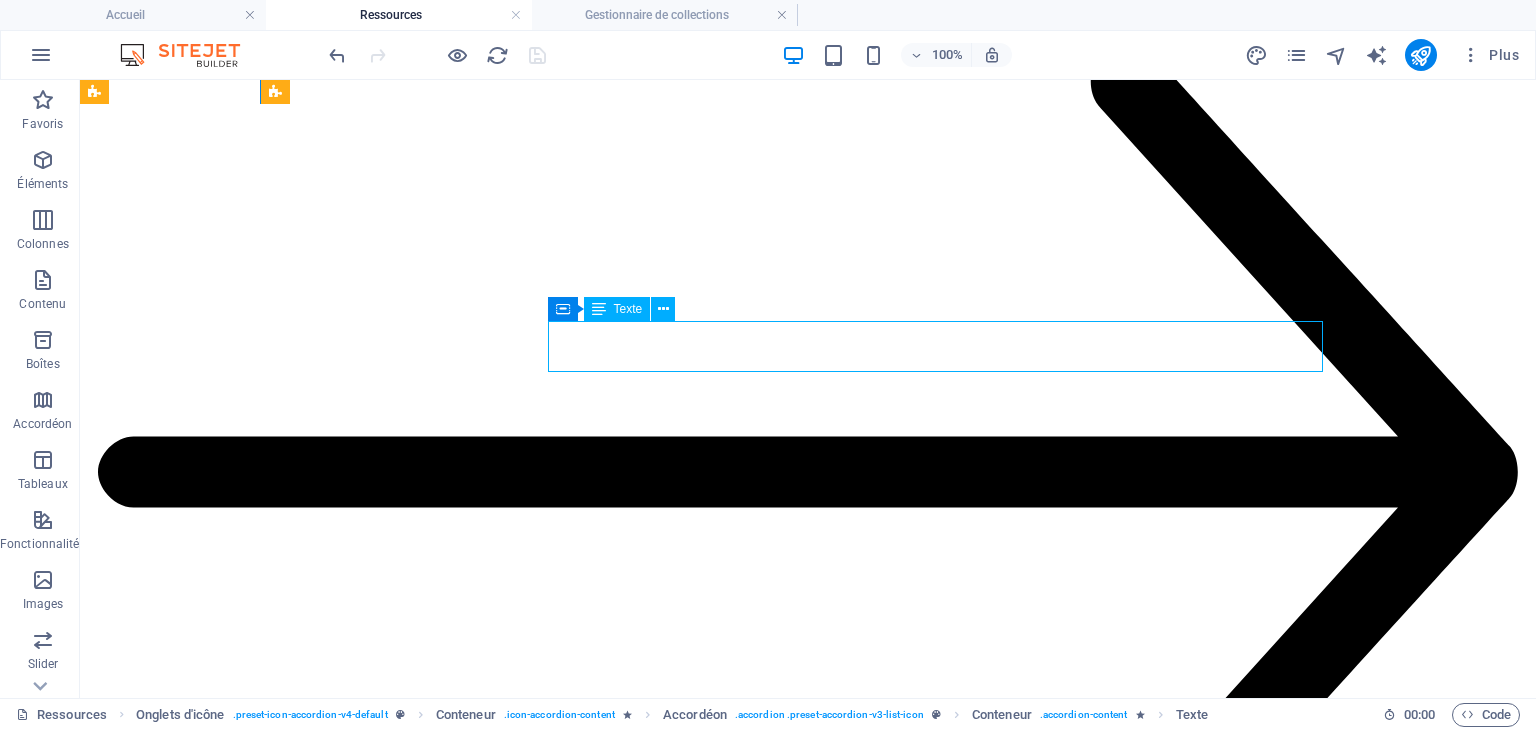 click on "Tous les livres de cette sectionpeuvent être empruntés gratuitement par nos membres. Vous pouvez nous contacter si cela vous intéresse!" at bounding box center (808, 56804) 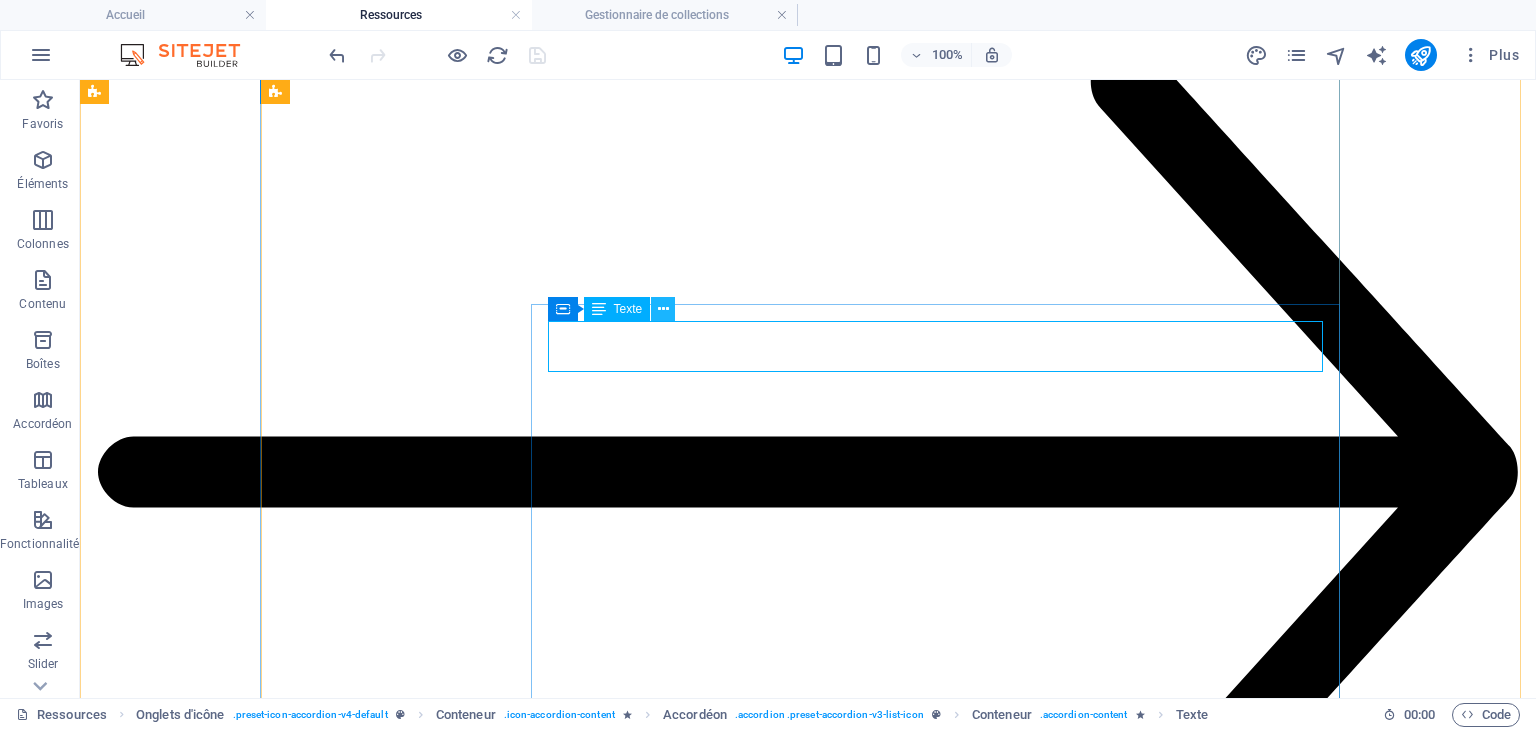 click at bounding box center (663, 309) 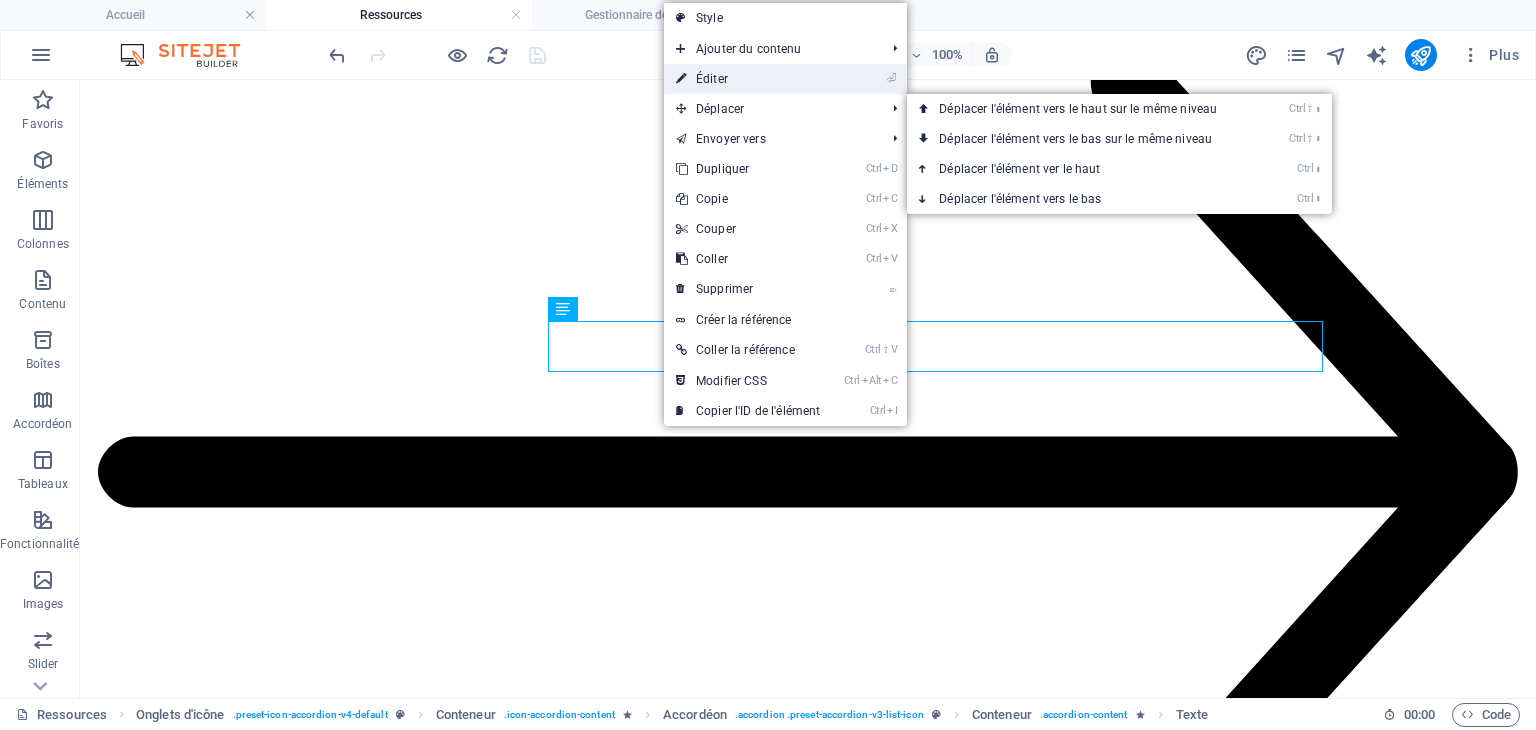 click on "⏎  Éditer" at bounding box center (748, 79) 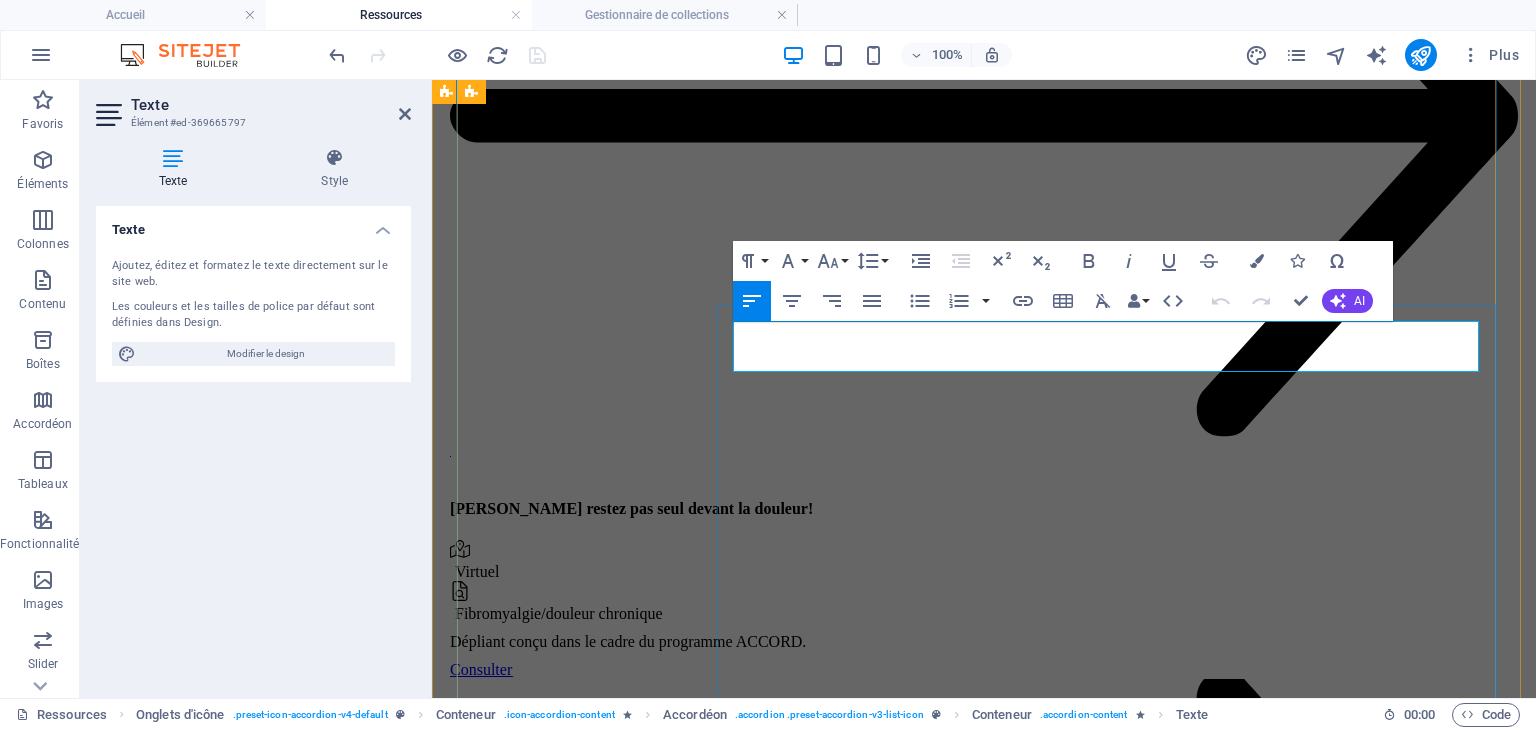 click on "Tous les livres de cette sectionpeuvent être empruntés gratuitement par nos membres. Vous pouvez nous contacter si cela vous intéresse!" at bounding box center [984, 43896] 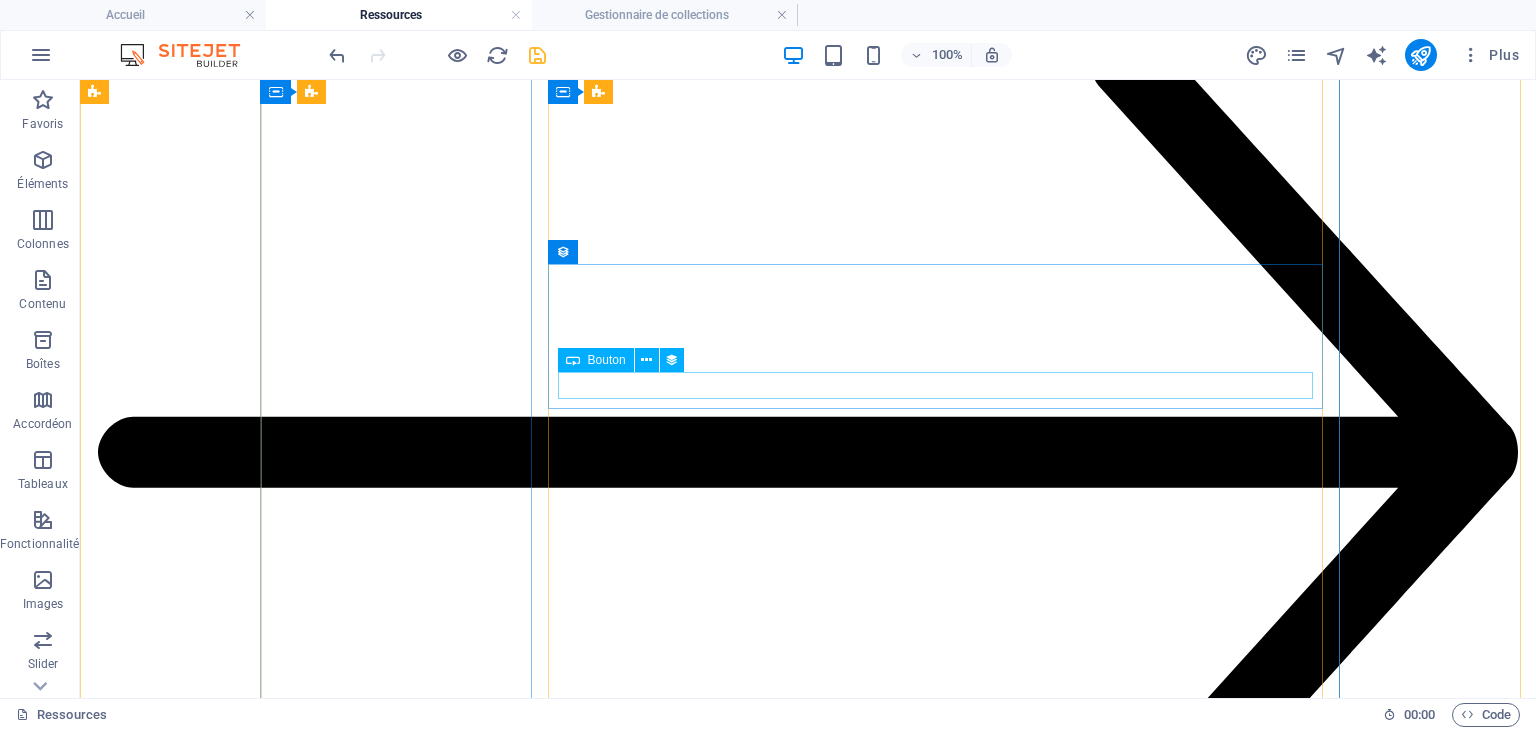scroll, scrollTop: 27664, scrollLeft: 0, axis: vertical 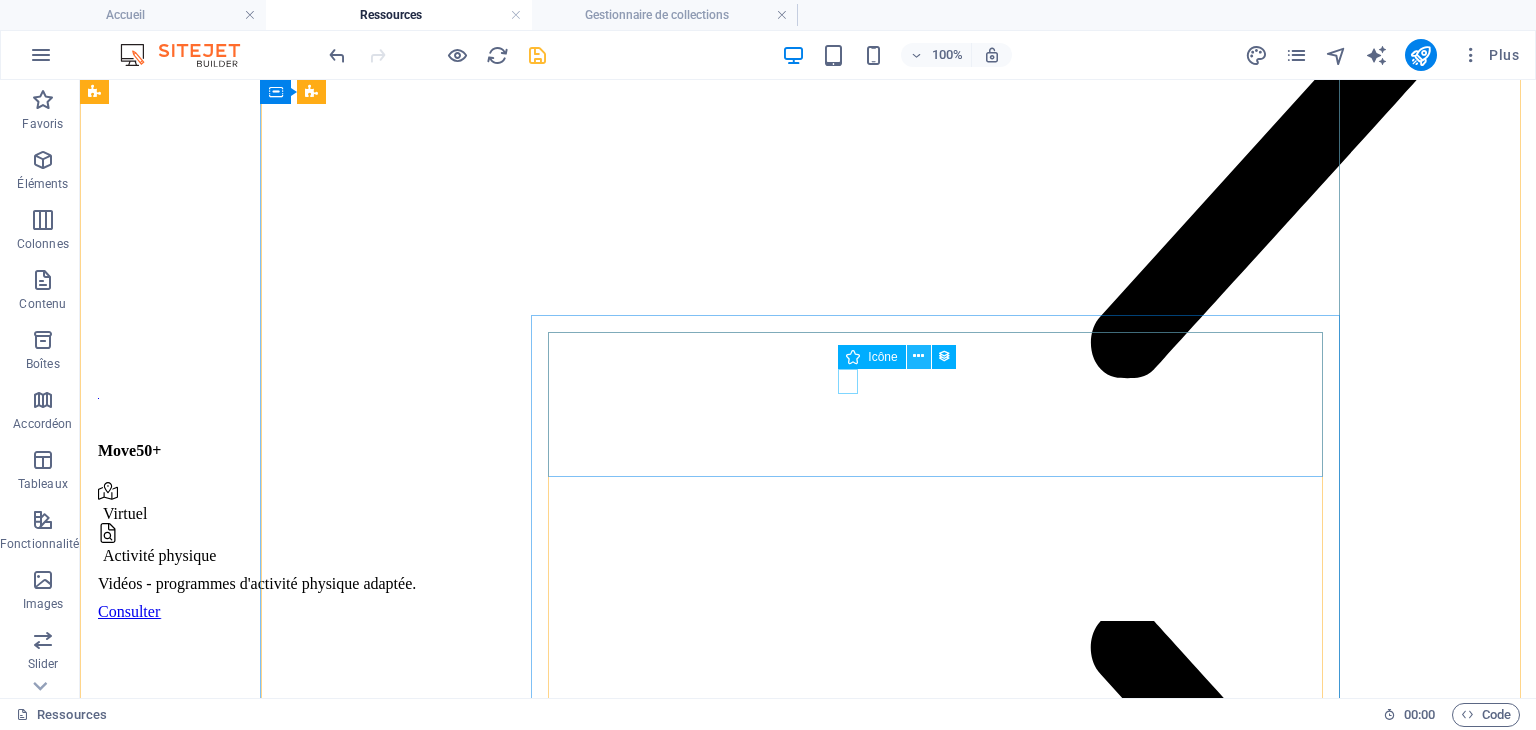 click at bounding box center (918, 356) 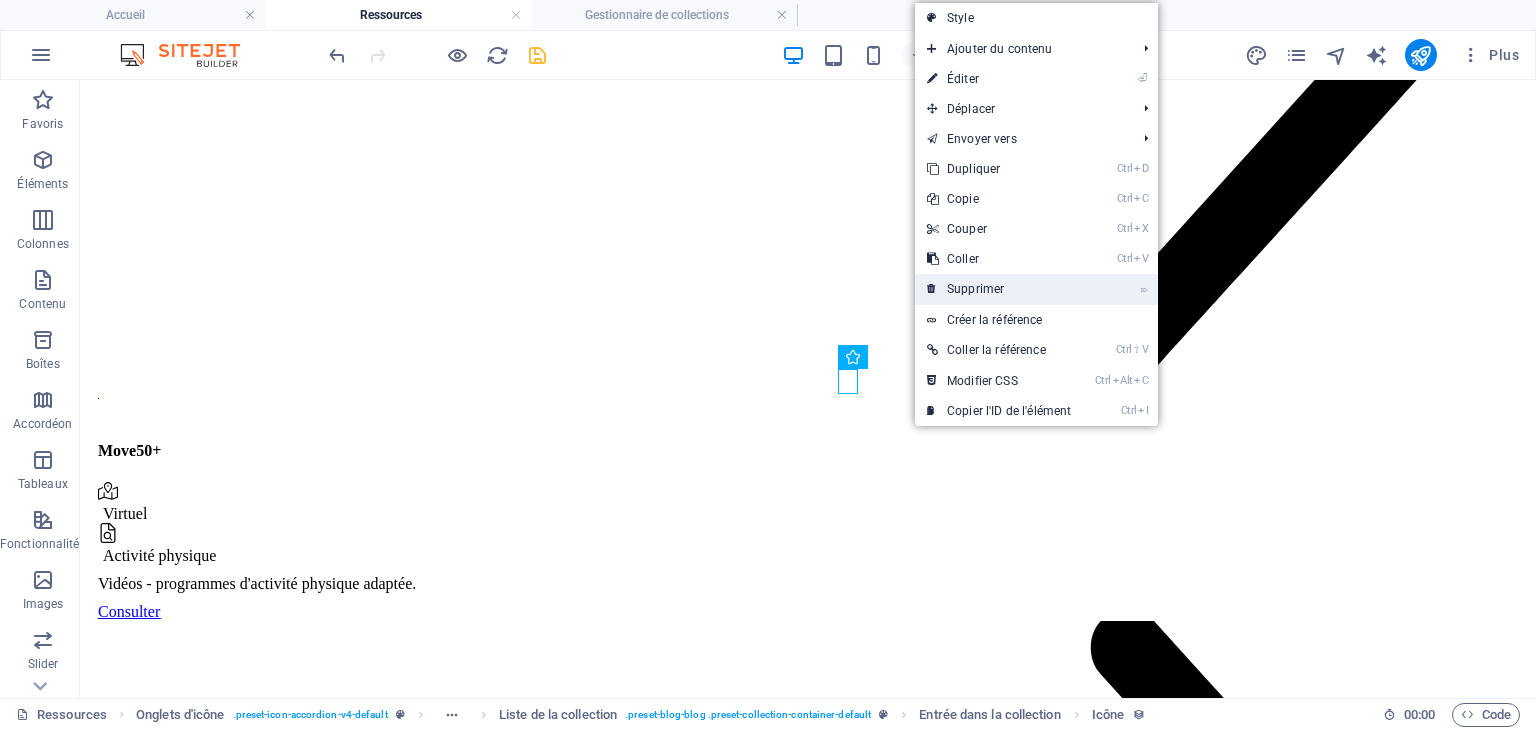 click on "⌦  Supprimer" at bounding box center (999, 289) 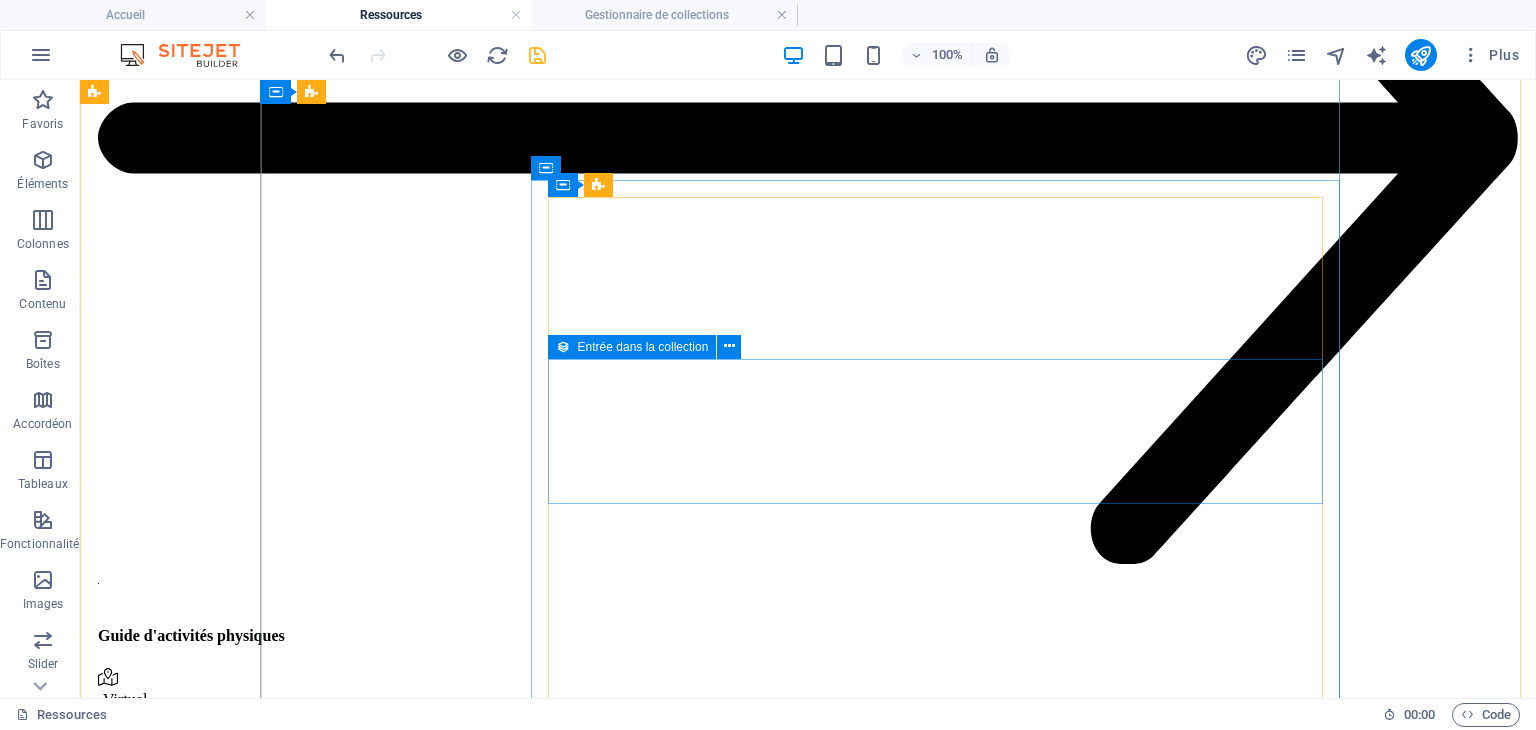 scroll, scrollTop: 29064, scrollLeft: 0, axis: vertical 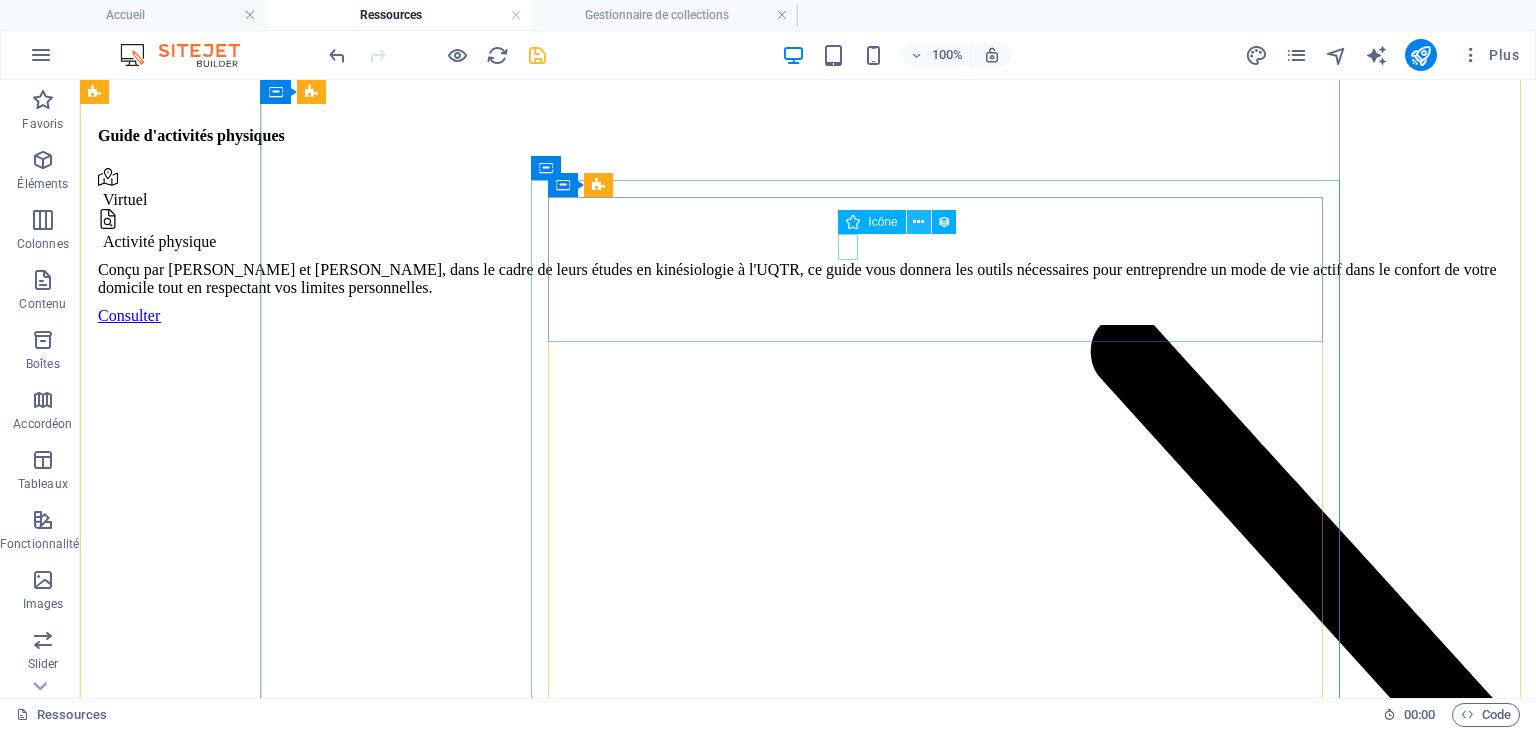 click at bounding box center [918, 222] 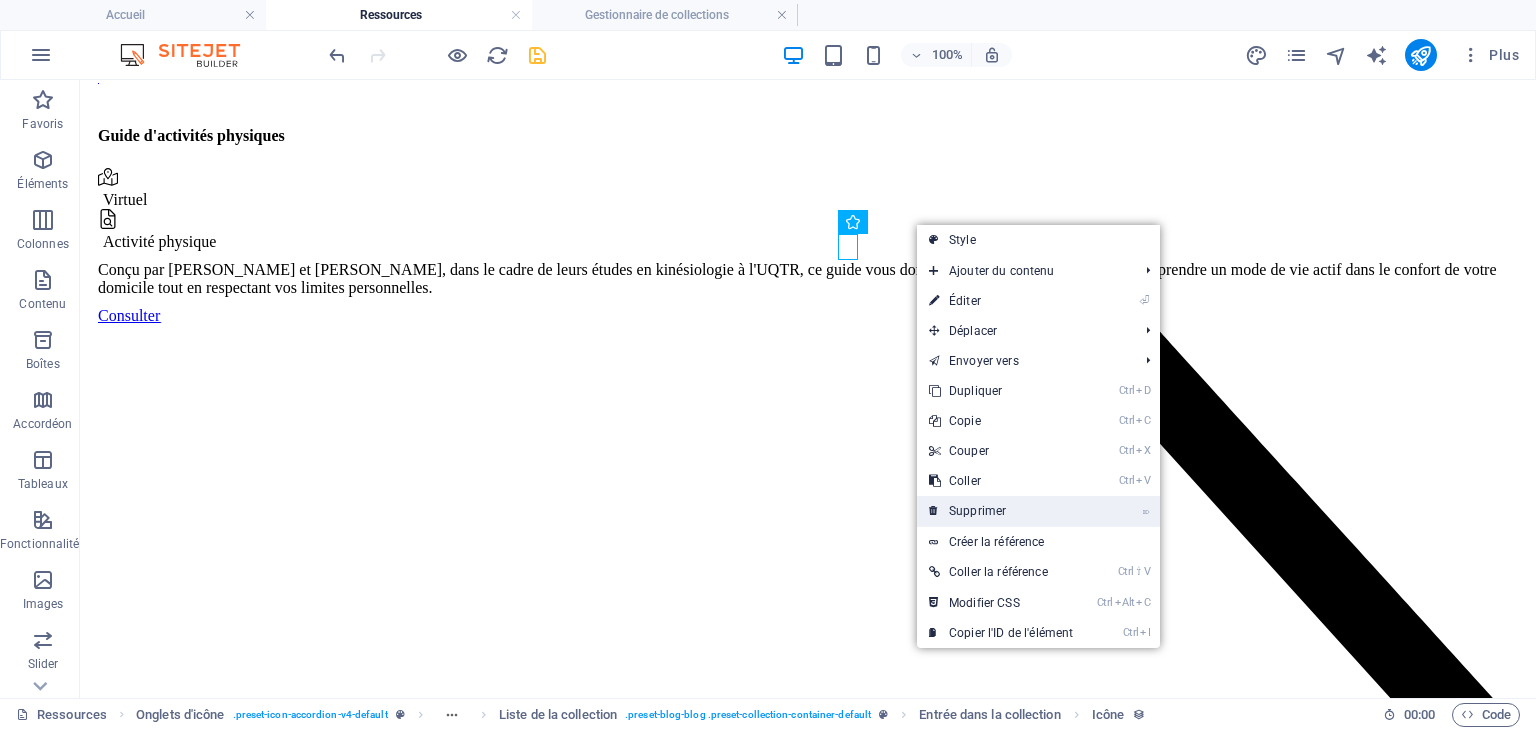 click on "⌦  Supprimer" at bounding box center [1001, 511] 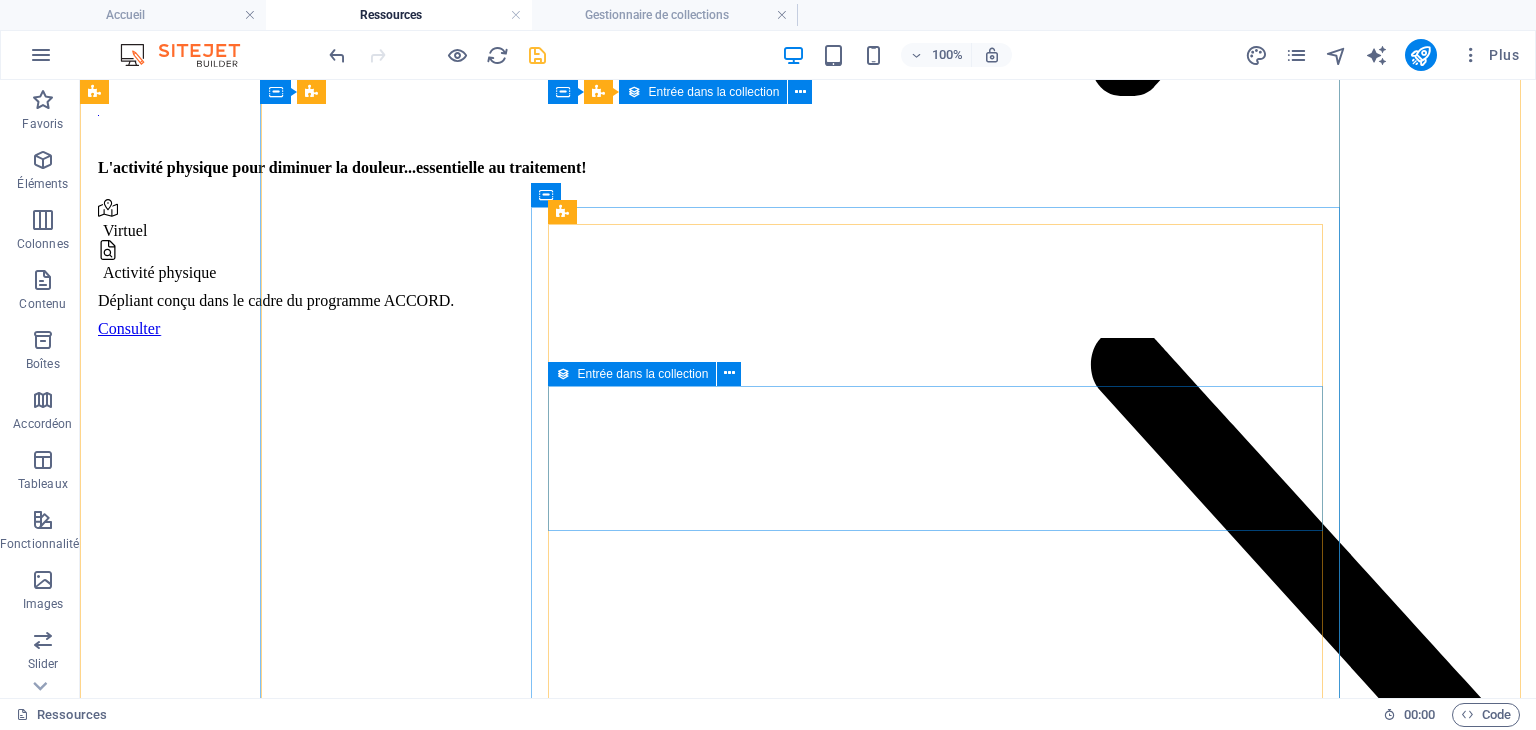 scroll, scrollTop: 30464, scrollLeft: 0, axis: vertical 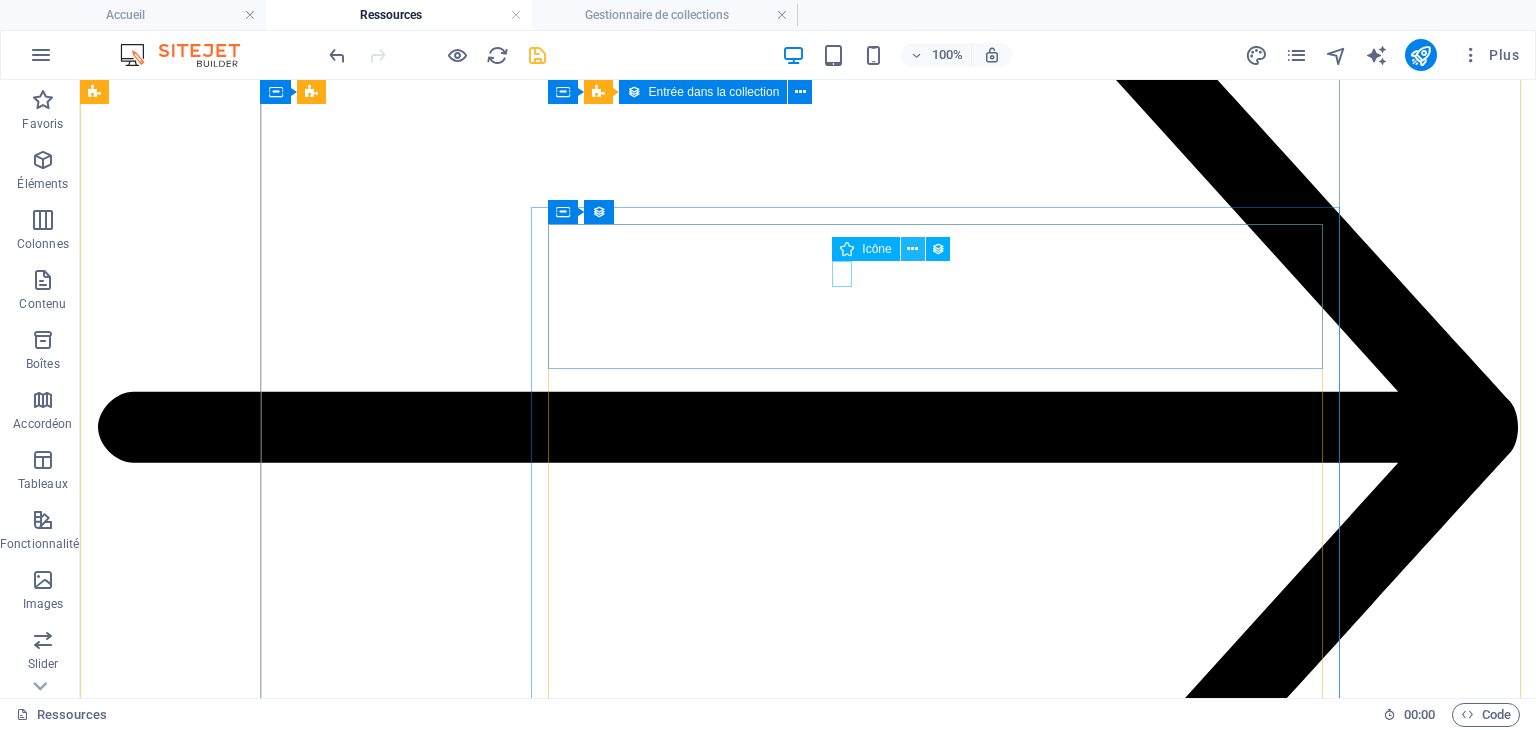 click at bounding box center (912, 249) 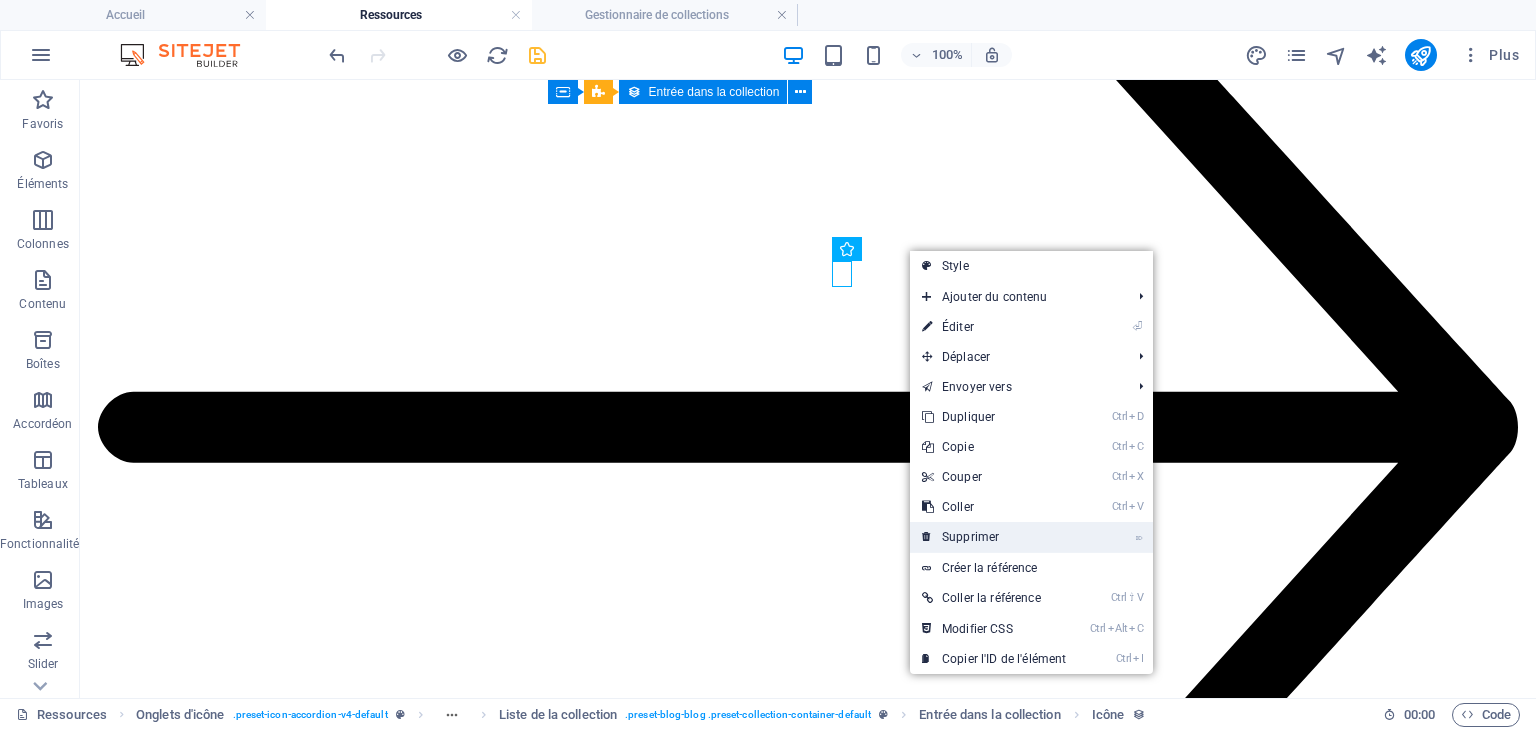 click on "⌦  Supprimer" at bounding box center (994, 537) 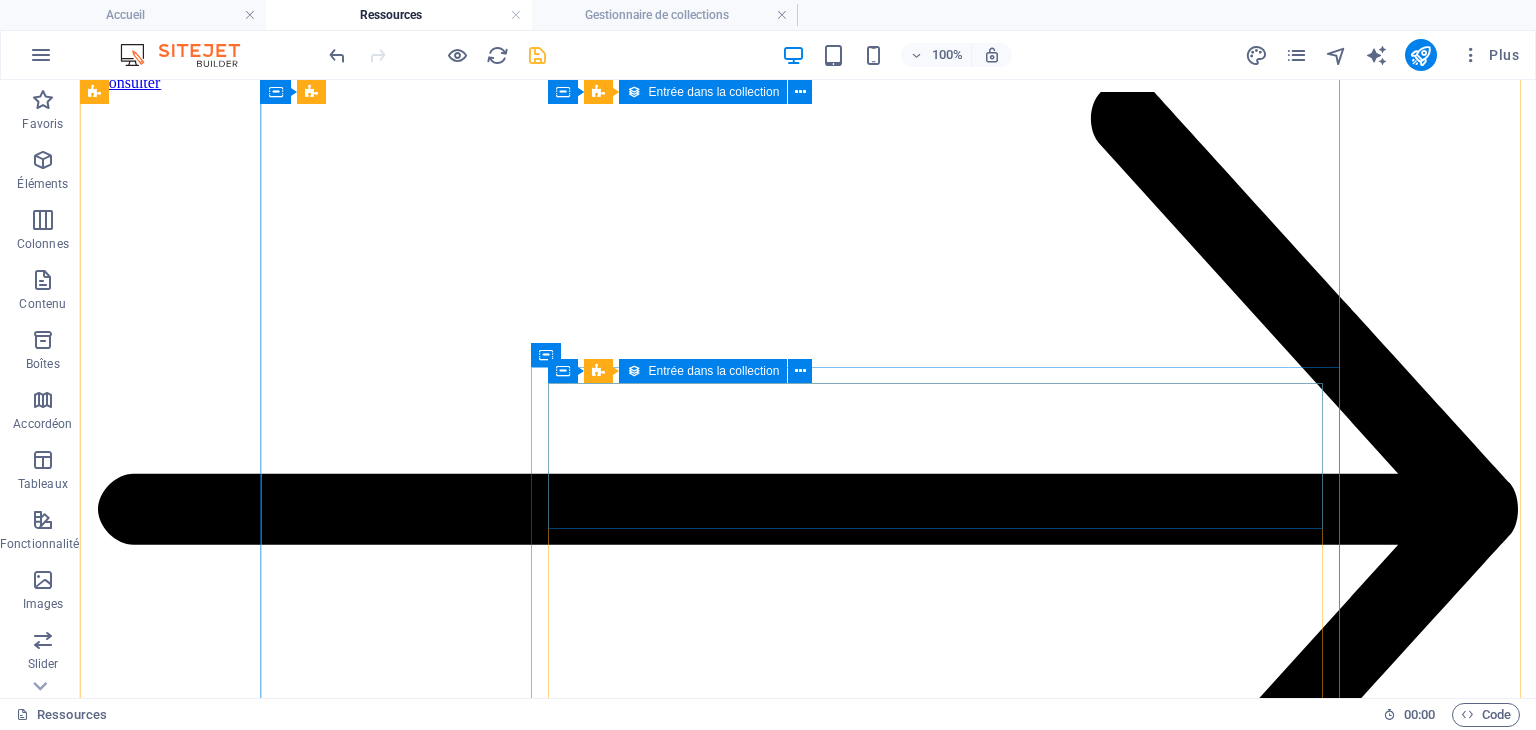 scroll, scrollTop: 34864, scrollLeft: 0, axis: vertical 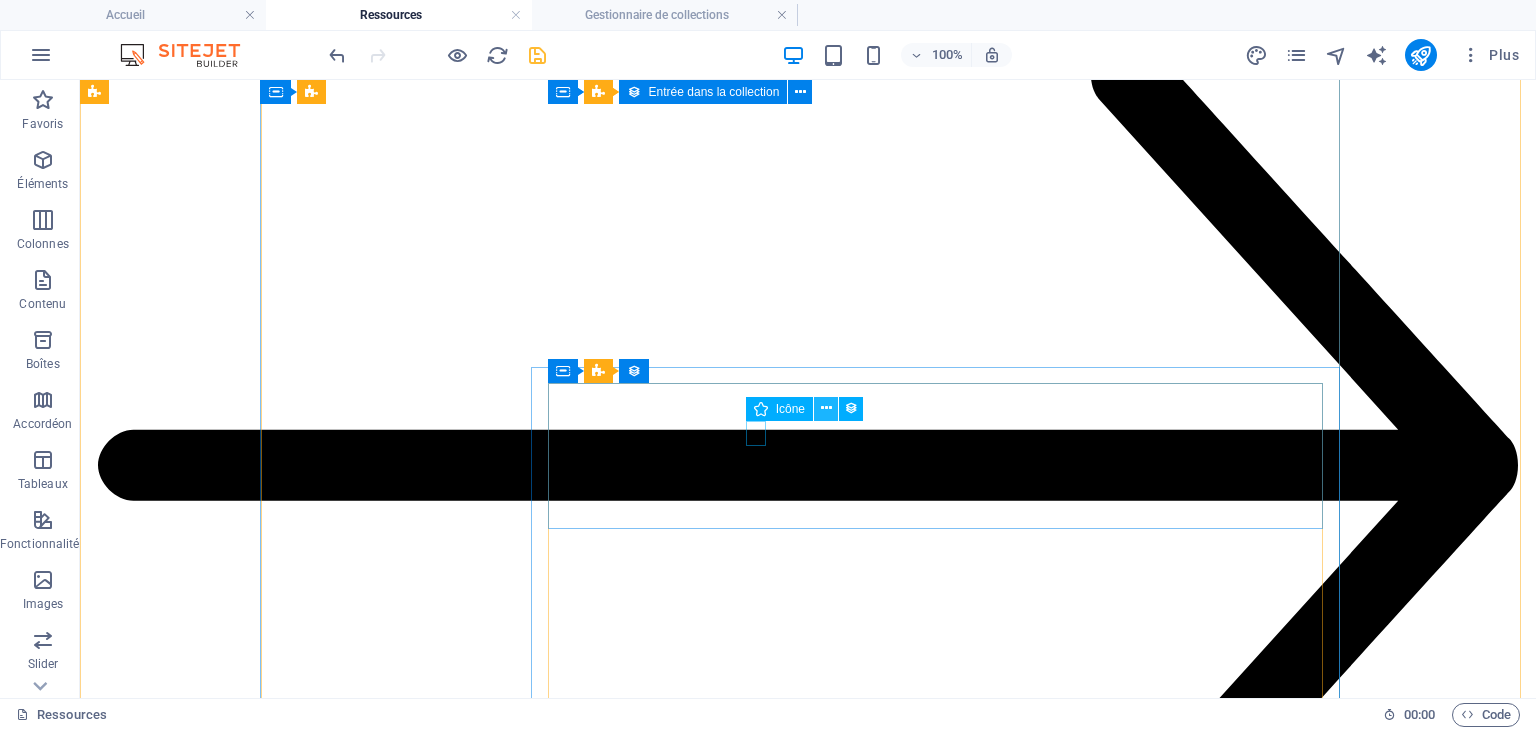 click at bounding box center (826, 408) 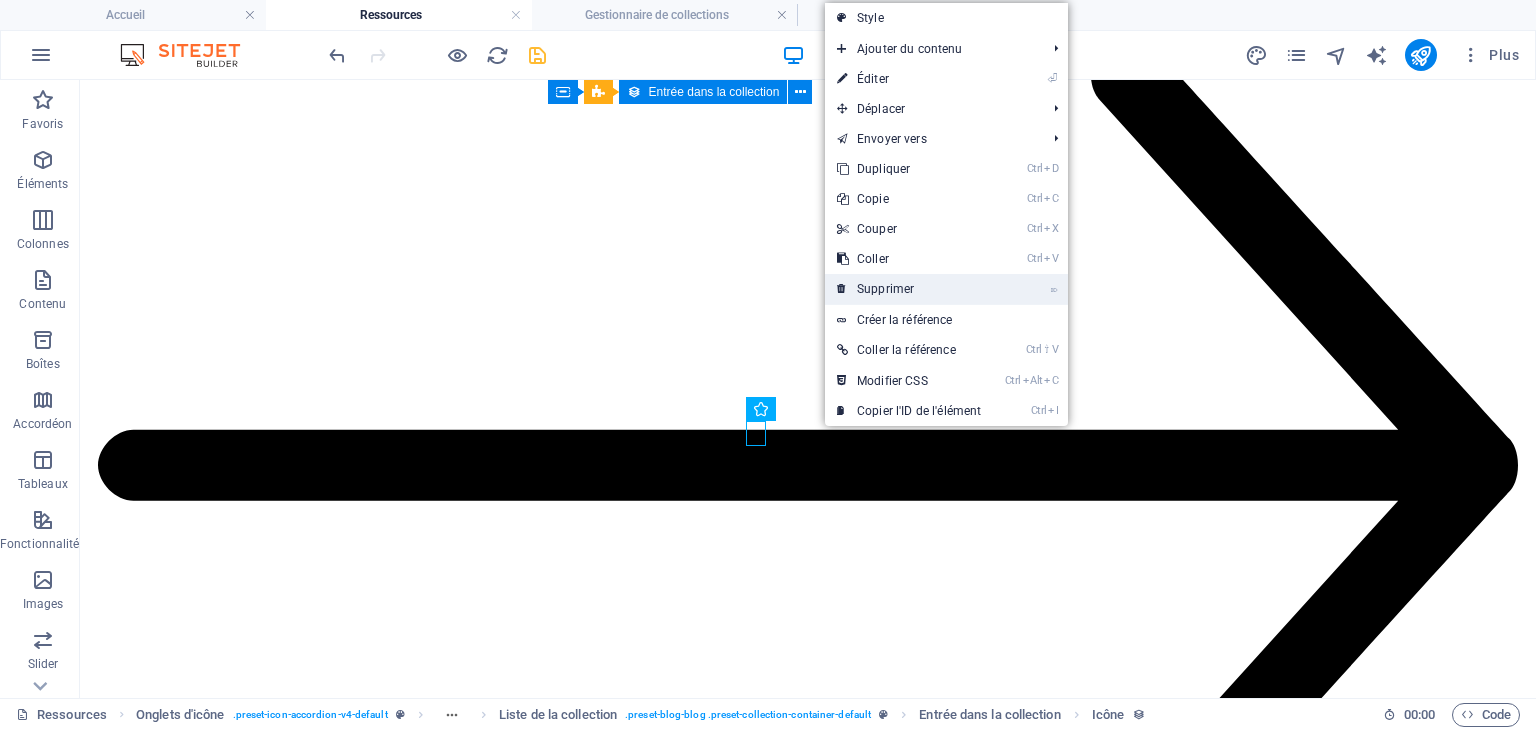 click on "⌦  Supprimer" at bounding box center [909, 289] 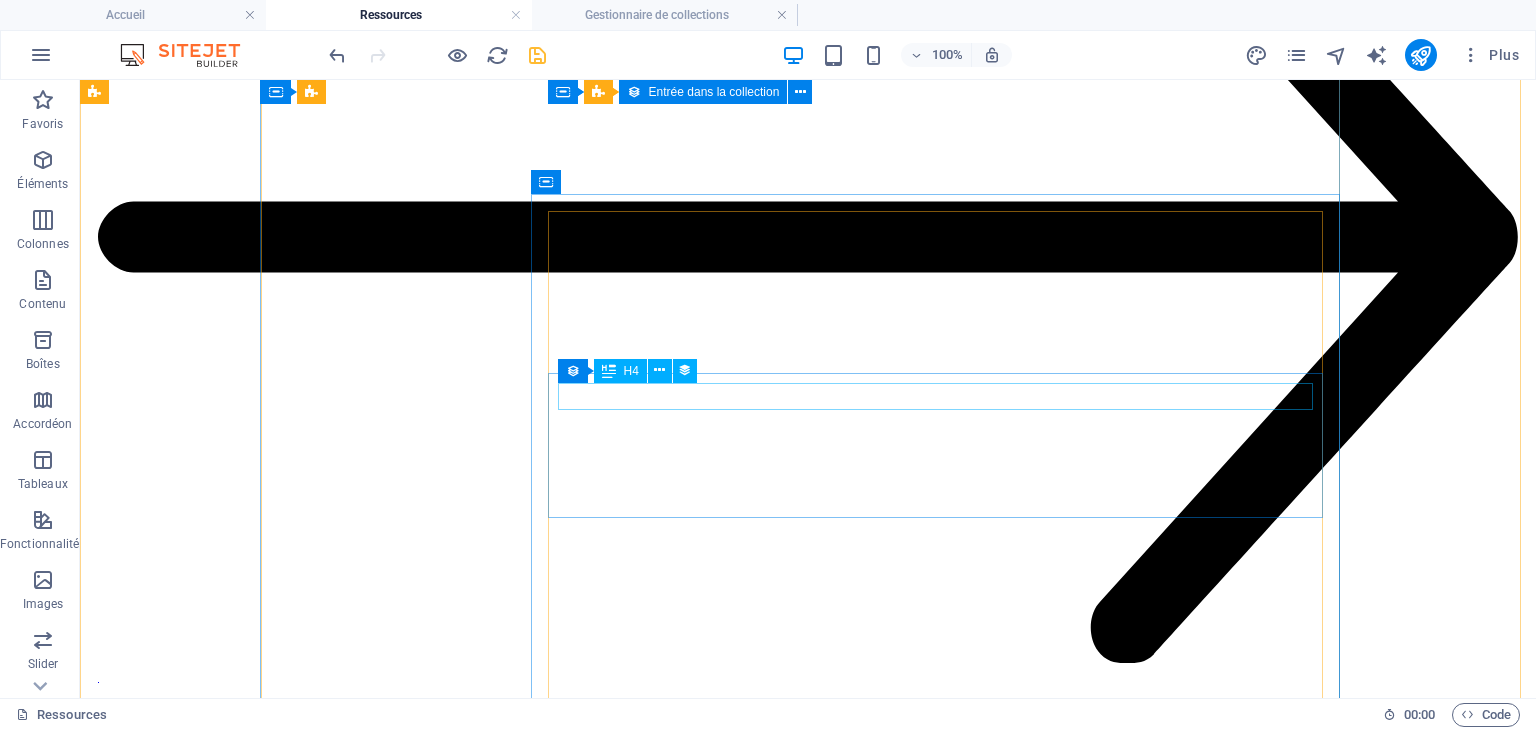 scroll, scrollTop: 37364, scrollLeft: 0, axis: vertical 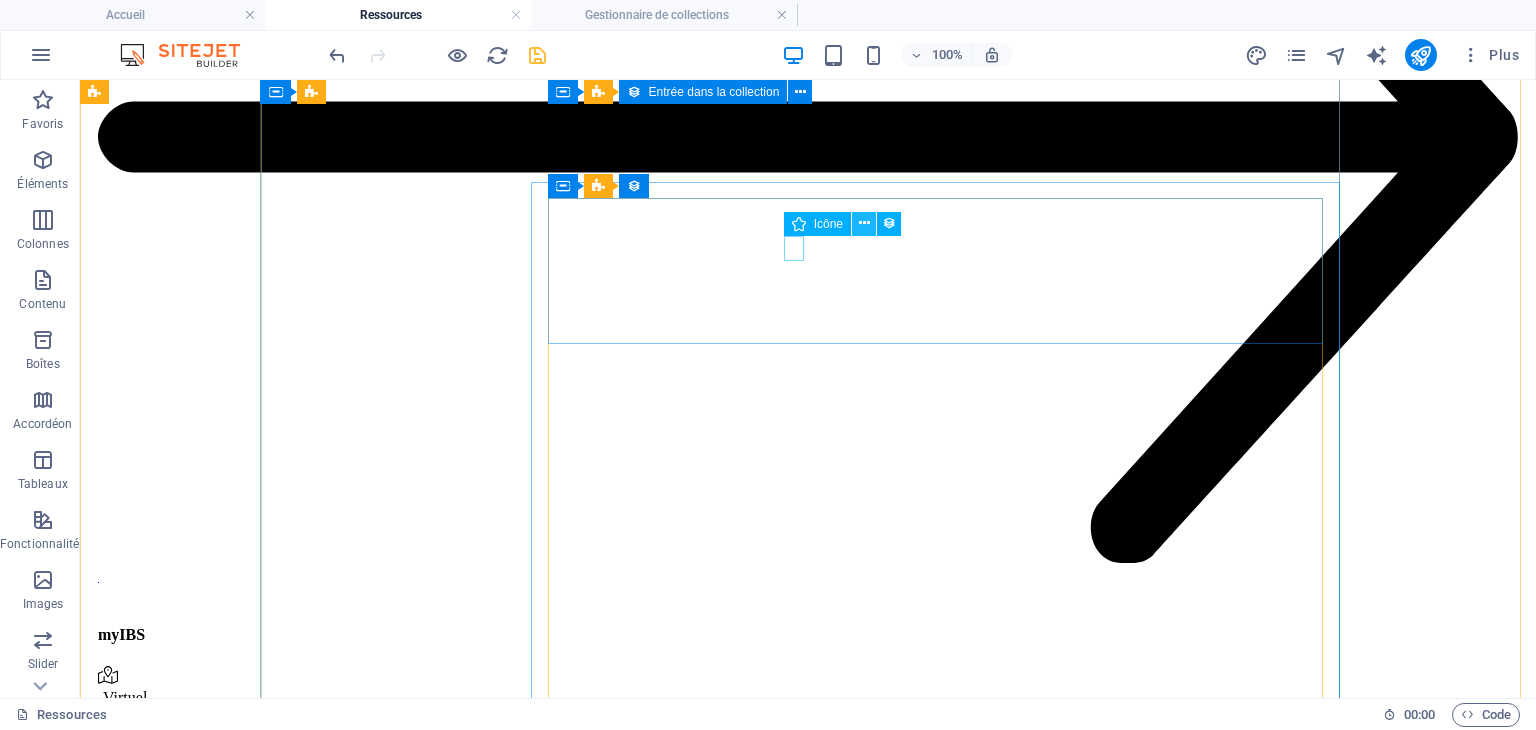 click at bounding box center (864, 223) 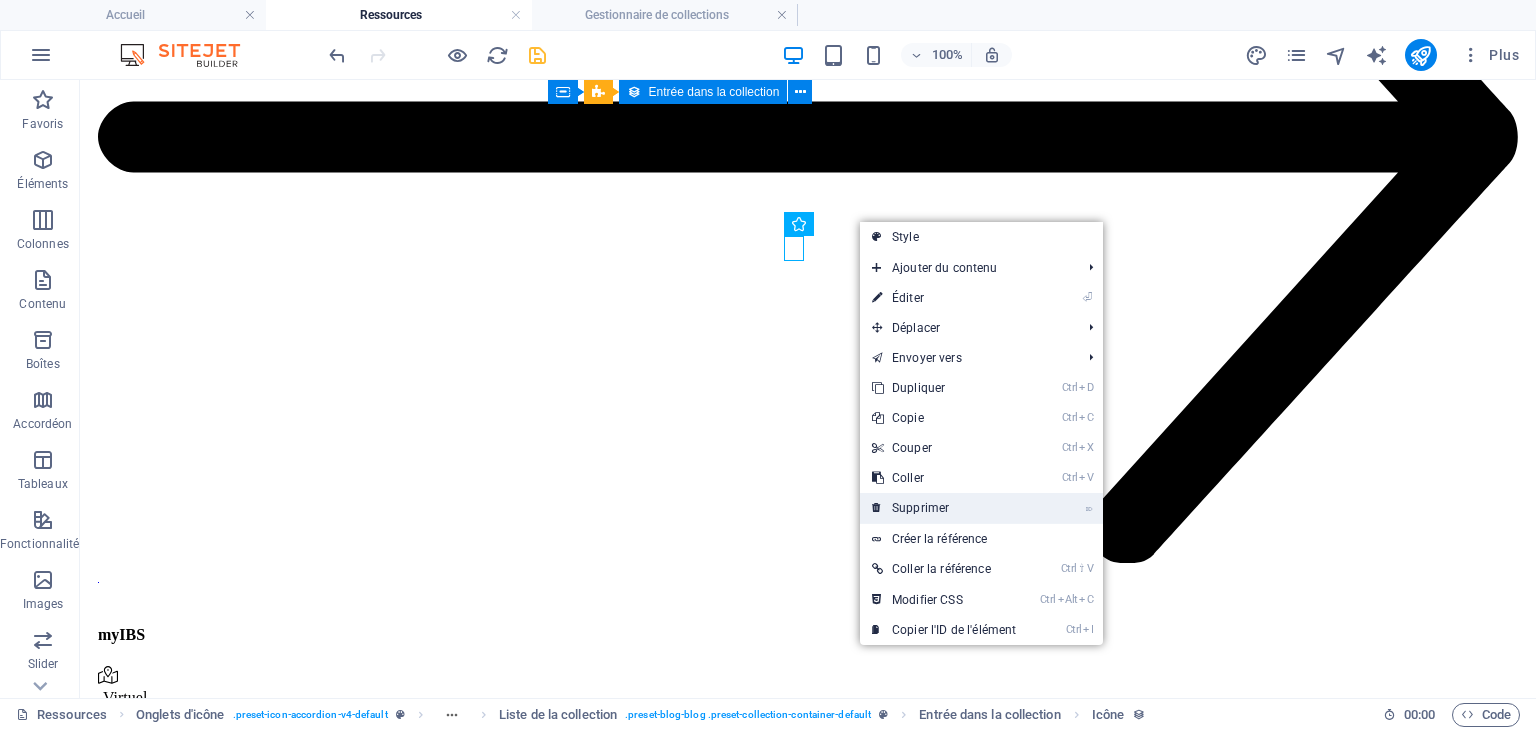 click on "⌦  Supprimer" at bounding box center (944, 508) 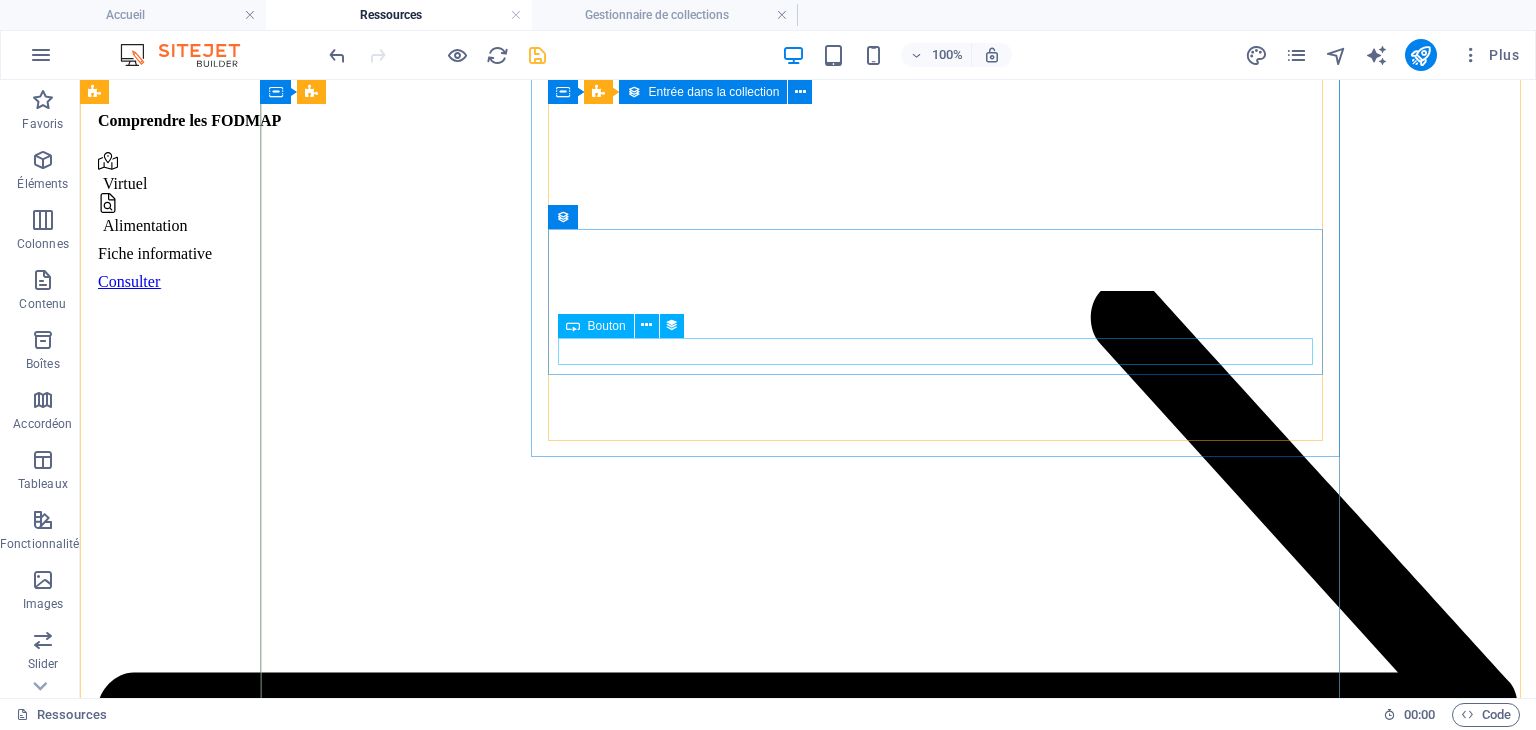 scroll, scrollTop: 38464, scrollLeft: 0, axis: vertical 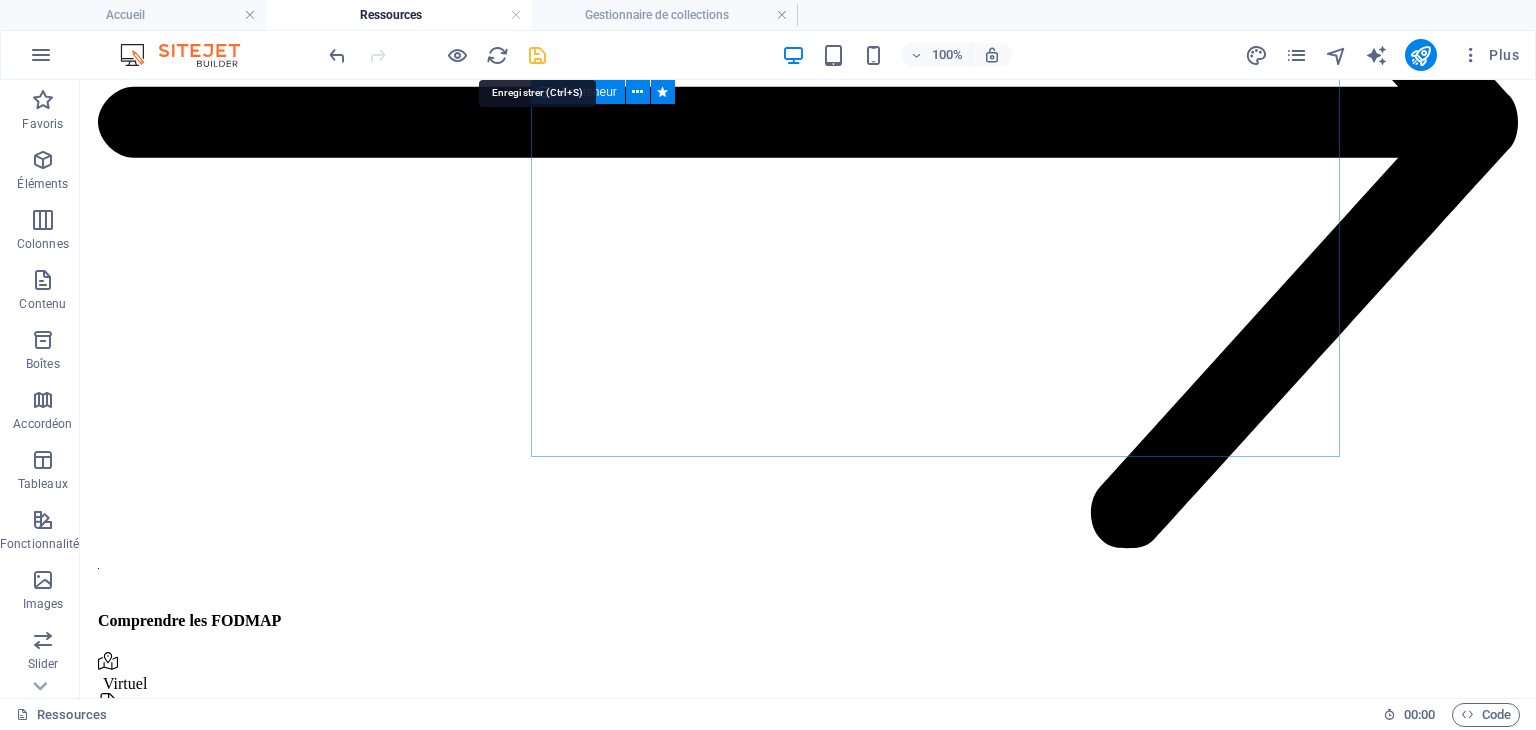 click at bounding box center [537, 55] 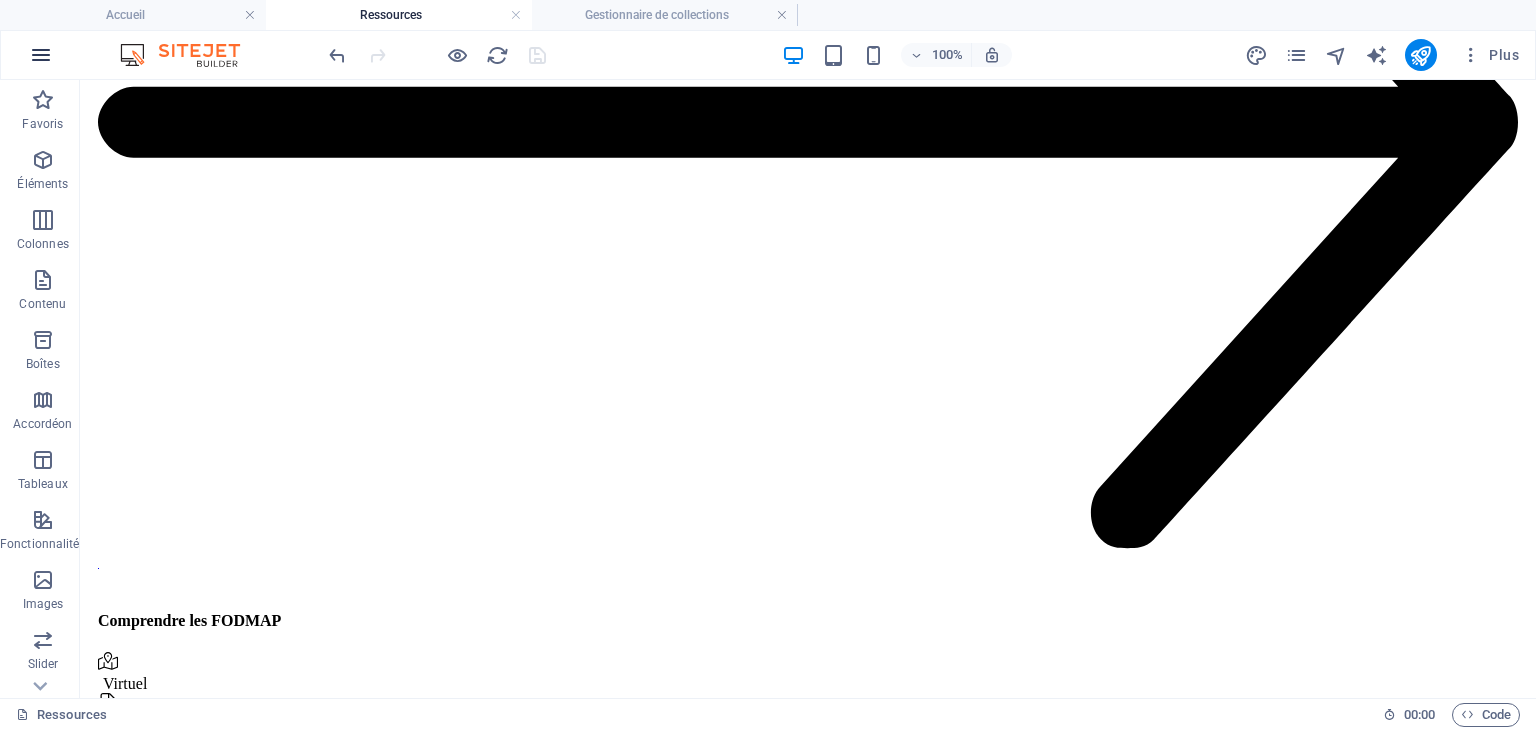 click at bounding box center [41, 55] 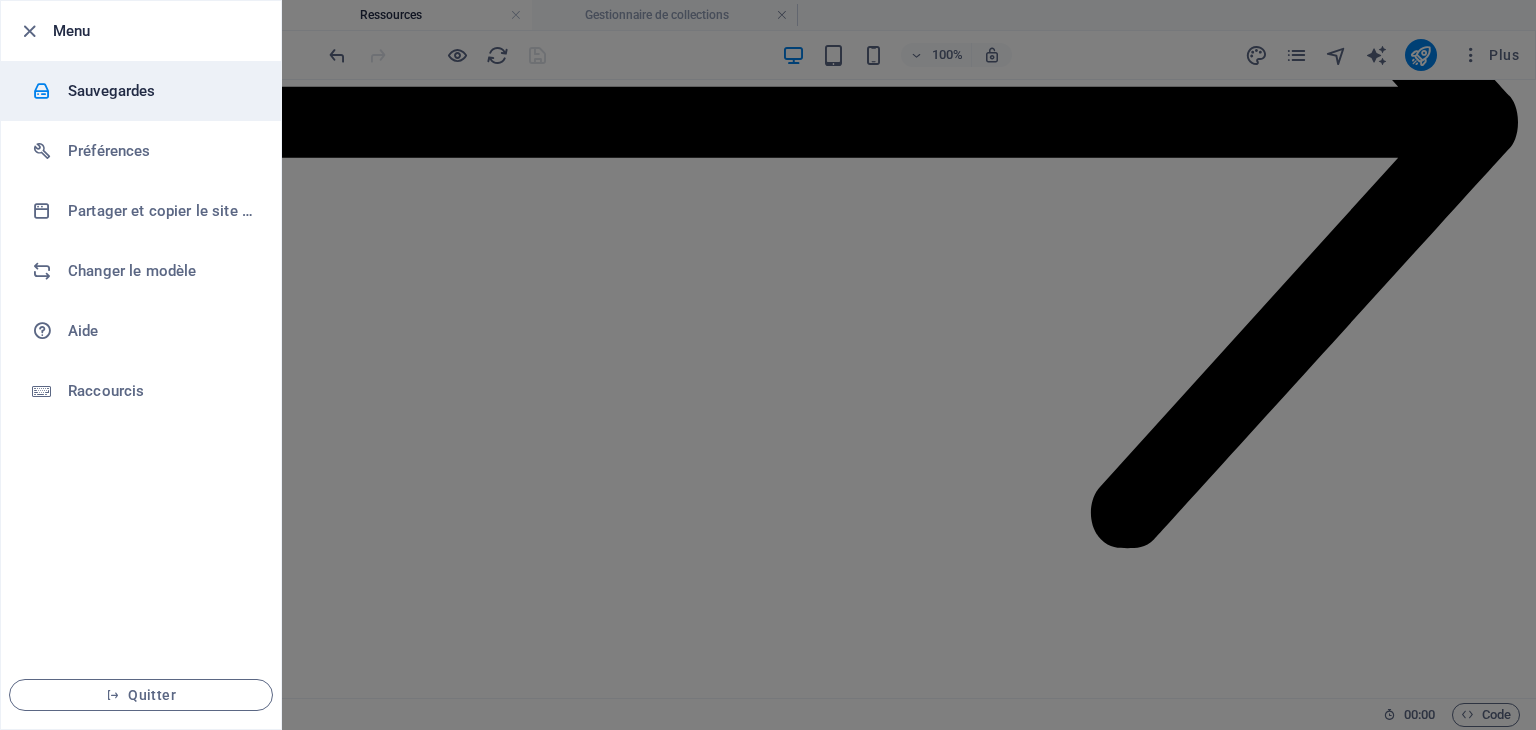 click on "Sauvegardes" at bounding box center [160, 91] 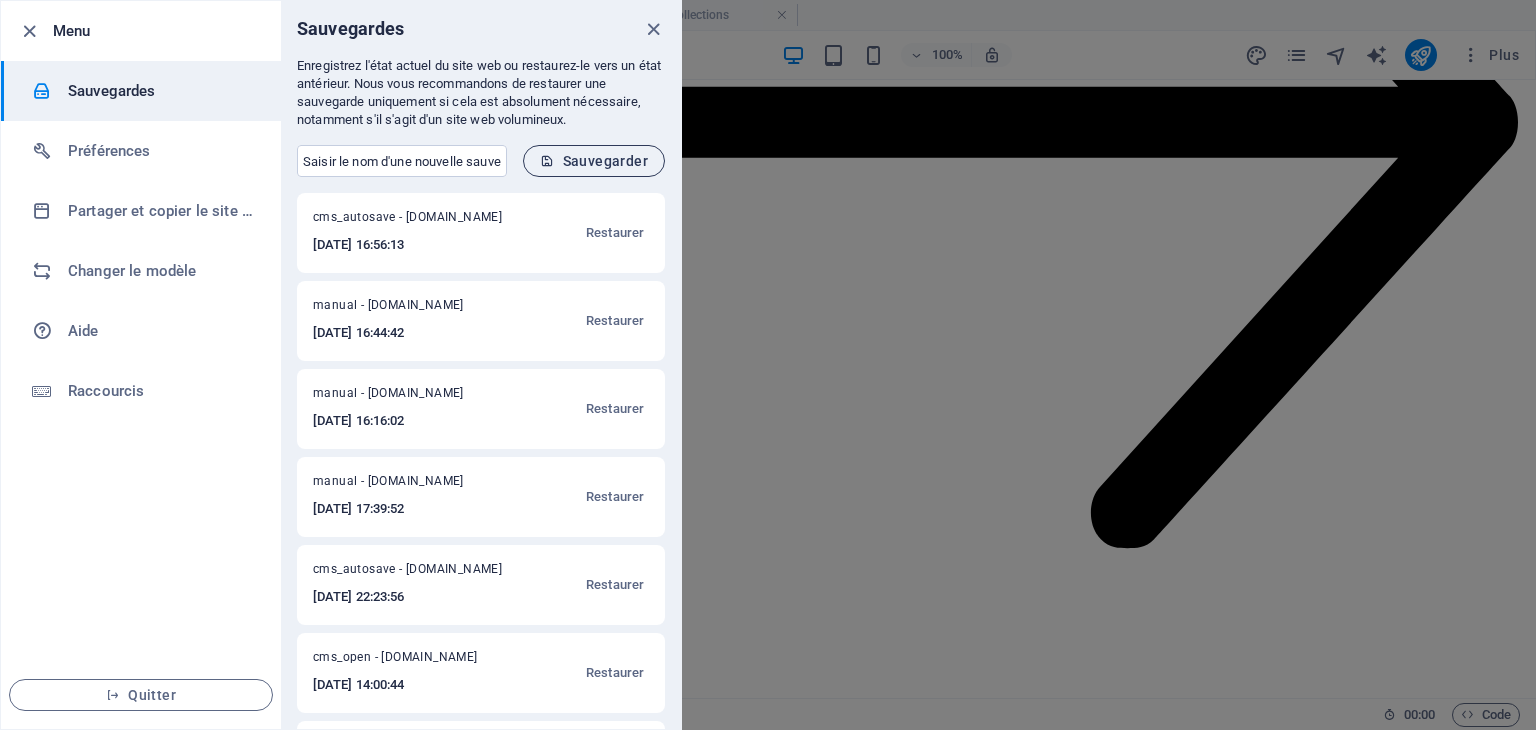click on "Sauvegarder" at bounding box center (594, 161) 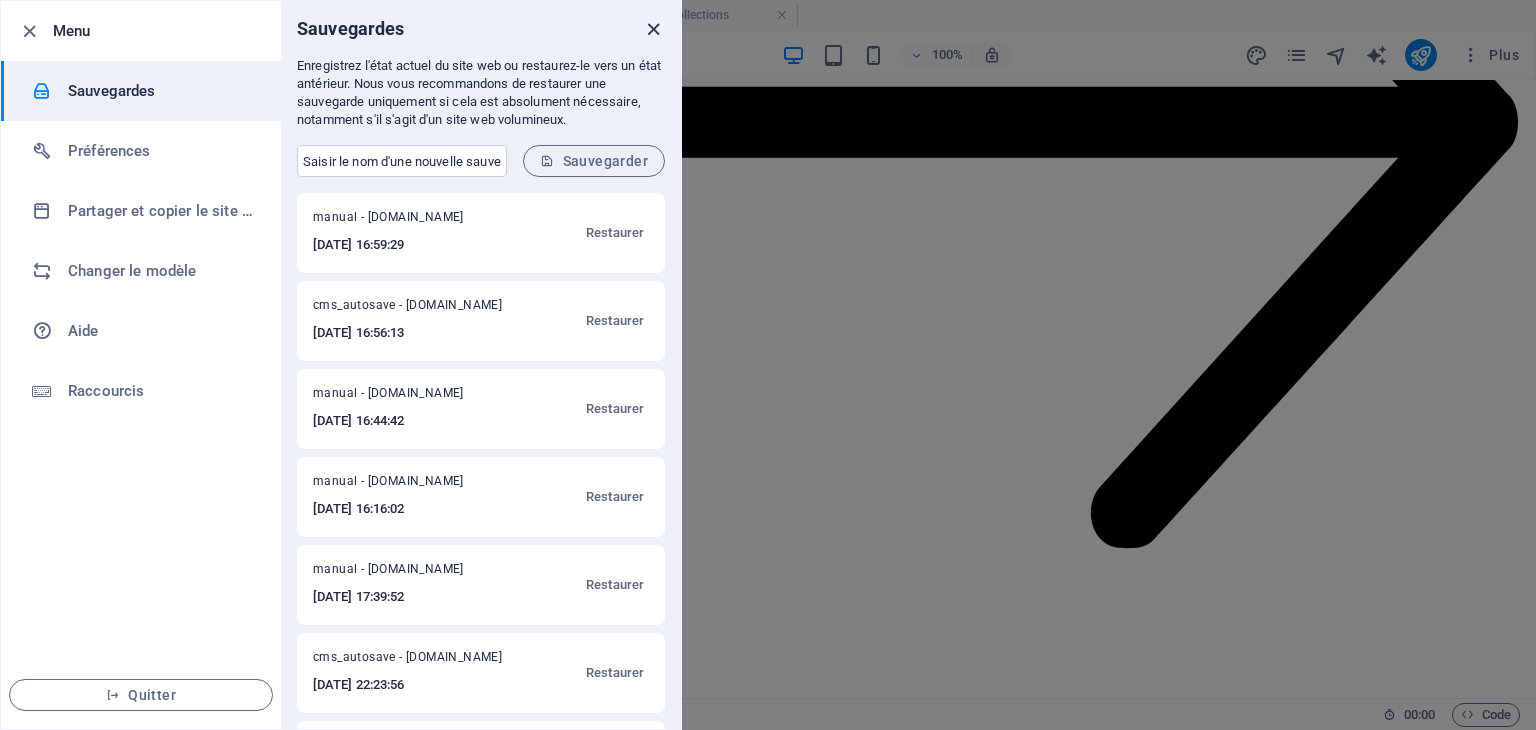 click at bounding box center (653, 29) 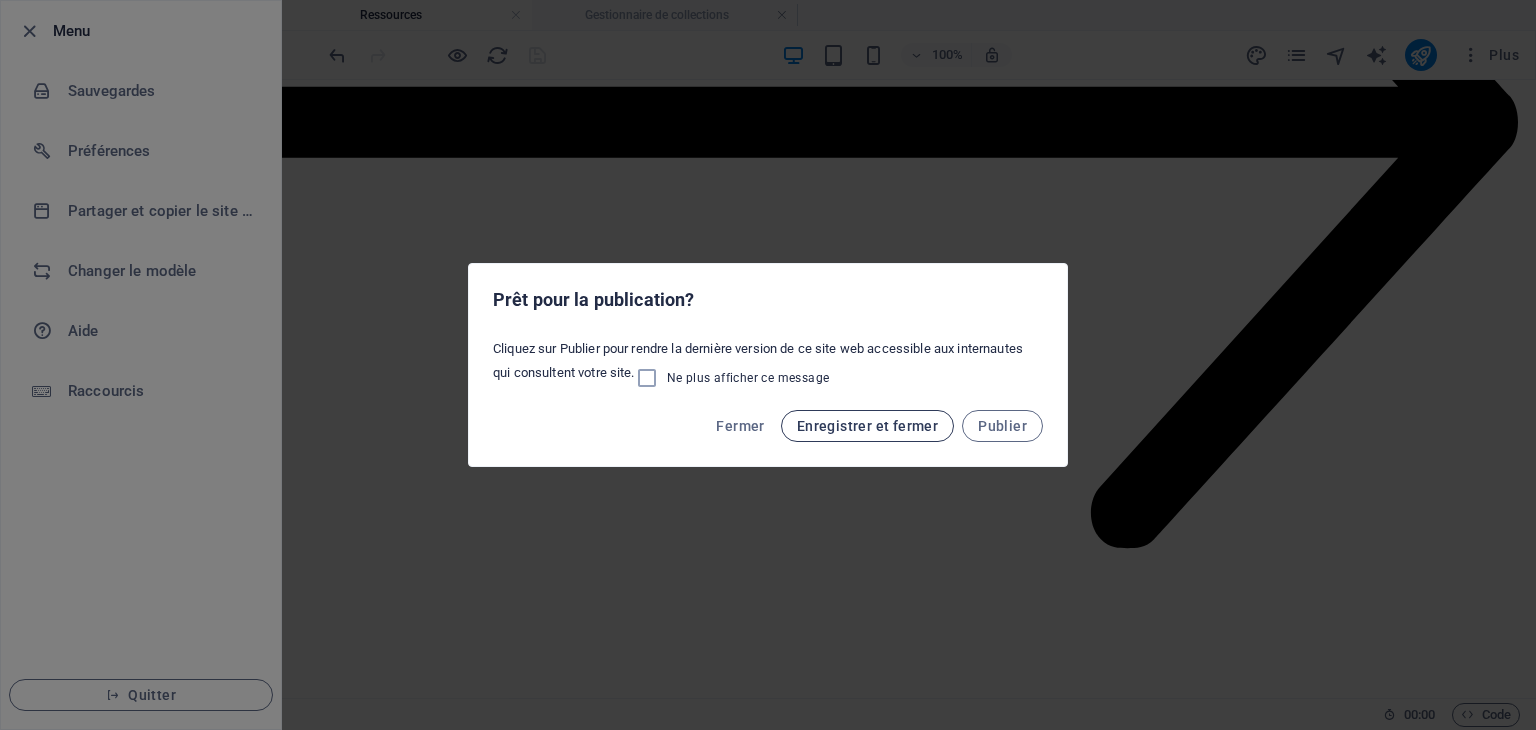 click on "Enregistrer et fermer" at bounding box center [867, 426] 